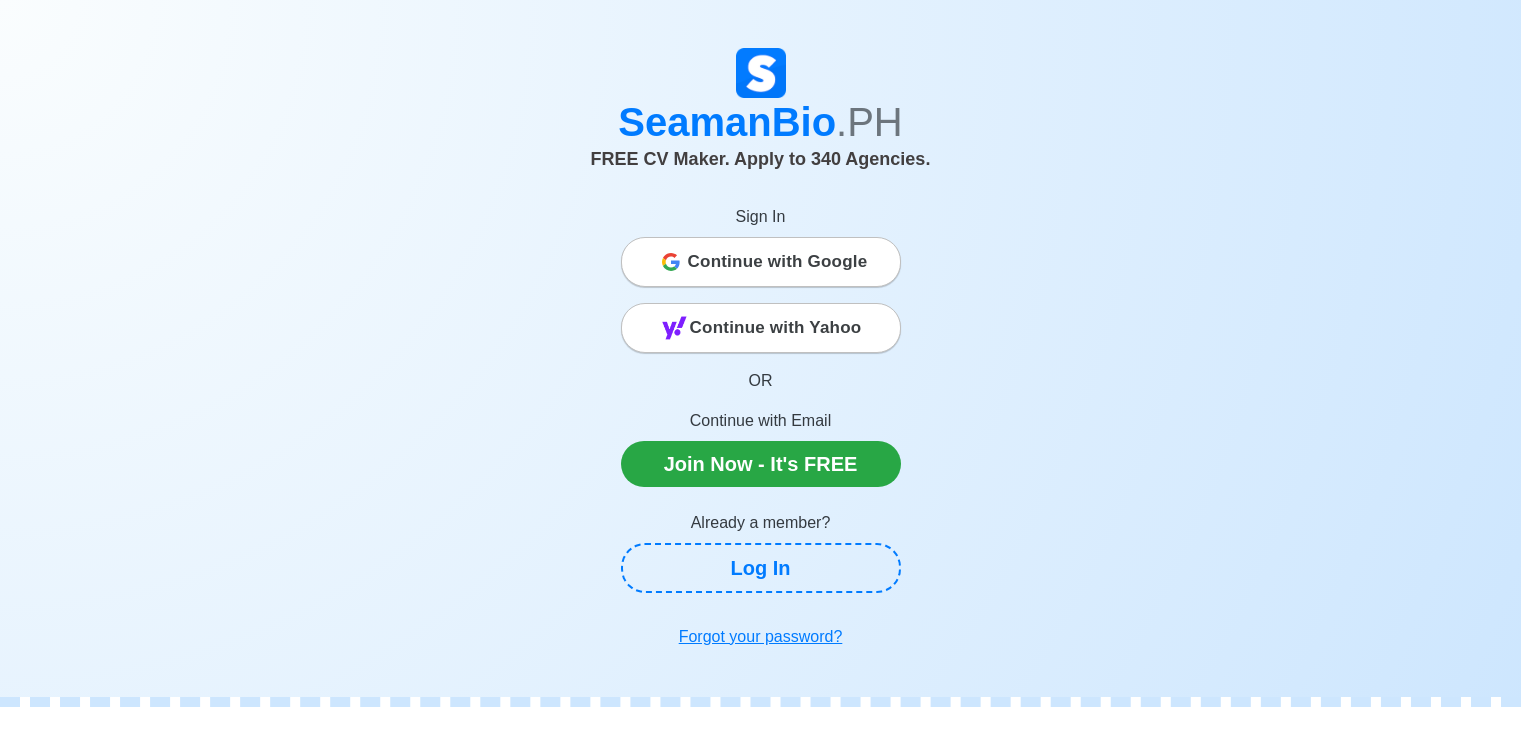 scroll, scrollTop: 0, scrollLeft: 0, axis: both 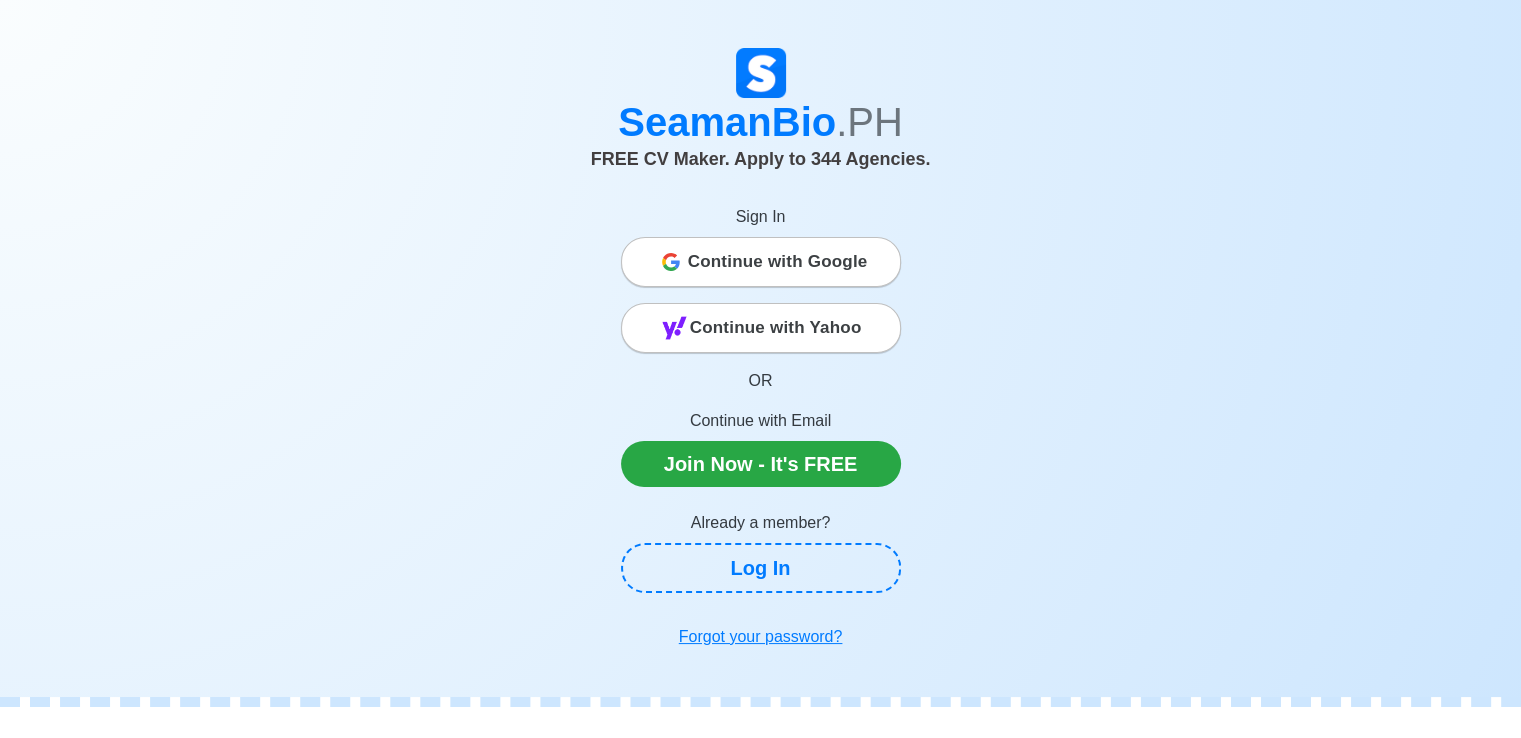 click on "Continue with Google" at bounding box center [778, 262] 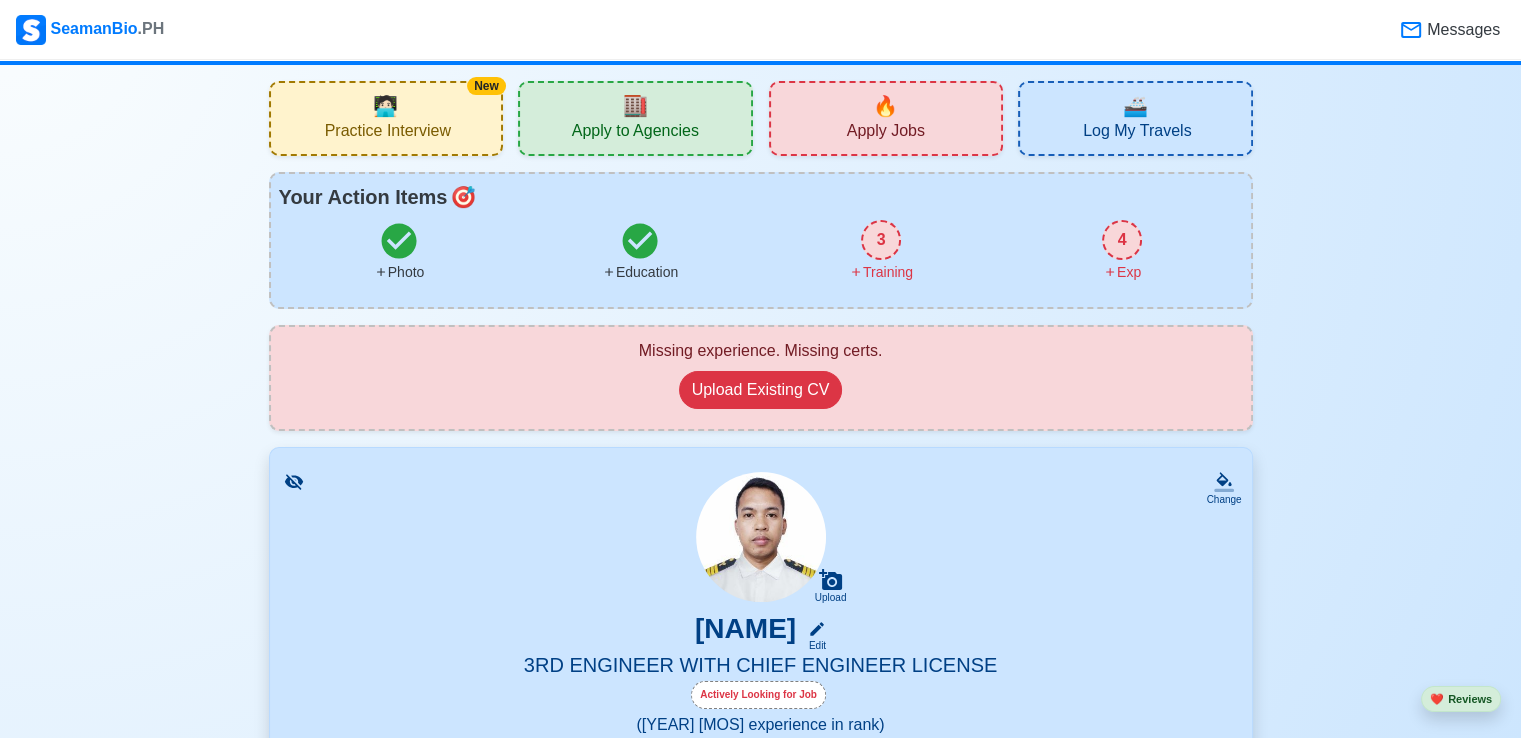 scroll, scrollTop: 0, scrollLeft: 0, axis: both 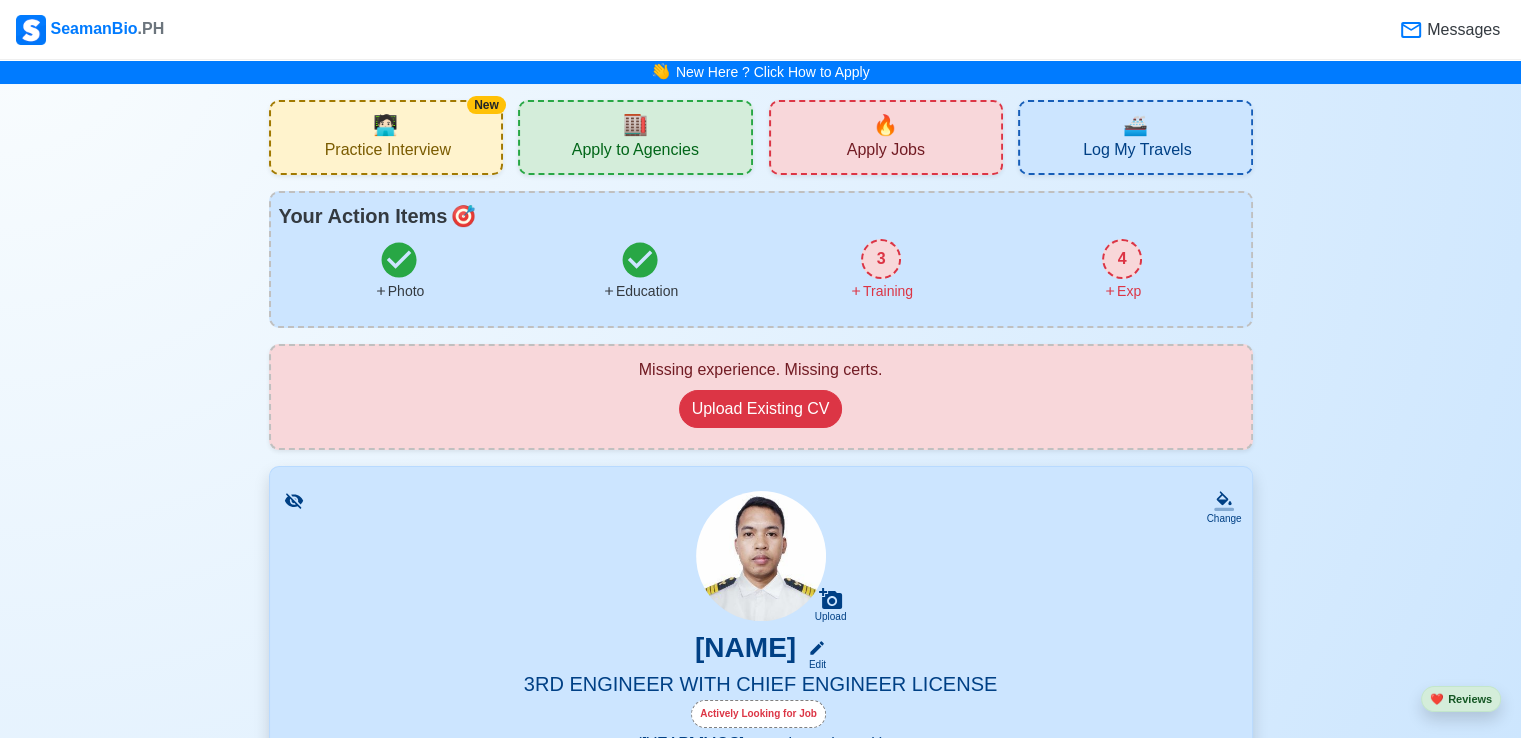 click 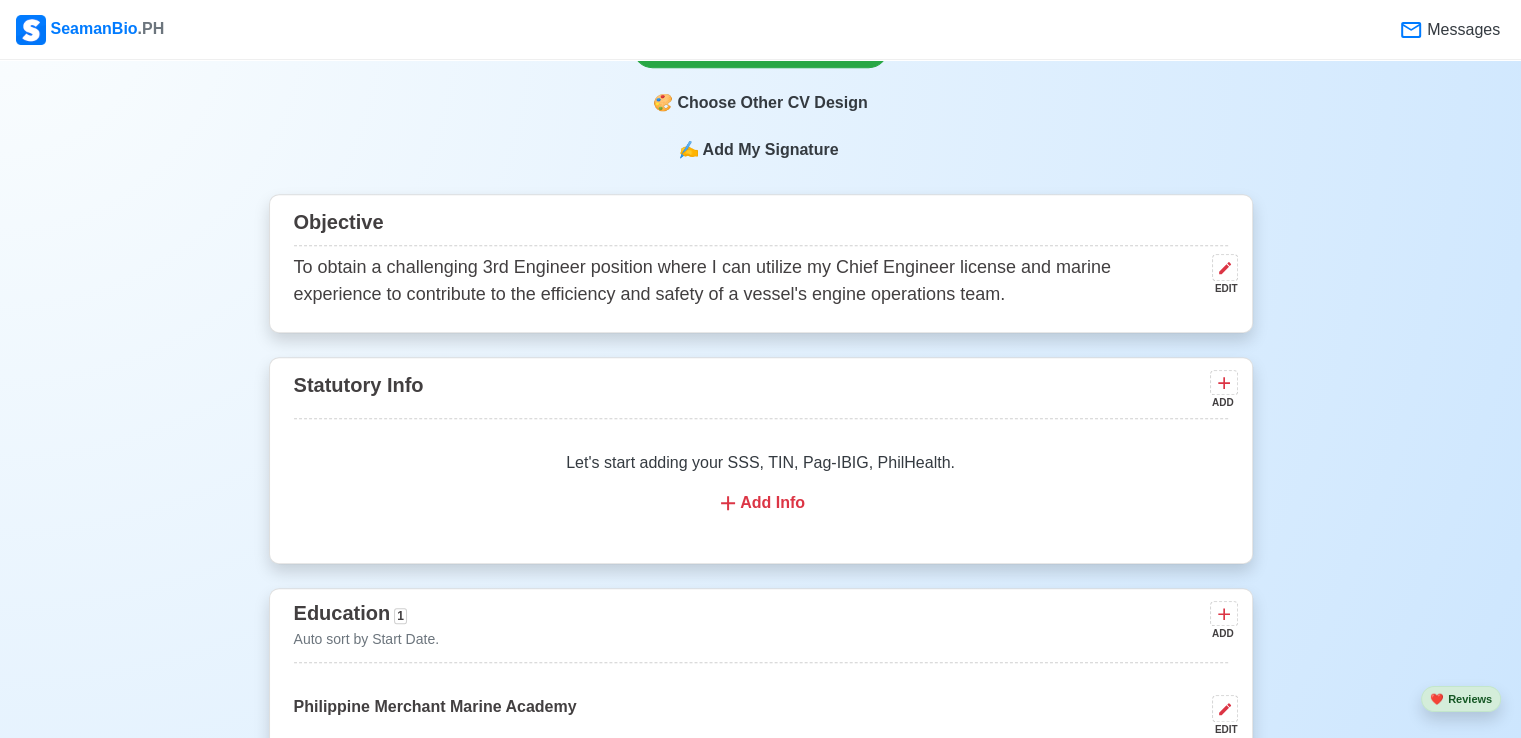 scroll, scrollTop: 1000, scrollLeft: 0, axis: vertical 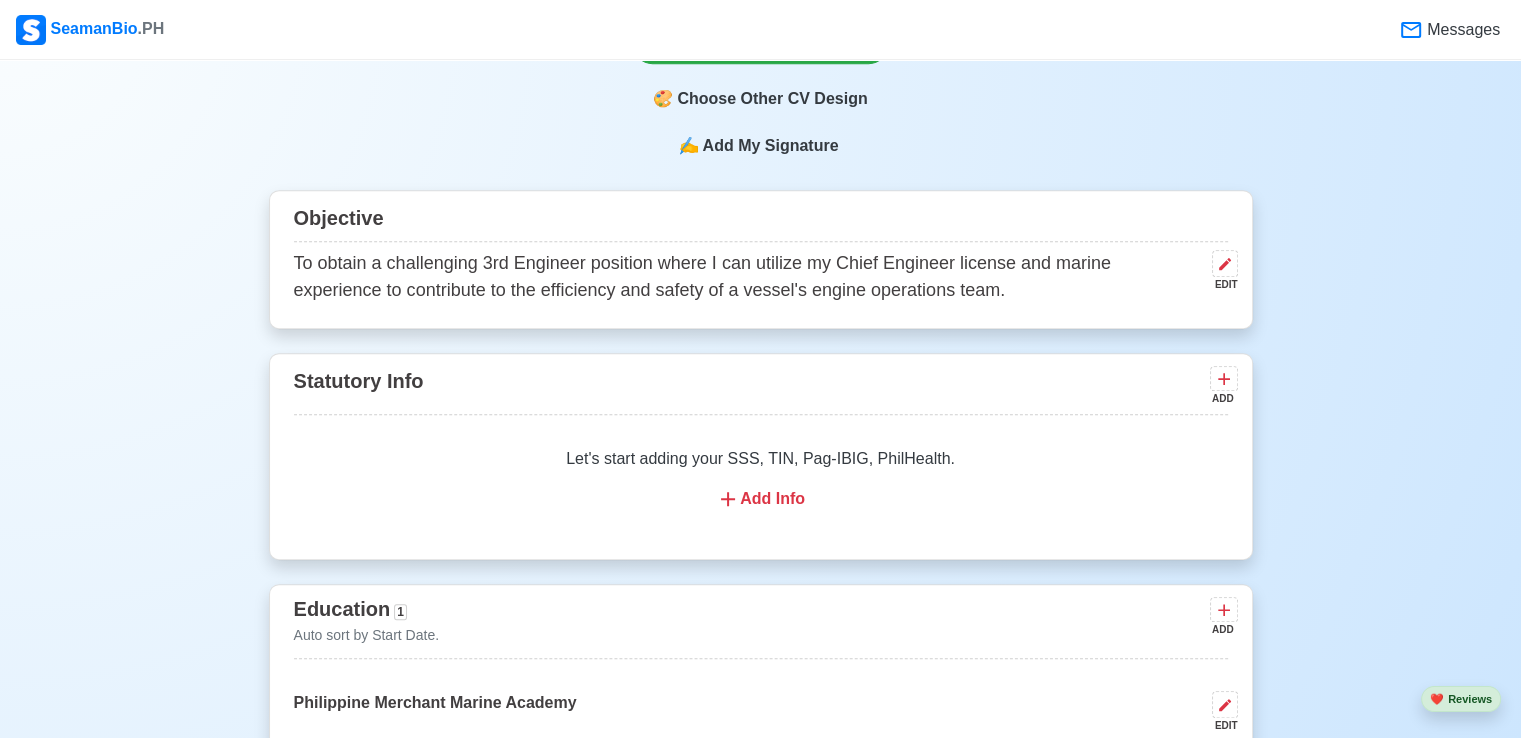 click on "Add Info" at bounding box center (761, 499) 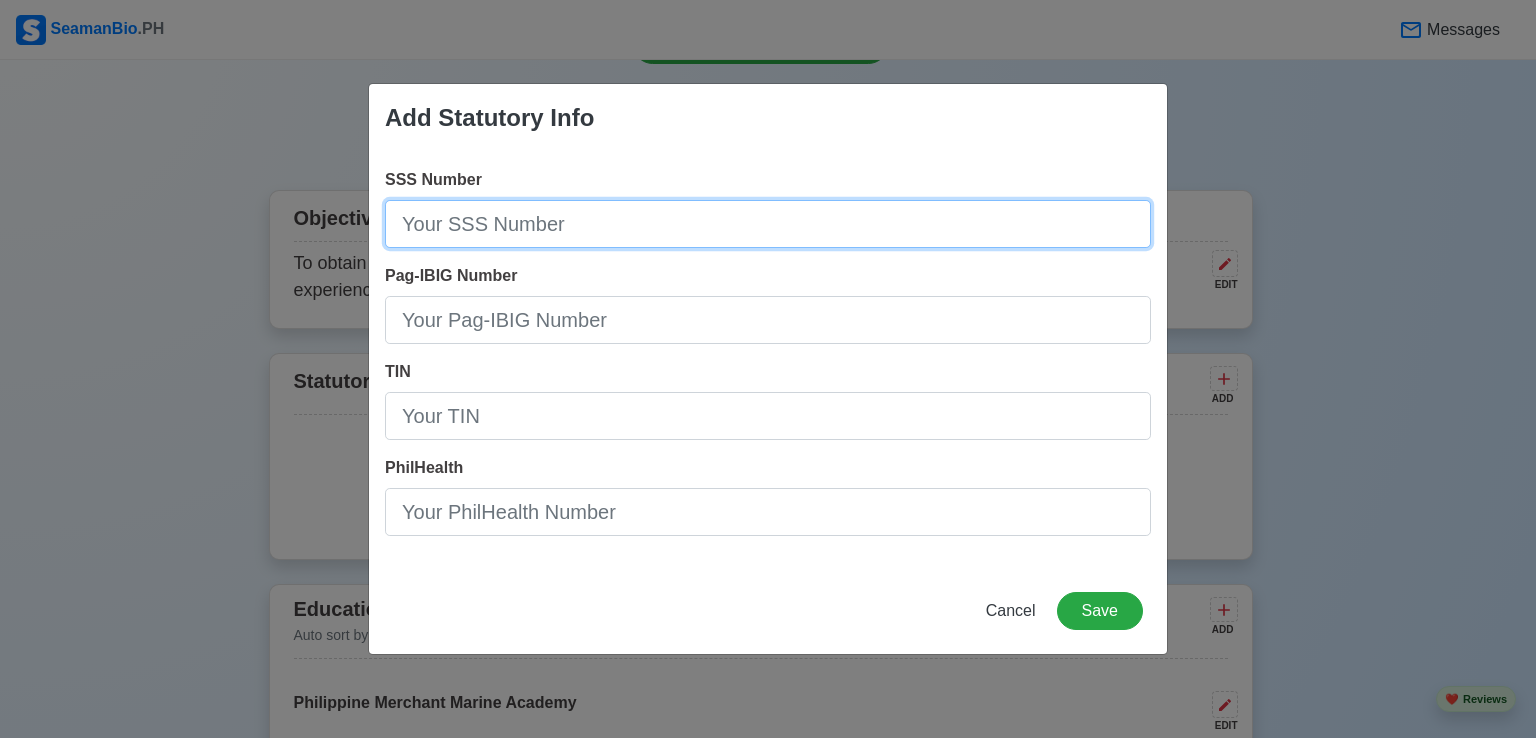click on "SSS Number" at bounding box center [768, 224] 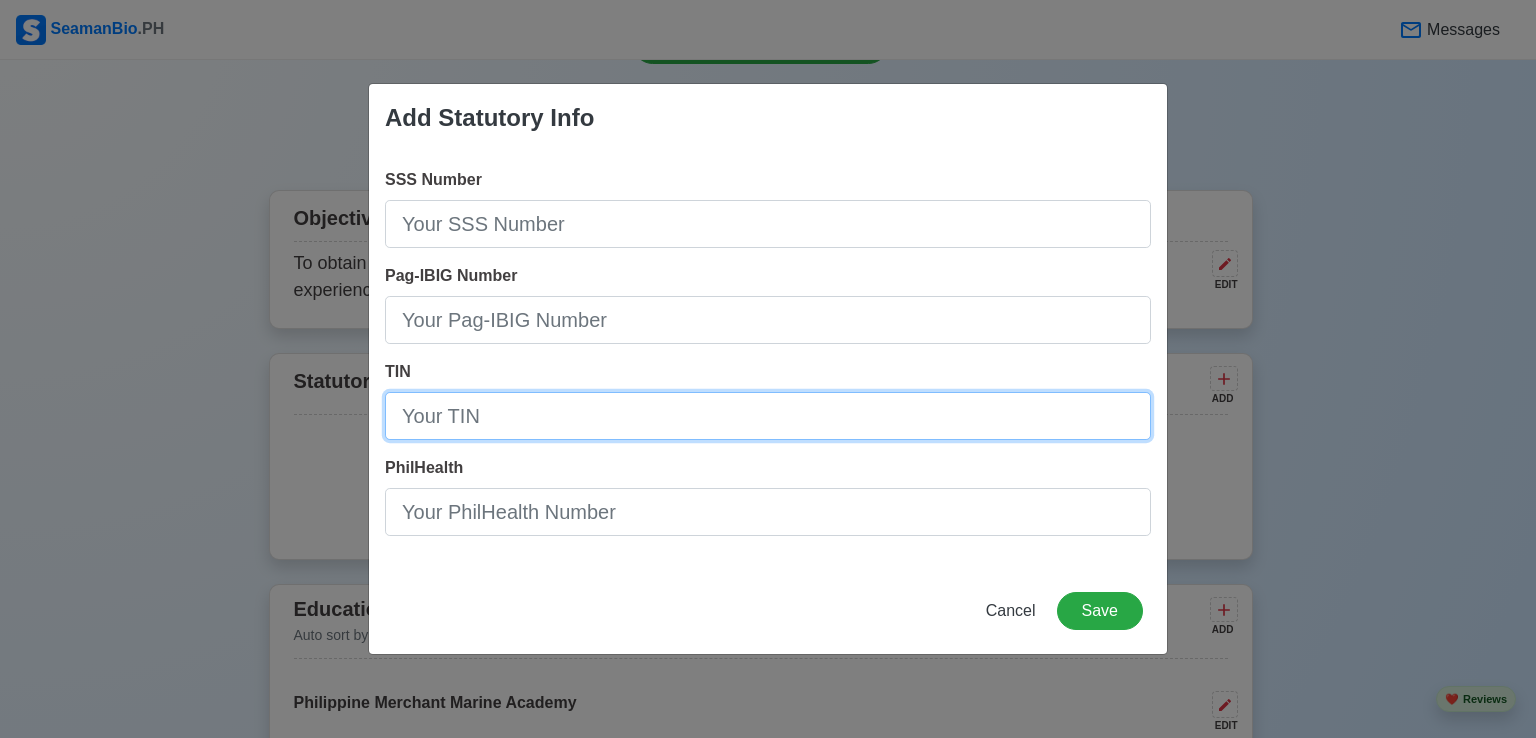 click on "TIN" at bounding box center [768, 416] 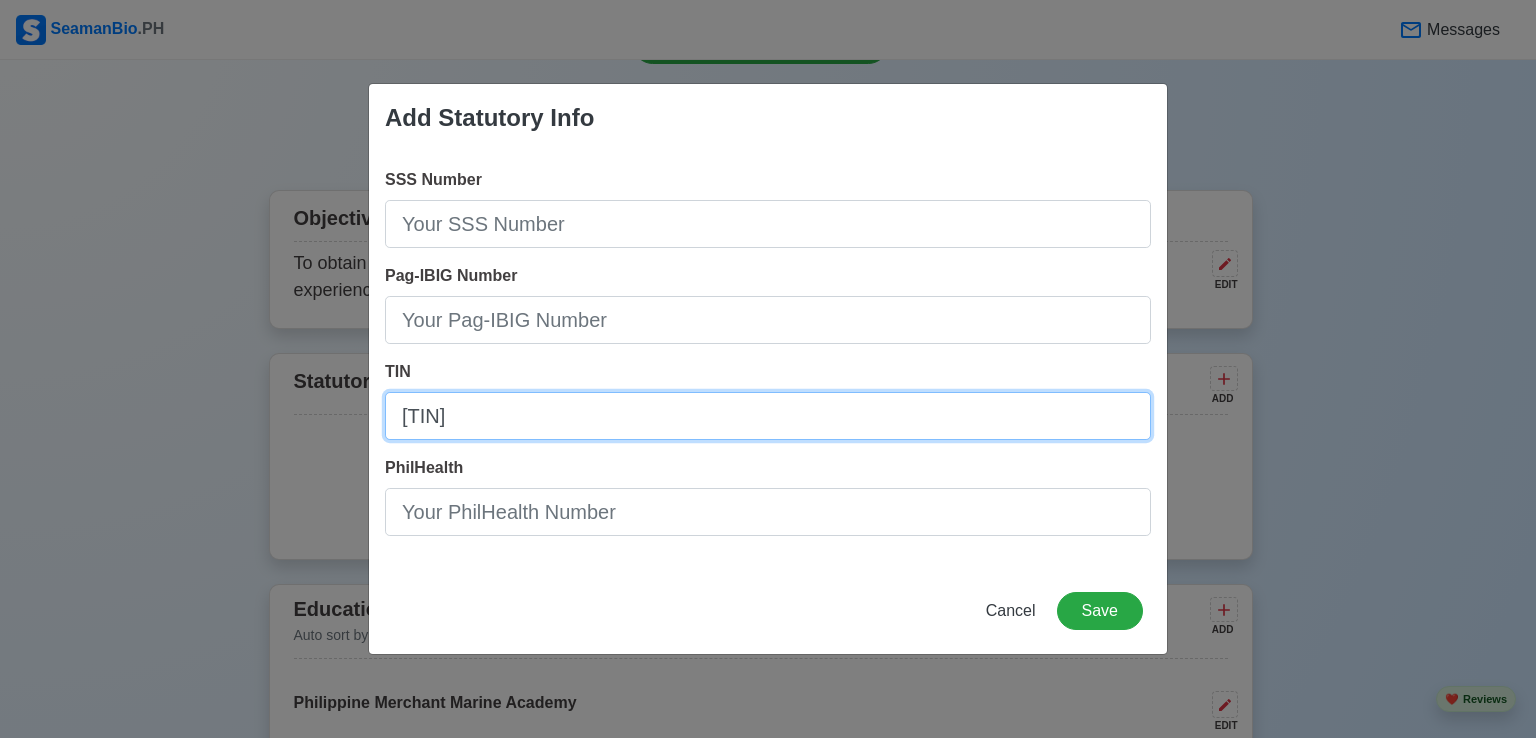 type on "[TIN]" 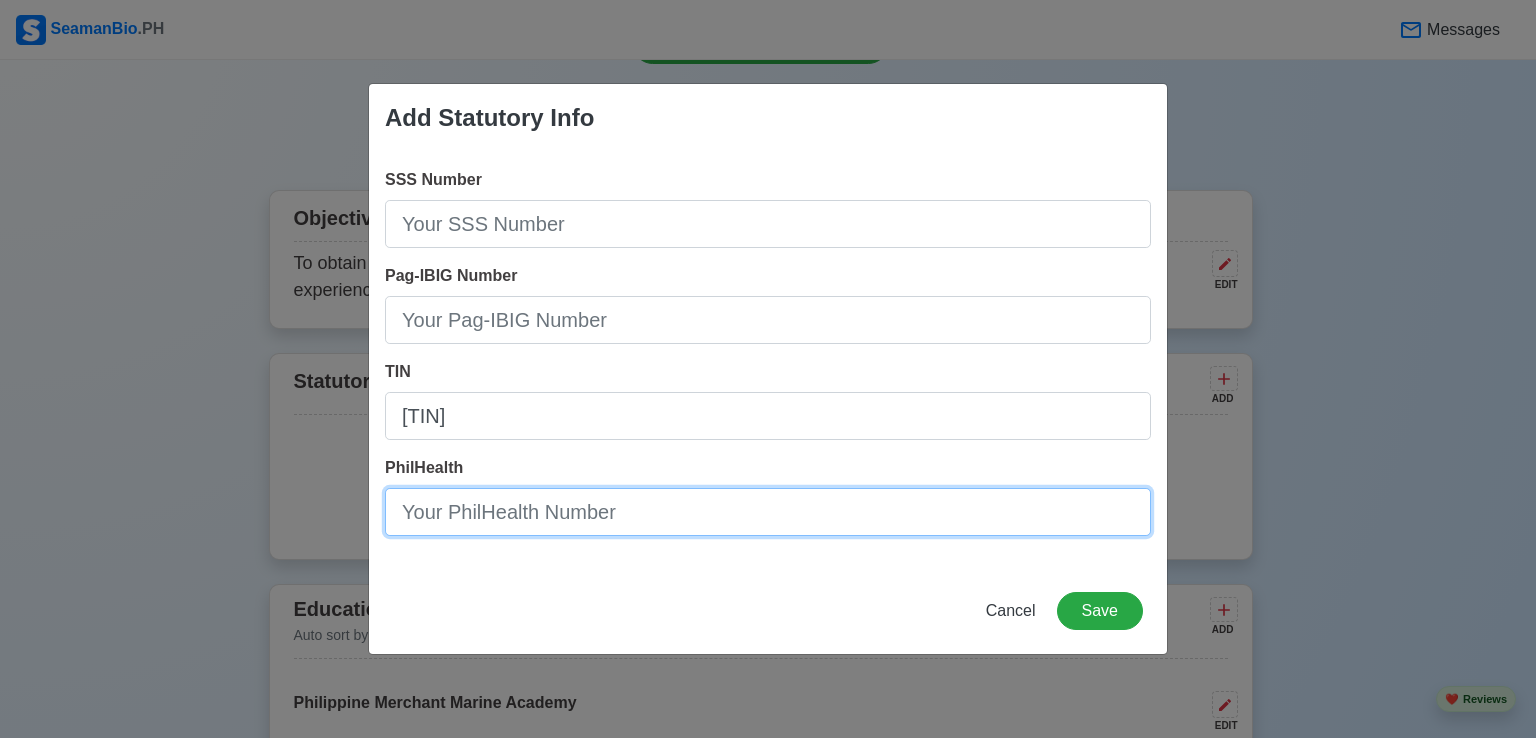 click on "PhilHealth" at bounding box center (768, 512) 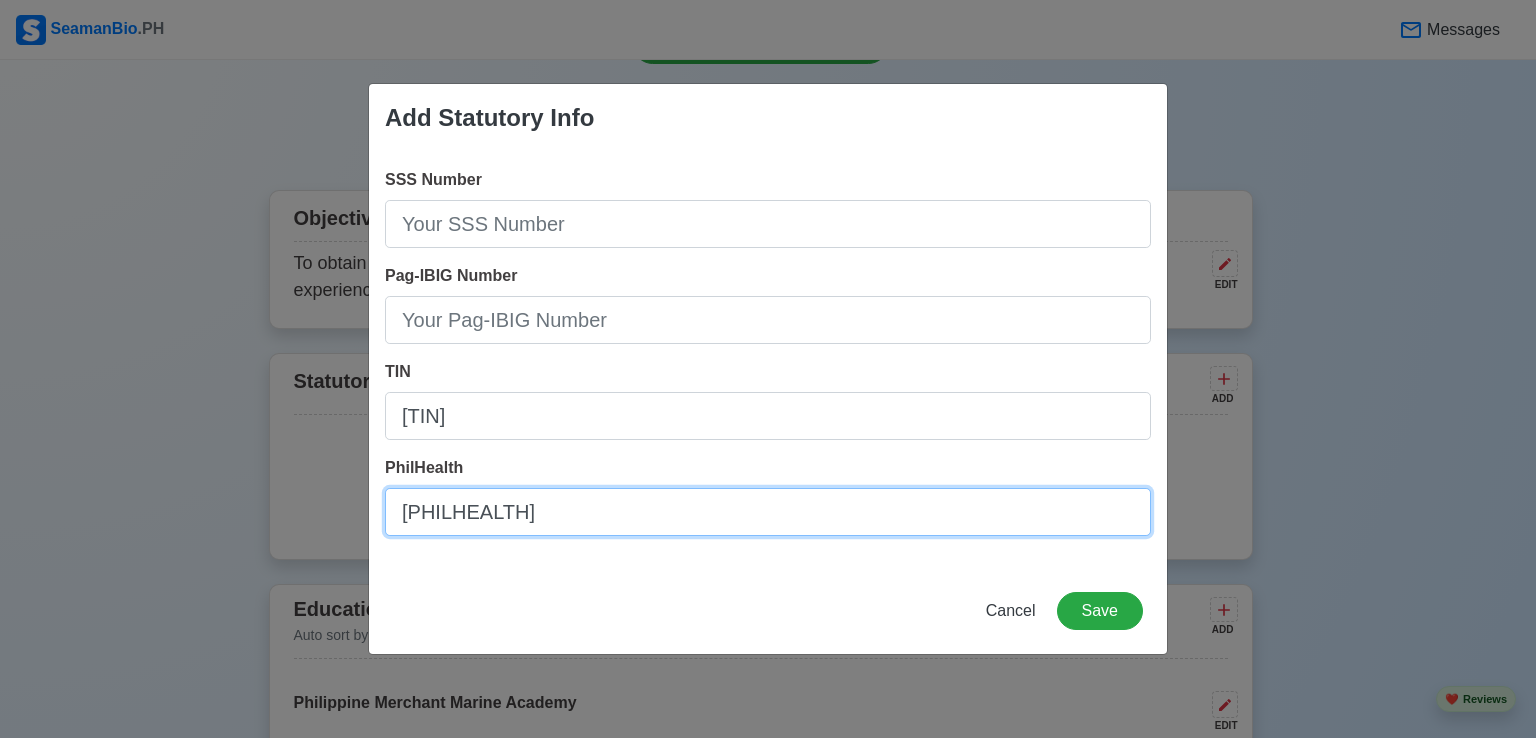 type on "[PHILHEALTH]" 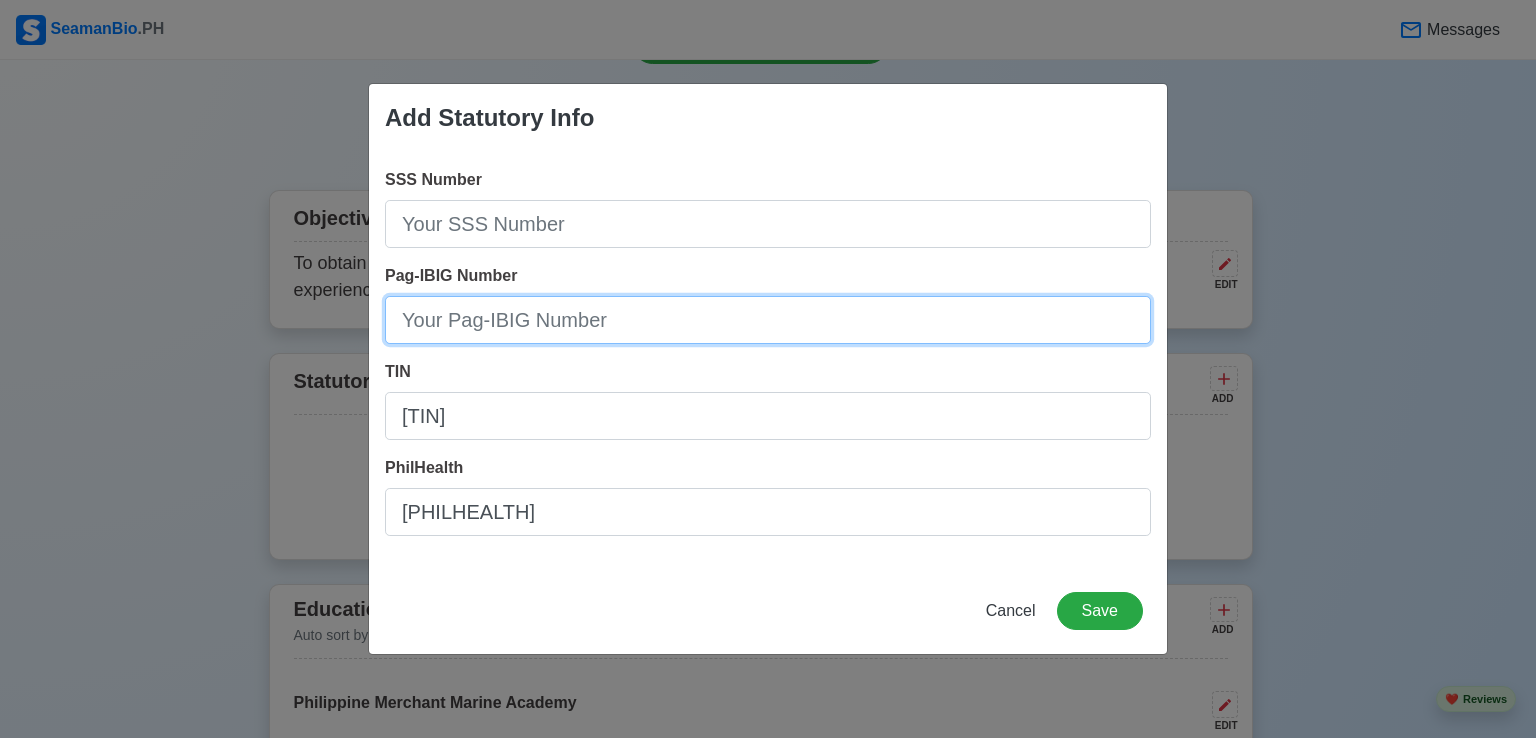 click on "Pag-IBIG Number" at bounding box center (768, 320) 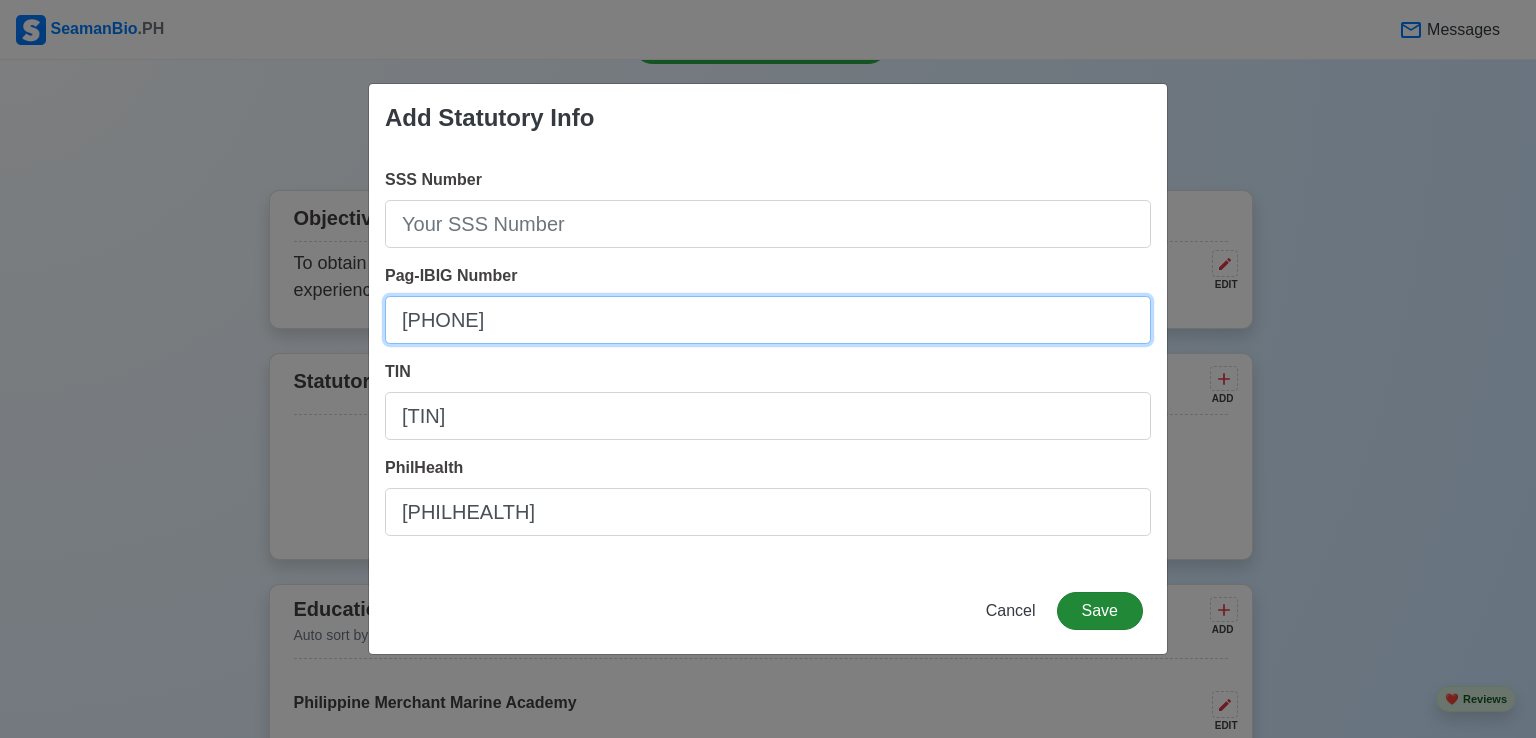 type on "[PHONE]" 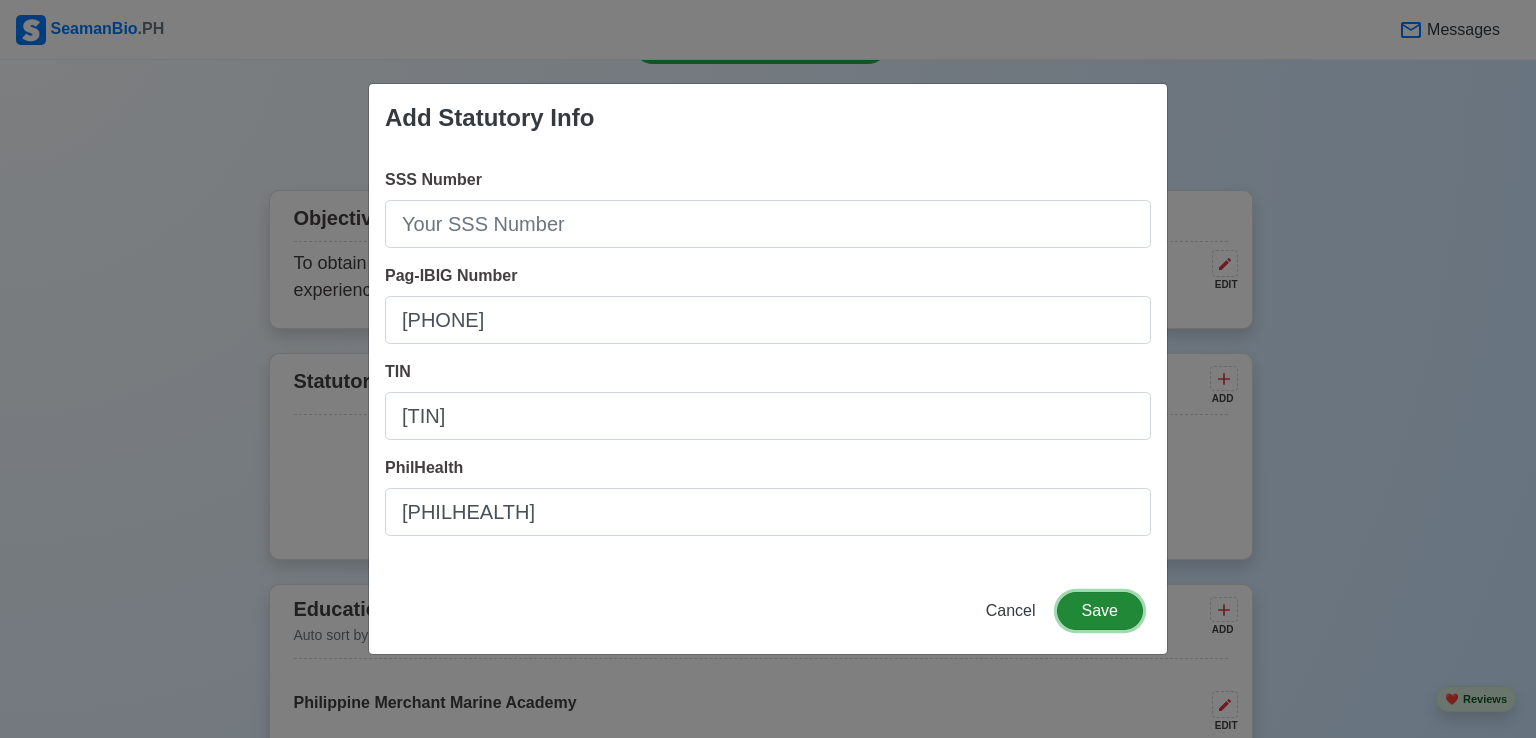 click on "Save" at bounding box center [1100, 611] 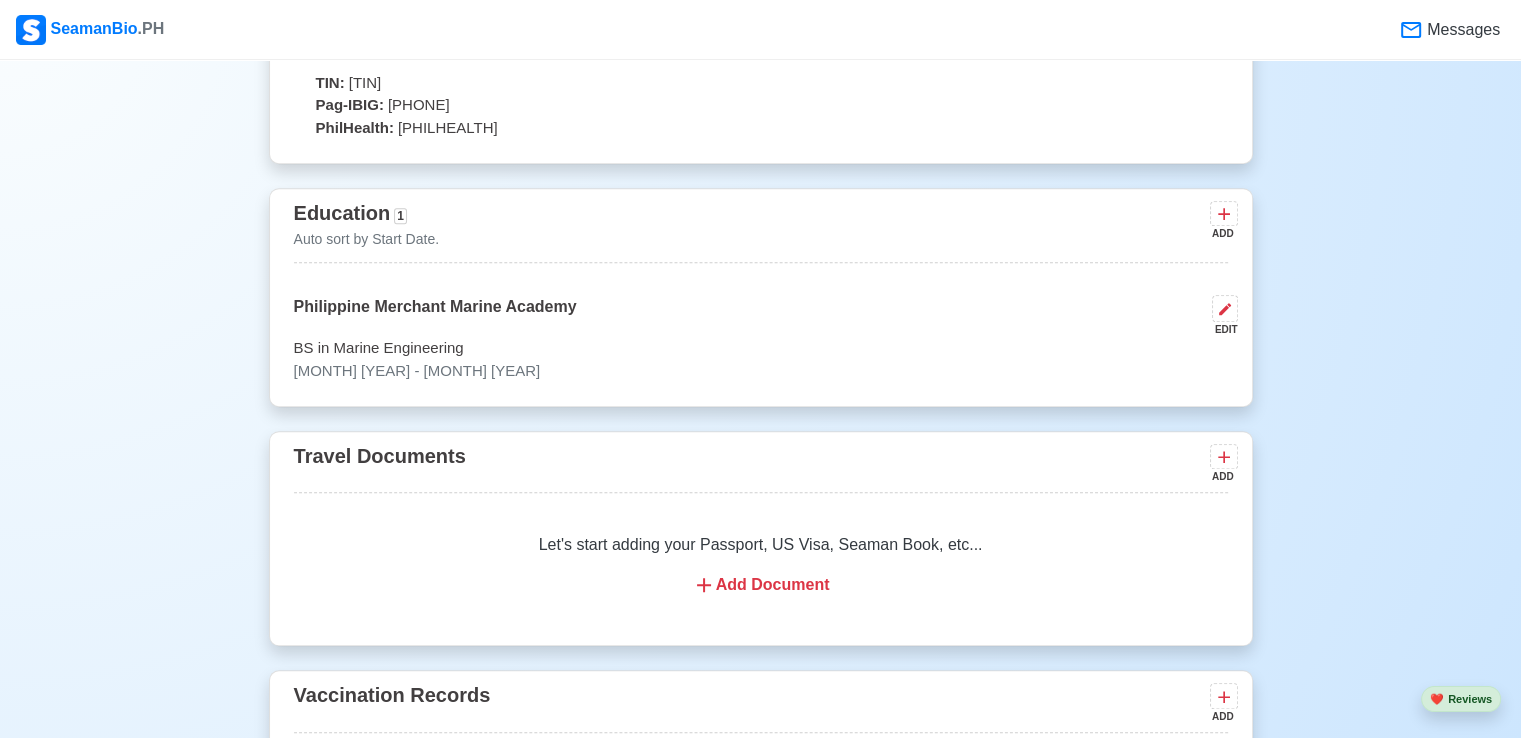 scroll, scrollTop: 1600, scrollLeft: 0, axis: vertical 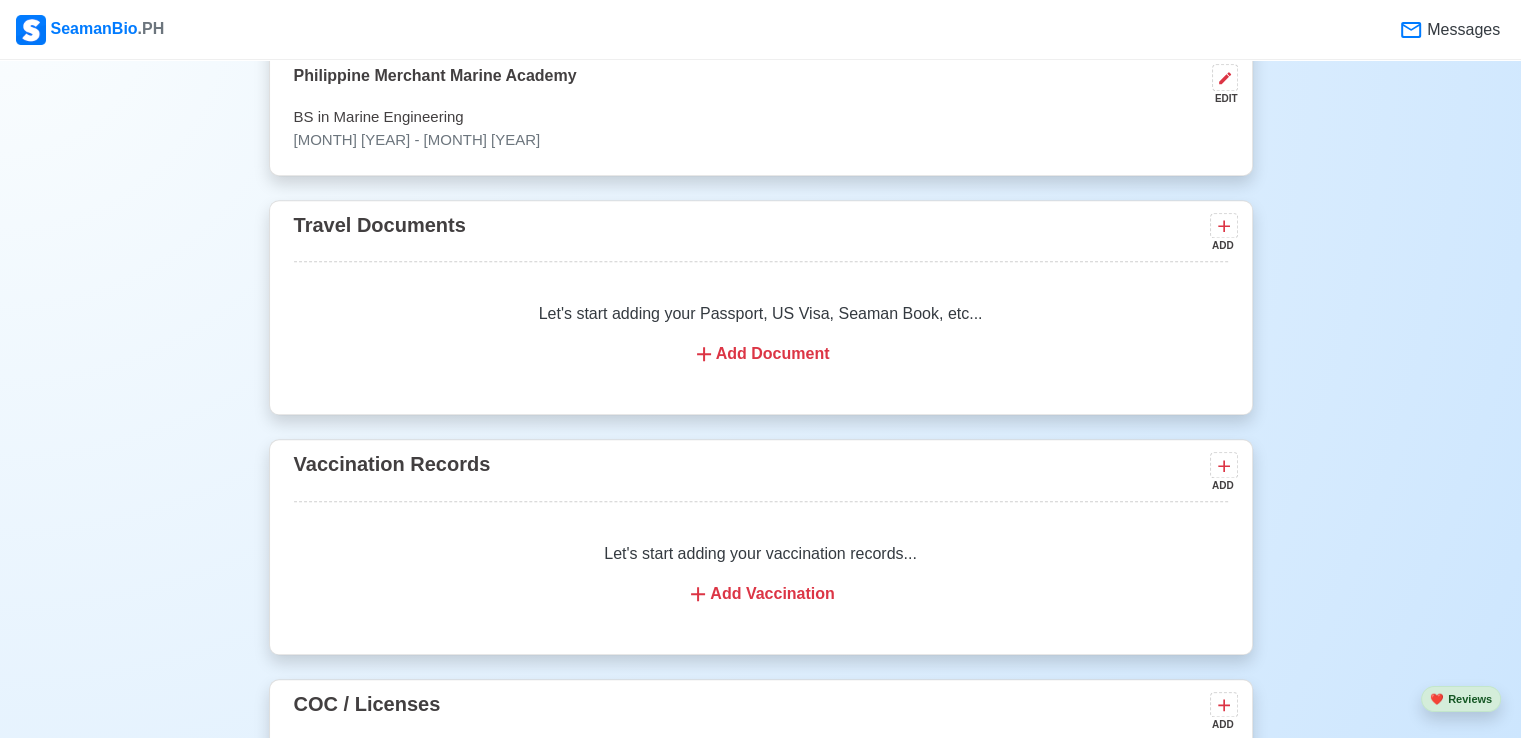 click on "Add Document" at bounding box center (761, 354) 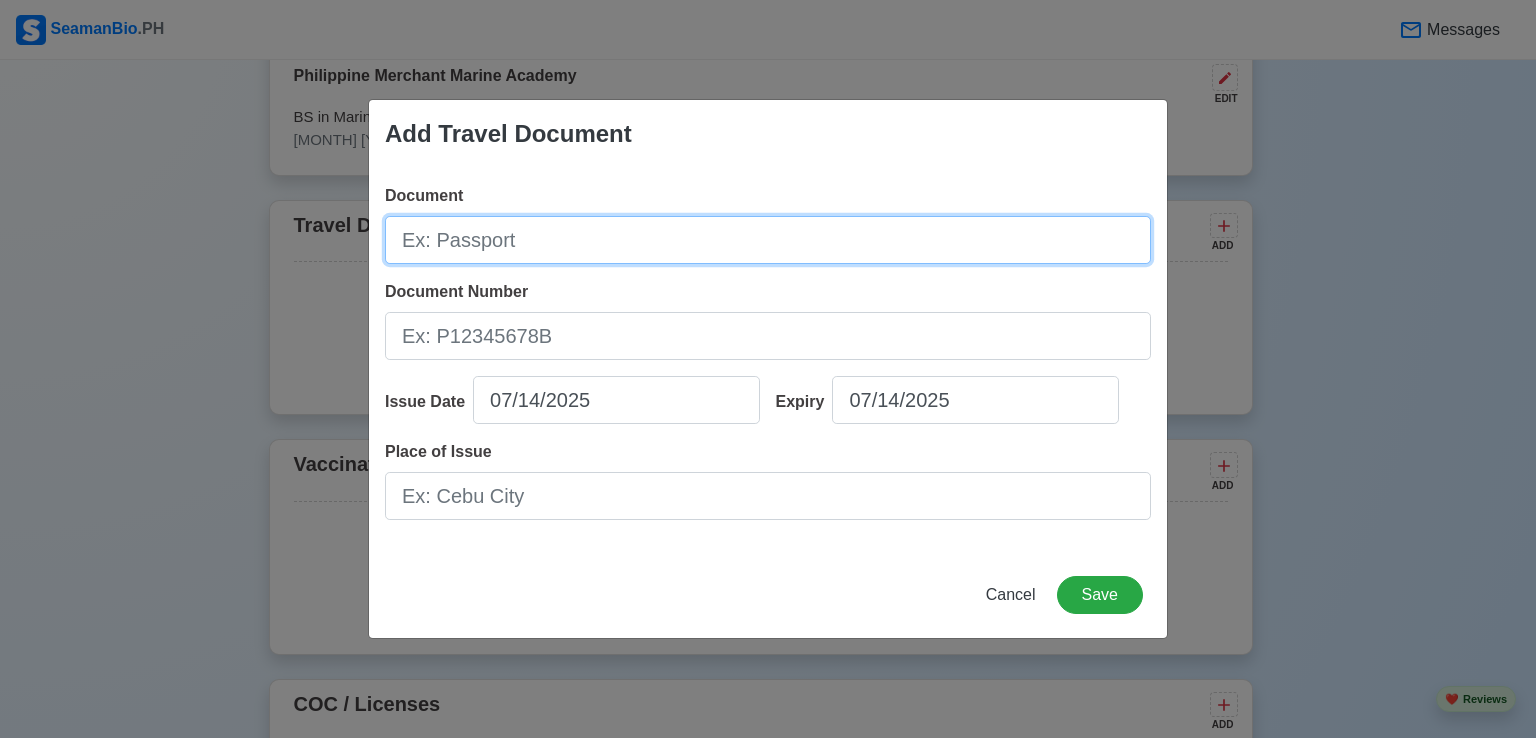 click on "Document" at bounding box center [768, 240] 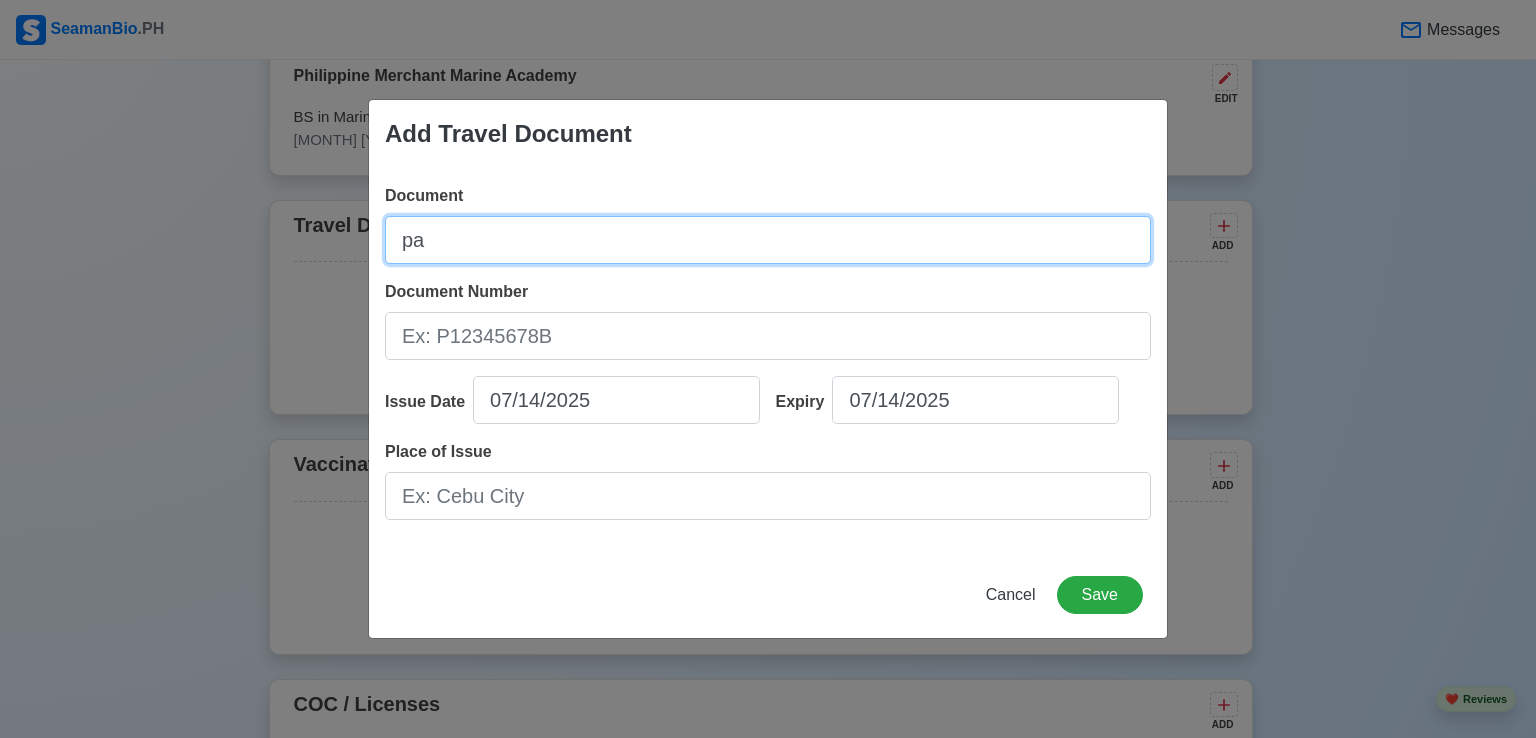 type on "p" 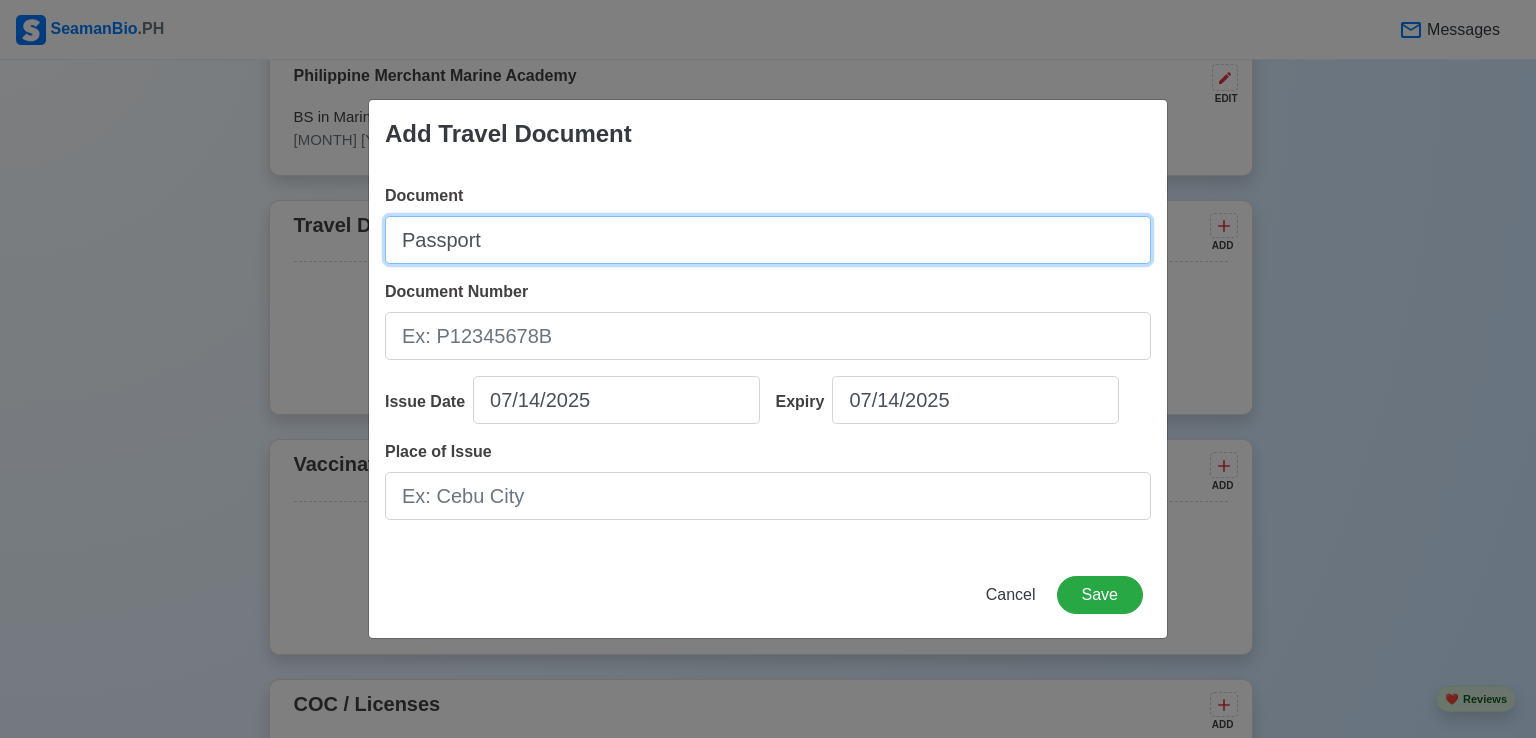 type on "Passport" 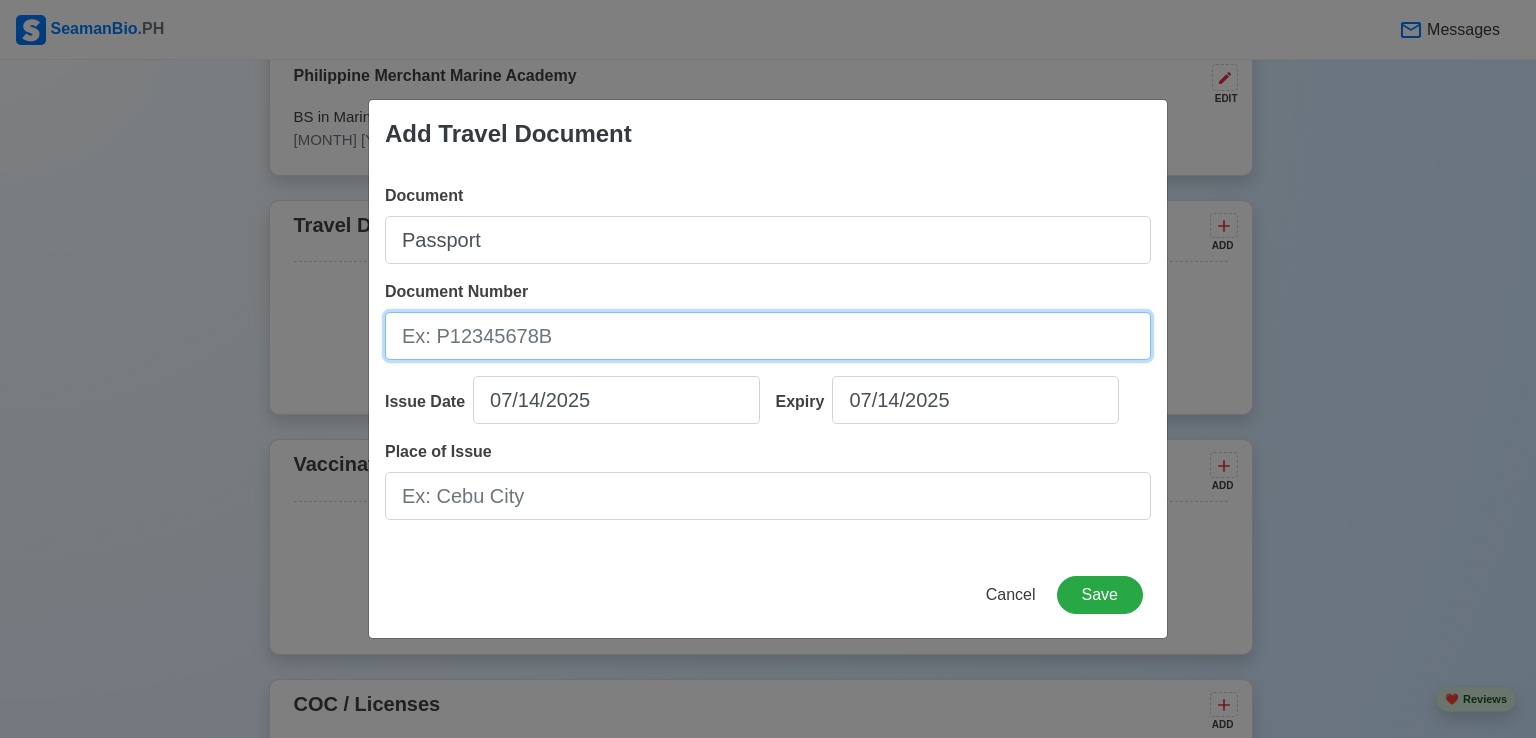 click on "Document Number" at bounding box center [768, 336] 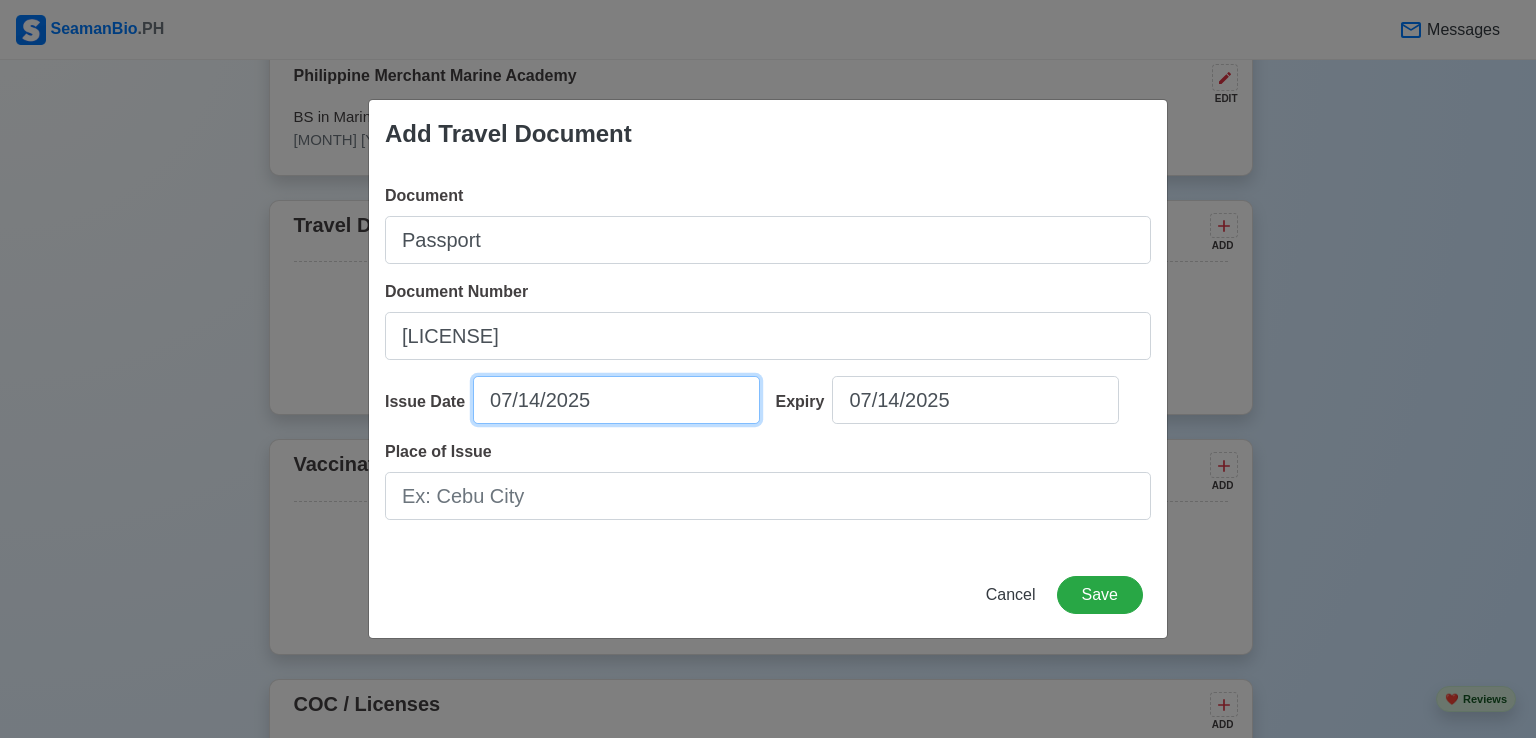 click on "07/14/2025" at bounding box center (616, 400) 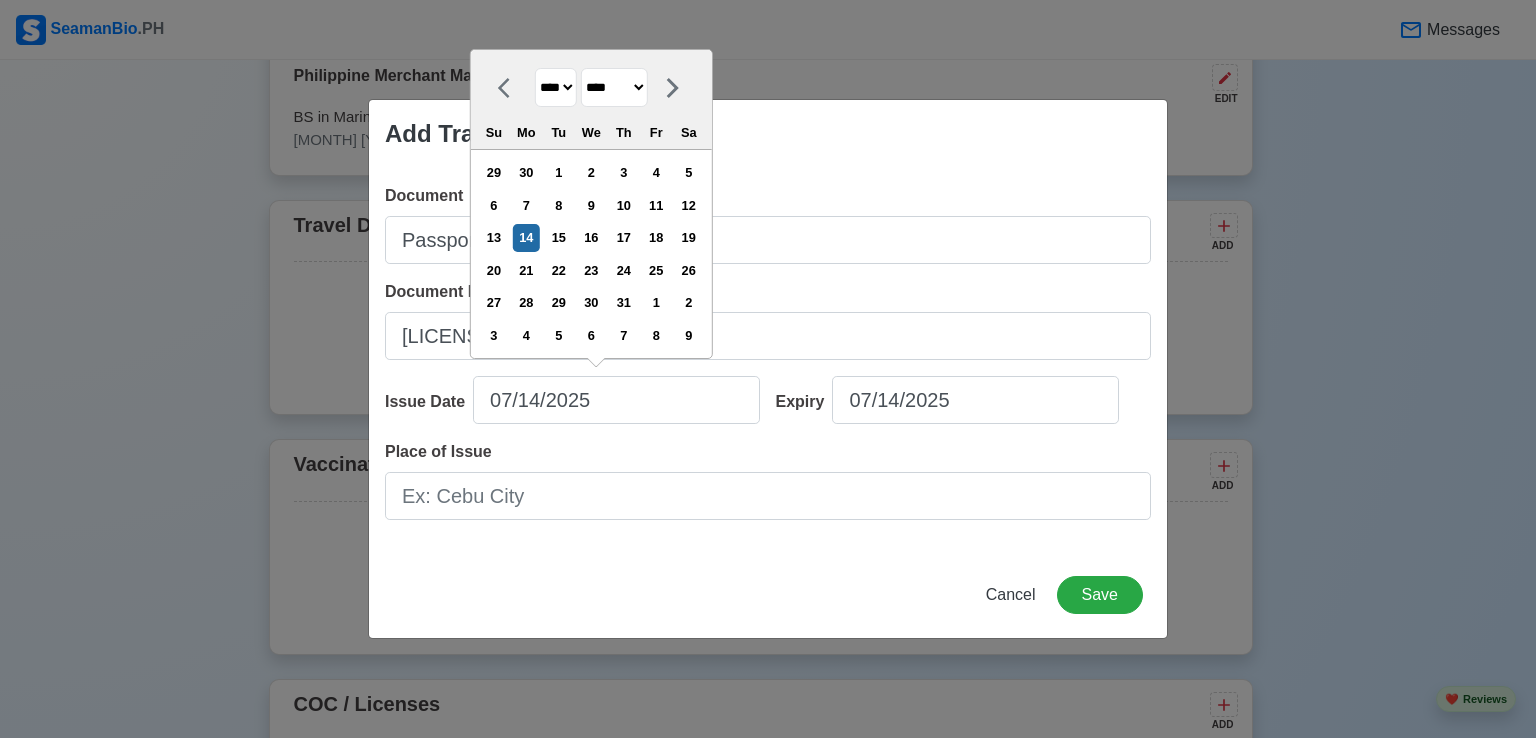 click on "**** **** **** **** **** **** **** **** **** **** **** **** **** **** **** **** **** **** **** **** **** **** **** **** **** **** **** **** **** **** **** **** **** **** **** **** **** **** **** **** **** **** **** **** **** **** **** **** **** **** **** **** **** **** **** **** **** **** **** **** **** **** **** **** **** **** **** **** **** **** **** **** **** **** **** **** **** **** **** **** **** **** **** **** **** **** **** **** **** **** **** **** **** **** **** **** **** **** **** **** **** **** **** **** **** ****" at bounding box center [556, 87] 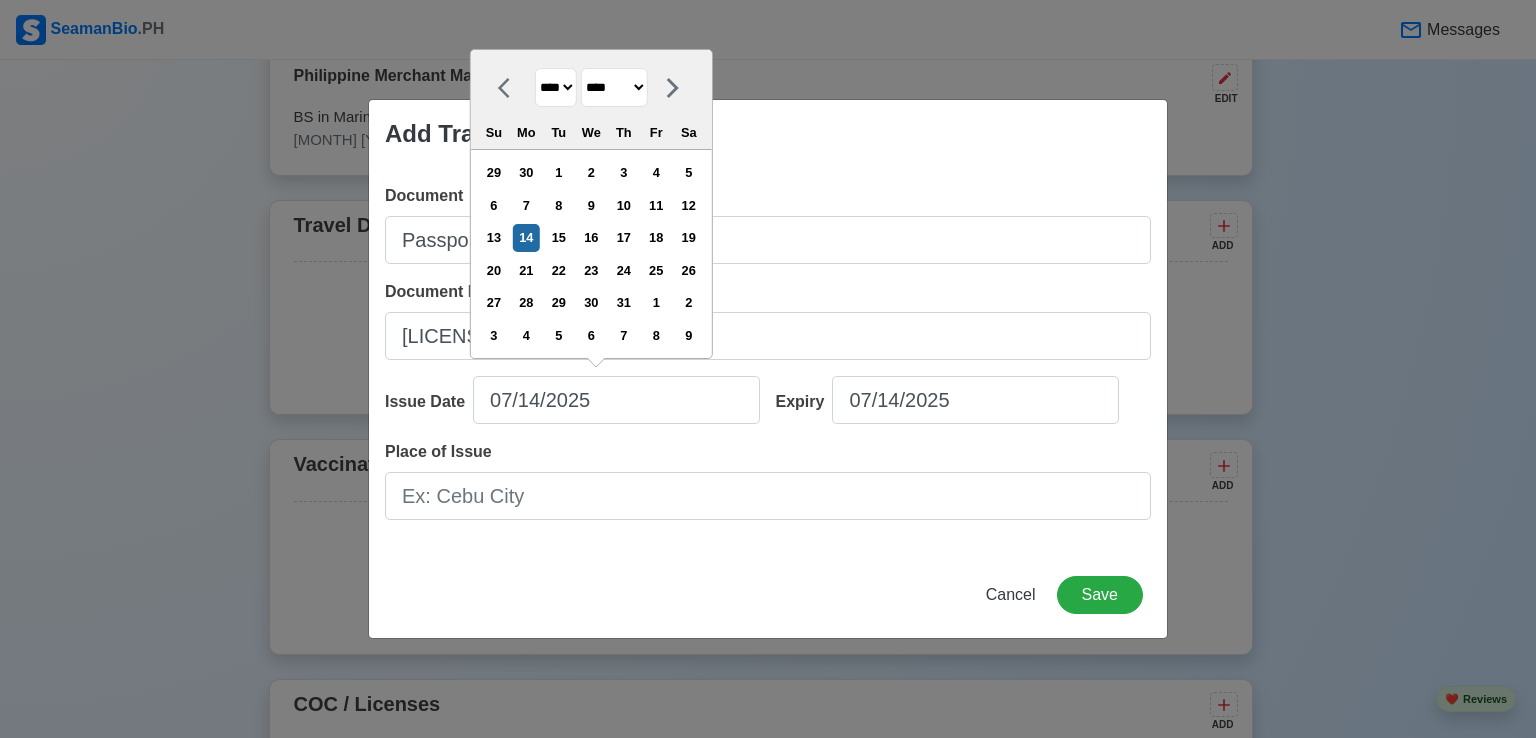 select on "****" 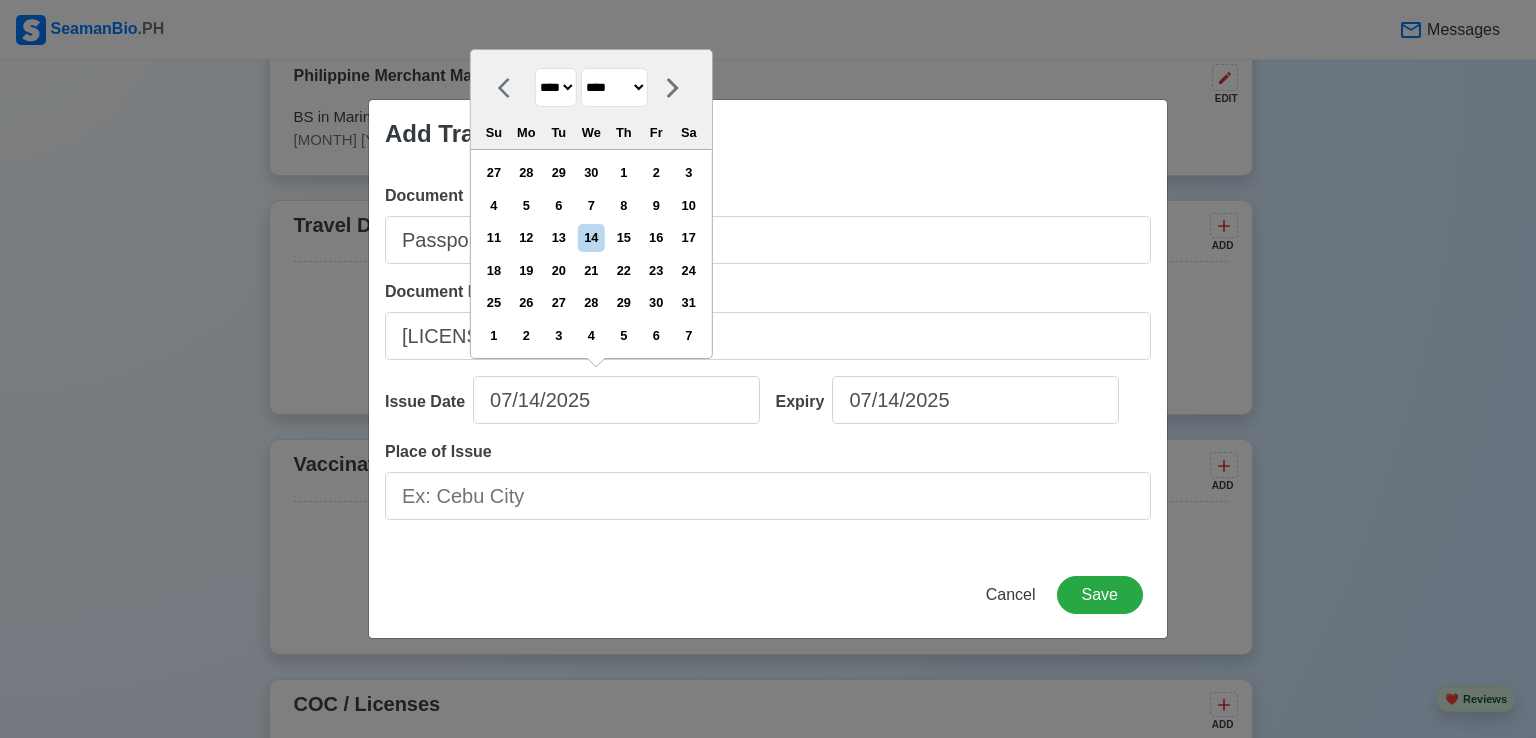 click on "******* ******** ***** ***** *** **** **** ****** ********* ******* ******** ********" at bounding box center (614, 87) 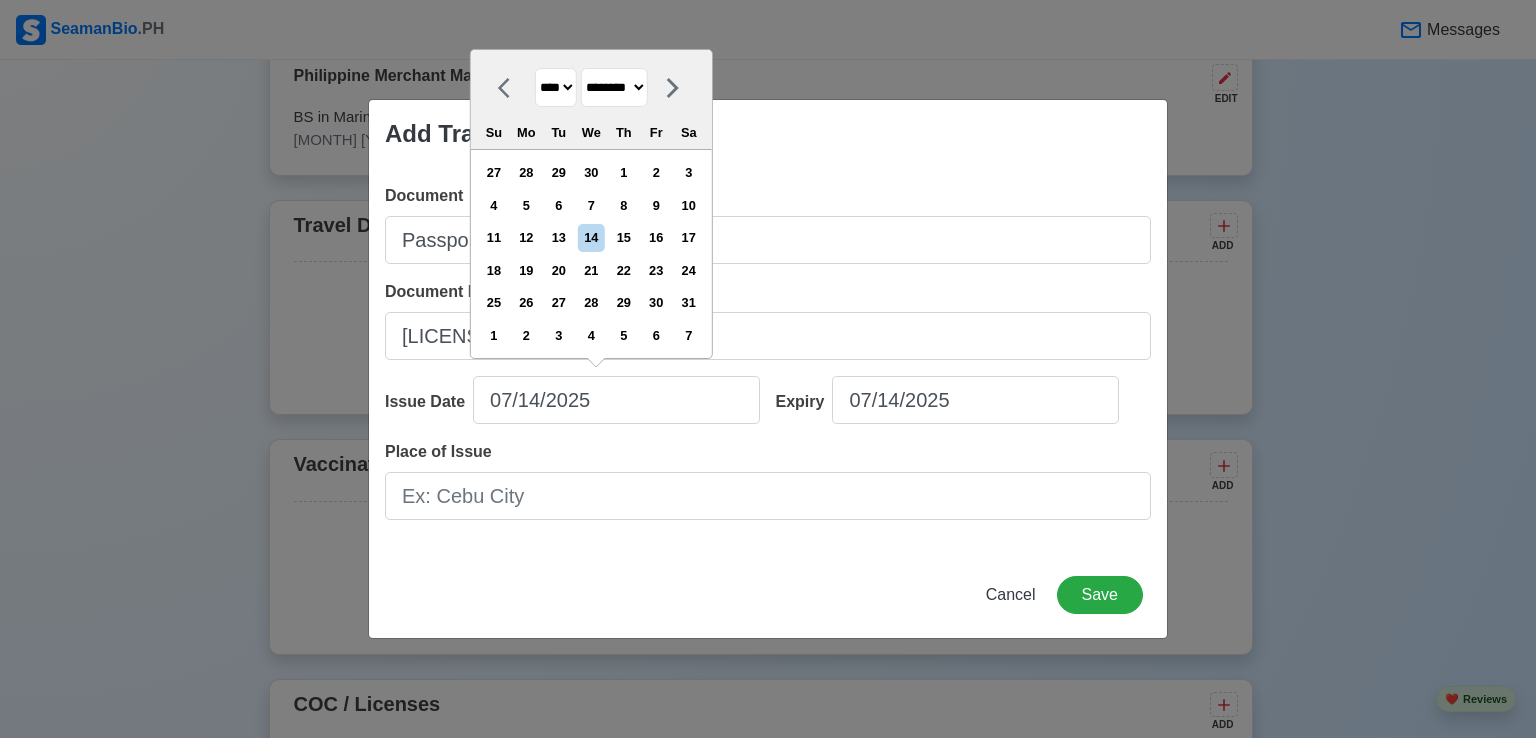click on "******* ******** ***** ***** *** **** **** ****** ********* ******* ******** ********" at bounding box center (614, 87) 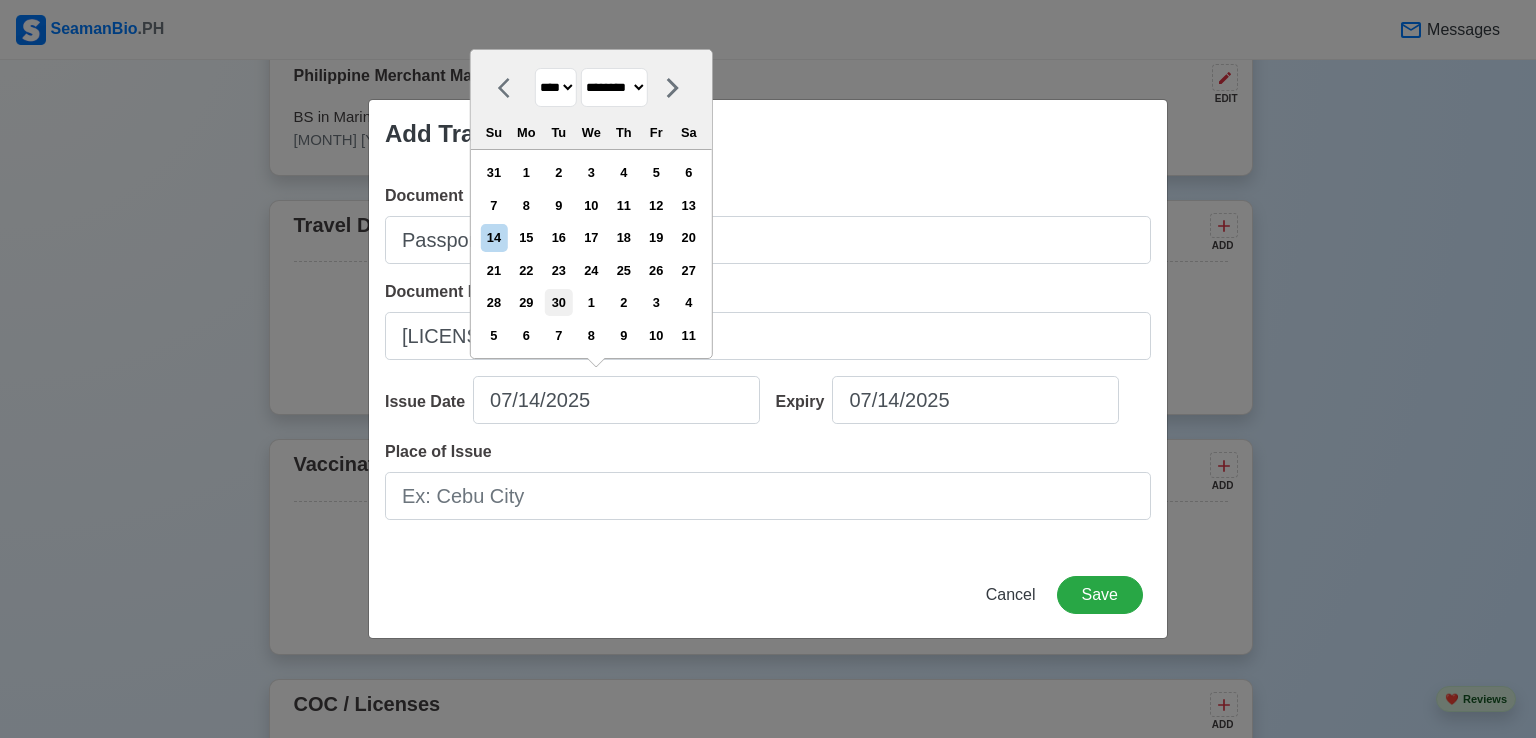click on "30" at bounding box center (558, 302) 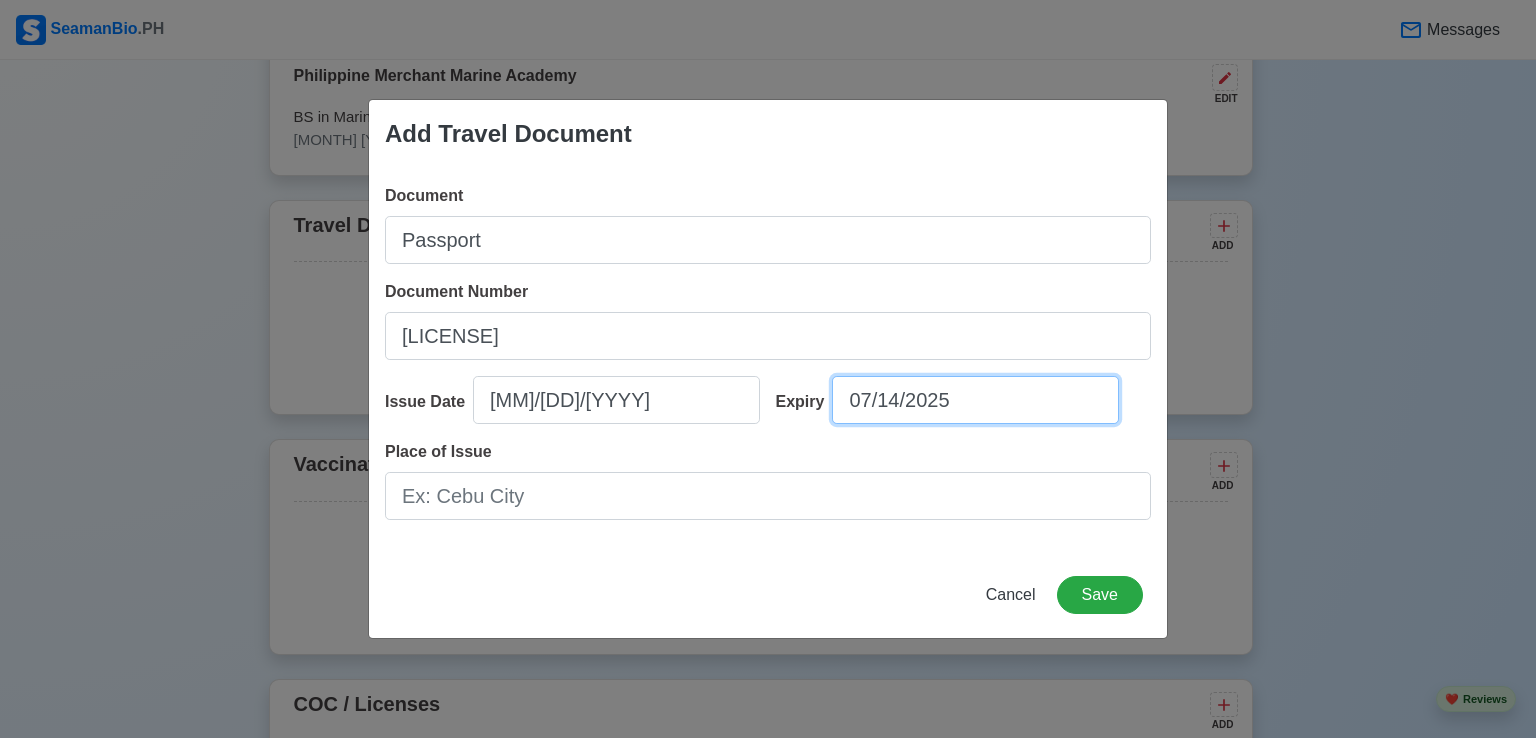 click on "07/14/2025" at bounding box center (975, 400) 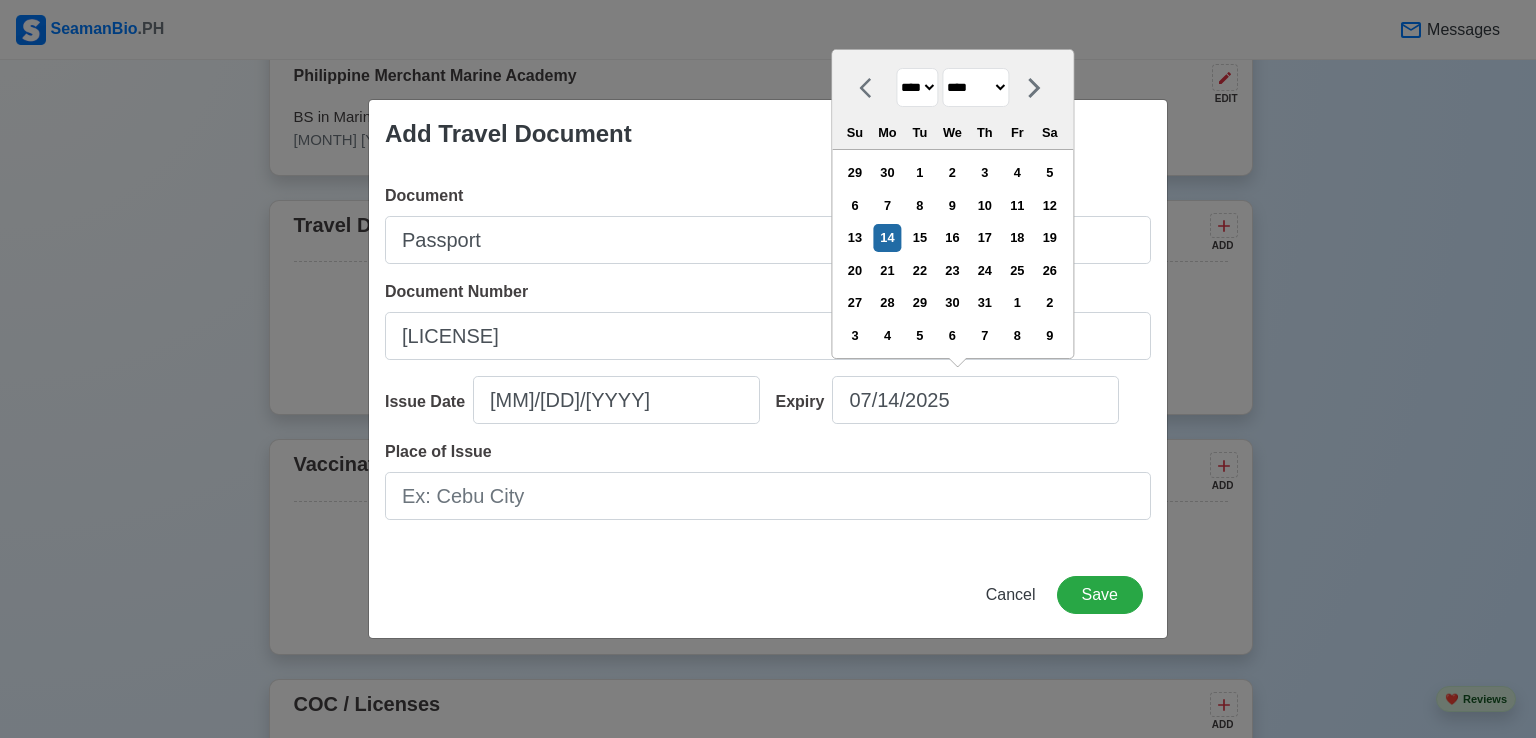 click on "**** **** **** **** **** **** **** **** **** **** **** **** **** **** **** **** **** **** **** **** **** **** **** **** **** **** **** **** **** **** **** **** **** **** **** **** **** **** **** **** **** **** **** **** **** **** **** **** **** **** **** **** **** **** **** **** **** **** **** **** **** **** **** **** **** **** **** **** **** **** **** **** **** **** **** **** **** **** **** **** **** **** **** **** **** **** **** **** **** **** **** **** **** **** **** **** **** **** **** **** **** **** **** **** **** **** **** **** **** **** **** **** **** **** **** **** **** **** **** **** ****" at bounding box center [917, 87] 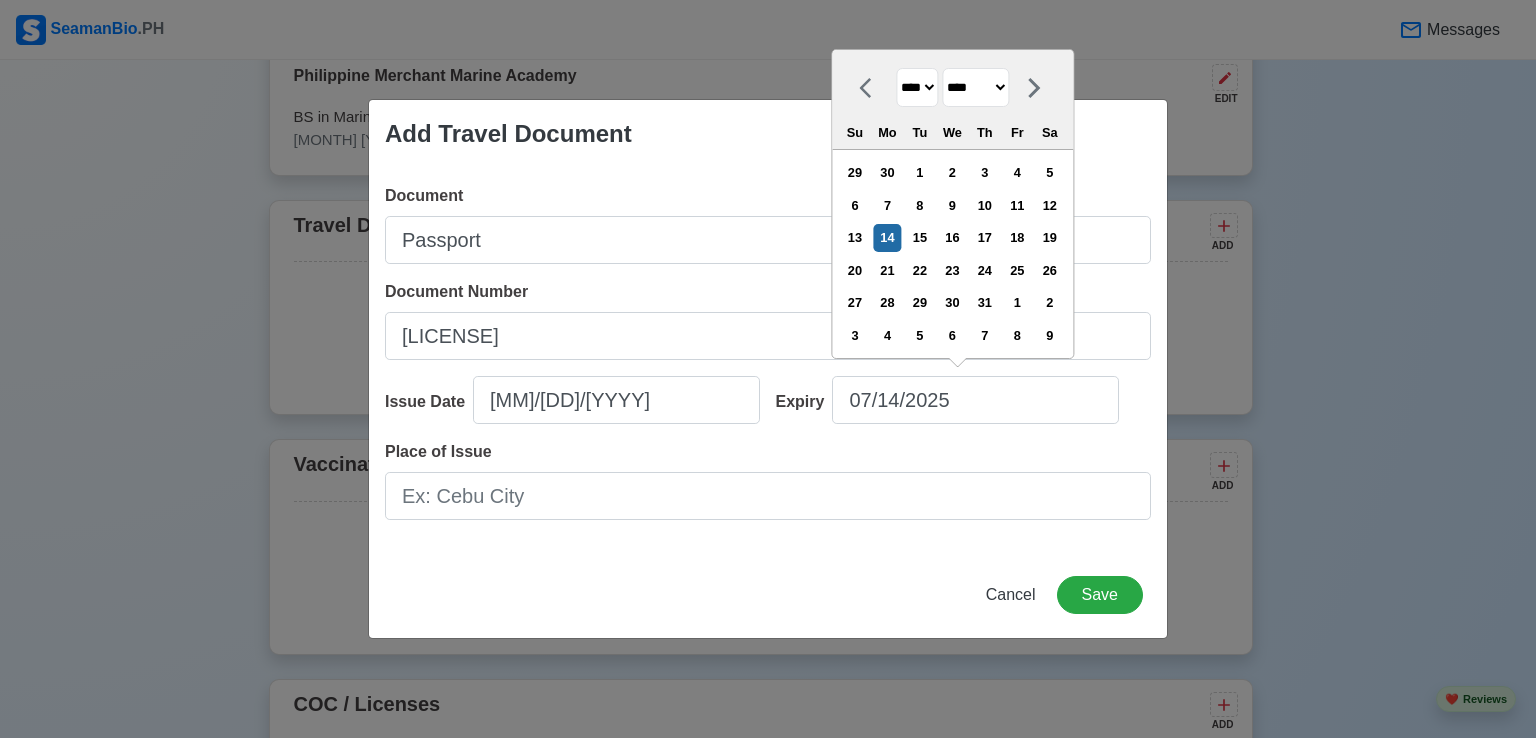 click on "**** **** **** **** **** **** **** **** **** **** **** **** **** **** **** **** **** **** **** **** **** **** **** **** **** **** **** **** **** **** **** **** **** **** **** **** **** **** **** **** **** **** **** **** **** **** **** **** **** **** **** **** **** **** **** **** **** **** **** **** **** **** **** **** **** **** **** **** **** **** **** **** **** **** **** **** **** **** **** **** **** **** **** **** **** **** **** **** **** **** **** **** **** **** **** **** **** **** **** **** **** **** **** **** **** **** **** **** **** **** **** **** **** **** **** **** **** **** **** **** ****" at bounding box center [917, 87] 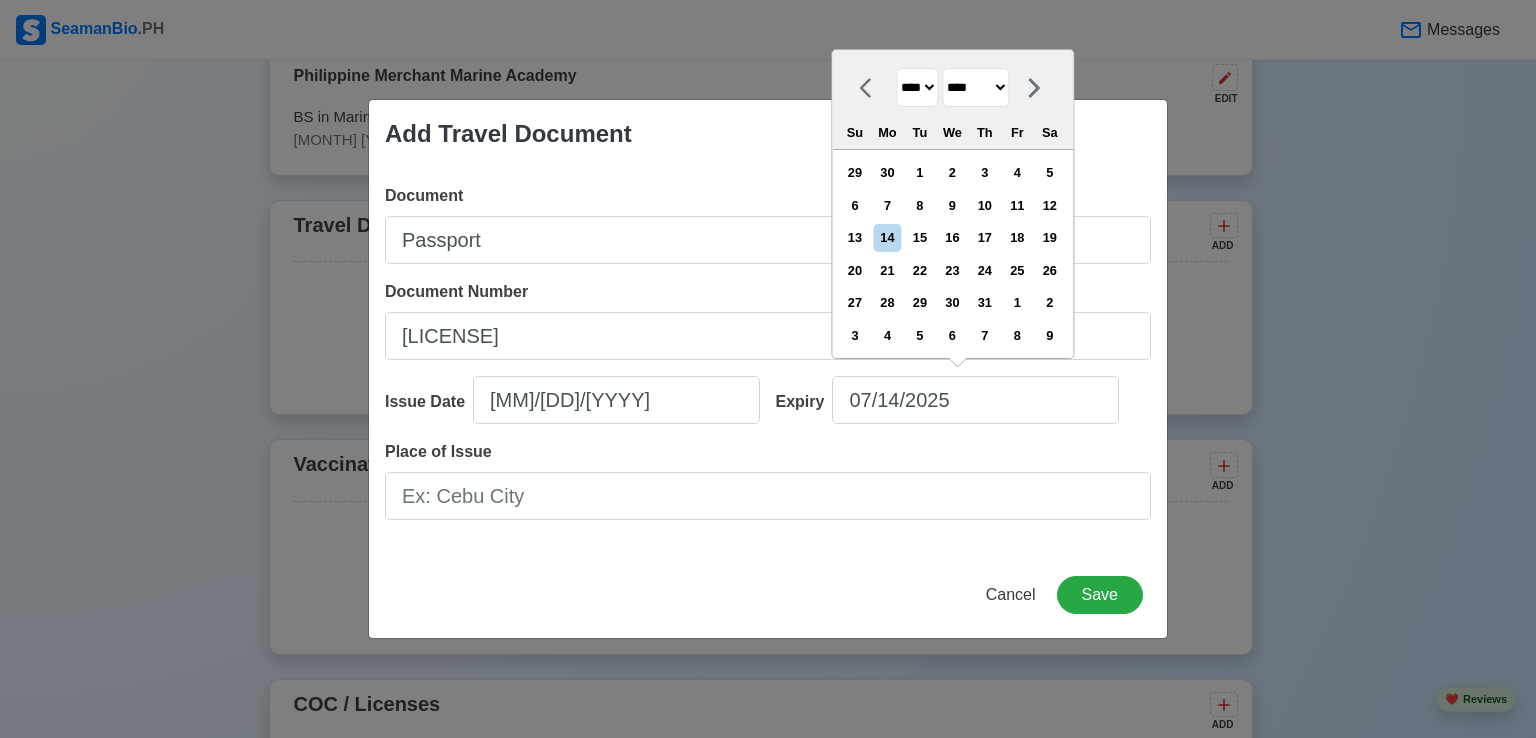 click on "******* ******** ***** ***** *** **** **** ****** ********* ******* ******** ********" at bounding box center [975, 87] 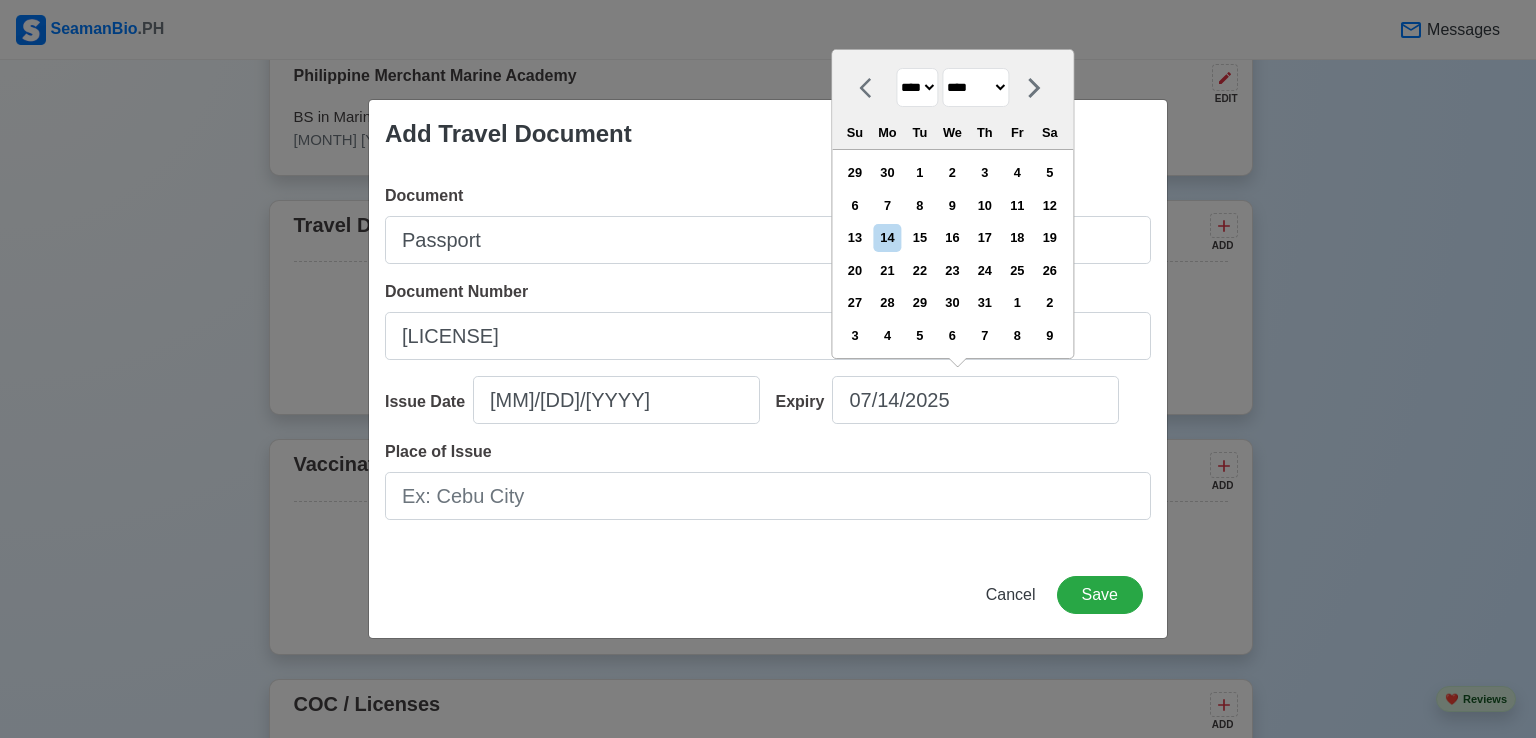 select on "********" 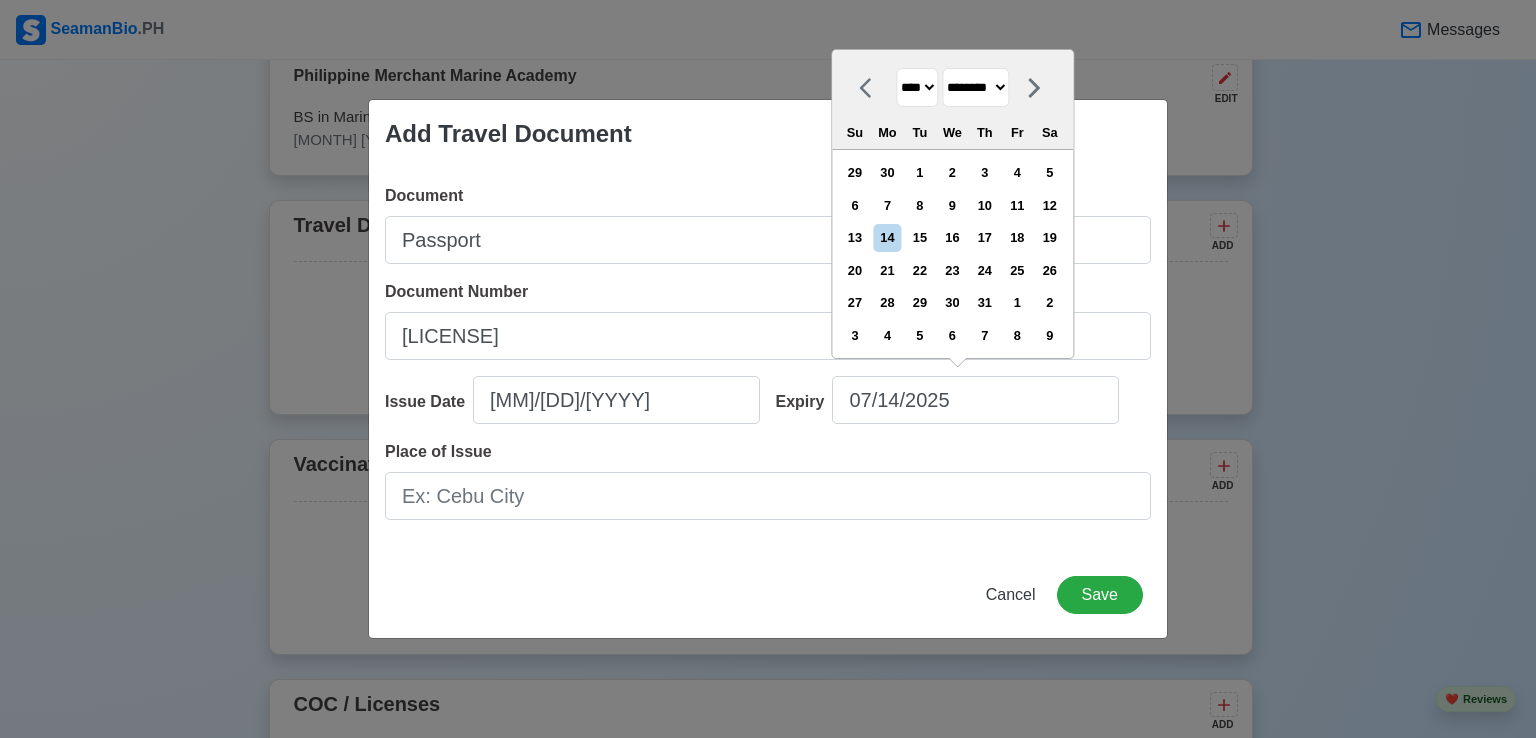 click on "******* ******** ***** ***** *** **** **** ****** ********* ******* ******** ********" at bounding box center (975, 87) 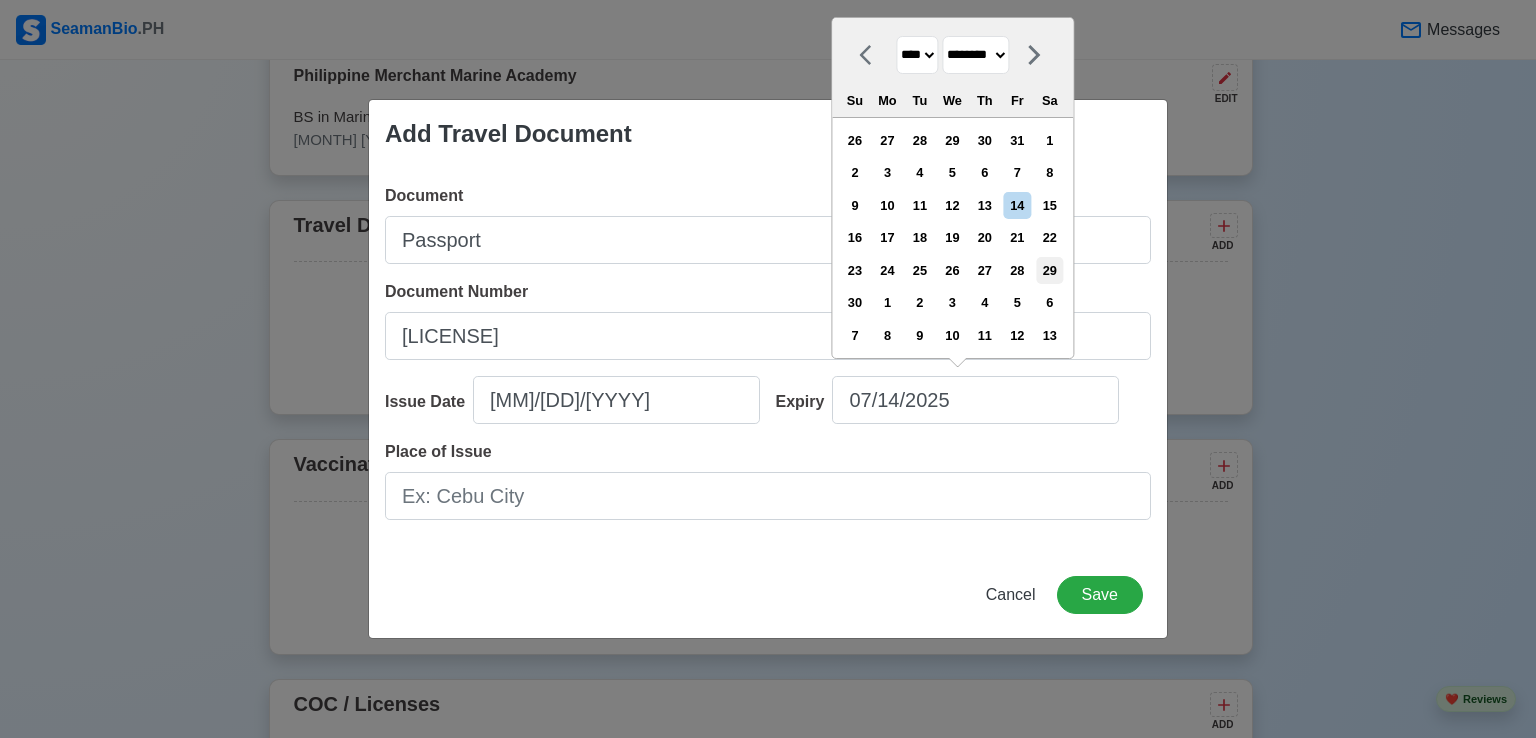 click on "29" at bounding box center (1049, 270) 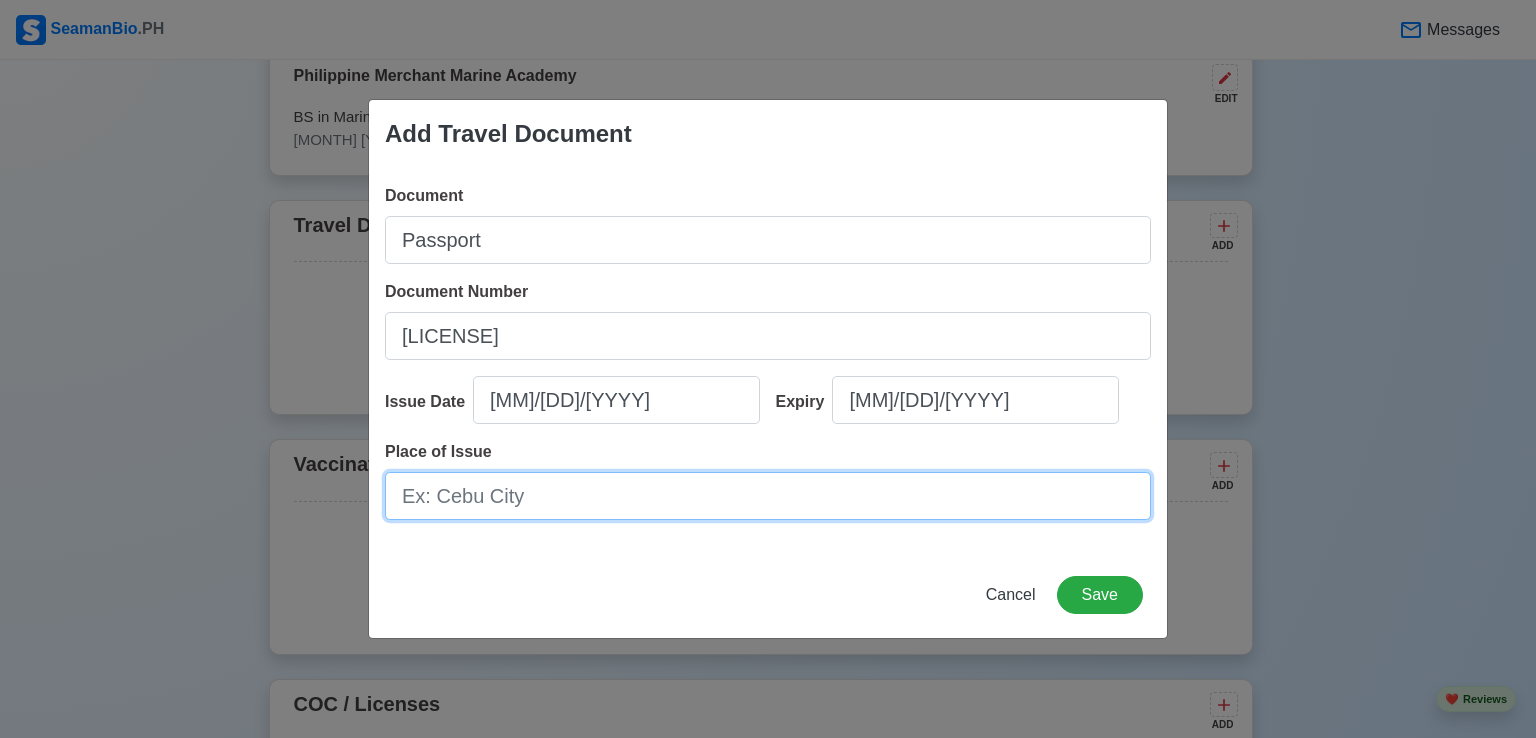 click on "Place of Issue" at bounding box center [768, 496] 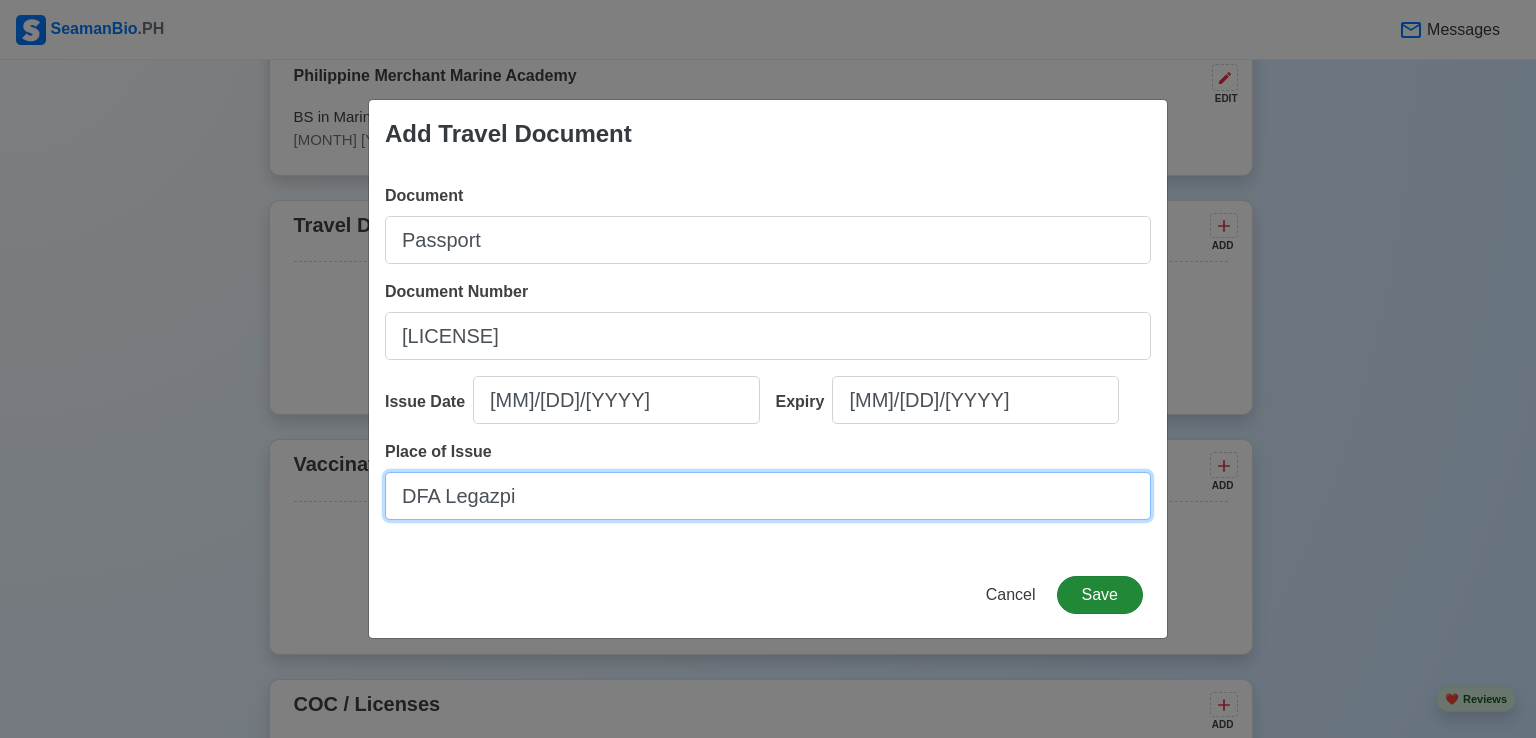 type on "DFA Legazpi" 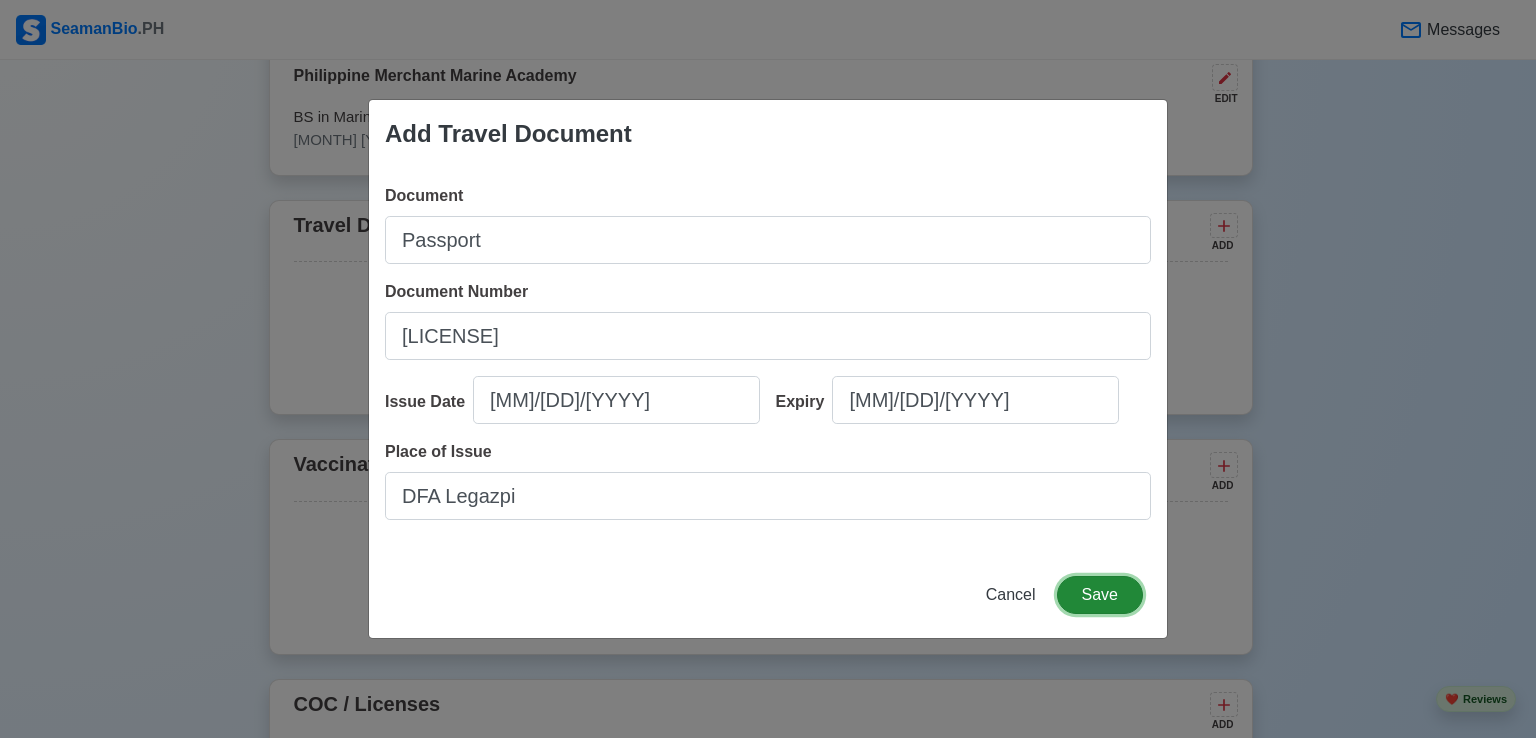 click on "Save" at bounding box center [1100, 595] 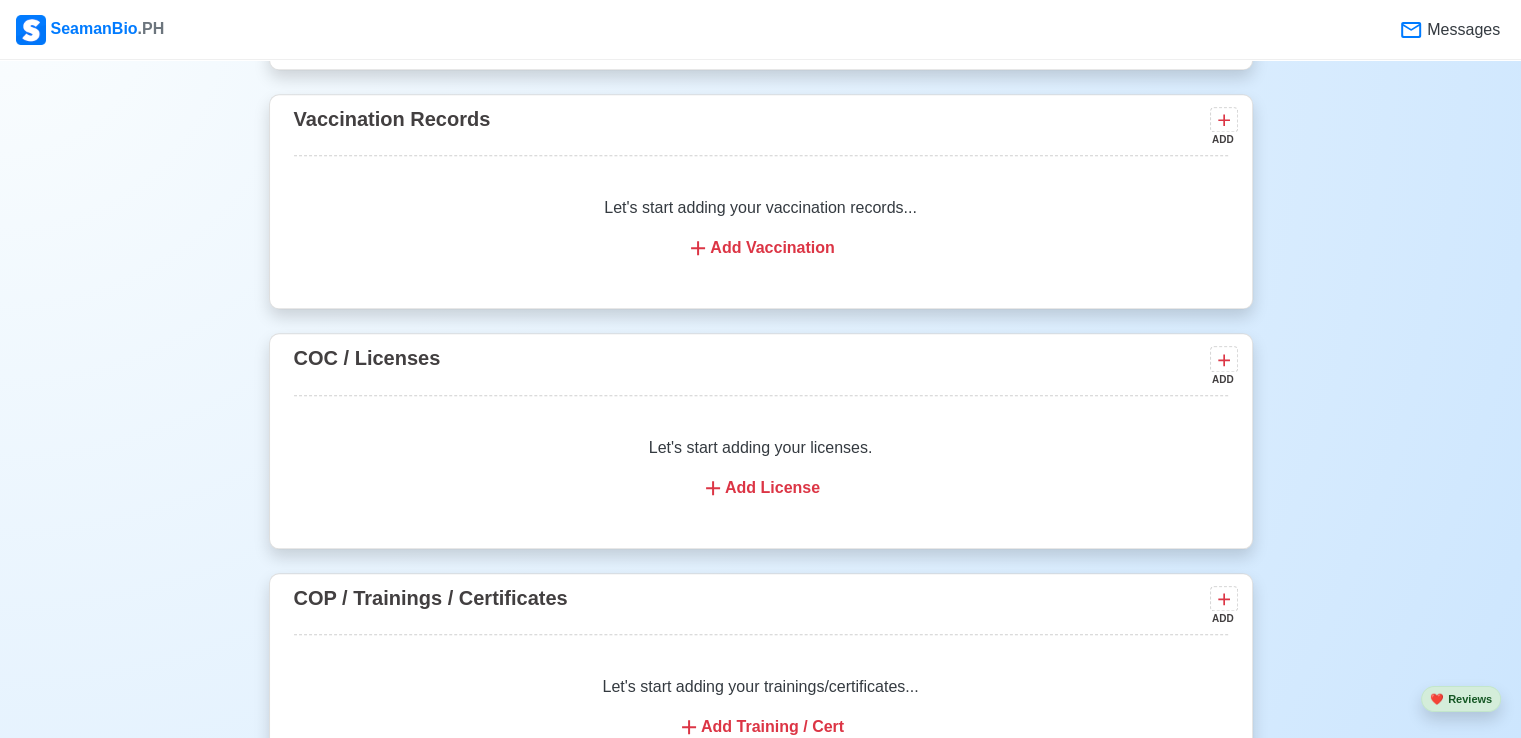 scroll, scrollTop: 1700, scrollLeft: 0, axis: vertical 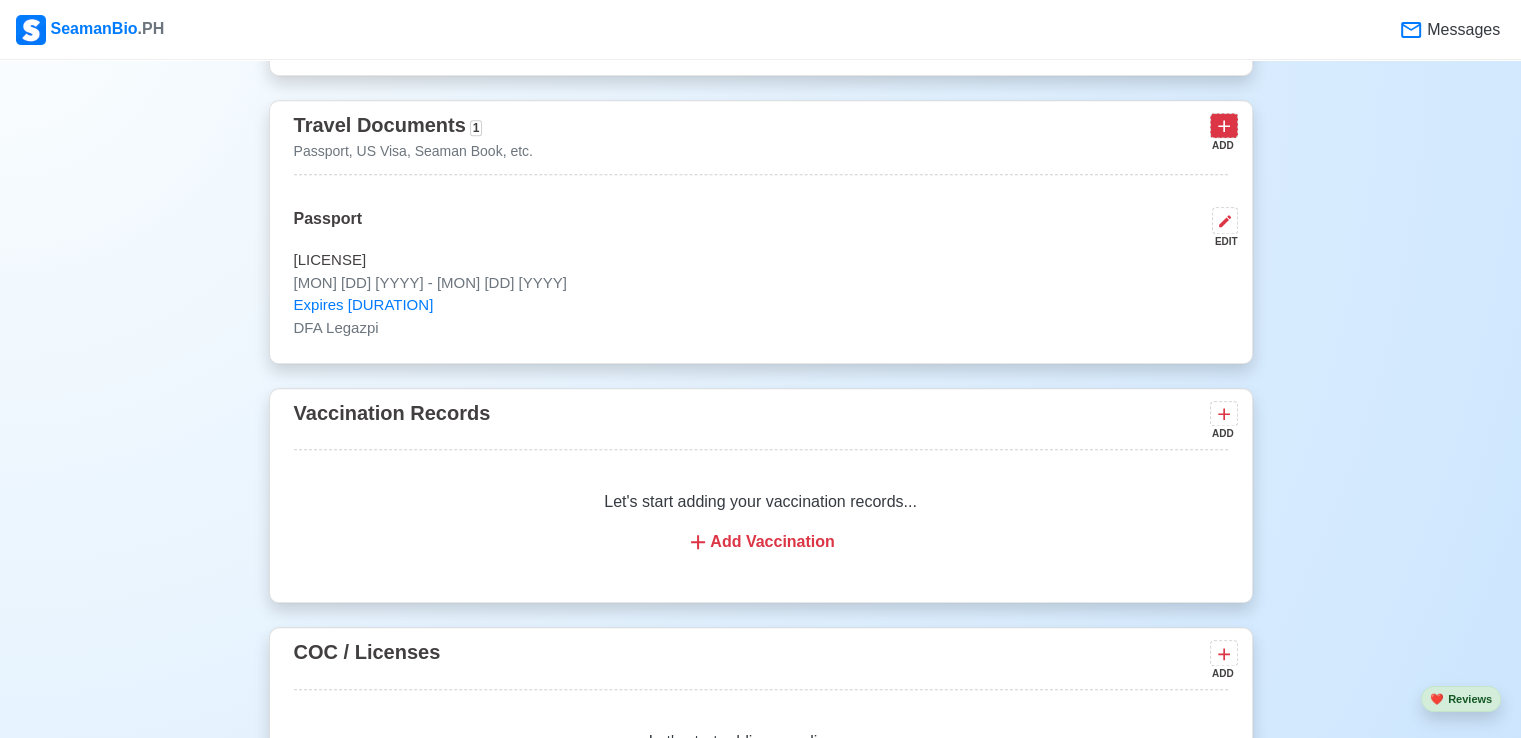 click 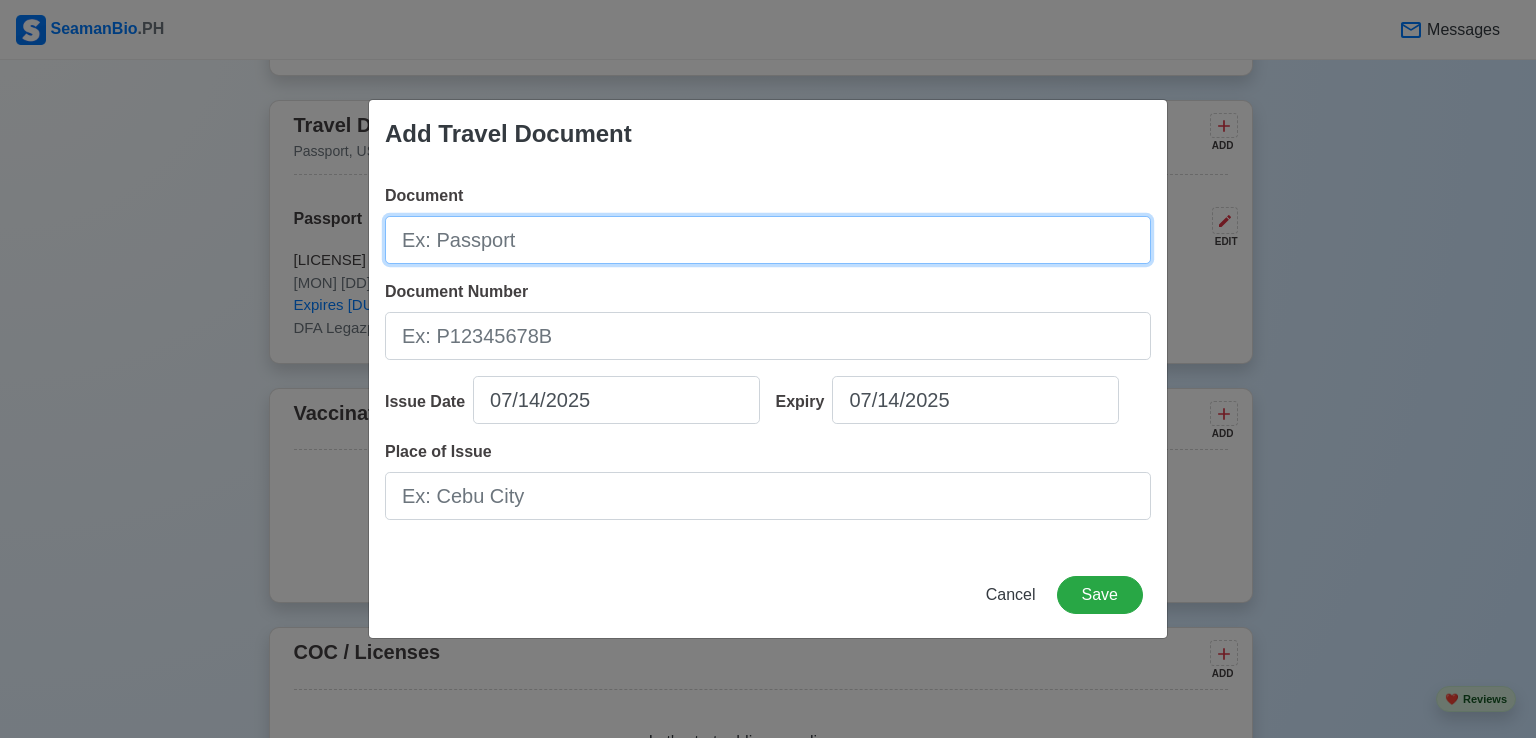 click on "Document" at bounding box center [768, 240] 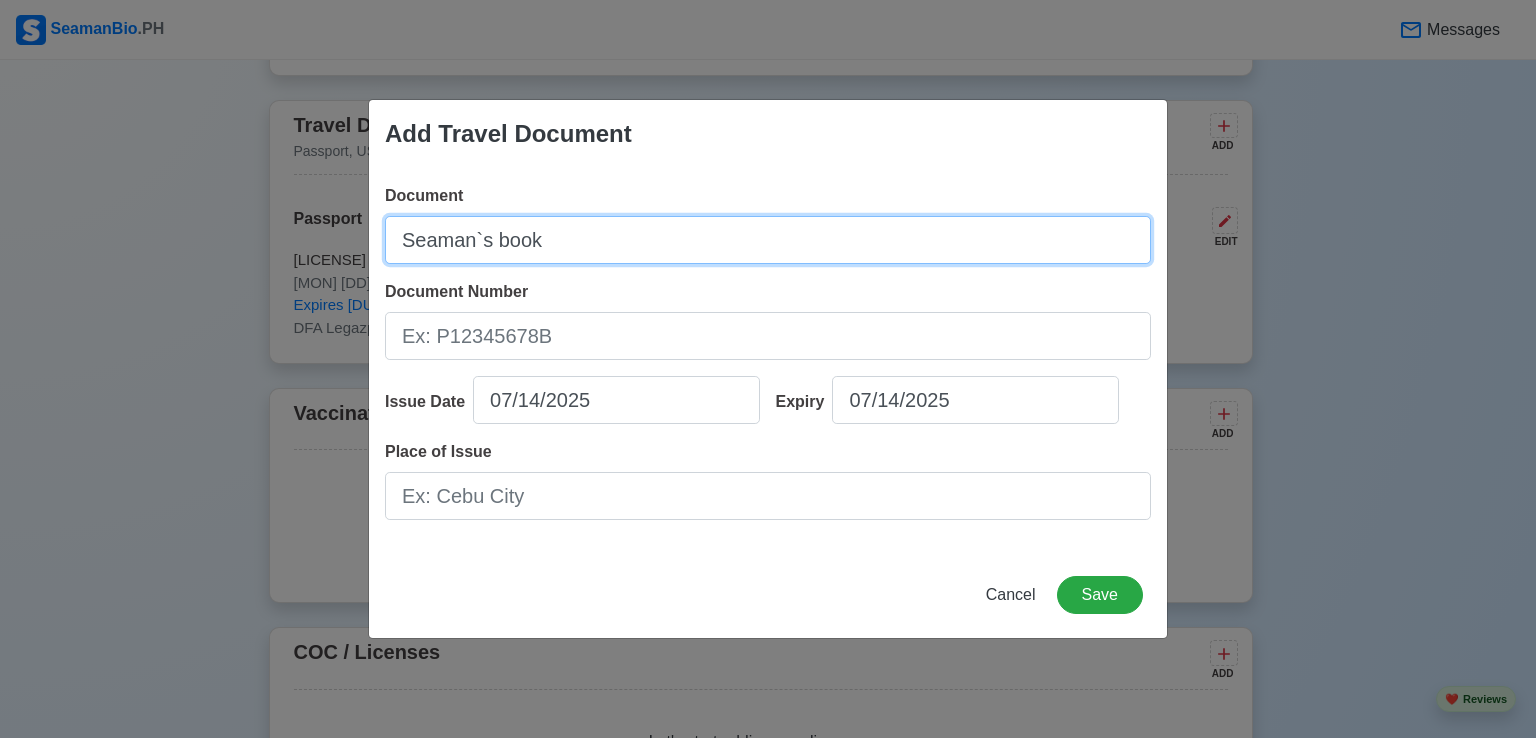 type on "Seaman`s book" 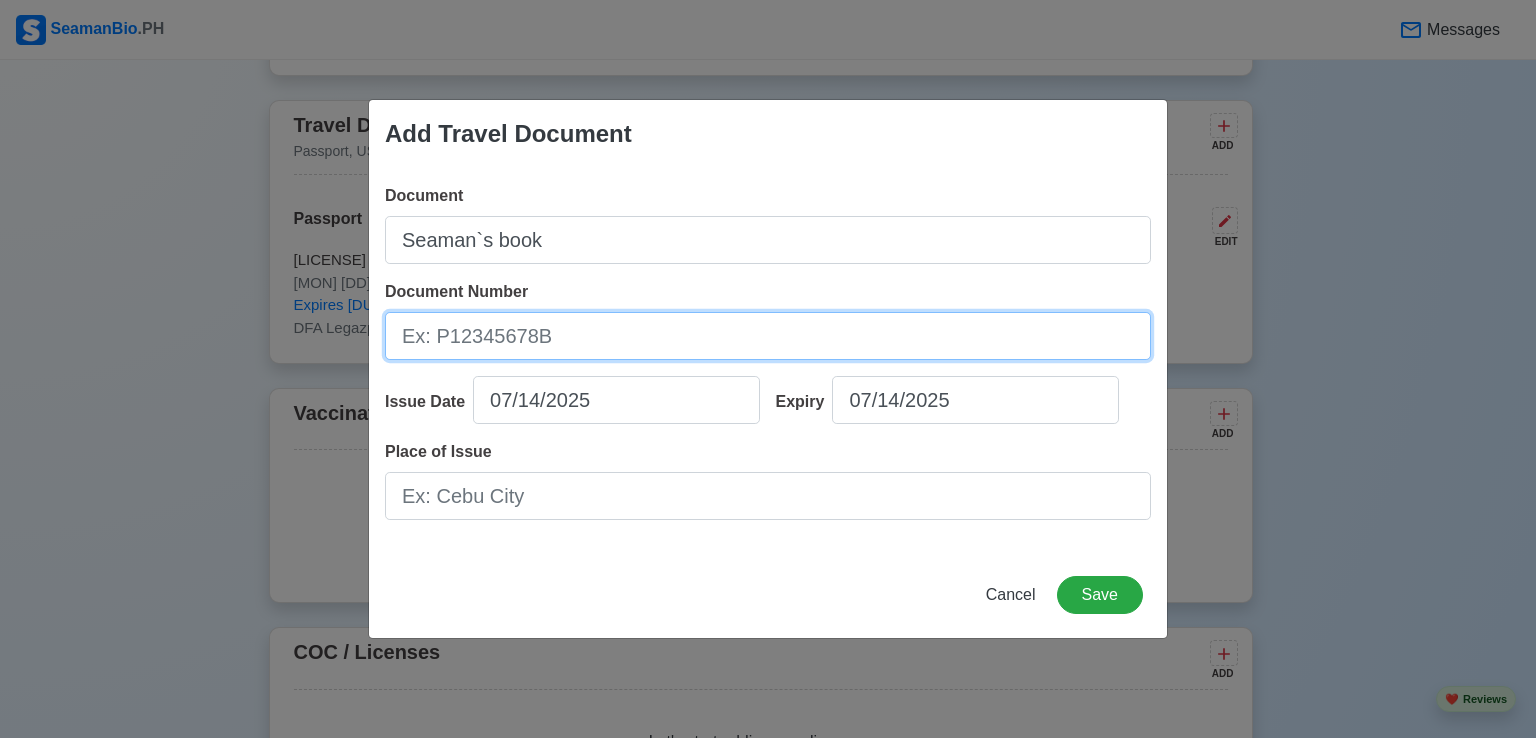 click on "Document Number" at bounding box center (768, 336) 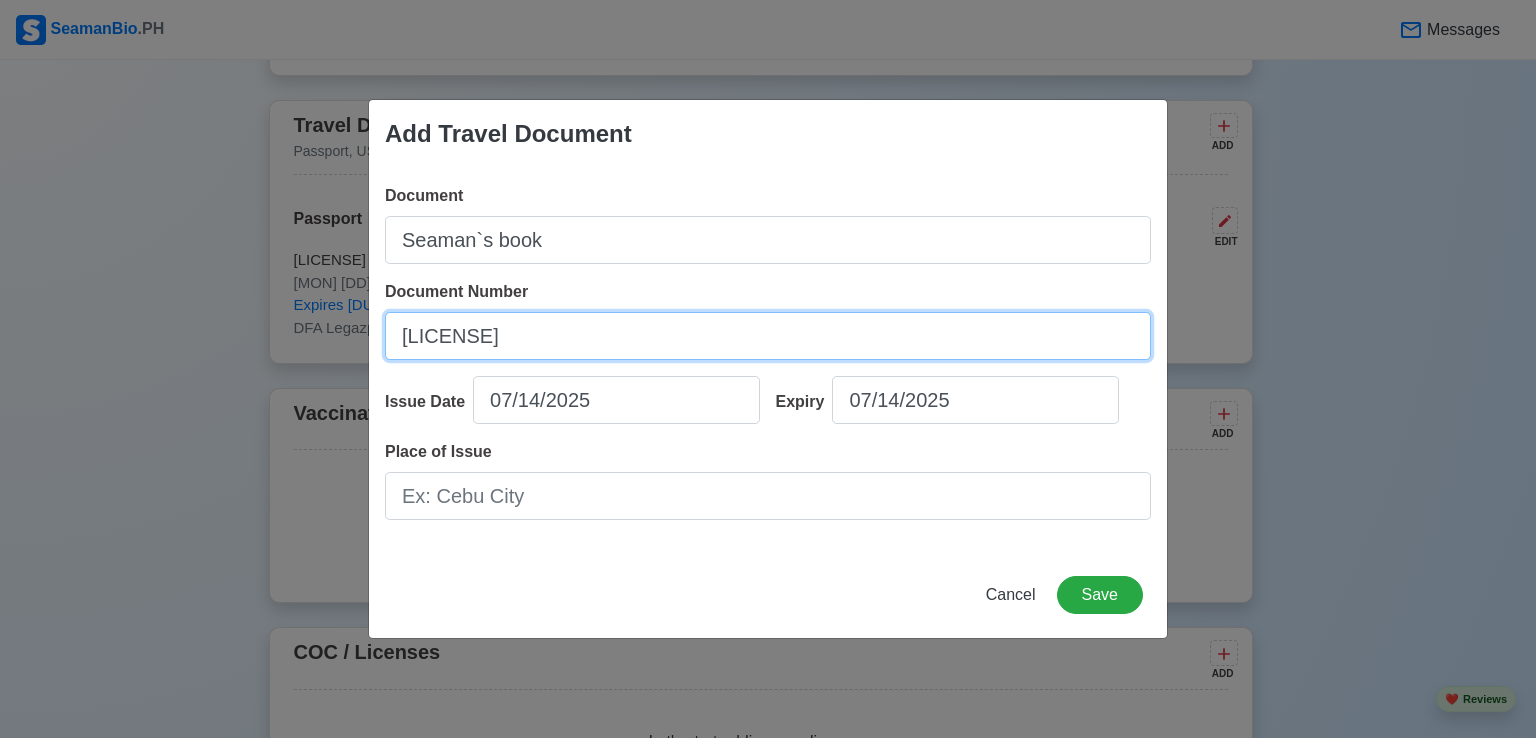 type on "[LICENSE]" 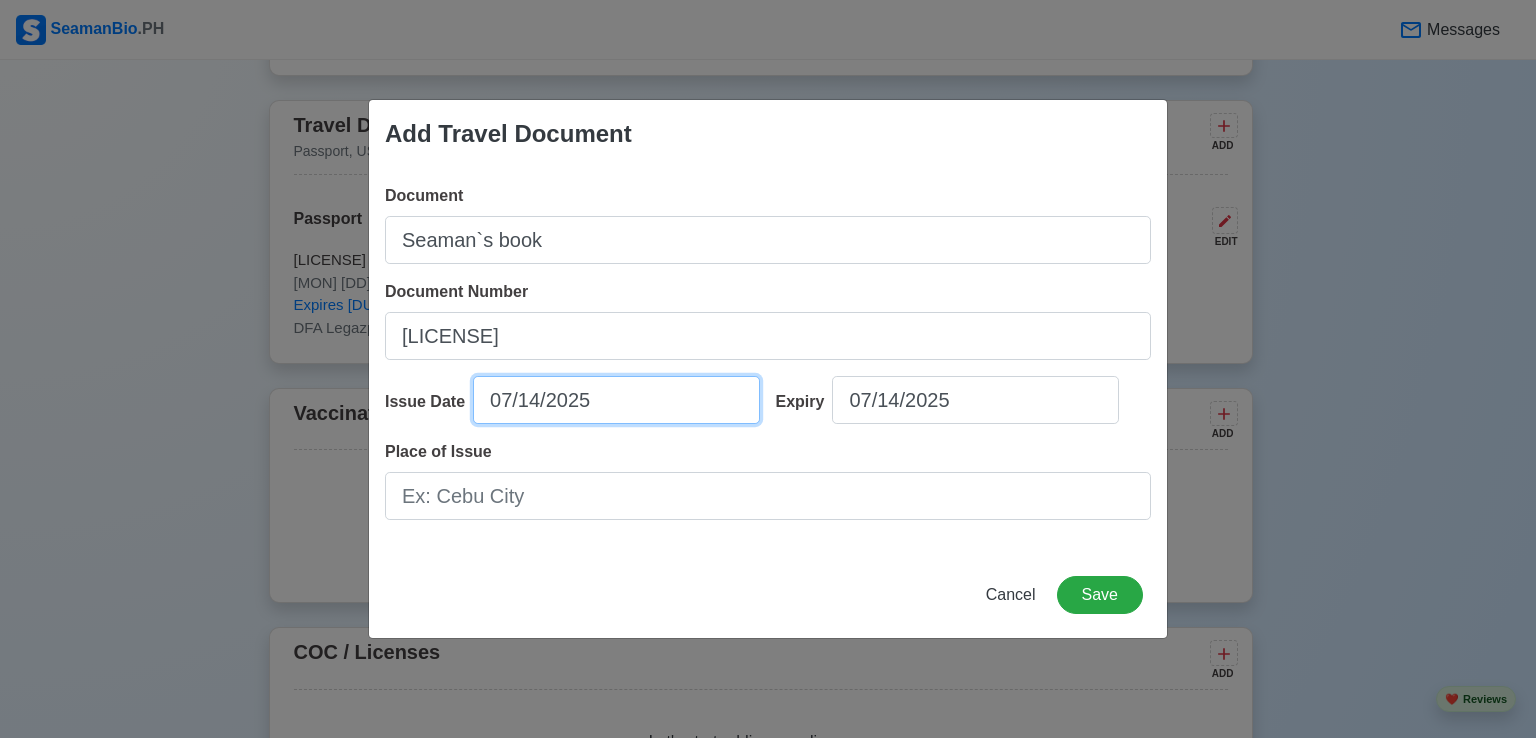 click on "07/14/2025" at bounding box center [616, 400] 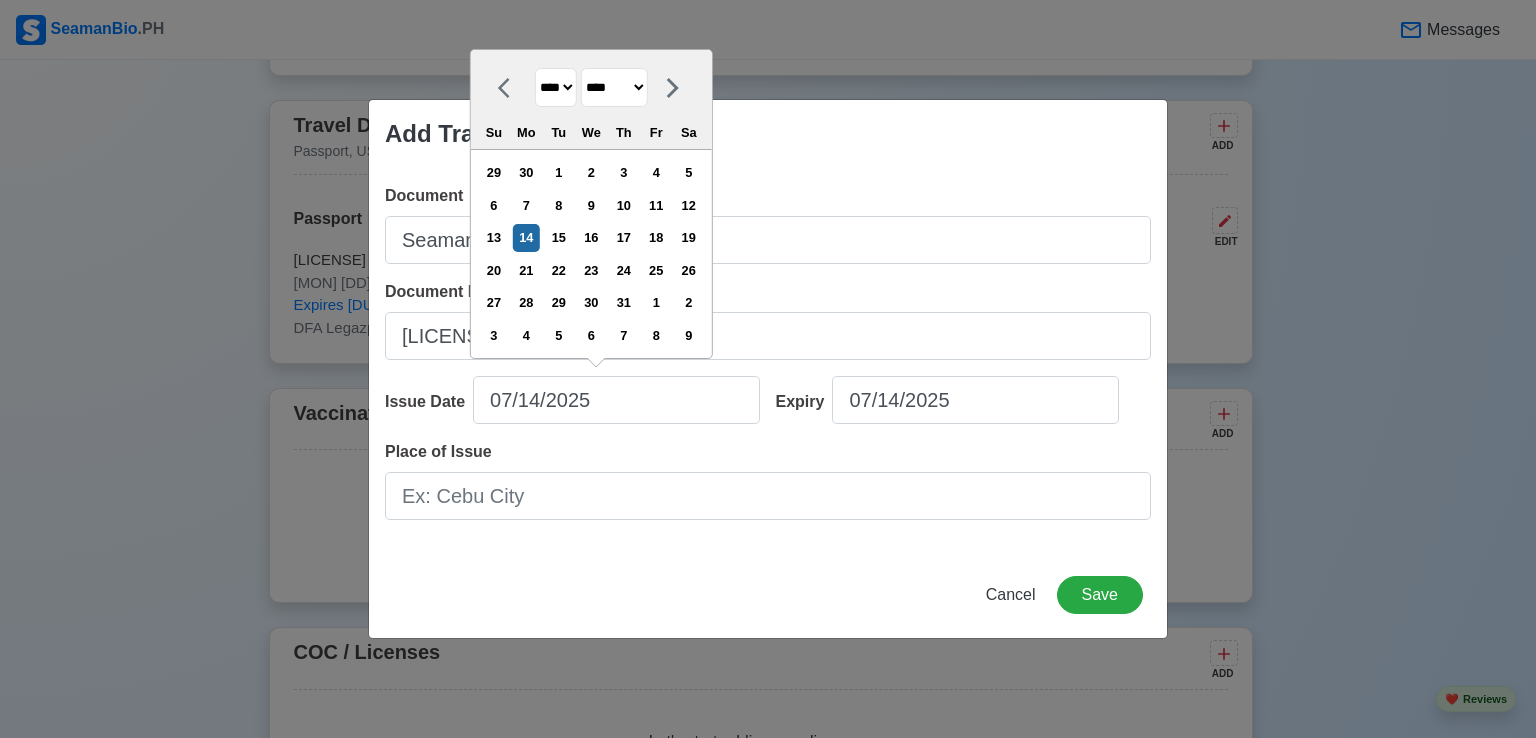 click on "**** **** **** **** **** **** **** **** **** **** **** **** **** **** **** **** **** **** **** **** **** **** **** **** **** **** **** **** **** **** **** **** **** **** **** **** **** **** **** **** **** **** **** **** **** **** **** **** **** **** **** **** **** **** **** **** **** **** **** **** **** **** **** **** **** **** **** **** **** **** **** **** **** **** **** **** **** **** **** **** **** **** **** **** **** **** **** **** **** **** **** **** **** **** **** **** **** **** **** **** **** **** **** **** **** ****" at bounding box center (556, 87) 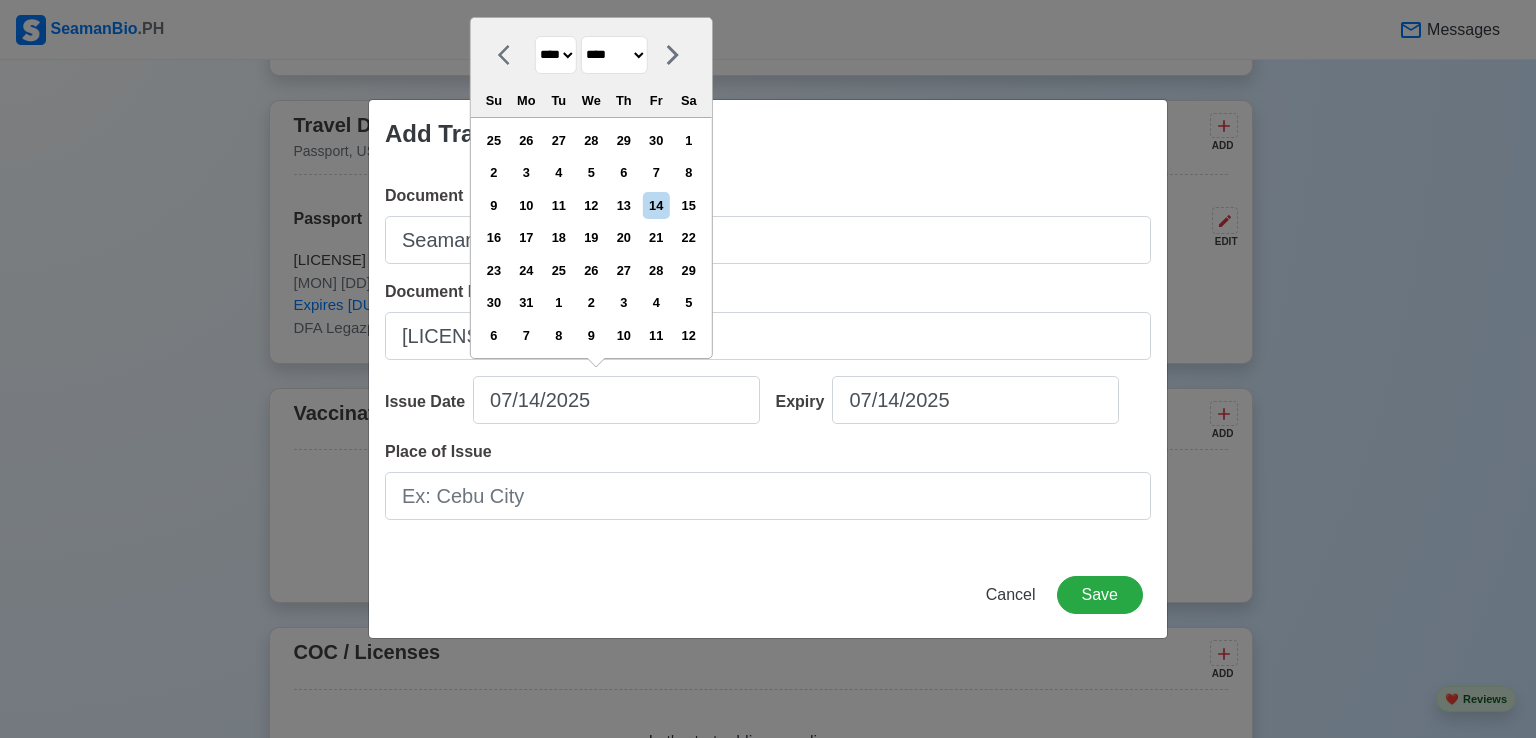 click on "******* ******** ***** ***** *** **** **** ****** ********* ******* ******** ********" at bounding box center (614, 55) 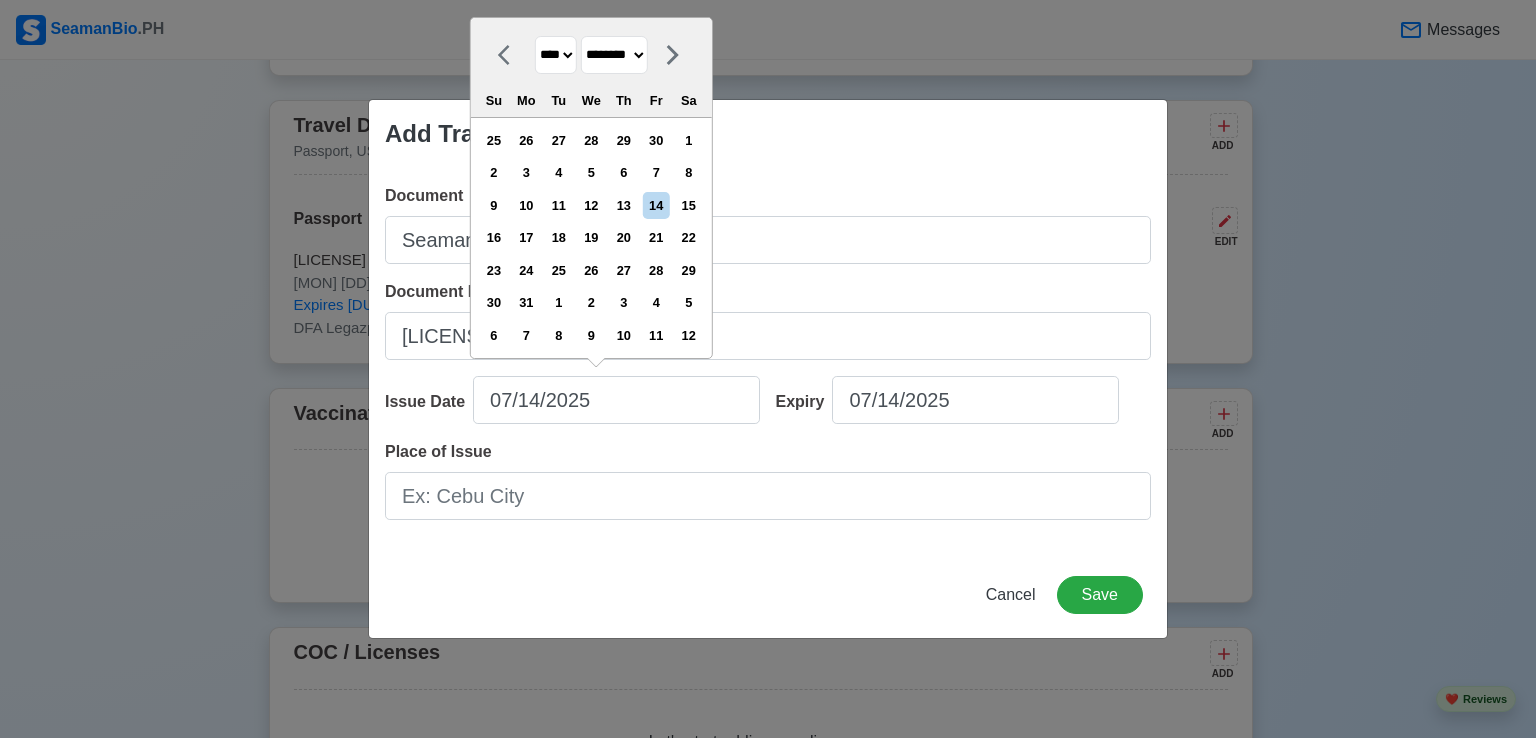 click on "******* ******** ***** ***** *** **** **** ****** ********* ******* ******** ********" at bounding box center (614, 55) 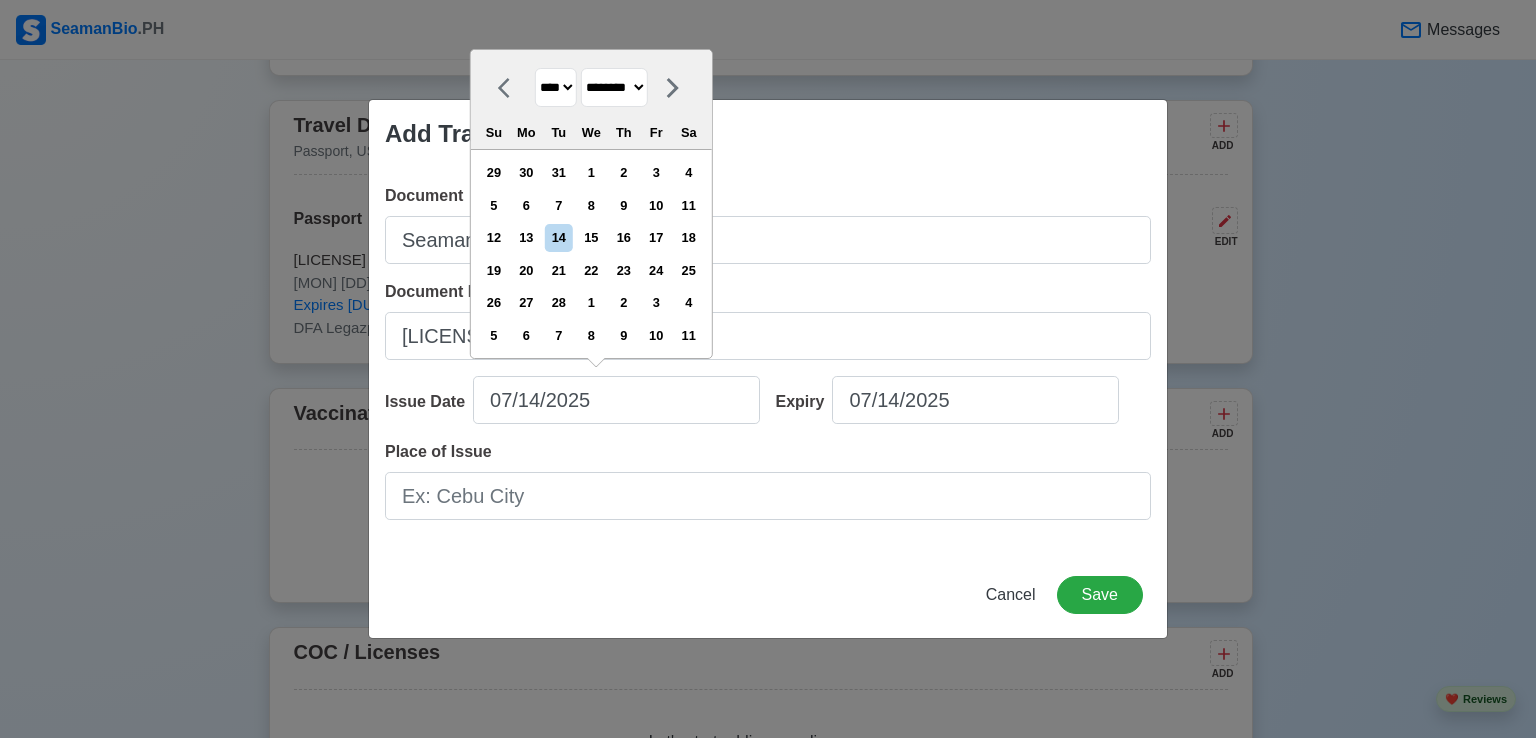 click on "13" at bounding box center (526, 237) 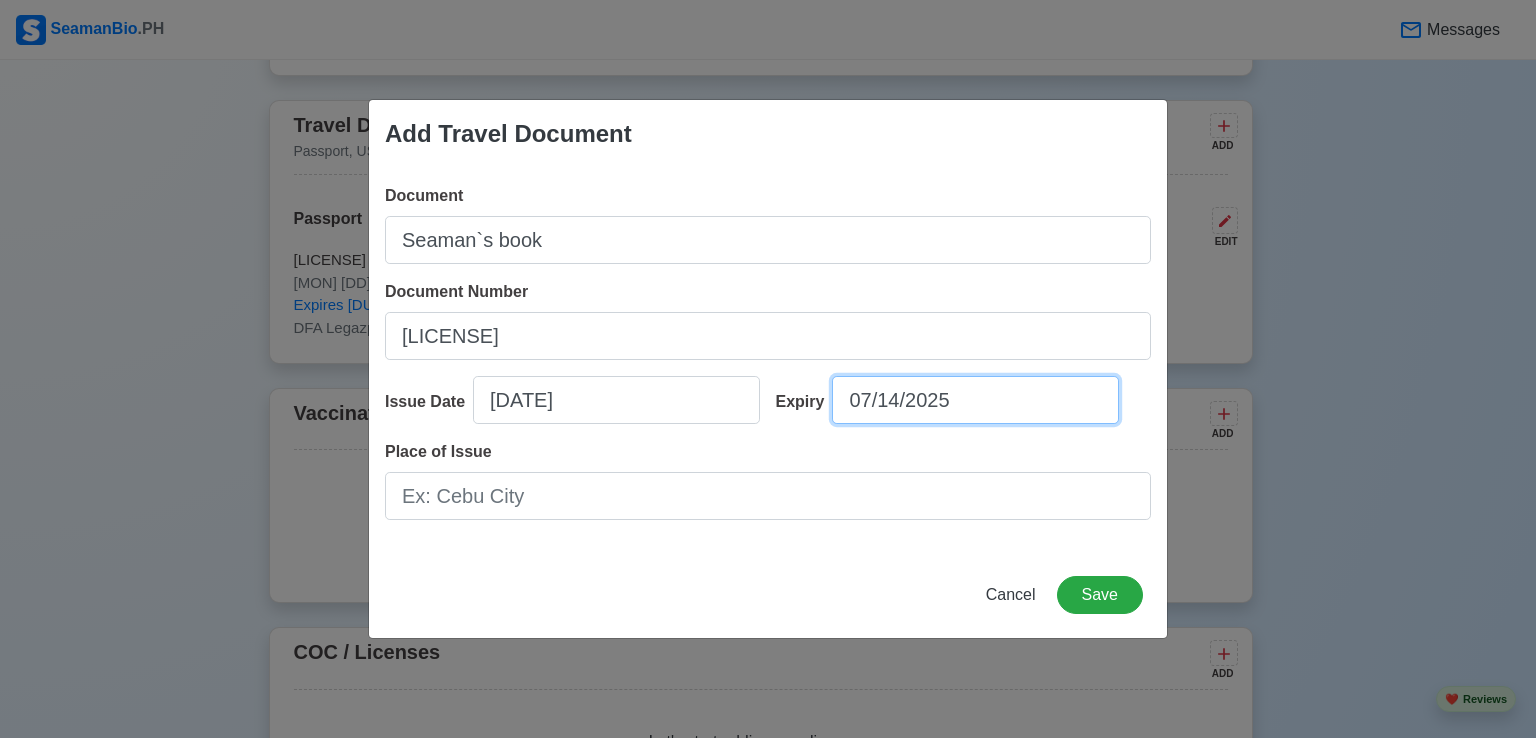 click on "07/14/2025" at bounding box center (975, 400) 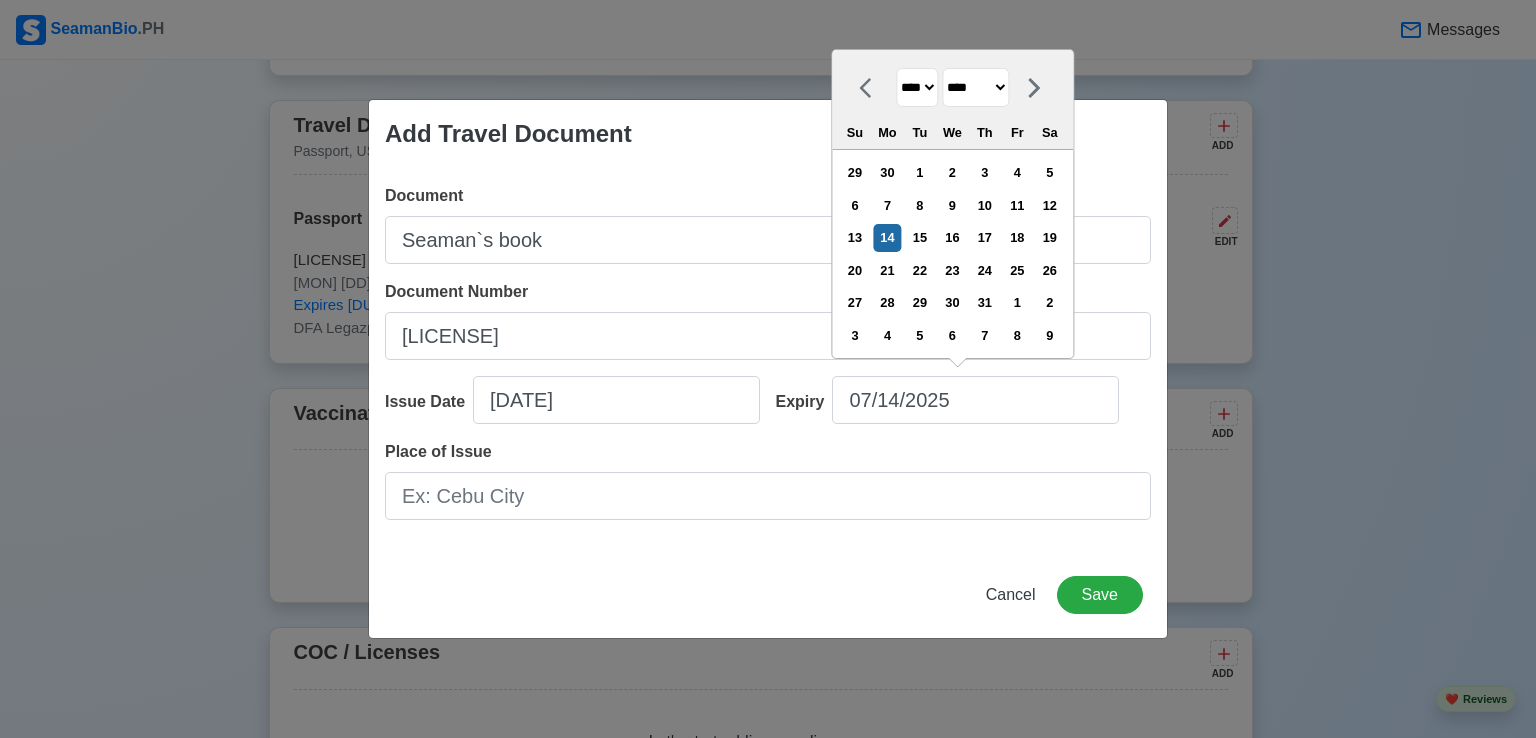 click on "**** **** **** **** **** **** **** **** **** **** **** **** **** **** **** **** **** **** **** **** **** **** **** **** **** **** **** **** **** **** **** **** **** **** **** **** **** **** **** **** **** **** **** **** **** **** **** **** **** **** **** **** **** **** **** **** **** **** **** **** **** **** **** **** **** **** **** **** **** **** **** **** **** **** **** **** **** **** **** **** **** **** **** **** **** **** **** **** **** **** **** **** **** **** **** **** **** **** **** **** **** **** **** **** **** **** **** **** **** **** **** **** **** **** **** **** **** **** **** **** ****" at bounding box center (917, 87) 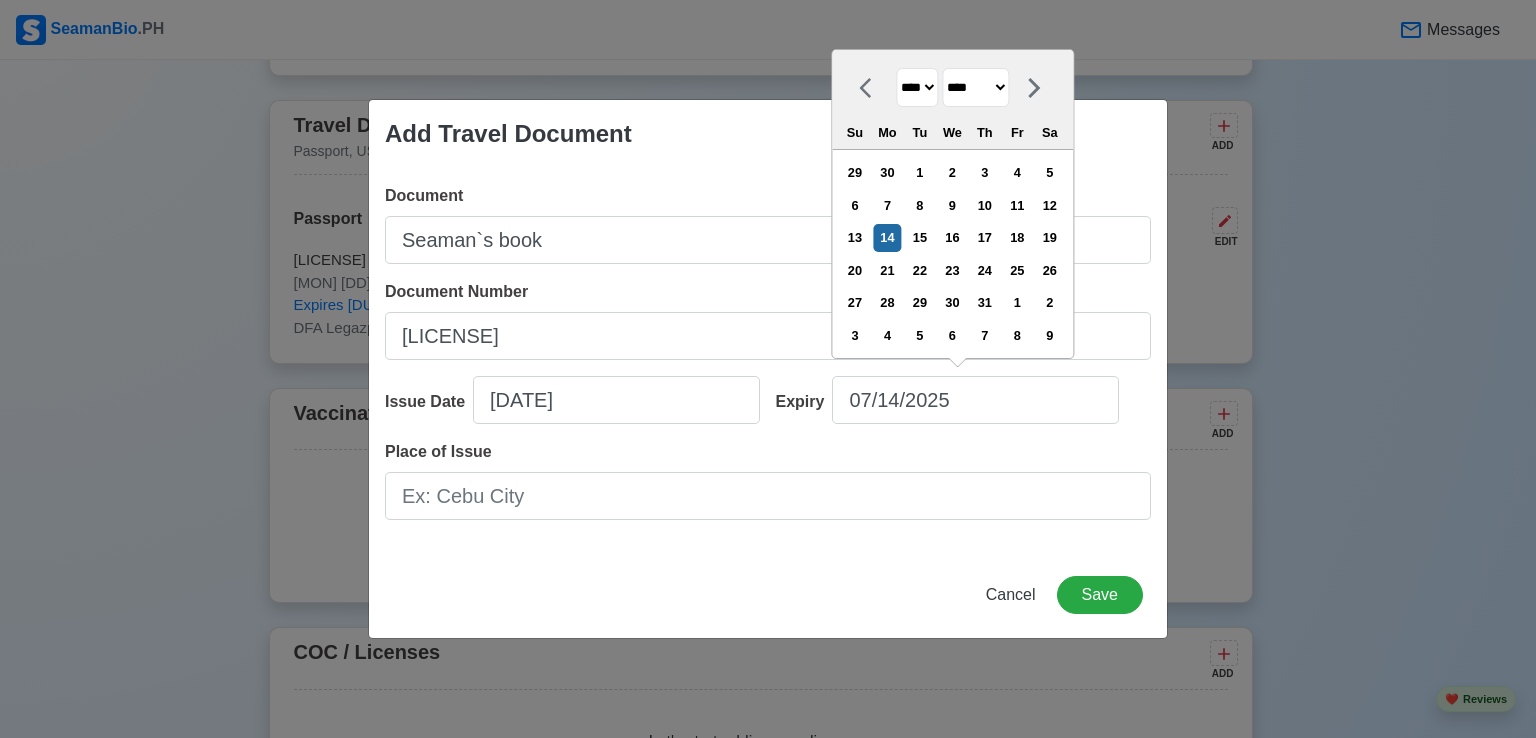 select on "****" 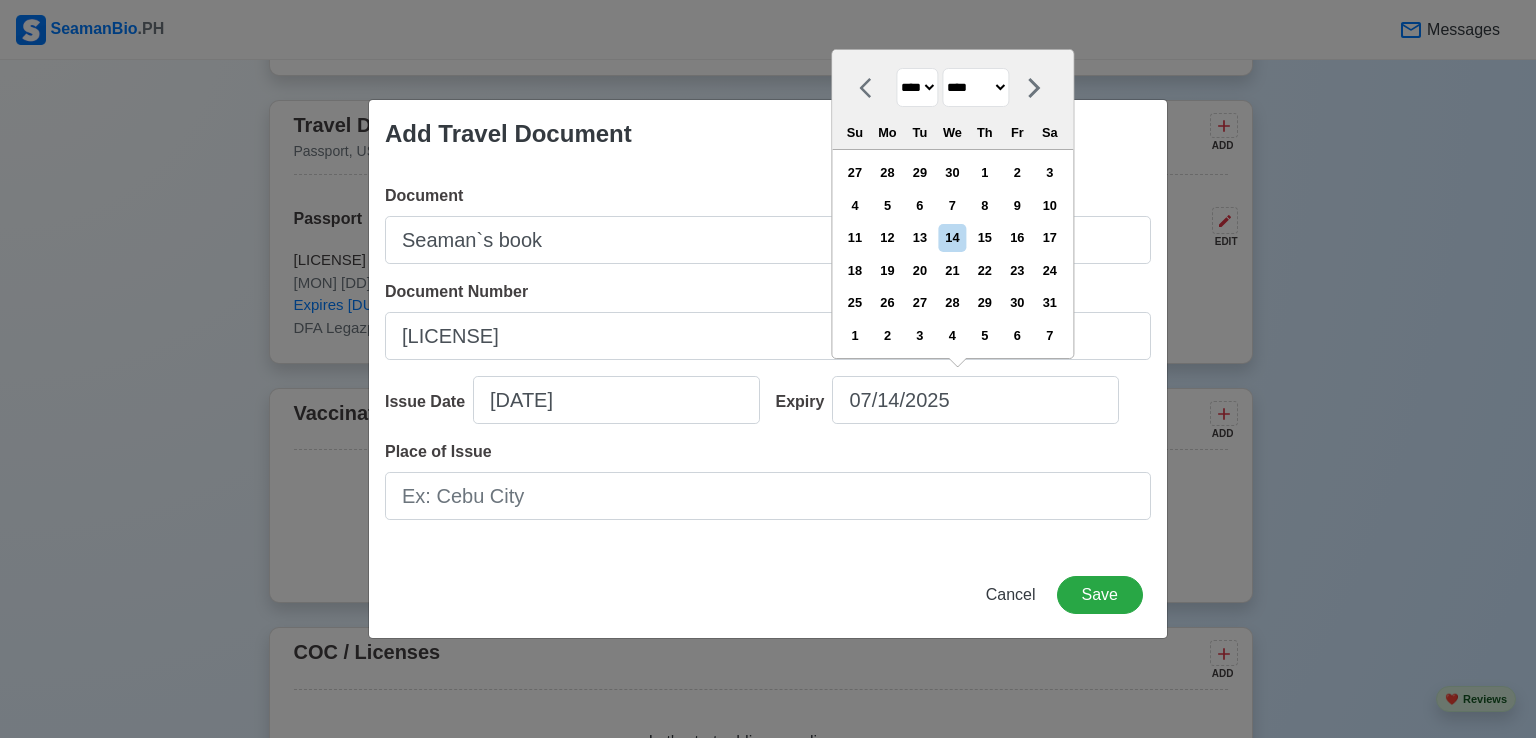 click on "******* ******** ***** ***** *** **** **** ****** ********* ******* ******** ********" at bounding box center (975, 87) 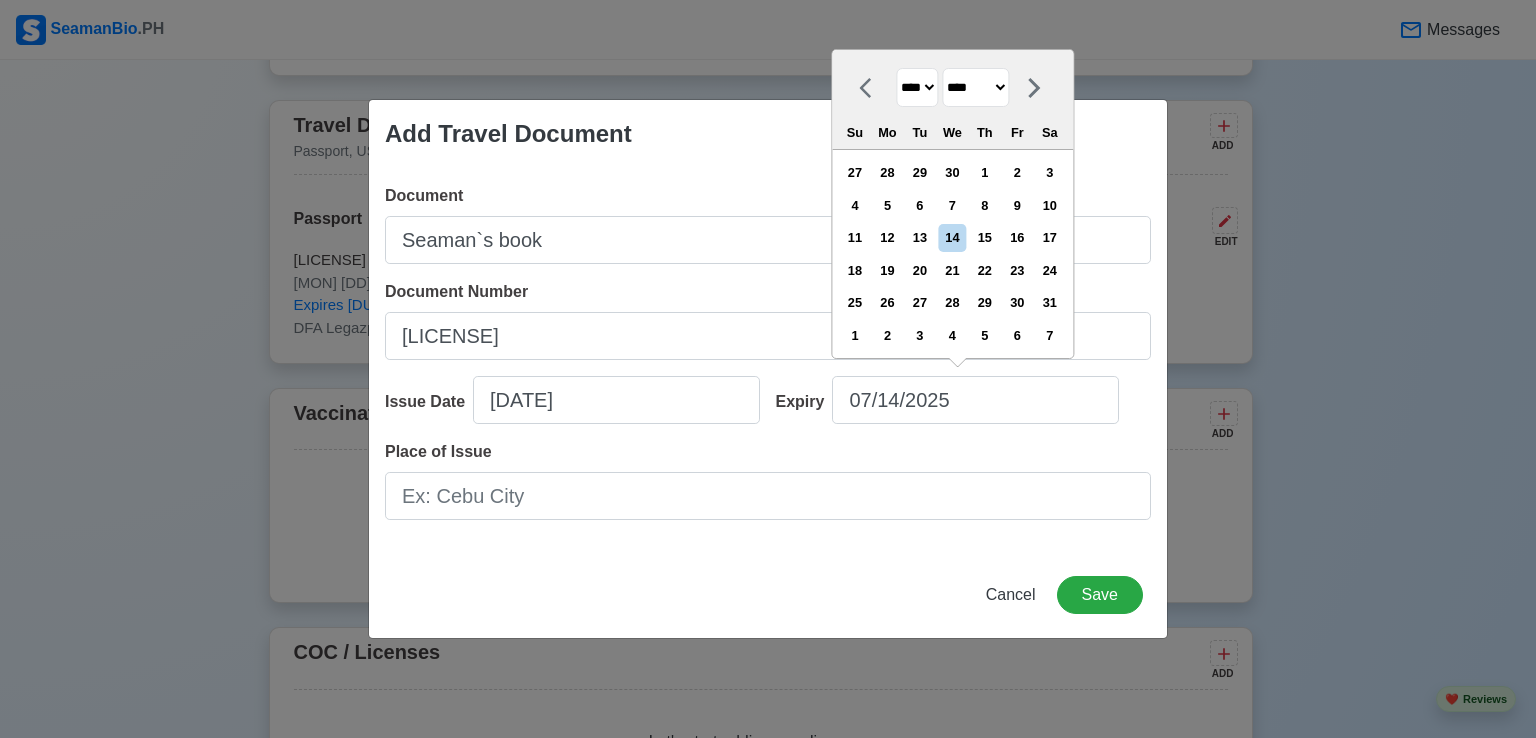 select on "********" 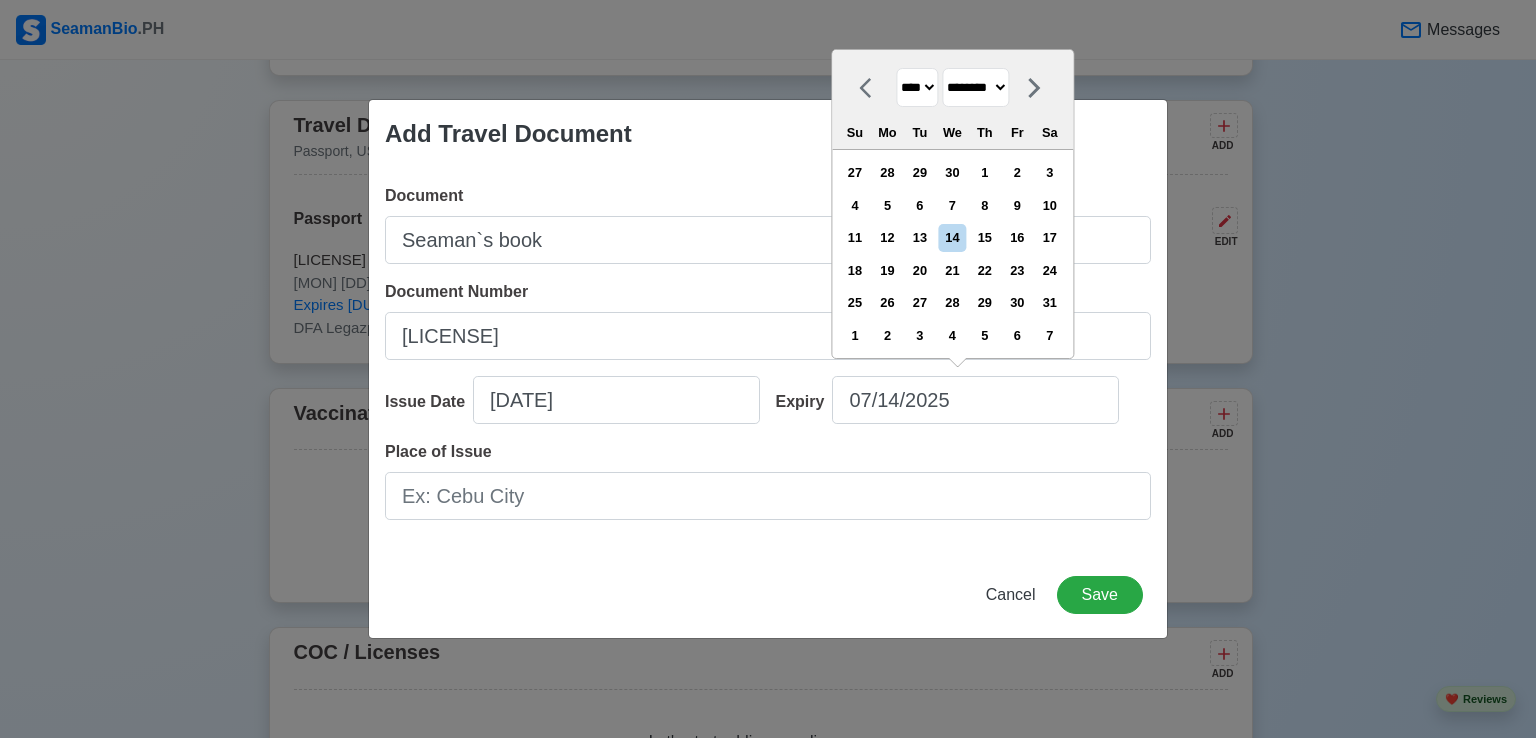 click on "******* ******** ***** ***** *** **** **** ****** ********* ******* ******** ********" at bounding box center [975, 87] 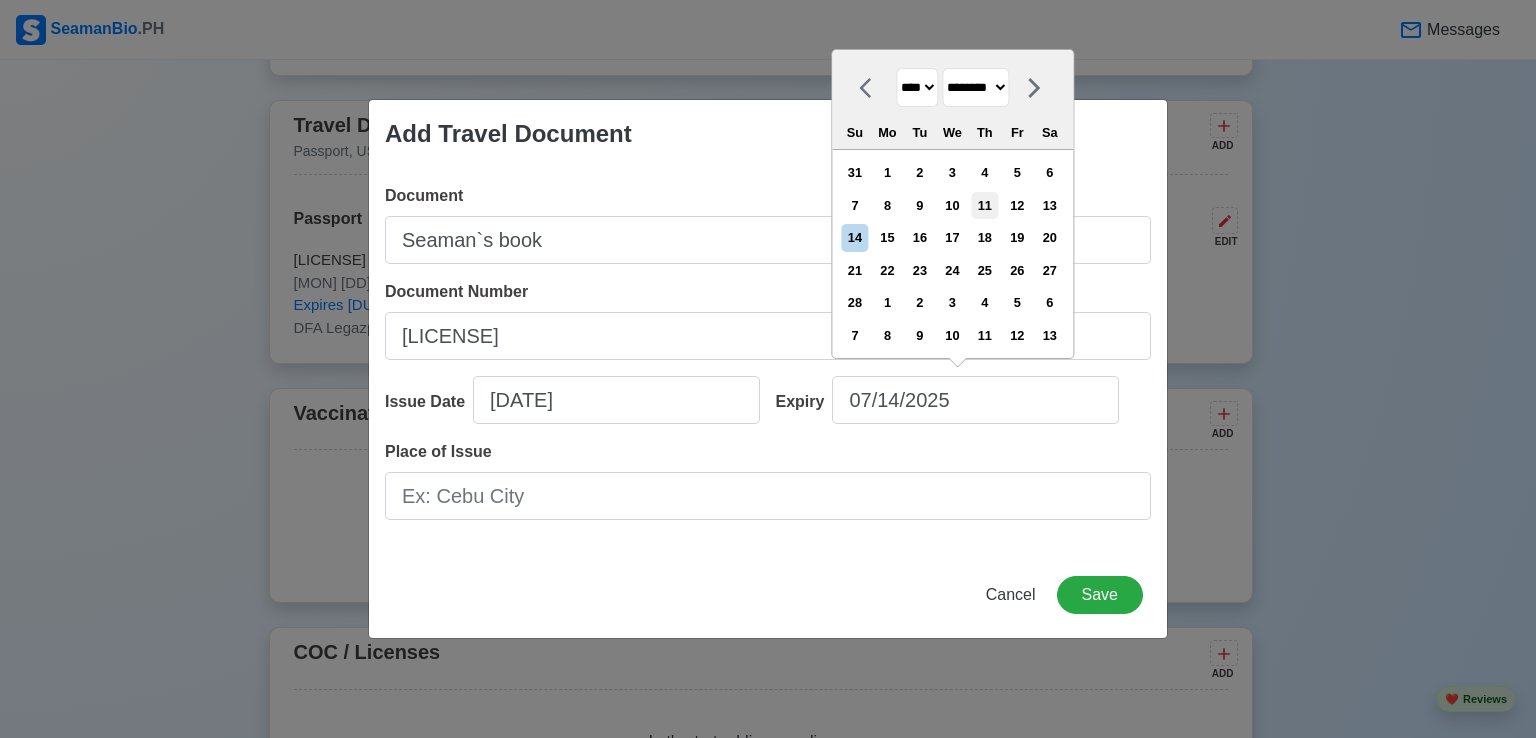 click on "11" at bounding box center (984, 205) 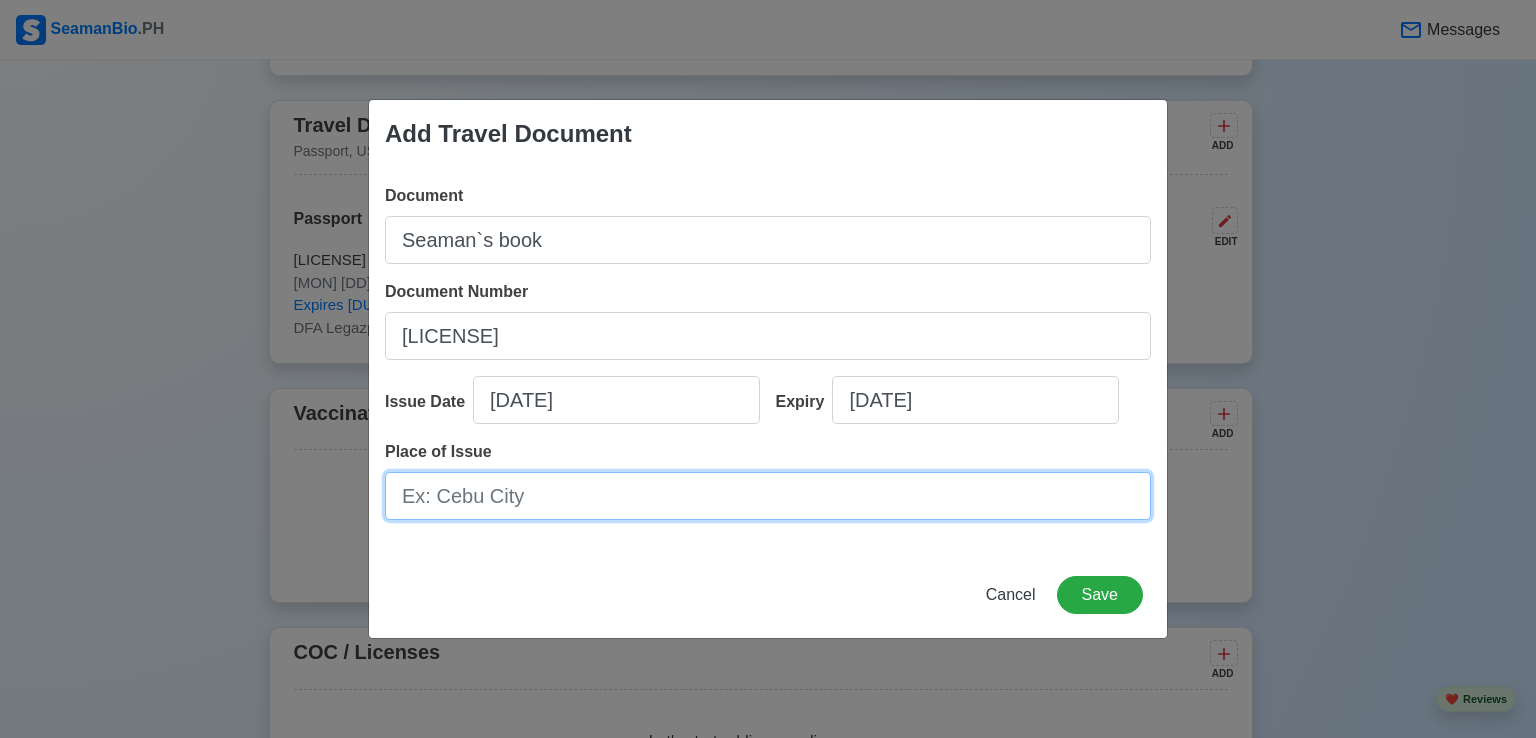 click on "Place of Issue" at bounding box center [768, 496] 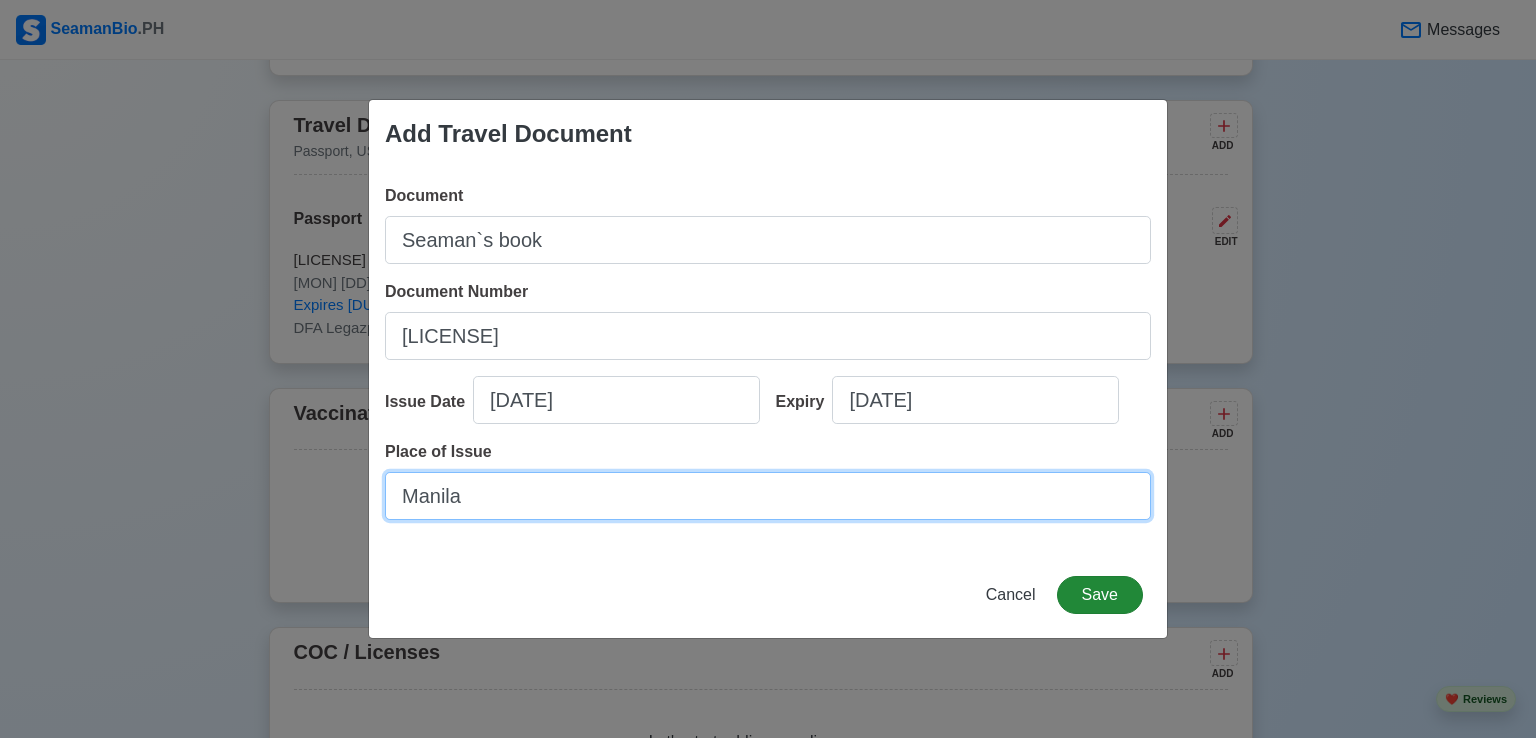 type on "Manila" 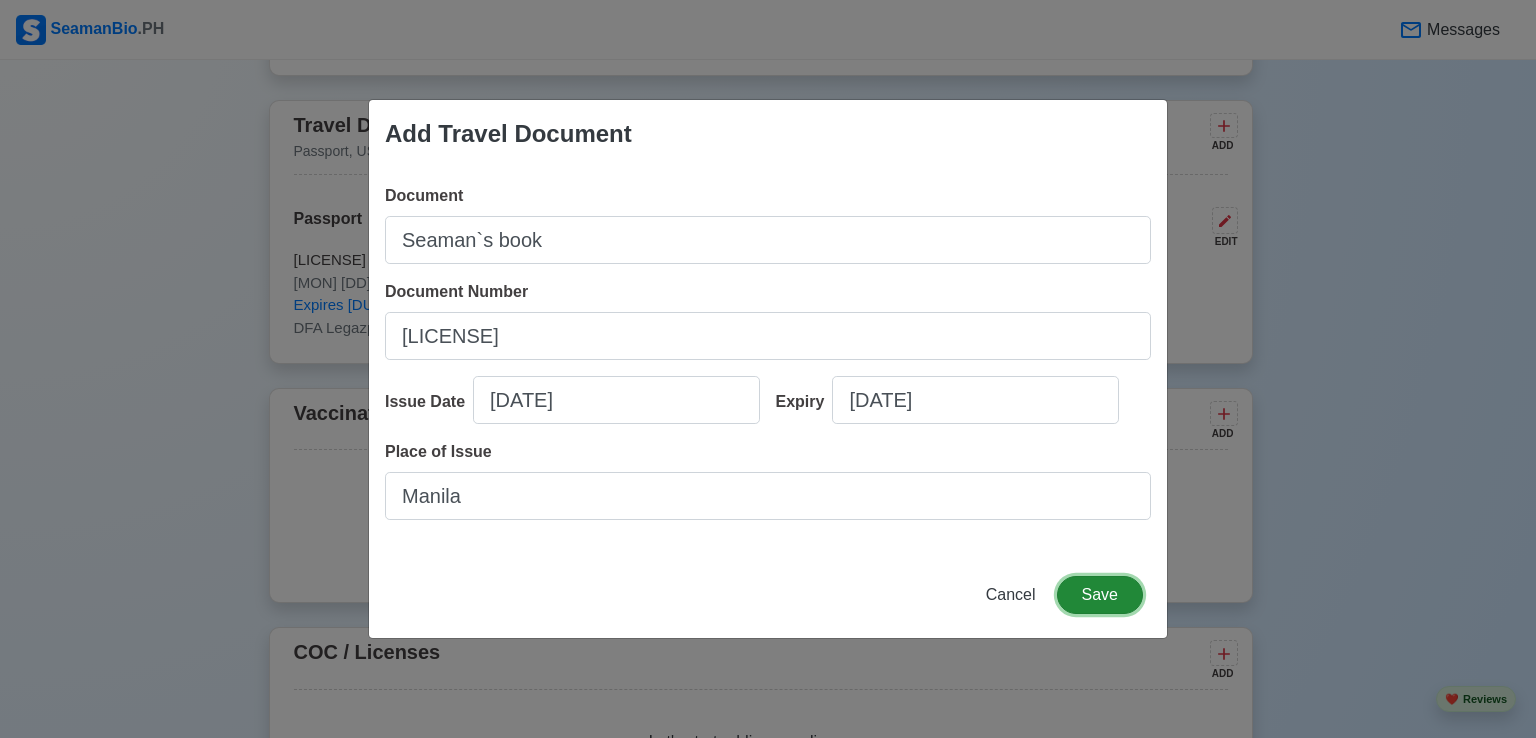 click on "Save" at bounding box center (1100, 595) 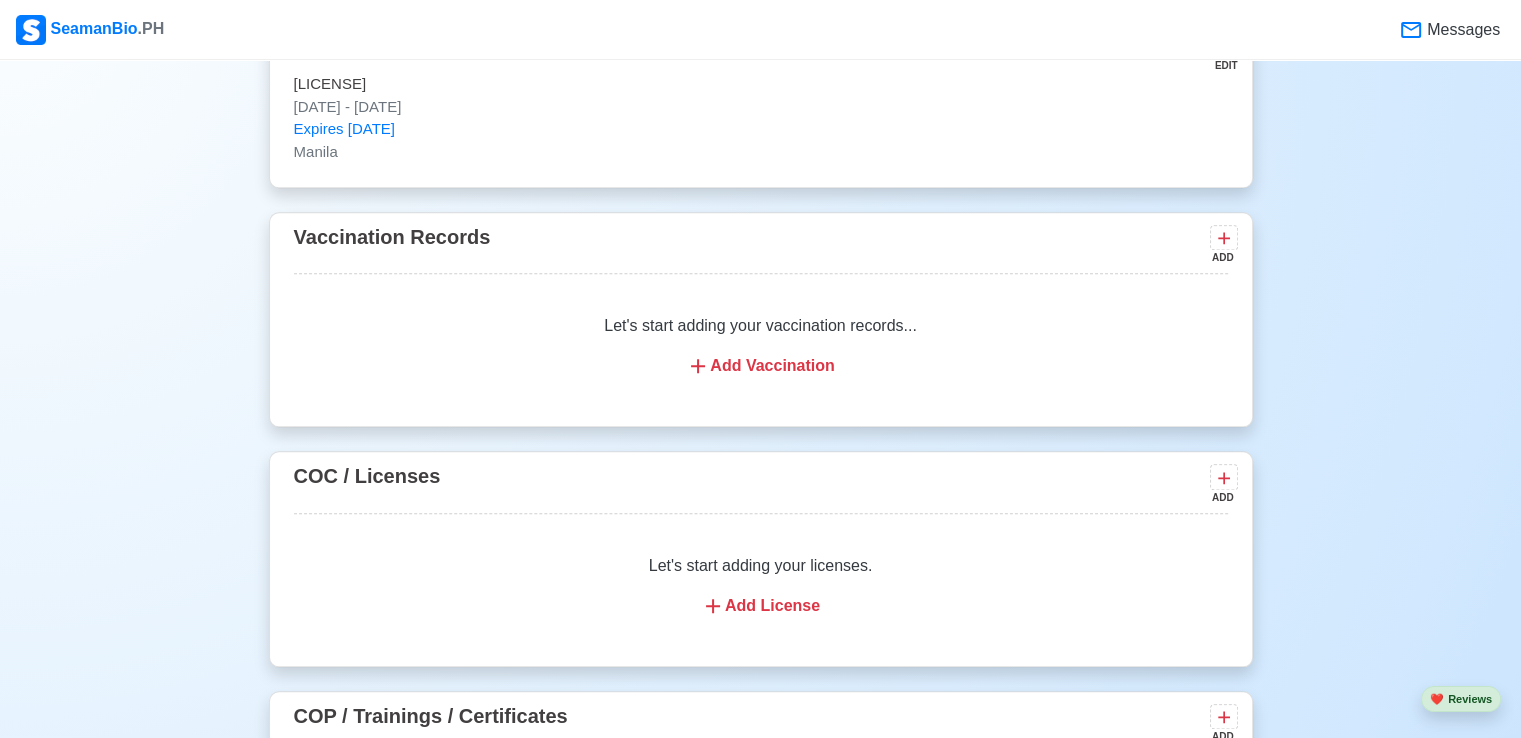 scroll, scrollTop: 2100, scrollLeft: 0, axis: vertical 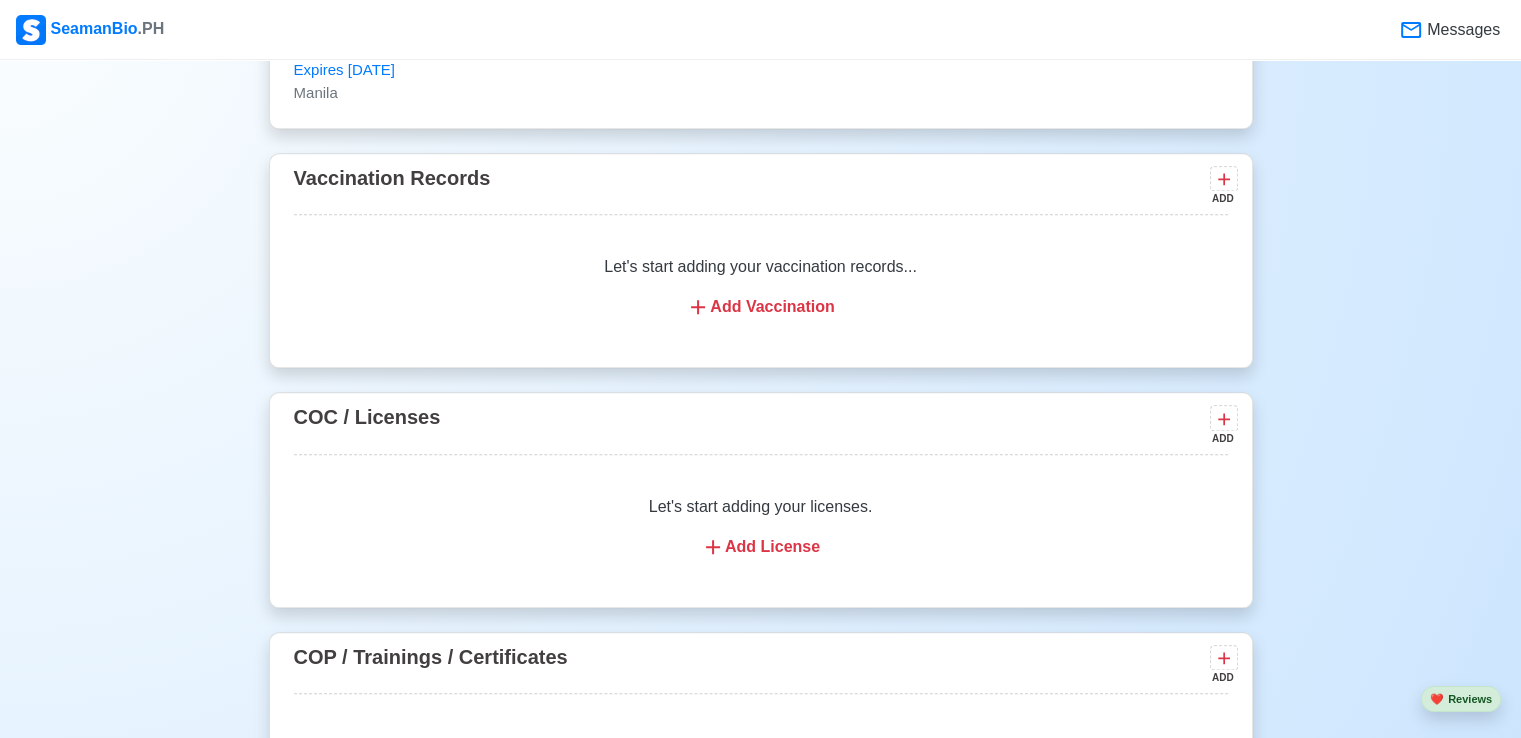 click on "Add Vaccination" at bounding box center (761, 307) 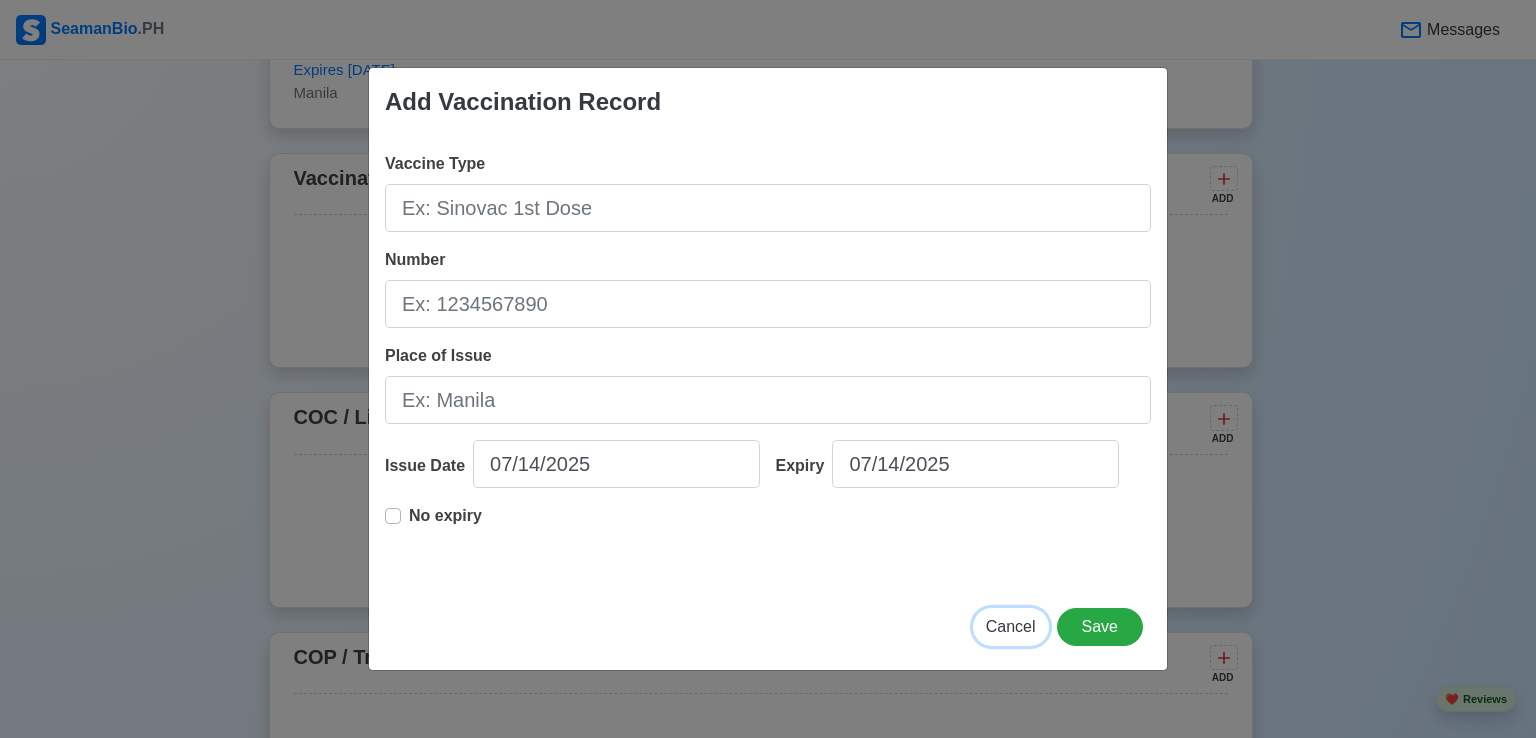 click on "Cancel" at bounding box center [1011, 626] 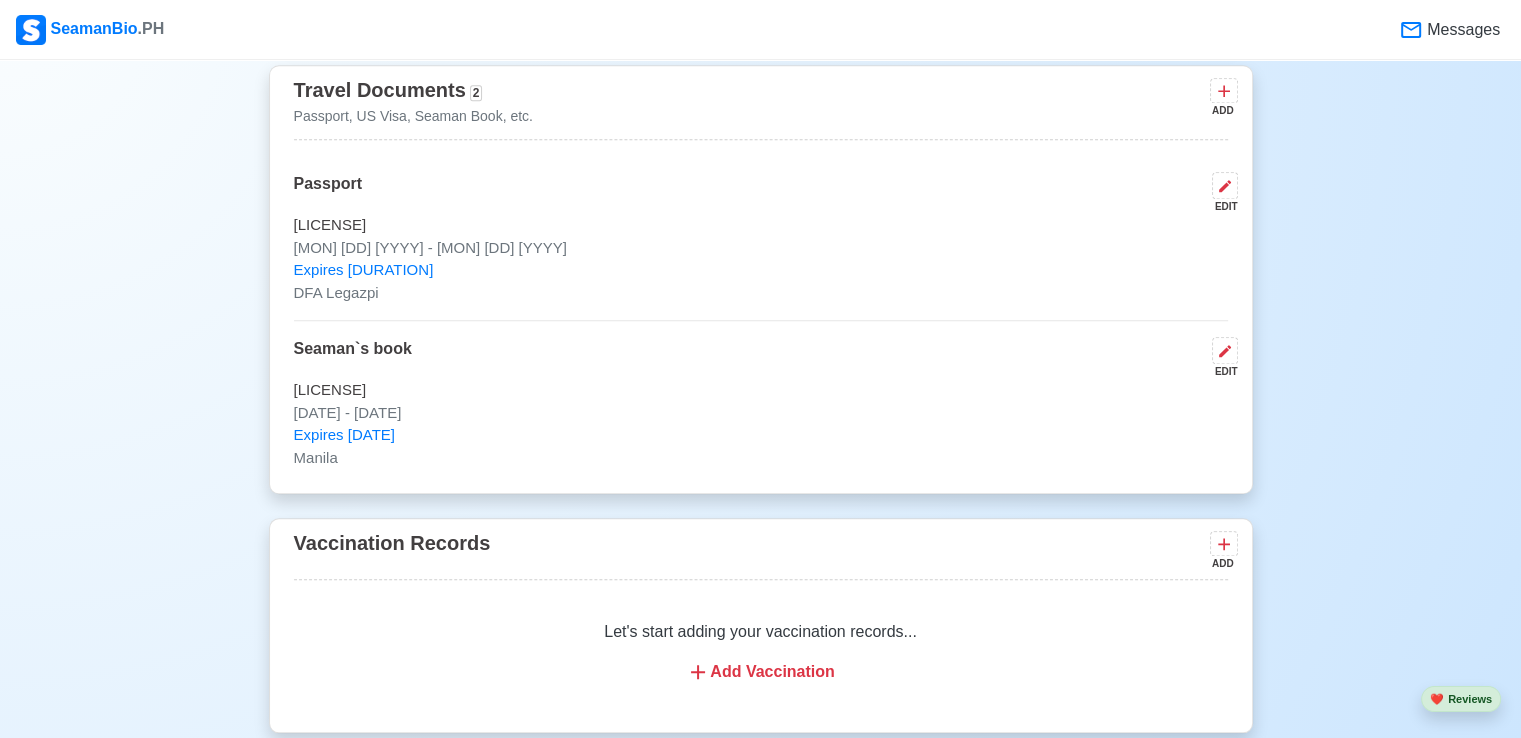 scroll, scrollTop: 1700, scrollLeft: 0, axis: vertical 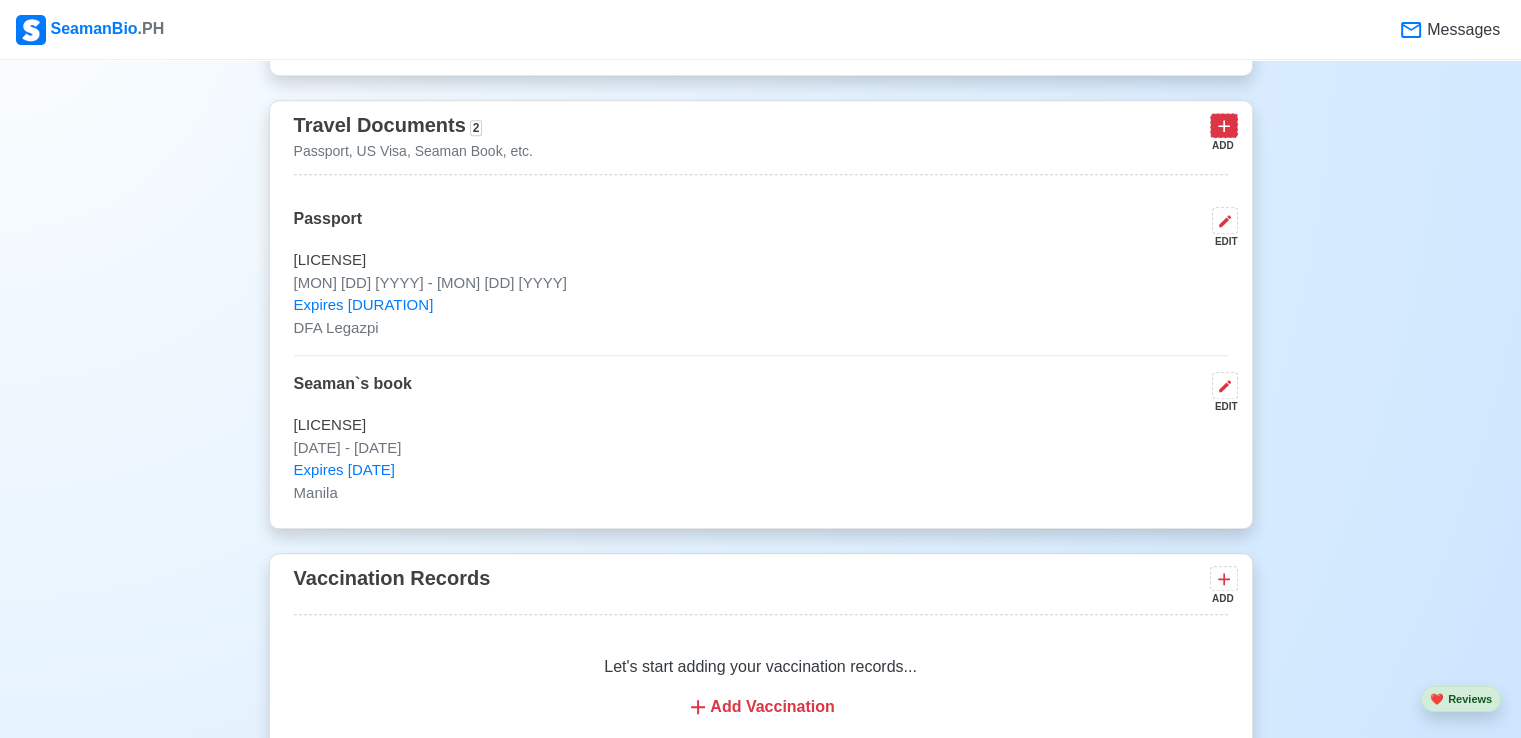 click 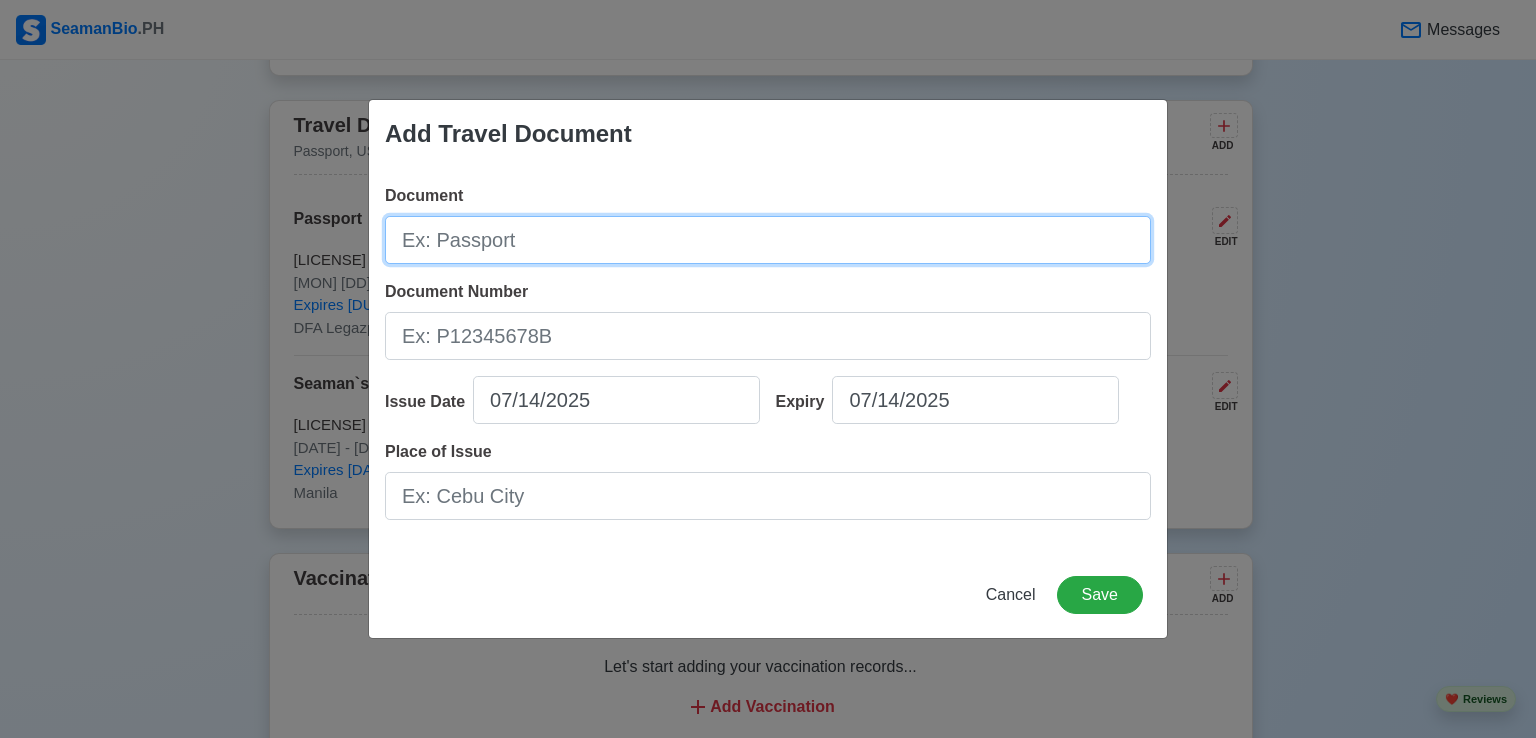 click on "Document" at bounding box center [768, 240] 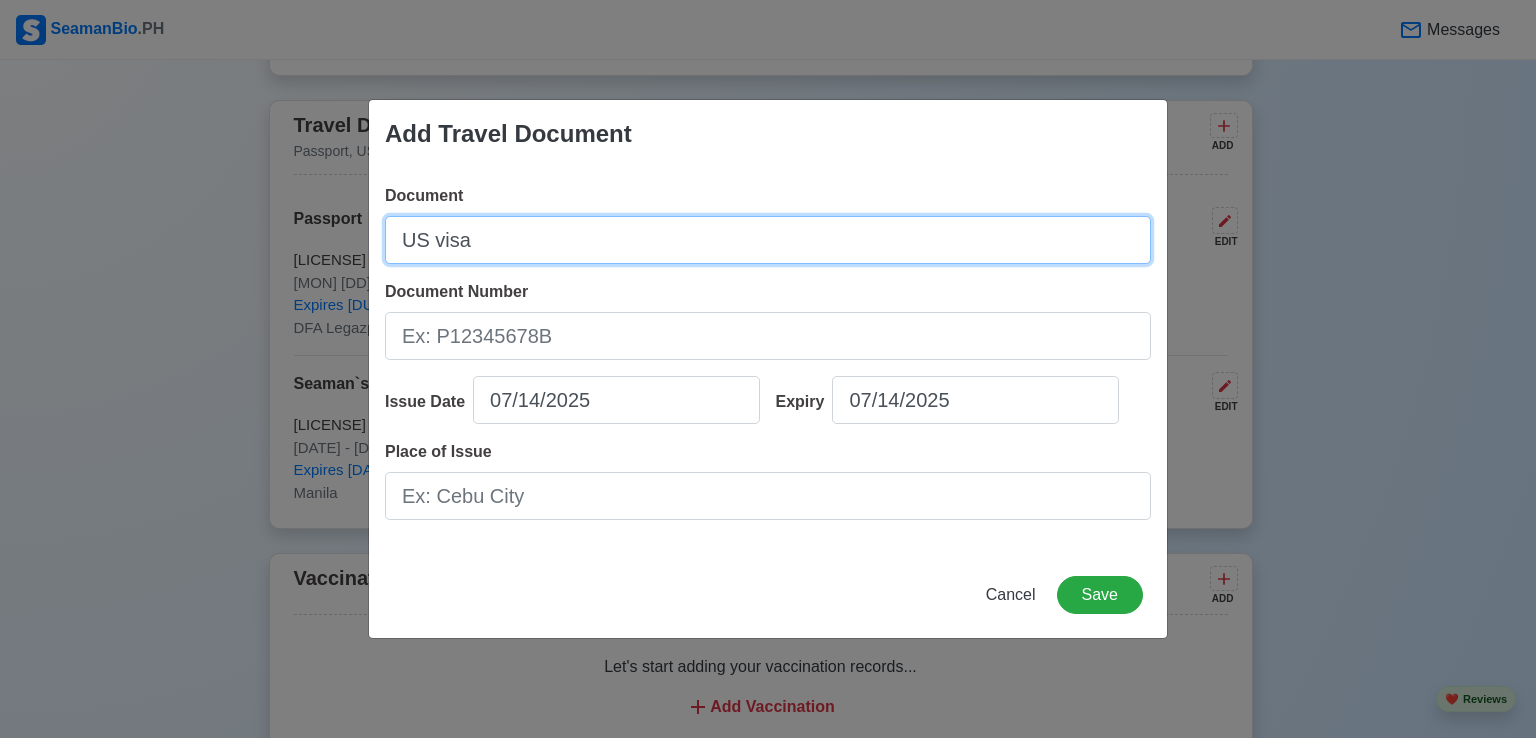 type on "US visa" 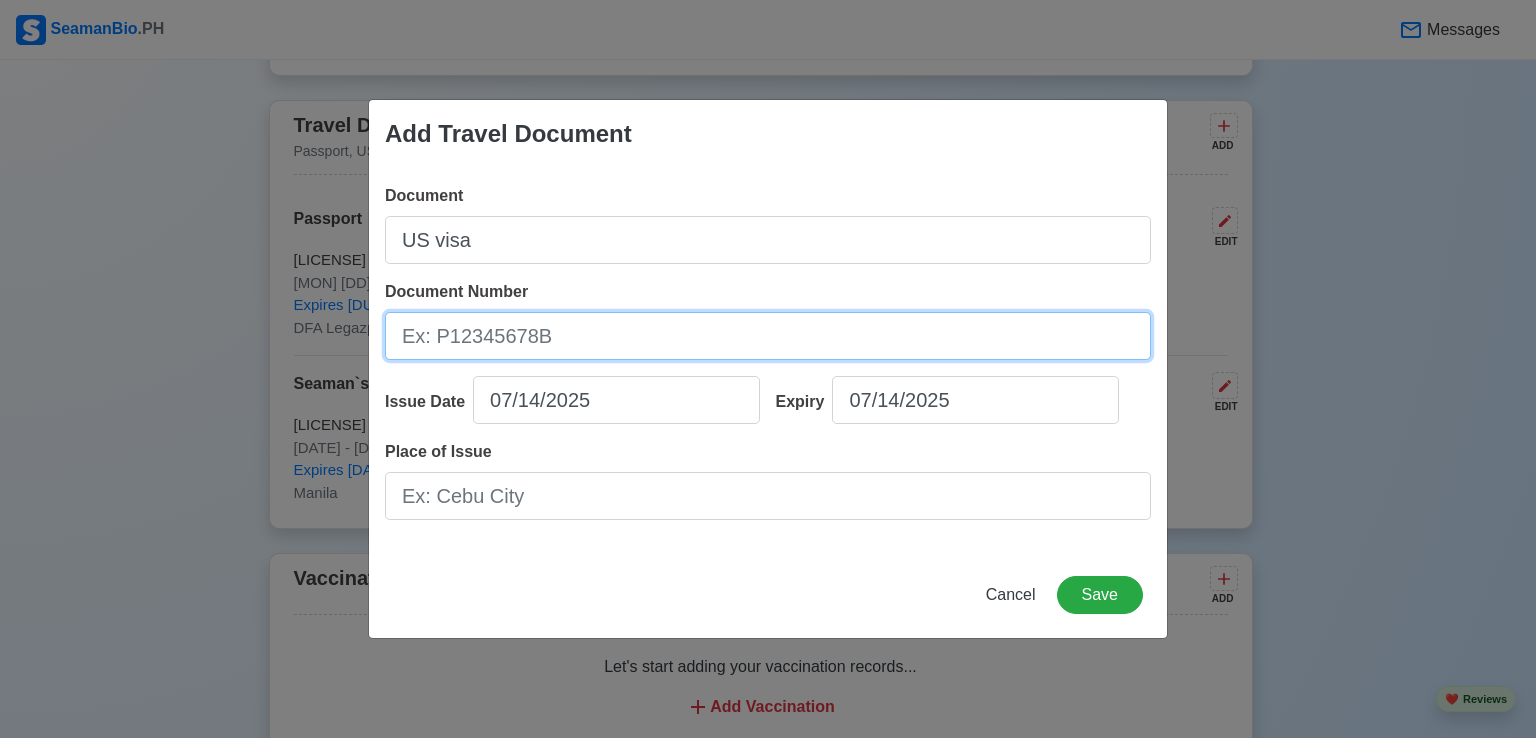 click on "Document Number" at bounding box center (768, 336) 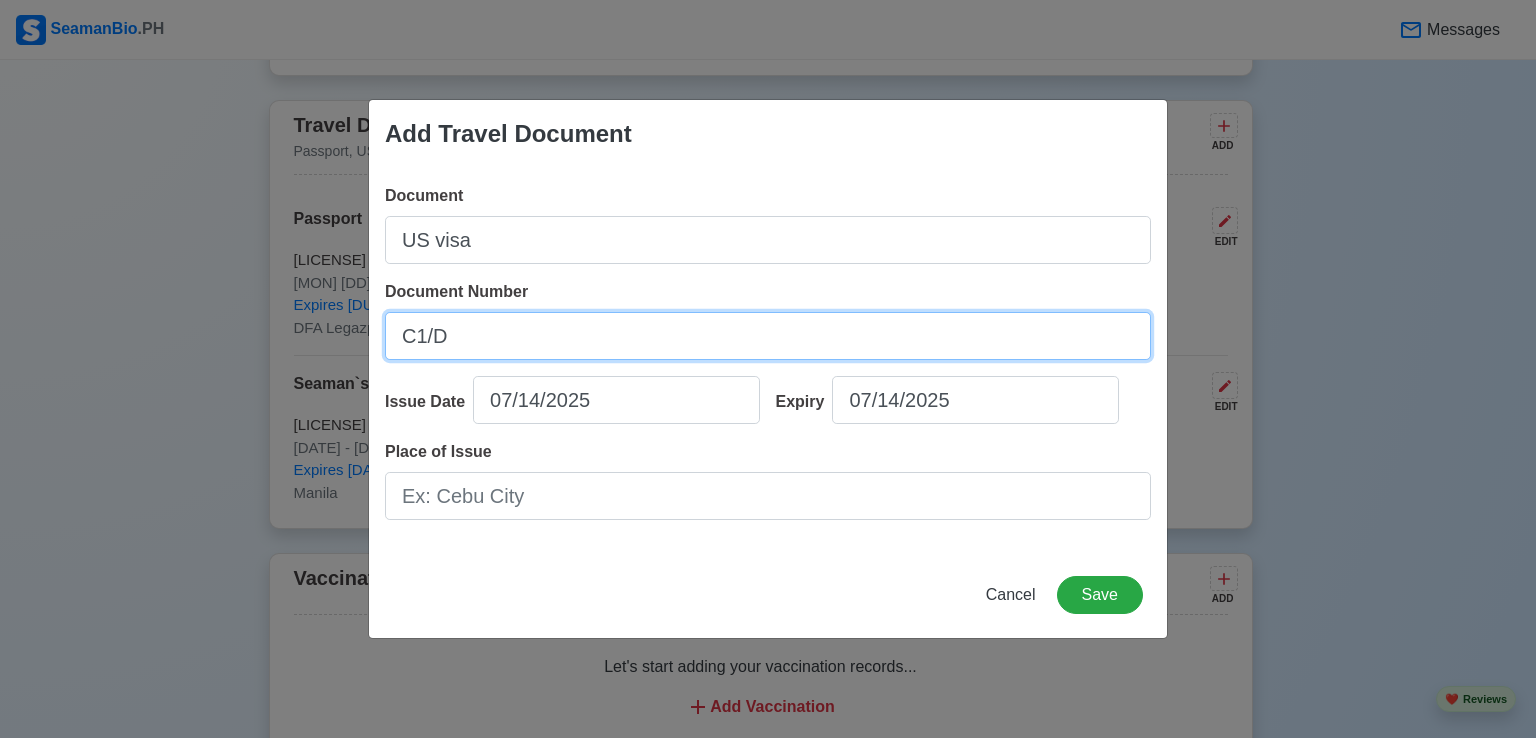 type on "C1/D" 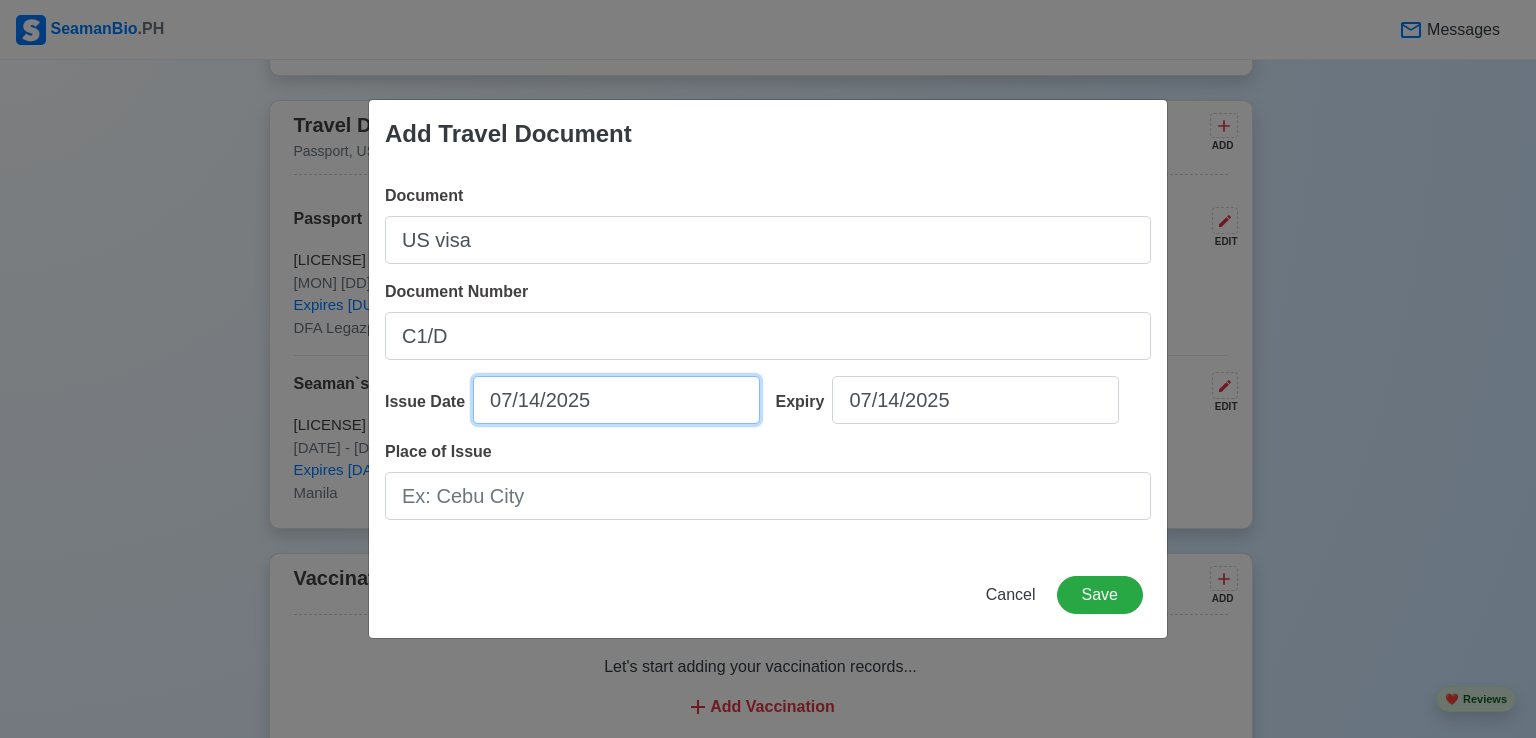 select on "****" 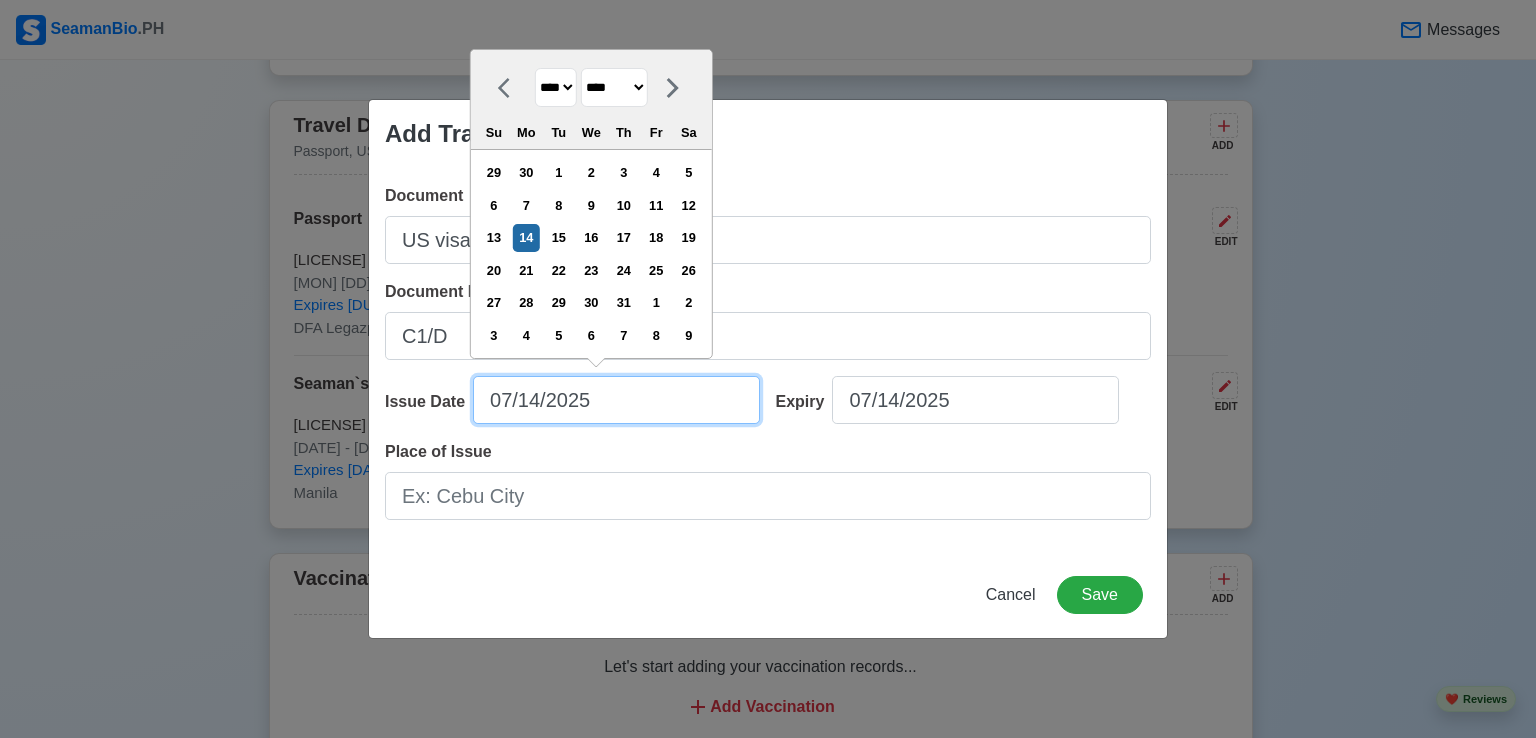 click on "07/14/2025" at bounding box center (616, 400) 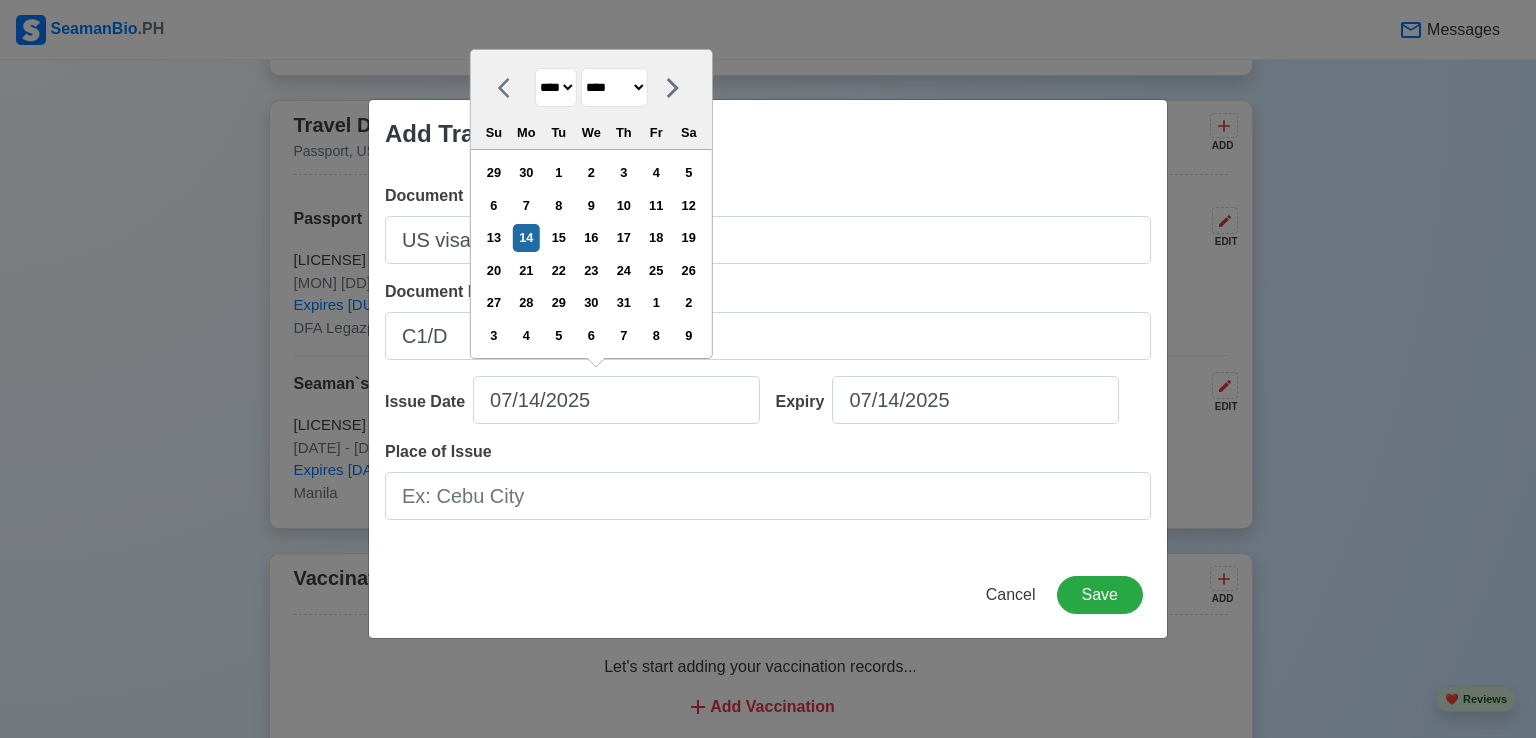 click on "**** **** **** **** **** **** **** **** **** **** **** **** **** **** **** **** **** **** **** **** **** **** **** **** **** **** **** **** **** **** **** **** **** **** **** **** **** **** **** **** **** **** **** **** **** **** **** **** **** **** **** **** **** **** **** **** **** **** **** **** **** **** **** **** **** **** **** **** **** **** **** **** **** **** **** **** **** **** **** **** **** **** **** **** **** **** **** **** **** **** **** **** **** **** **** **** **** **** **** **** **** **** **** **** **** ****" at bounding box center [556, 87] 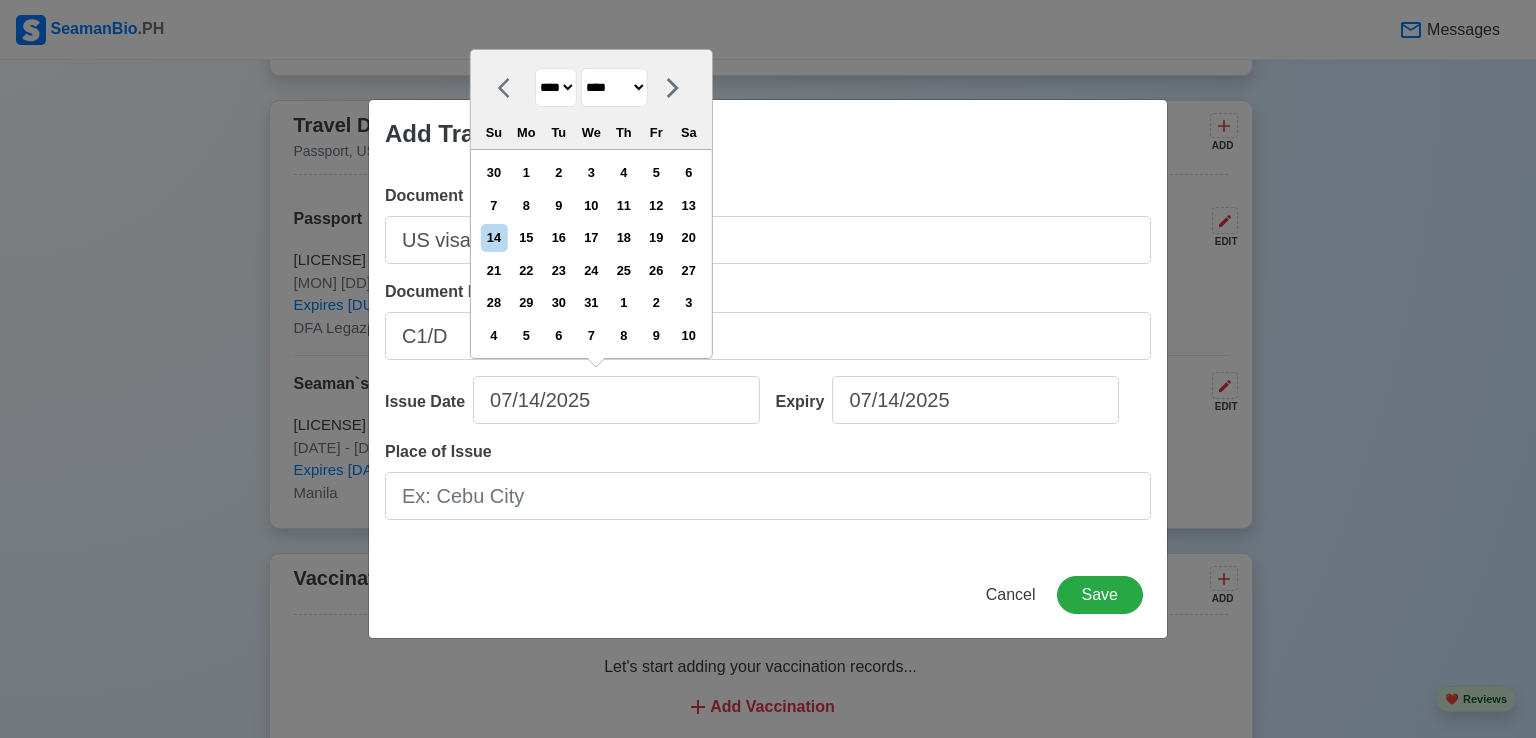 click on "******* ******** ***** ***** *** **** **** ****** ********* ******* ******** ********" at bounding box center [614, 87] 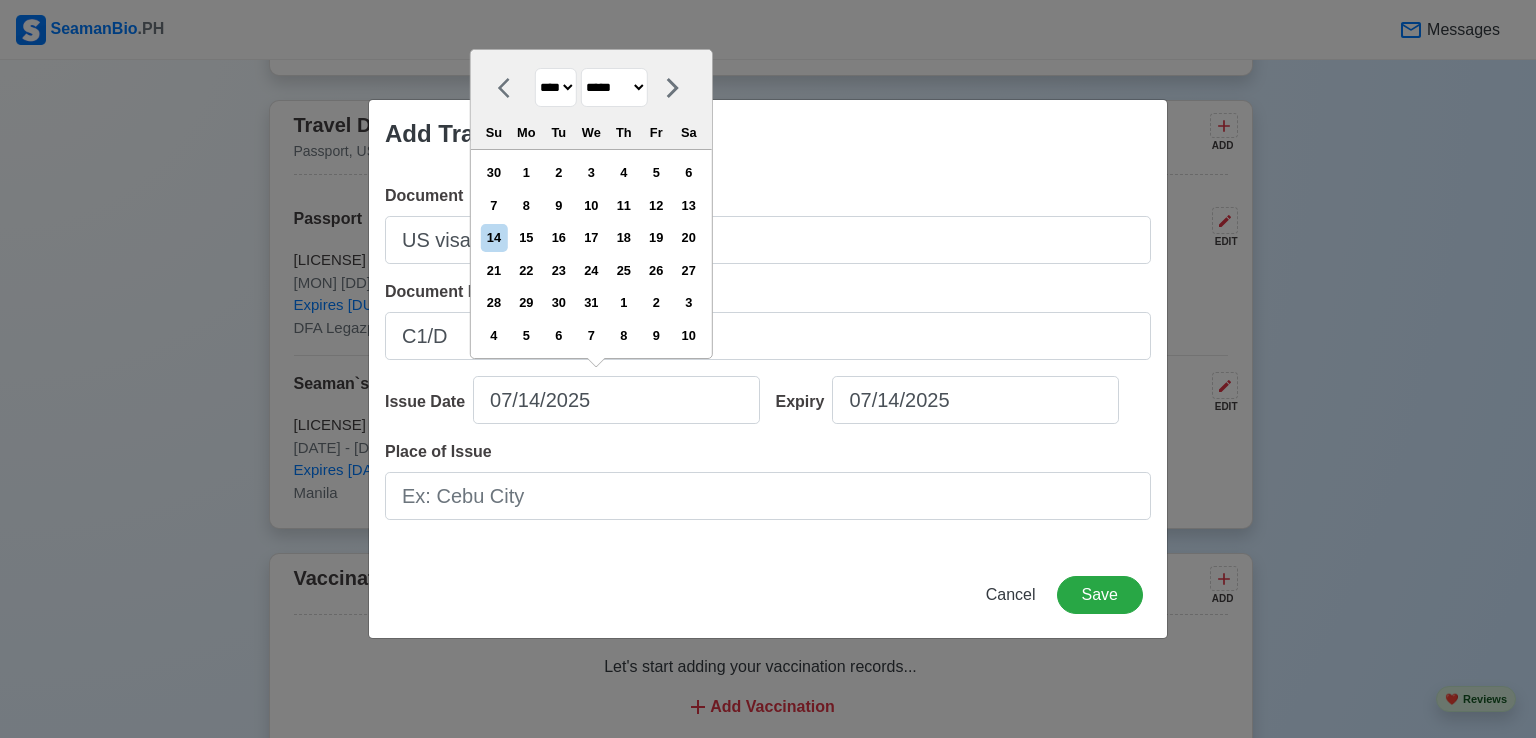 click on "******* ******** ***** ***** *** **** **** ****** ********* ******* ******** ********" at bounding box center [614, 87] 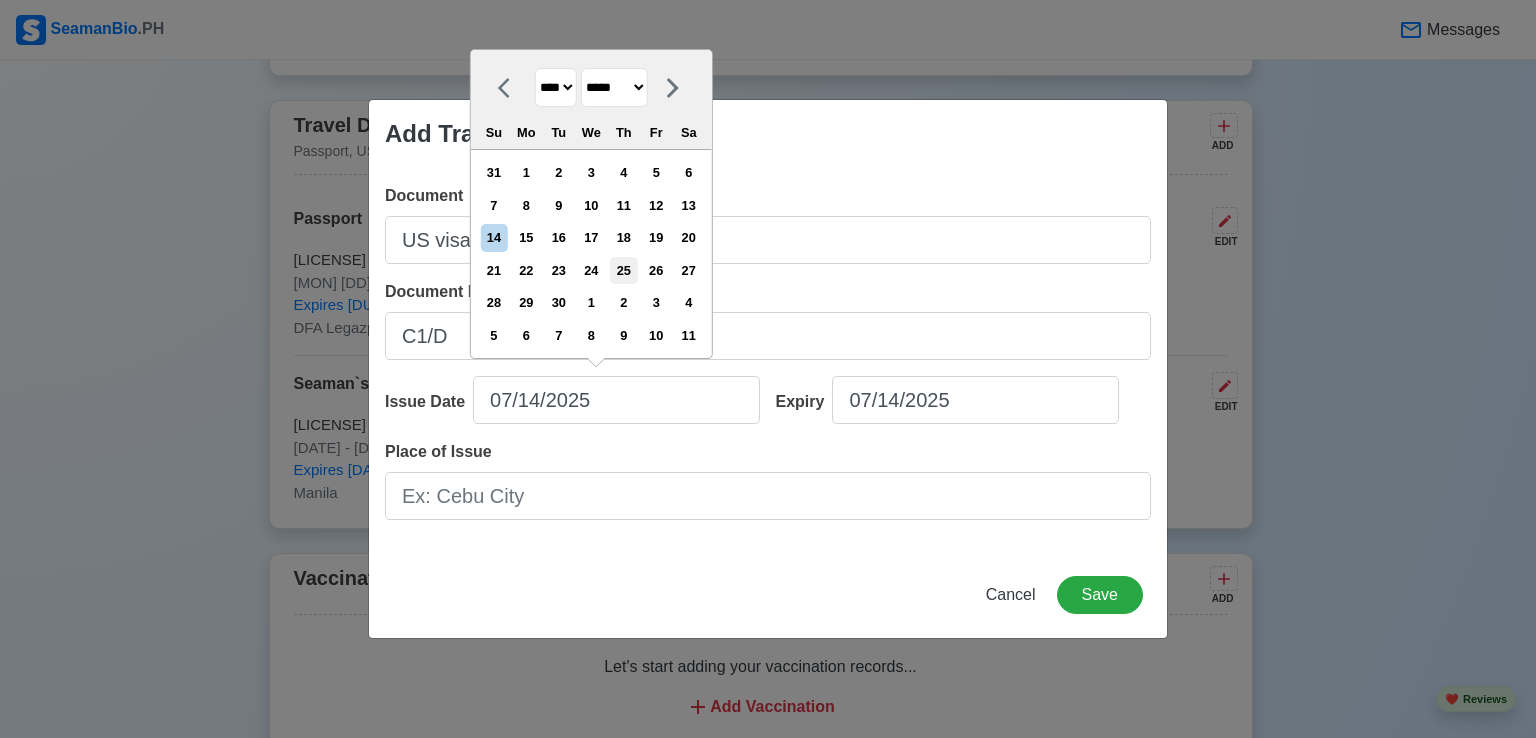 click on "25" at bounding box center [623, 270] 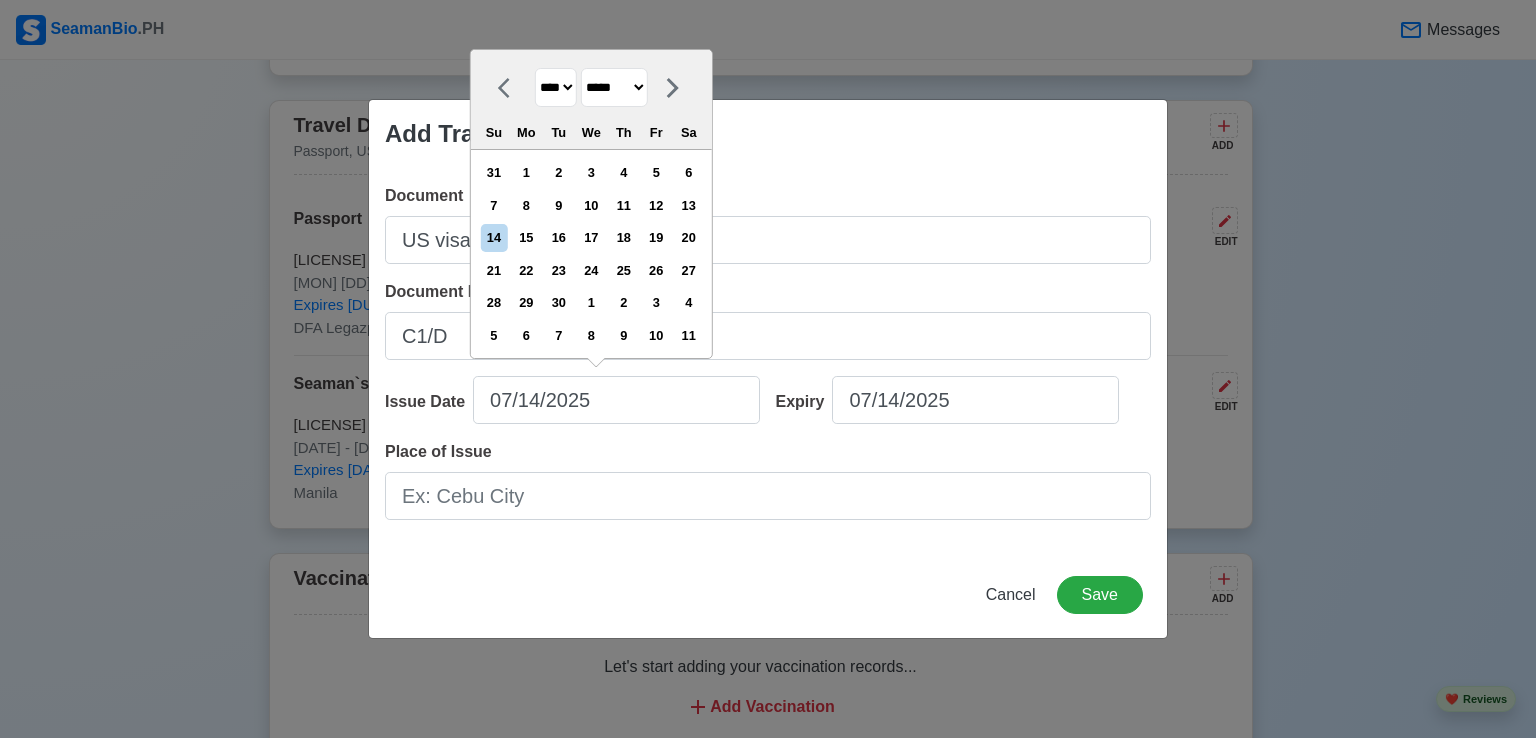 type on "[DATE]" 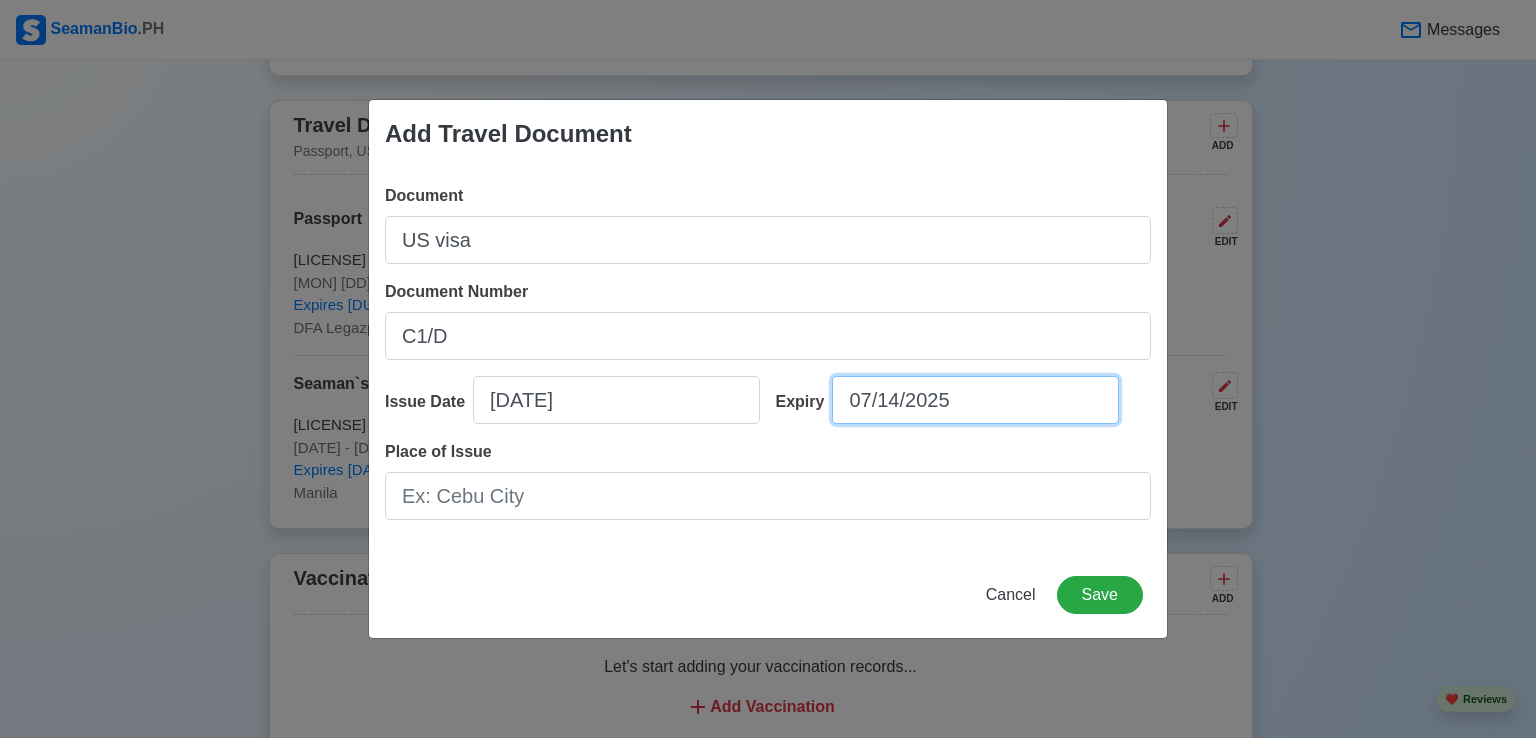 click on "07/14/2025" at bounding box center (975, 400) 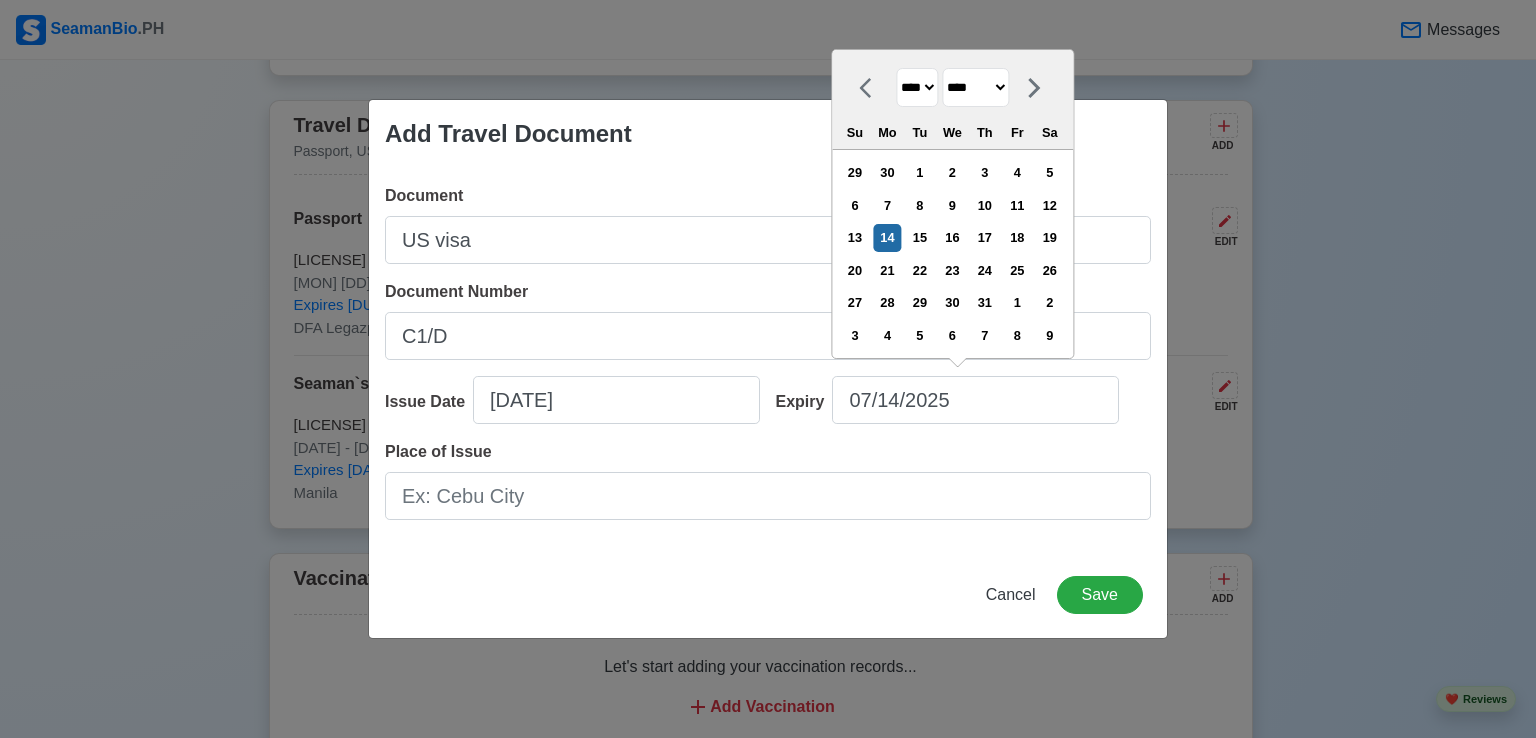 click on "**** **** **** **** **** **** **** **** **** **** **** **** **** **** **** **** **** **** **** **** **** **** **** **** **** **** **** **** **** **** **** **** **** **** **** **** **** **** **** **** **** **** **** **** **** **** **** **** **** **** **** **** **** **** **** **** **** **** **** **** **** **** **** **** **** **** **** **** **** **** **** **** **** **** **** **** **** **** **** **** **** **** **** **** **** **** **** **** **** **** **** **** **** **** **** **** **** **** **** **** **** **** **** **** **** **** **** **** **** **** **** **** **** **** **** **** **** **** **** **** ****" at bounding box center [917, 87] 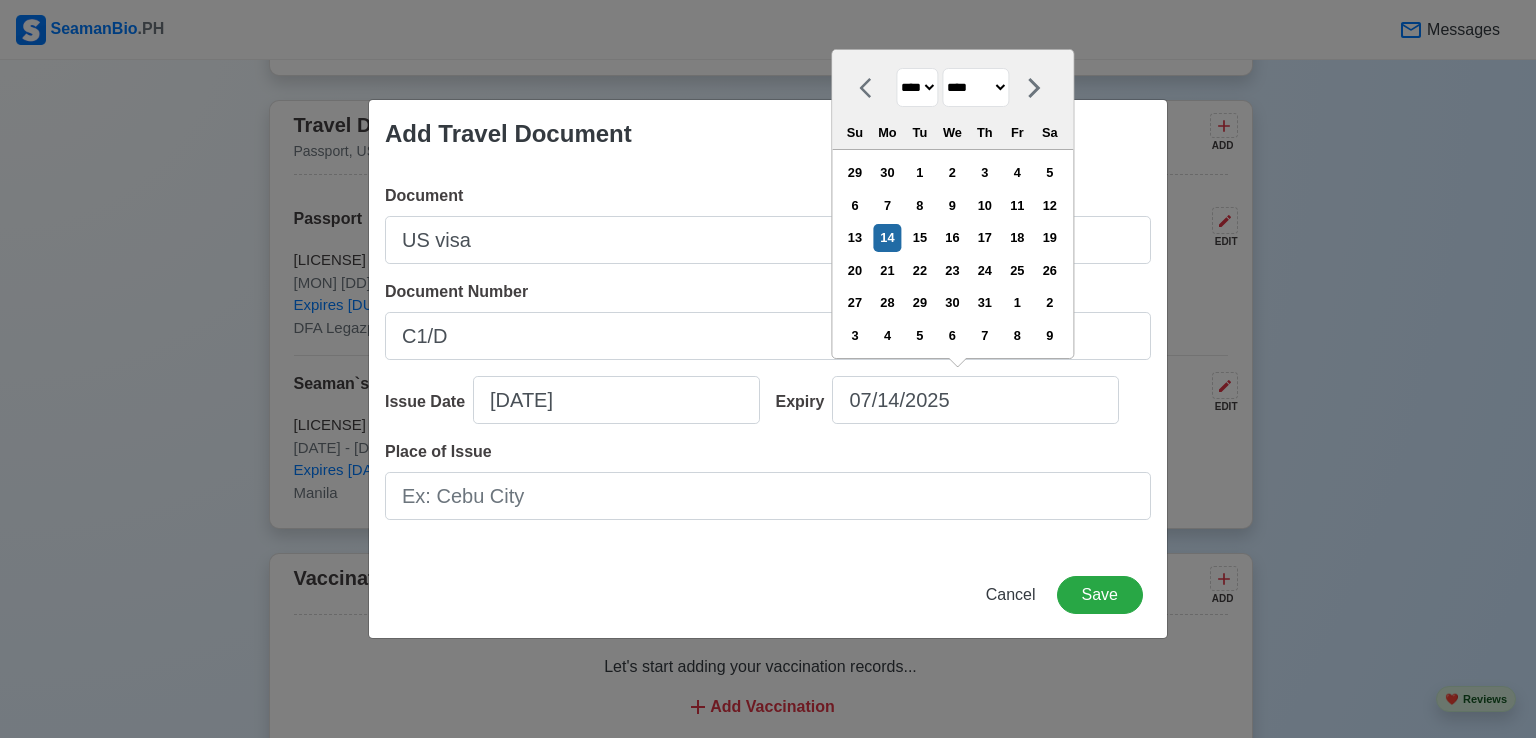 select on "****" 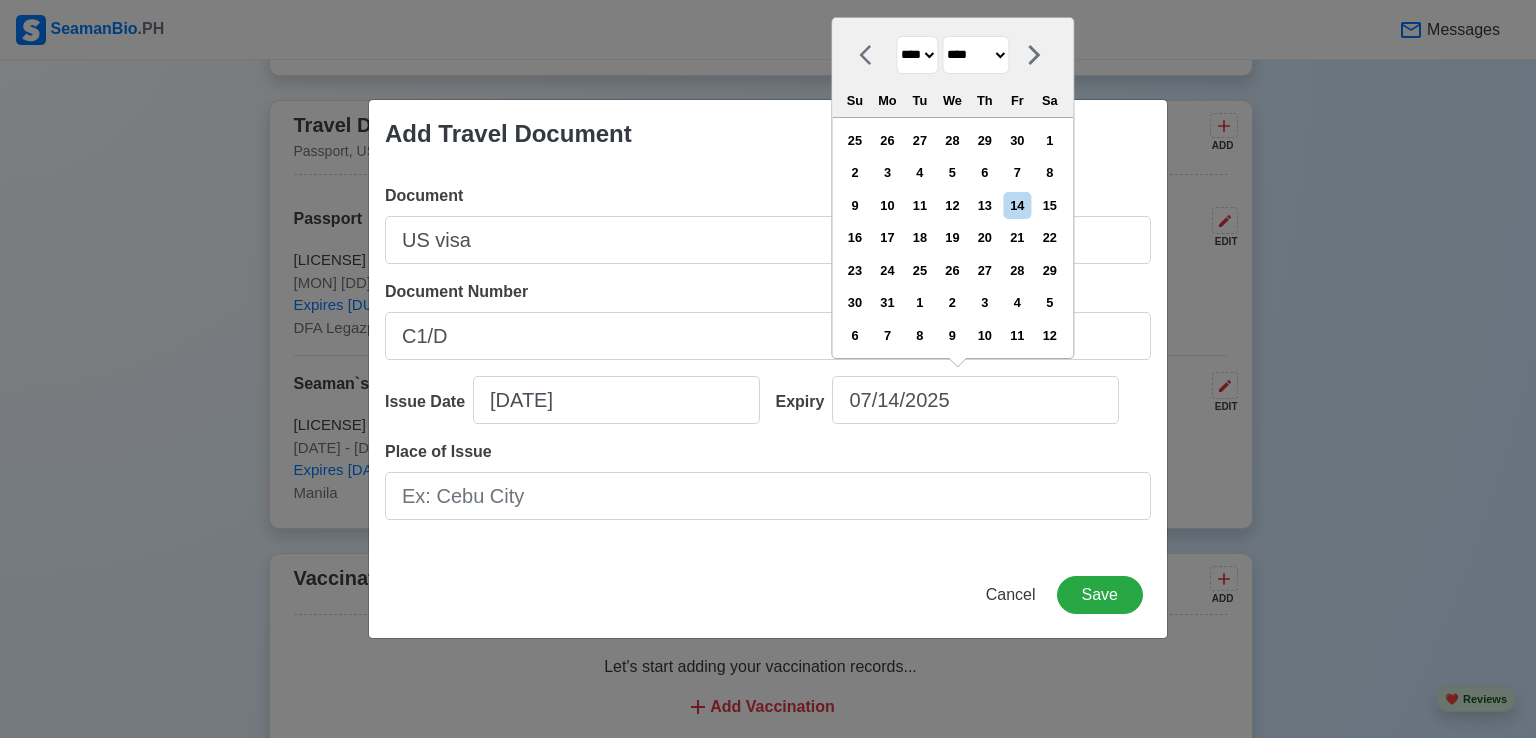 click on "******* ******** ***** ***** *** **** **** ****** ********* ******* ******** ********" at bounding box center [975, 55] 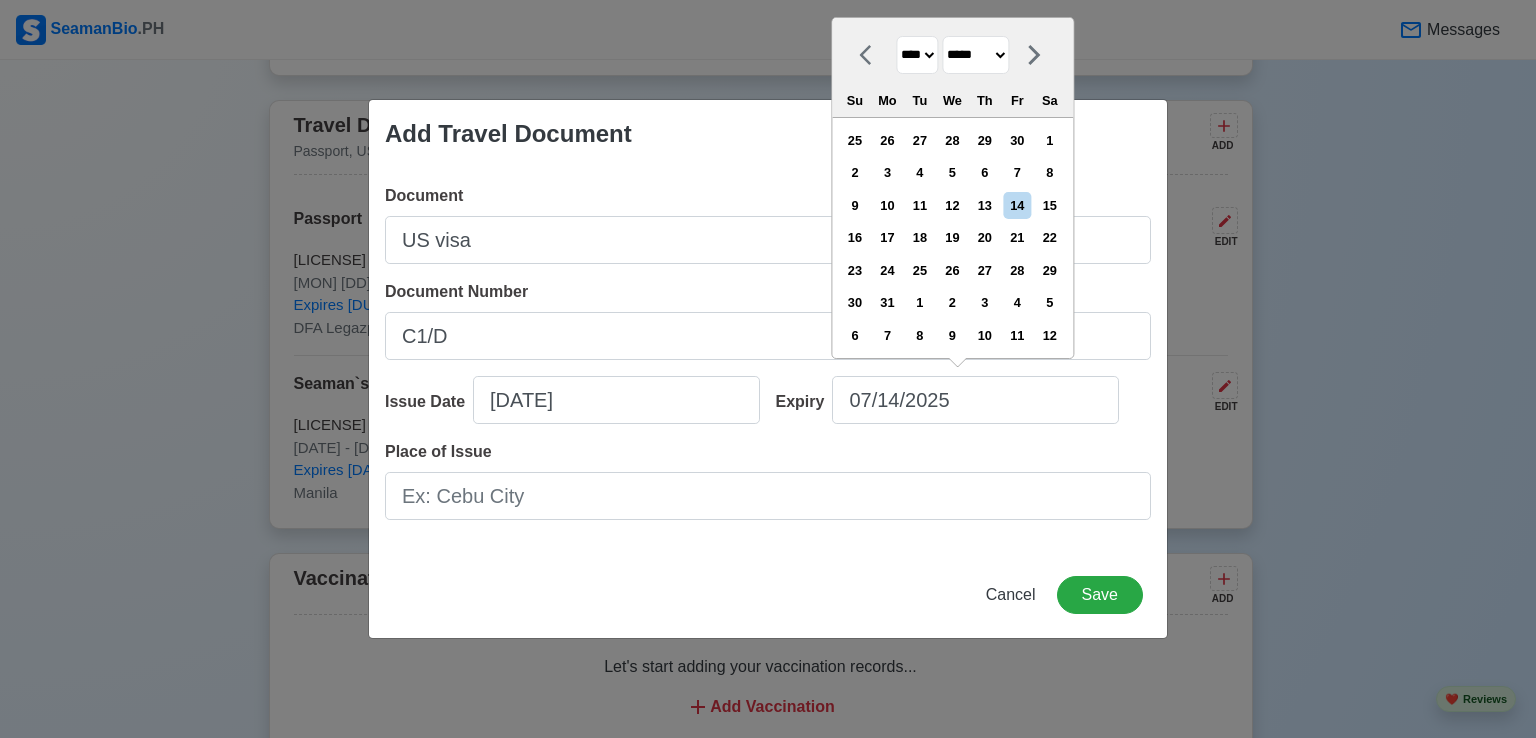click on "******* ******** ***** ***** *** **** **** ****** ********* ******* ******** ********" at bounding box center (975, 55) 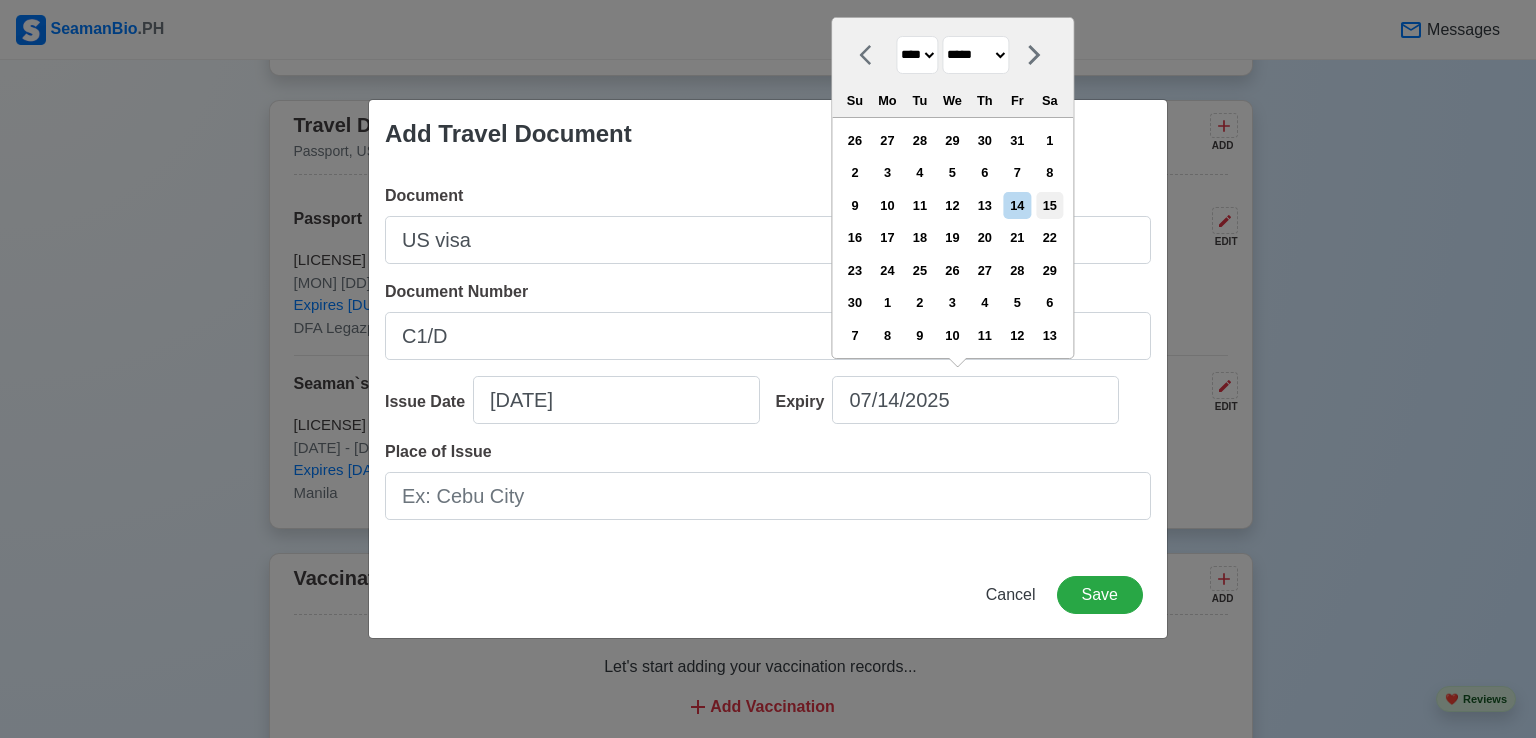 click on "15" at bounding box center (1049, 205) 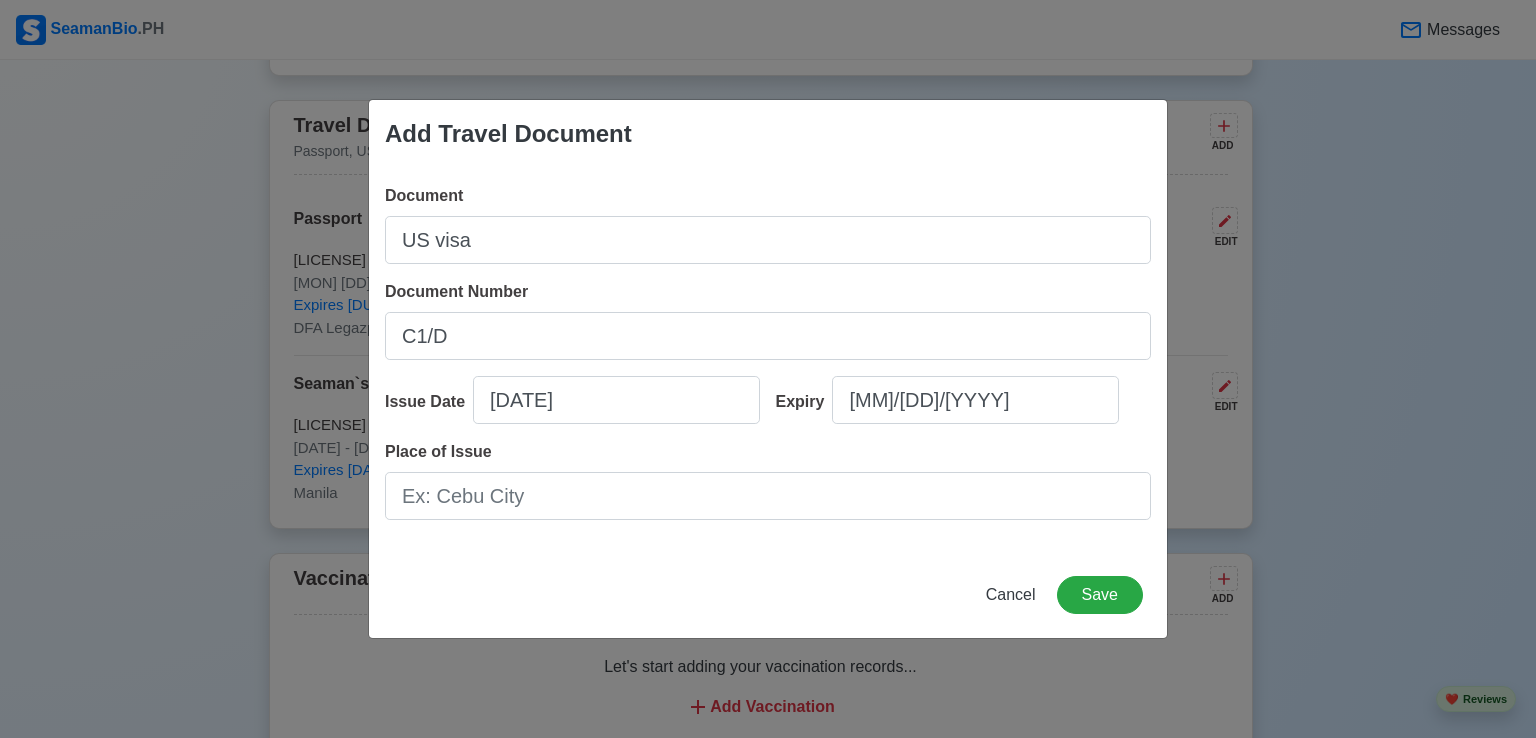 type on "[MM]/[DD]/[YYYY]" 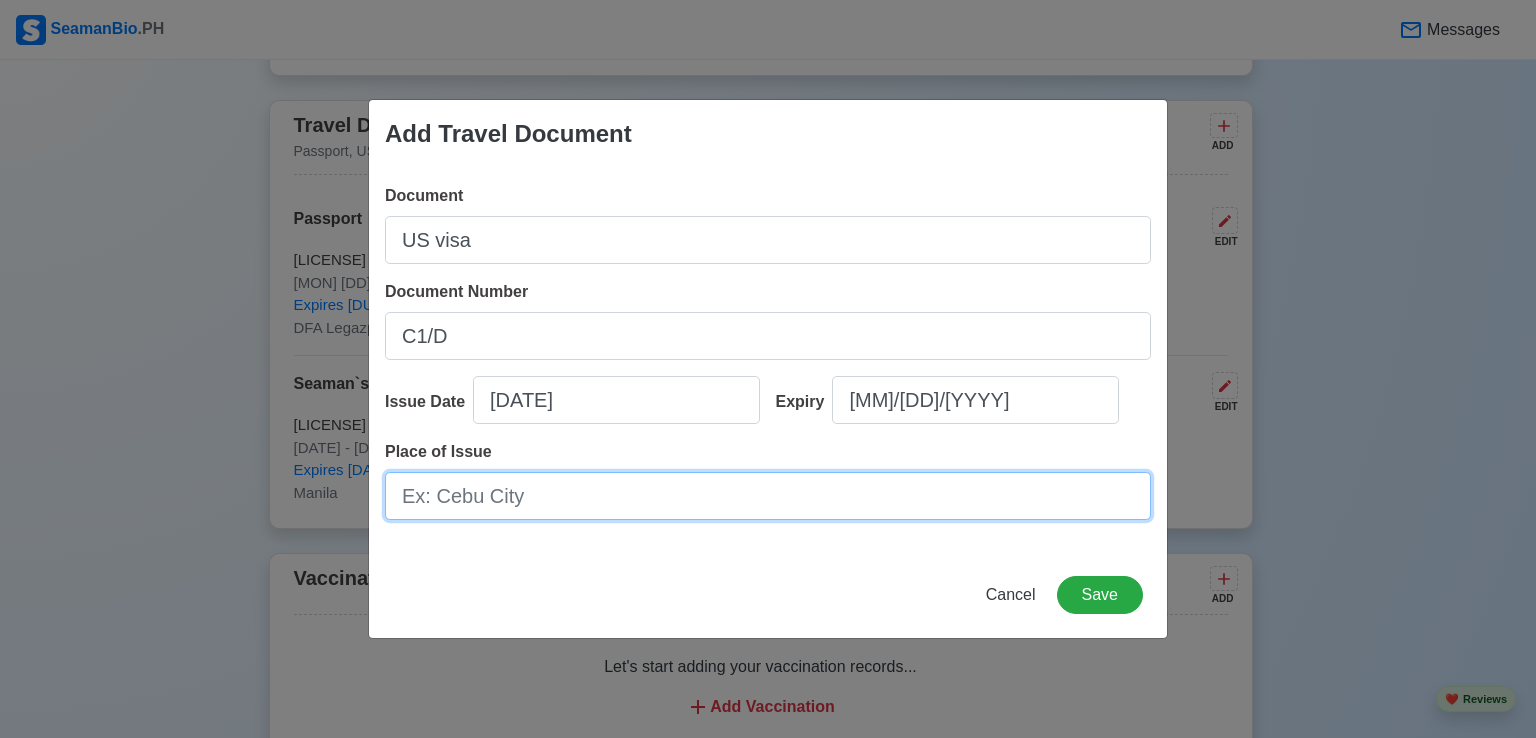 click on "Place of Issue" at bounding box center (768, 496) 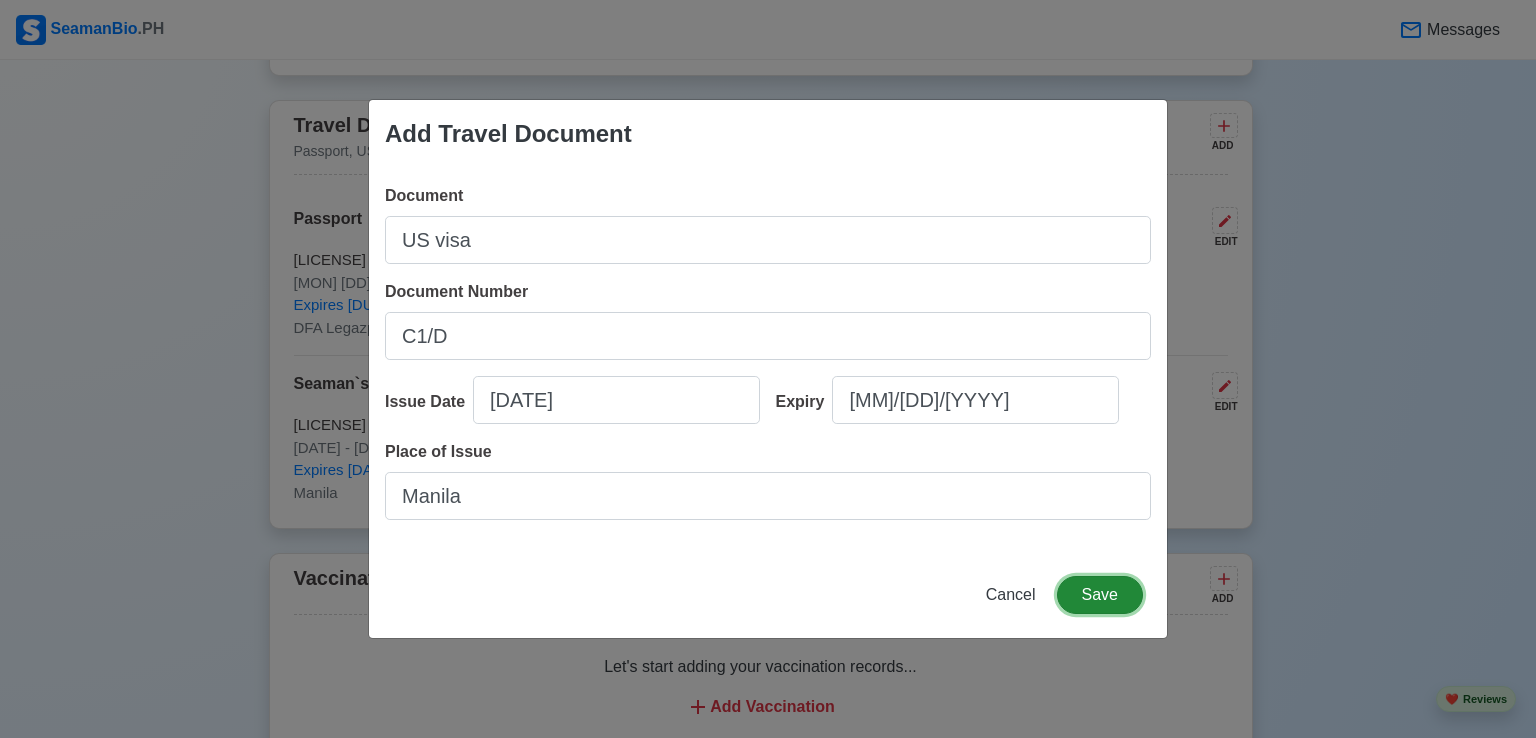 click on "Save" at bounding box center [1100, 595] 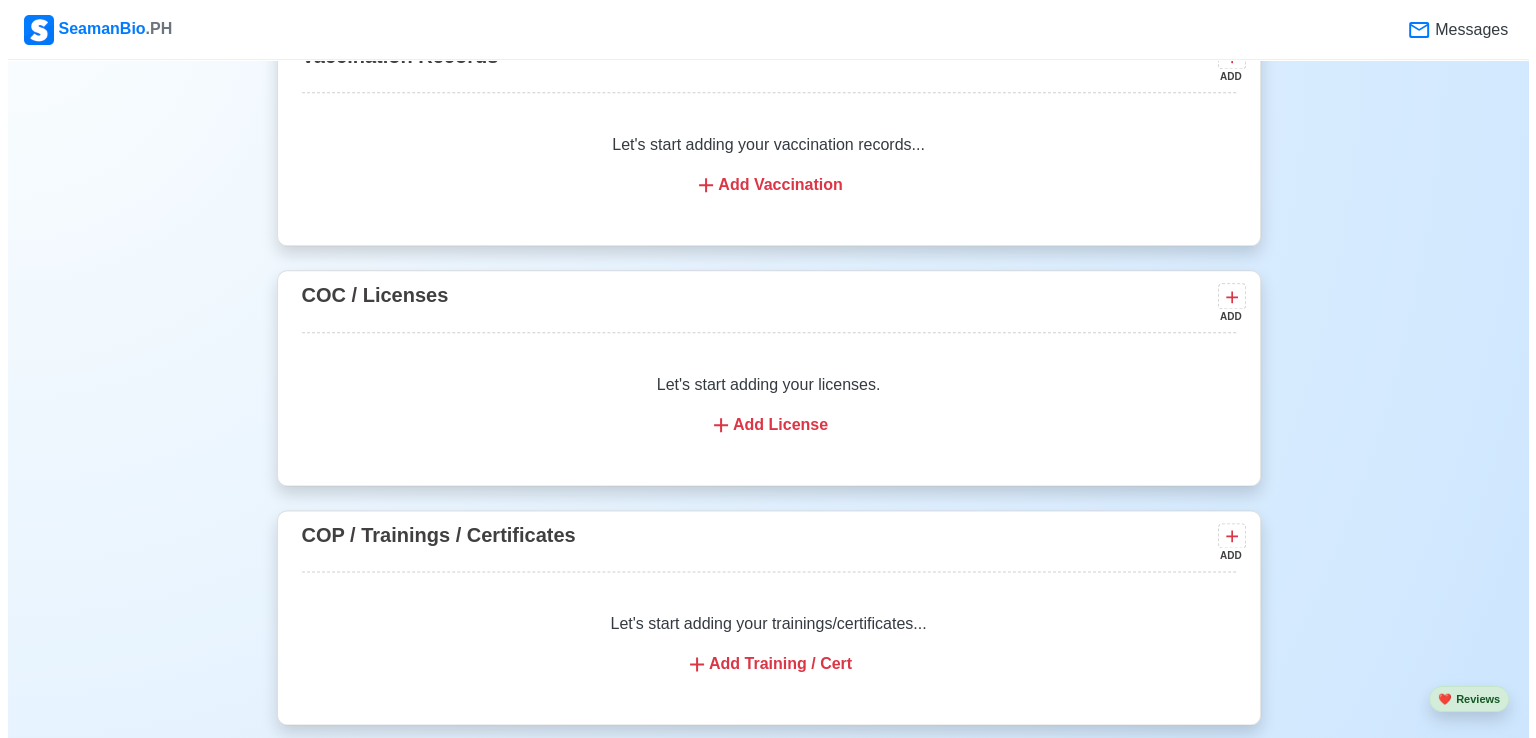 scroll, scrollTop: 2400, scrollLeft: 0, axis: vertical 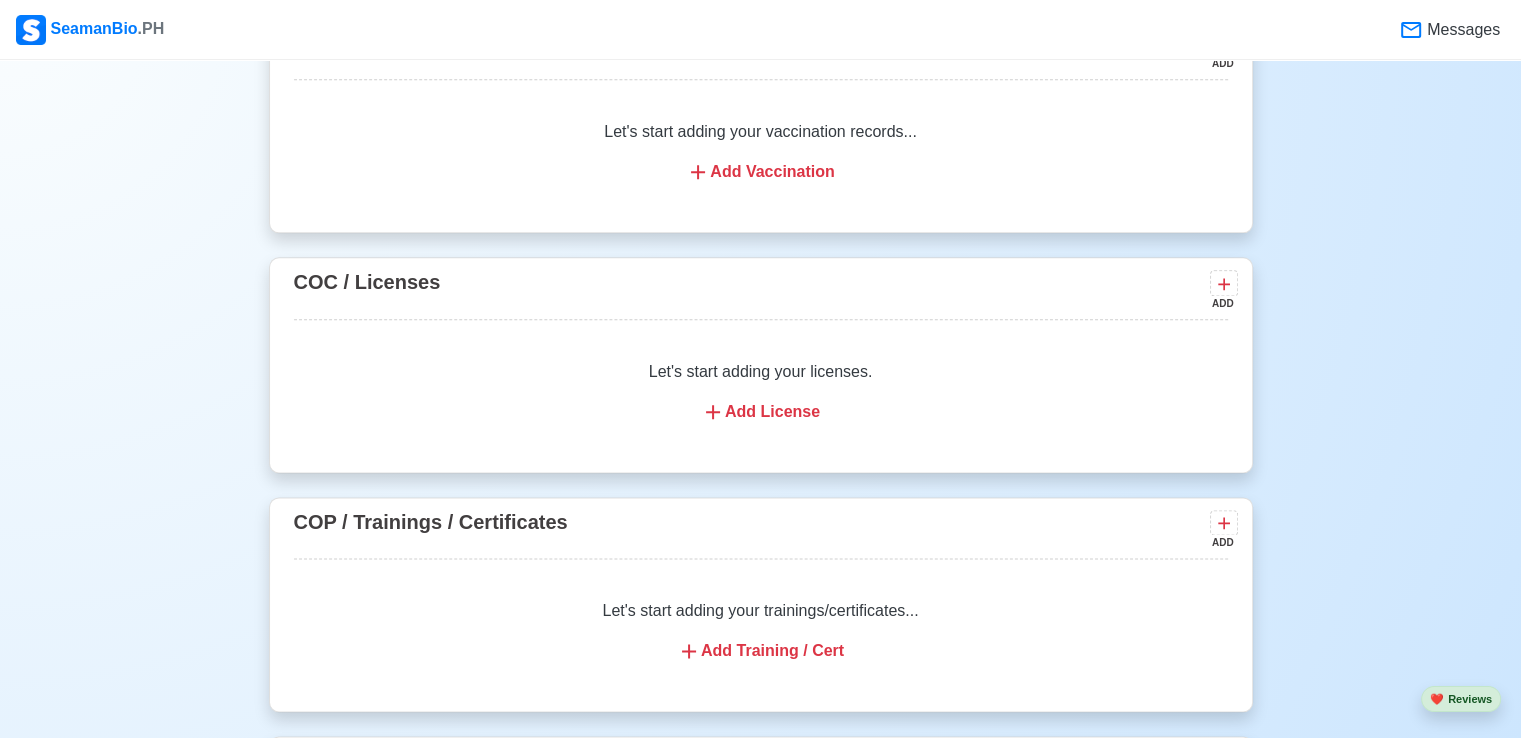 click on "Add License" at bounding box center (761, 412) 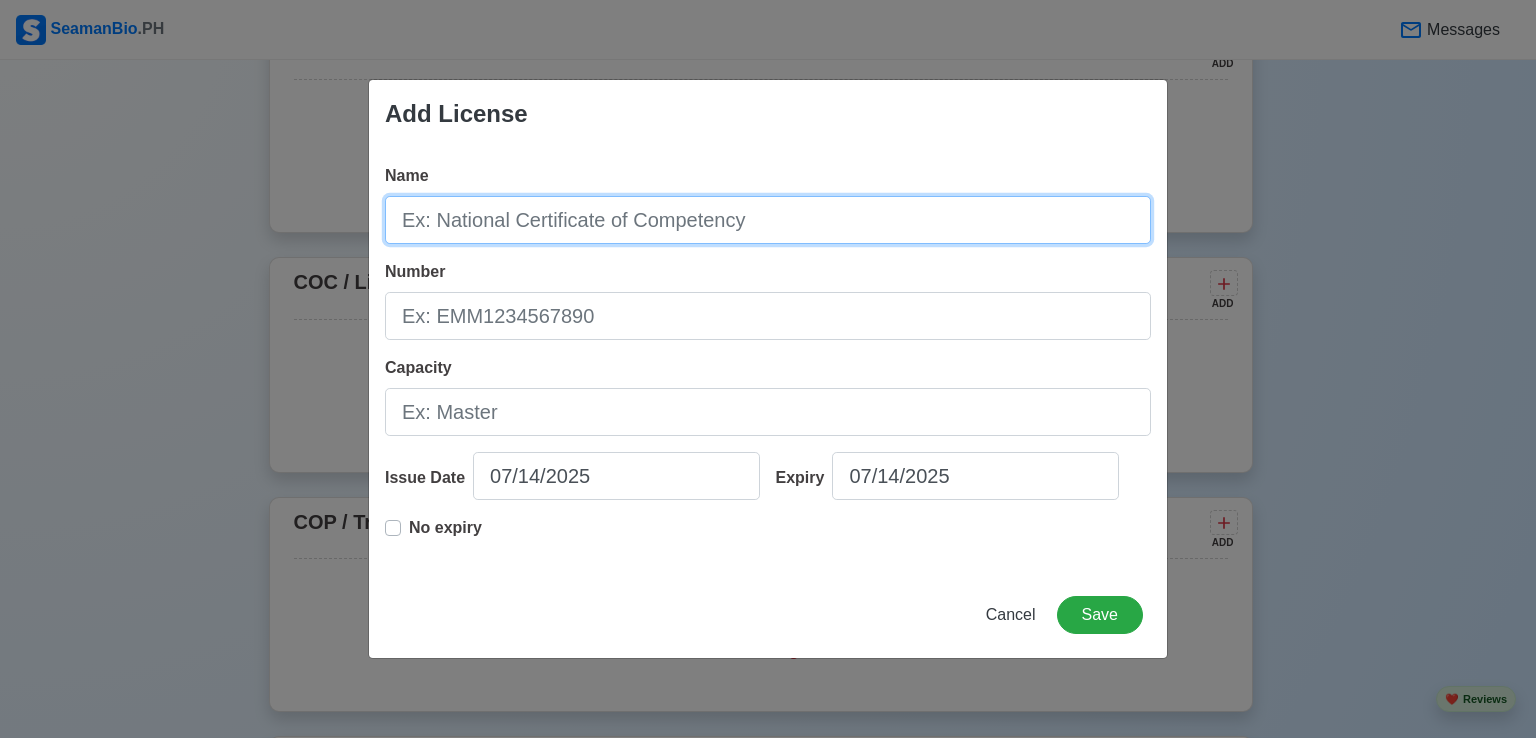 click on "Name" at bounding box center (768, 220) 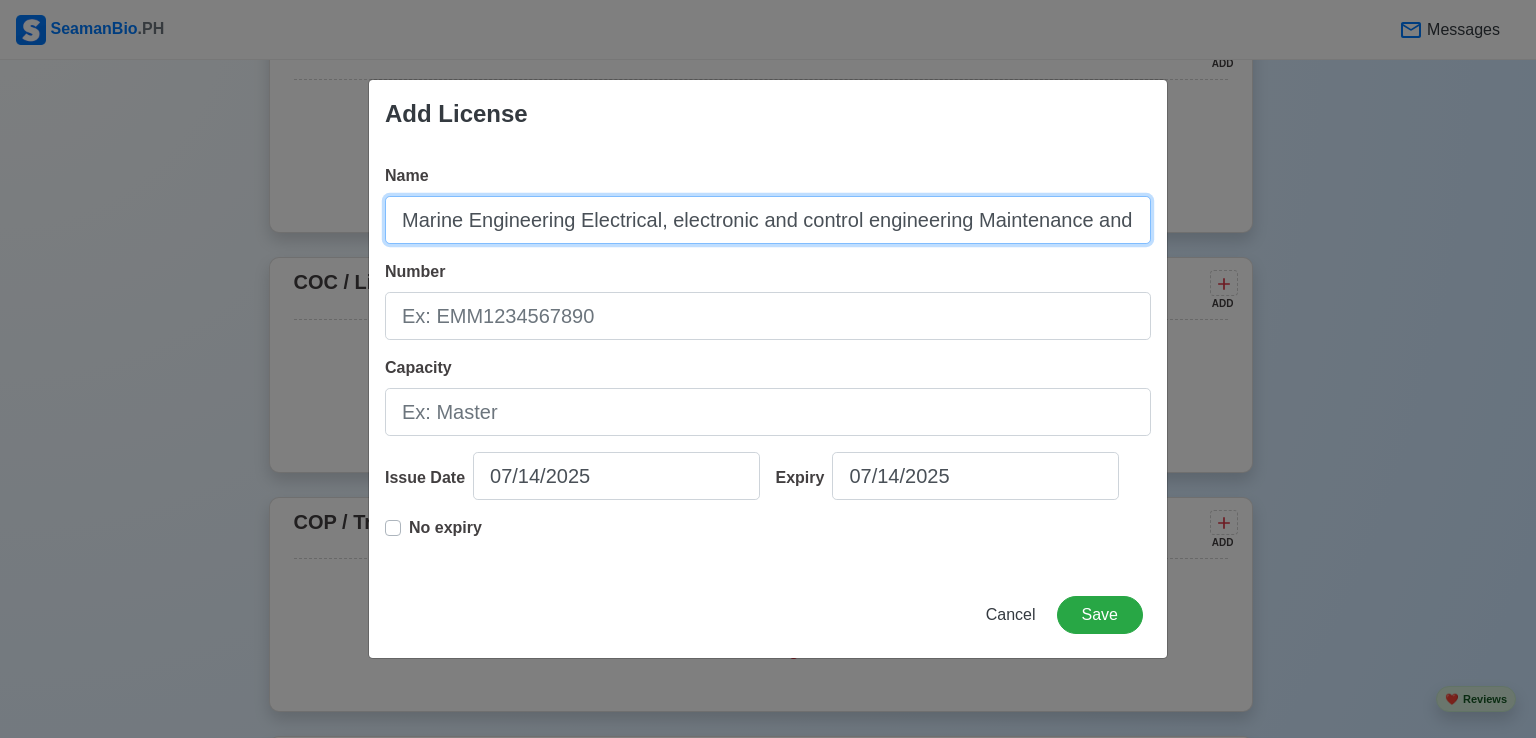 scroll, scrollTop: 0, scrollLeft: 652, axis: horizontal 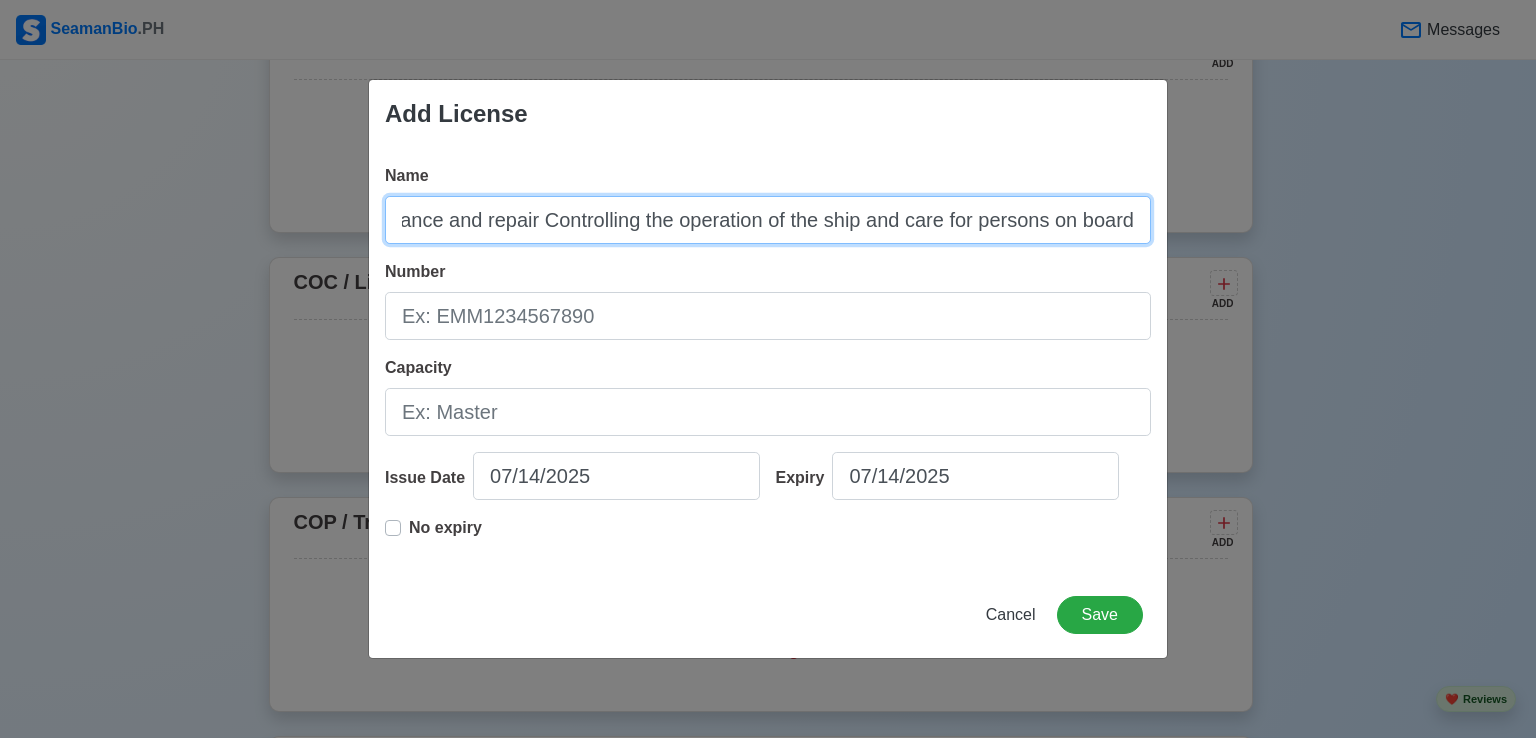 type on "Marine Engineering Electrical, electronic and control engineering Maintenance and repair Controlling the operation of the ship and care for persons on board" 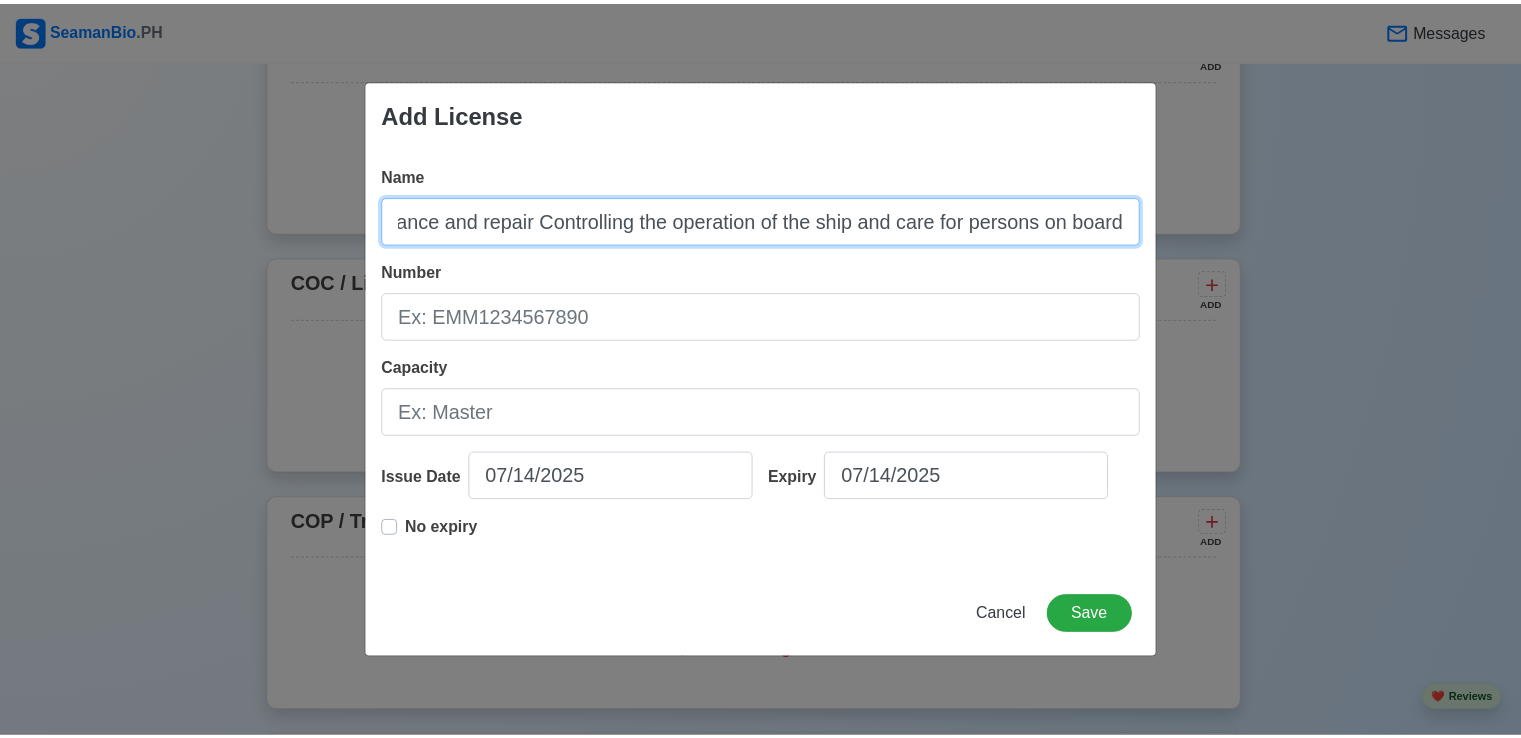 scroll, scrollTop: 0, scrollLeft: 0, axis: both 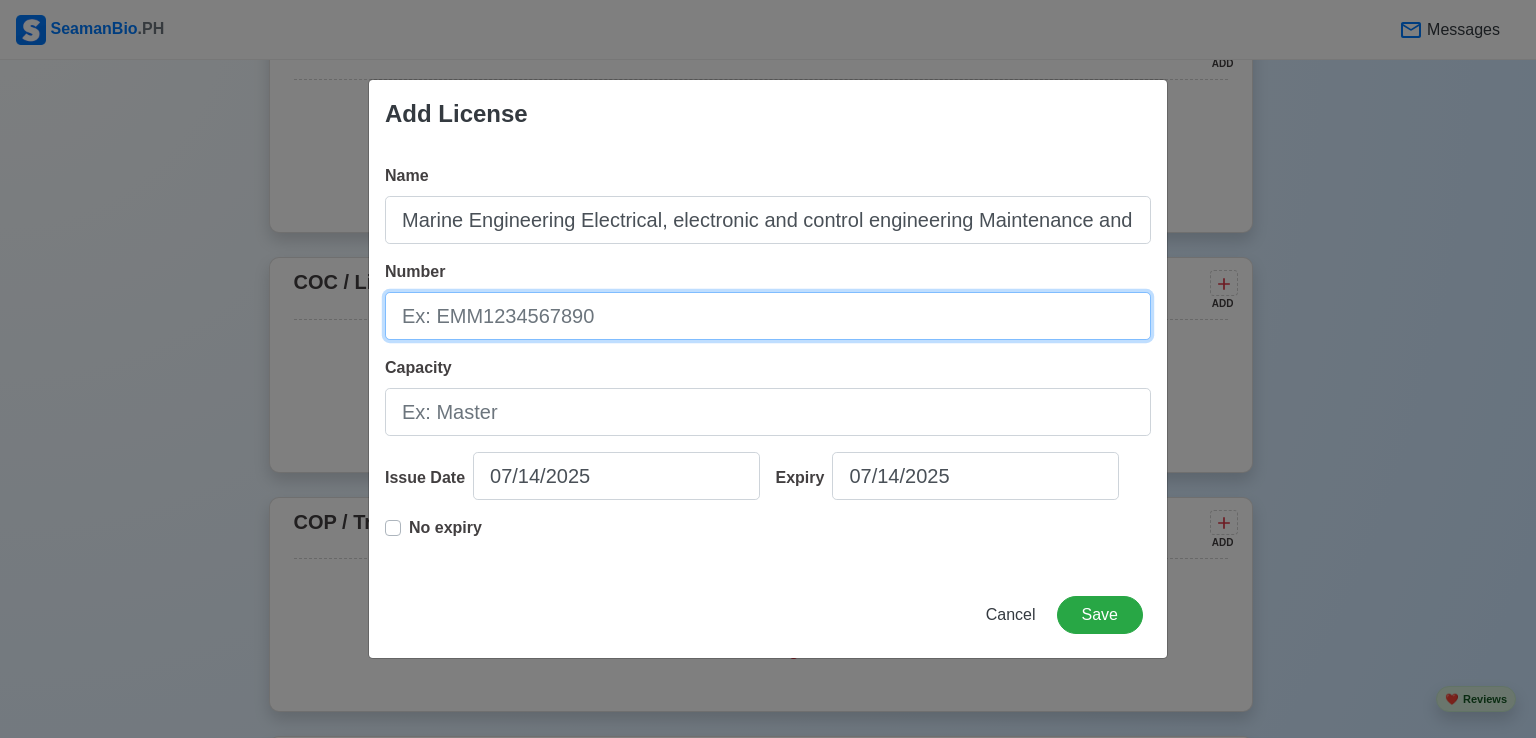 click on "Number" at bounding box center [768, 316] 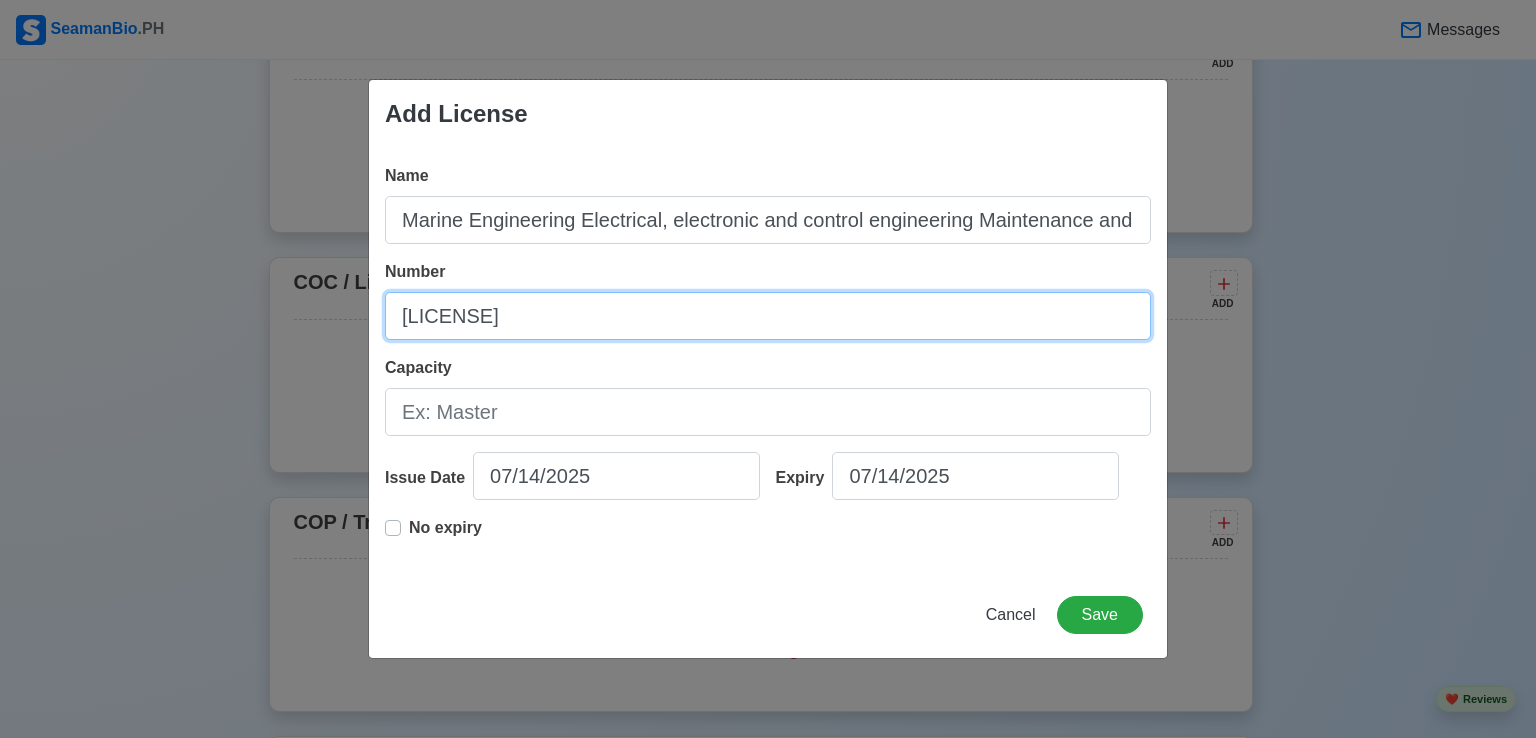 type on "[LICENSE]" 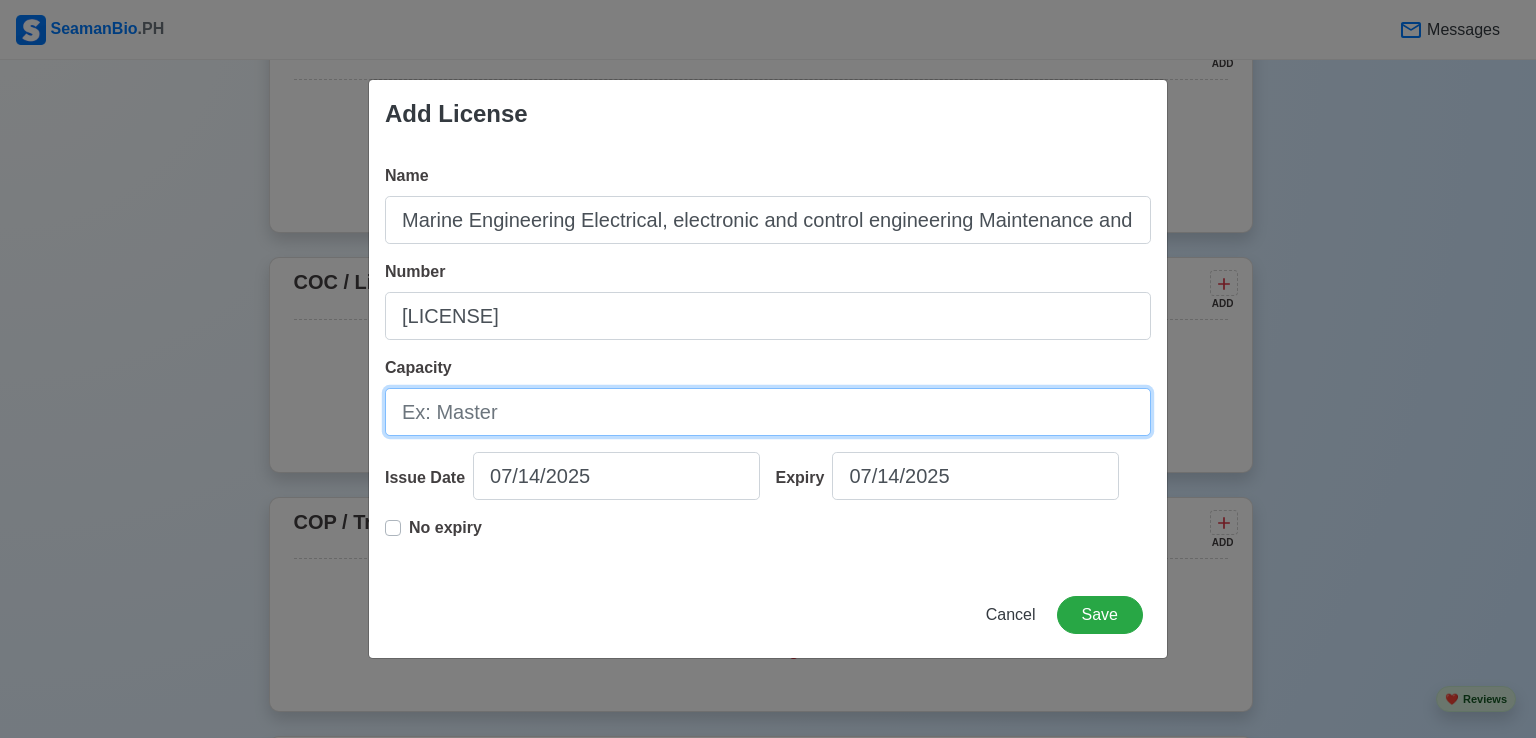 click on "Capacity" at bounding box center (768, 412) 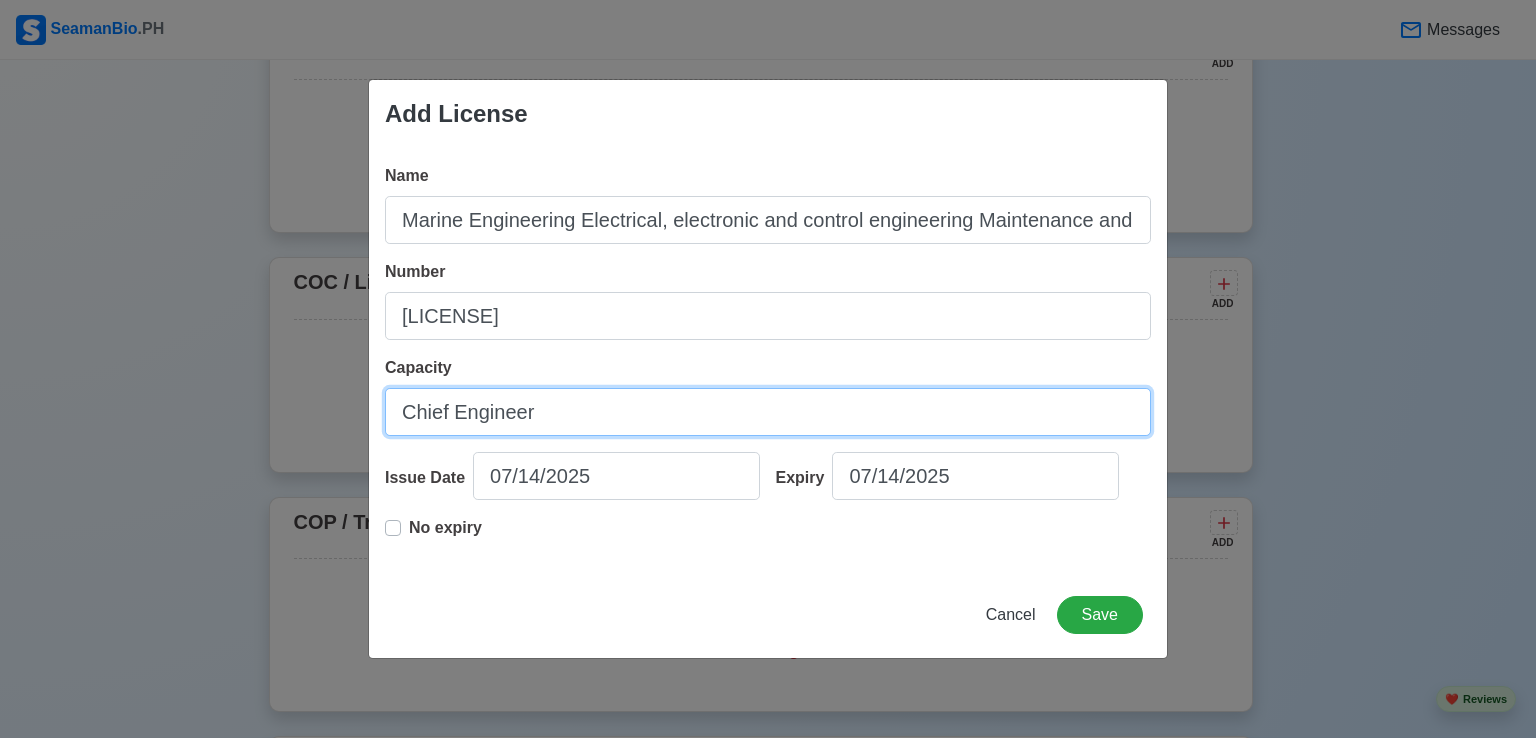 type on "Chief Engineer" 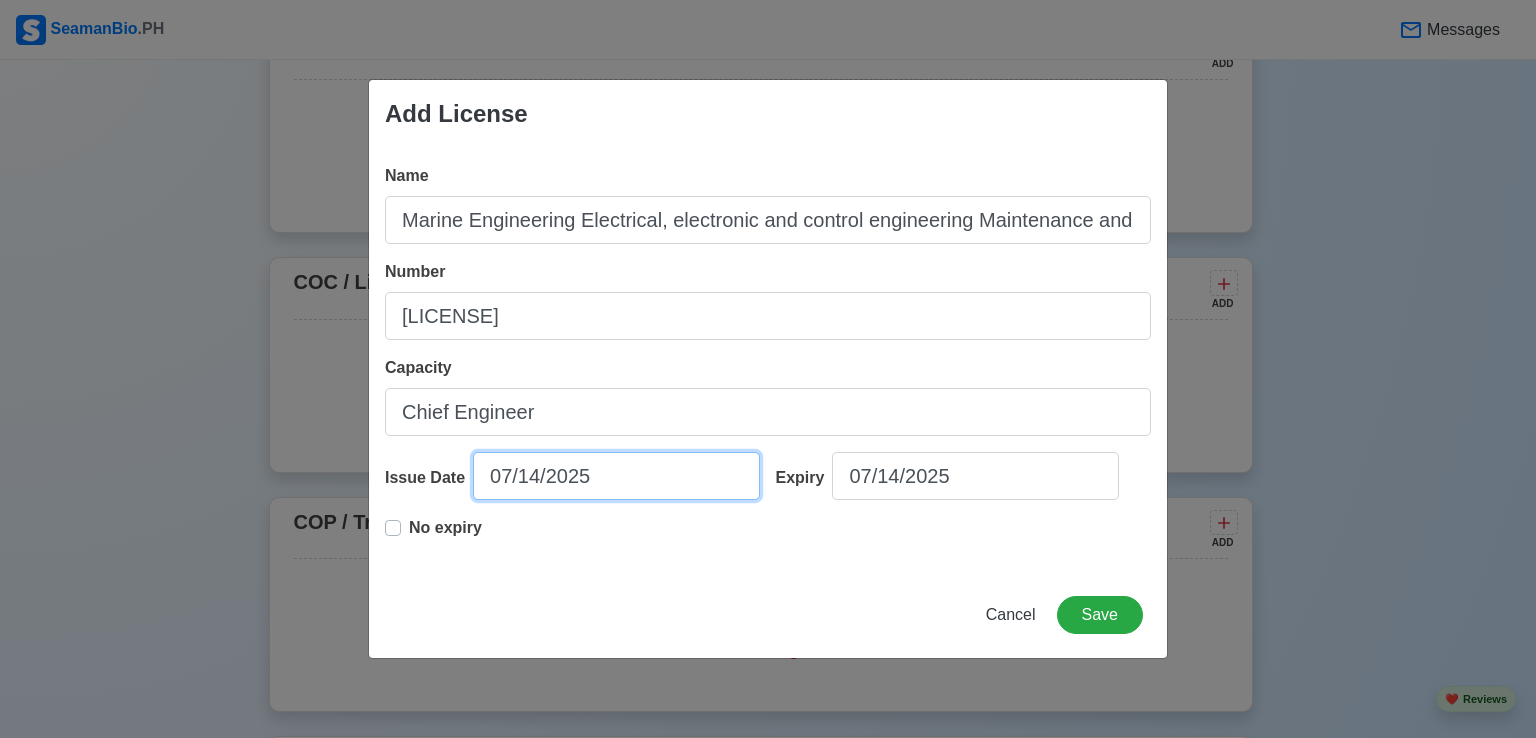 click on "07/14/2025" at bounding box center (616, 476) 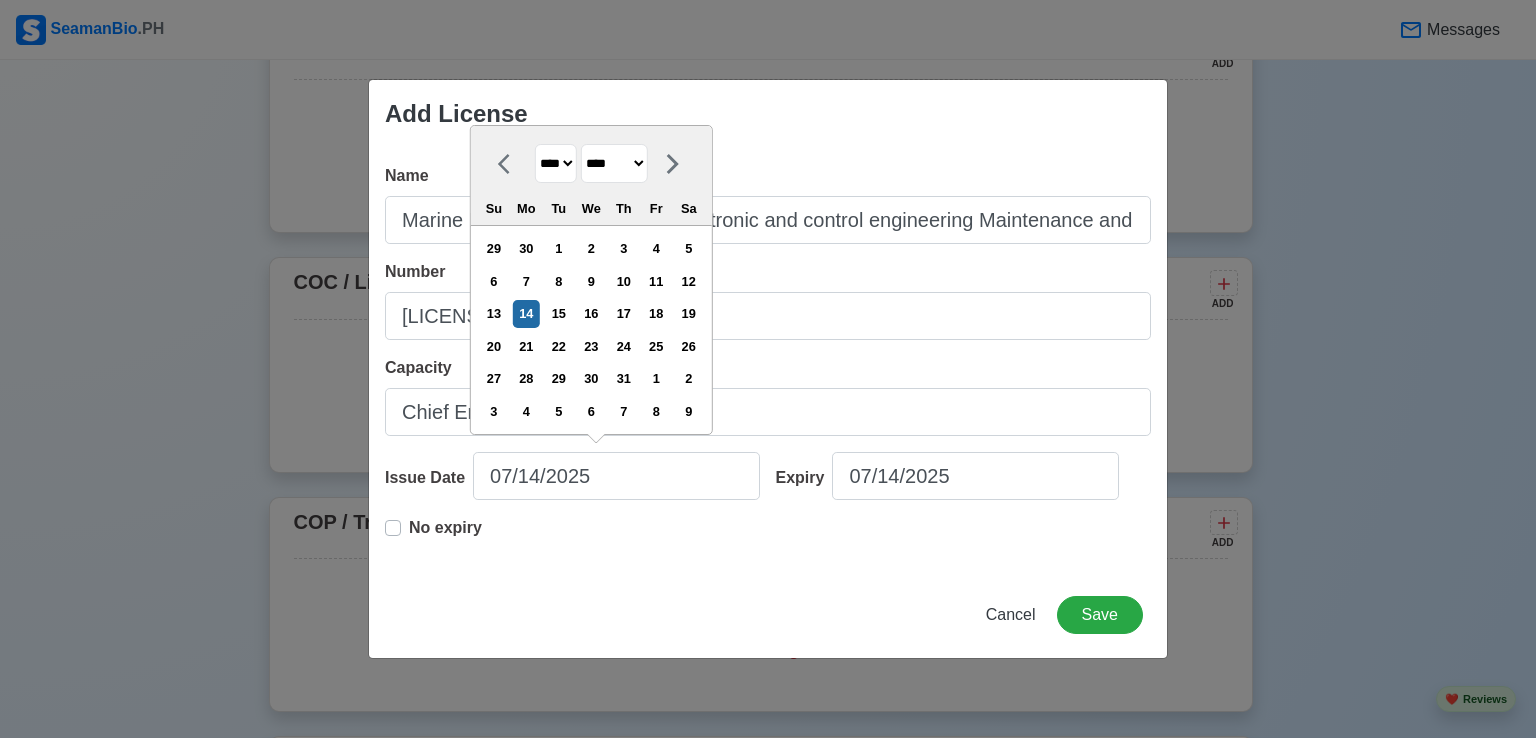 click on "**** **** **** **** **** **** **** **** **** **** **** **** **** **** **** **** **** **** **** **** **** **** **** **** **** **** **** **** **** **** **** **** **** **** **** **** **** **** **** **** **** **** **** **** **** **** **** **** **** **** **** **** **** **** **** **** **** **** **** **** **** **** **** **** **** **** **** **** **** **** **** **** **** **** **** **** **** **** **** **** **** **** **** **** **** **** **** **** **** **** **** **** **** **** **** **** **** **** **** **** **** **** **** **** **** ****" at bounding box center (556, 163) 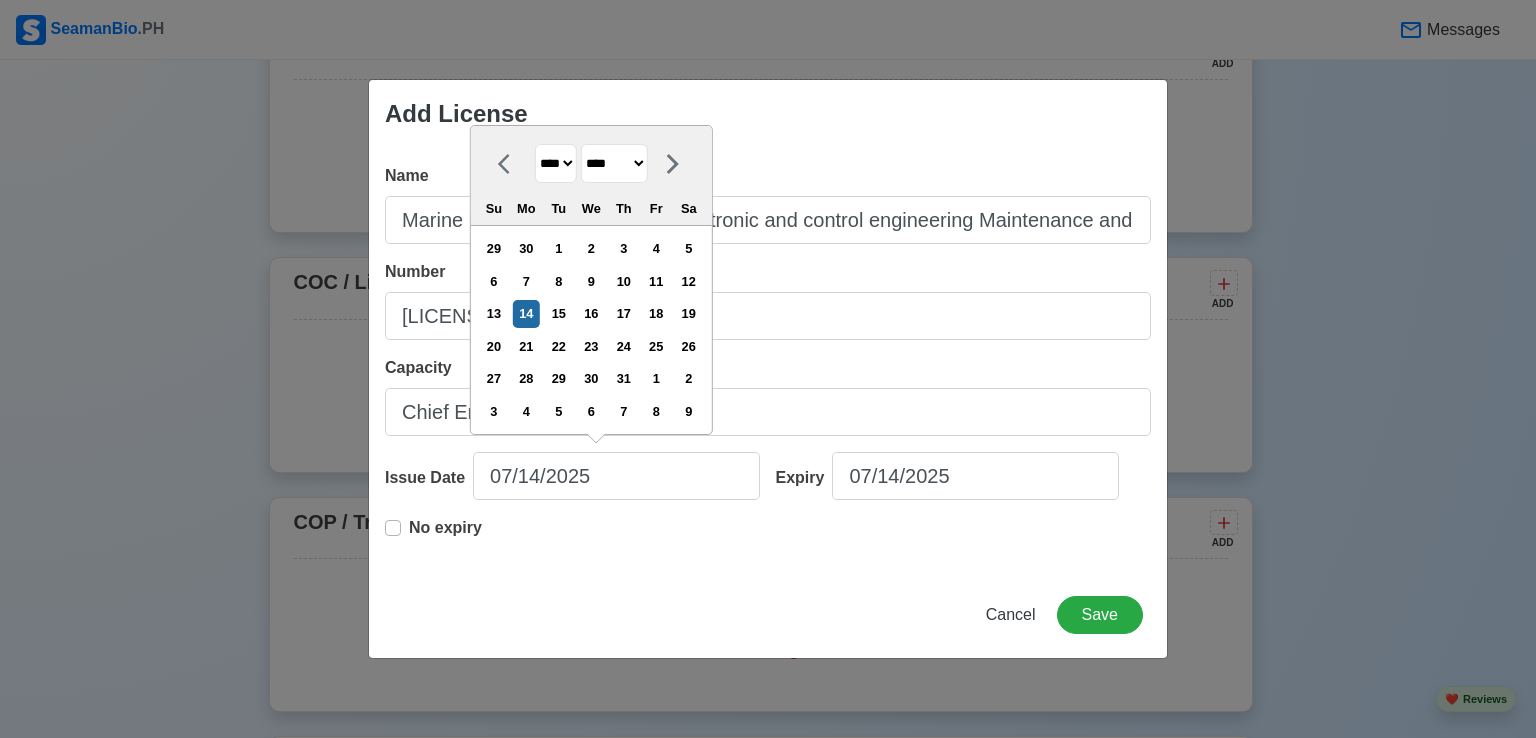 select on "****" 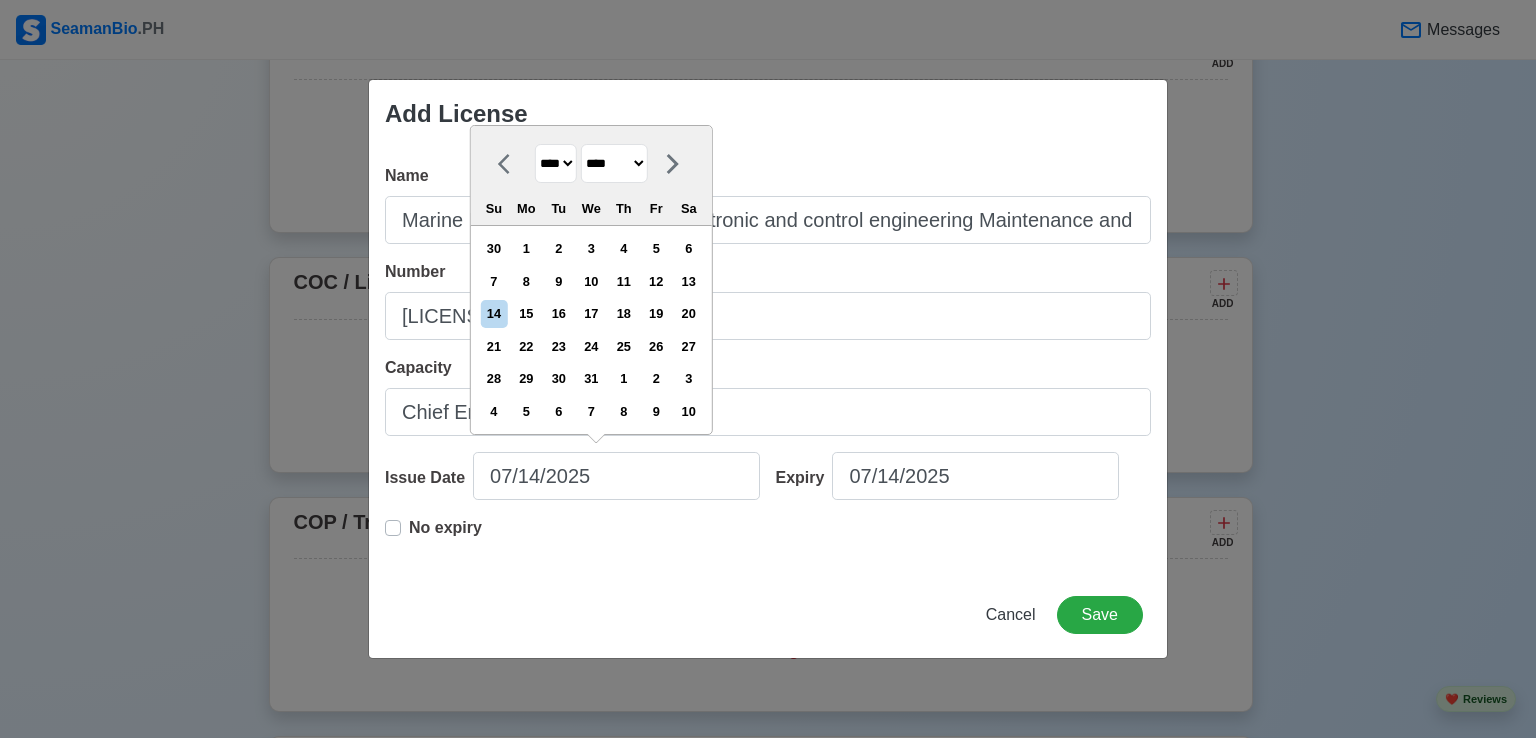 click on "******* ******** ***** ***** *** **** **** ****** ********* ******* ******** ********" at bounding box center (614, 163) 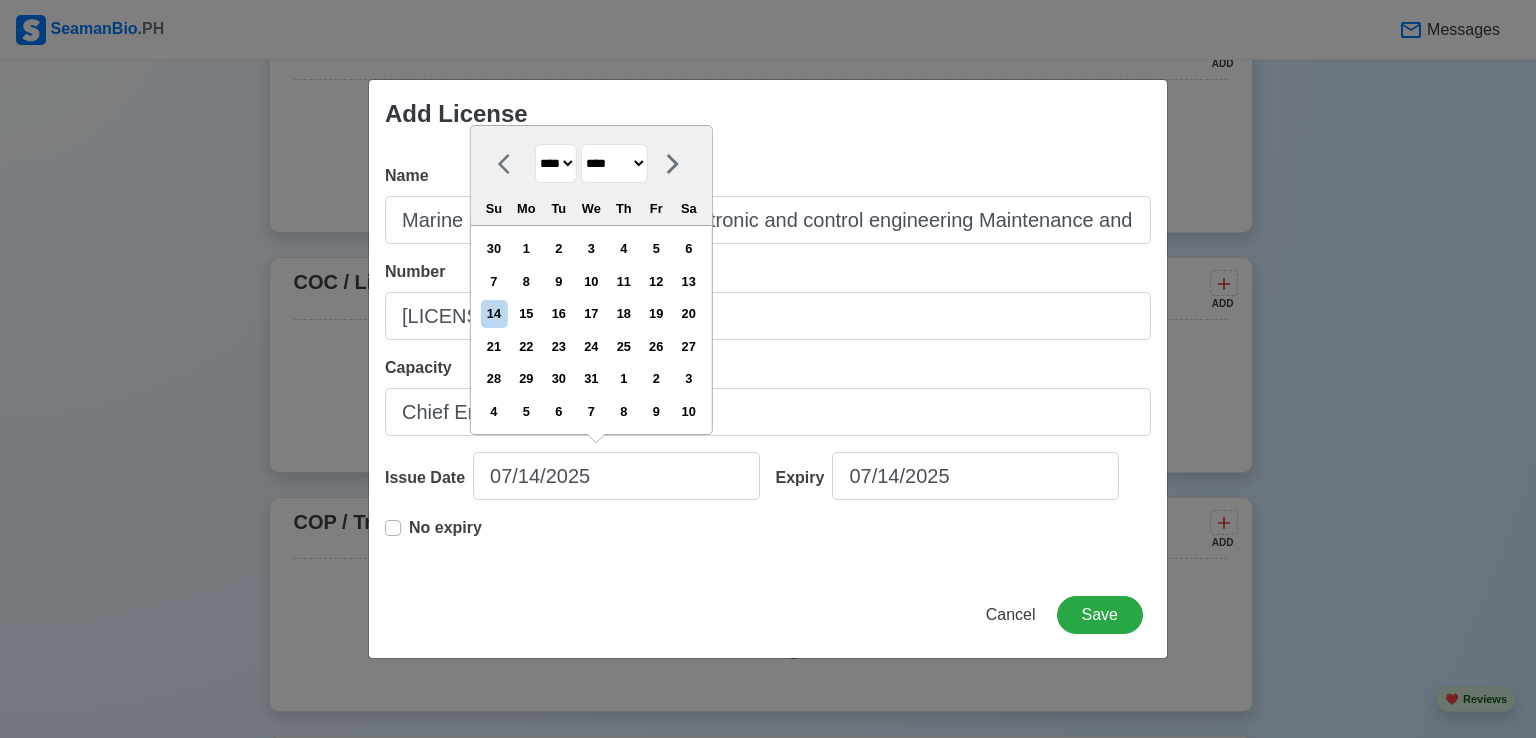 select on "*********" 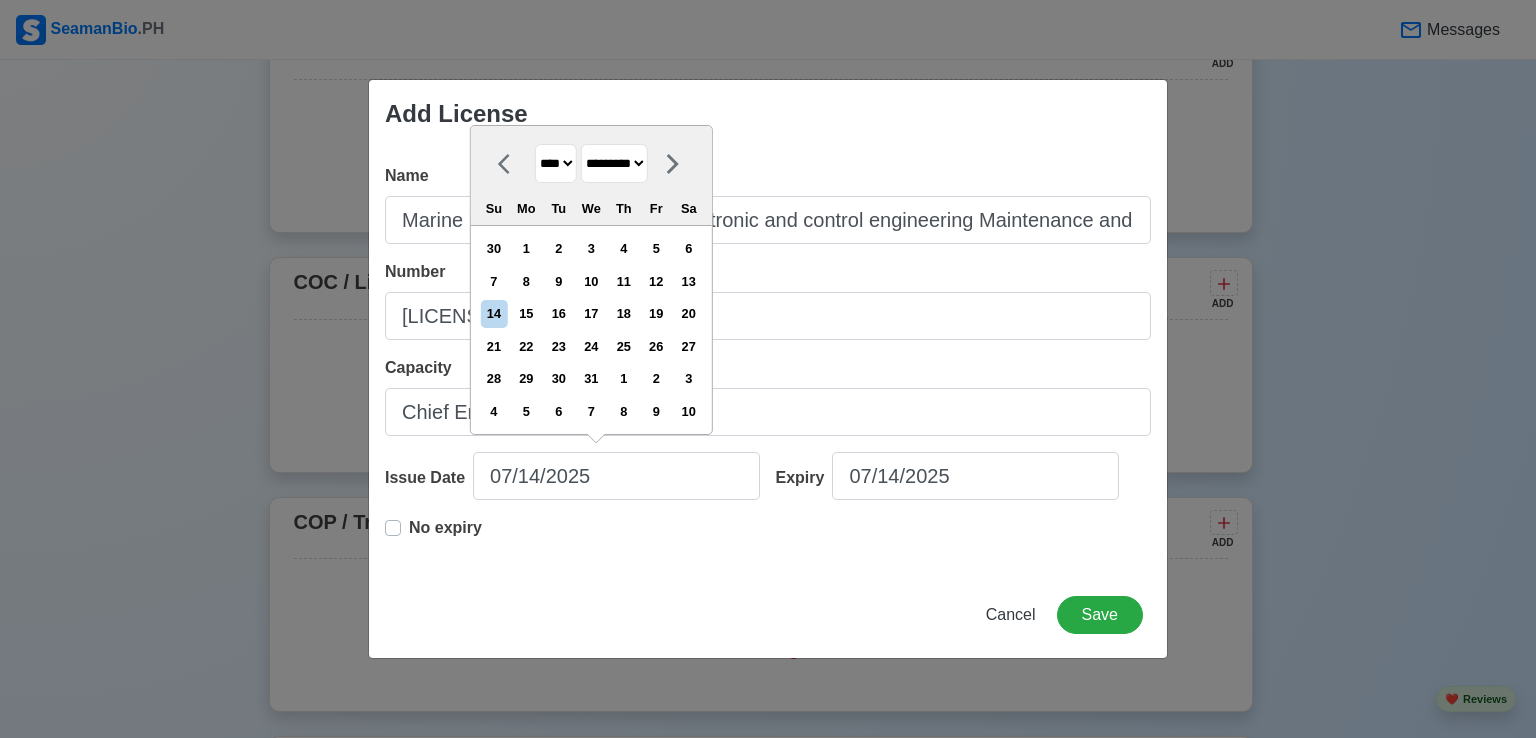 click on "******* ******** ***** ***** *** **** **** ****** ********* ******* ******** ********" at bounding box center (614, 163) 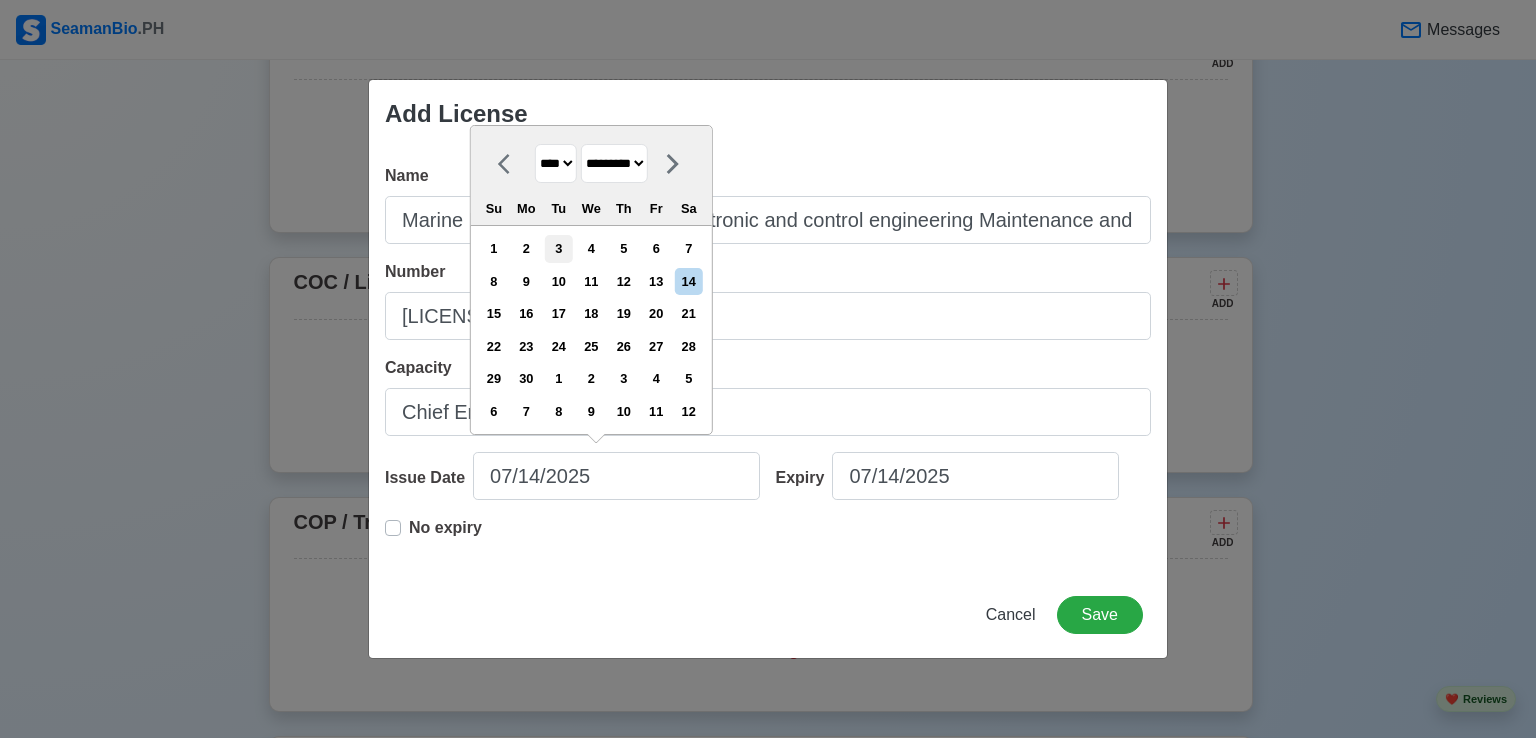 click on "3" at bounding box center [558, 248] 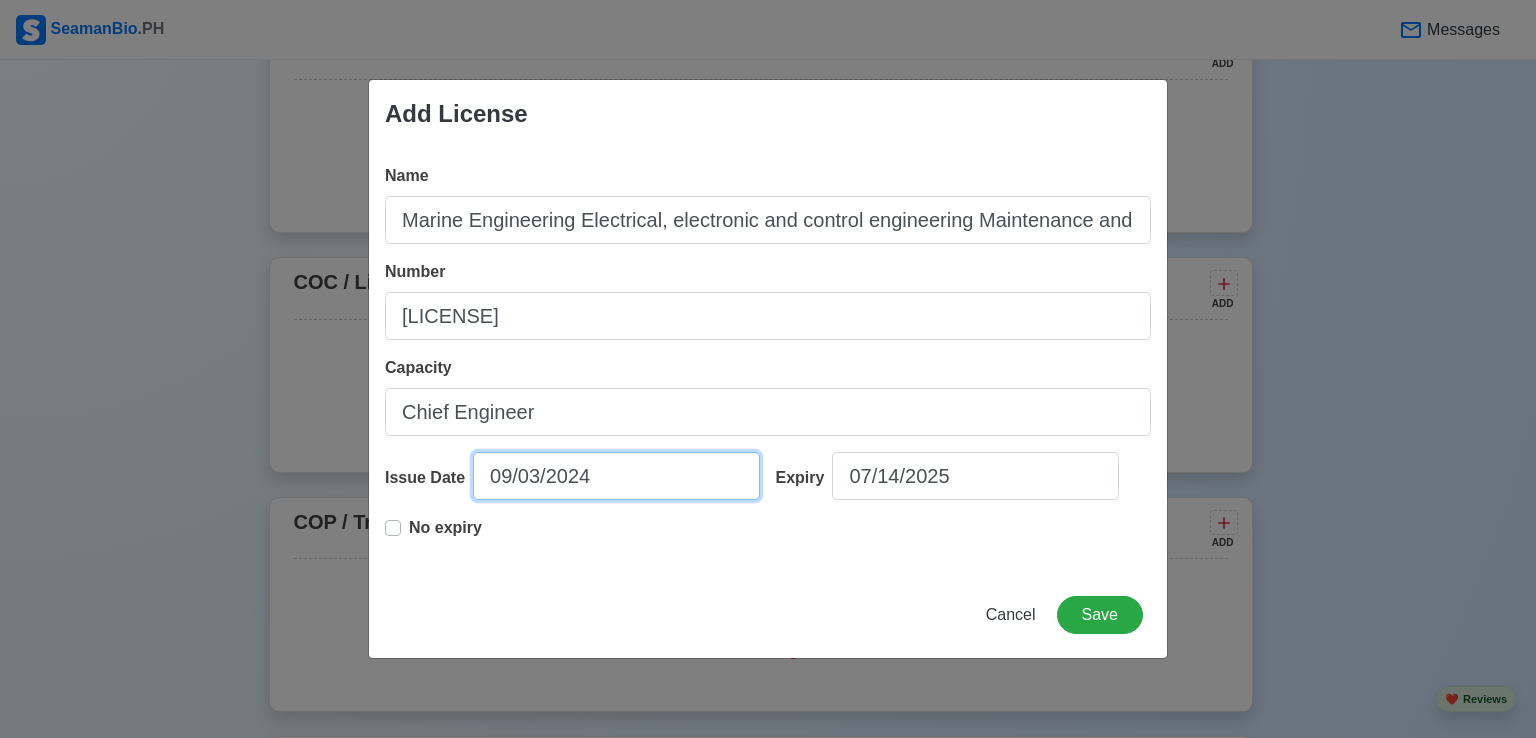 select on "****" 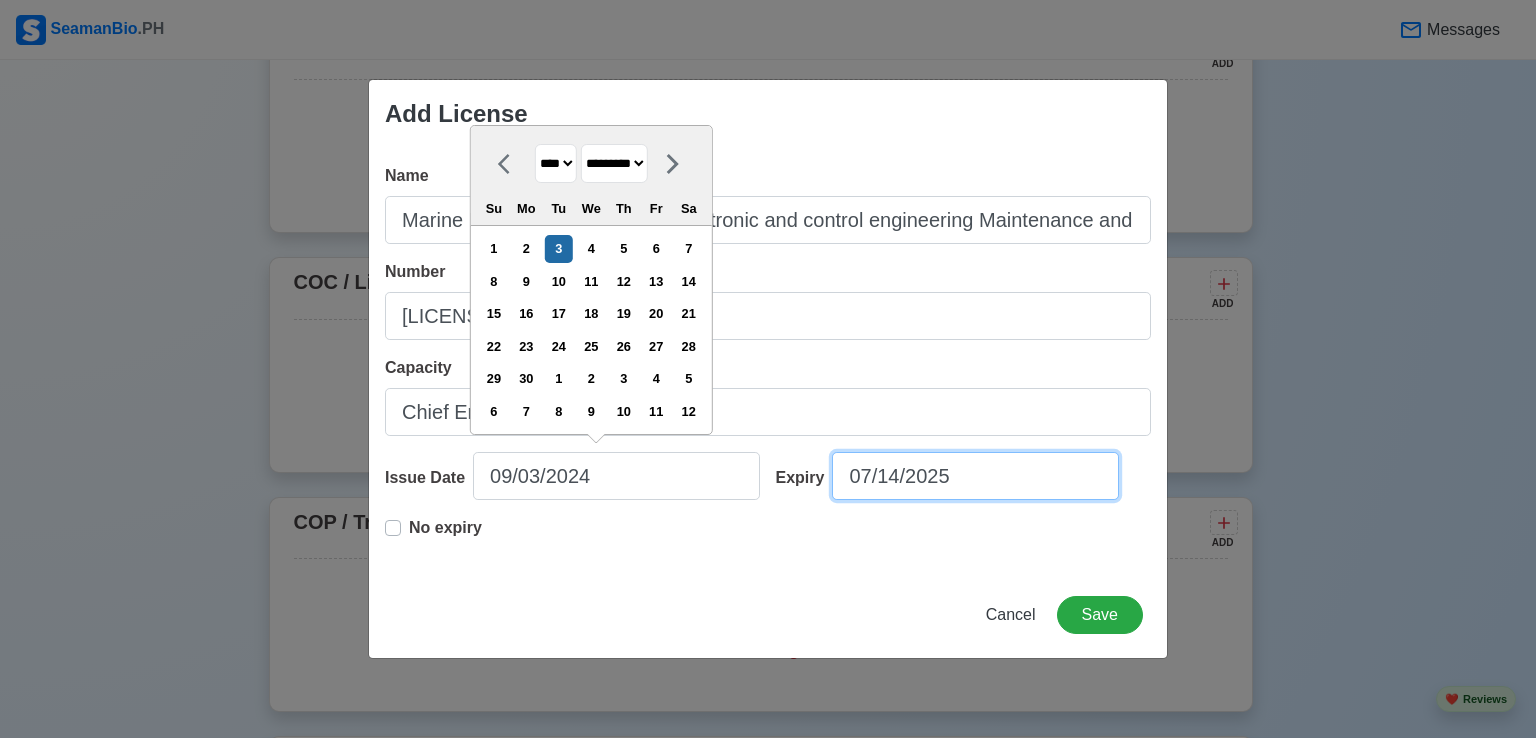 click on "07/14/2025" at bounding box center (975, 476) 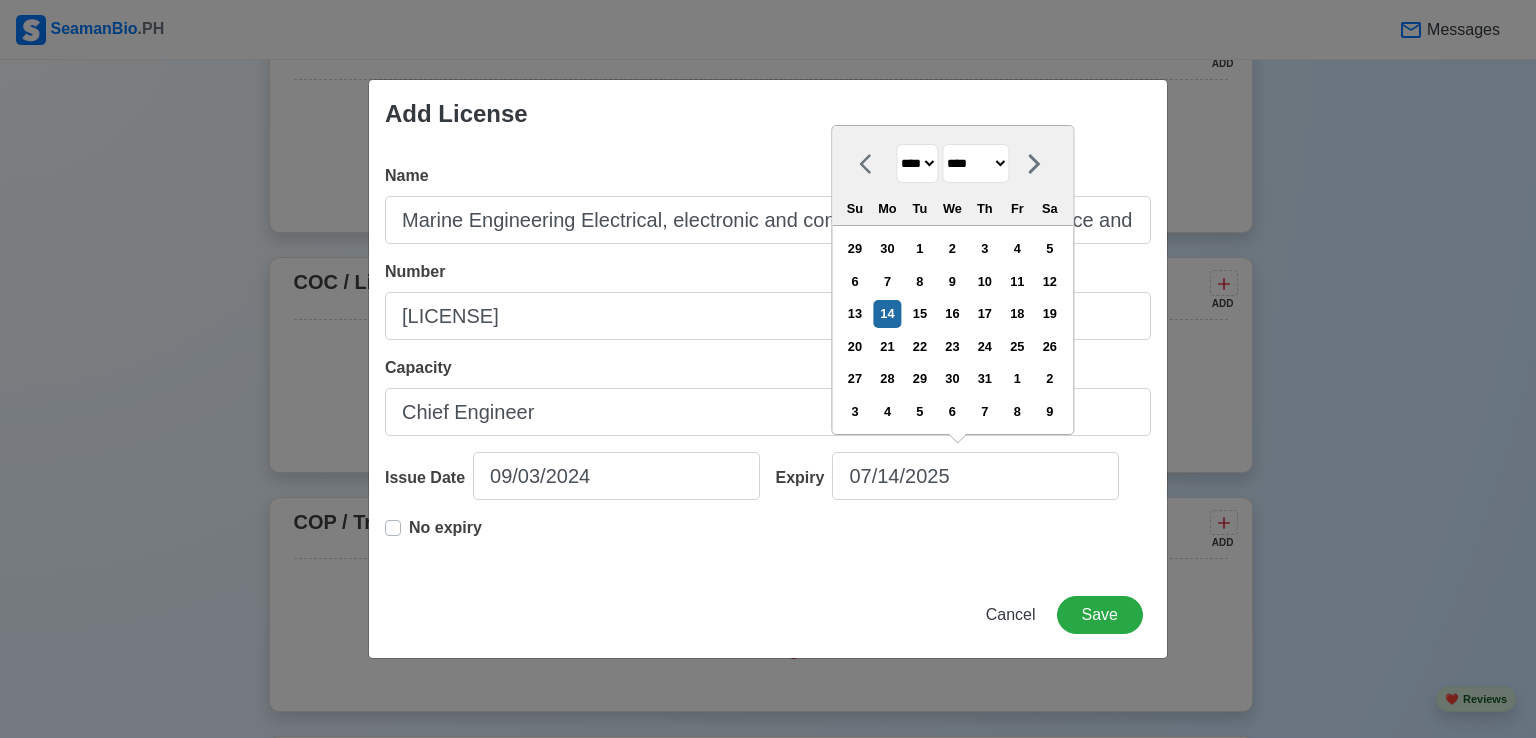 click on "**** **** **** **** **** **** **** **** **** **** **** **** **** **** **** **** **** **** **** **** **** **** **** **** **** **** **** **** **** **** **** **** **** **** **** **** **** **** **** **** **** **** **** **** **** **** **** **** **** **** **** **** **** **** **** **** **** **** **** **** **** **** **** **** **** **** **** **** **** **** **** **** **** **** **** **** **** **** **** **** **** **** **** **** **** **** **** **** **** **** **** **** **** **** **** **** **** **** **** **** **** **** **** **** **** **** **** **** **** **** **** **** **** **** **** **** **** **** **** **** ****" at bounding box center [917, 163] 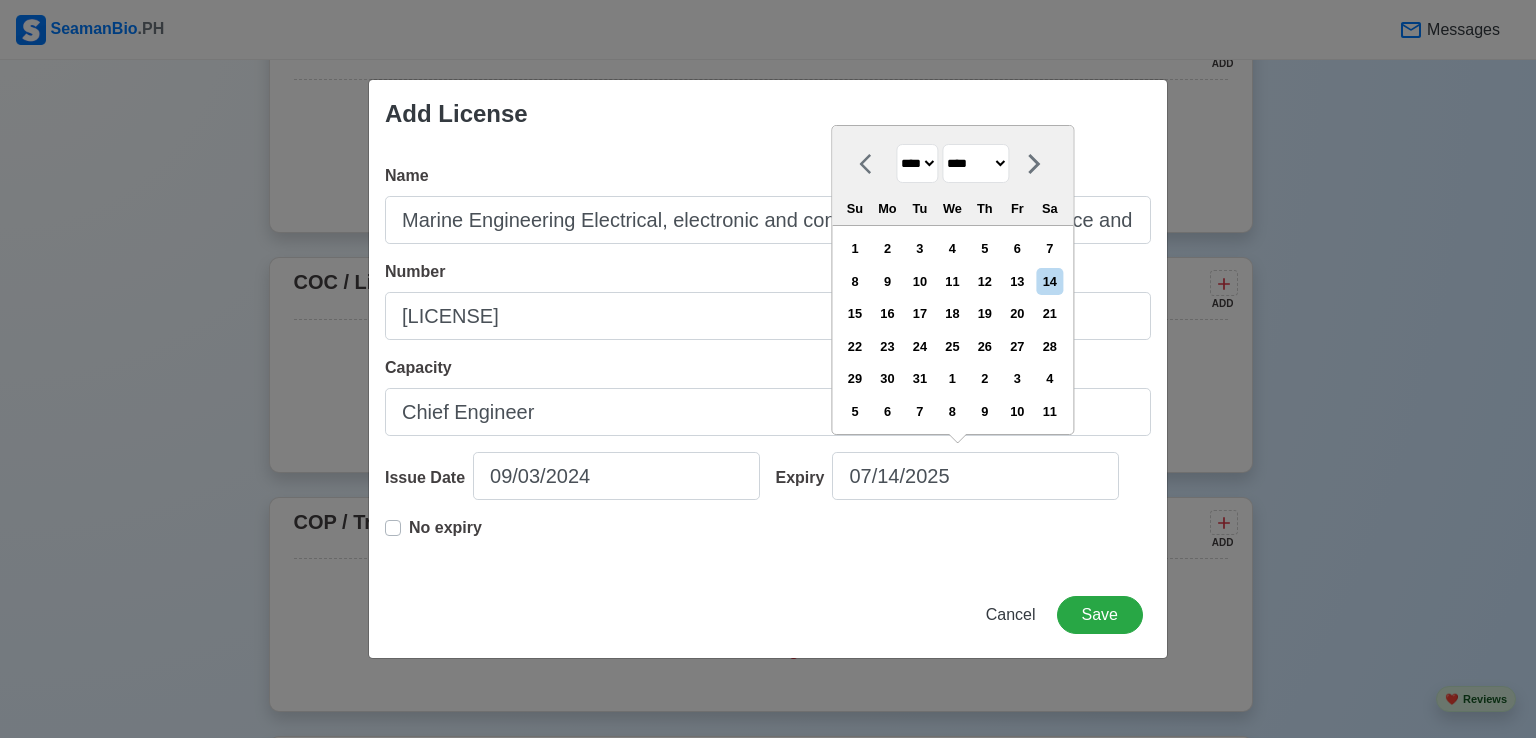 click on "******* ******** ***** ***** *** **** **** ****** ********* ******* ******** ********" at bounding box center [975, 163] 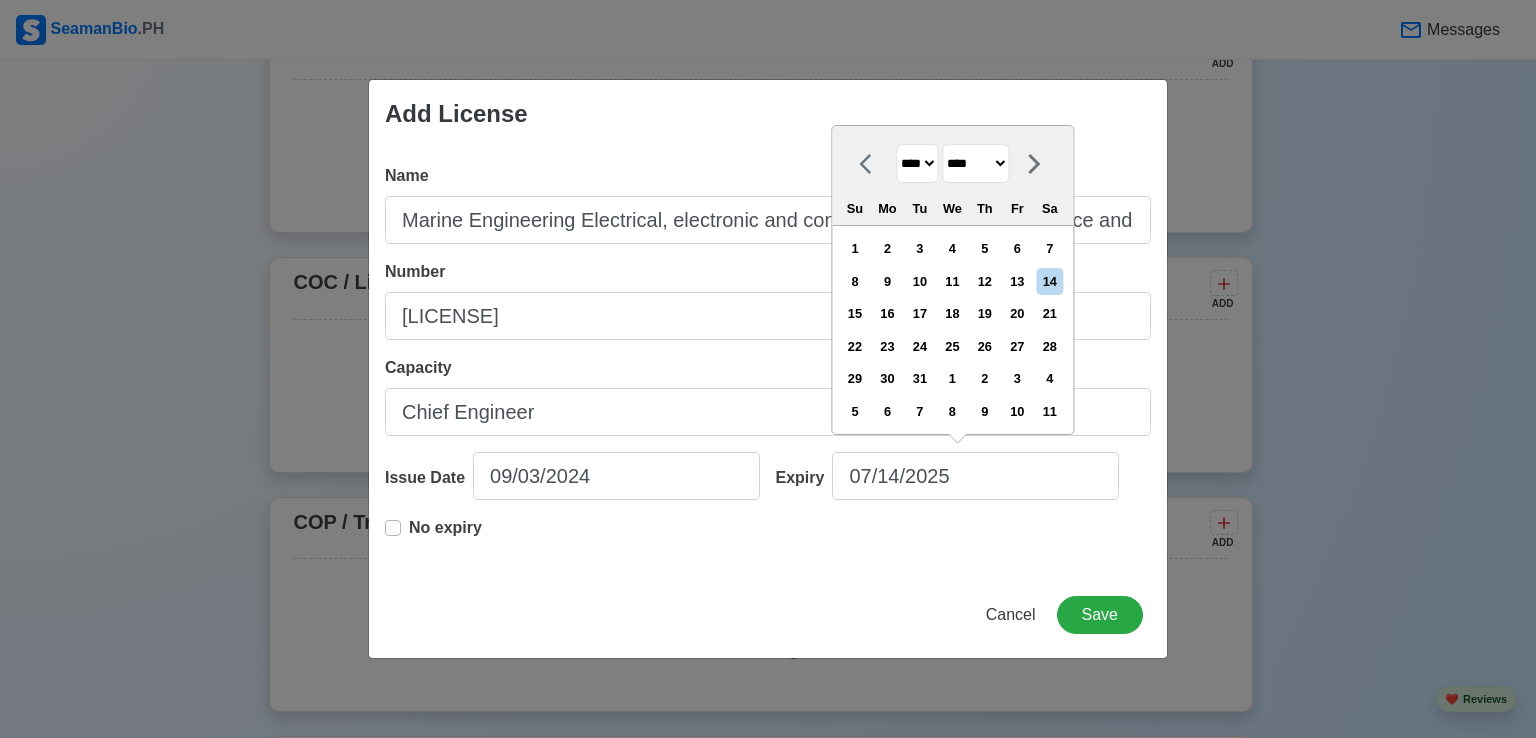 select on "*********" 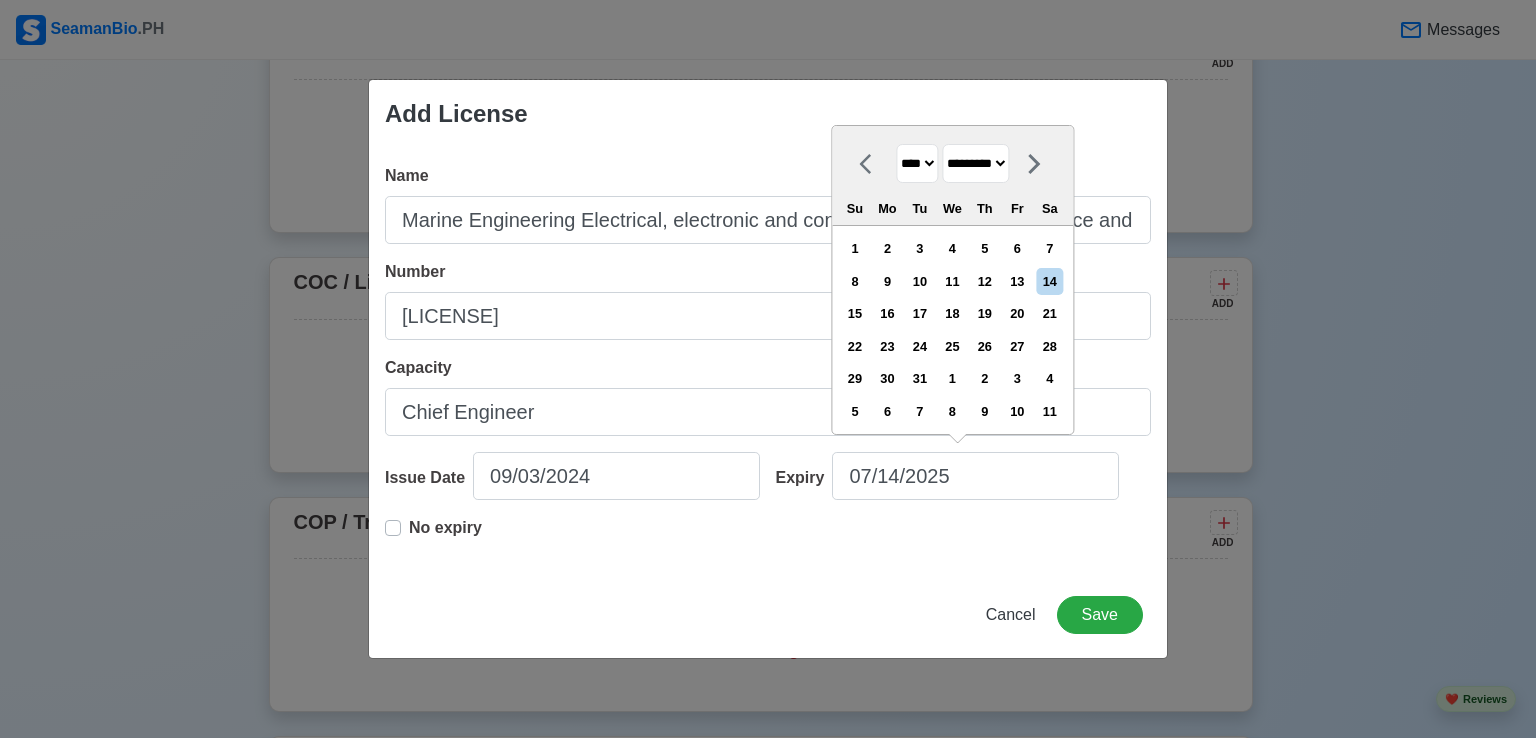 click on "******* ******** ***** ***** *** **** **** ****** ********* ******* ******** ********" at bounding box center [975, 163] 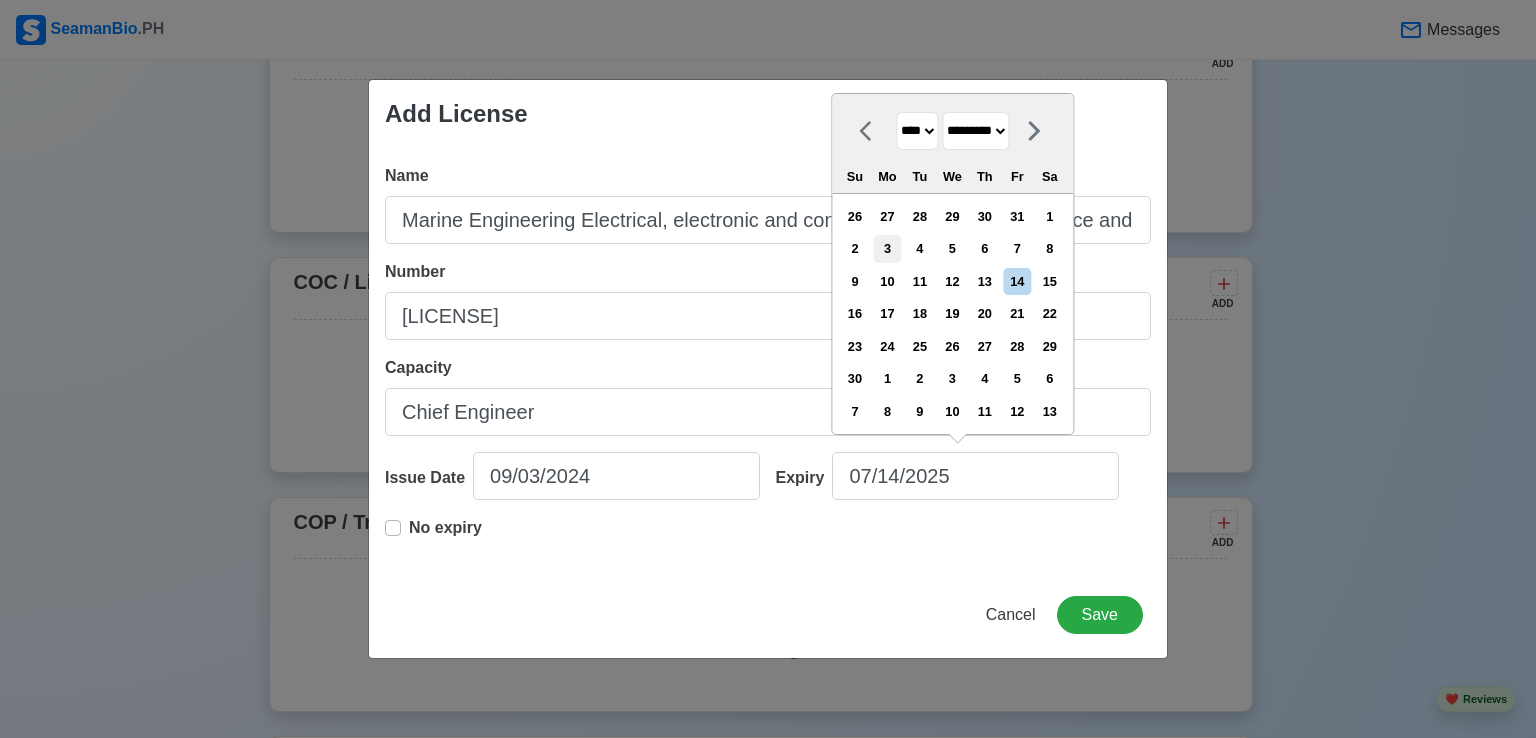 click on "3" at bounding box center (887, 248) 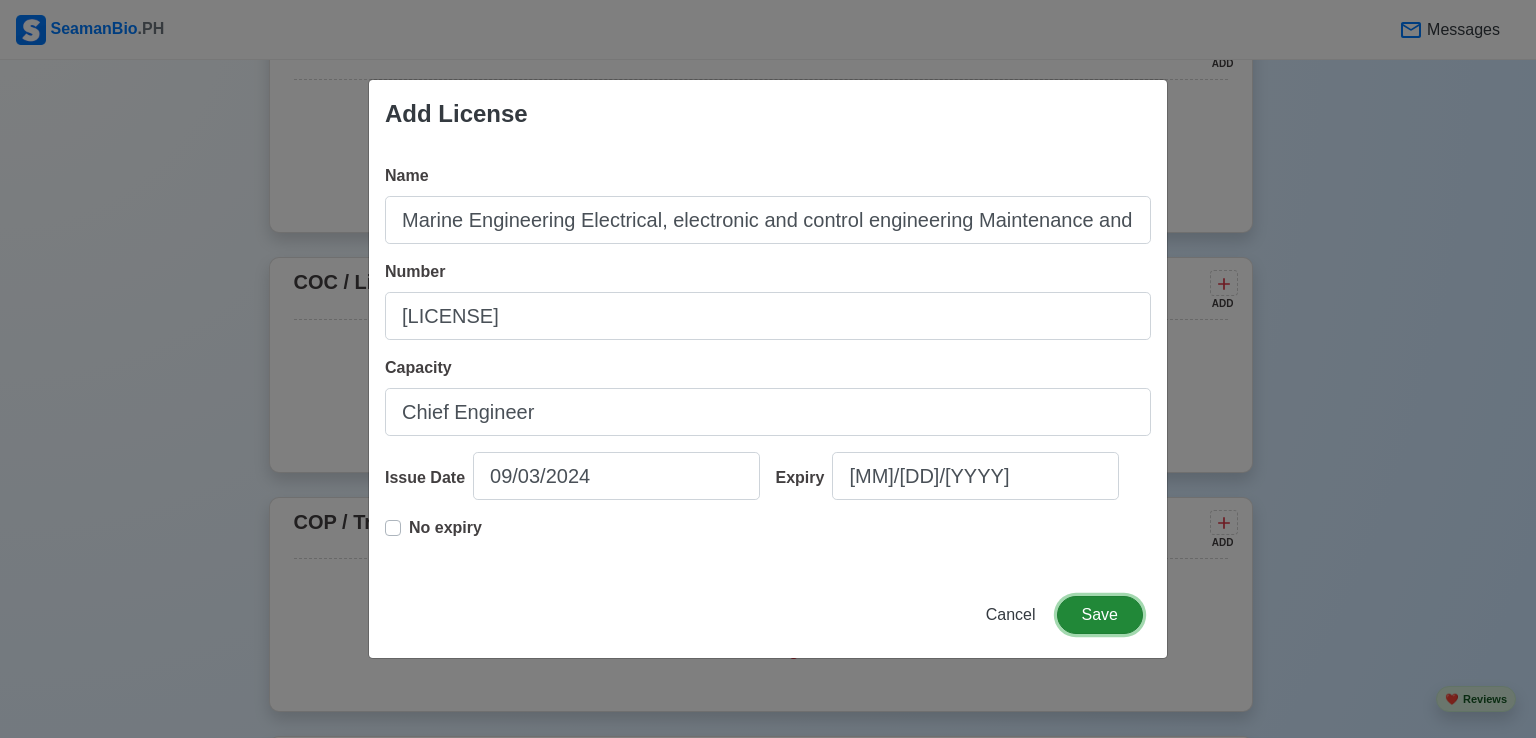 click on "Save" at bounding box center (1100, 615) 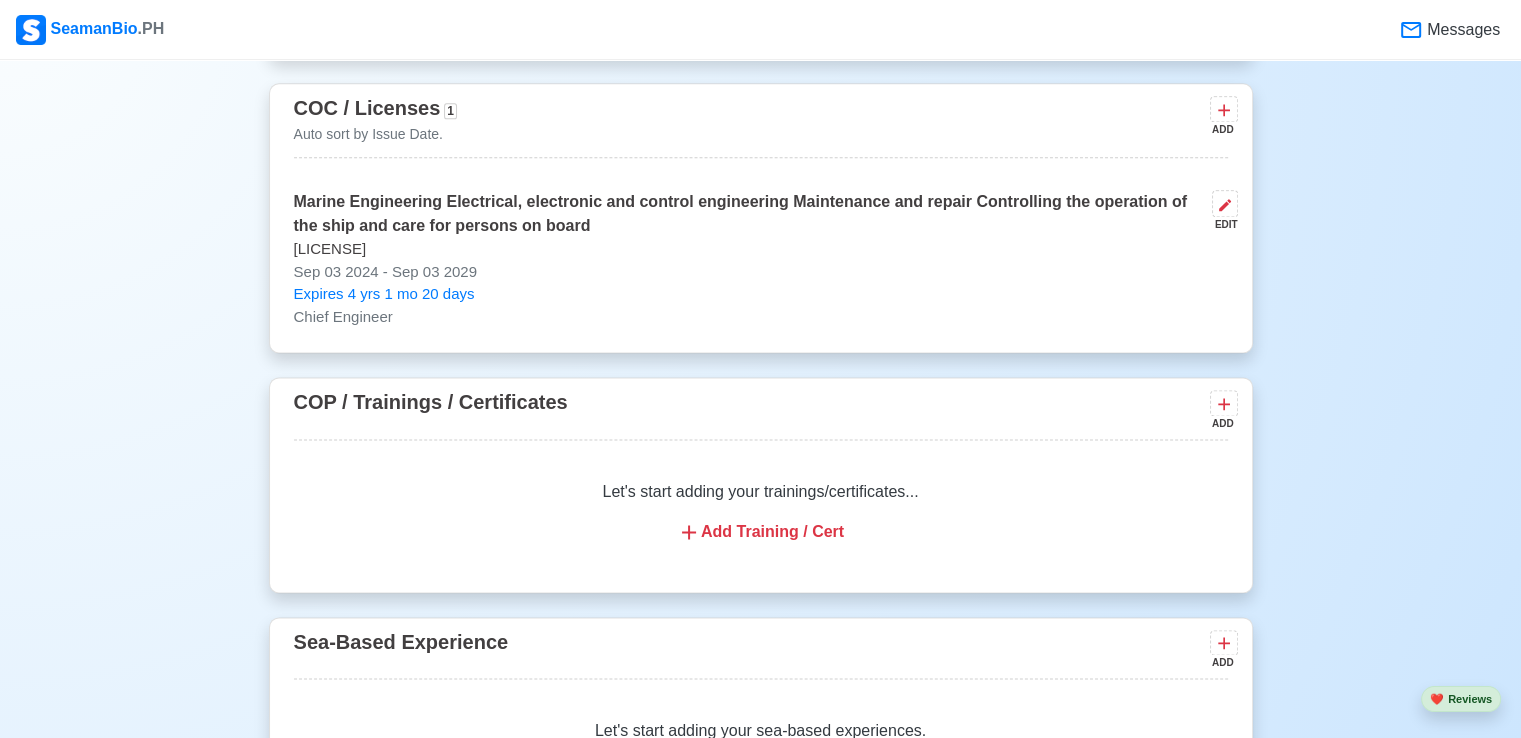 scroll, scrollTop: 2600, scrollLeft: 0, axis: vertical 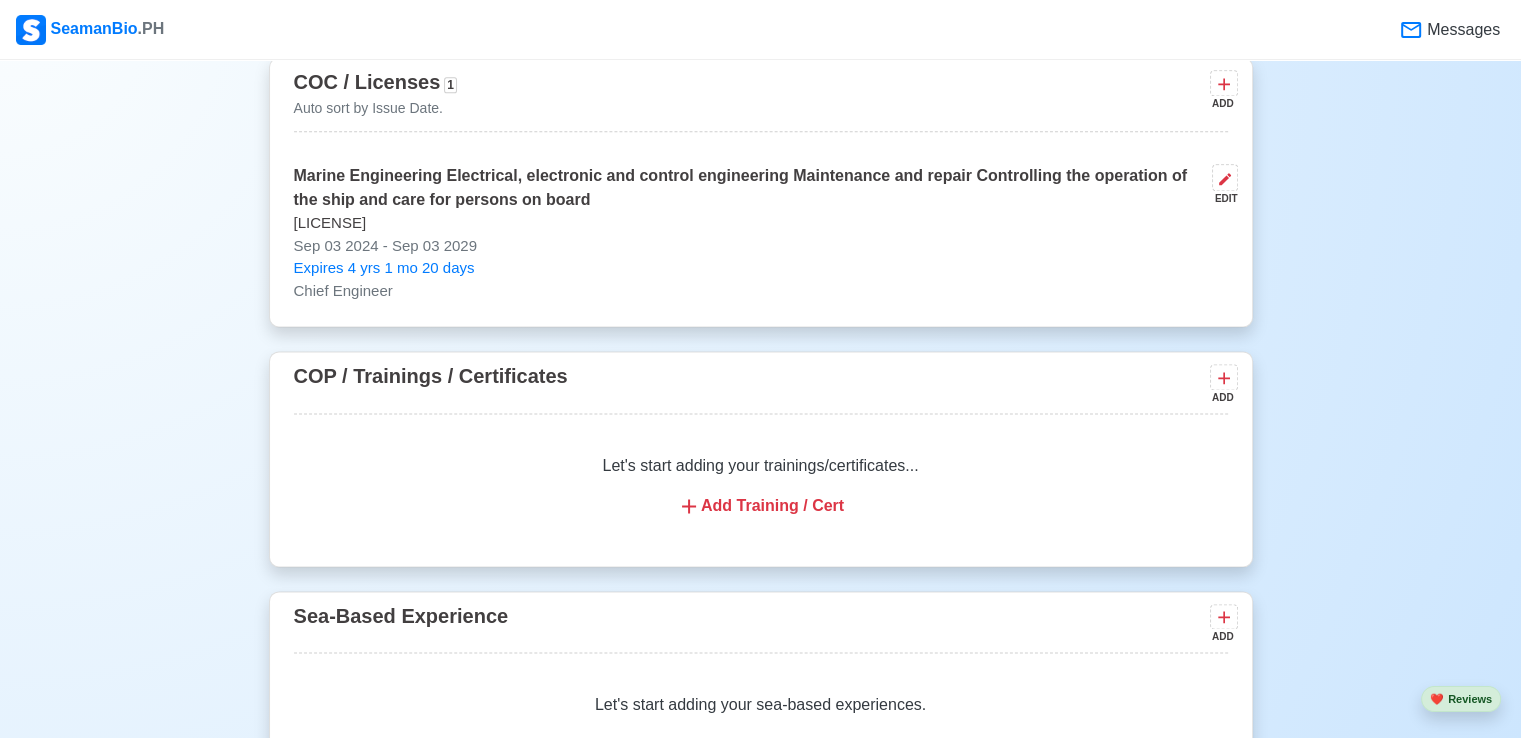 click on "Add Training / Cert" at bounding box center [761, 506] 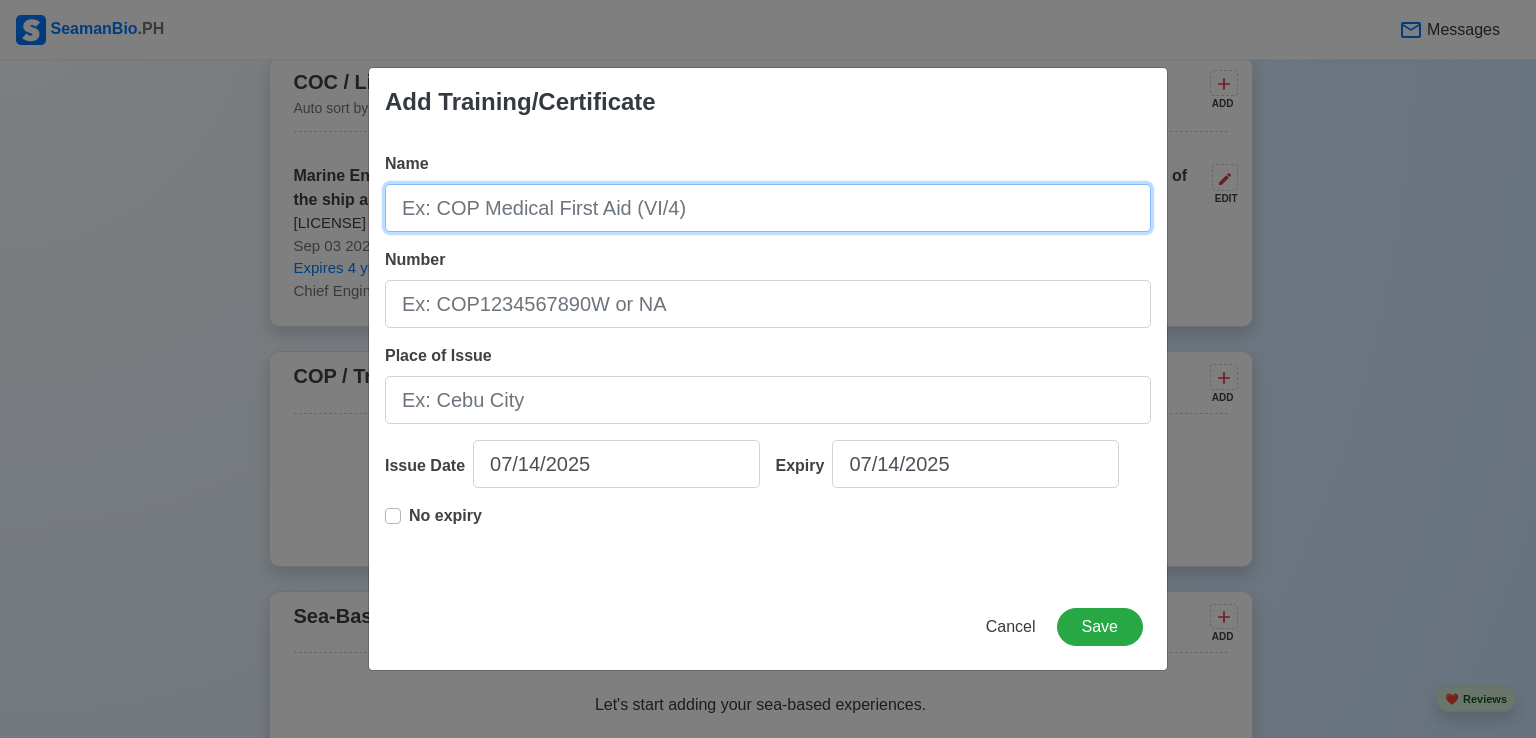 click on "Name" at bounding box center [768, 208] 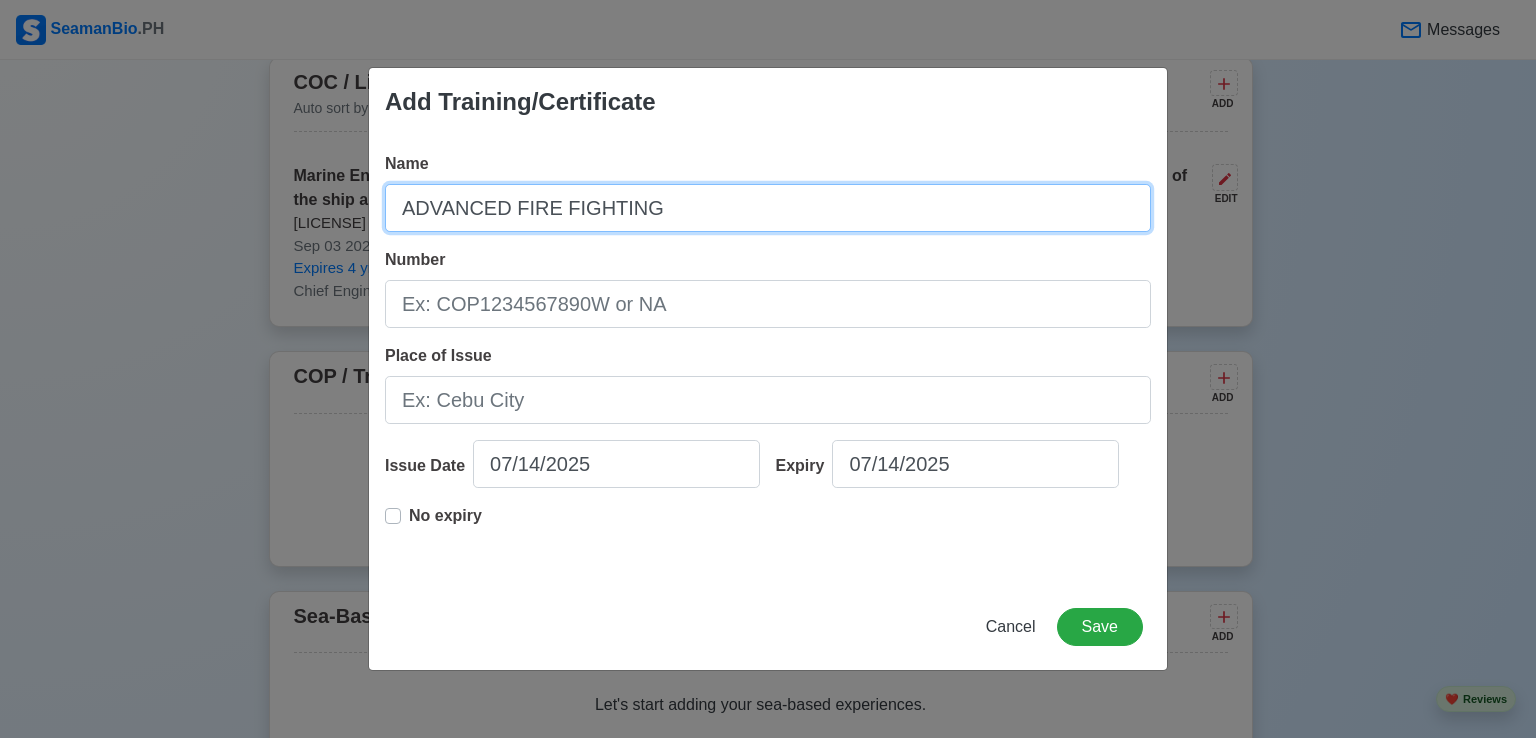type on "ADVANCED FIRE FIGHTING" 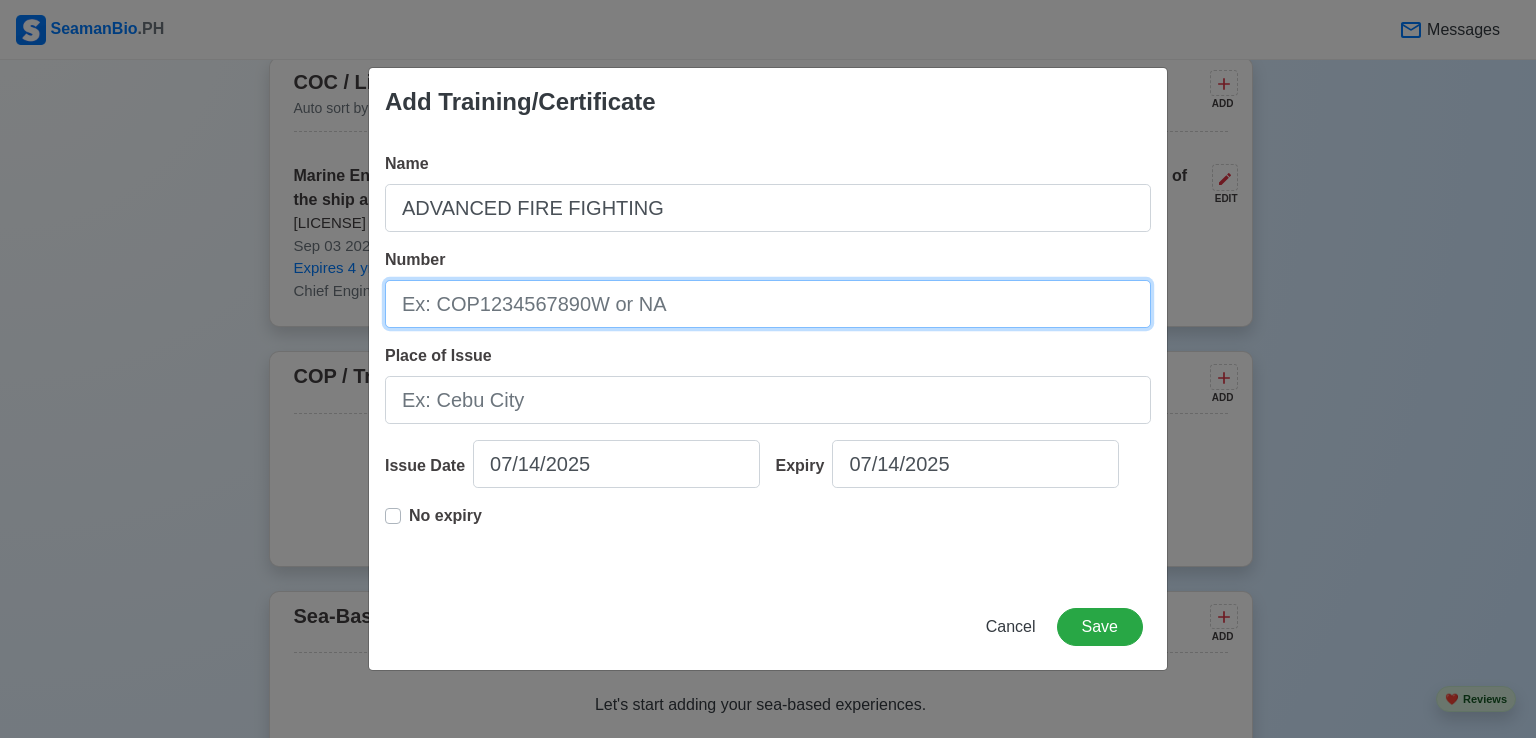 click on "Number" at bounding box center (768, 304) 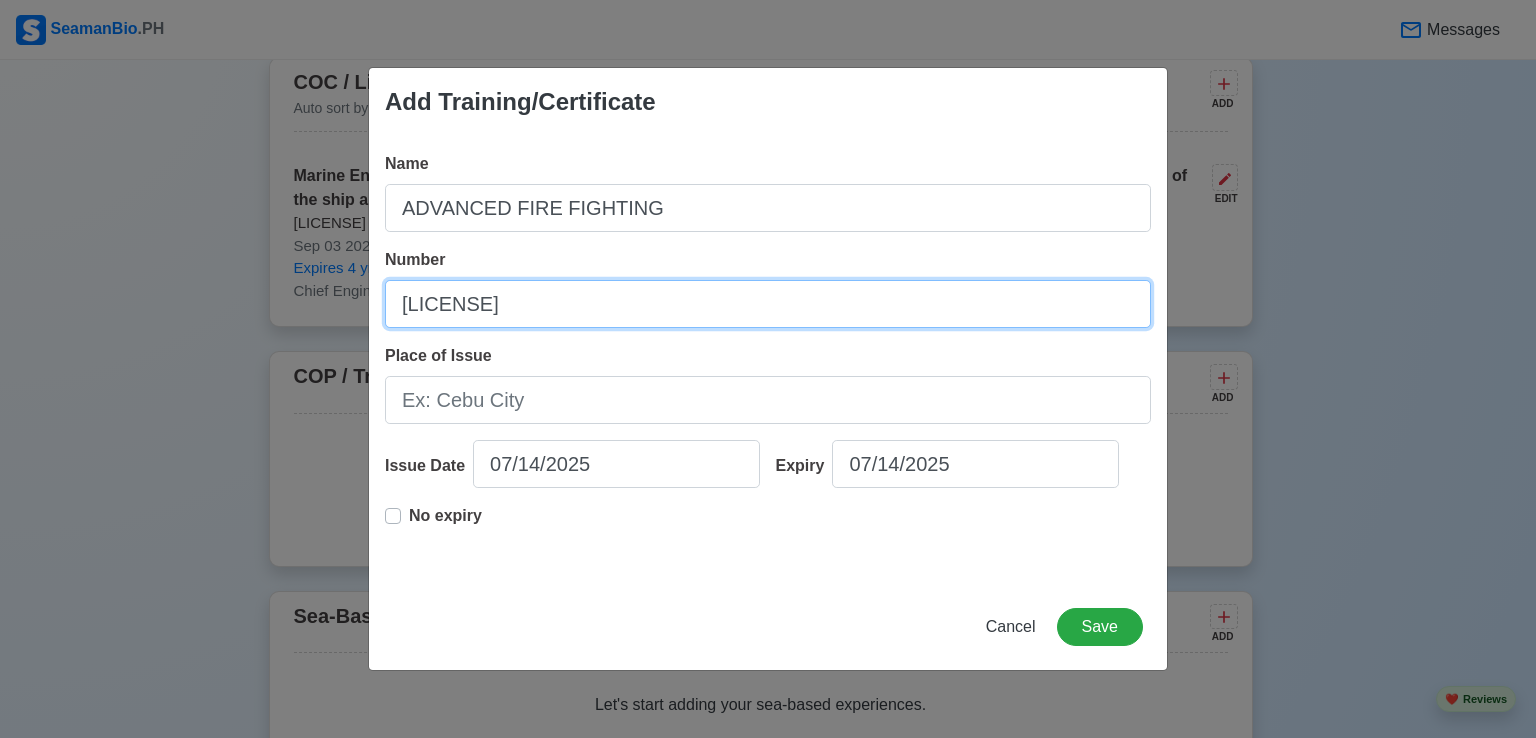type on "[LICENSE]" 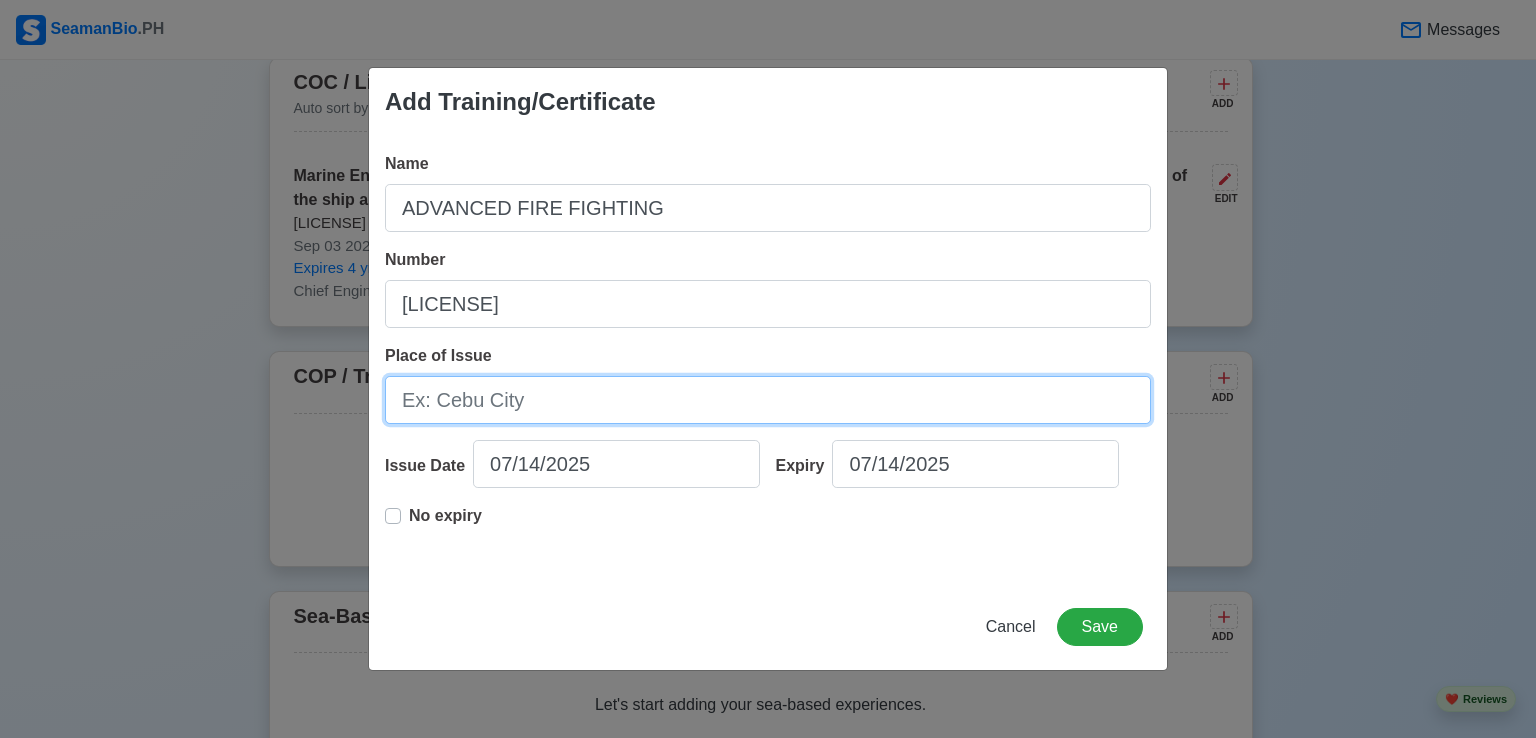 click on "Place of Issue" at bounding box center [768, 400] 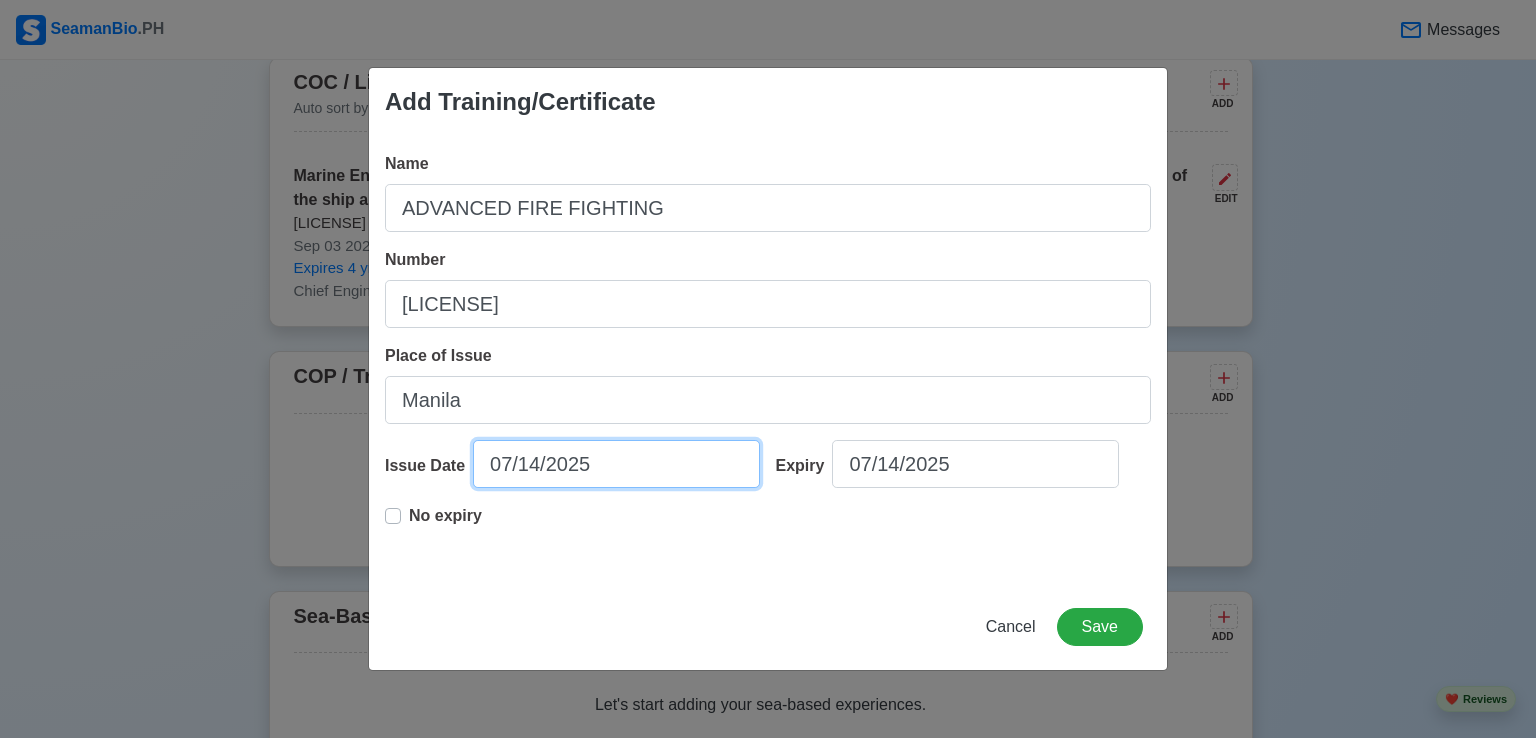 click on "07/14/2025" at bounding box center [616, 464] 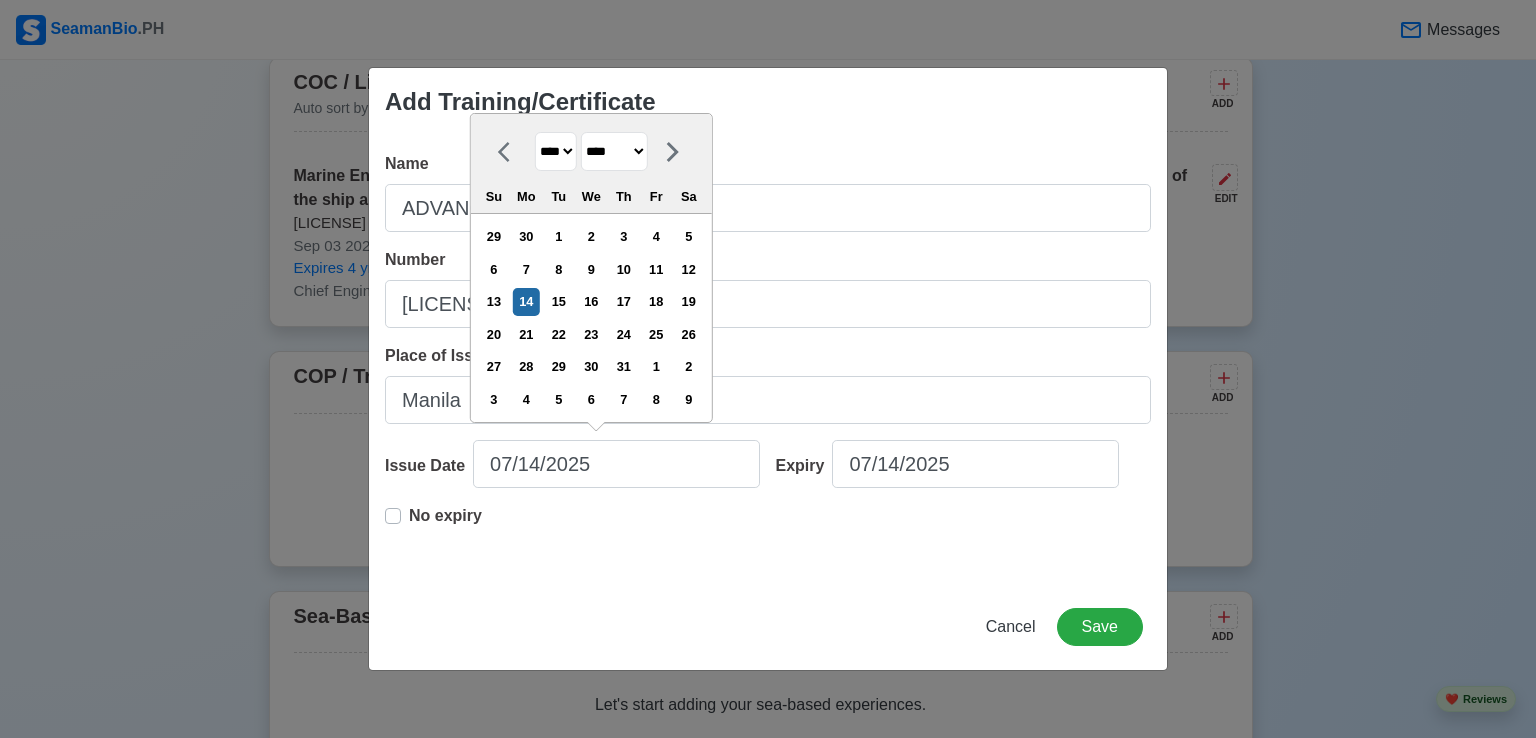 click on "**** **** **** **** **** **** **** **** **** **** **** **** **** **** **** **** **** **** **** **** **** **** **** **** **** **** **** **** **** **** **** **** **** **** **** **** **** **** **** **** **** **** **** **** **** **** **** **** **** **** **** **** **** **** **** **** **** **** **** **** **** **** **** **** **** **** **** **** **** **** **** **** **** **** **** **** **** **** **** **** **** **** **** **** **** **** **** **** **** **** **** **** **** **** **** **** **** **** **** **** **** **** **** **** **** ****" at bounding box center [556, 151] 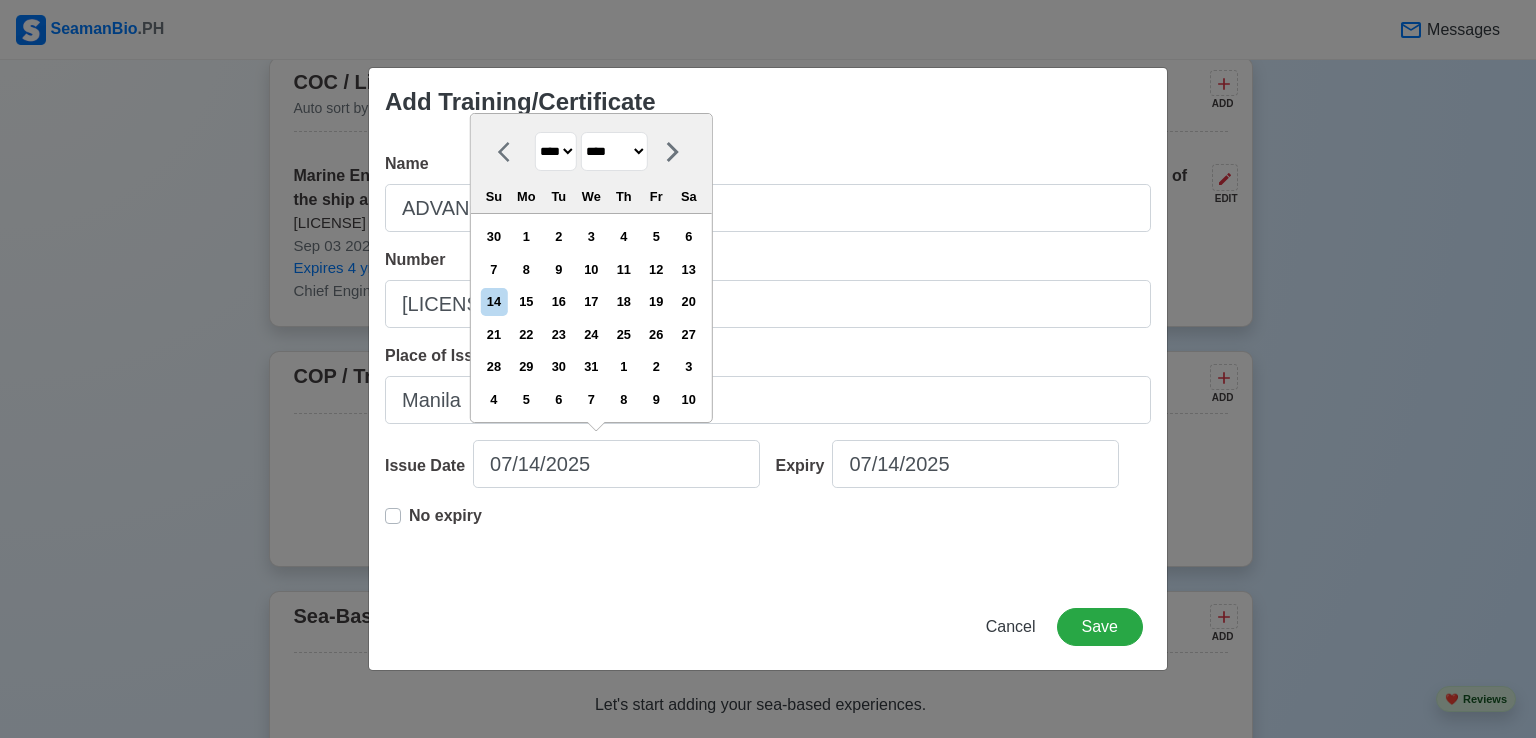 click on "******* ******** ***** ***** *** **** **** ****** ********* ******* ******** ********" at bounding box center (614, 151) 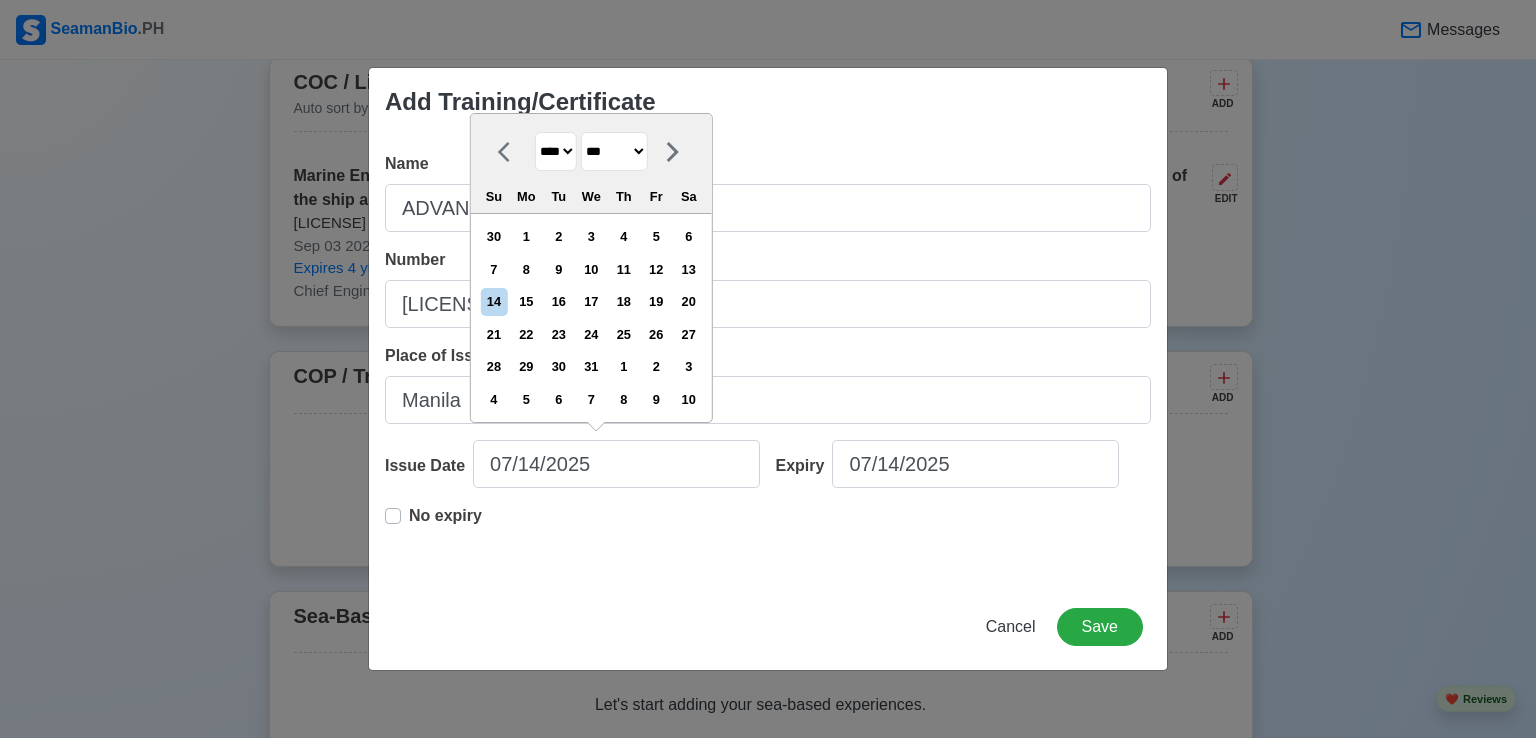 click on "******* ******** ***** ***** *** **** **** ****** ********* ******* ******** ********" at bounding box center [614, 151] 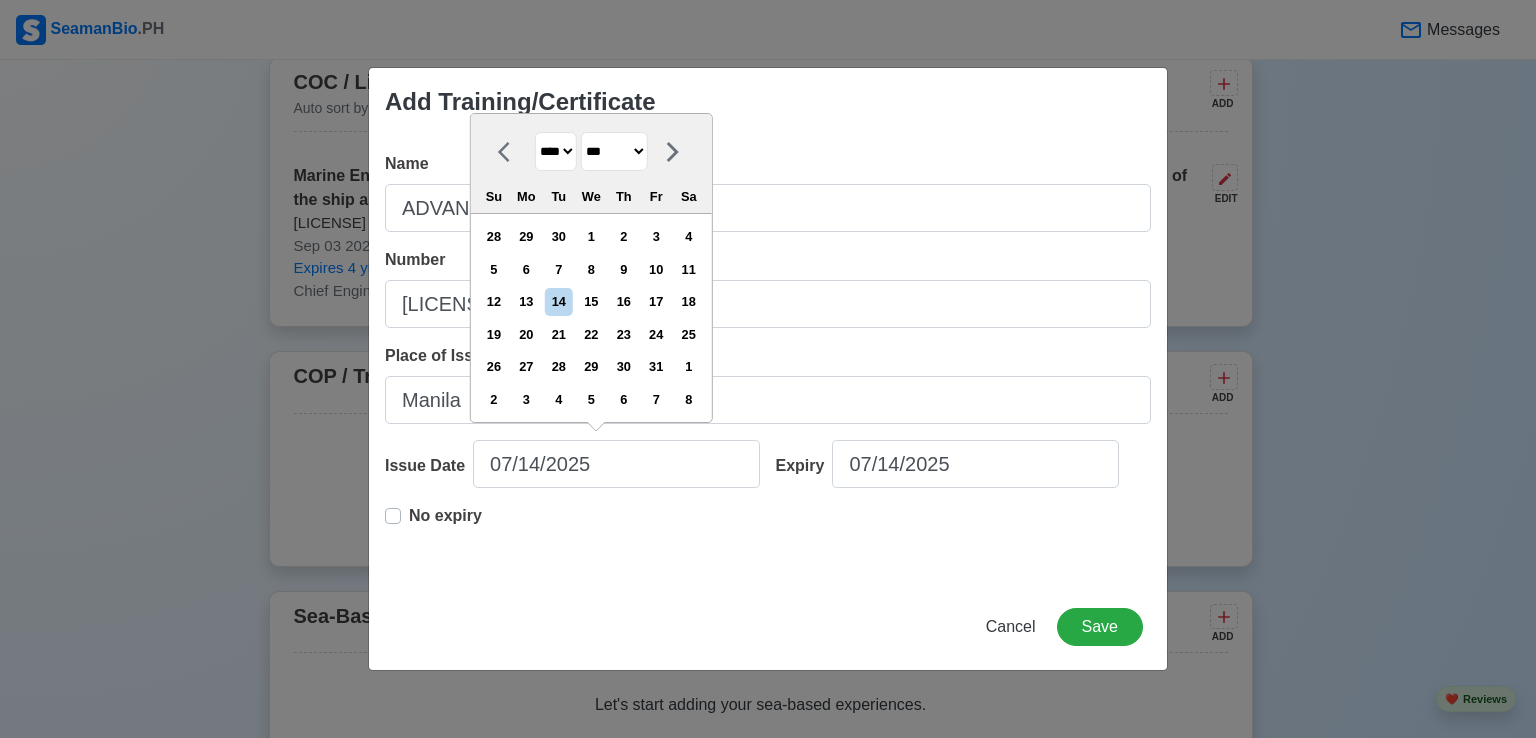 click on "14" at bounding box center [558, 301] 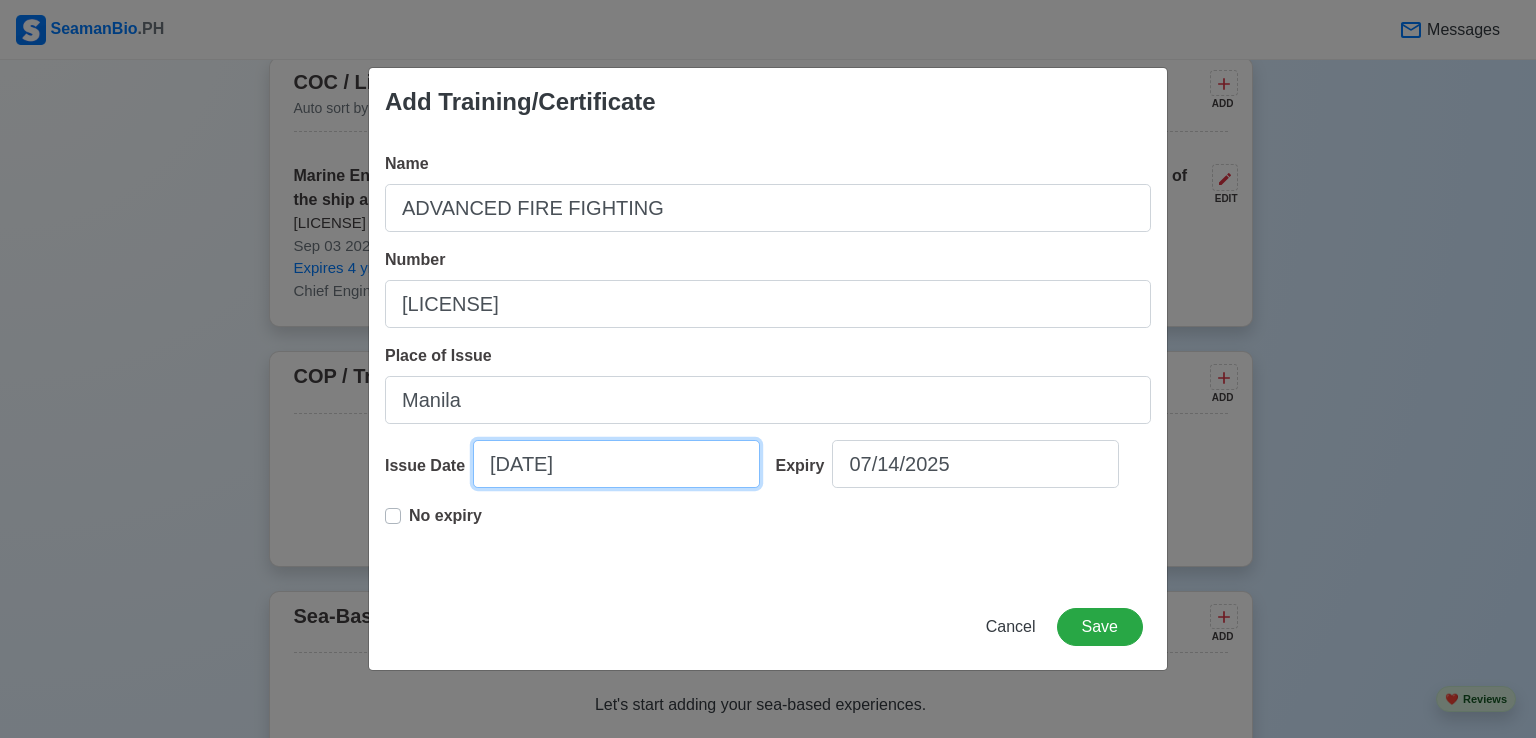 select on "****" 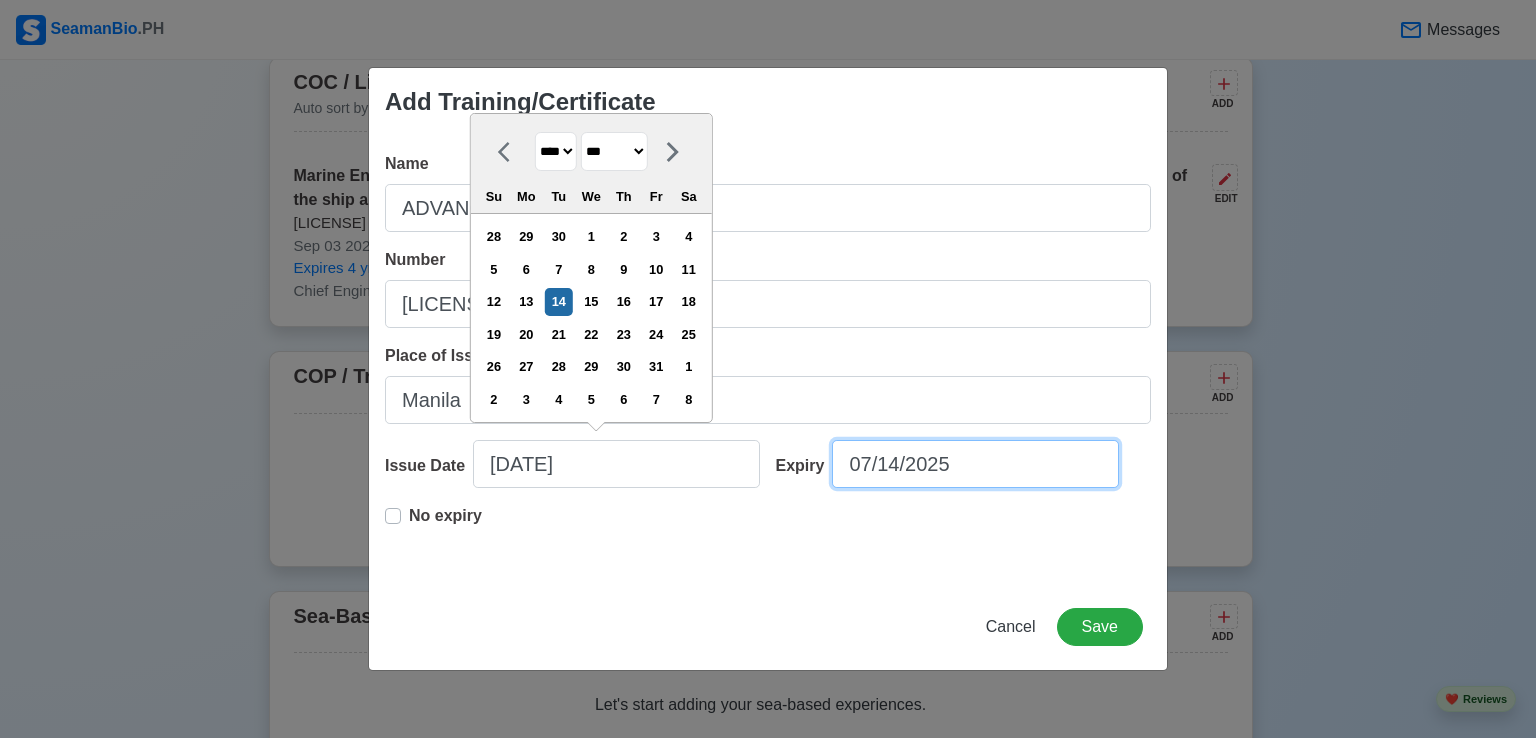 click on "07/14/2025" at bounding box center (975, 464) 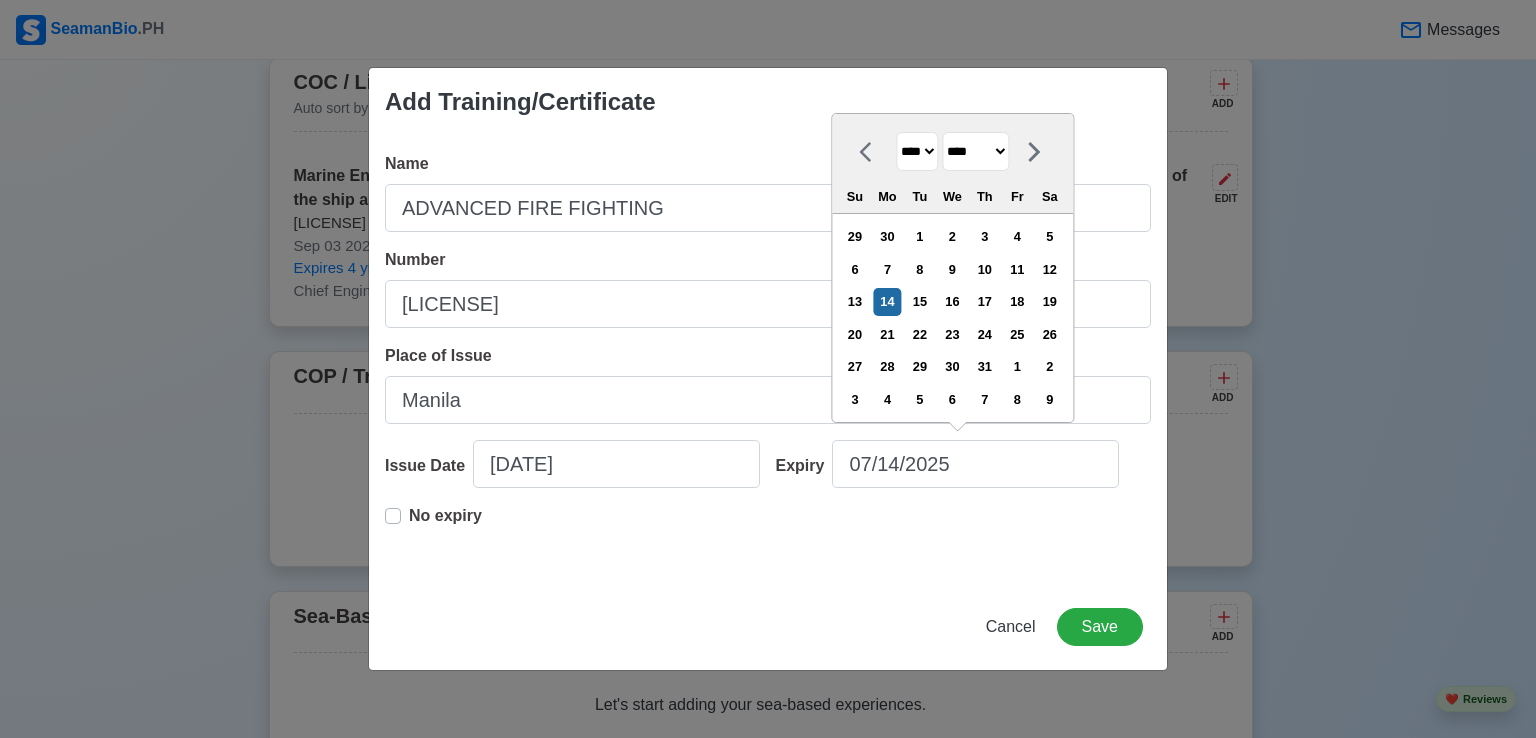 drag, startPoint x: 938, startPoint y: 155, endPoint x: 928, endPoint y: 157, distance: 10.198039 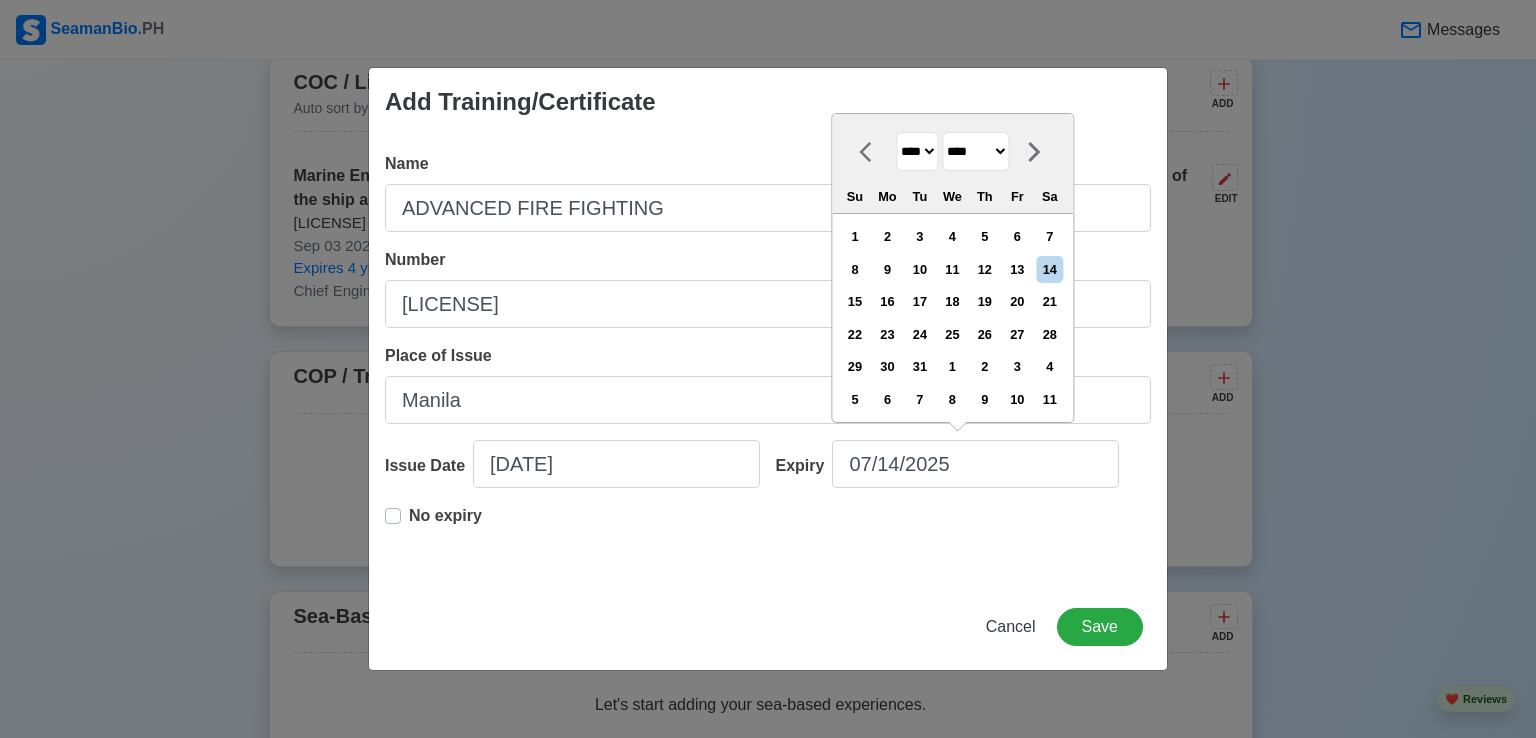 click on "******* ******** ***** ***** *** **** **** ****** ********* ******* ******** ********" at bounding box center (975, 151) 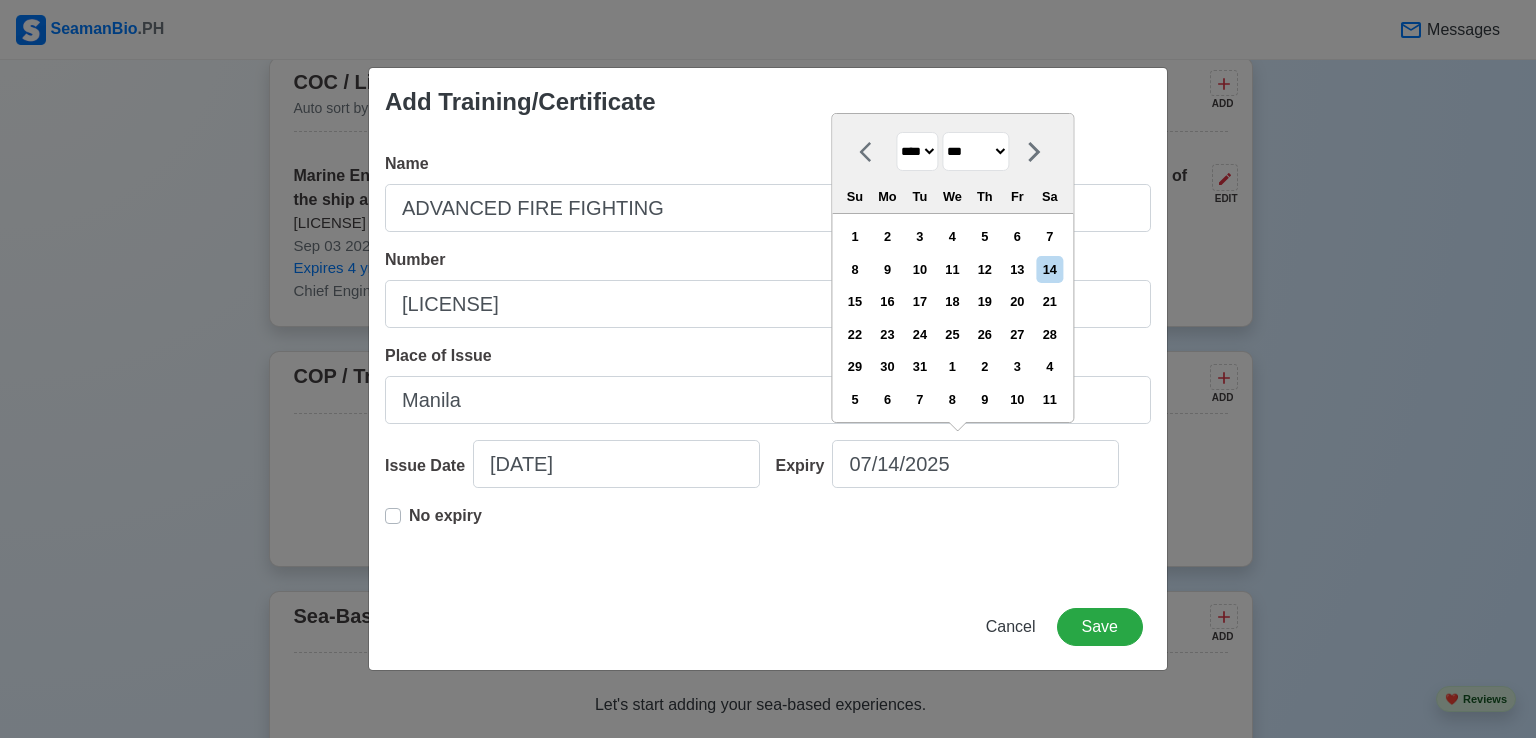 click on "******* ******** ***** ***** *** **** **** ****** ********* ******* ******** ********" at bounding box center [975, 151] 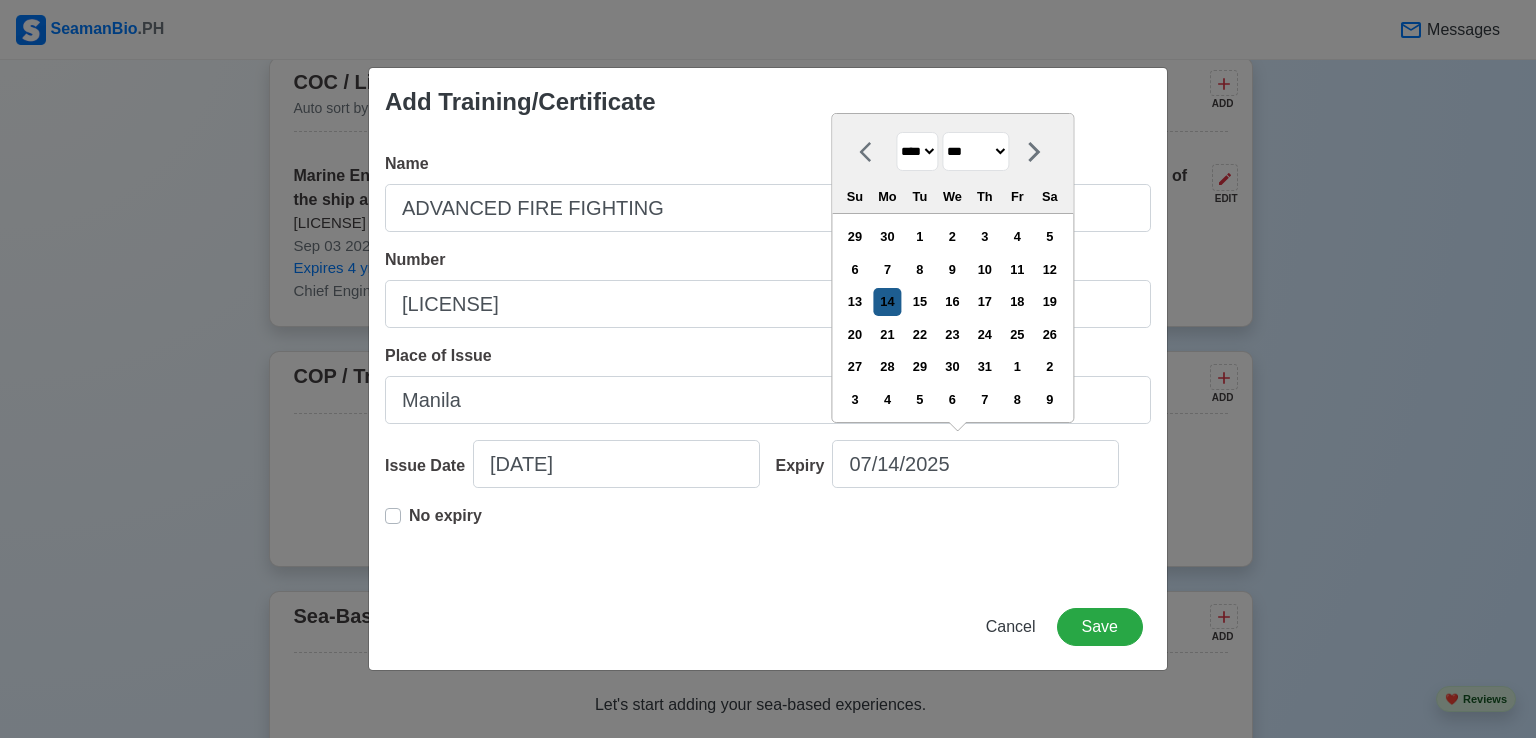 click on "14" at bounding box center [887, 301] 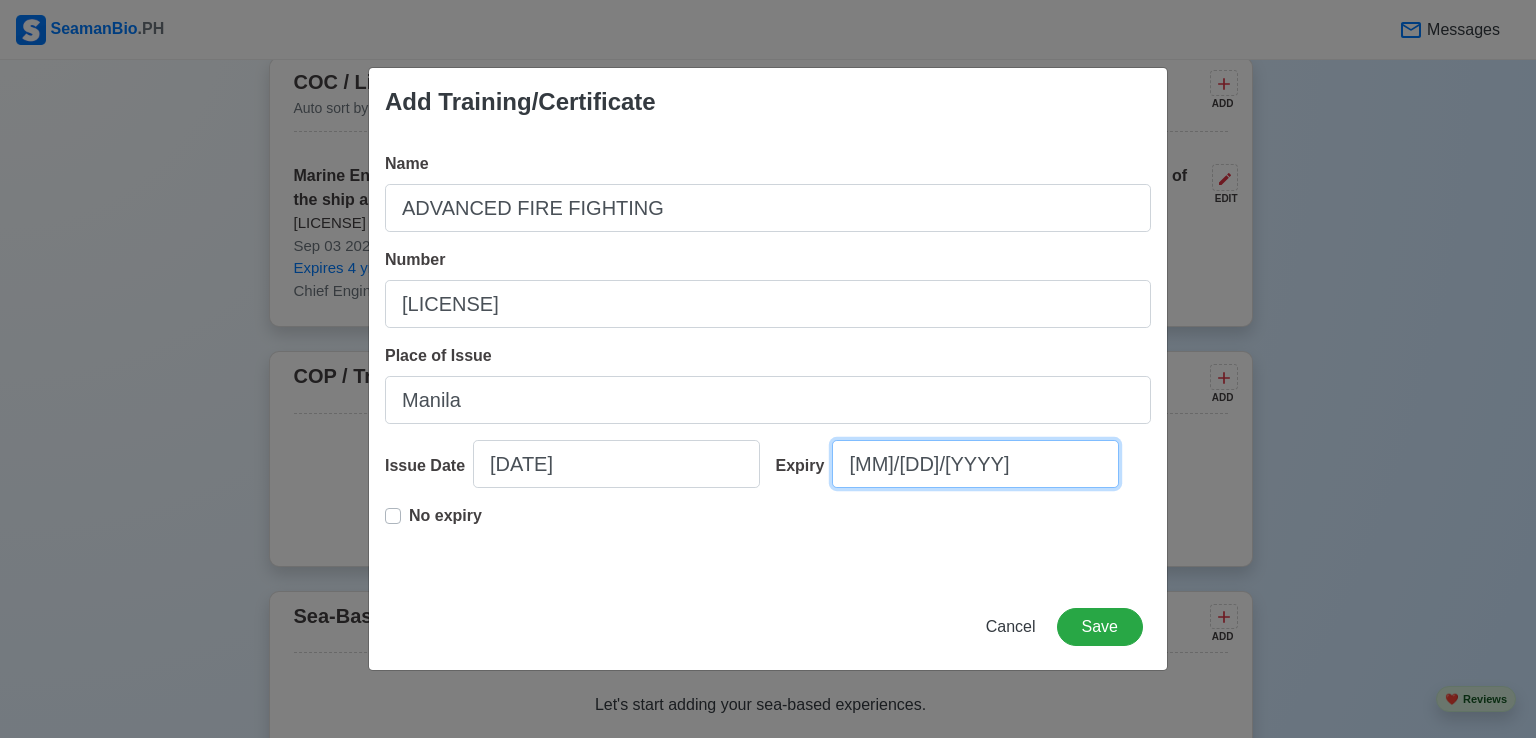 select on "****" 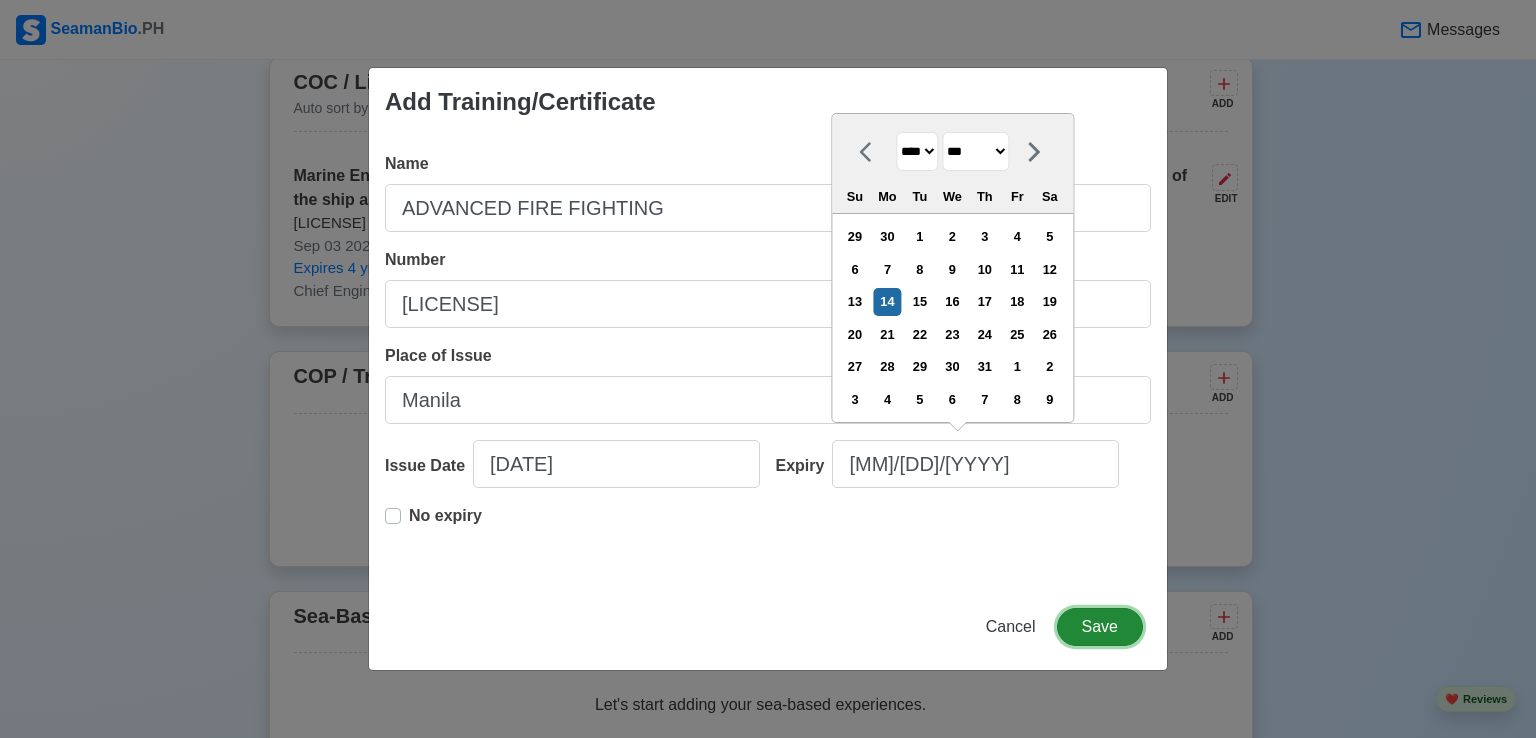 click on "Save" at bounding box center [1100, 627] 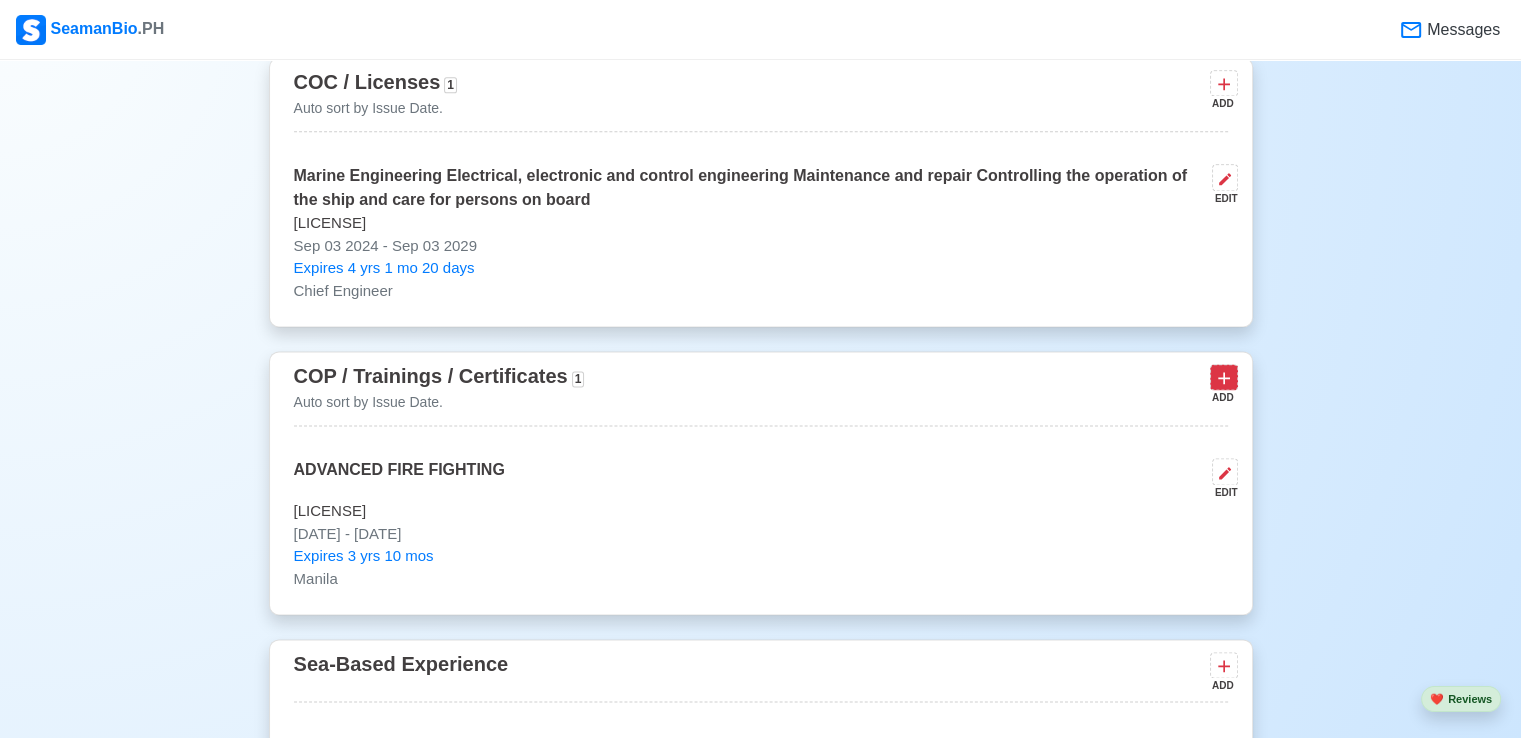 click 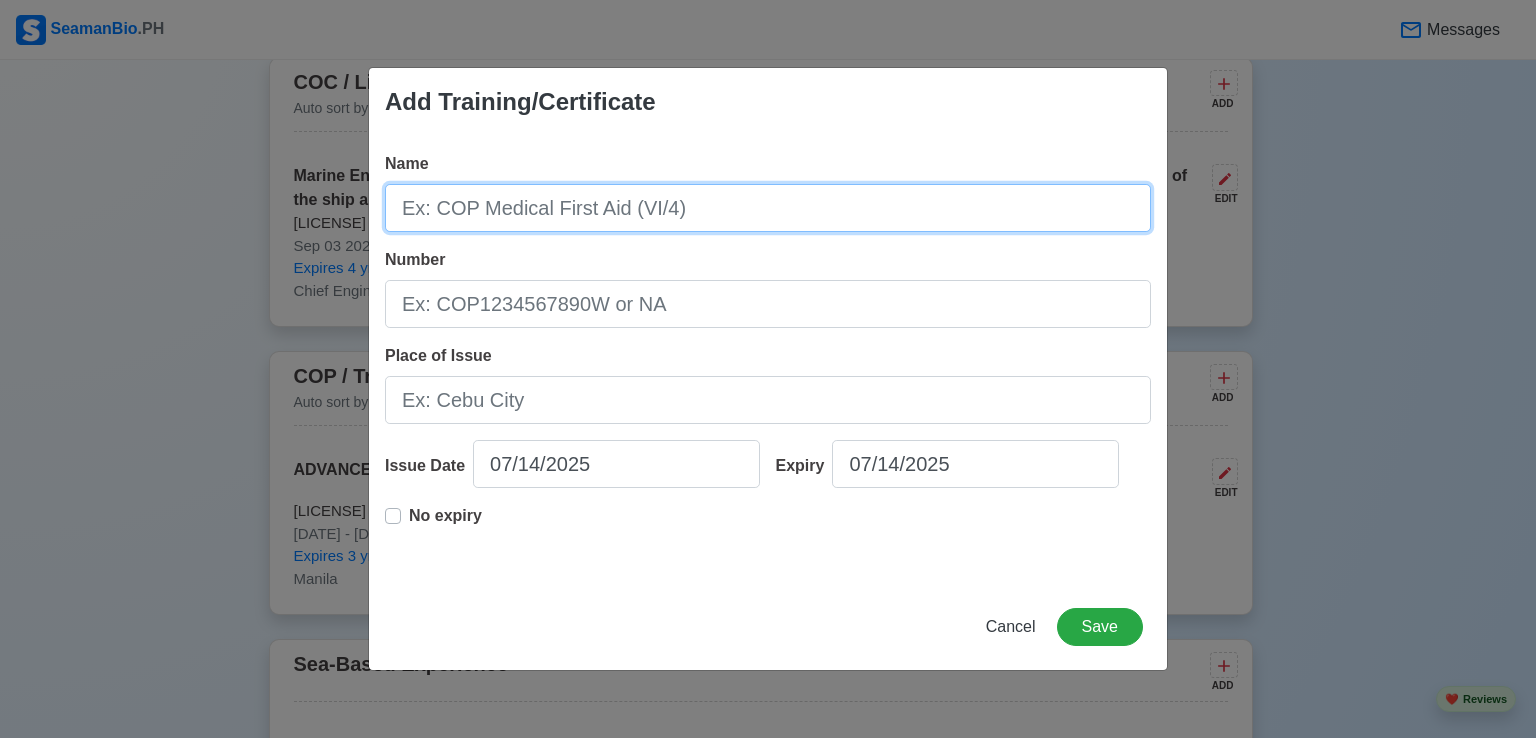 click on "Name" at bounding box center [768, 208] 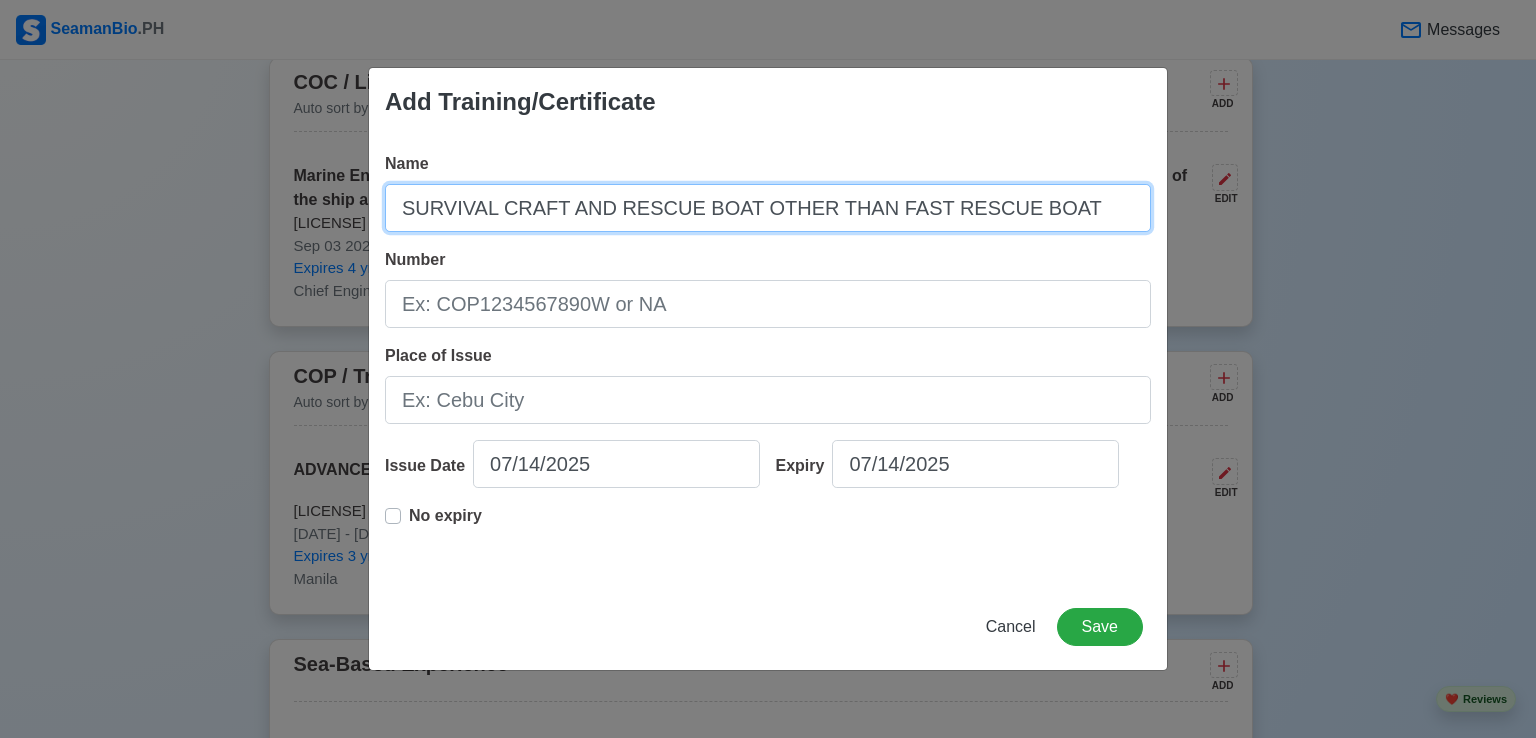 type on "SURVIVAL CRAFT AND RESCUE BOAT OTHER THAN FAST RESCUE BOAT" 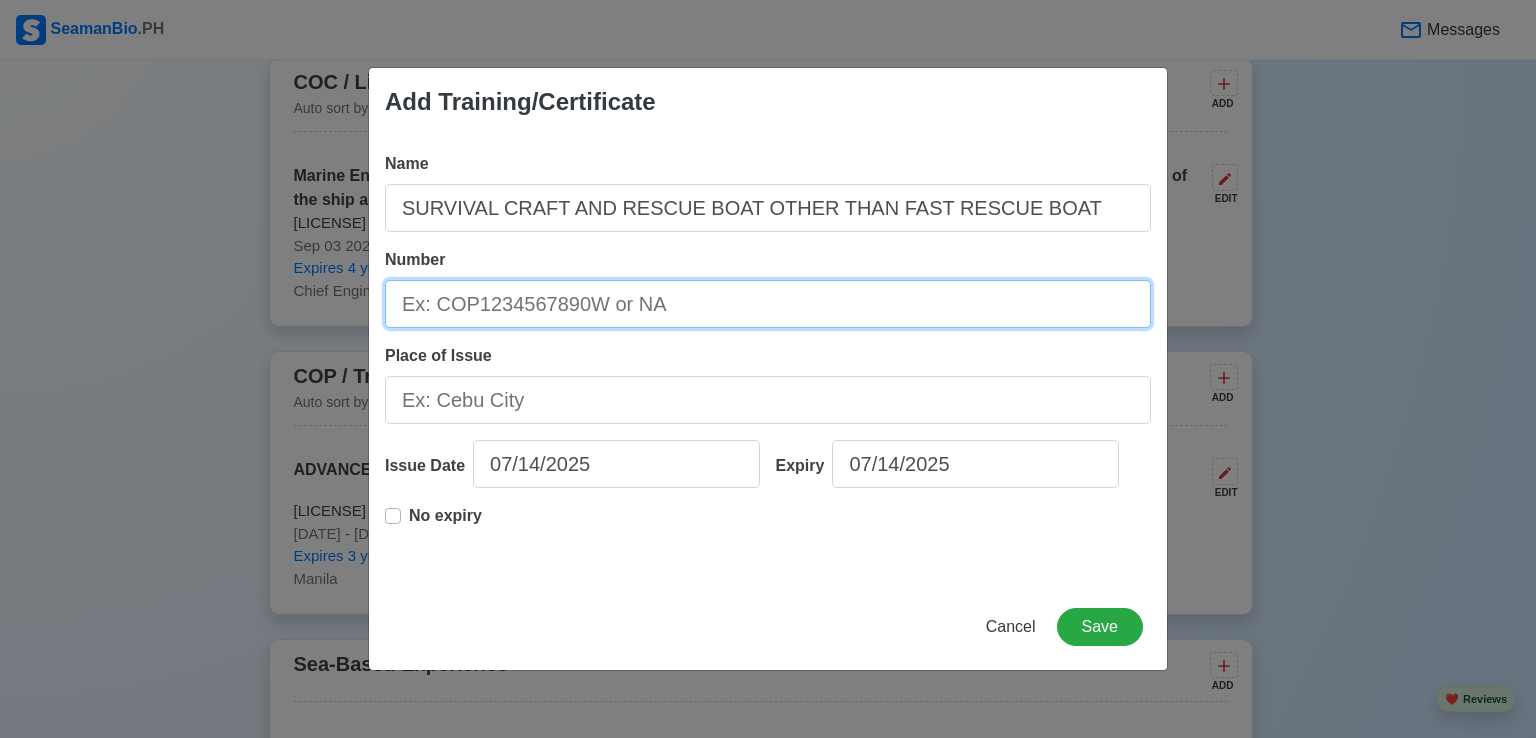 click on "Number" at bounding box center [768, 304] 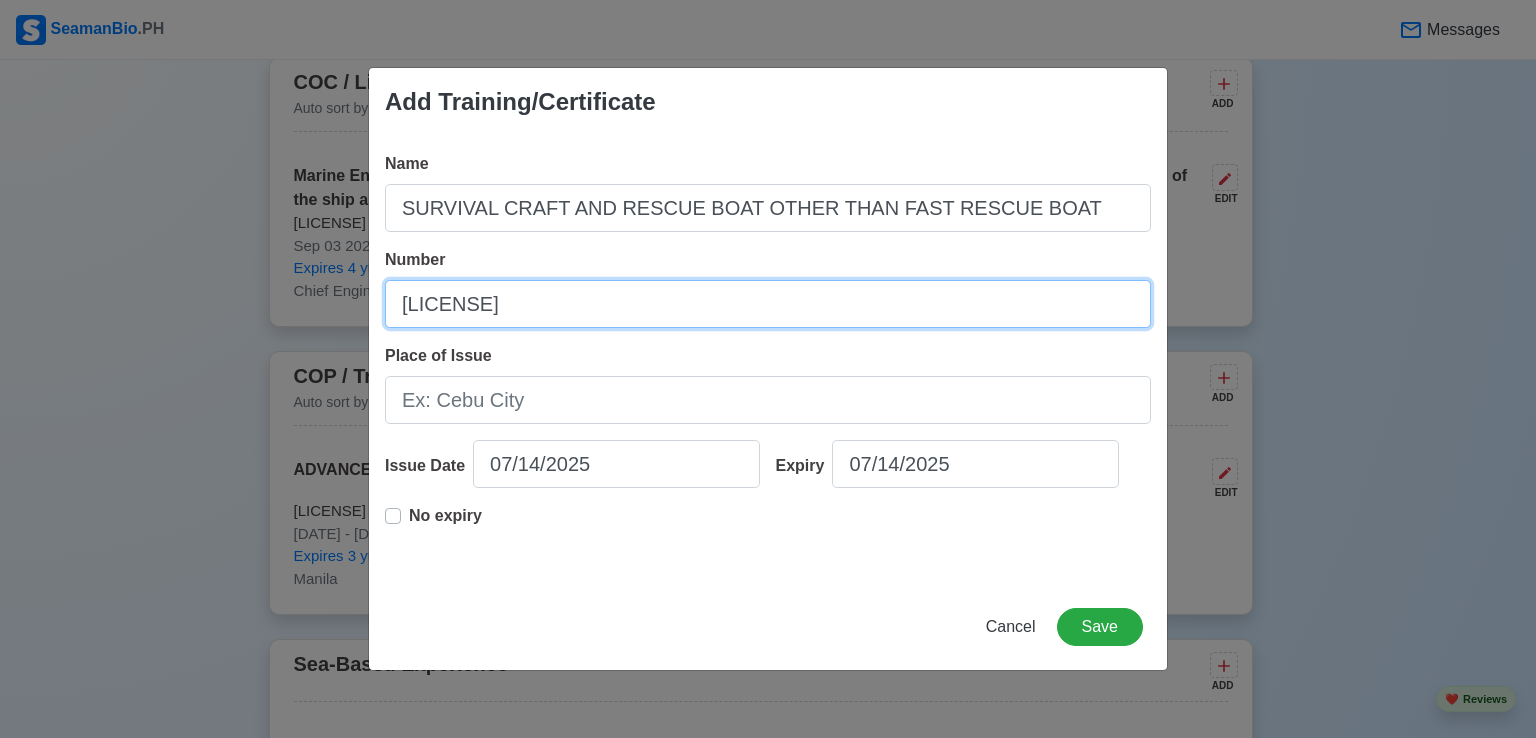 type on "[LICENSE]" 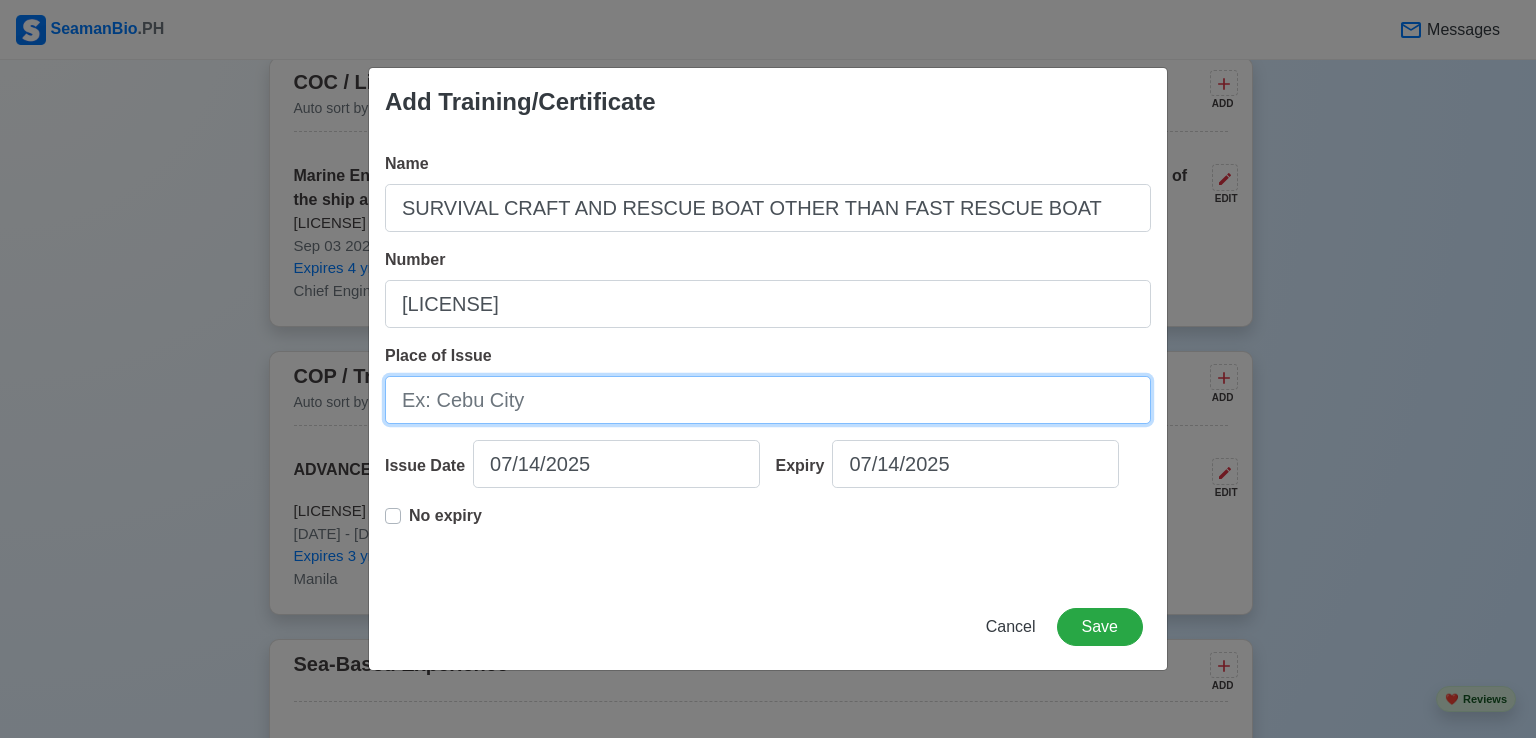 click on "Place of Issue" at bounding box center (768, 400) 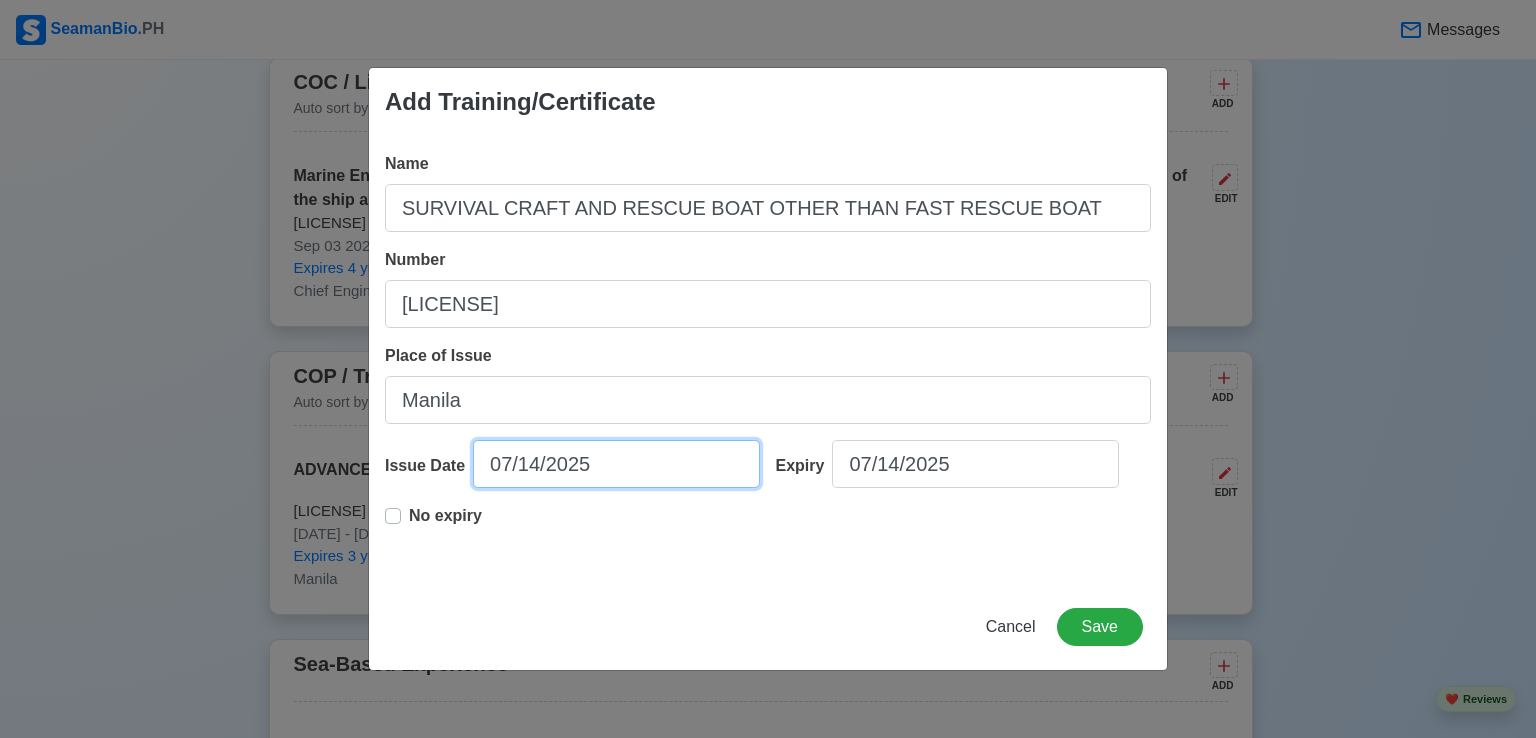 click on "07/14/2025" at bounding box center [616, 464] 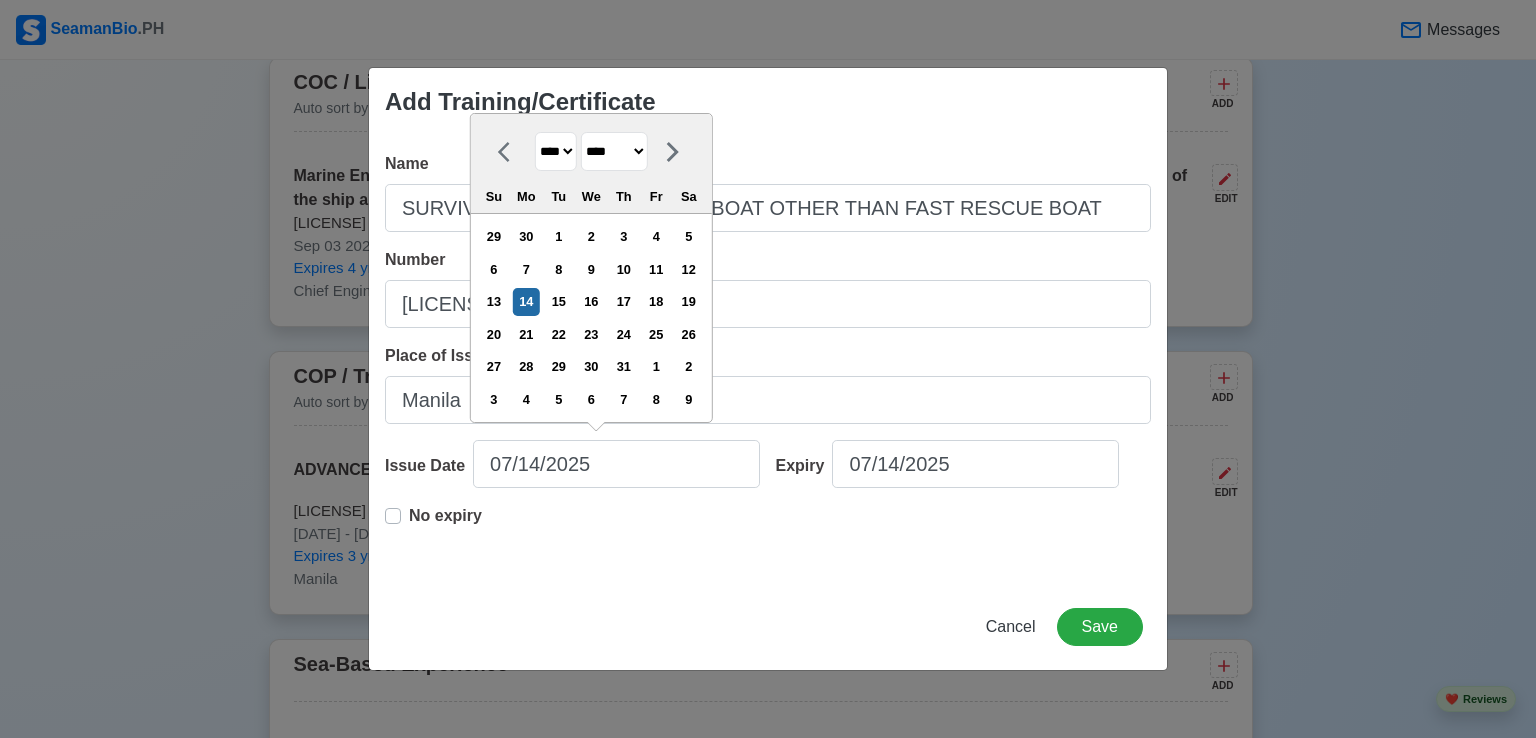 click on "**** **** **** **** **** **** **** **** **** **** **** **** **** **** **** **** **** **** **** **** **** **** **** **** **** **** **** **** **** **** **** **** **** **** **** **** **** **** **** **** **** **** **** **** **** **** **** **** **** **** **** **** **** **** **** **** **** **** **** **** **** **** **** **** **** **** **** **** **** **** **** **** **** **** **** **** **** **** **** **** **** **** **** **** **** **** **** **** **** **** **** **** **** **** **** **** **** **** **** **** **** **** **** **** **** ****" at bounding box center [556, 151] 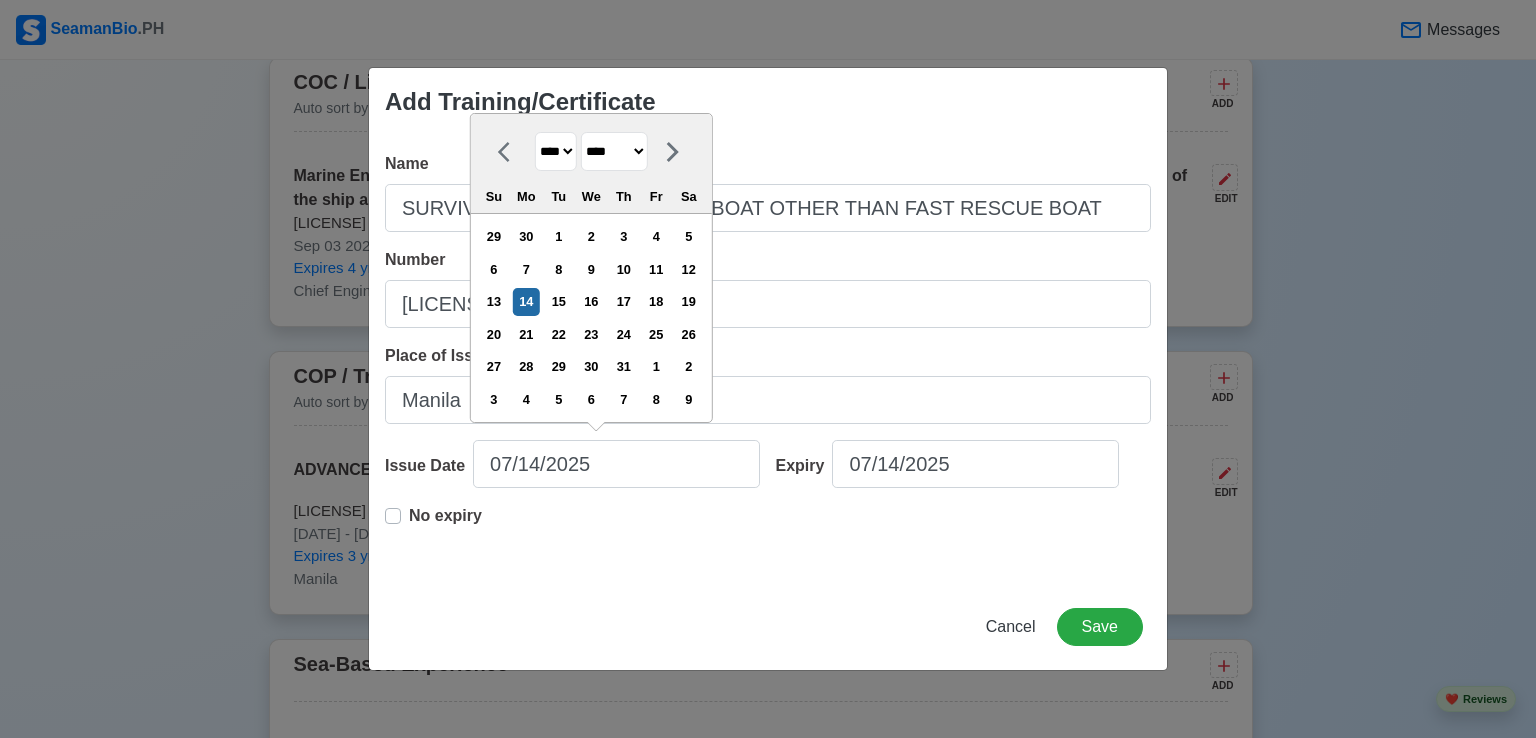 select on "****" 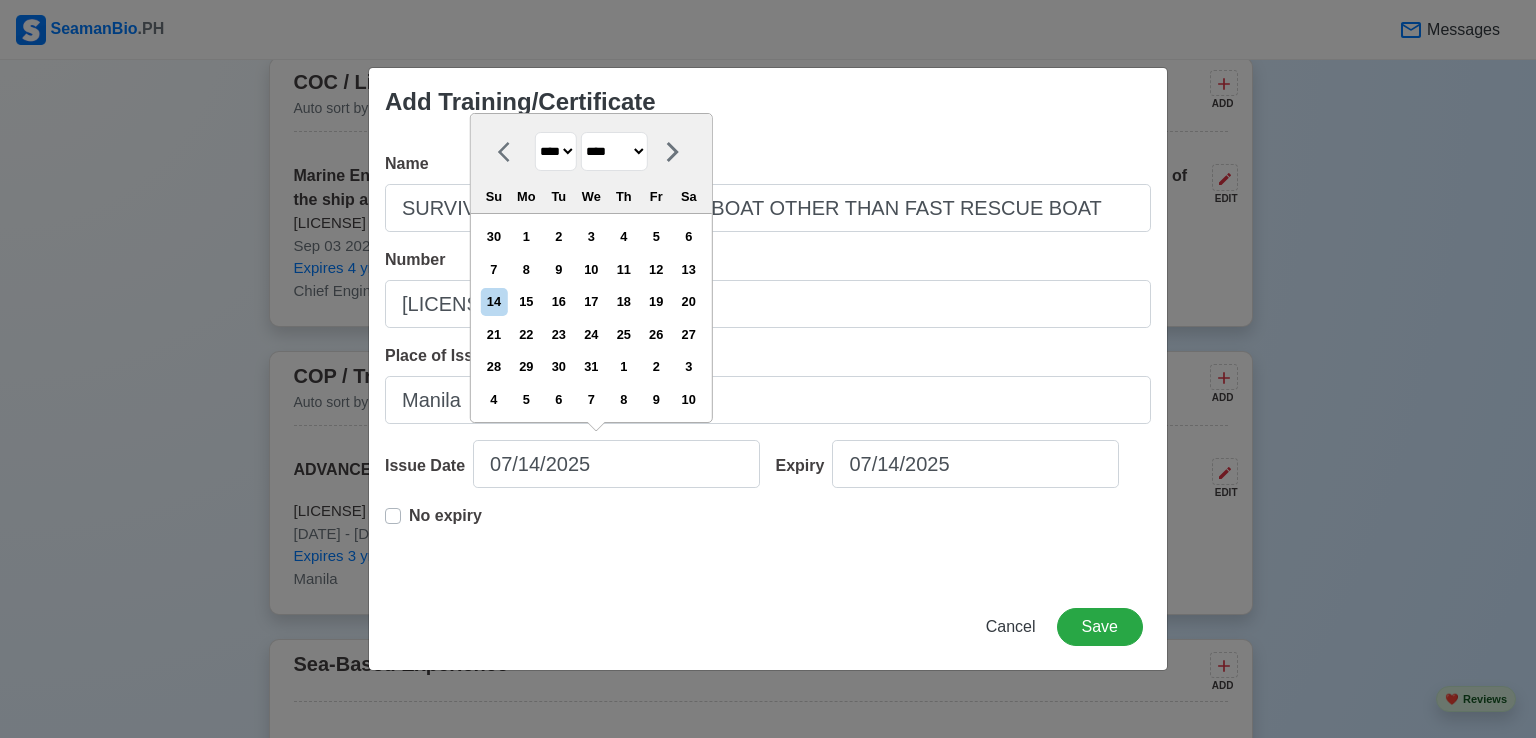 click on "******* ******** ***** ***** *** **** **** ****** ********* ******* ******** ********" at bounding box center (614, 151) 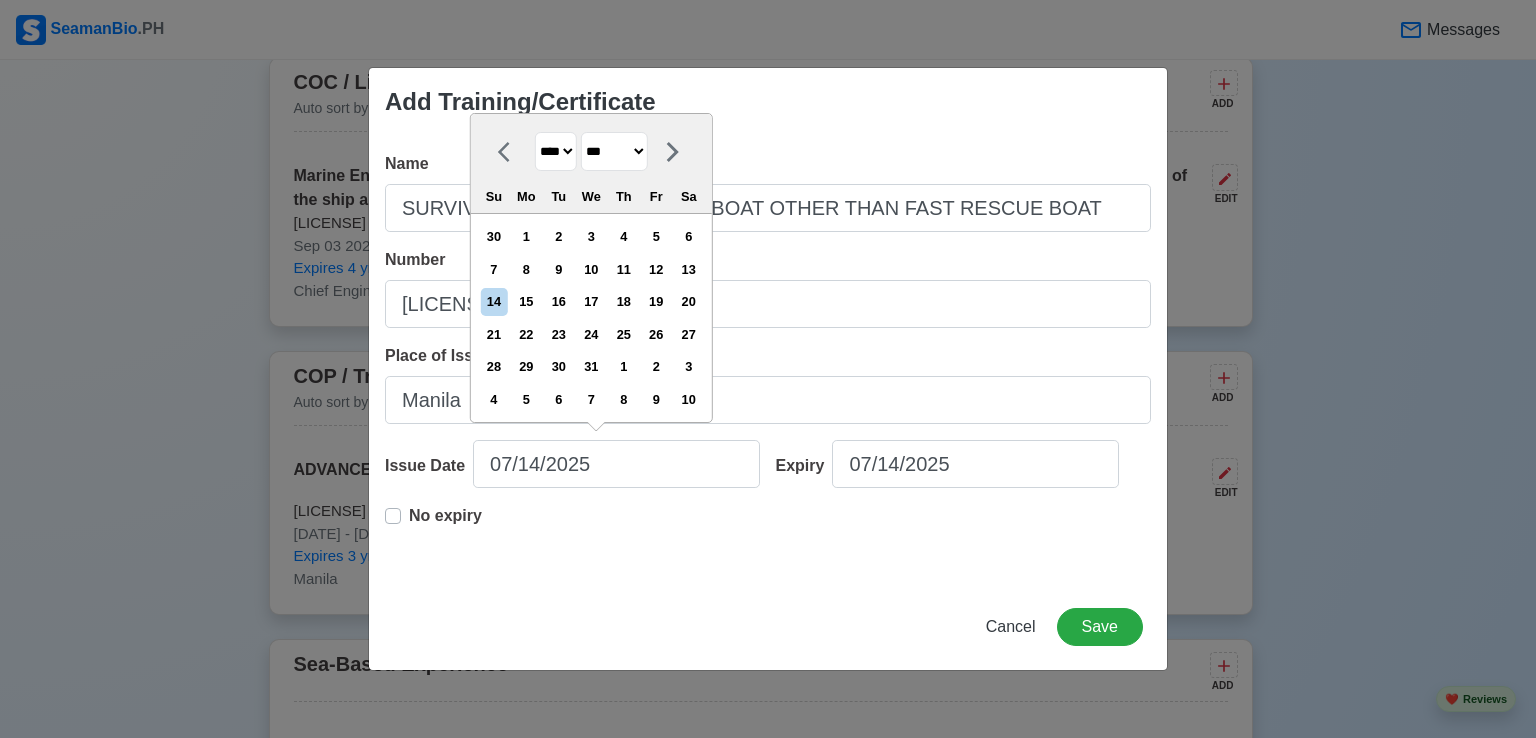 click on "******* ******** ***** ***** *** **** **** ****** ********* ******* ******** ********" at bounding box center (614, 151) 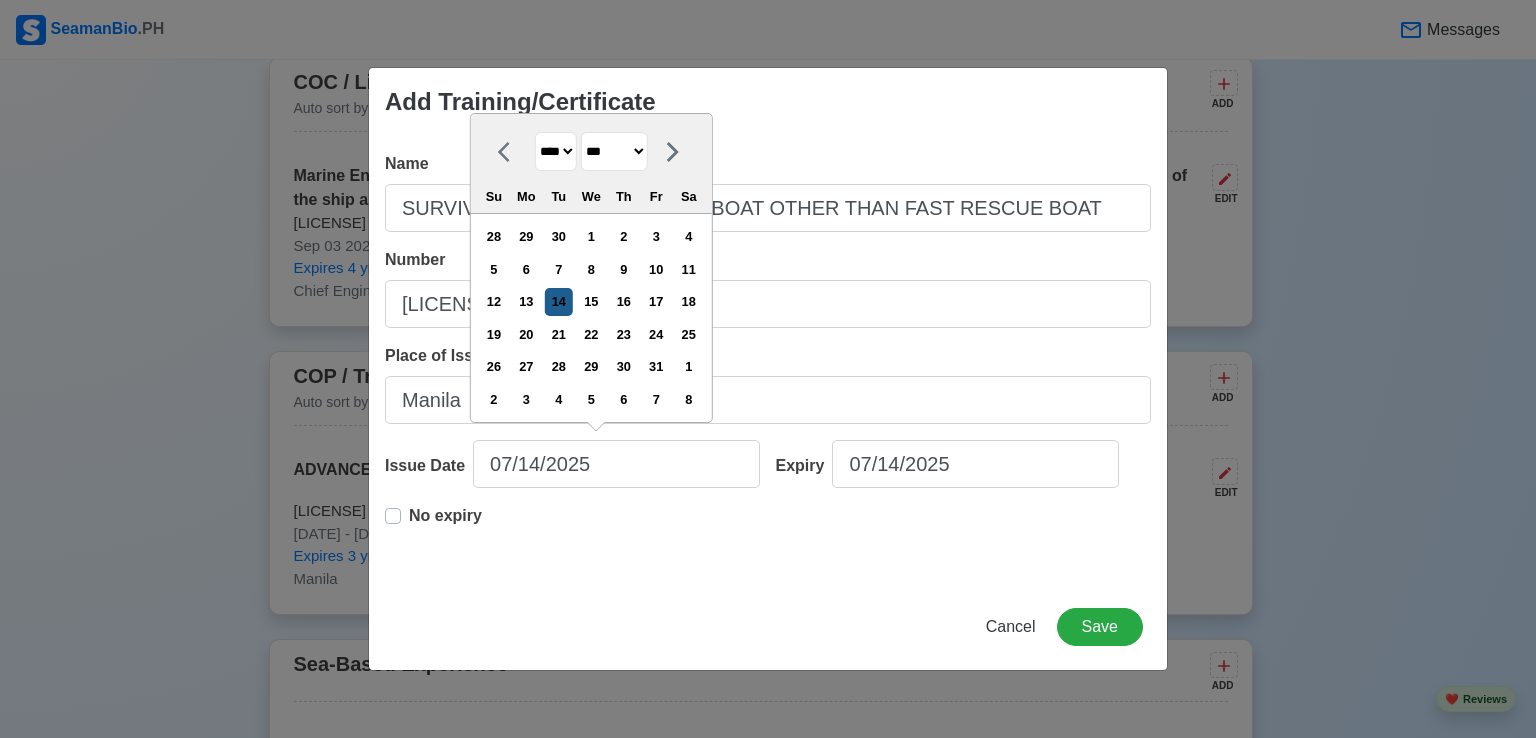click on "14" at bounding box center [558, 301] 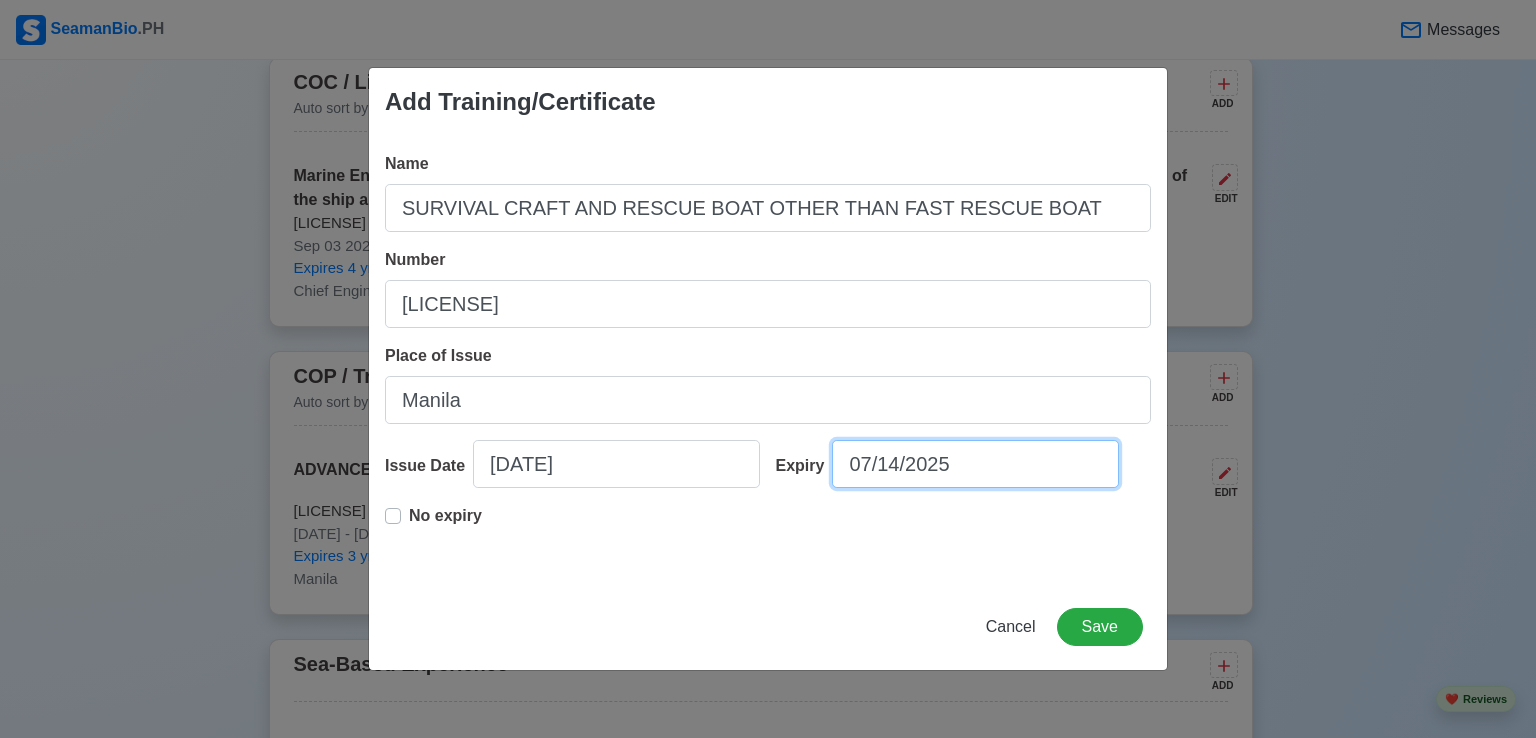 select on "****" 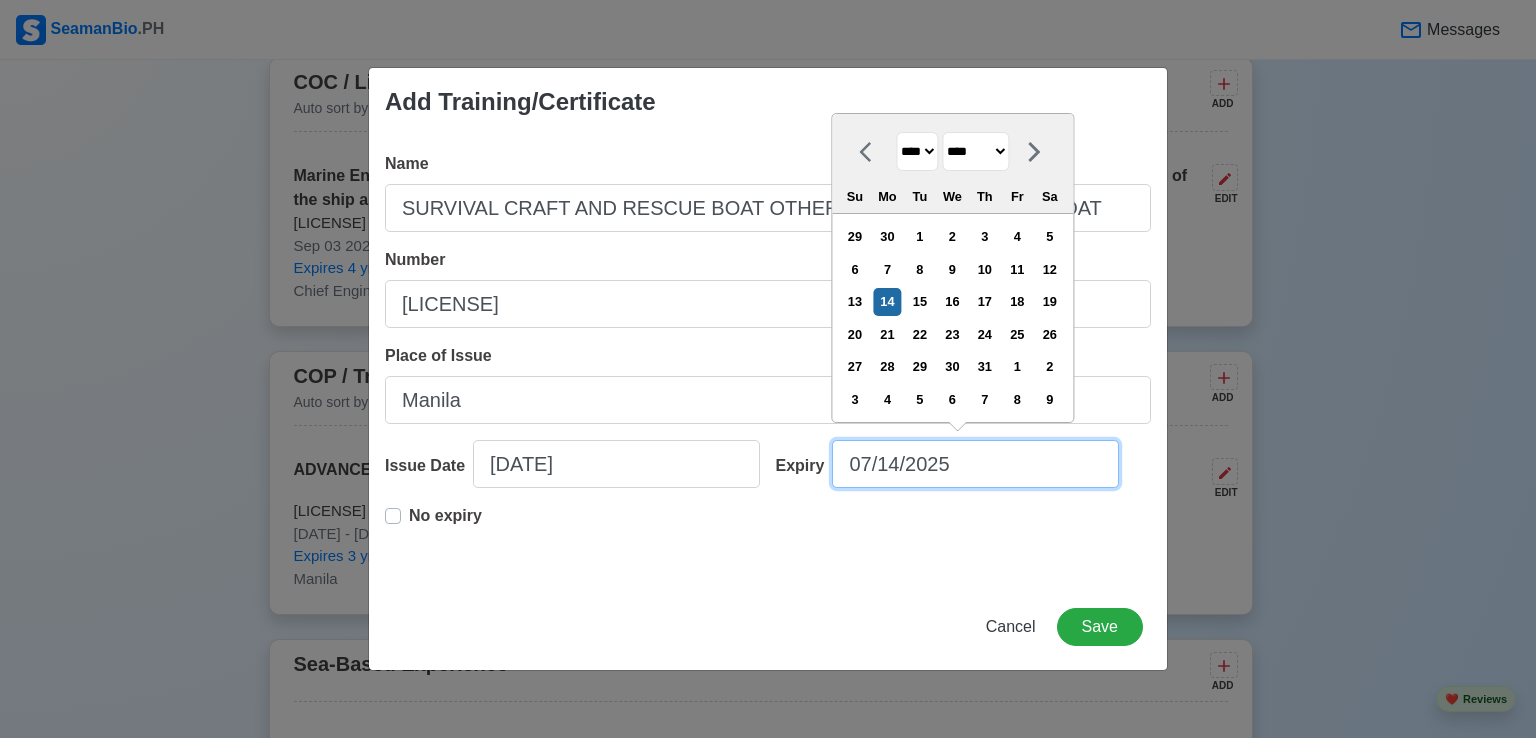 click on "07/14/2025" at bounding box center [975, 464] 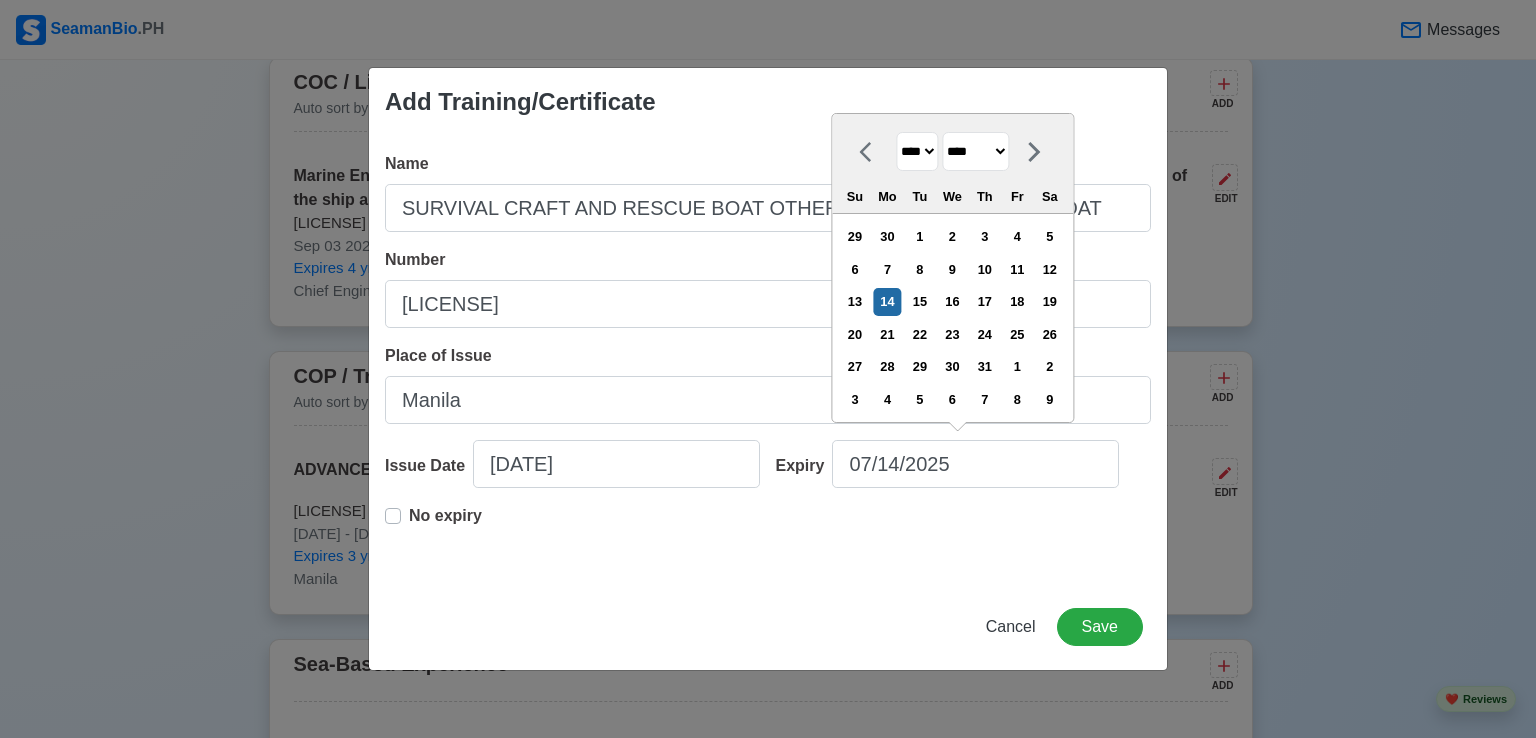 click on "**** **** **** **** **** **** **** **** **** **** **** **** **** **** **** **** **** **** **** **** **** **** **** **** **** **** **** **** **** **** **** **** **** **** **** **** **** **** **** **** **** **** **** **** **** **** **** **** **** **** **** **** **** **** **** **** **** **** **** **** **** **** **** **** **** **** **** **** **** **** **** **** **** **** **** **** **** **** **** **** **** **** **** **** **** **** **** **** **** **** **** **** **** **** **** **** **** **** **** **** **** **** **** **** **** **** **** **** **** **** **** **** **** **** **** **** **** **** **** **** ****" at bounding box center [917, 151] 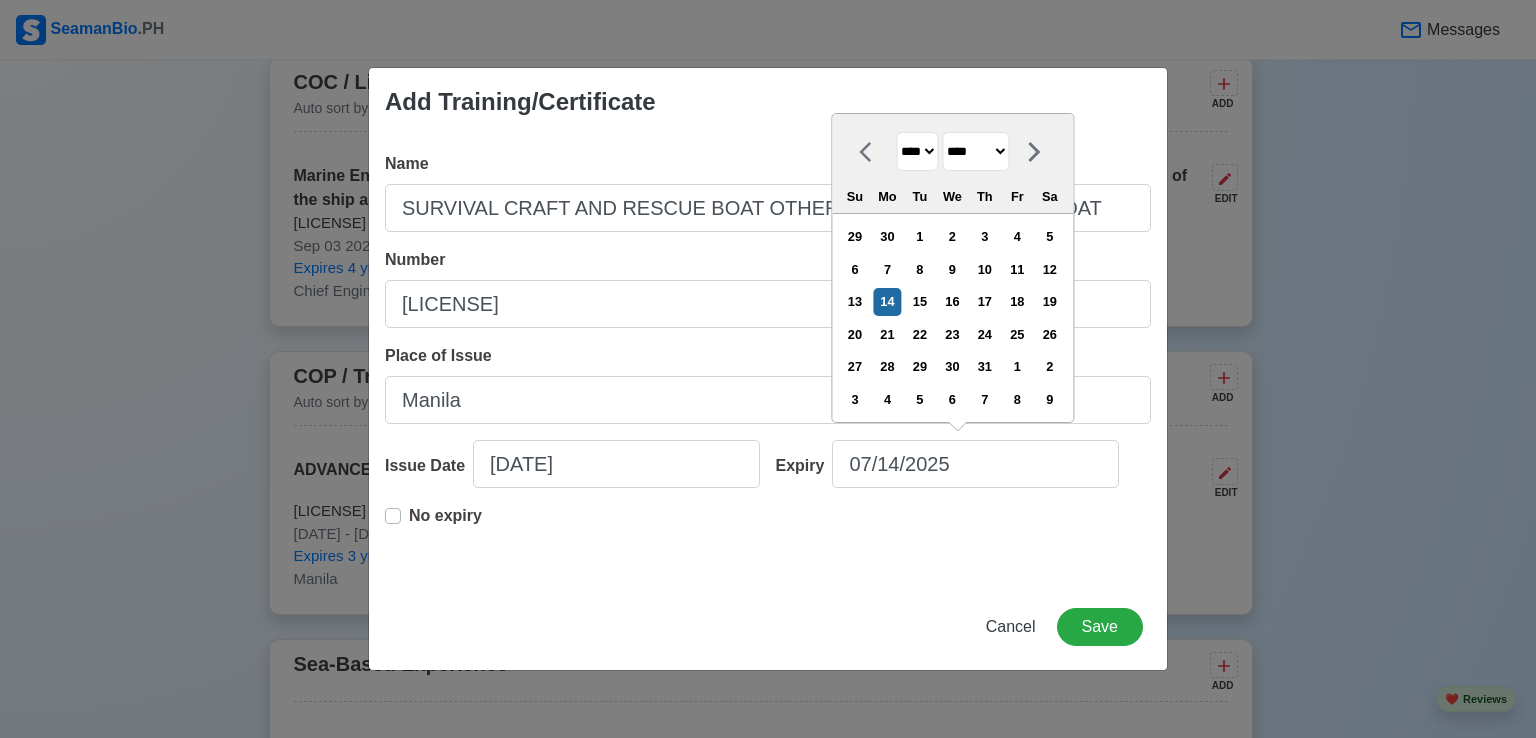 select on "****" 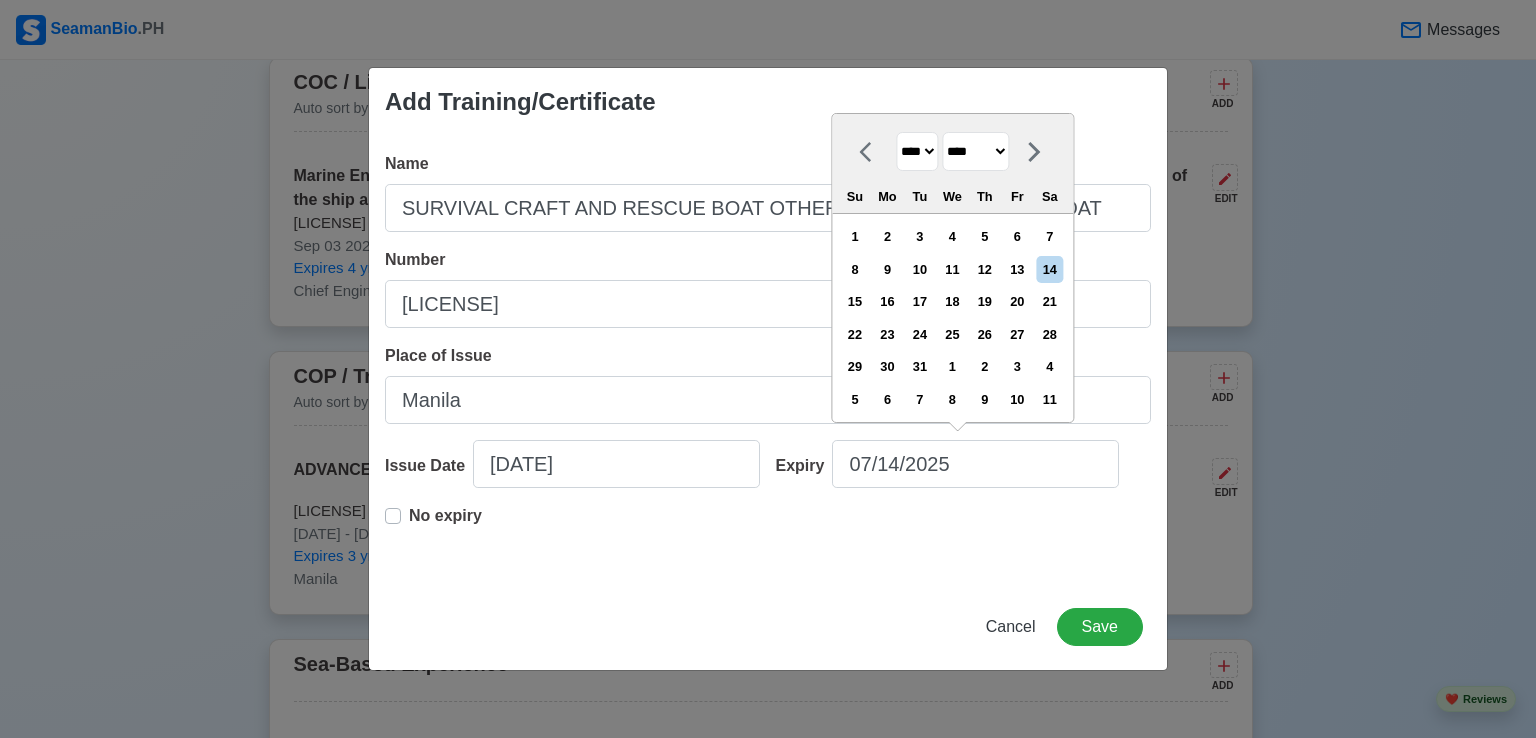 click on "******* ******** ***** ***** *** **** **** ****** ********* ******* ******** ********" at bounding box center [975, 151] 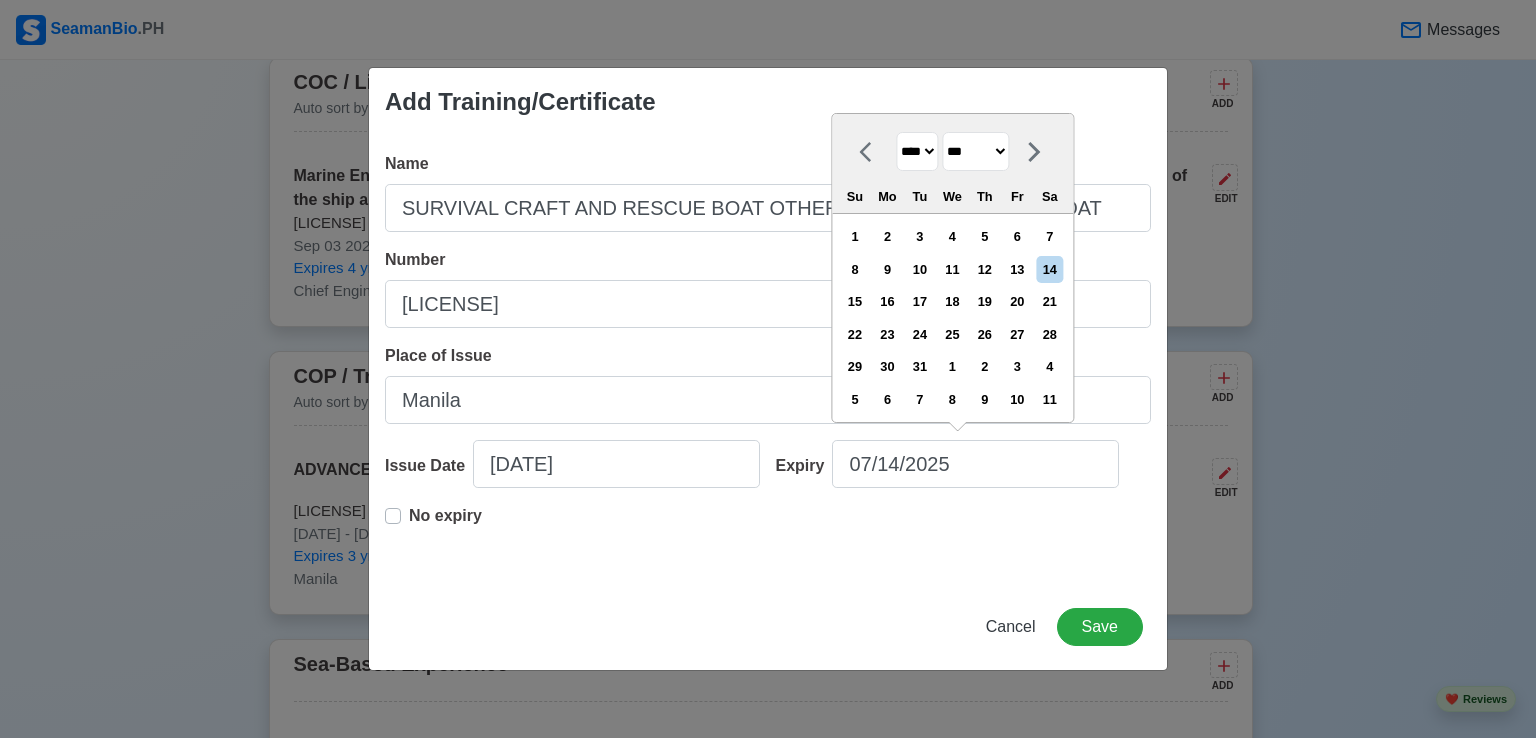 click on "******* ******** ***** ***** *** **** **** ****** ********* ******* ******** ********" at bounding box center [975, 151] 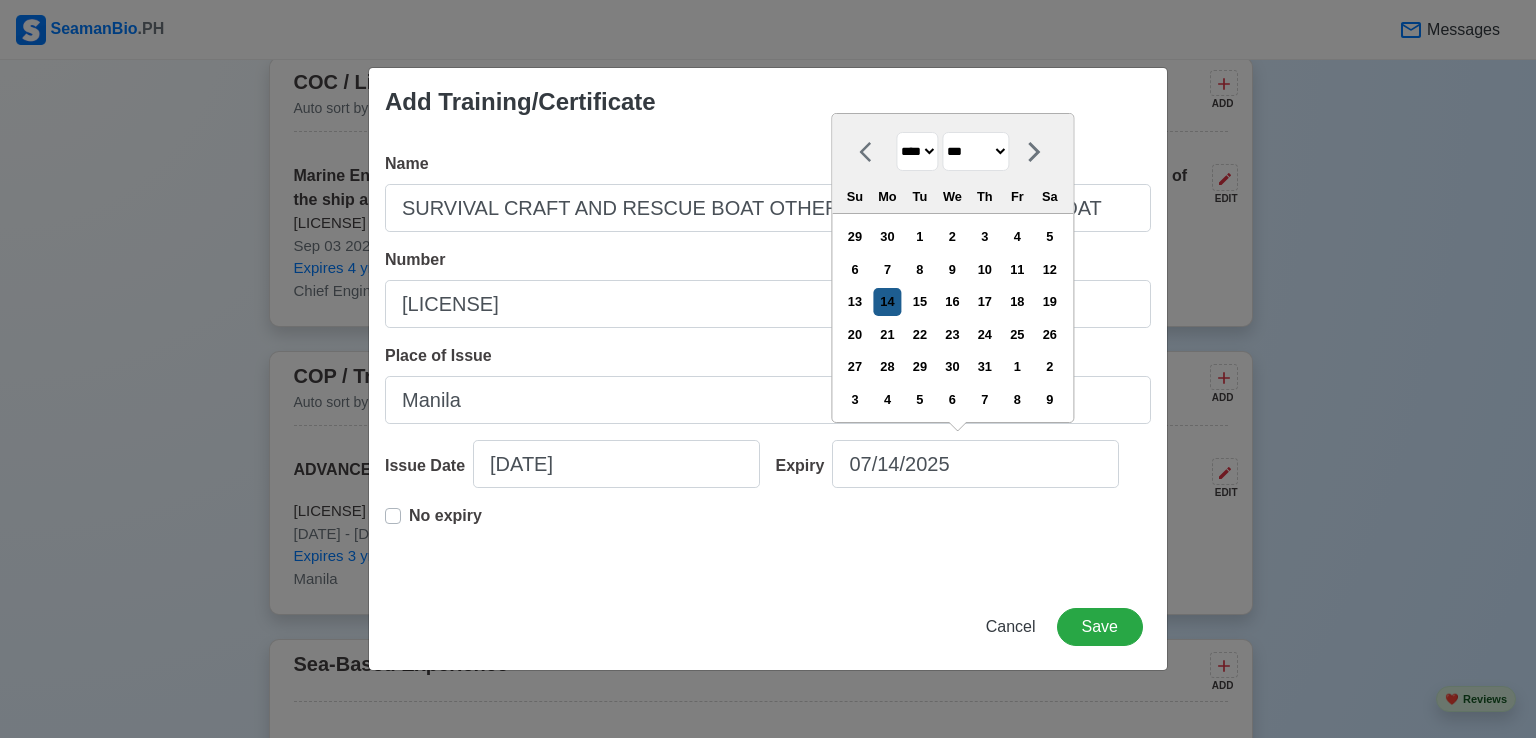click on "14" at bounding box center (887, 301) 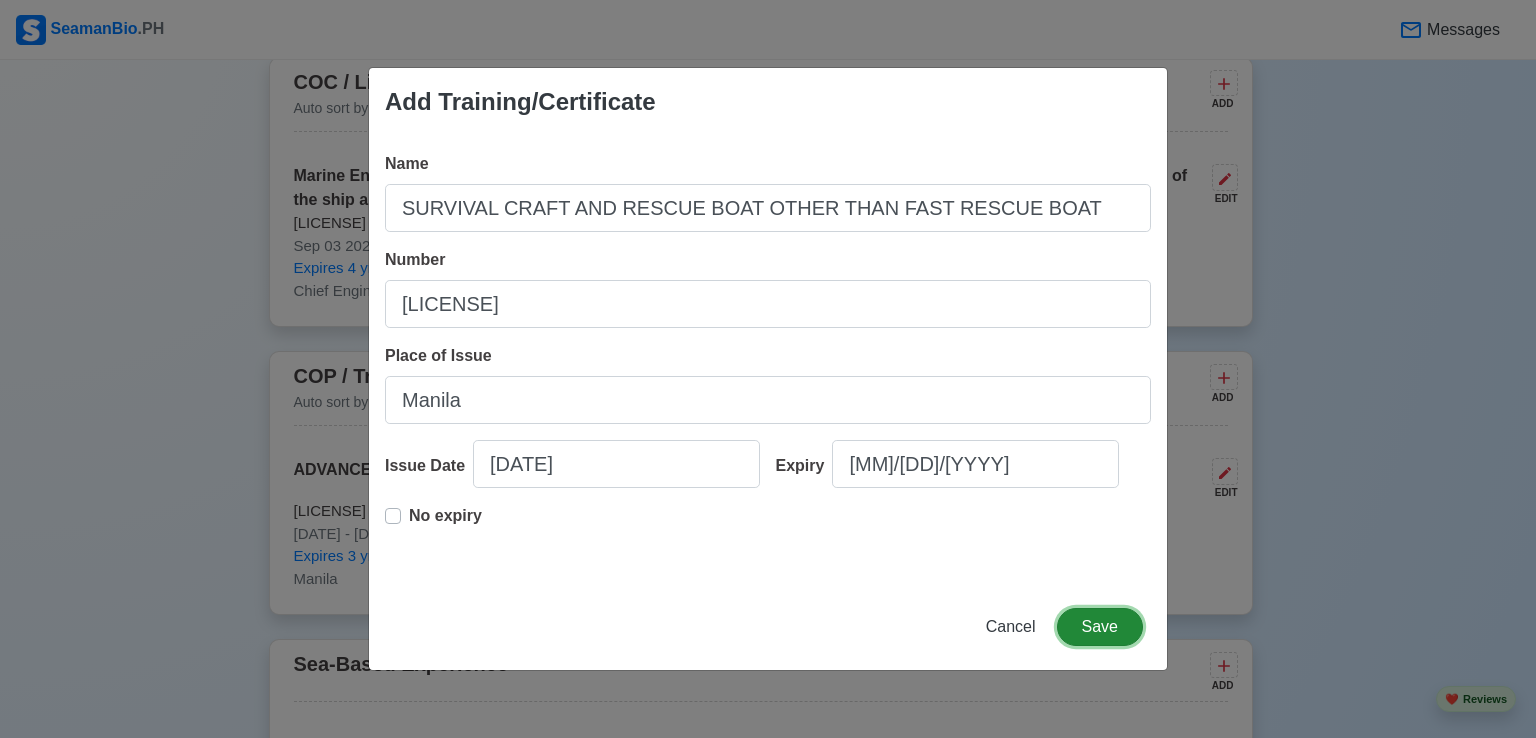 click on "Save" at bounding box center (1100, 627) 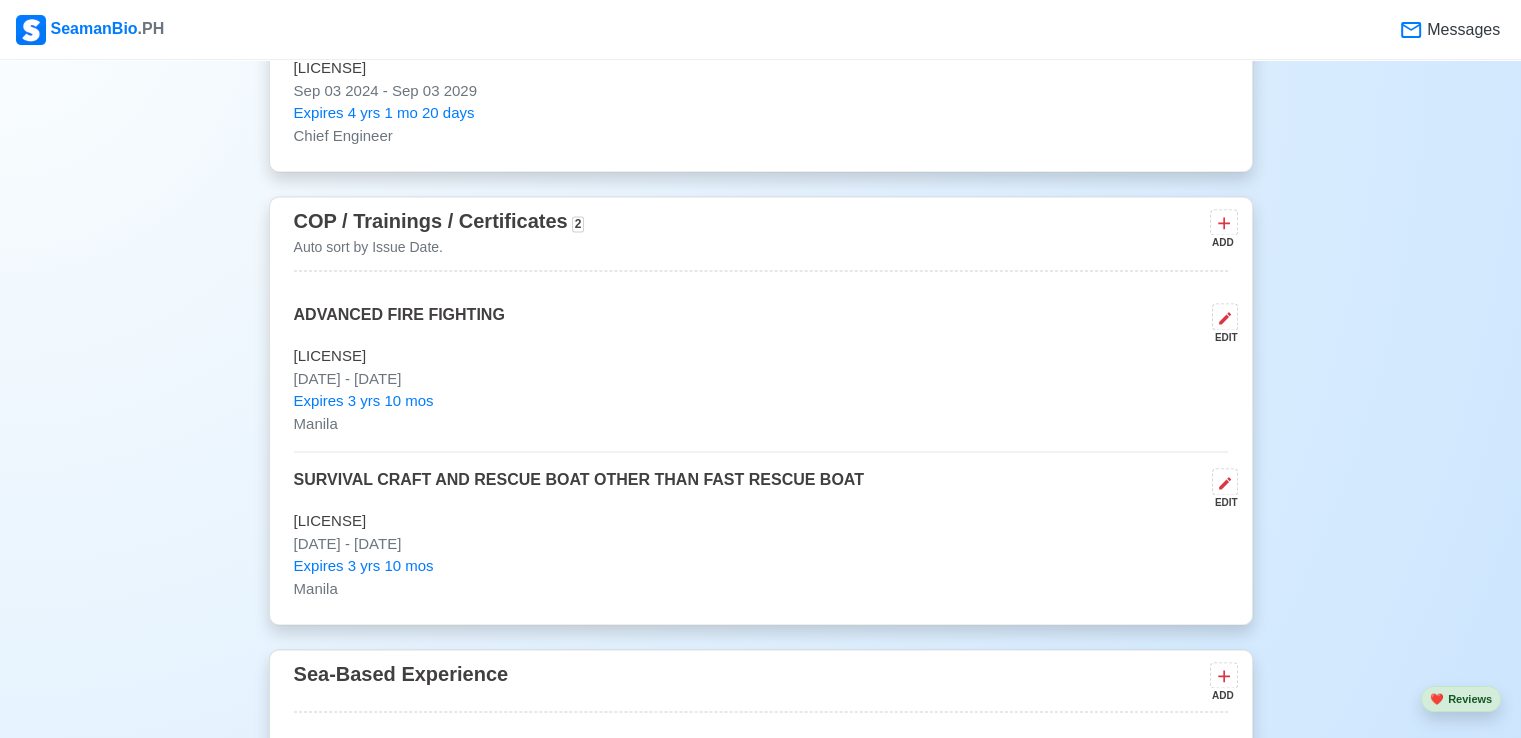 scroll, scrollTop: 2800, scrollLeft: 0, axis: vertical 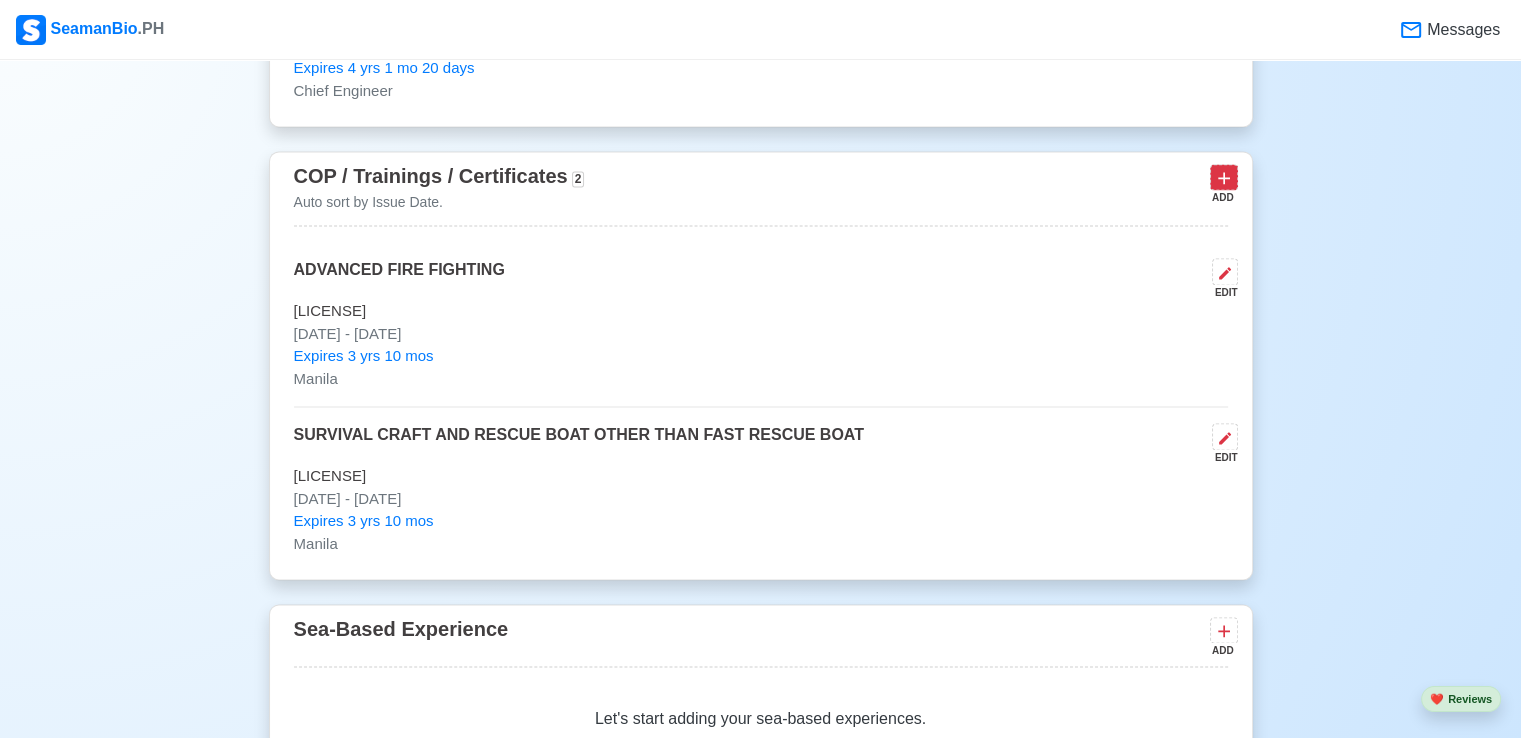 click 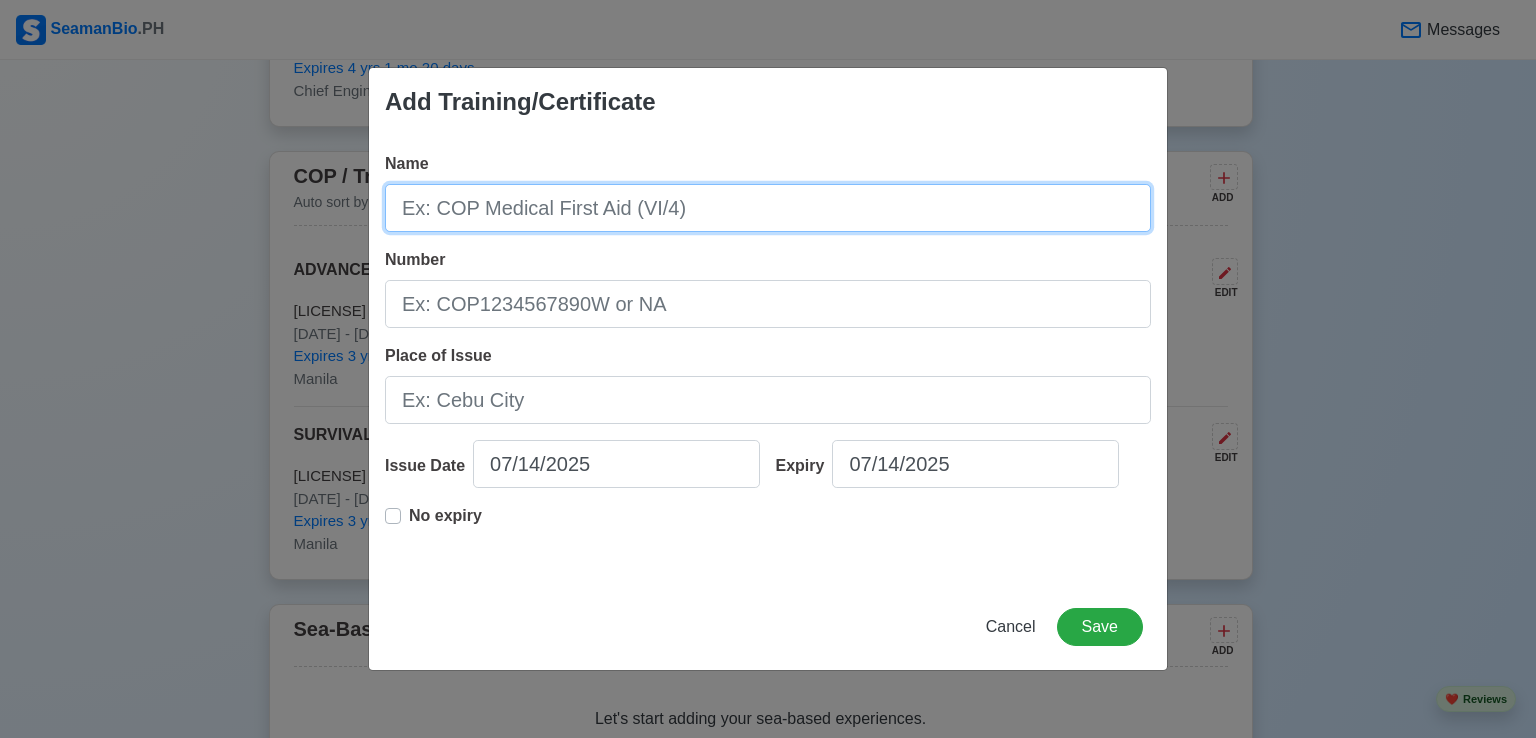 click on "Name" at bounding box center [768, 208] 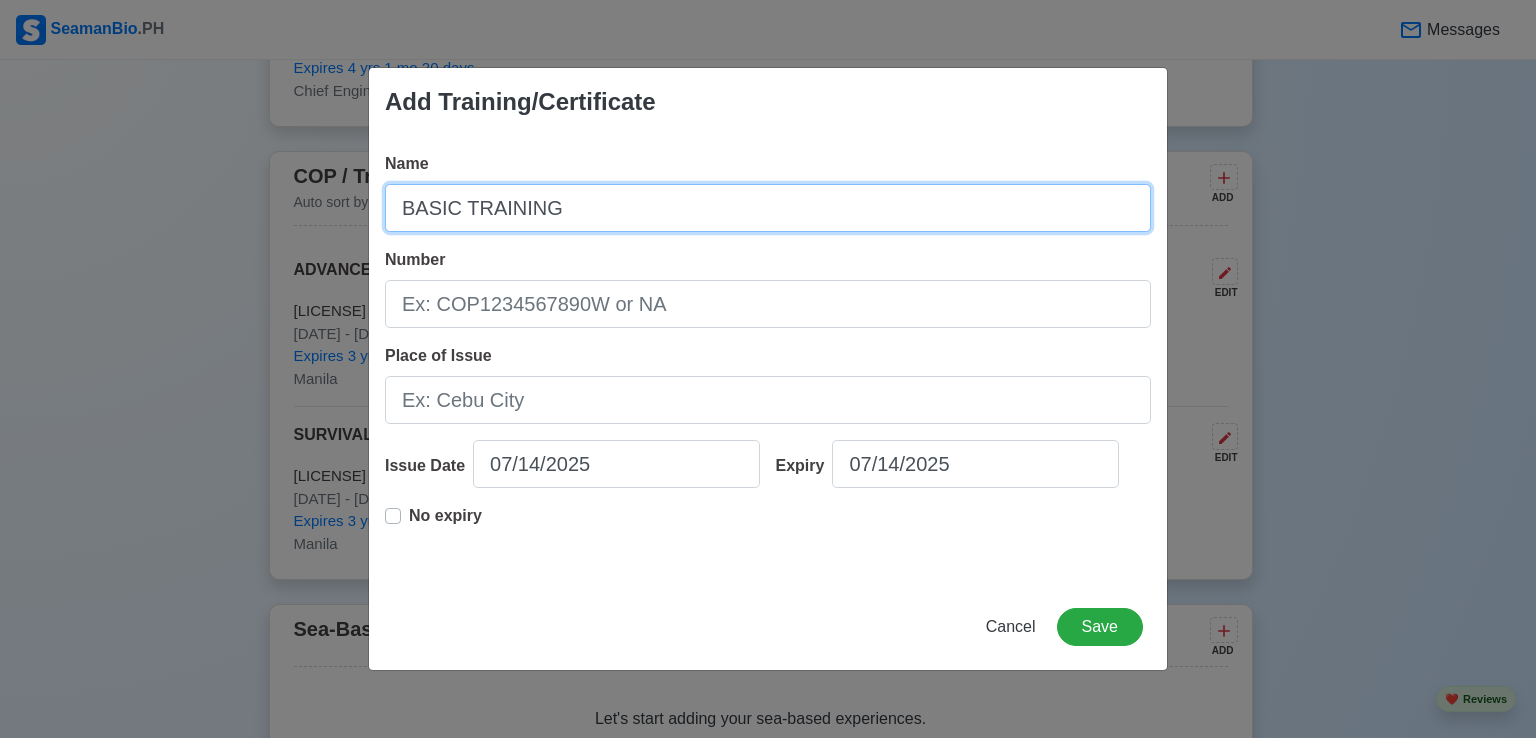 type on "BASIC TRAINING" 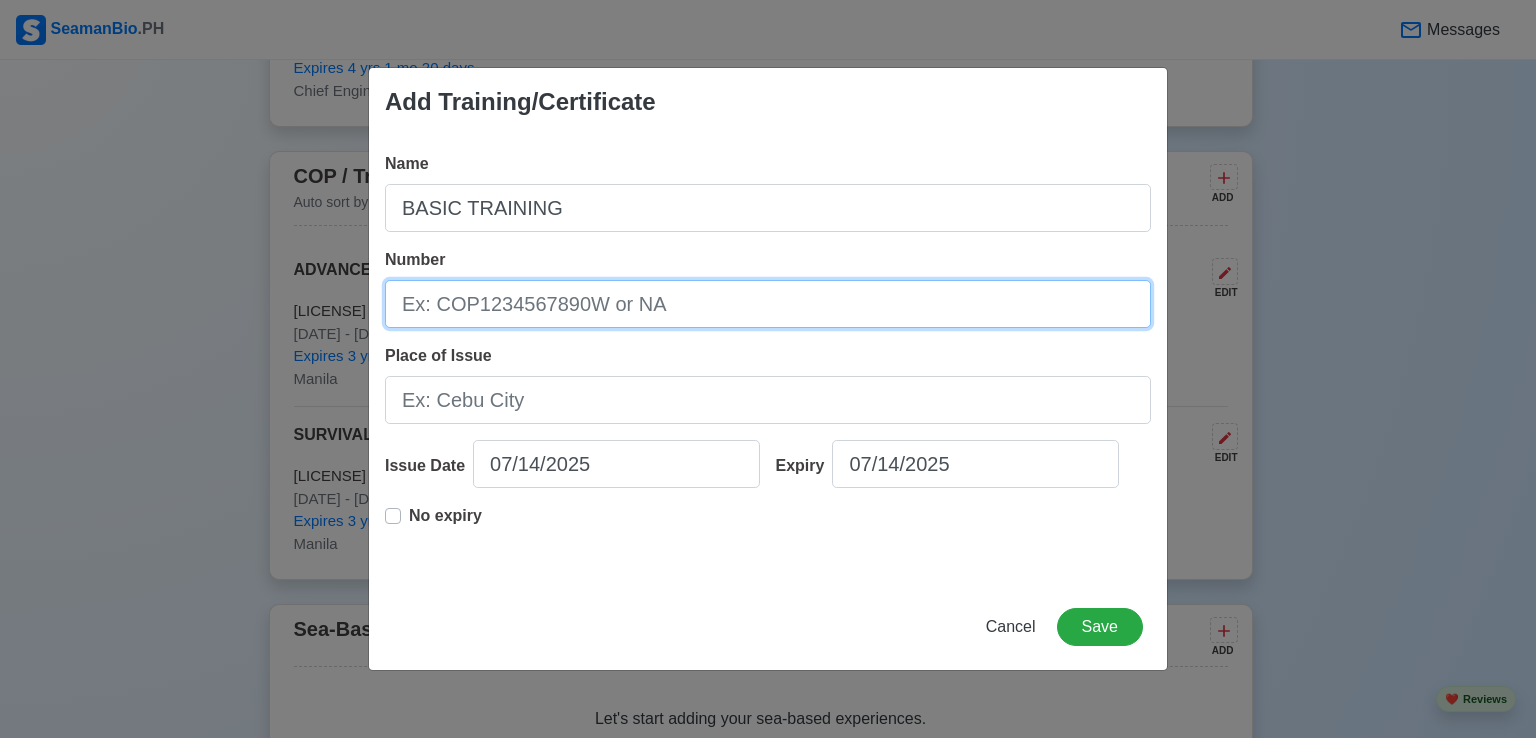 click on "Number" at bounding box center [768, 304] 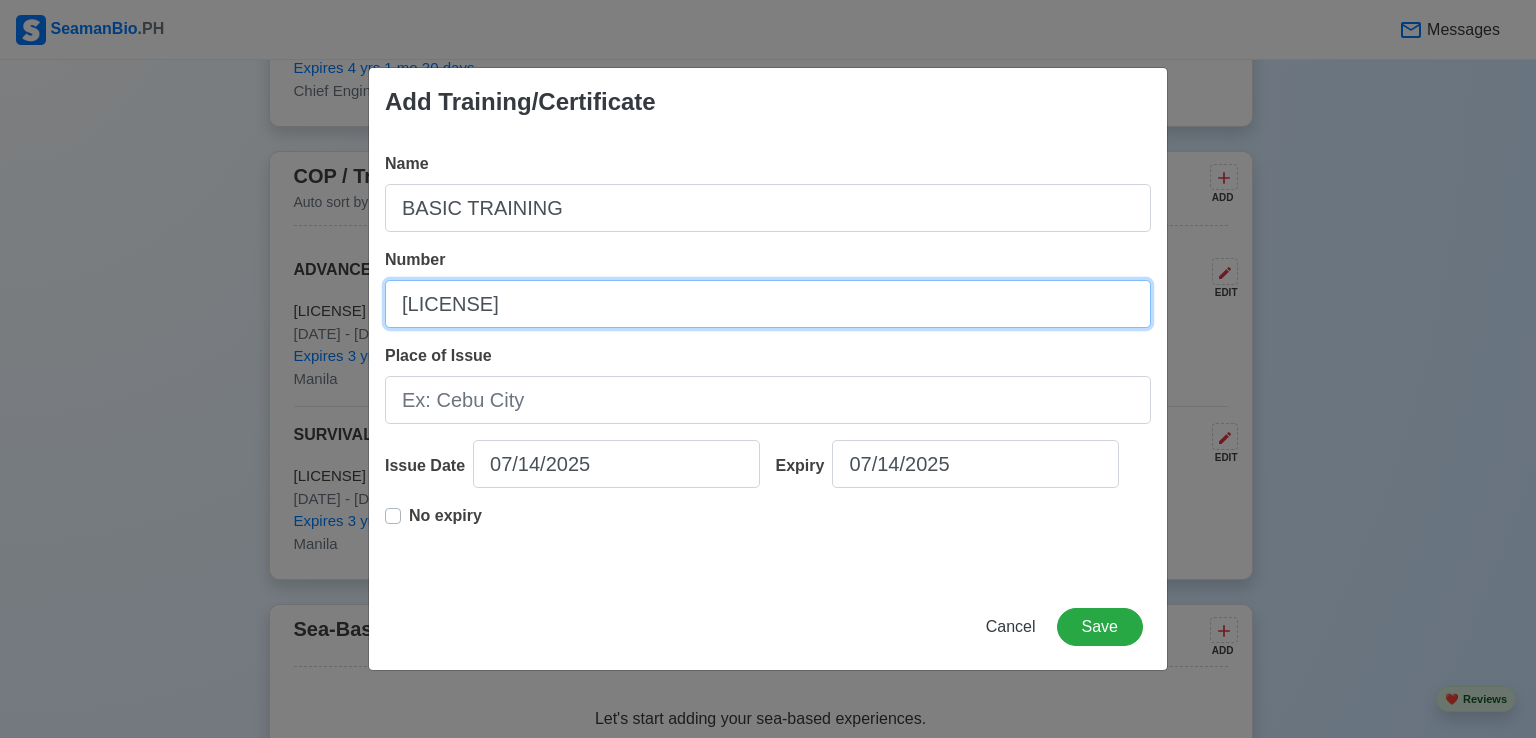 type on "[LICENSE]" 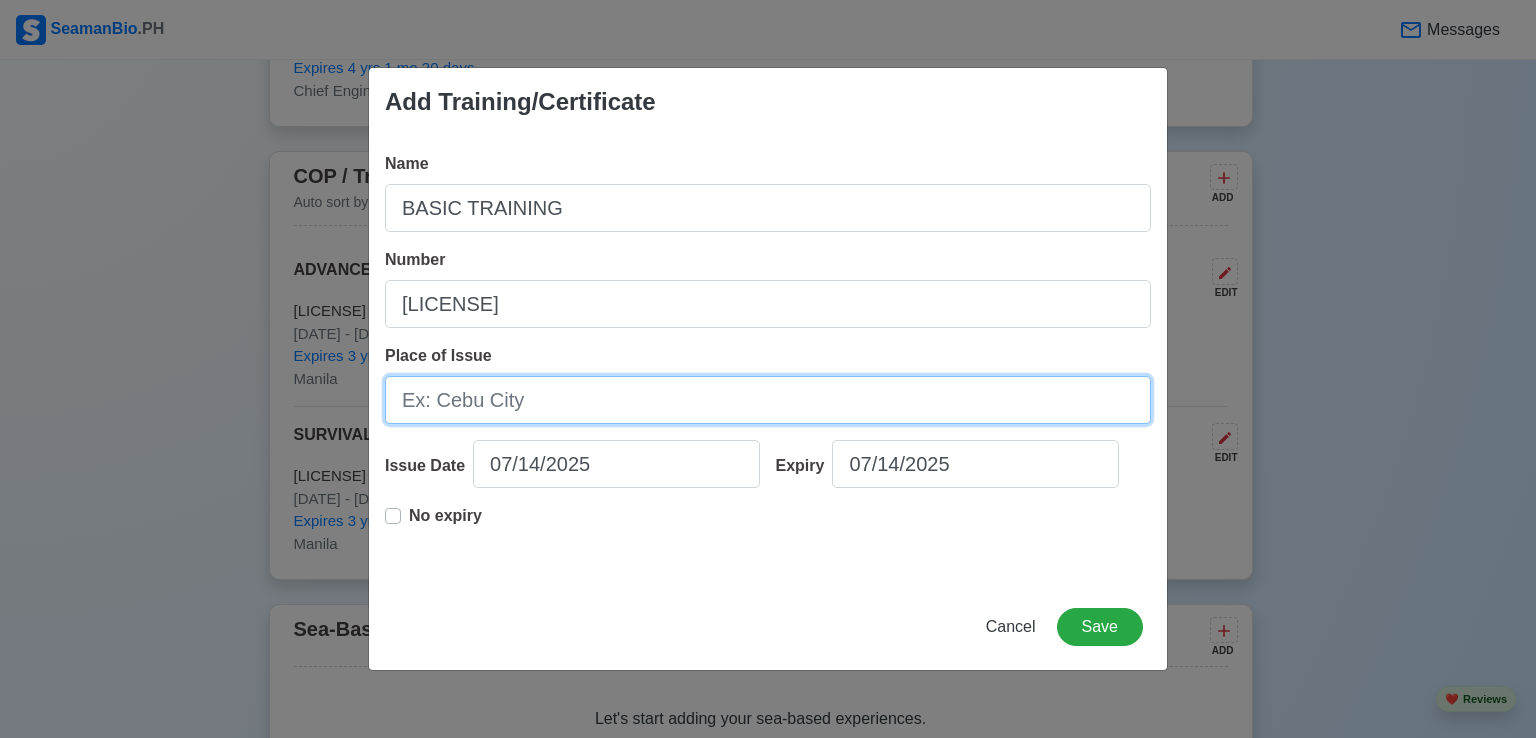 click on "Place of Issue" at bounding box center [768, 400] 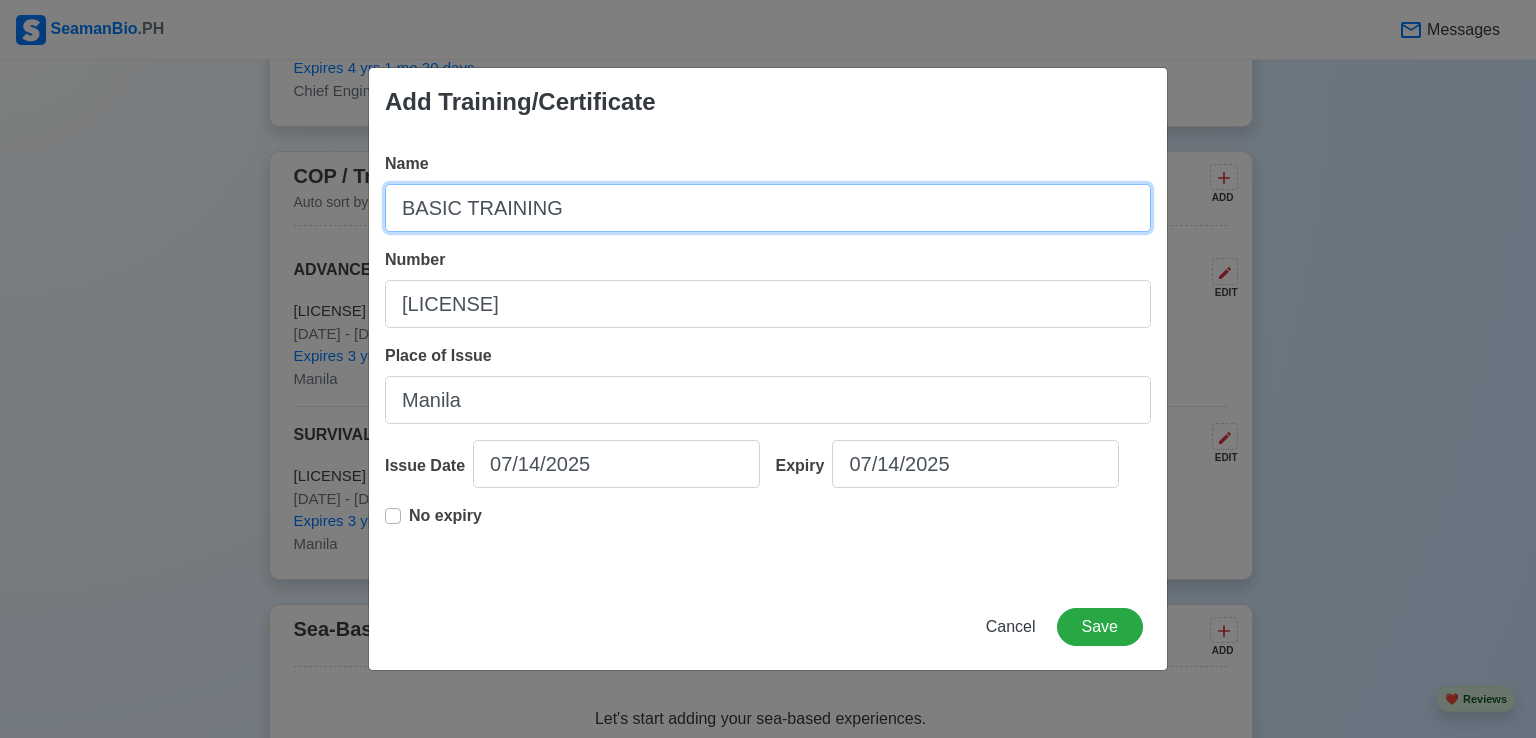 click on "BASIC TRAINING" at bounding box center [768, 208] 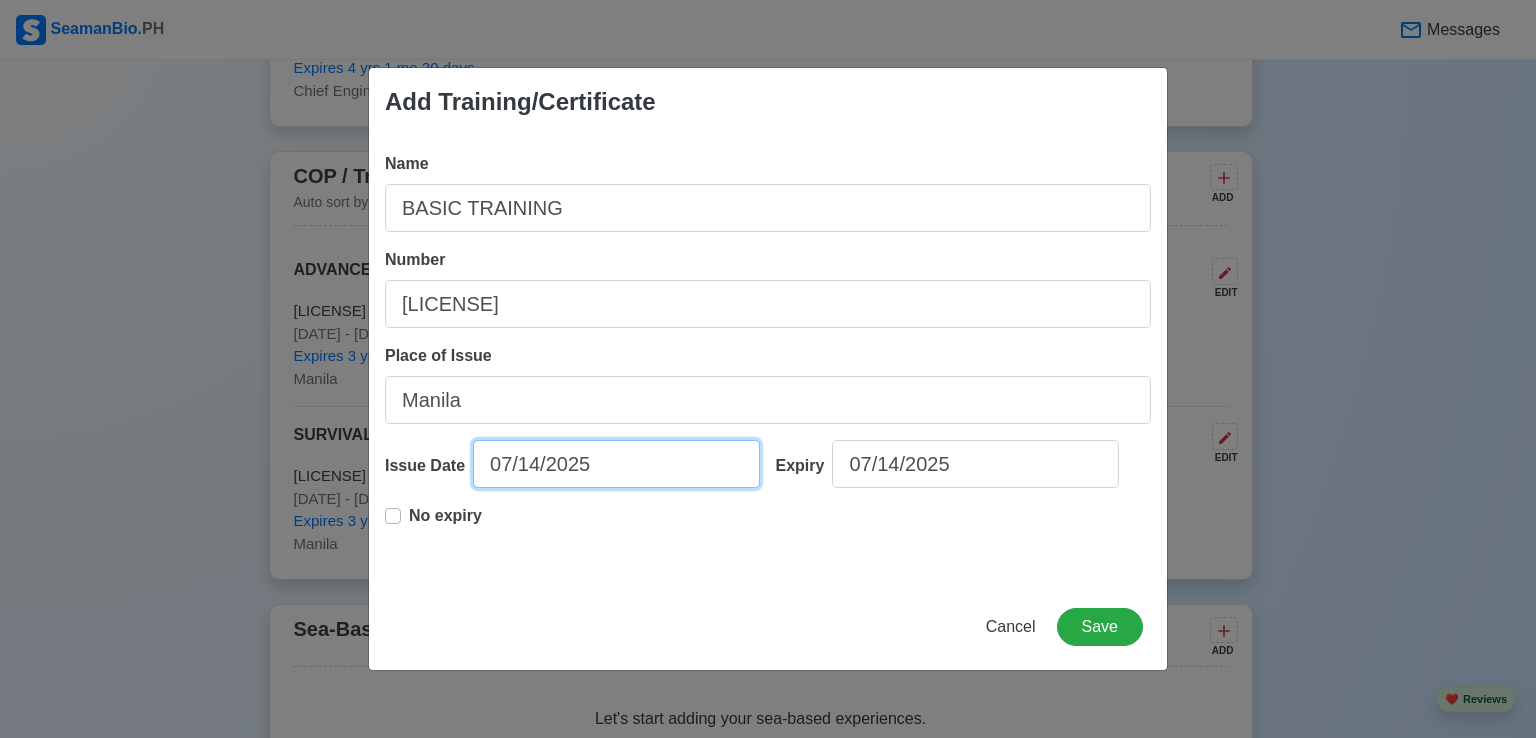 click on "07/14/2025" at bounding box center [616, 464] 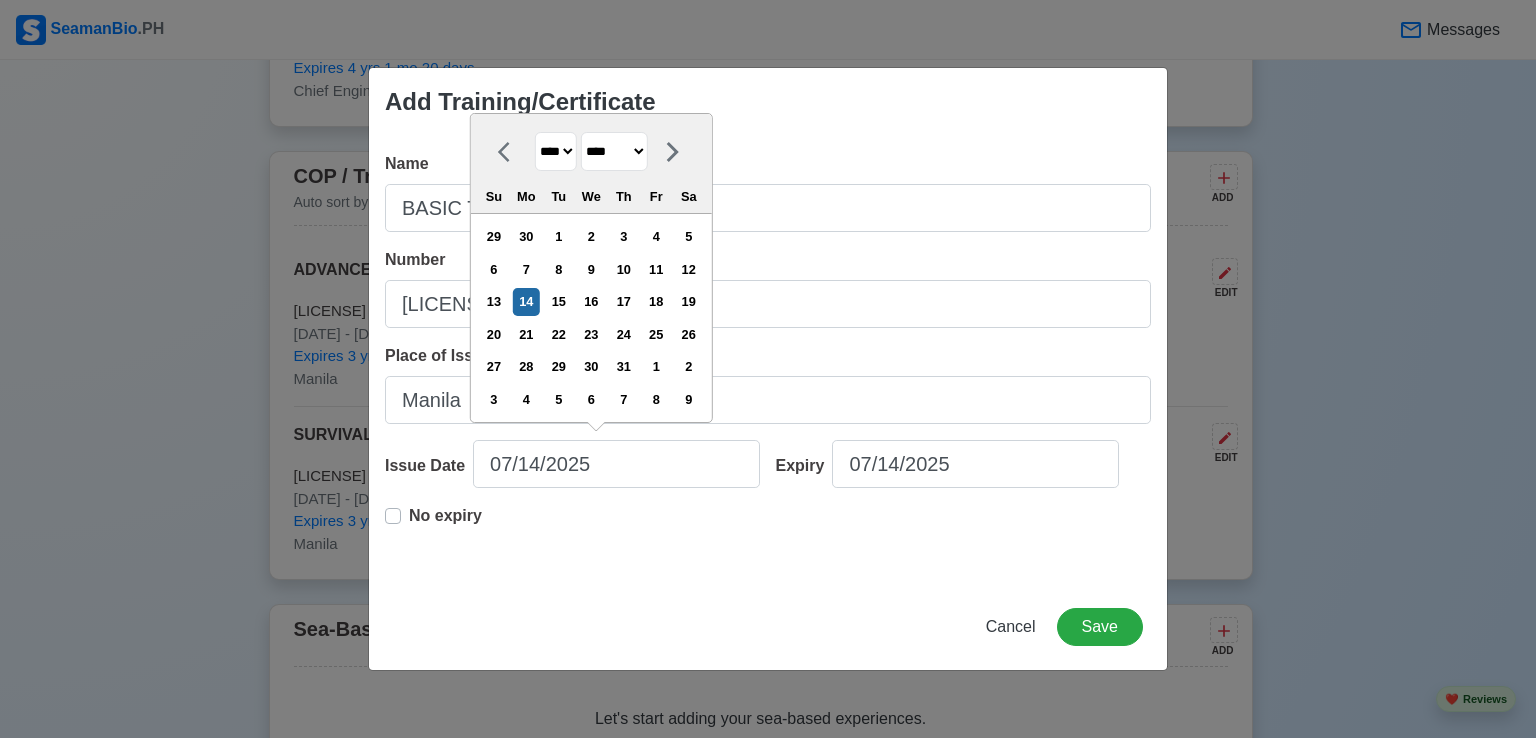 click on "**** **** **** **** **** **** **** **** **** **** **** **** **** **** **** **** **** **** **** **** **** **** **** **** **** **** **** **** **** **** **** **** **** **** **** **** **** **** **** **** **** **** **** **** **** **** **** **** **** **** **** **** **** **** **** **** **** **** **** **** **** **** **** **** **** **** **** **** **** **** **** **** **** **** **** **** **** **** **** **** **** **** **** **** **** **** **** **** **** **** **** **** **** **** **** **** **** **** **** **** **** **** **** **** **** ****" at bounding box center (556, 151) 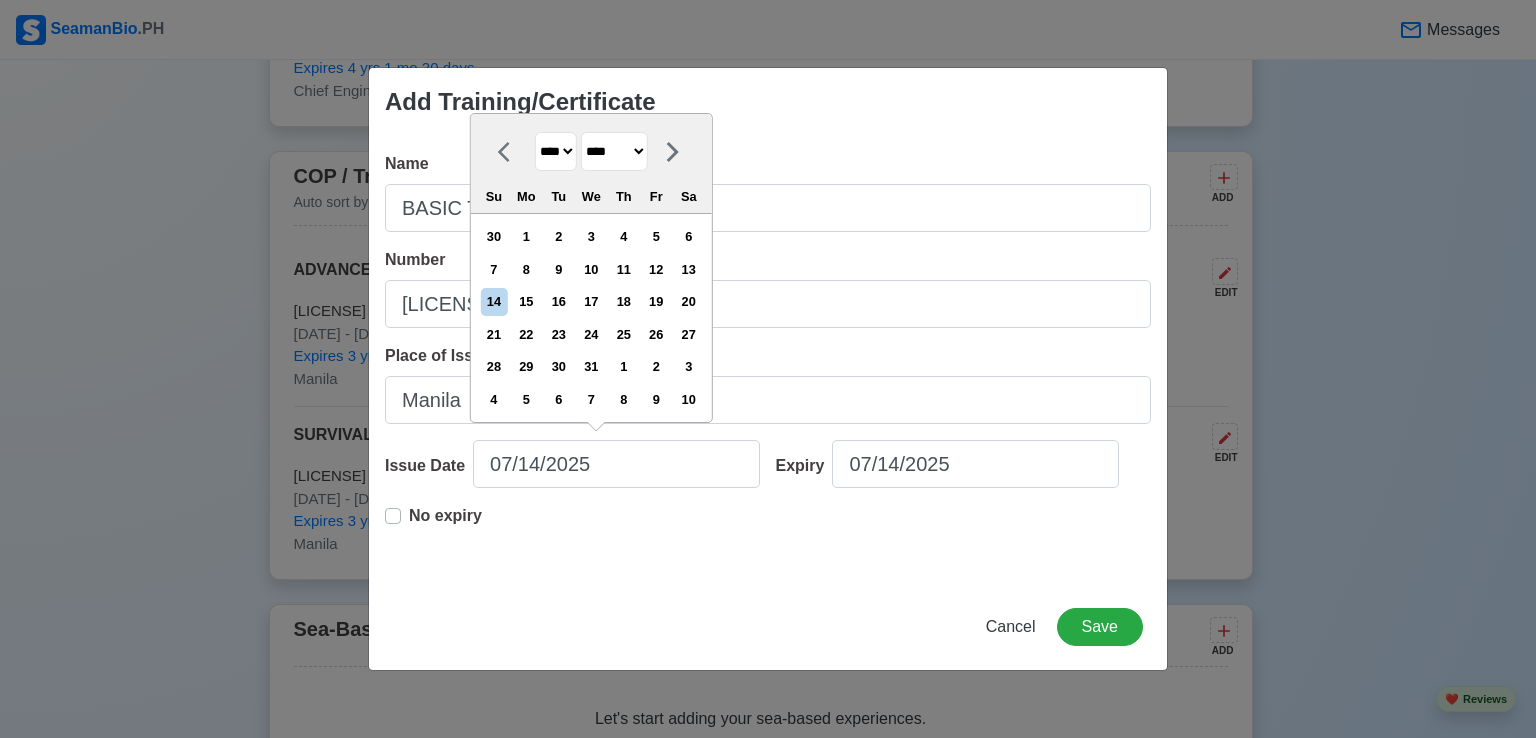 click on "******* ******** ***** ***** *** **** **** ****** ********* ******* ******** ********" at bounding box center [614, 151] 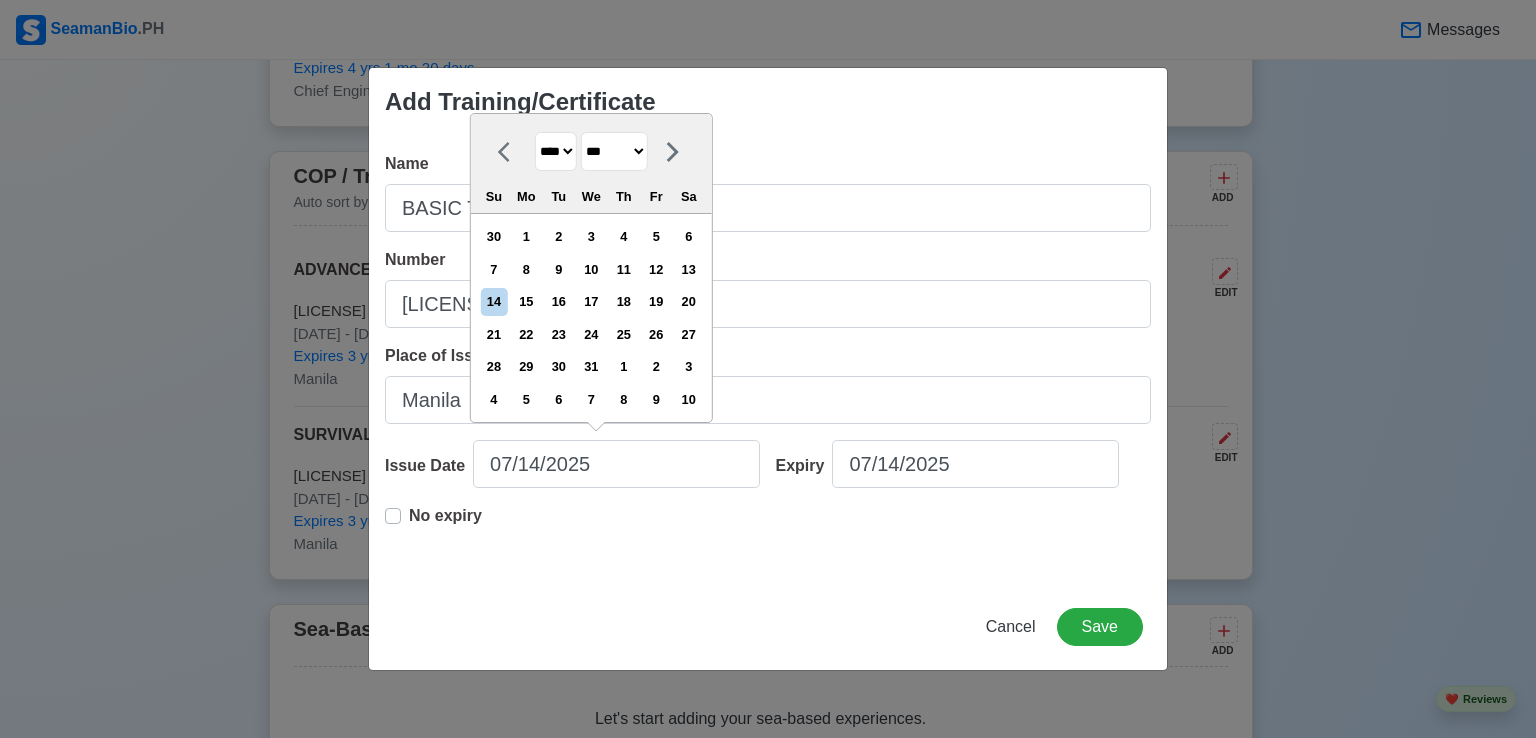 click on "******* ******** ***** ***** *** **** **** ****** ********* ******* ******** ********" at bounding box center [614, 151] 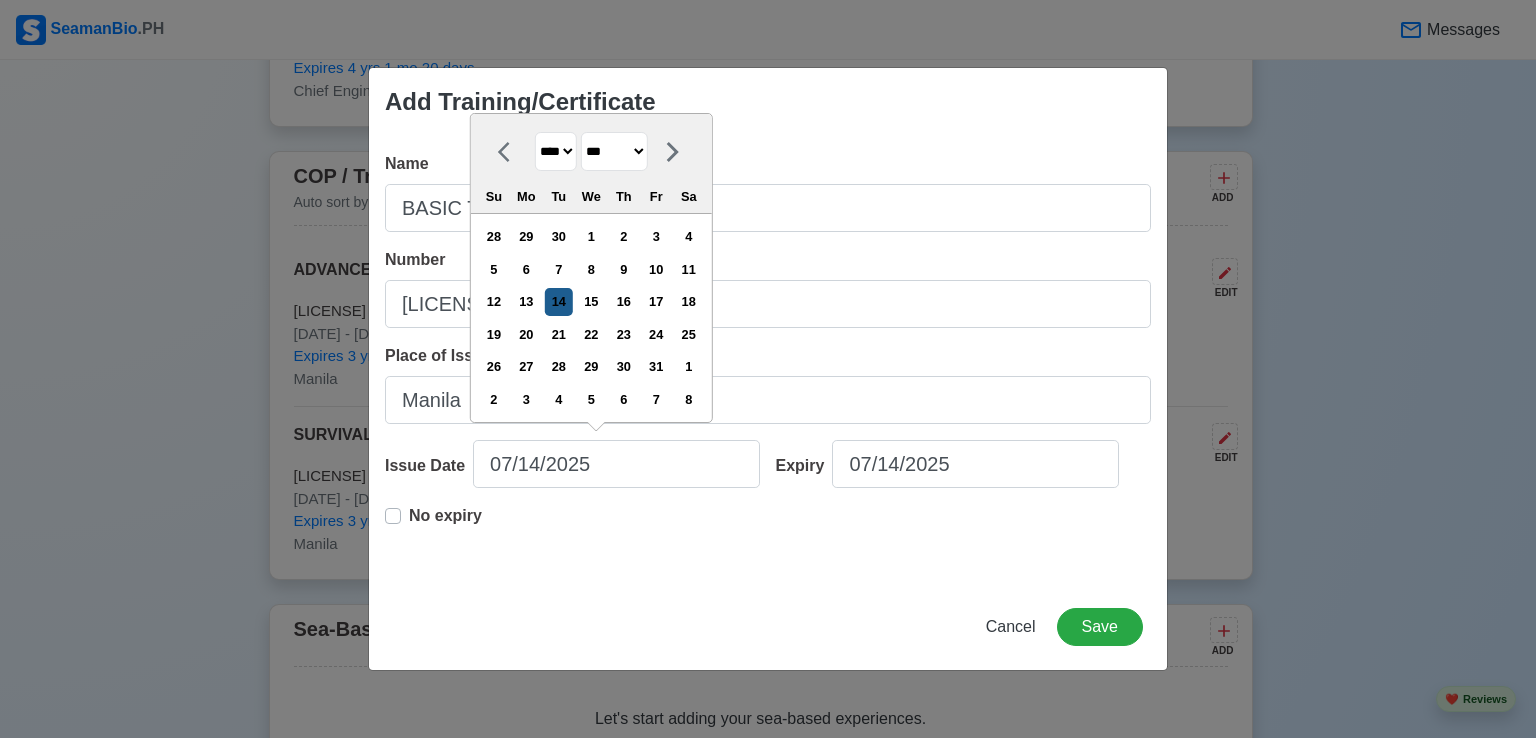 click on "14" at bounding box center [558, 301] 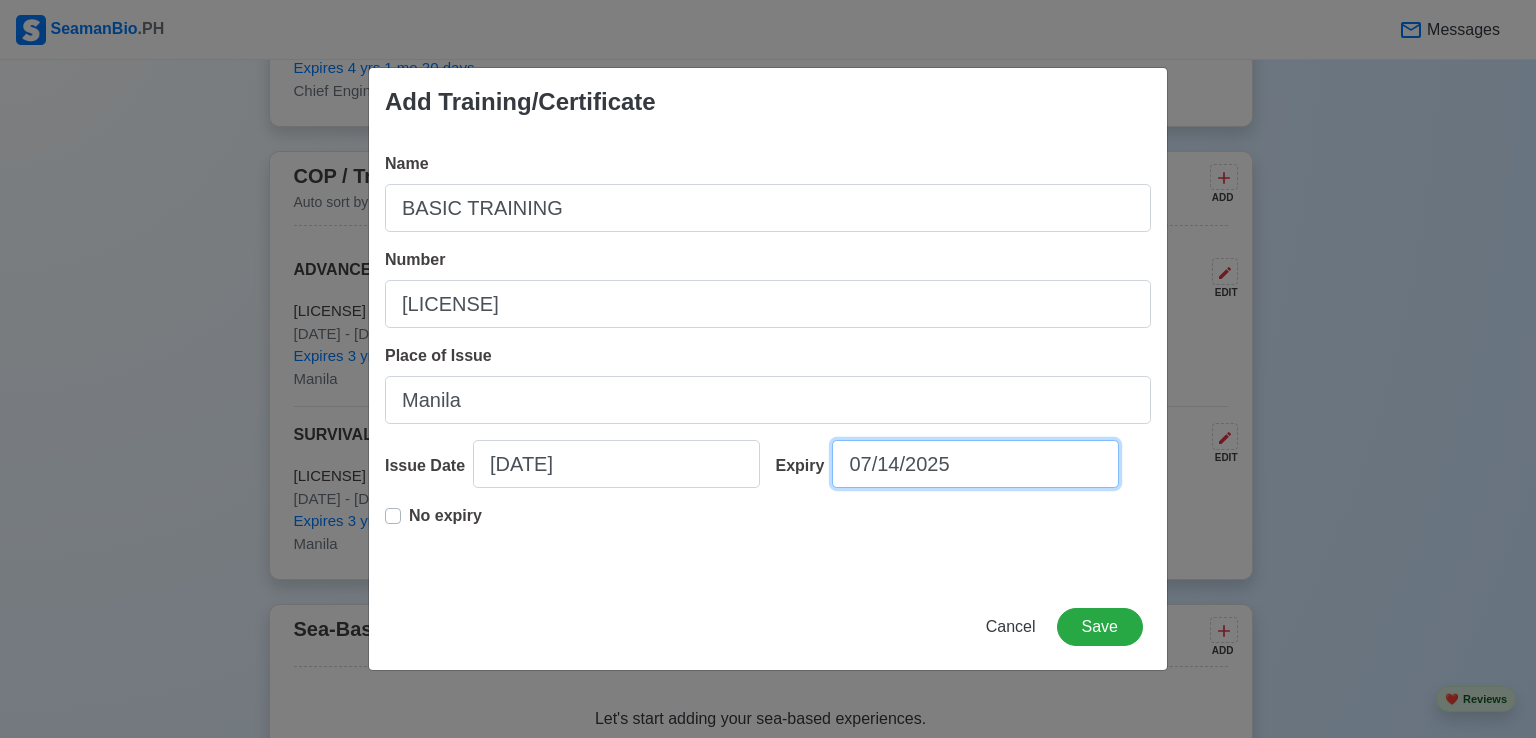 click on "07/14/2025" at bounding box center (975, 464) 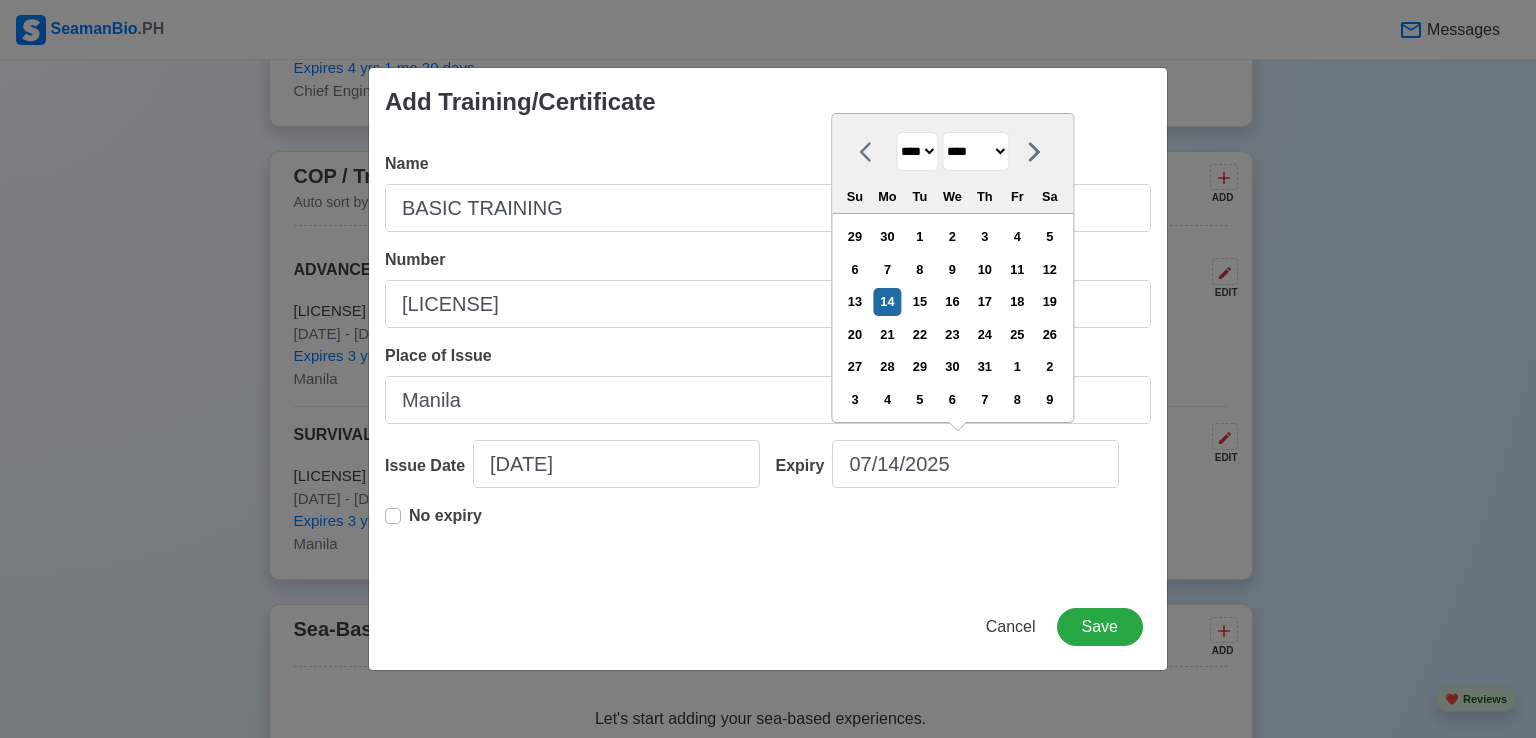 click on "**** **** **** **** **** **** **** **** **** **** **** **** **** **** **** **** **** **** **** **** **** **** **** **** **** **** **** **** **** **** **** **** **** **** **** **** **** **** **** **** **** **** **** **** **** **** **** **** **** **** **** **** **** **** **** **** **** **** **** **** **** **** **** **** **** **** **** **** **** **** **** **** **** **** **** **** **** **** **** **** **** **** **** **** **** **** **** **** **** **** **** **** **** **** **** **** **** **** **** **** **** **** **** **** **** **** **** **** **** **** **** **** **** **** **** **** **** **** **** **** ****" at bounding box center [917, 151] 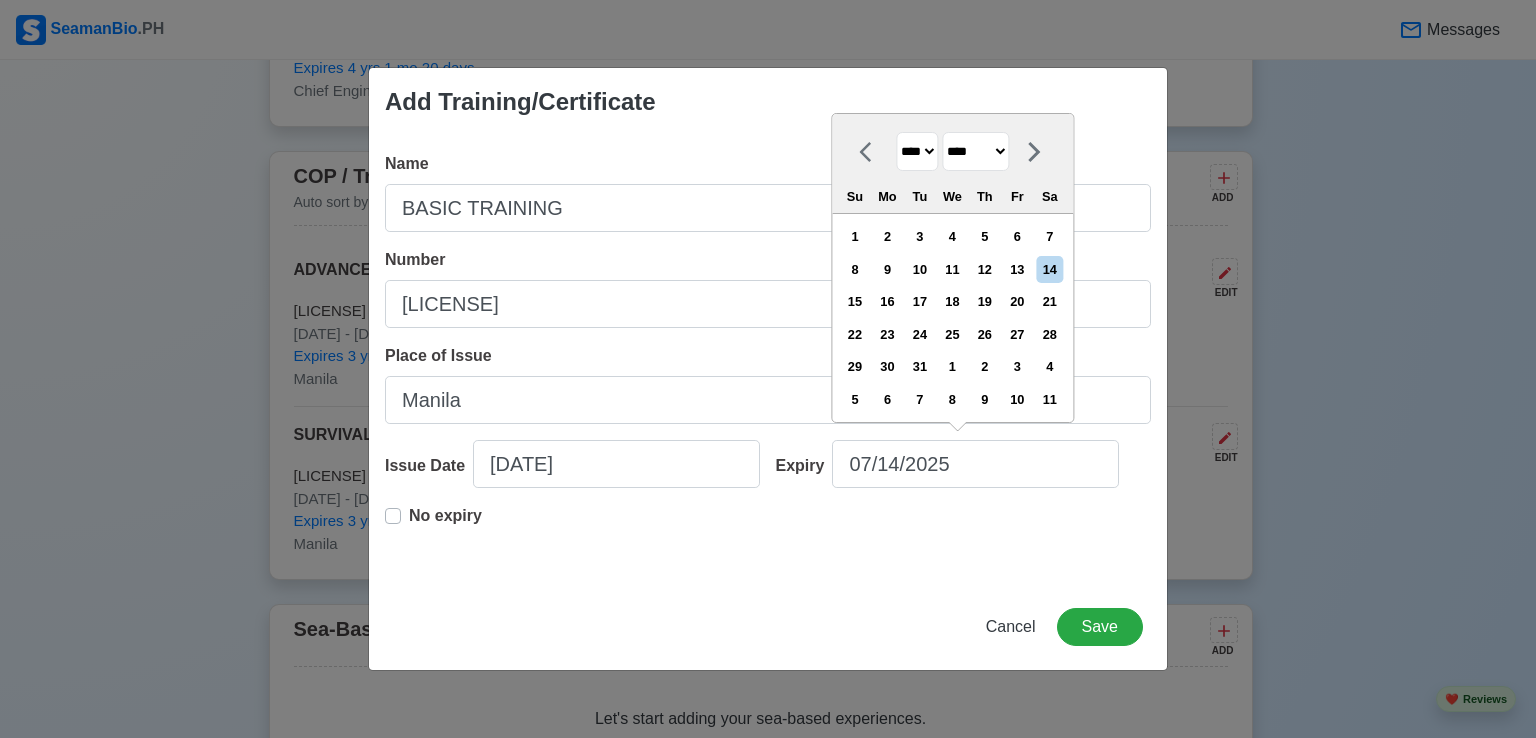 click on "******* ******** ***** ***** *** **** **** ****** ********* ******* ******** ********" at bounding box center (975, 151) 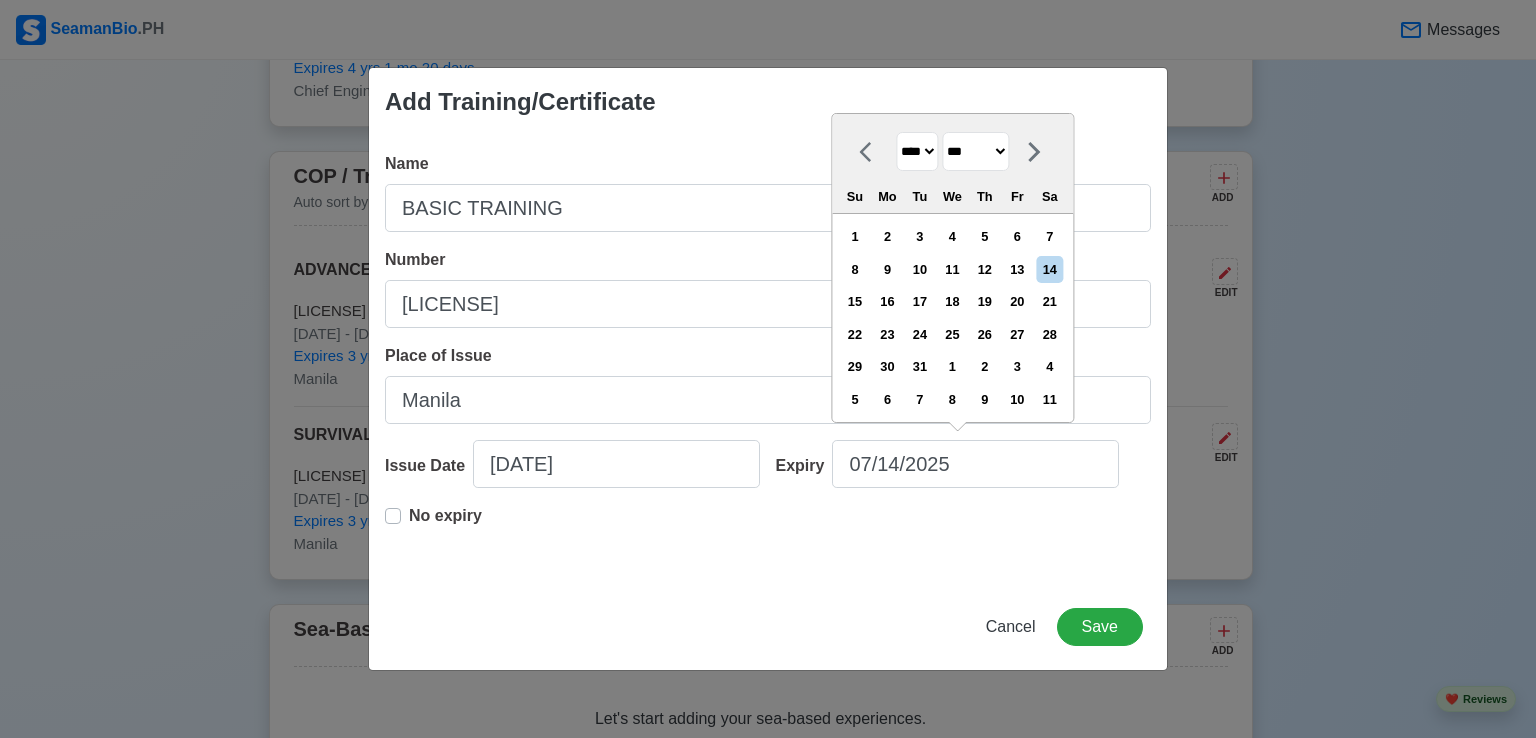 click on "******* ******** ***** ***** *** **** **** ****** ********* ******* ******** ********" at bounding box center (975, 151) 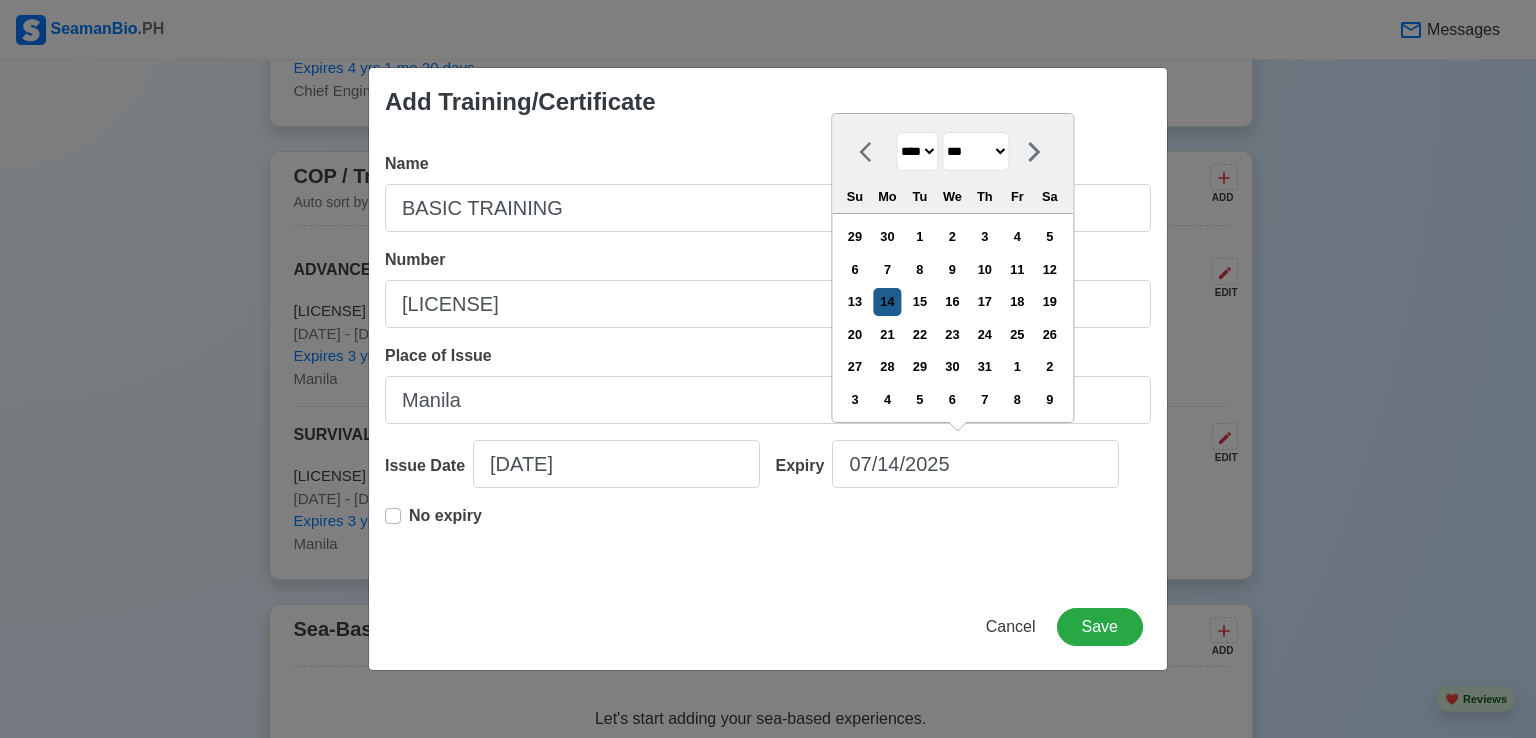 click on "14" at bounding box center (887, 301) 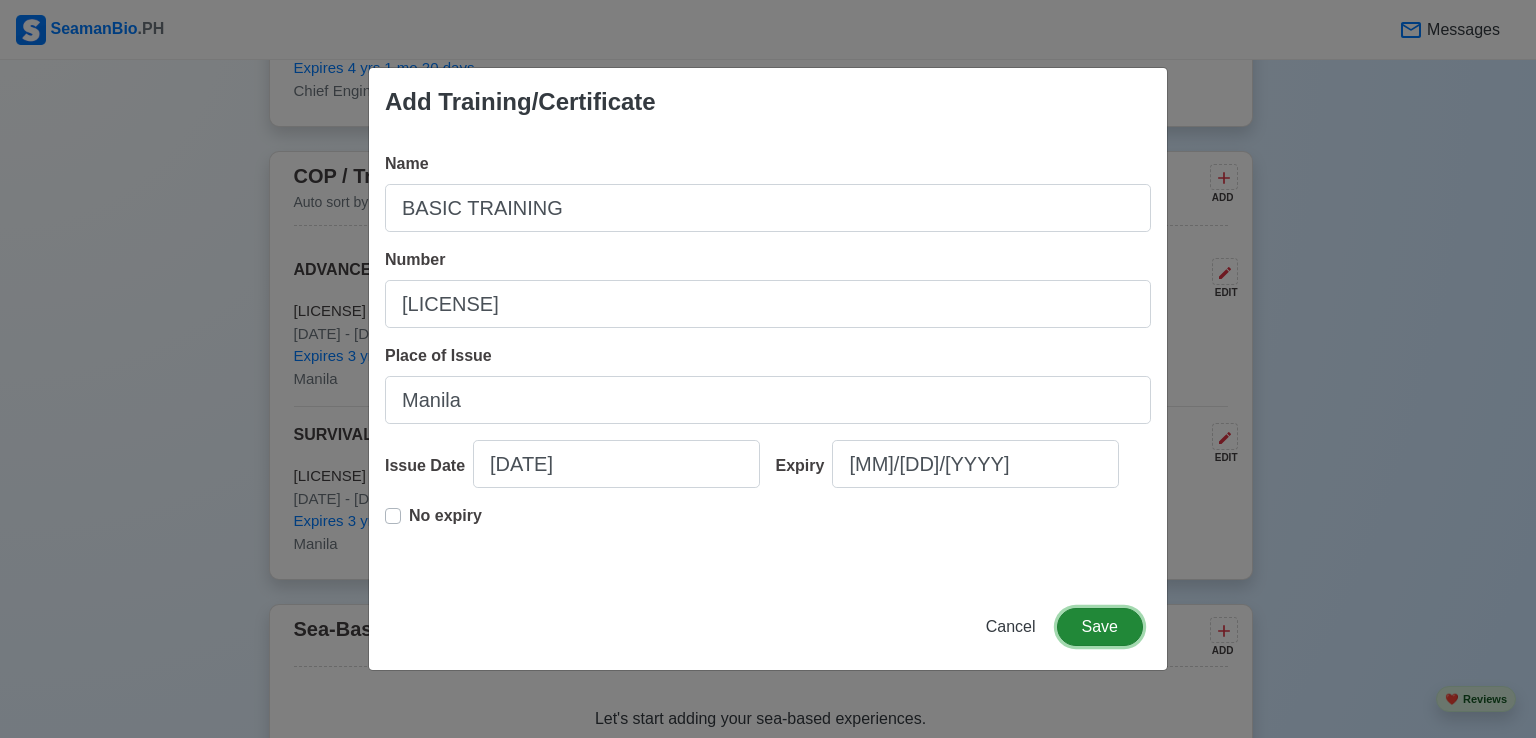 click on "Save" at bounding box center [1100, 627] 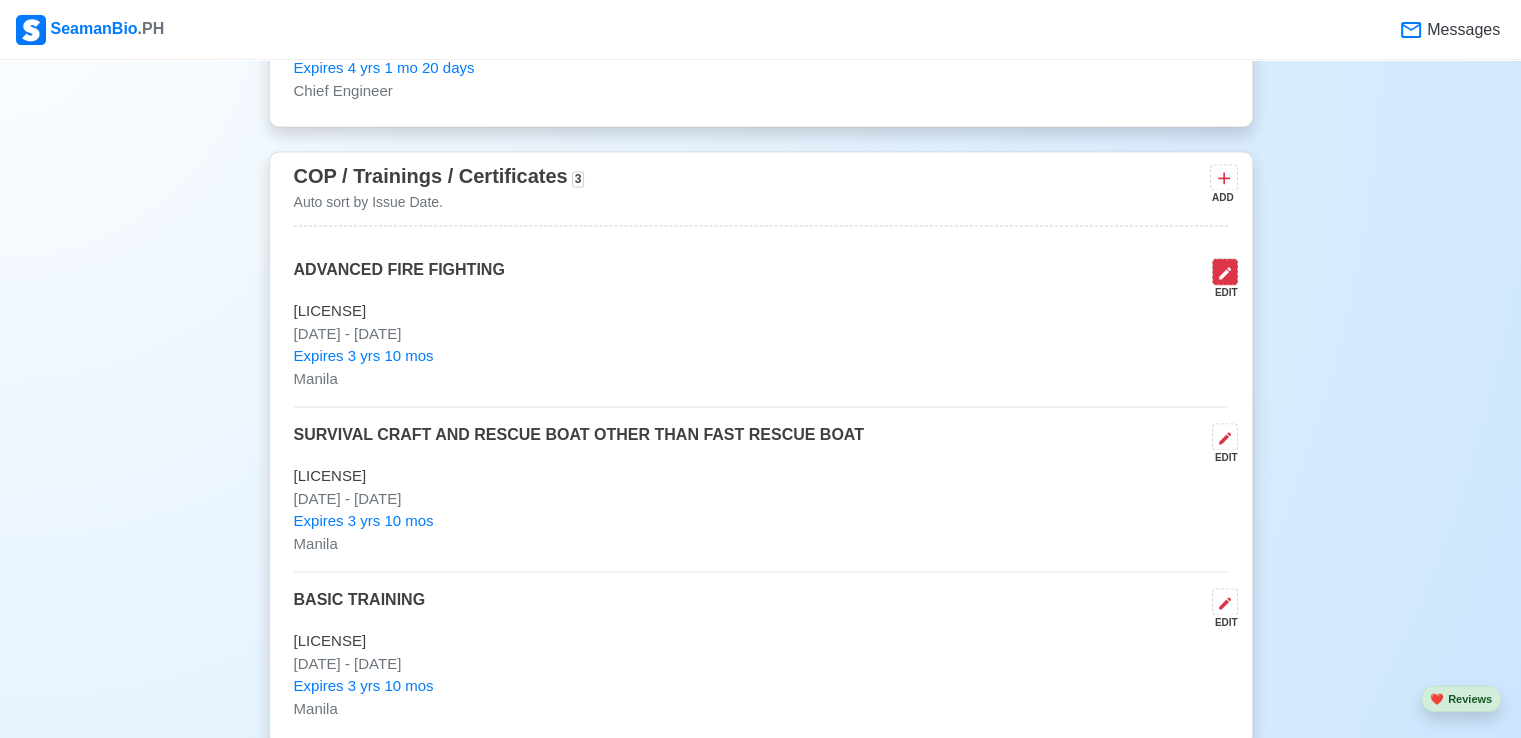 click 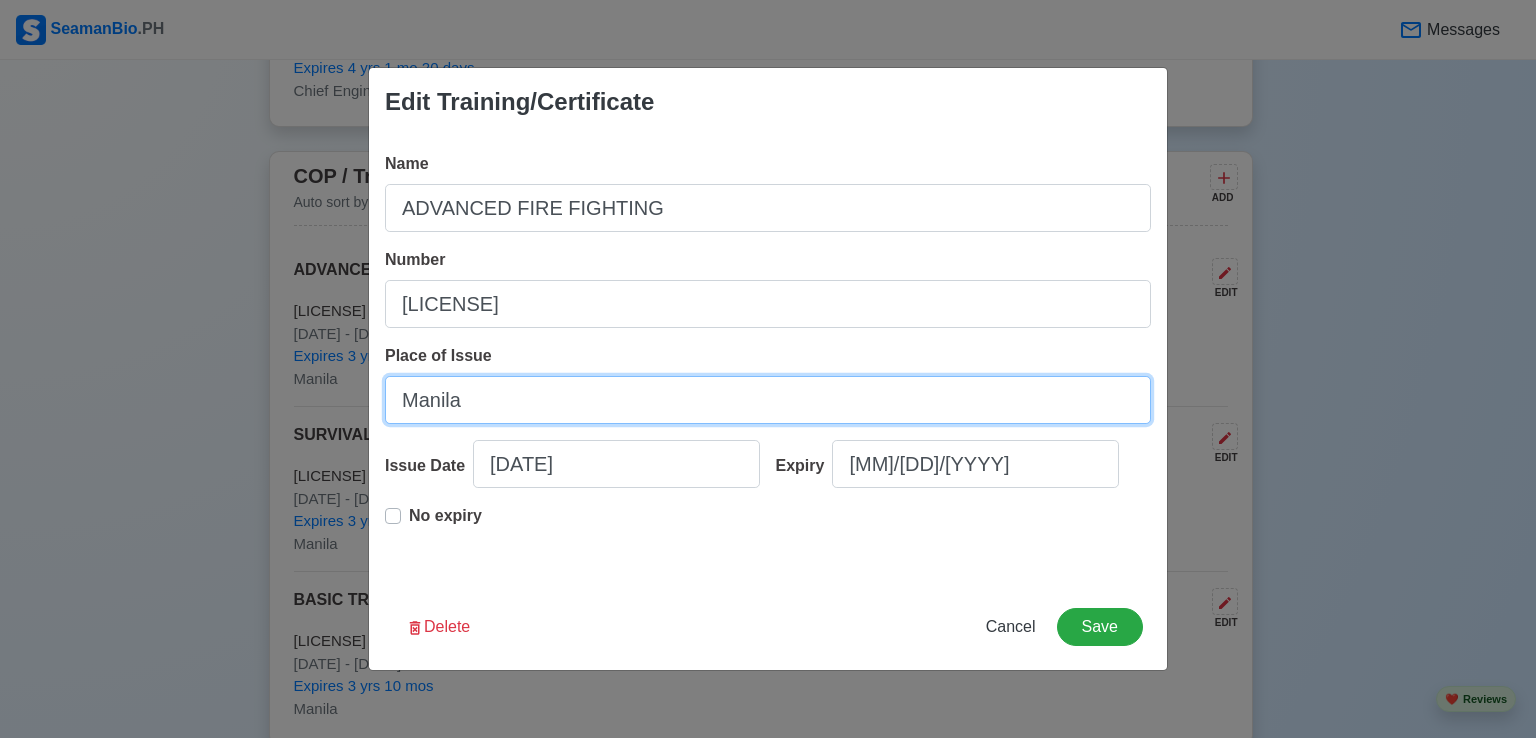 drag, startPoint x: 500, startPoint y: 406, endPoint x: 347, endPoint y: 405, distance: 153.00327 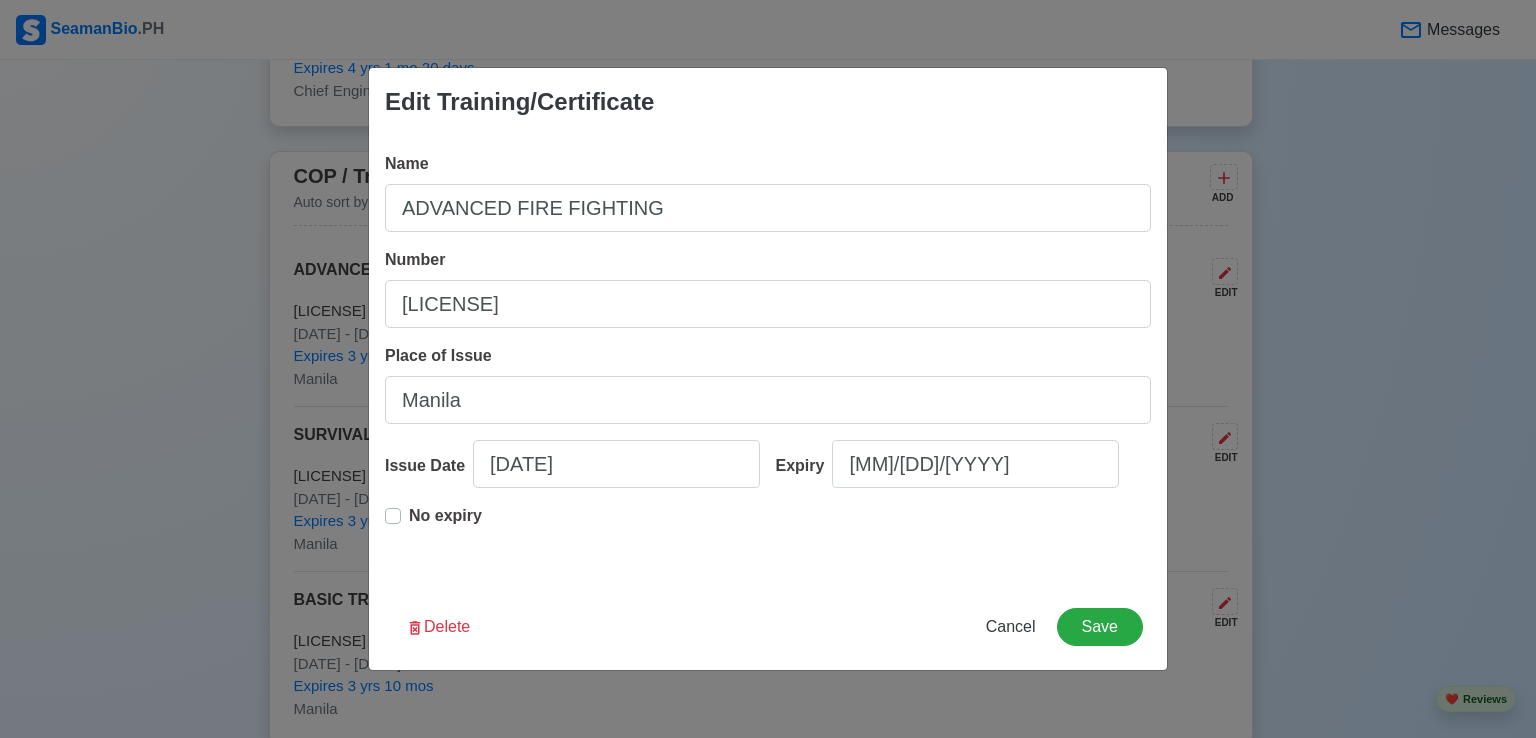 click on "Edit Training/Certificate Name ADVANCED FIRE FIGHTING Number [LICENSE] Place of Issue Manila Issue Date [MM]/[DD]/[YYYY] Expiry [MM]/[DD]/[YYYY] No expiry Delete Cancel Save" at bounding box center [768, 369] 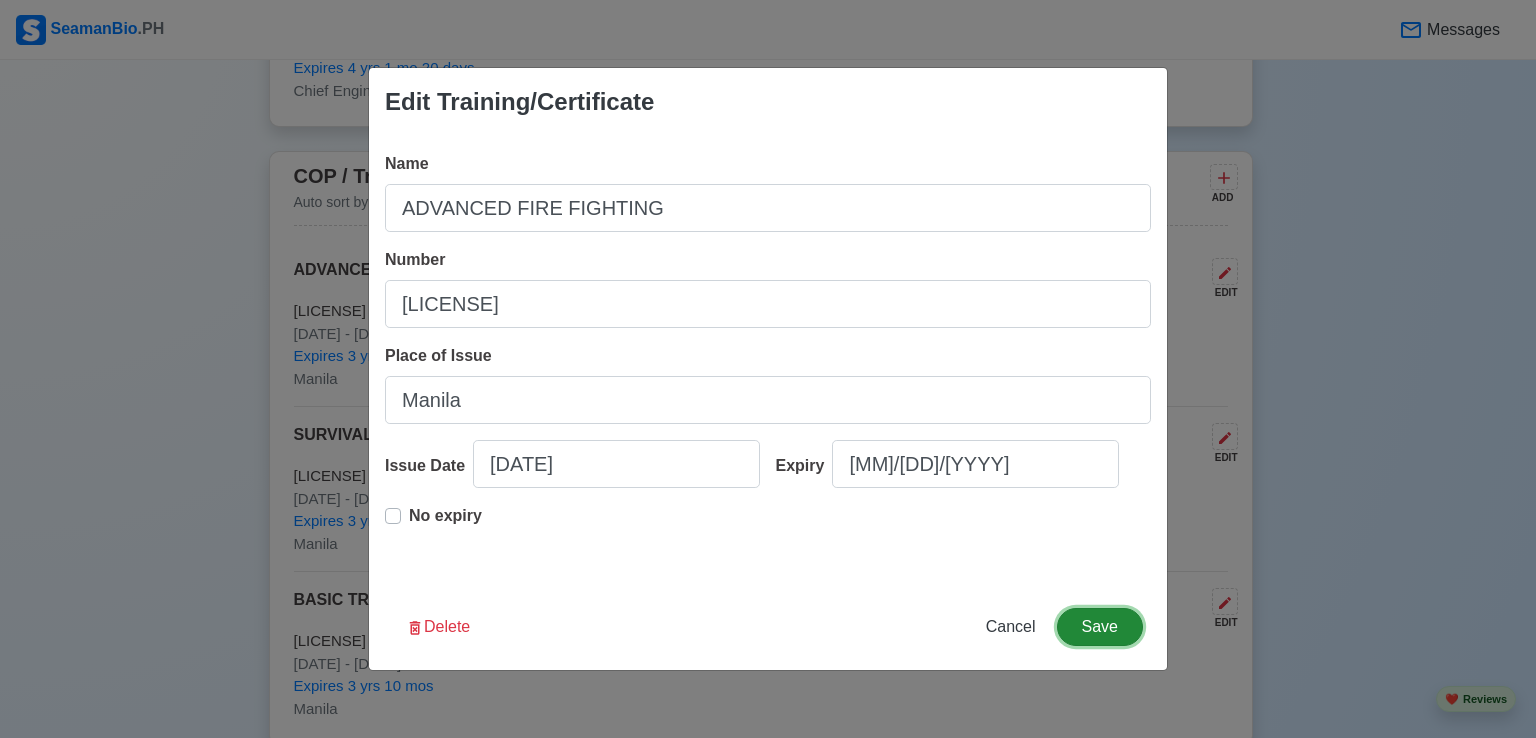 click on "Save" at bounding box center [1100, 627] 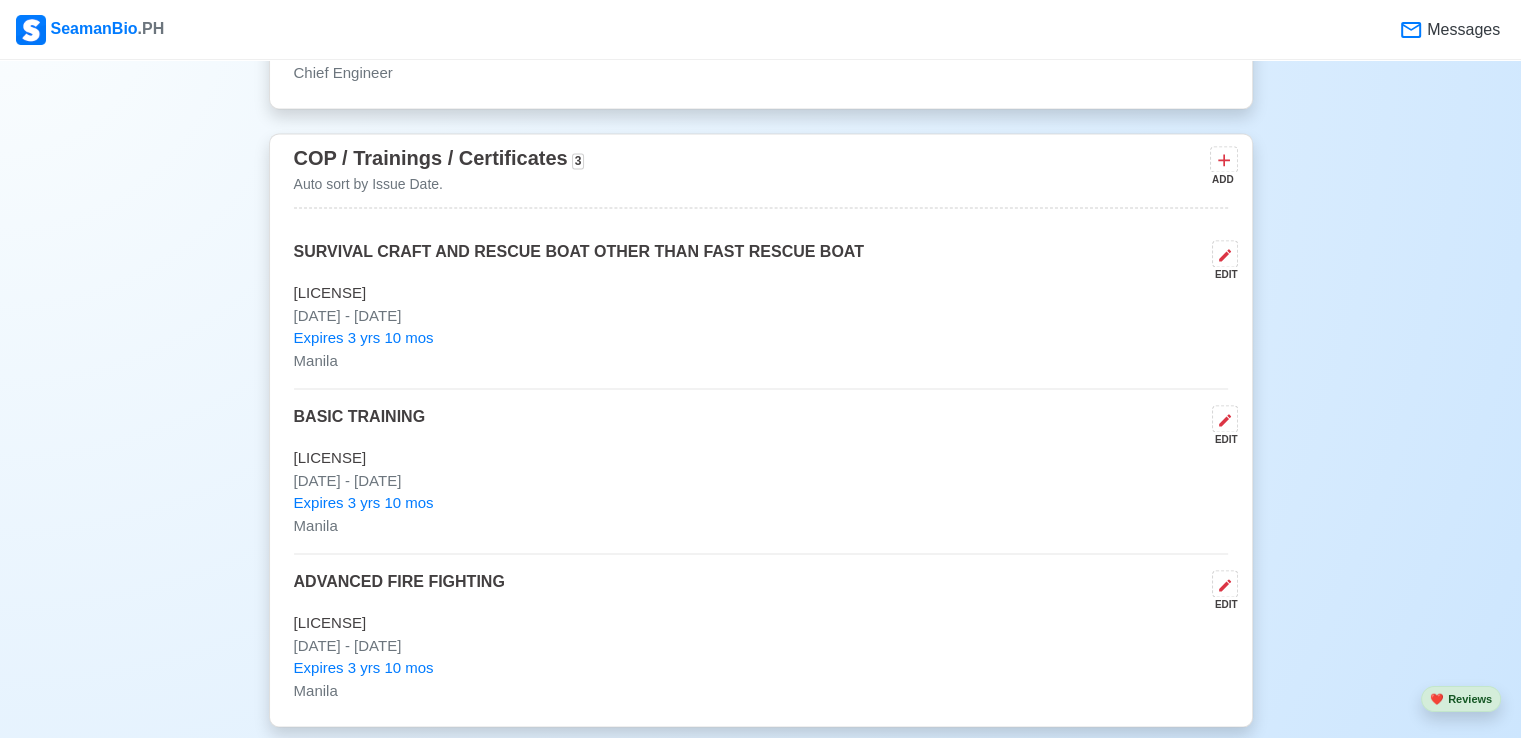 scroll, scrollTop: 2600, scrollLeft: 0, axis: vertical 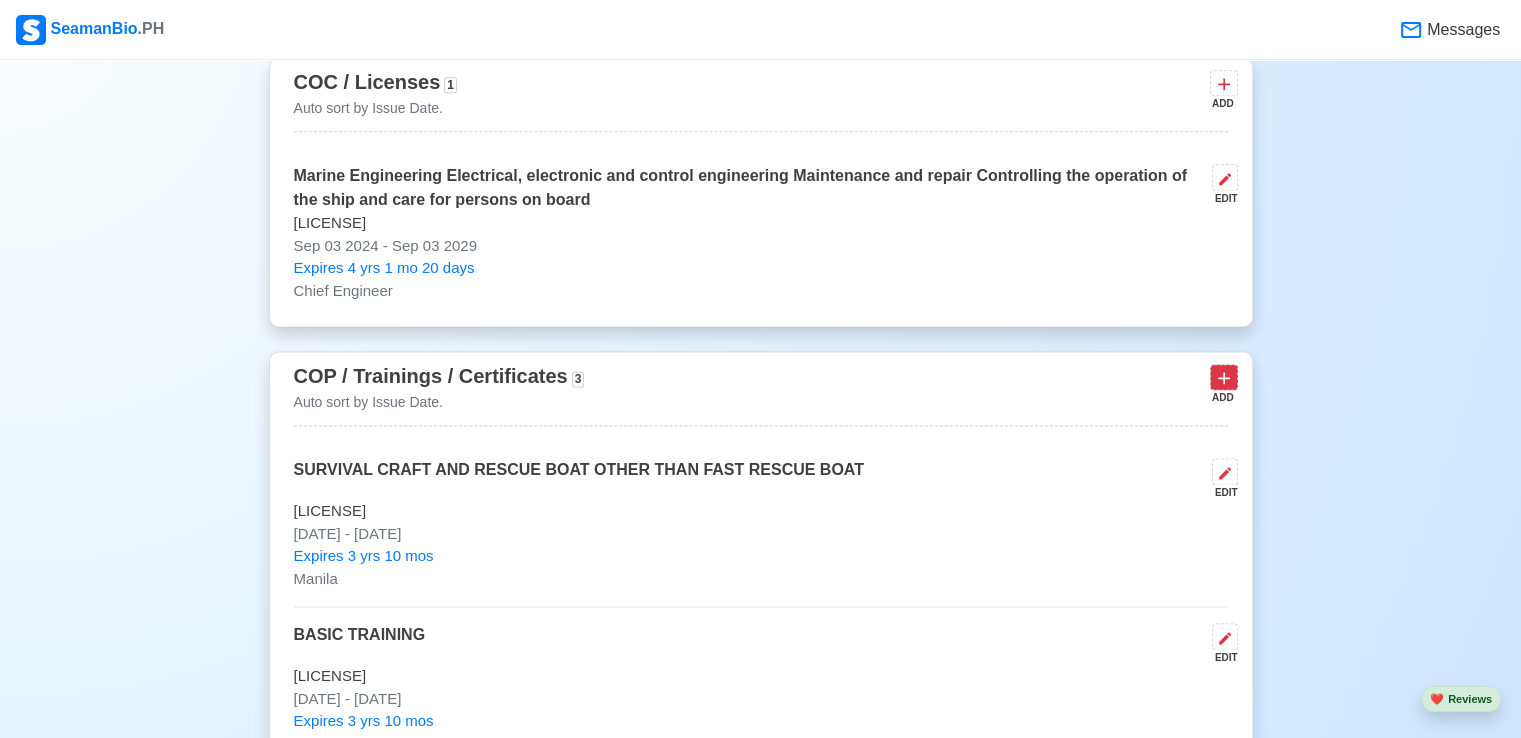 click 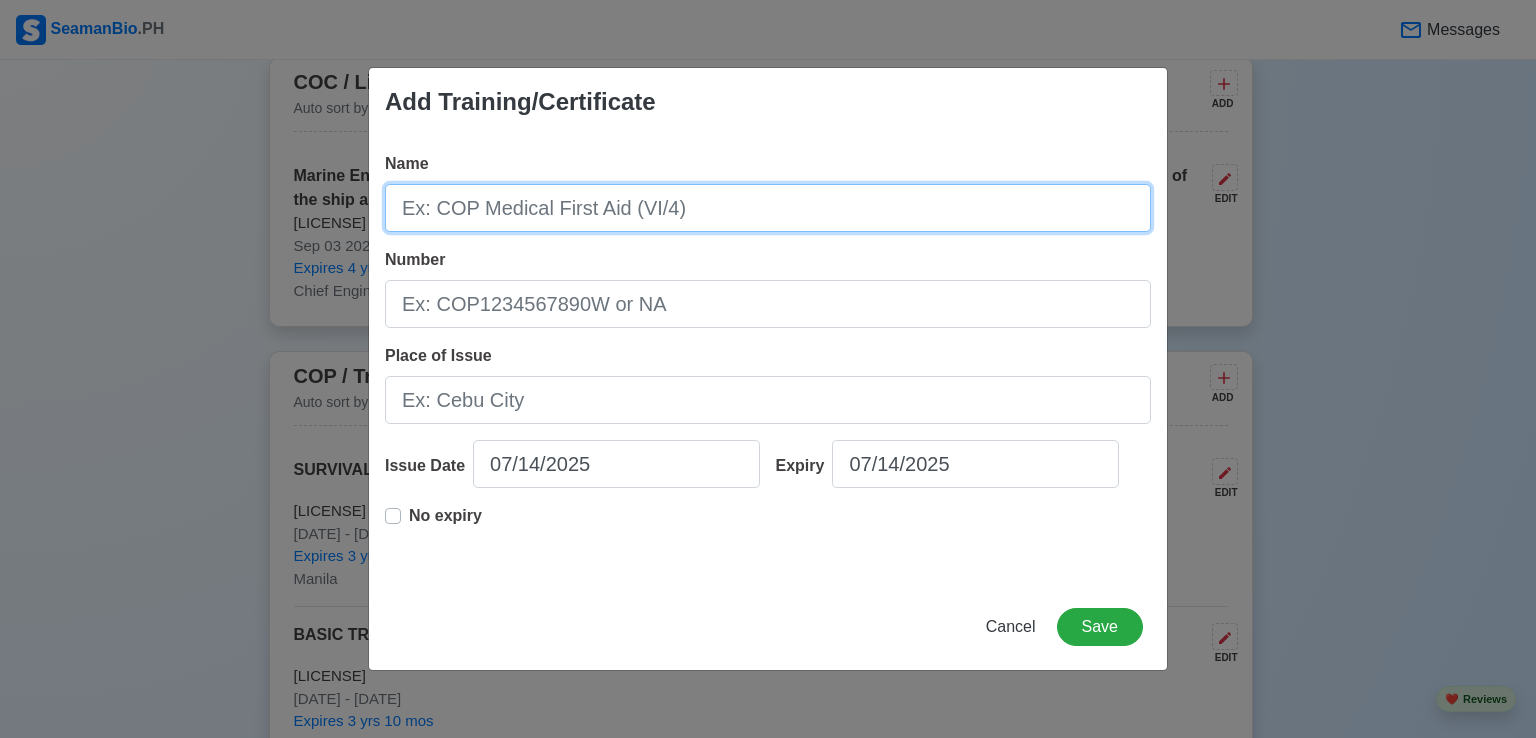 click on "Name" at bounding box center [768, 208] 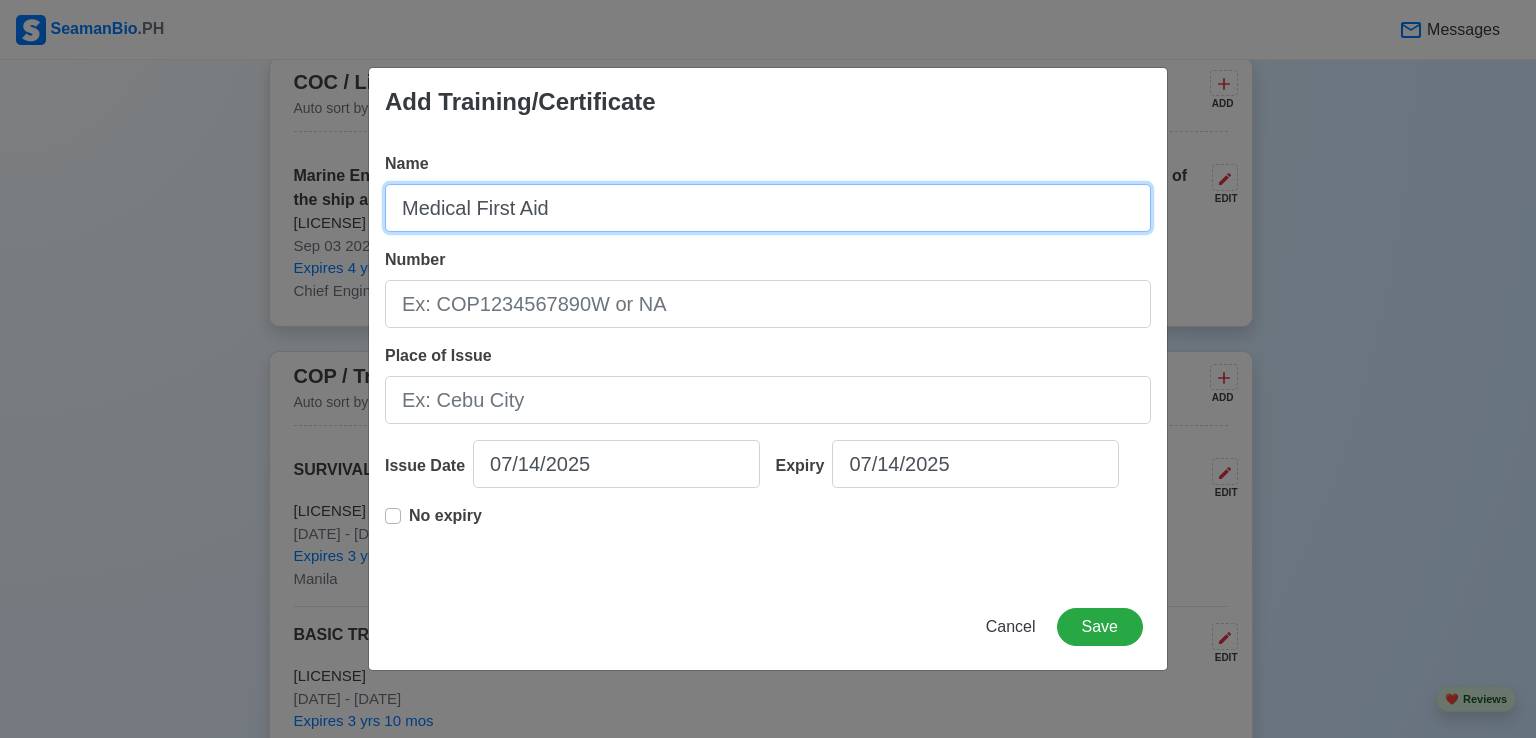 type on "Medical First Aid" 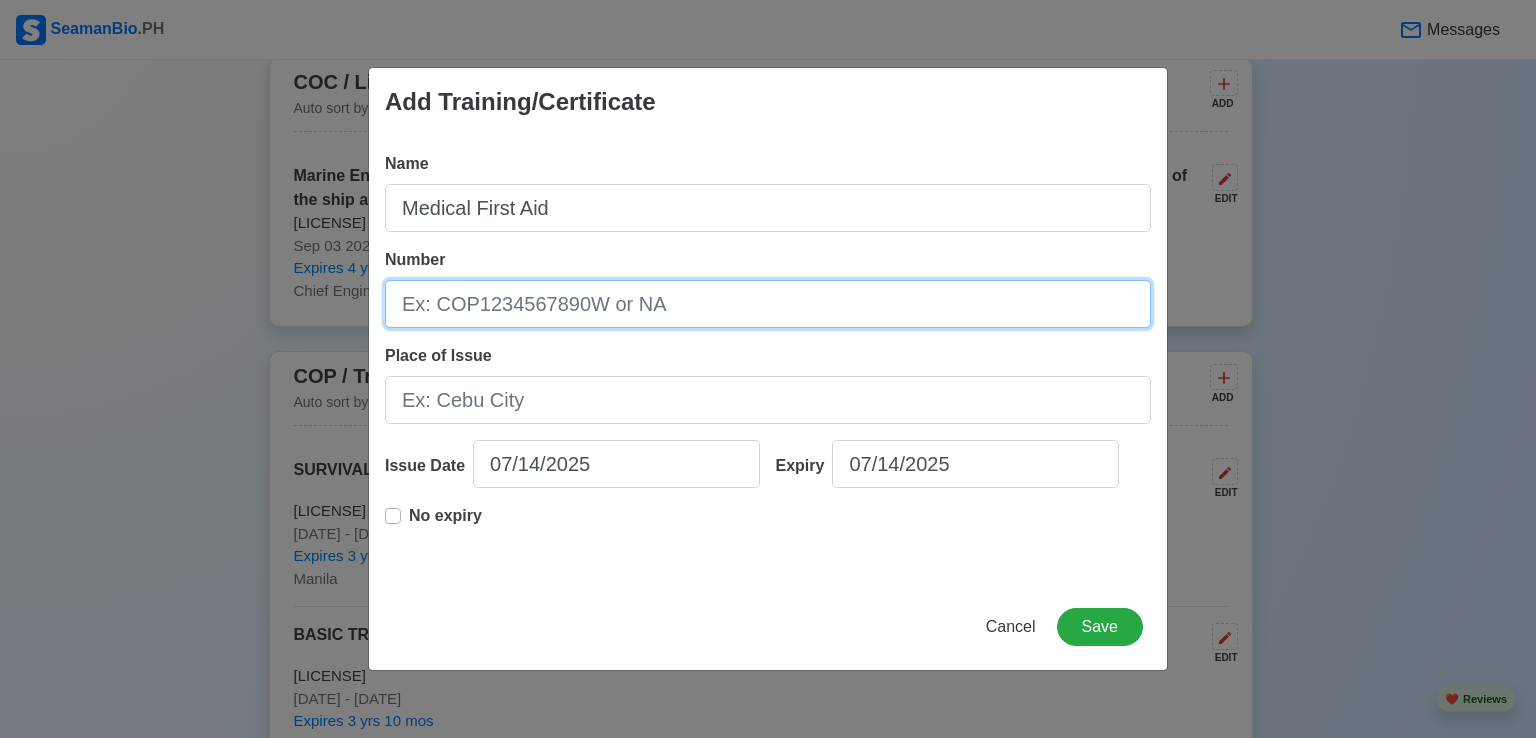 click on "Number" at bounding box center (768, 304) 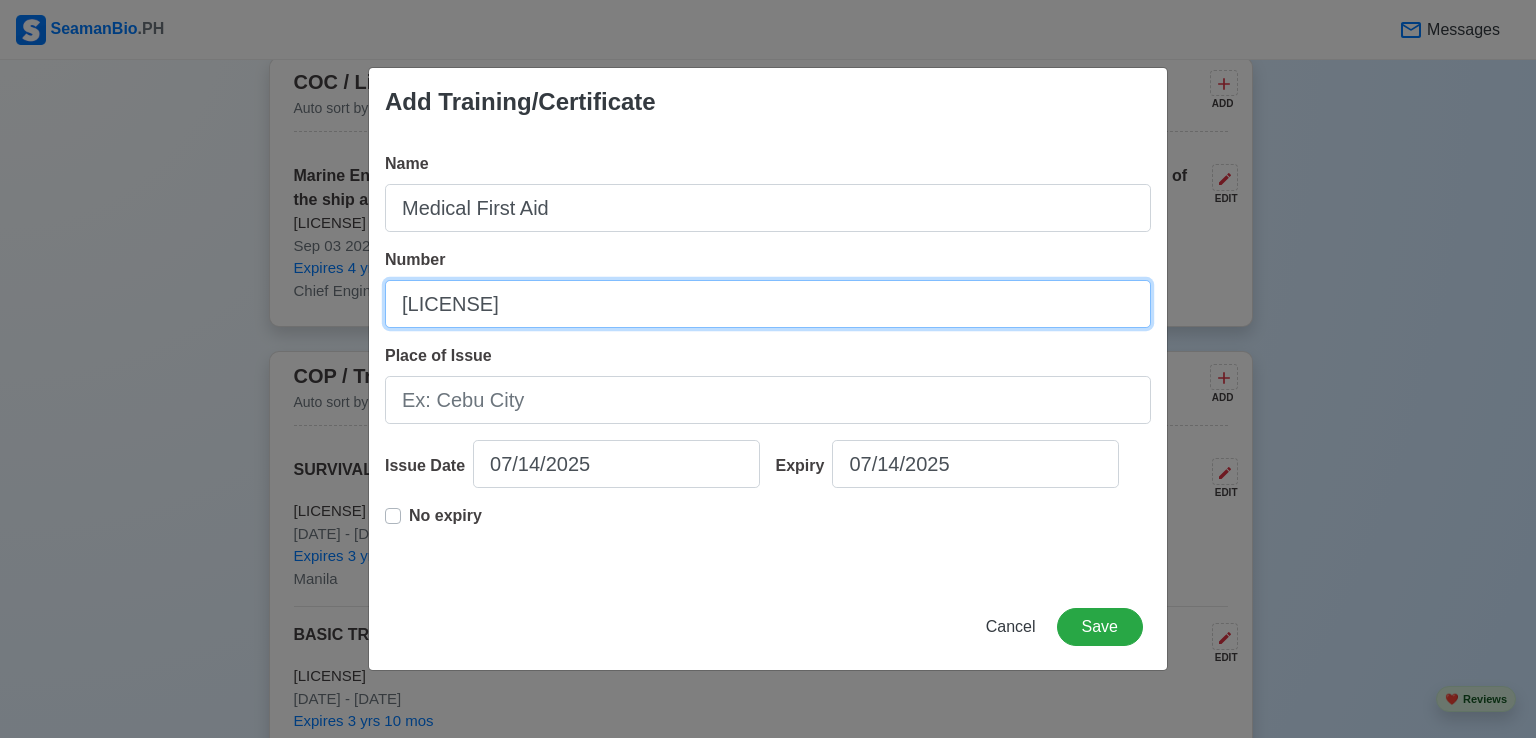 type on "[LICENSE]" 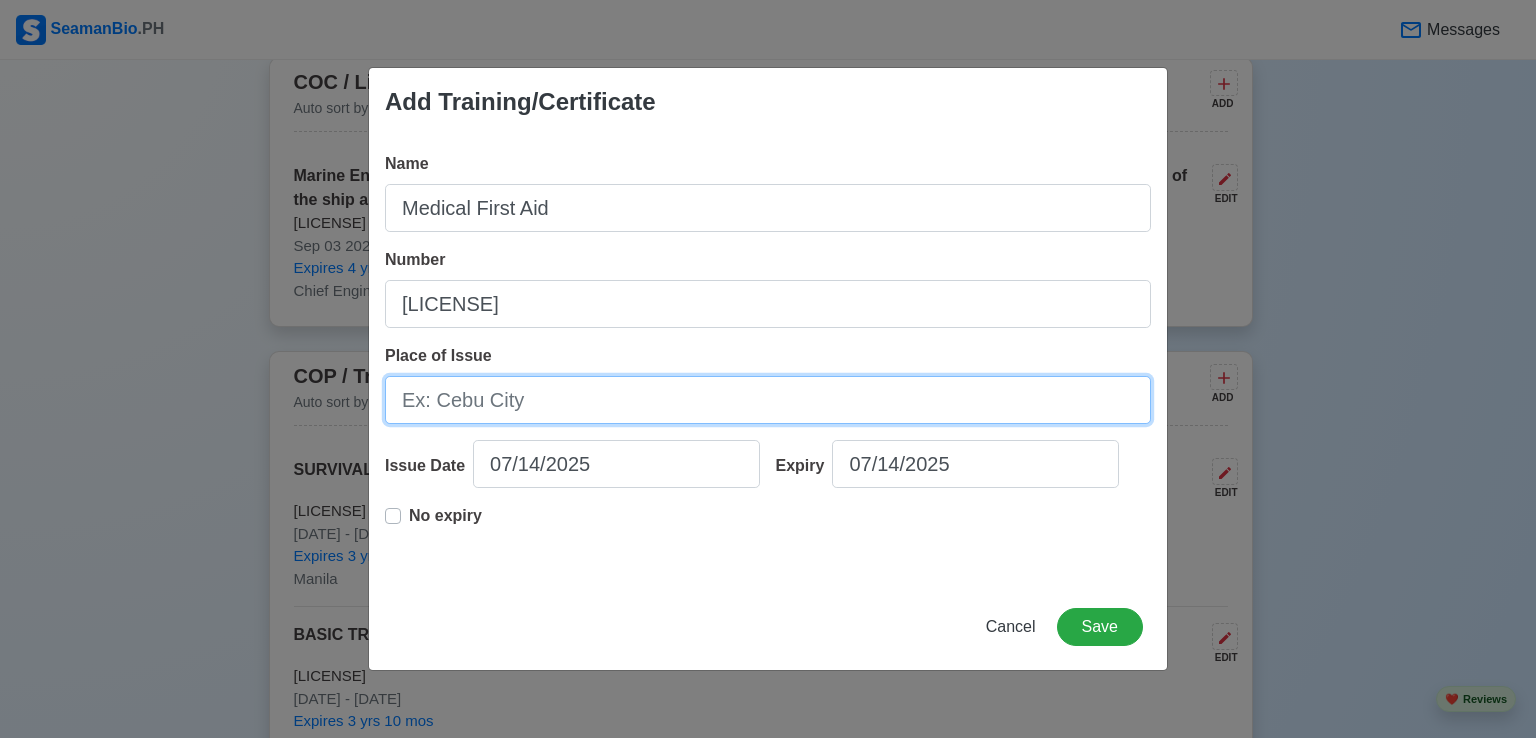 click on "Place of Issue" at bounding box center [768, 400] 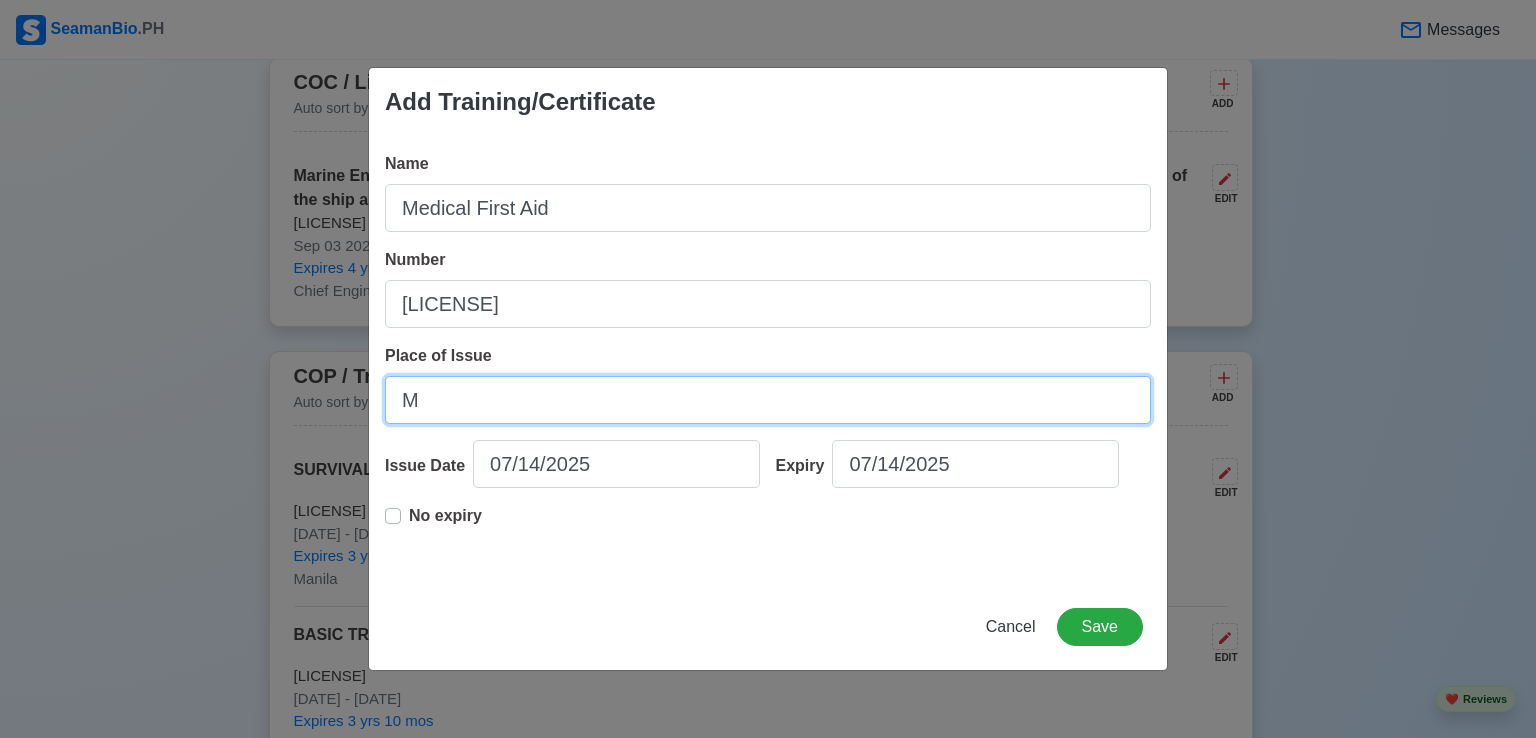 type on "Manila" 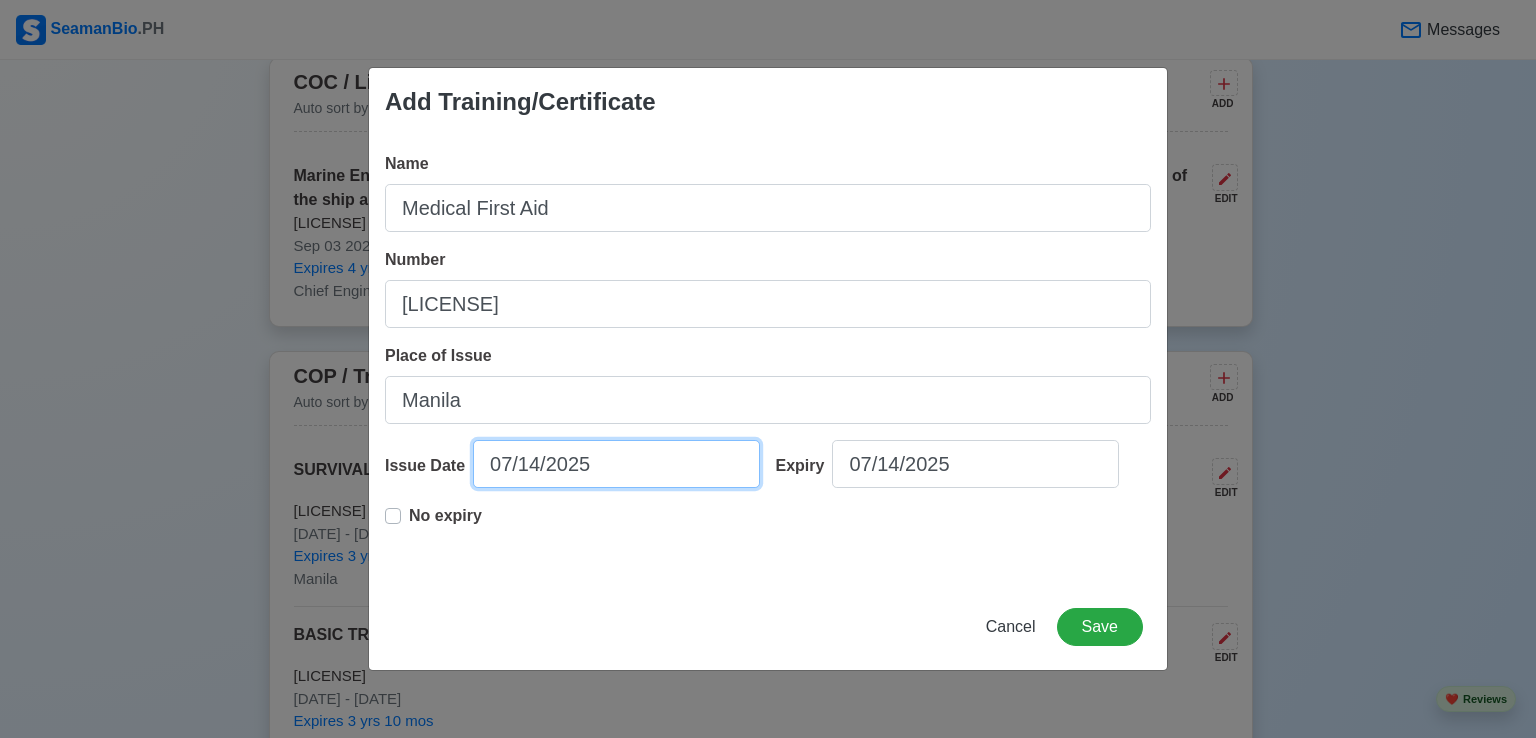 select on "****" 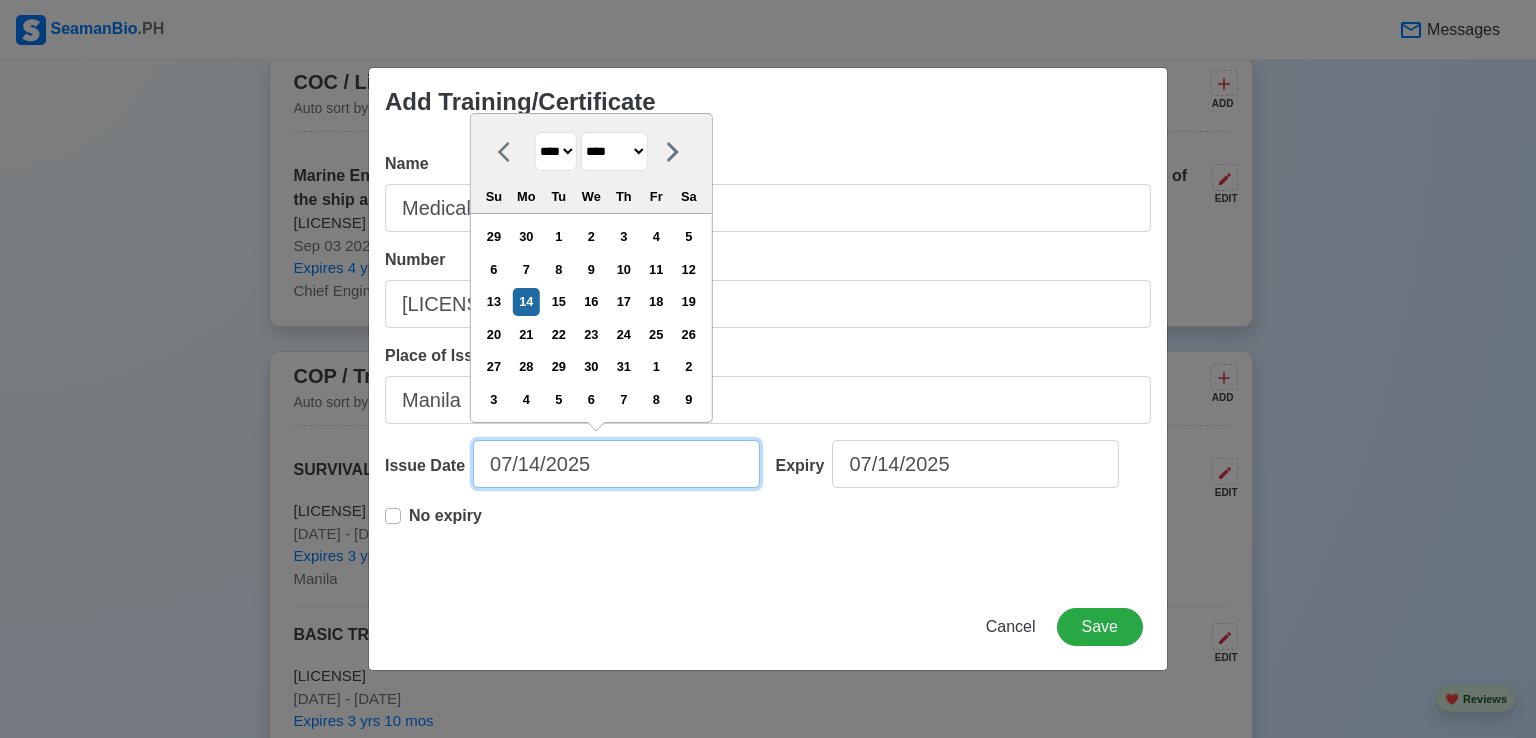 click on "07/14/2025" at bounding box center (616, 464) 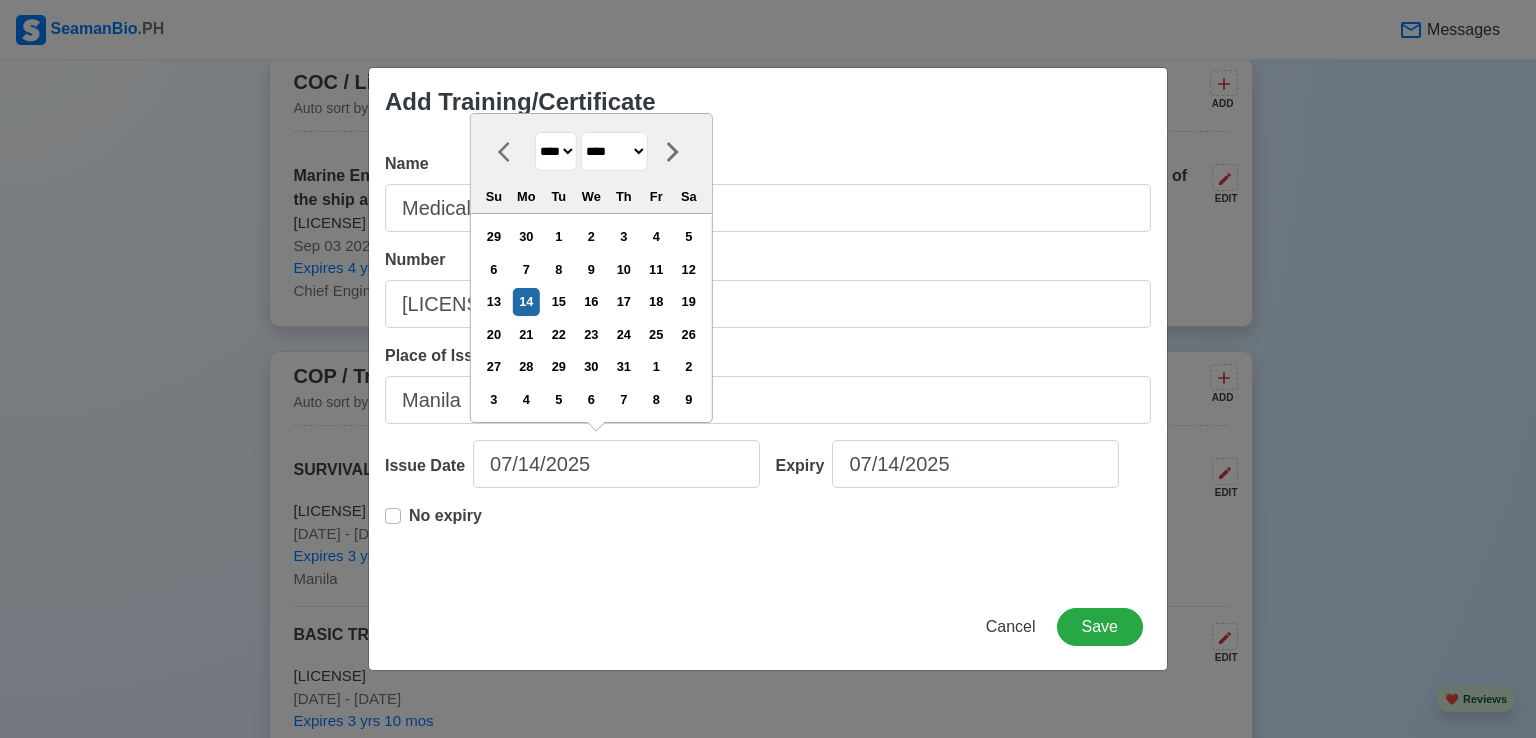 click on "**** **** **** **** **** **** **** **** **** **** **** **** **** **** **** **** **** **** **** **** **** **** **** **** **** **** **** **** **** **** **** **** **** **** **** **** **** **** **** **** **** **** **** **** **** **** **** **** **** **** **** **** **** **** **** **** **** **** **** **** **** **** **** **** **** **** **** **** **** **** **** **** **** **** **** **** **** **** **** **** **** **** **** **** **** **** **** **** **** **** **** **** **** **** **** **** **** **** **** **** **** **** **** **** **** ****" at bounding box center [556, 151] 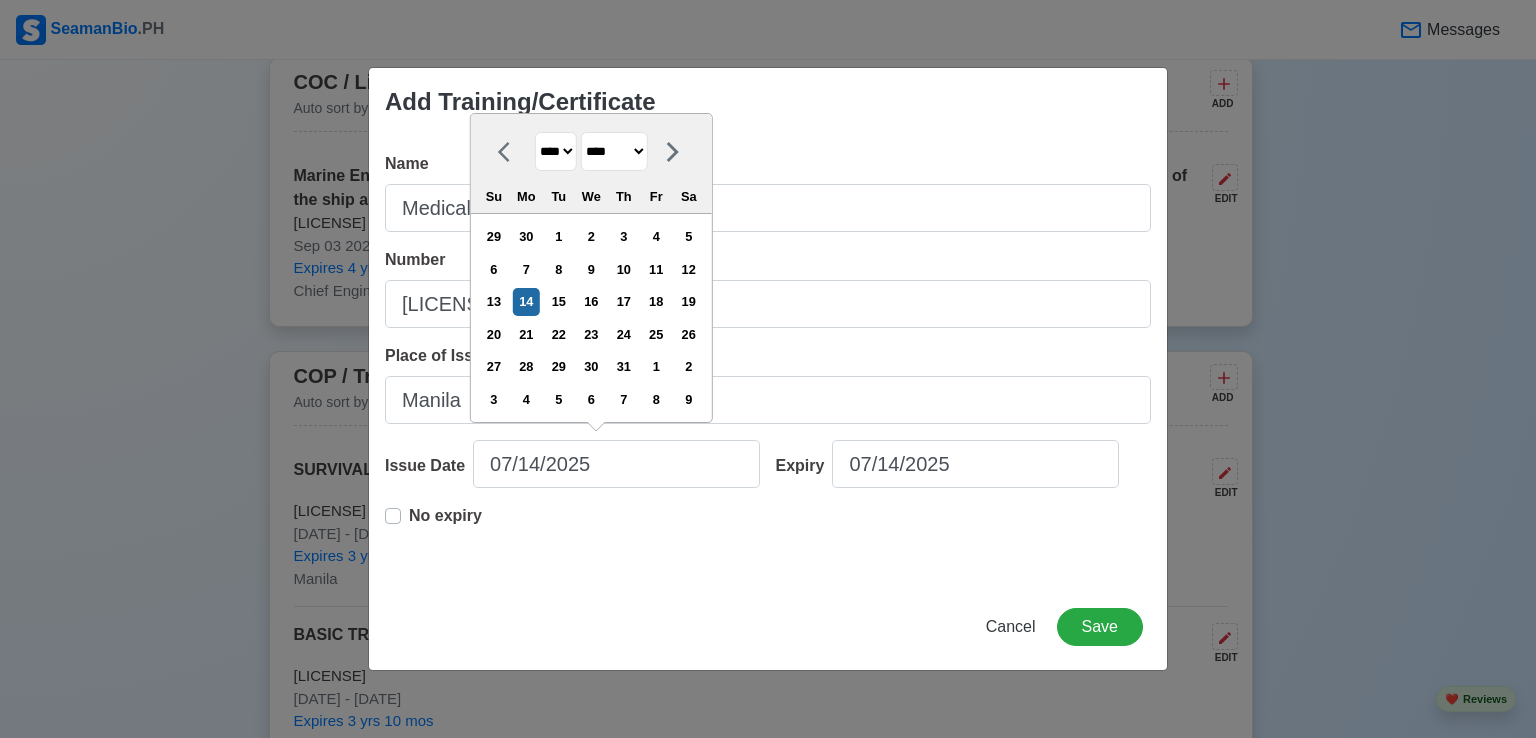 select on "****" 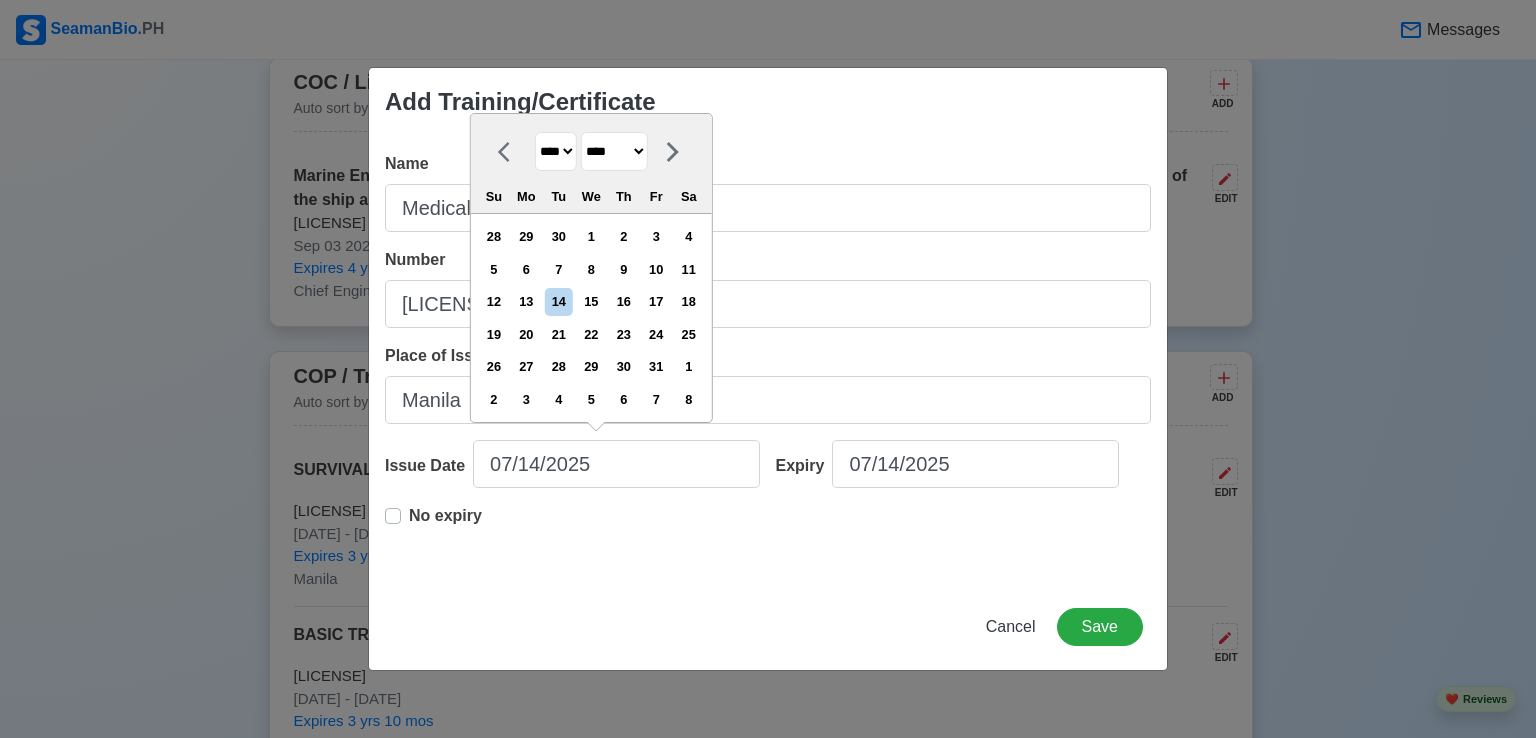 click on "******* ******** ***** ***** *** **** **** ****** ********* ******* ******** ********" at bounding box center [614, 151] 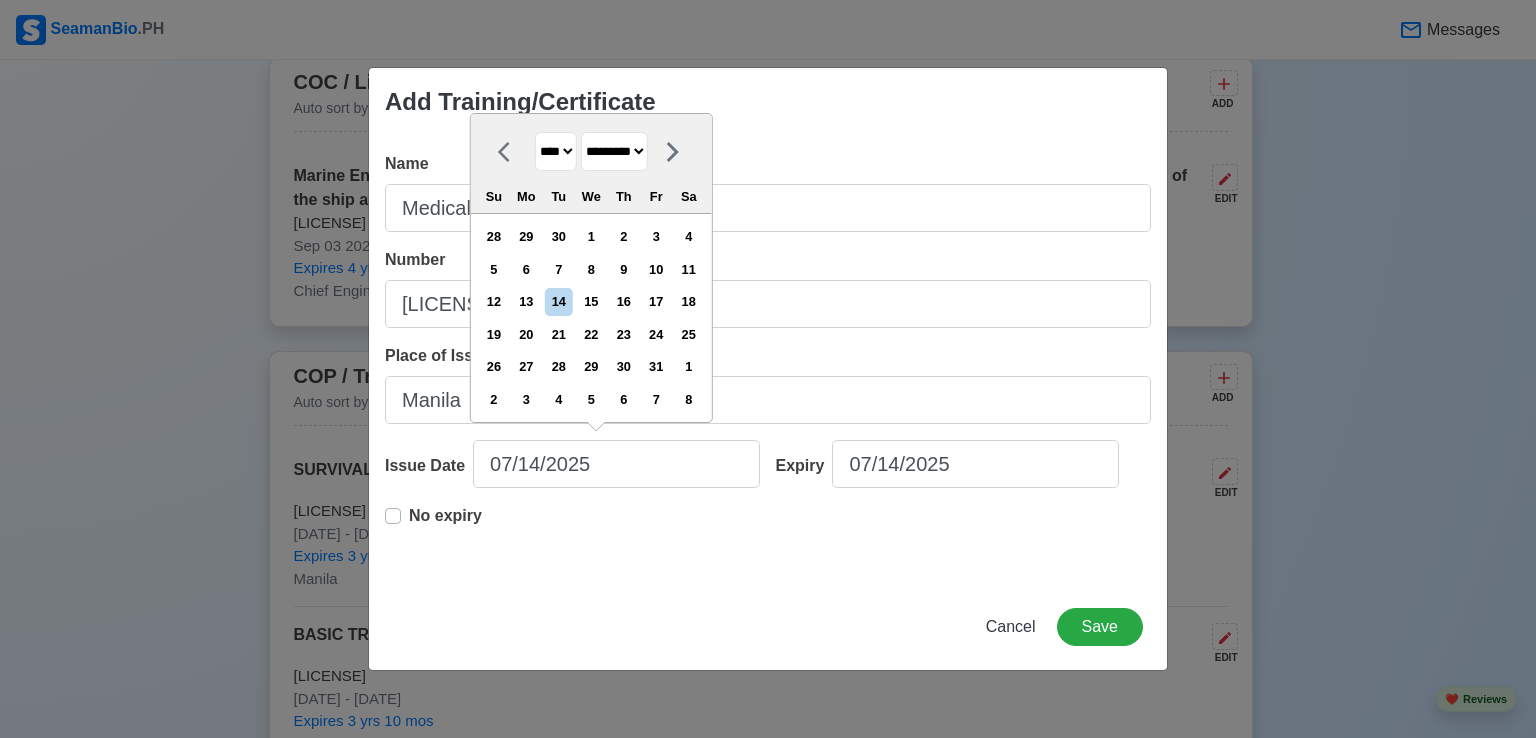 click on "******* ******** ***** ***** *** **** **** ****** ********* ******* ******** ********" at bounding box center [614, 151] 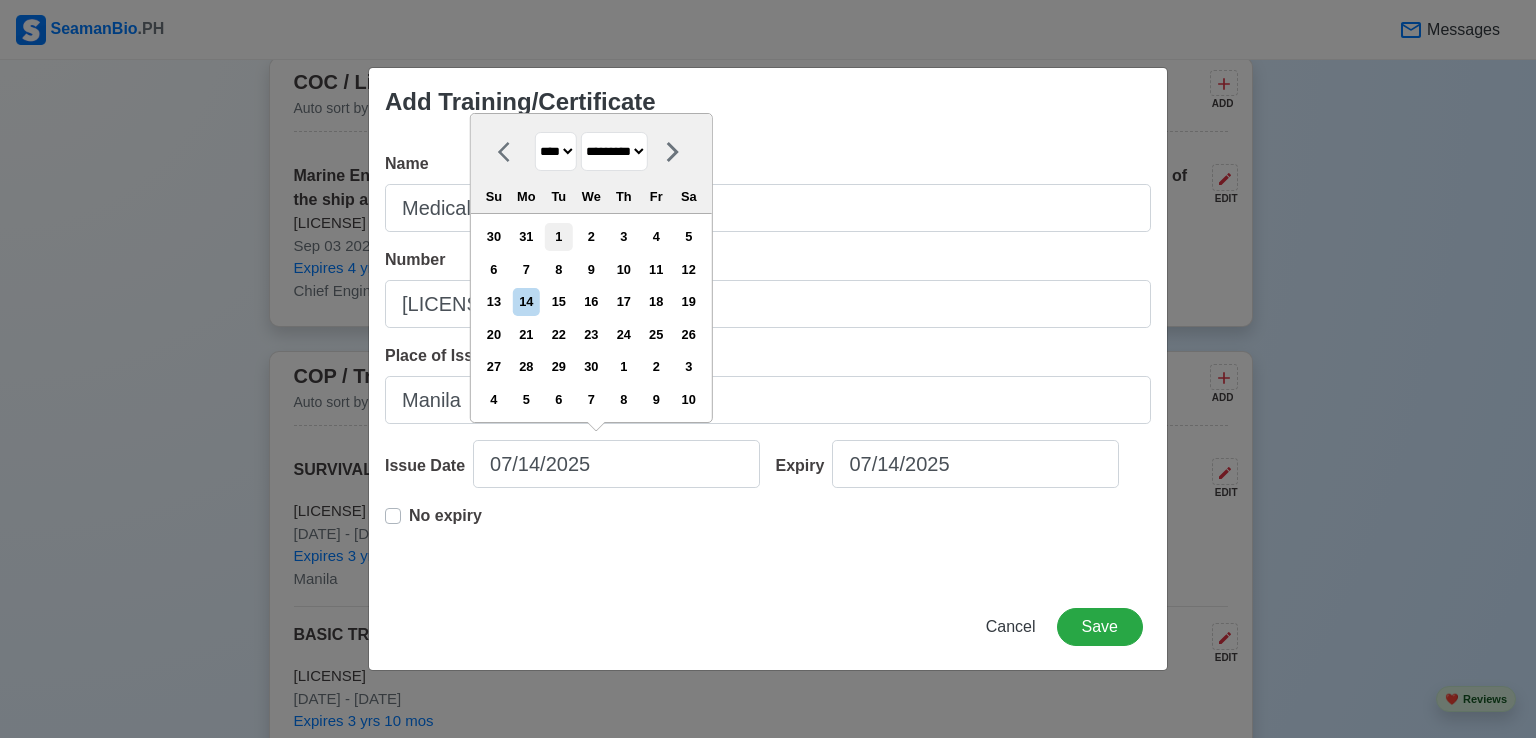 click on "1" at bounding box center (558, 236) 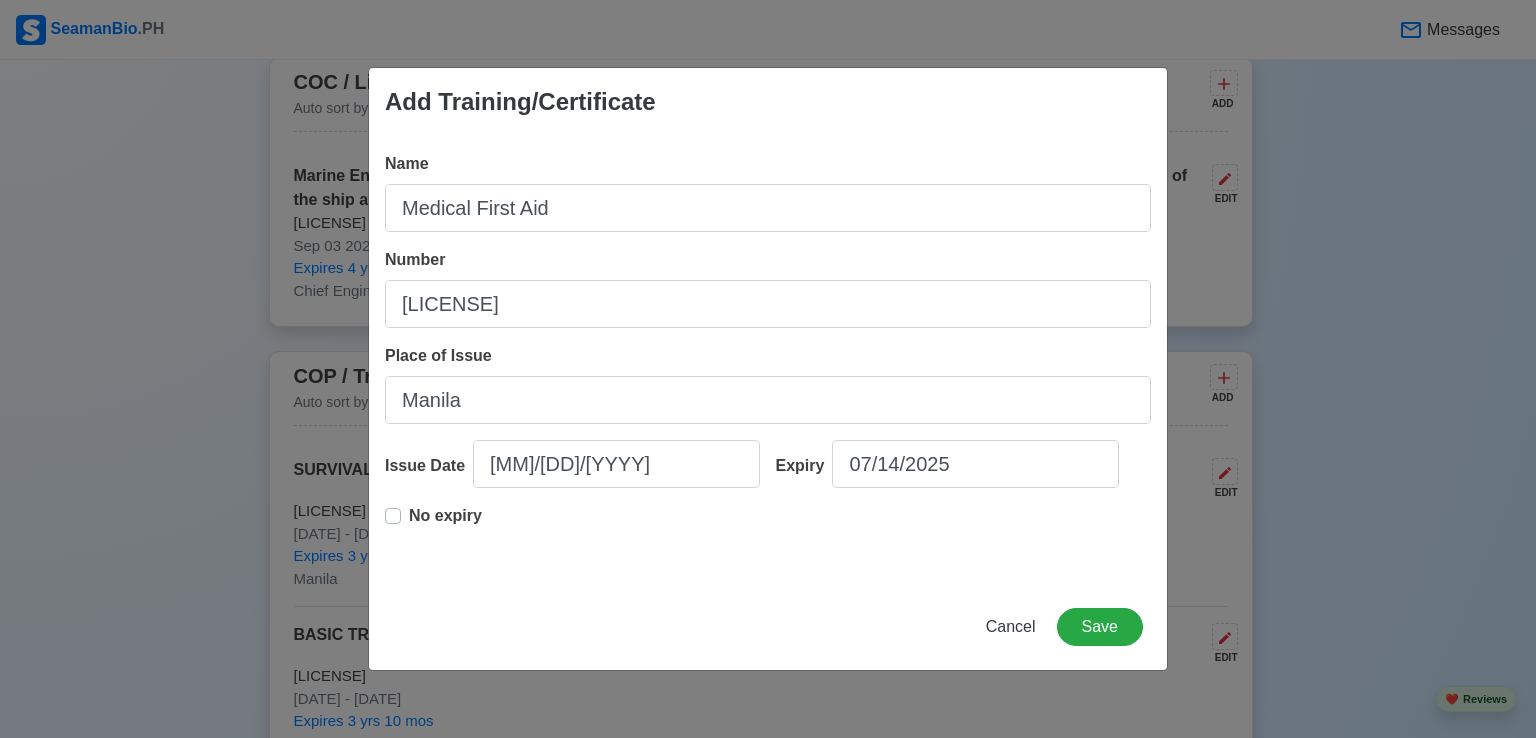 click on "Name Medical First Aid Number [MEDICAL] Place of Issue Manila Issue Date [MM]/[DD]/[YYYY] Expiry [MM]/[DD]/[YYYY] No expiry" at bounding box center (768, 360) 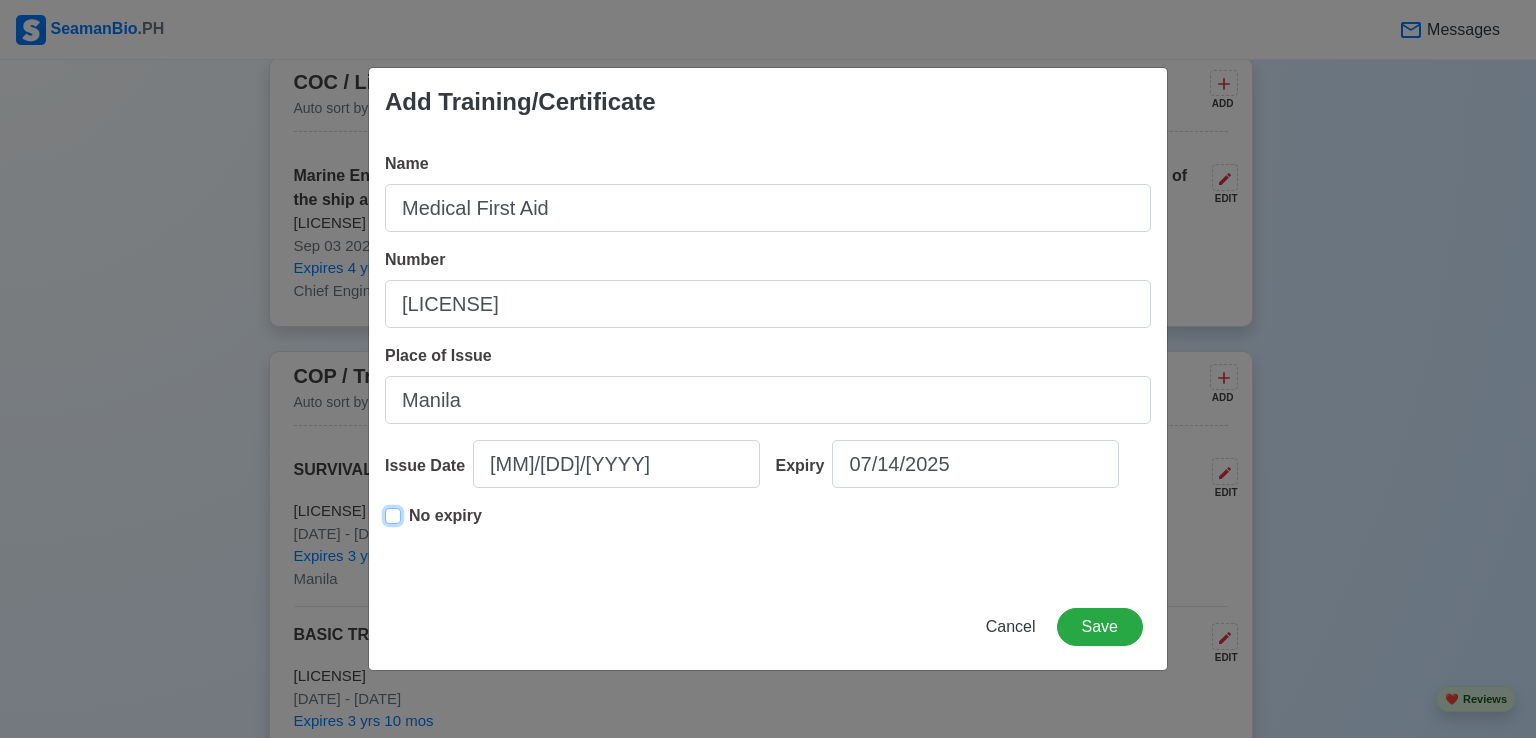 type on "[MM]/[DD]/[YYYY]" 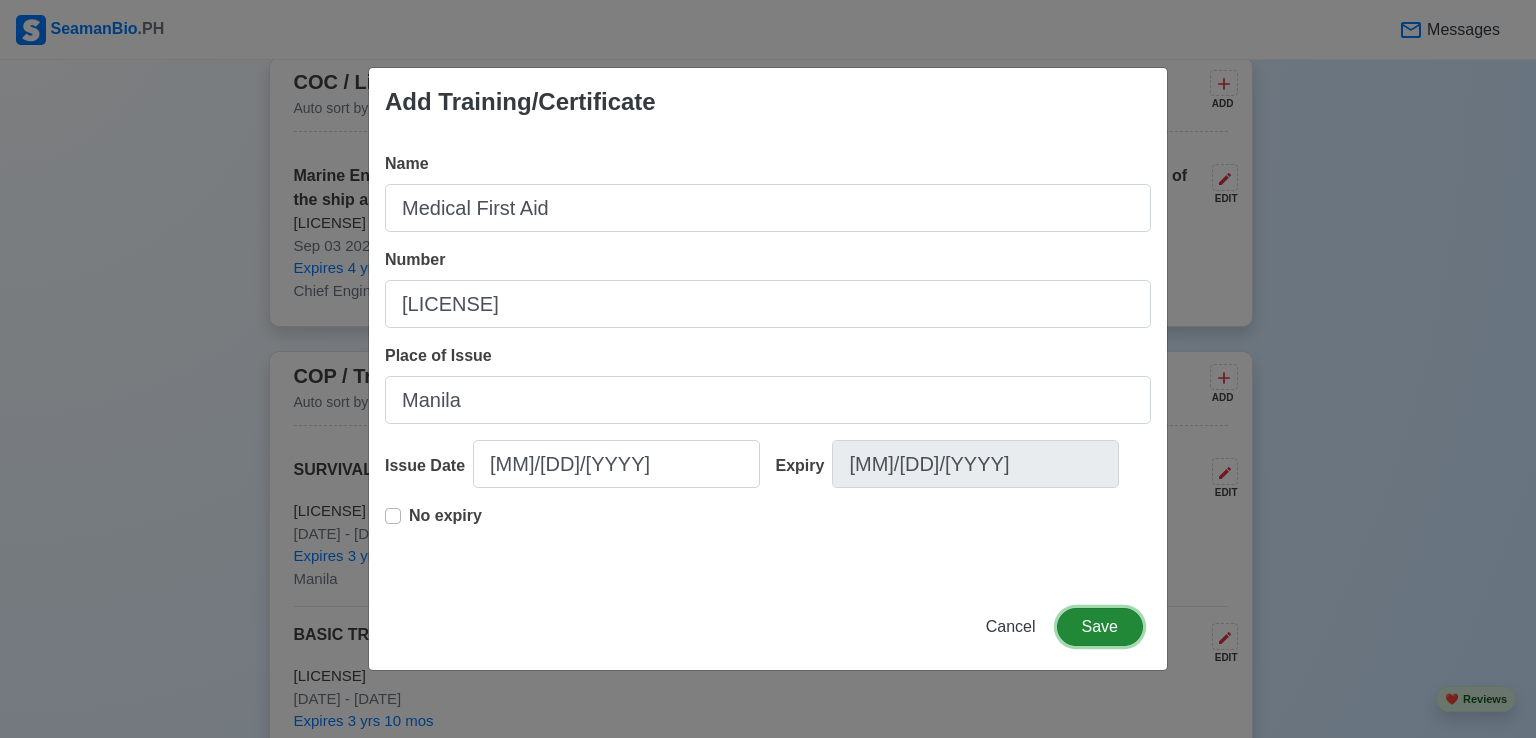 click on "Save" at bounding box center (1100, 627) 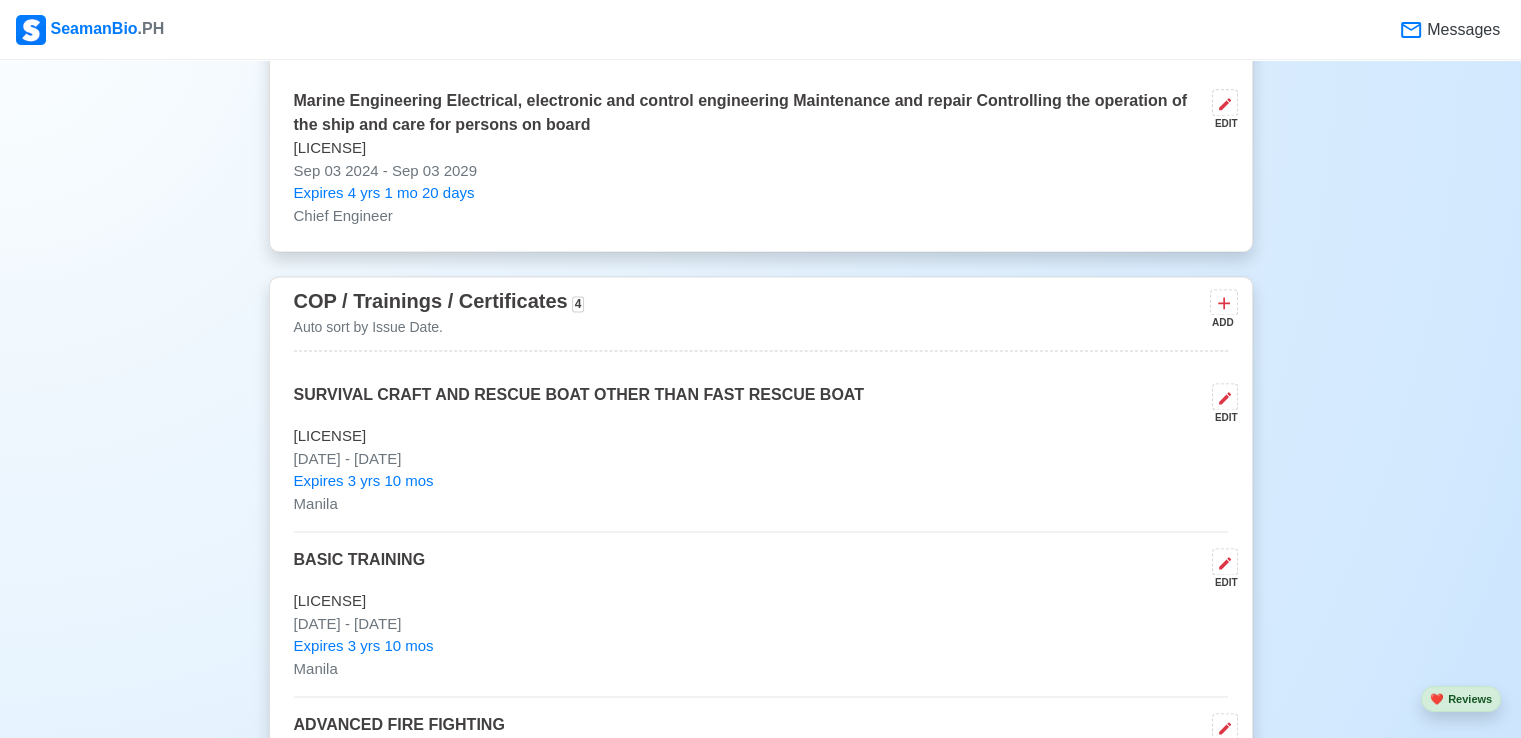 scroll, scrollTop: 2400, scrollLeft: 0, axis: vertical 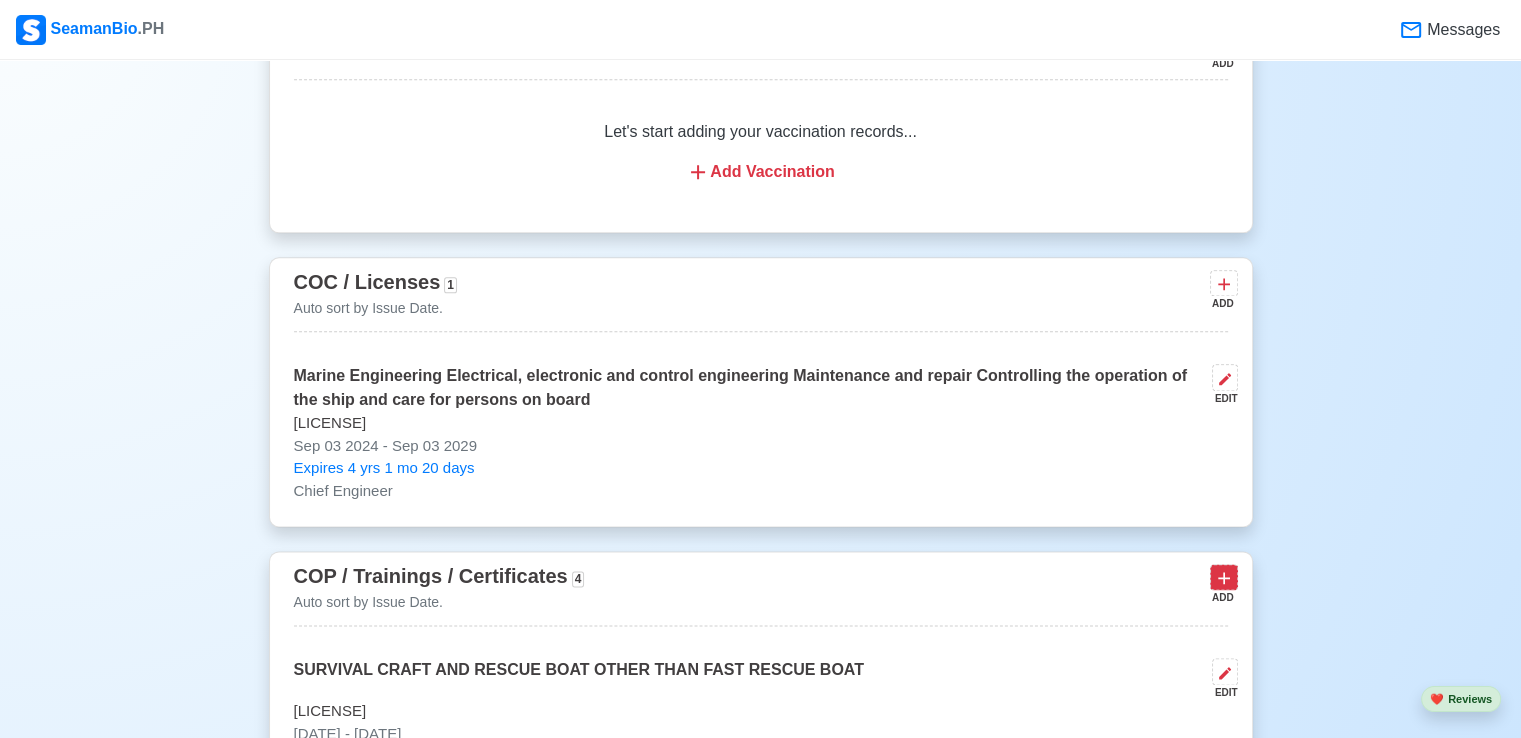 click 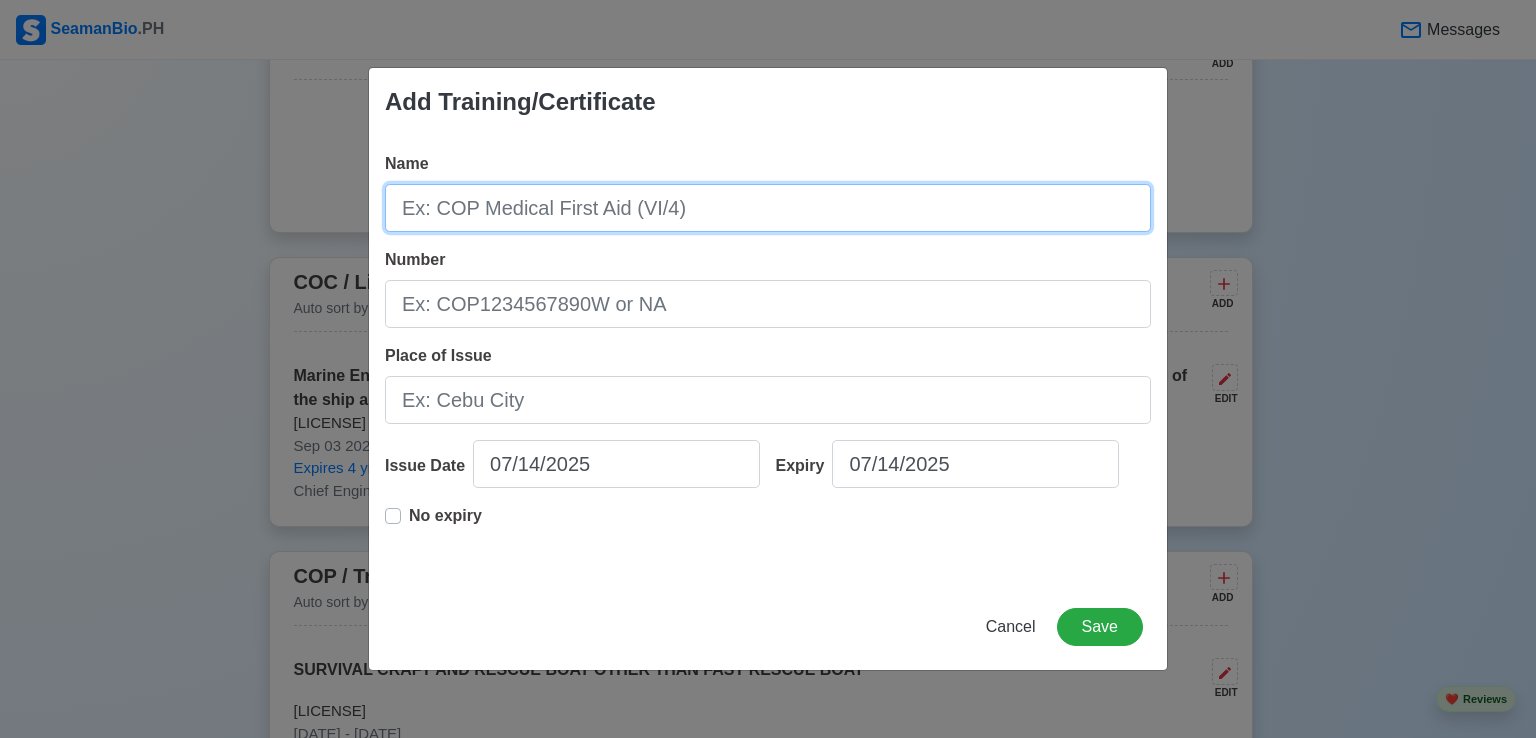 click on "Name" at bounding box center (768, 208) 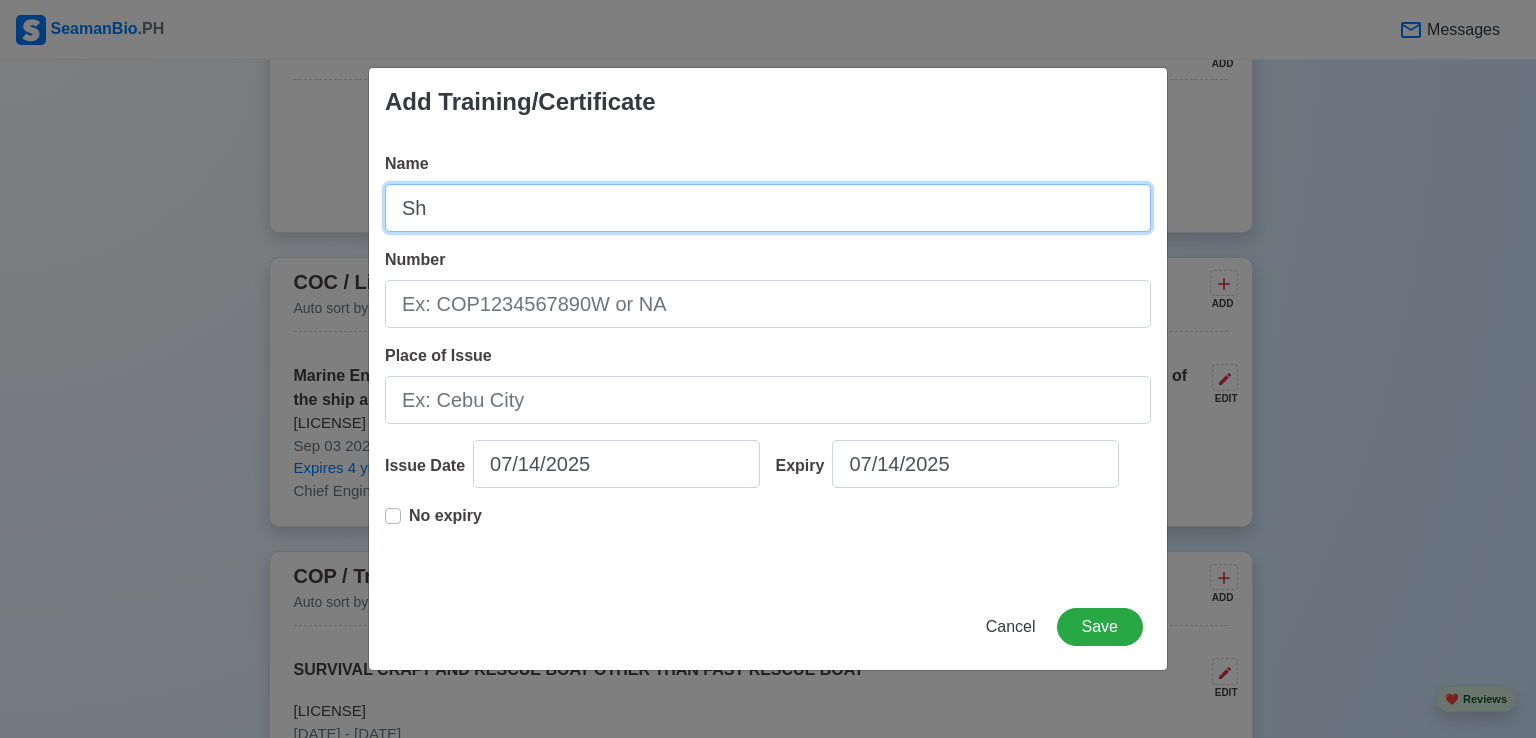 type on "S" 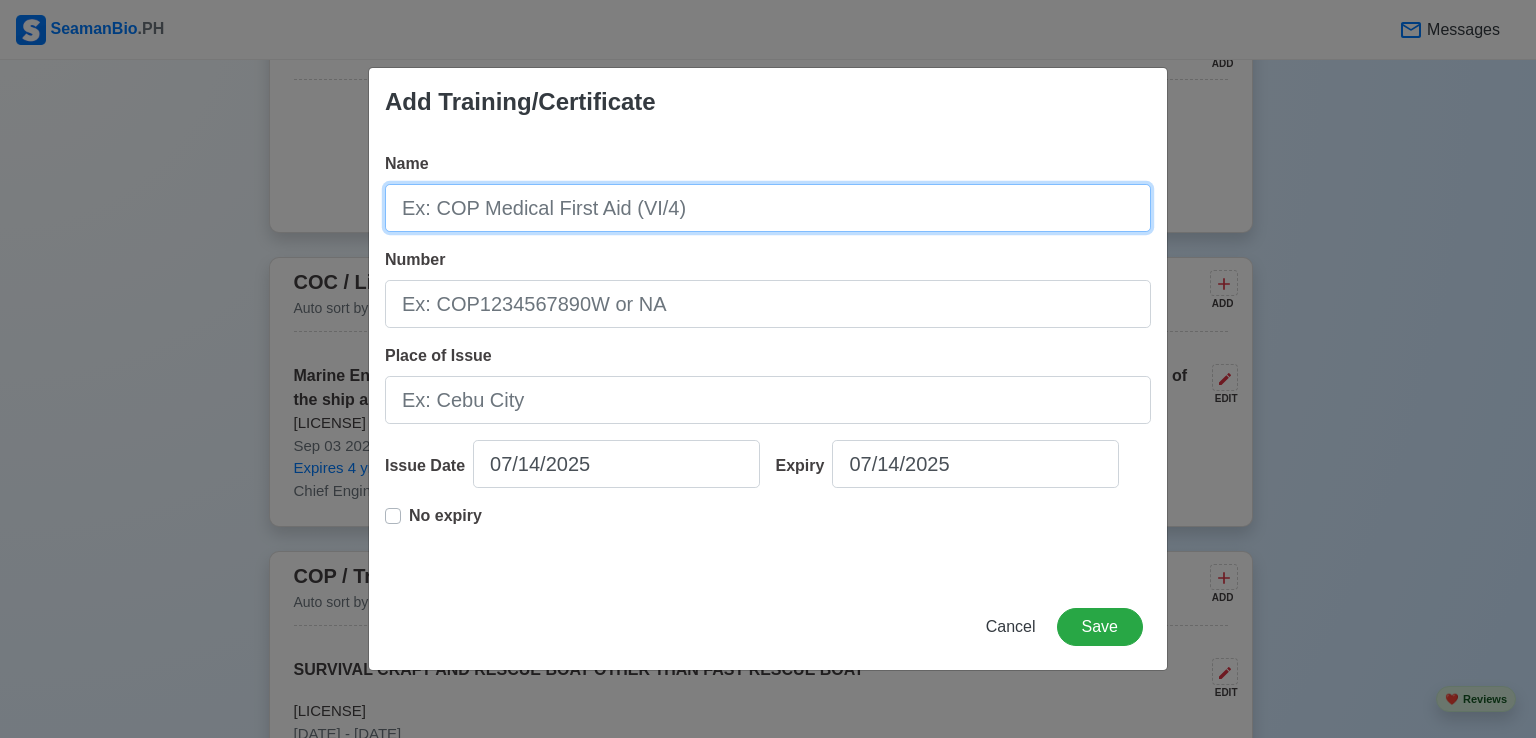 paste on "eafarers with Designated Security Duties" 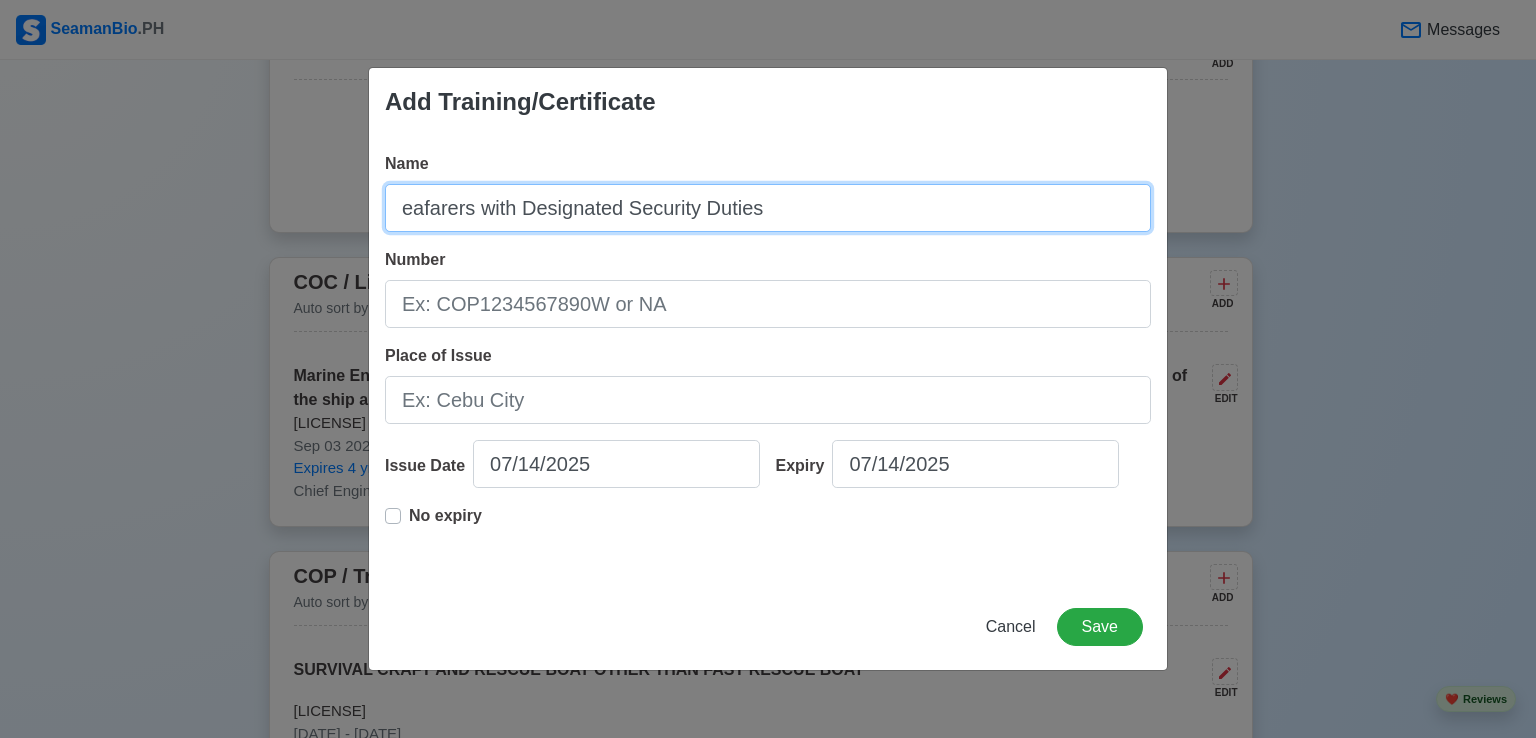 click on "eafarers with Designated Security Duties" at bounding box center (768, 208) 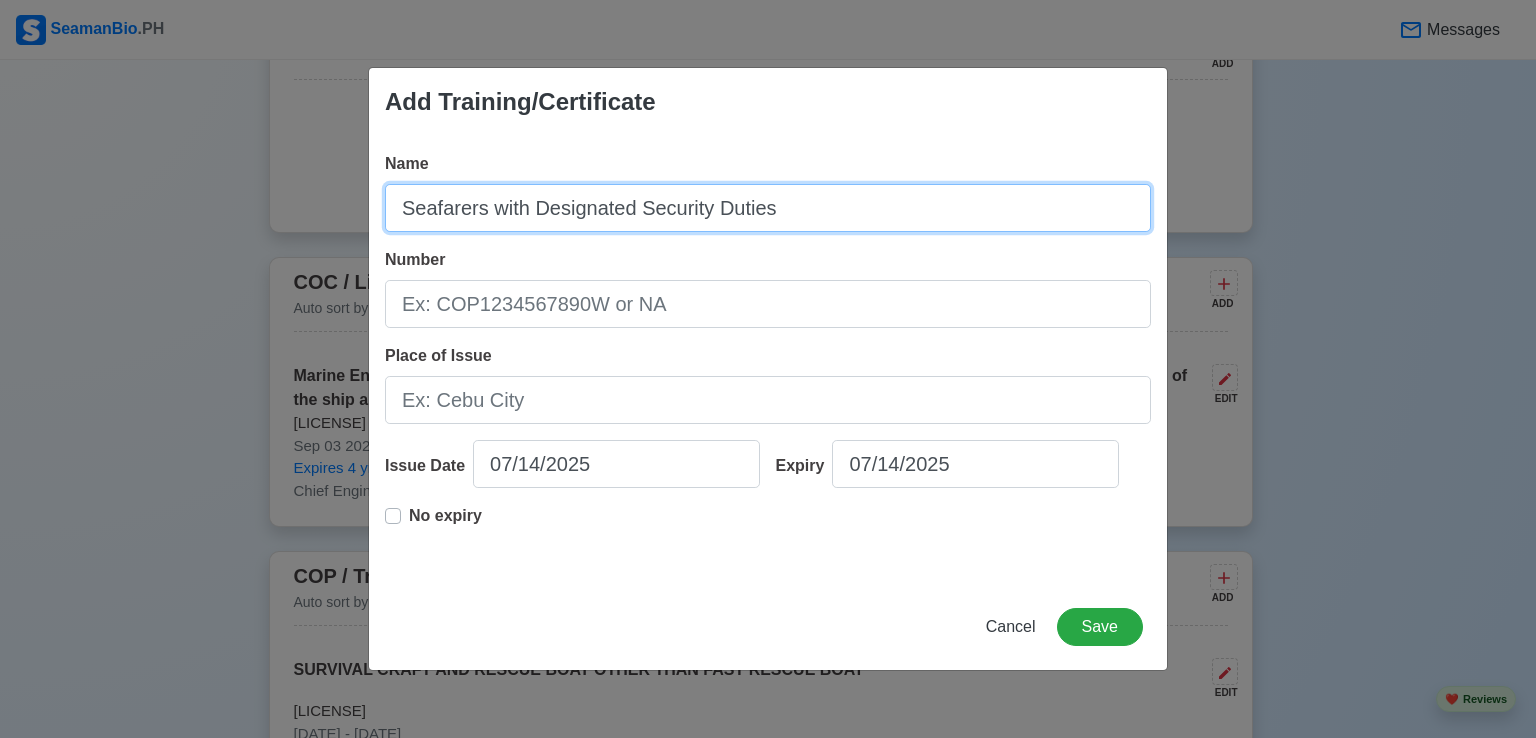 type on "Seafarers with Designated Security Duties" 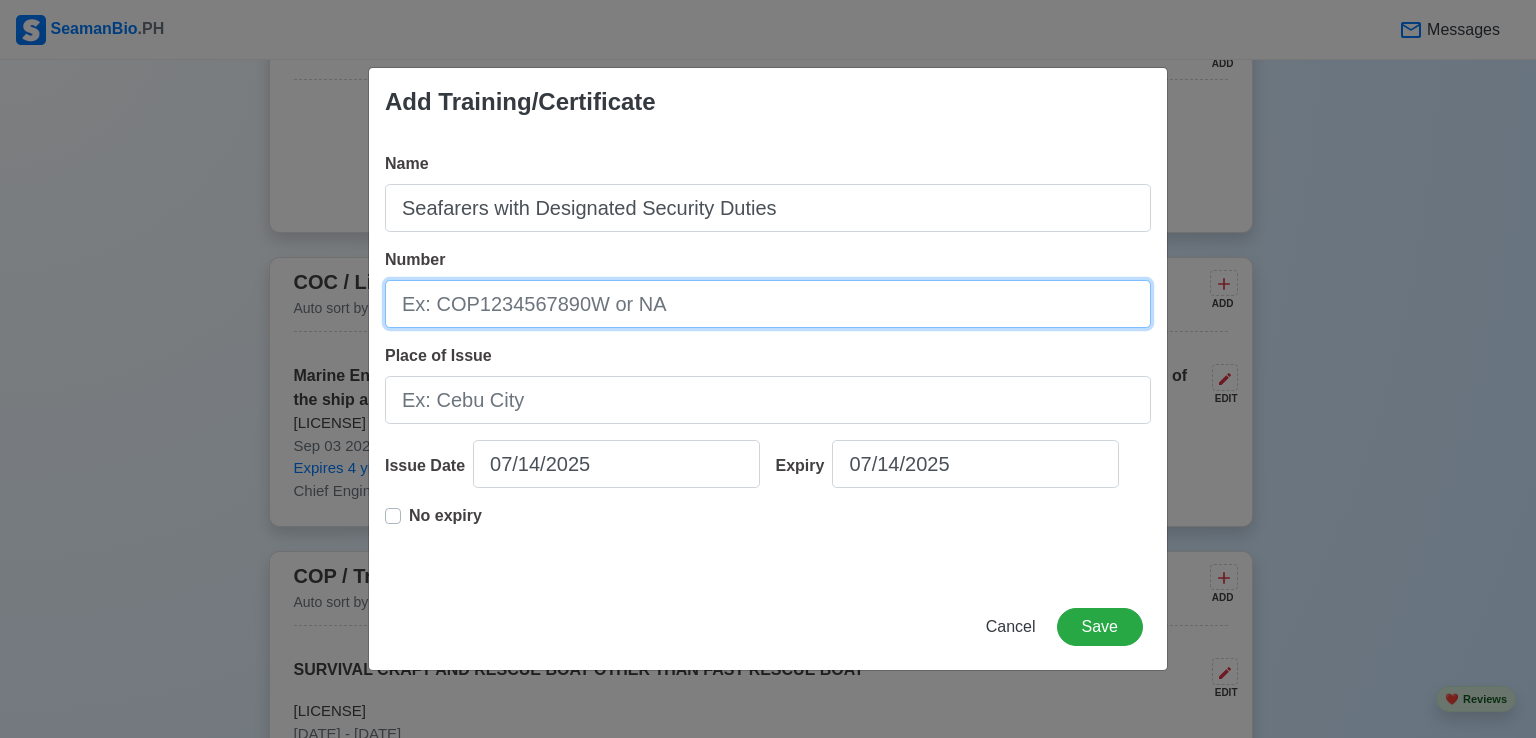 click on "Number" at bounding box center [768, 304] 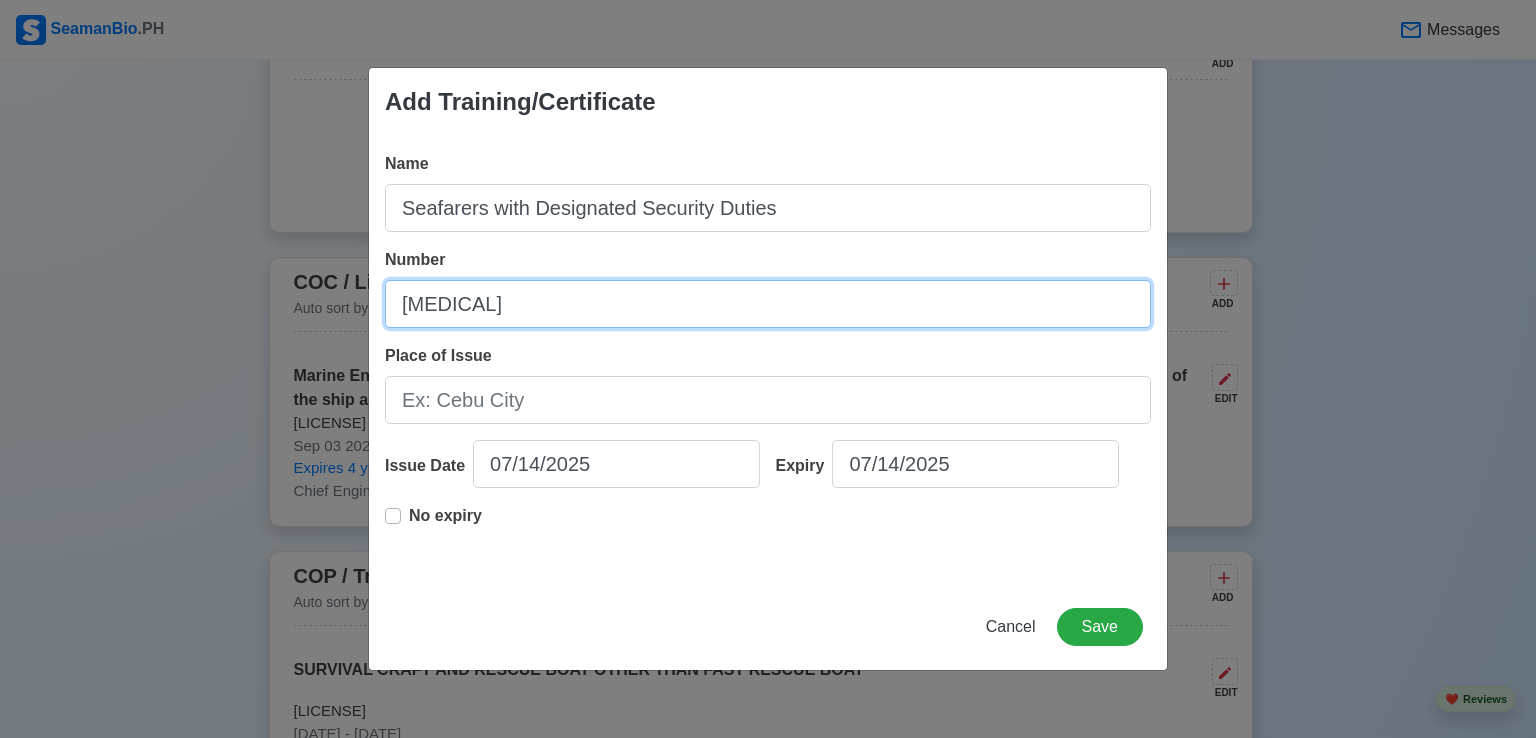 type on "[MEDICAL]" 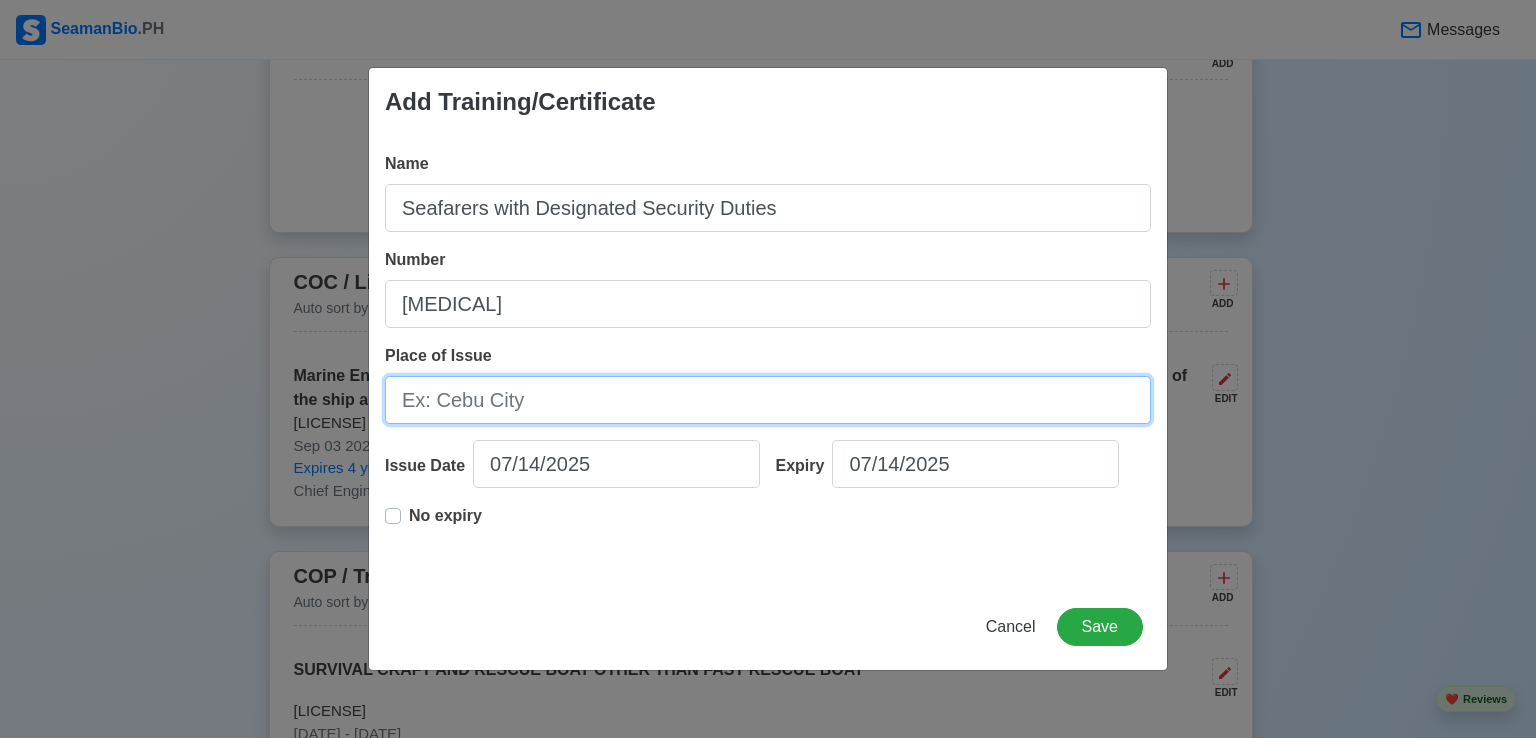 click on "Place of Issue" at bounding box center (768, 400) 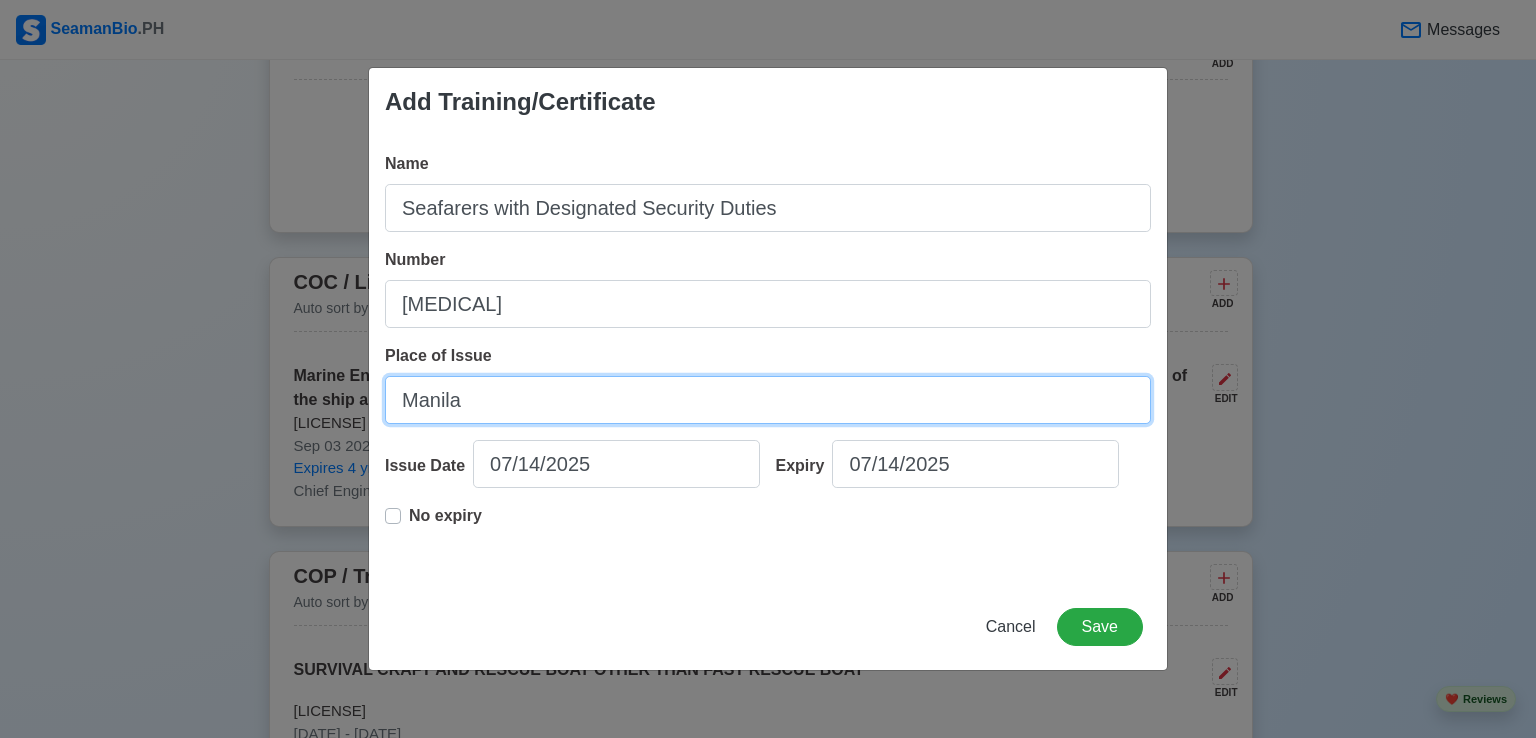 type on "Manila" 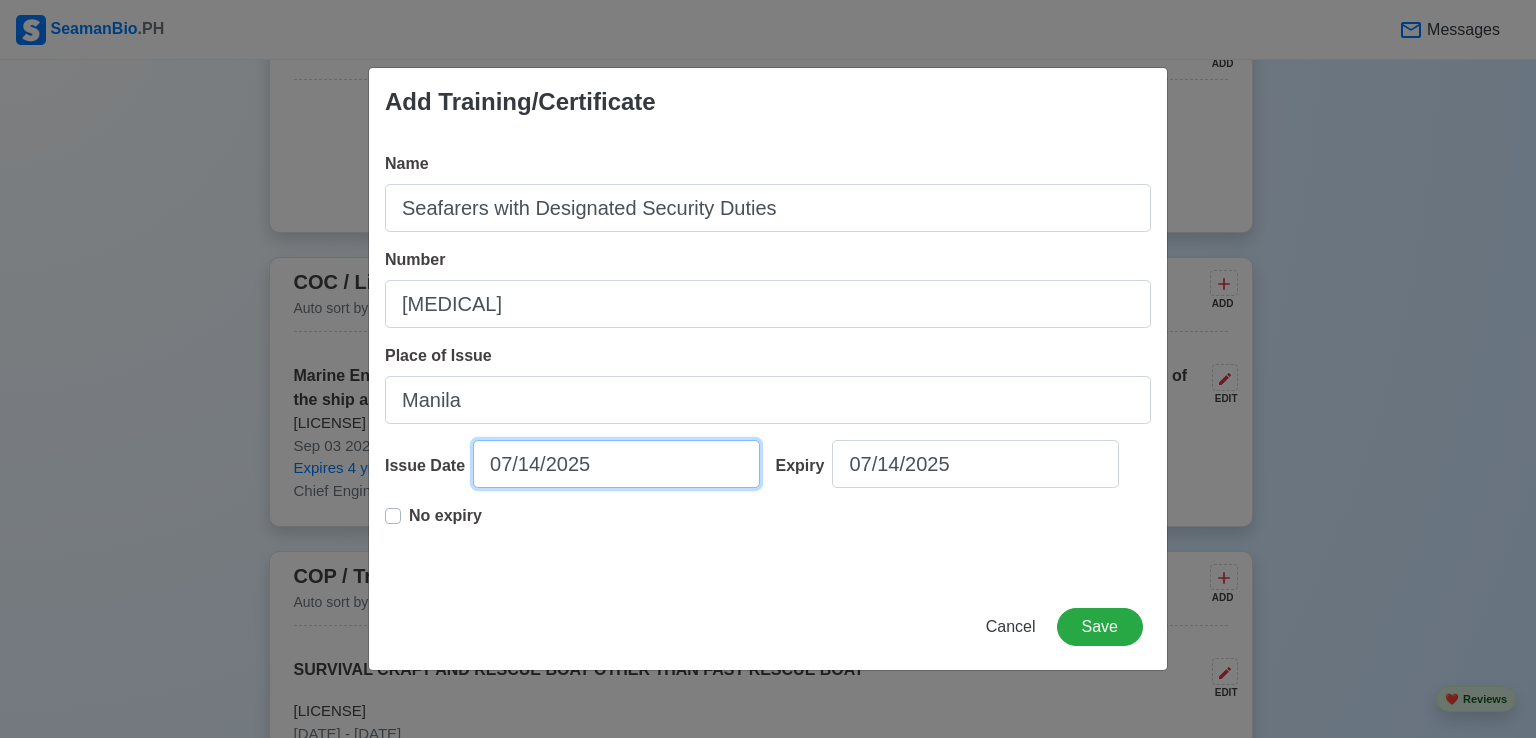 click on "07/14/2025" at bounding box center (616, 464) 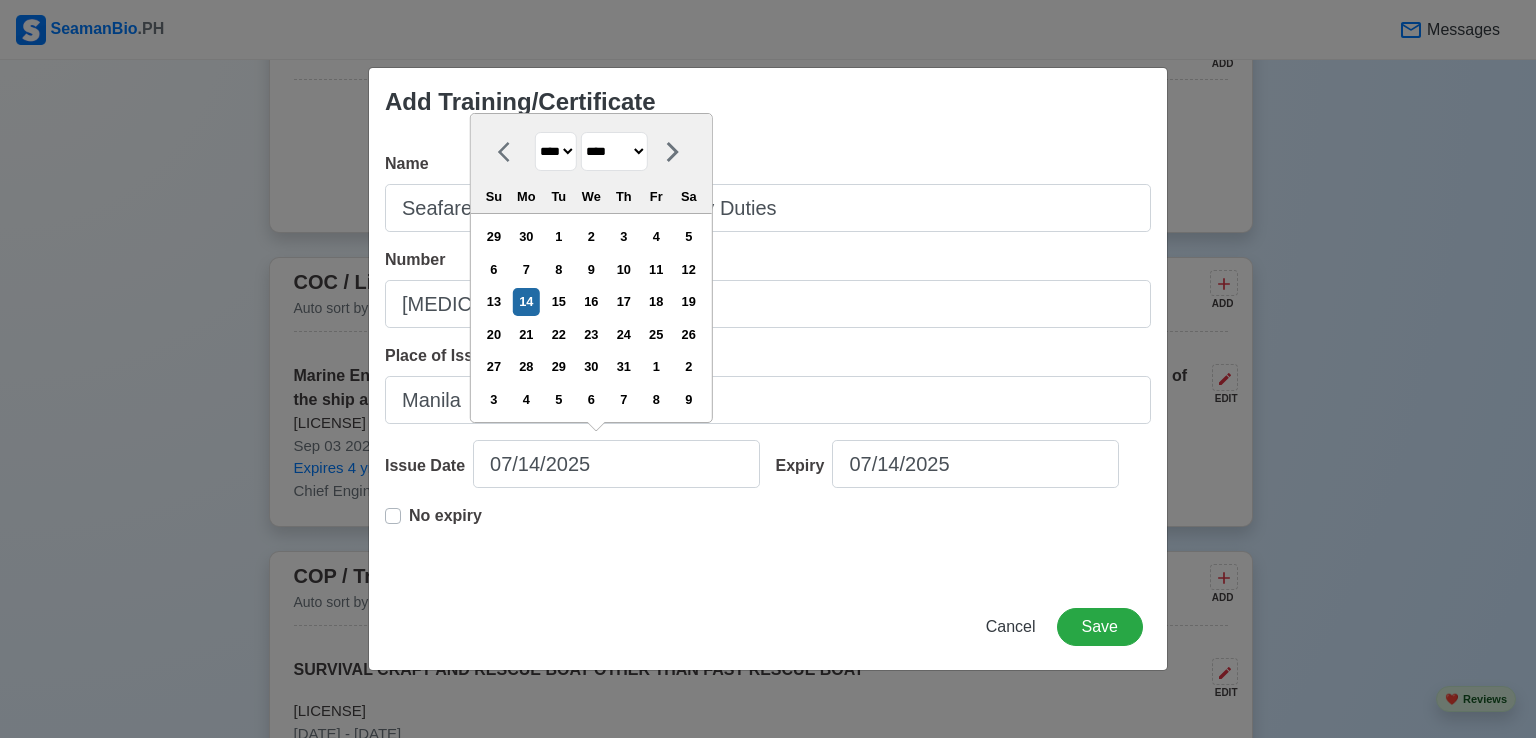 click on "**** **** **** **** **** **** **** **** **** **** **** **** **** **** **** **** **** **** **** **** **** **** **** **** **** **** **** **** **** **** **** **** **** **** **** **** **** **** **** **** **** **** **** **** **** **** **** **** **** **** **** **** **** **** **** **** **** **** **** **** **** **** **** **** **** **** **** **** **** **** **** **** **** **** **** **** **** **** **** **** **** **** **** **** **** **** **** **** **** **** **** **** **** **** **** **** **** **** **** **** **** **** **** **** **** ****" at bounding box center (556, 151) 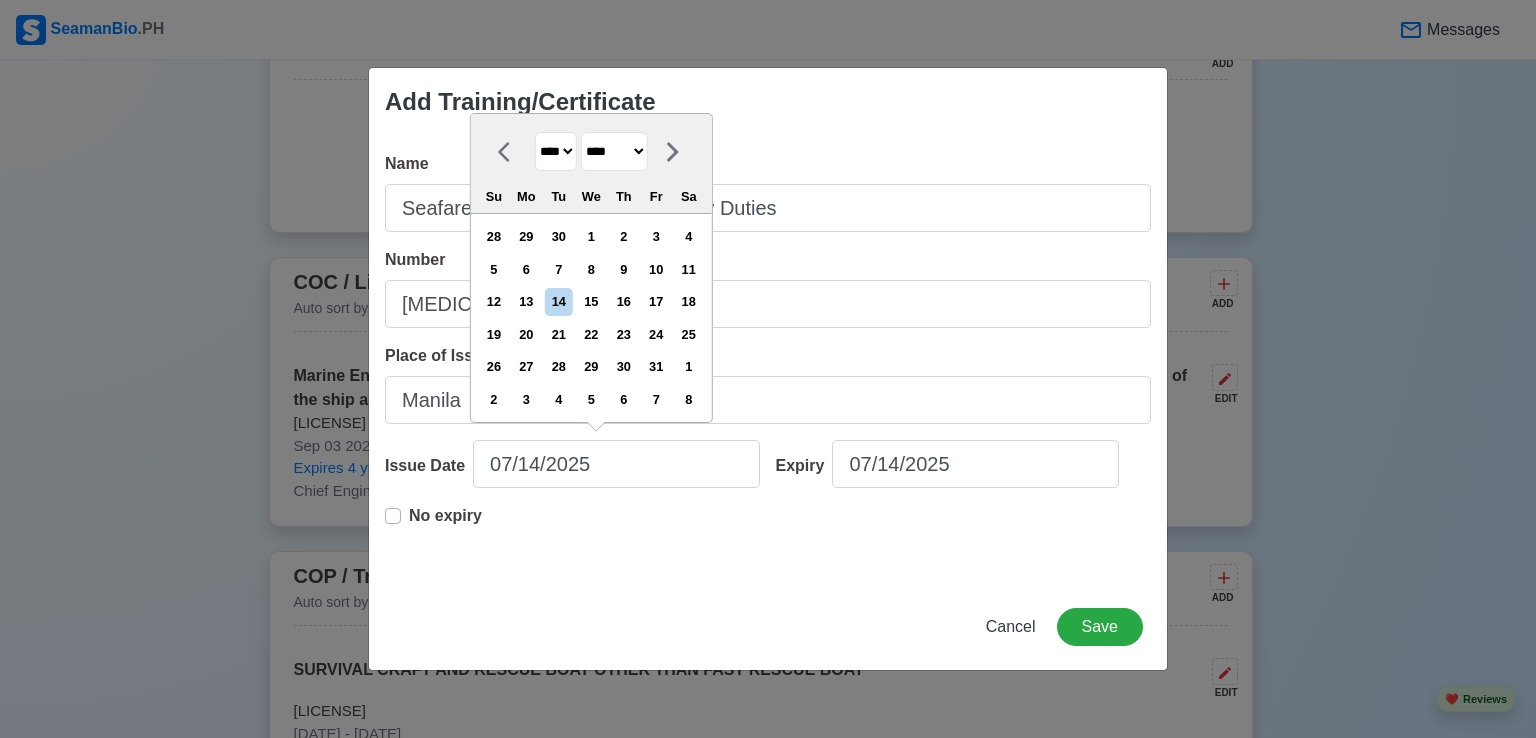 click on "******* ******** ***** ***** *** **** **** ****** ********* ******* ******** ********" at bounding box center (614, 151) 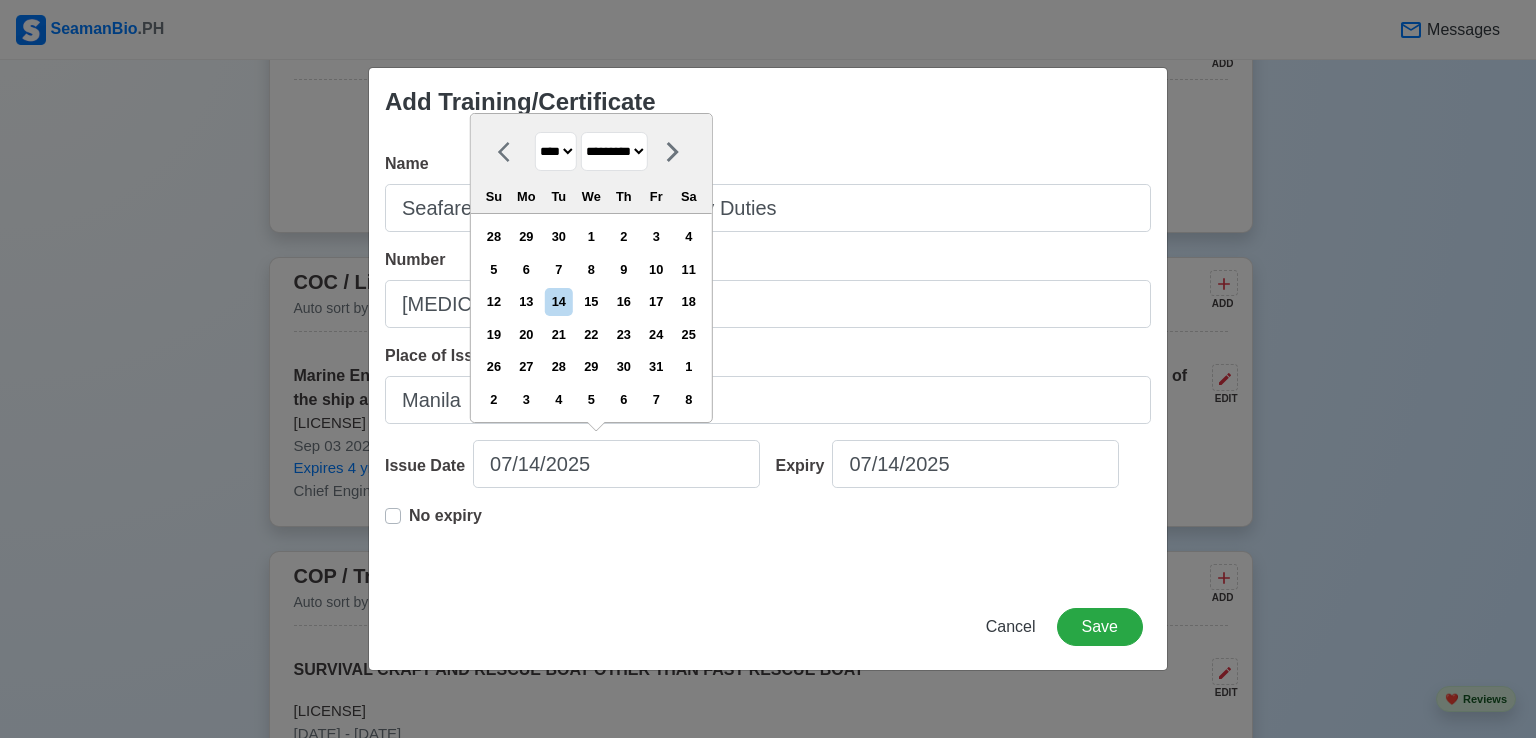 click on "******* ******** ***** ***** *** **** **** ****** ********* ******* ******** ********" at bounding box center (614, 151) 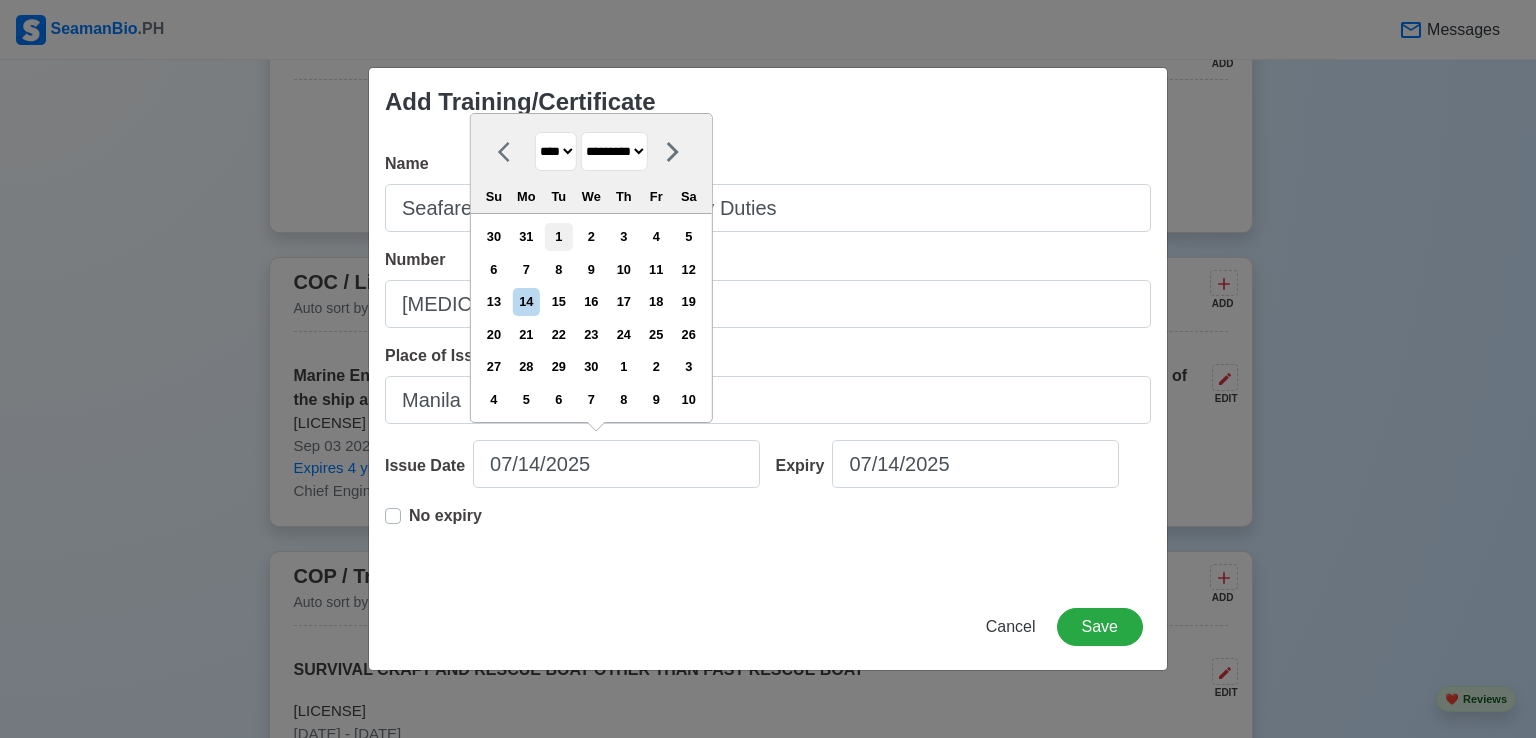 click on "1" at bounding box center (558, 236) 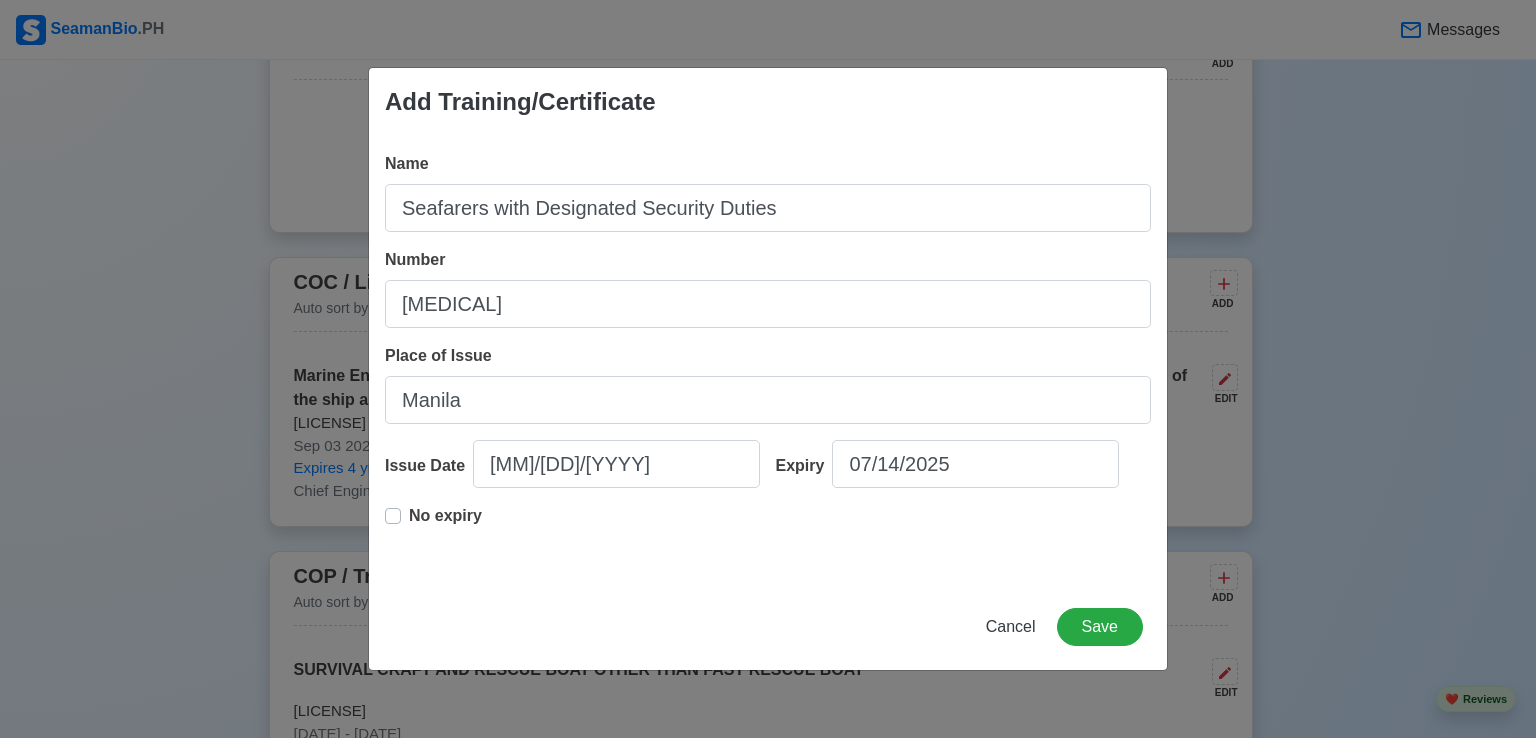 click on "No expiry" at bounding box center (445, 524) 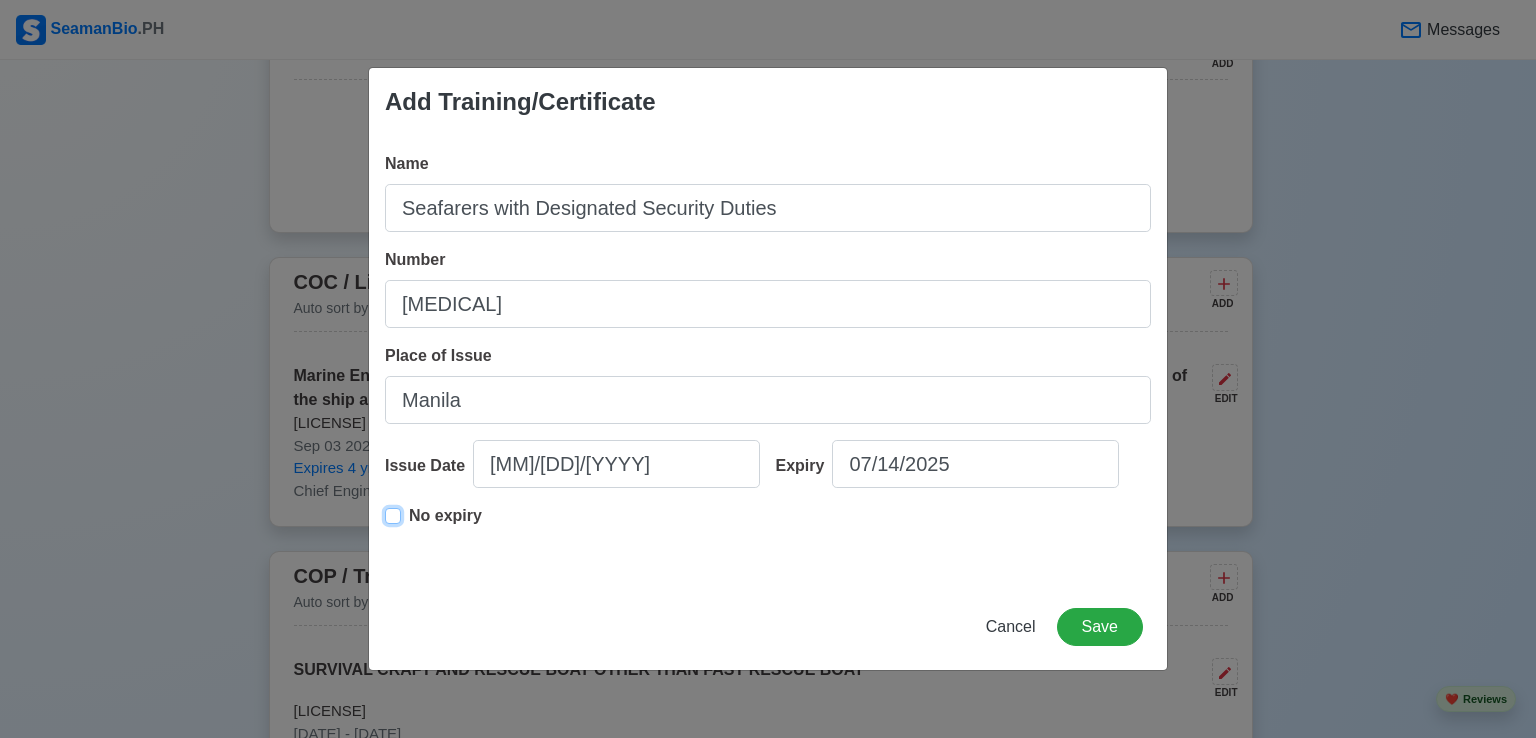 type on "[MM]/[DD]/[YYYY]" 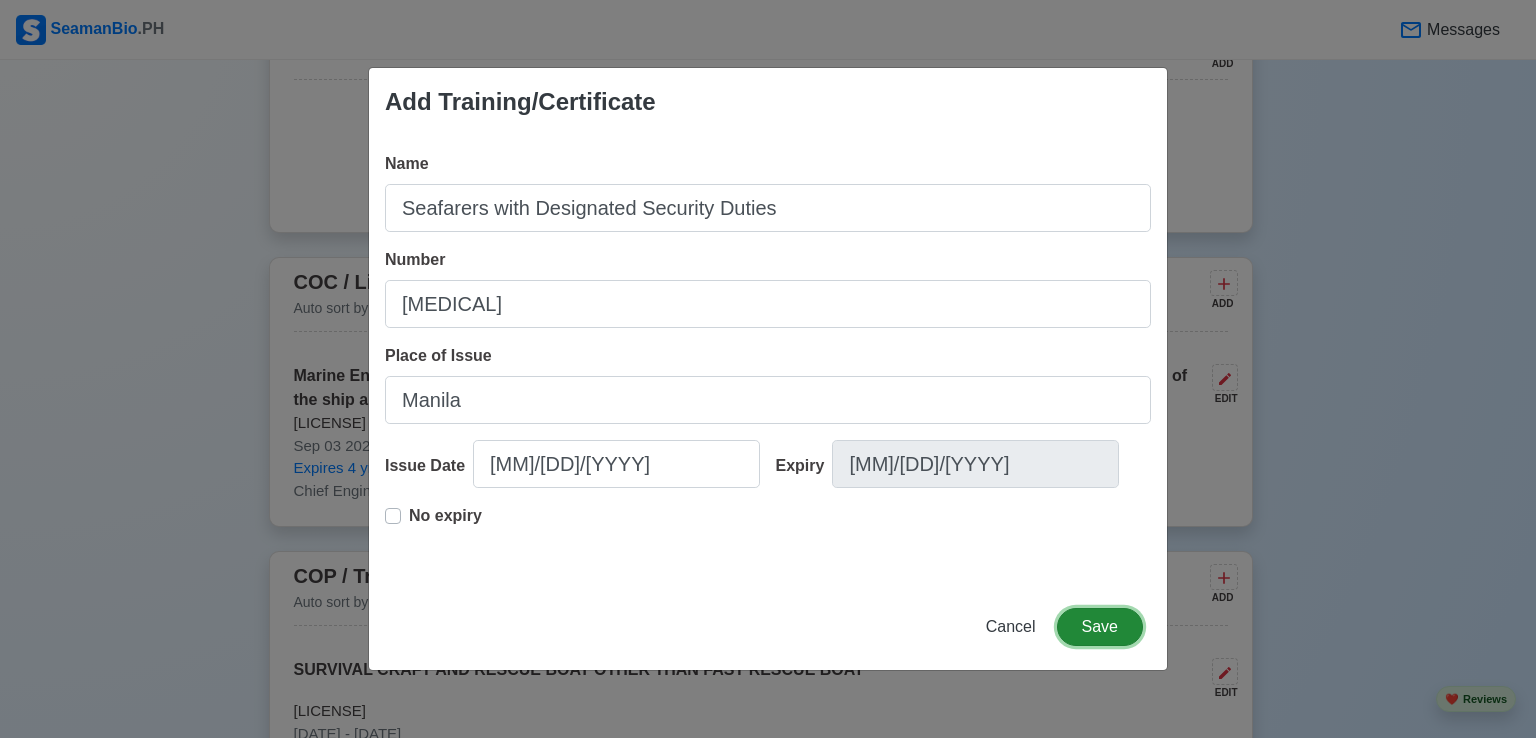 click on "Save" at bounding box center [1100, 627] 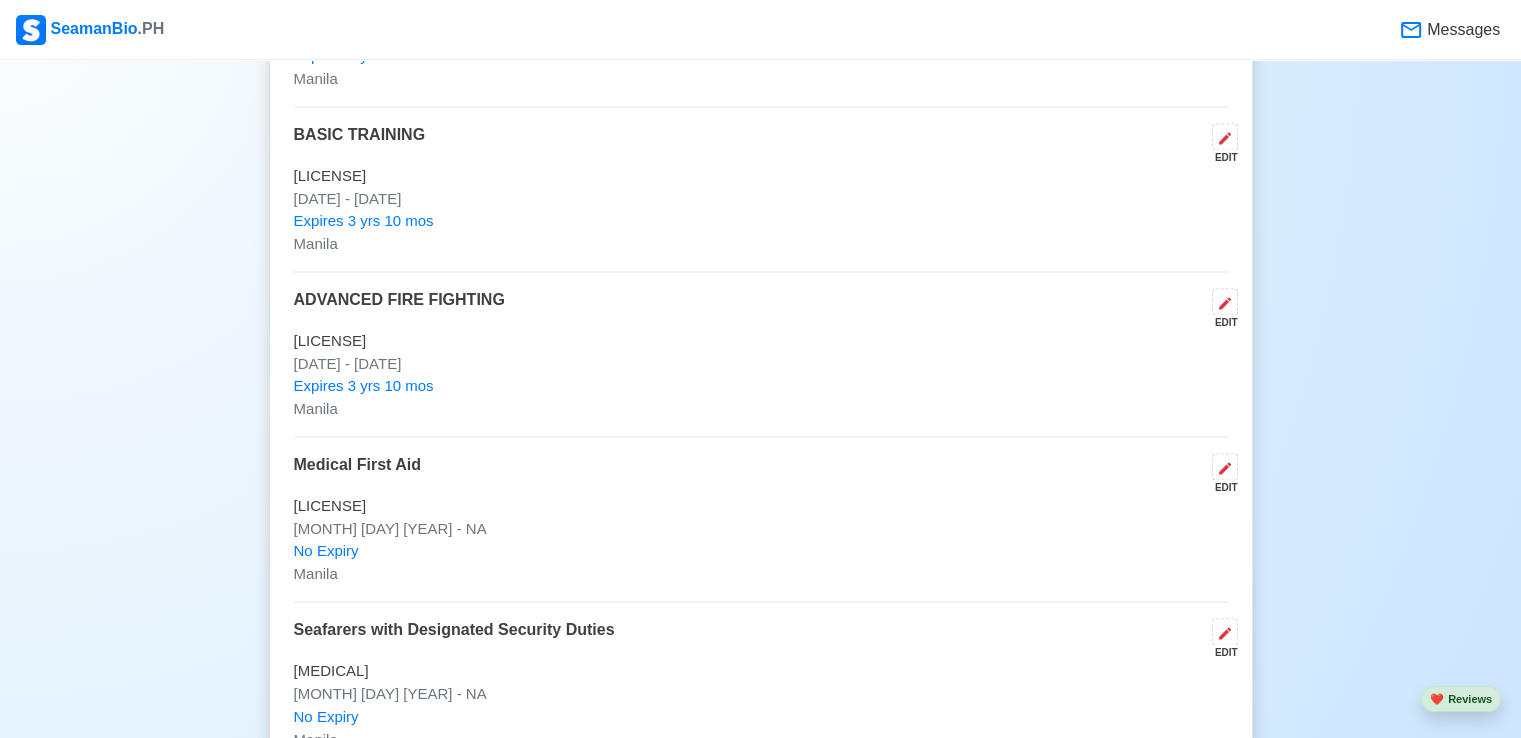 scroll, scrollTop: 2800, scrollLeft: 0, axis: vertical 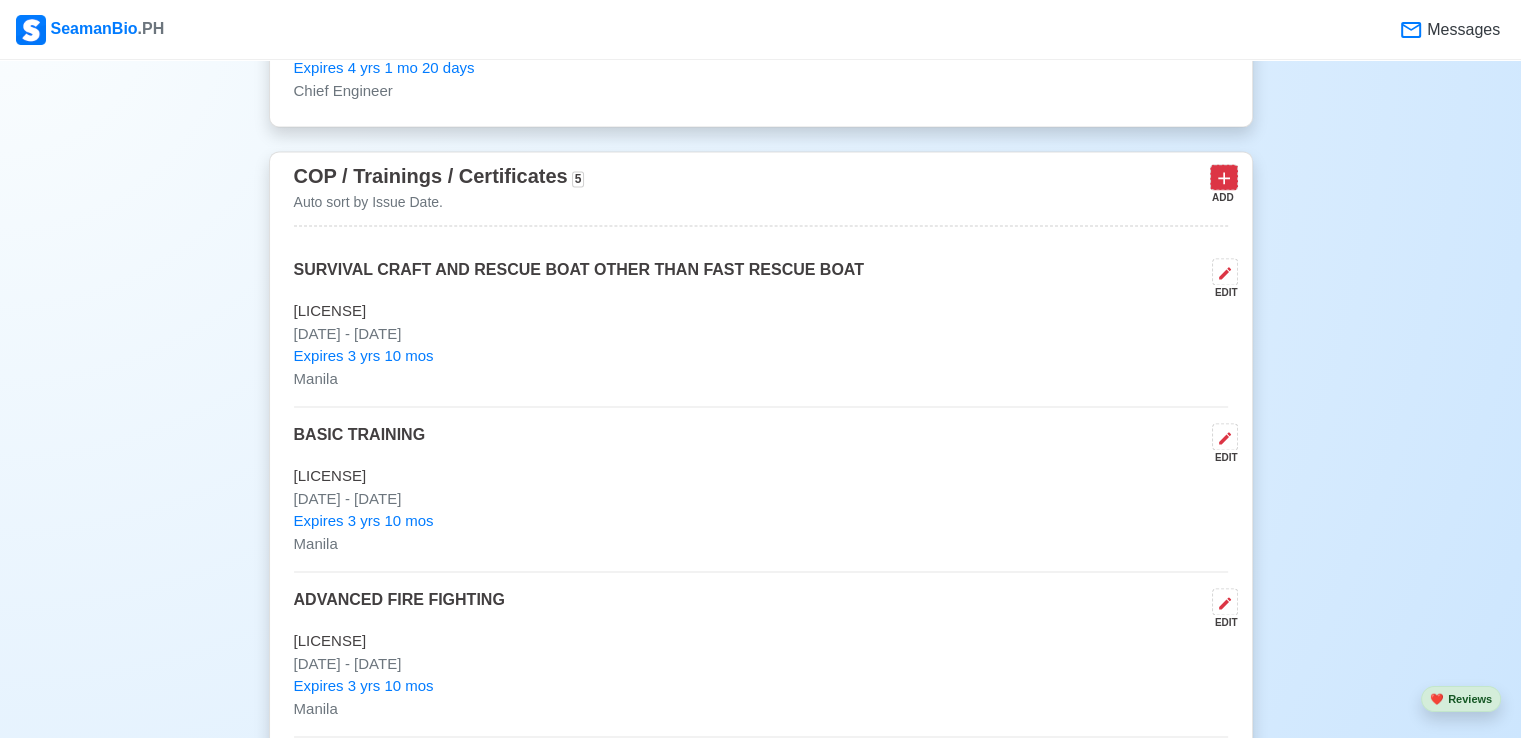 click 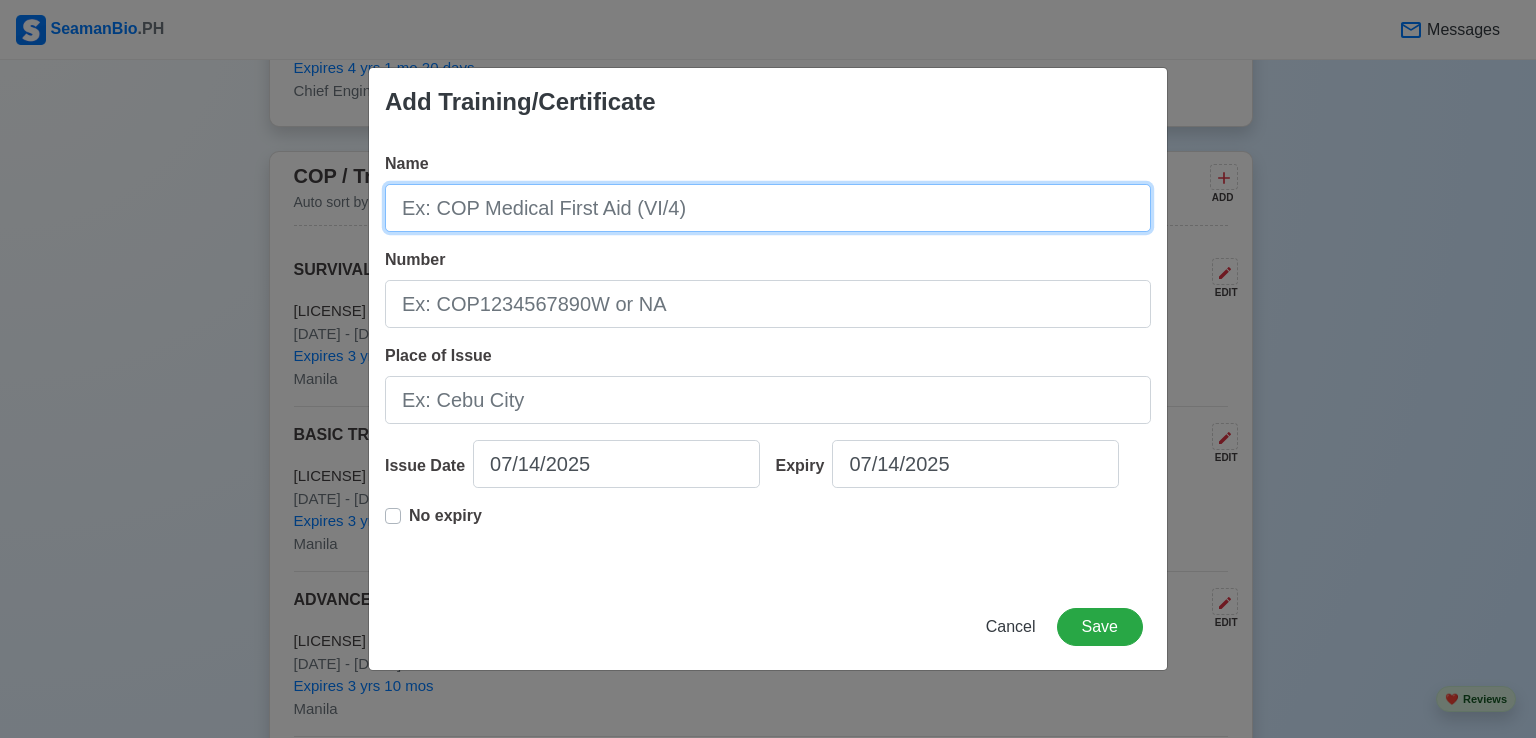 click on "Name" at bounding box center (768, 208) 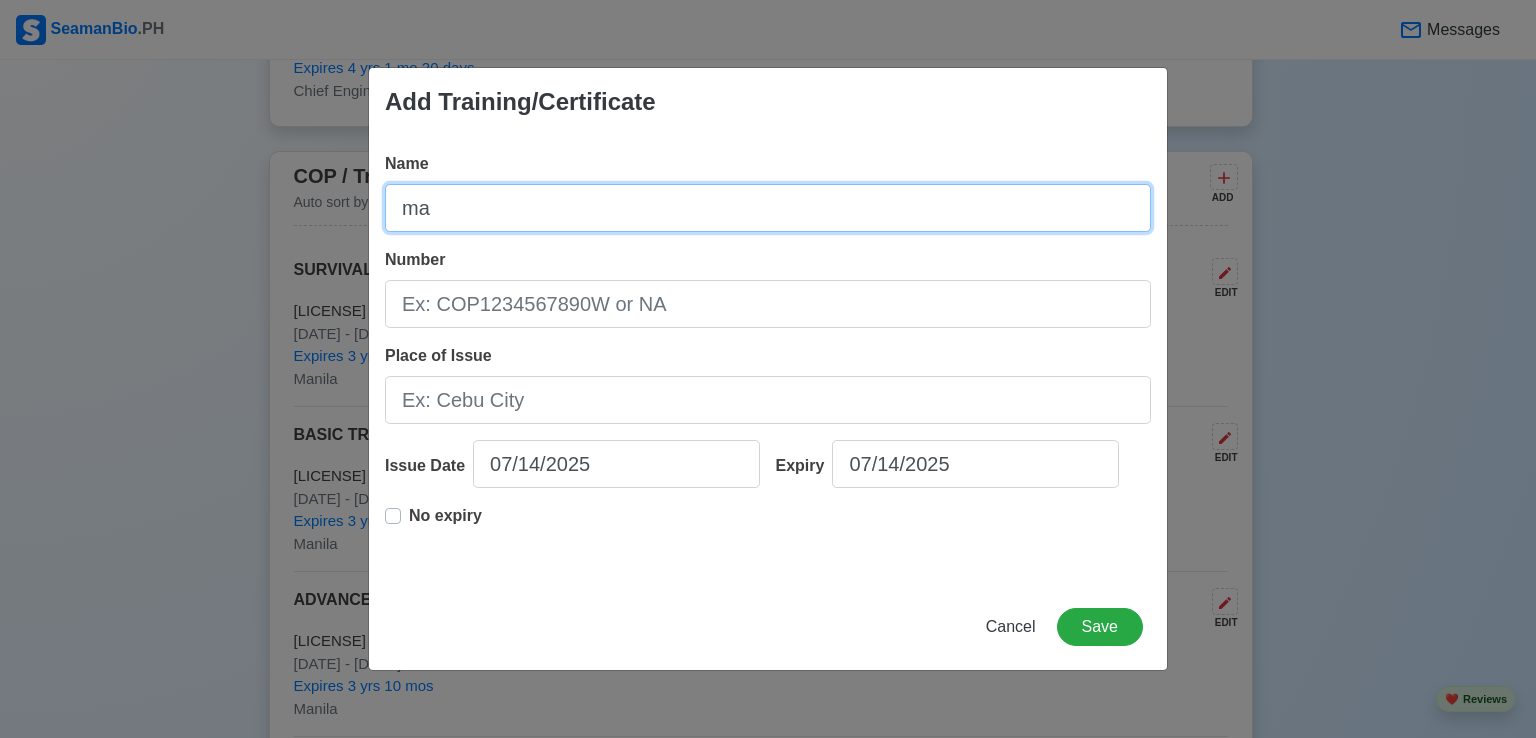 type on "m" 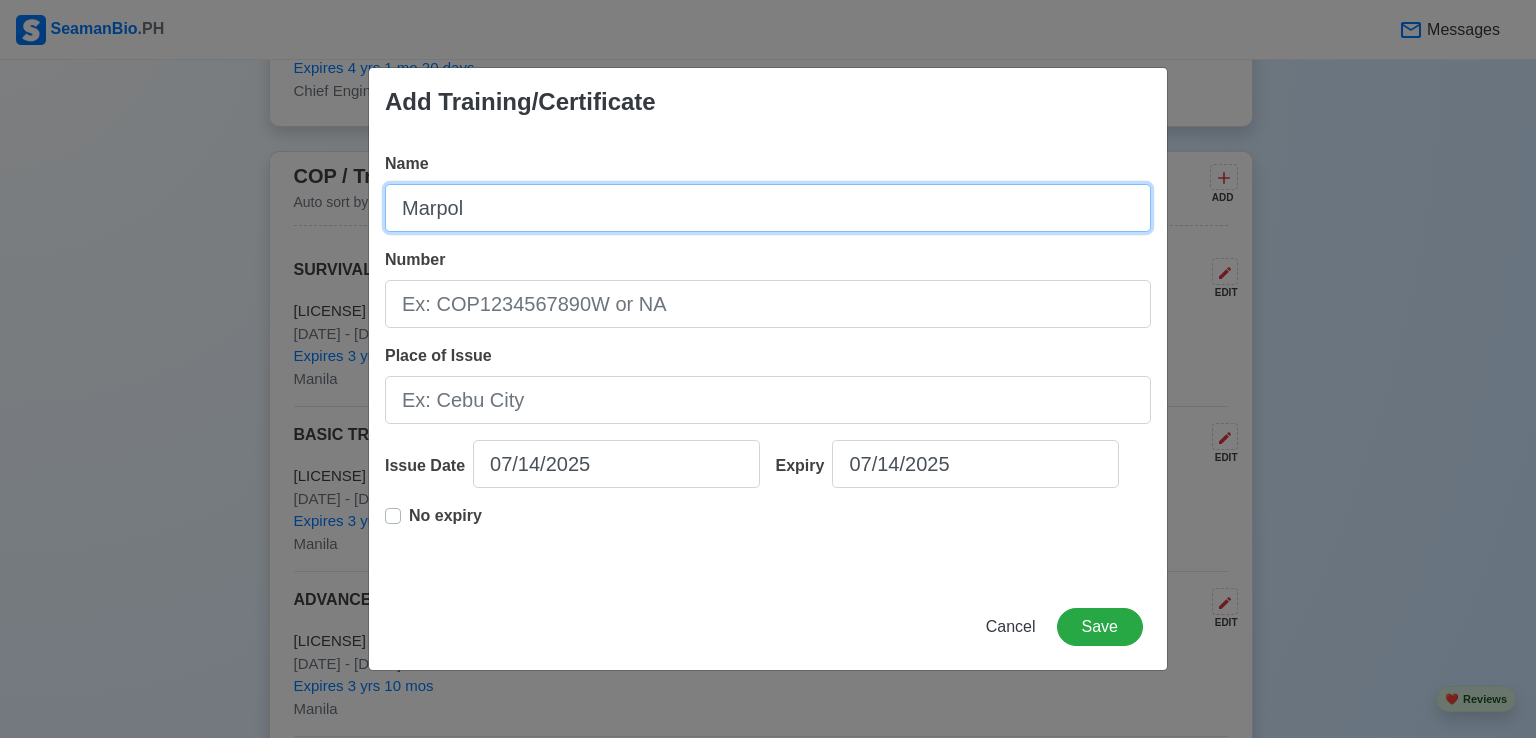 type on "Marpol" 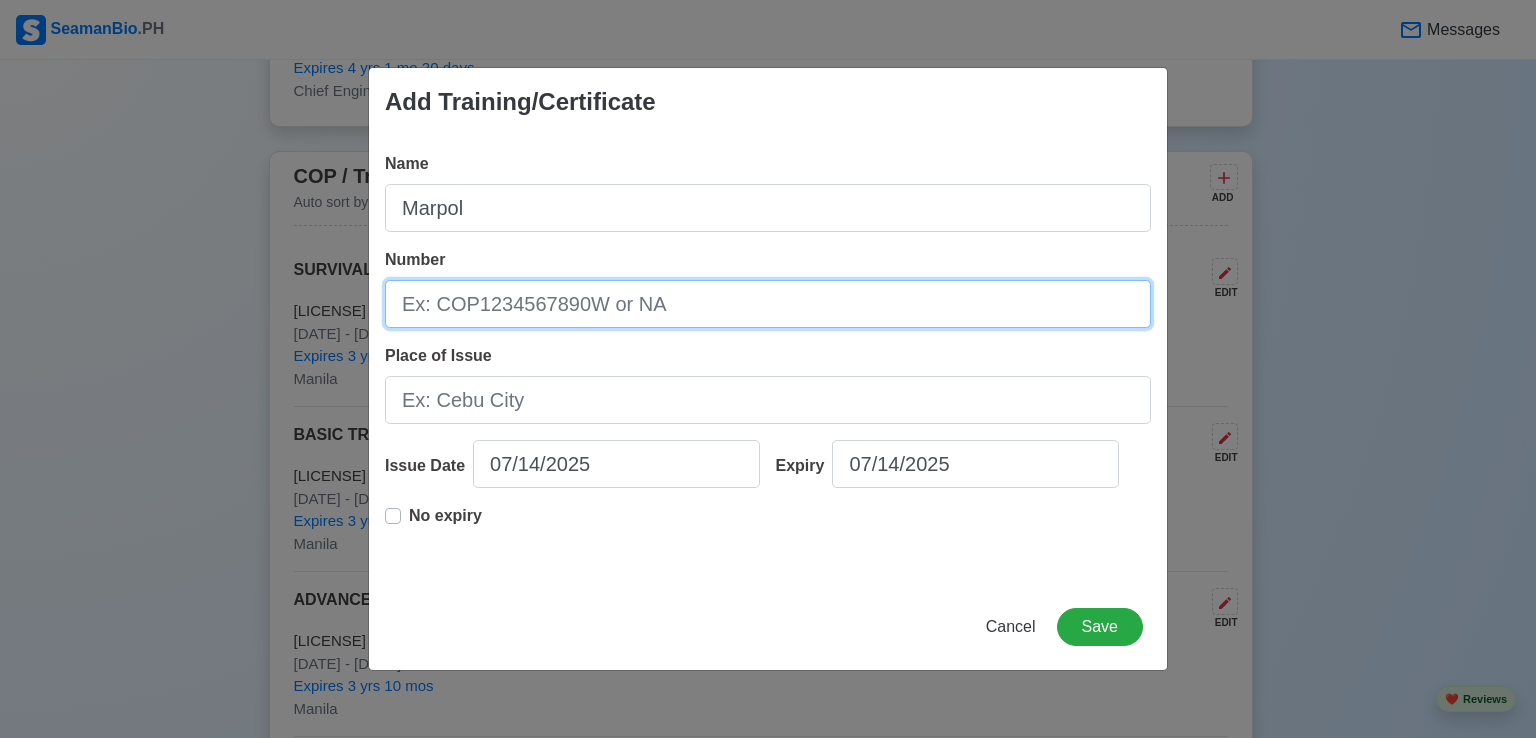 click on "Number" at bounding box center [768, 304] 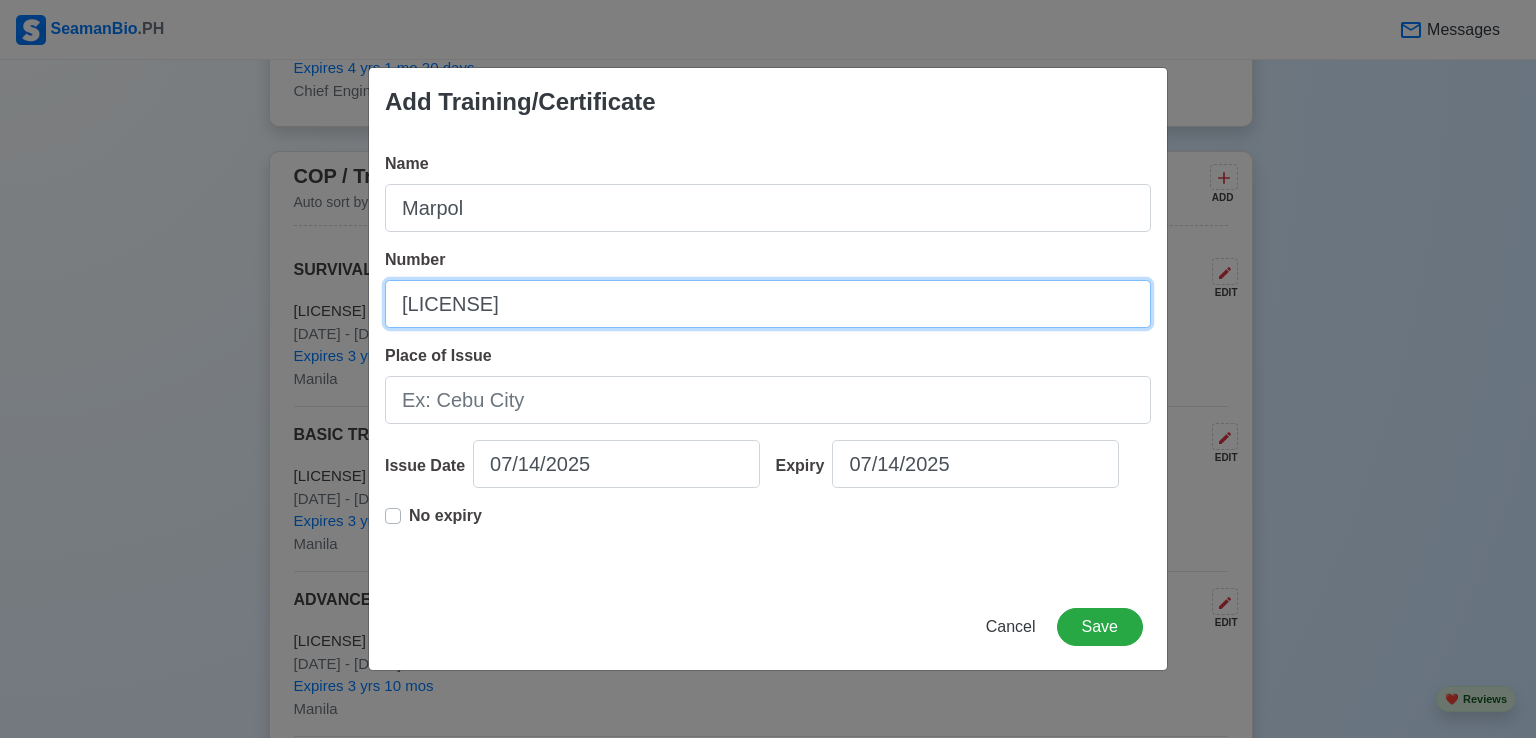 type on "[LICENSE]" 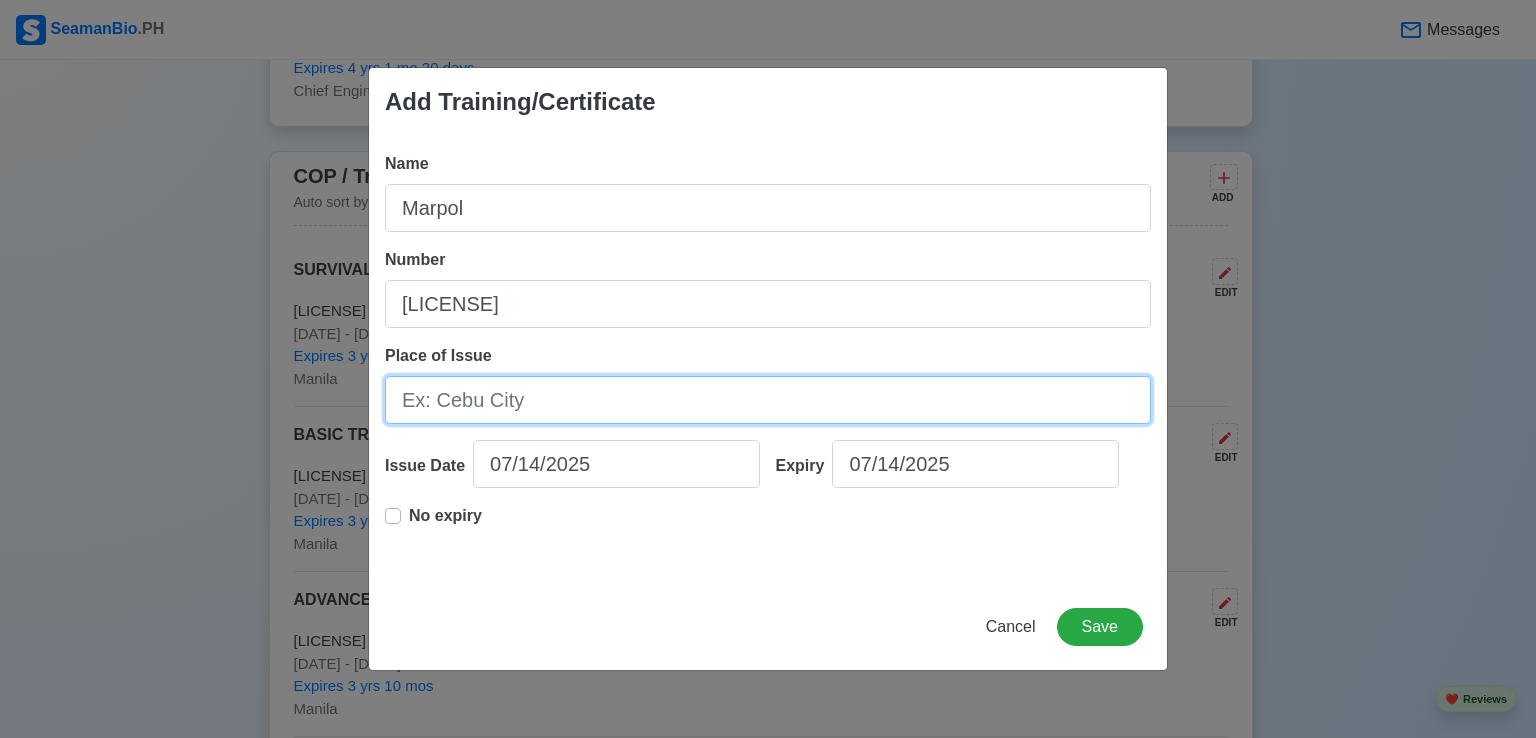 click on "Place of Issue" at bounding box center (768, 400) 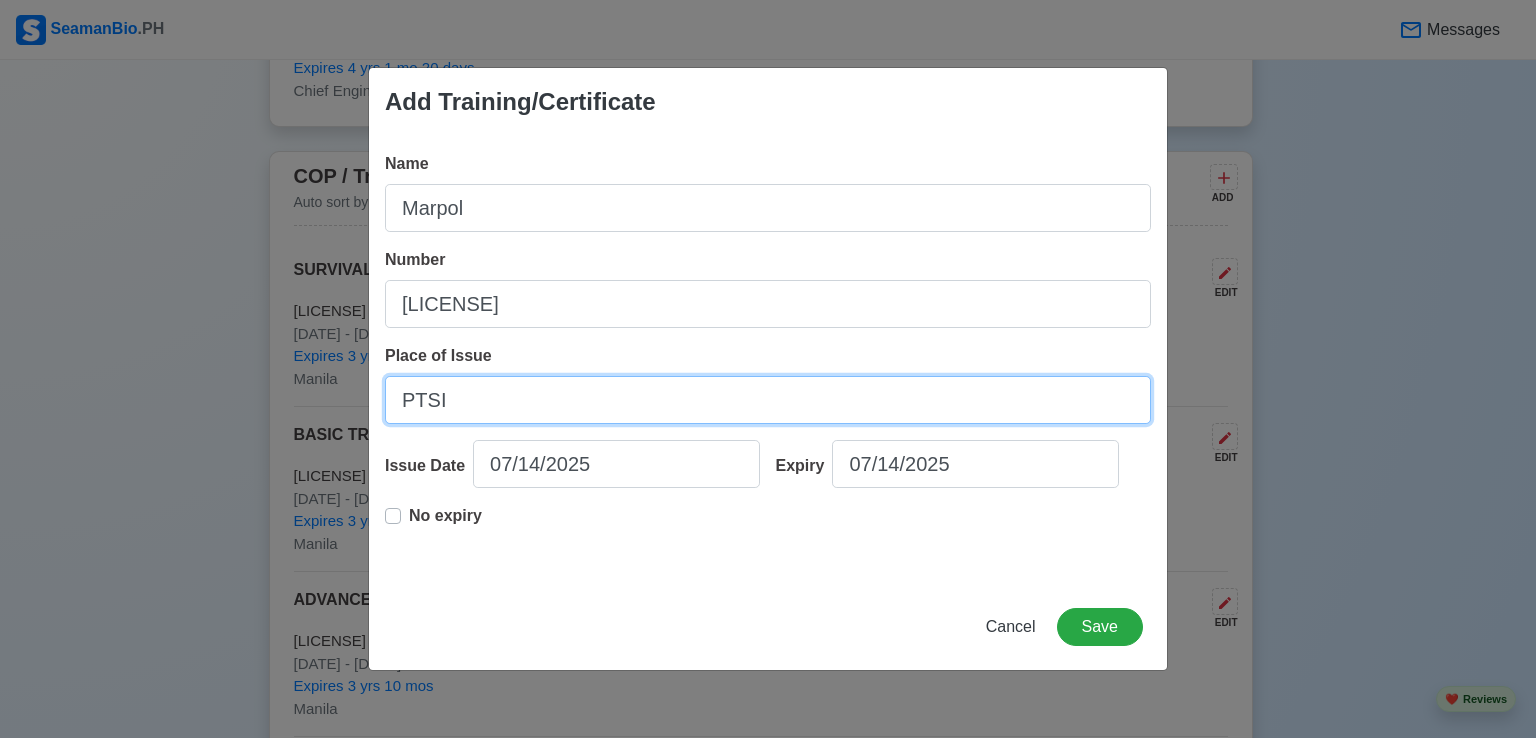 type on "PTSI" 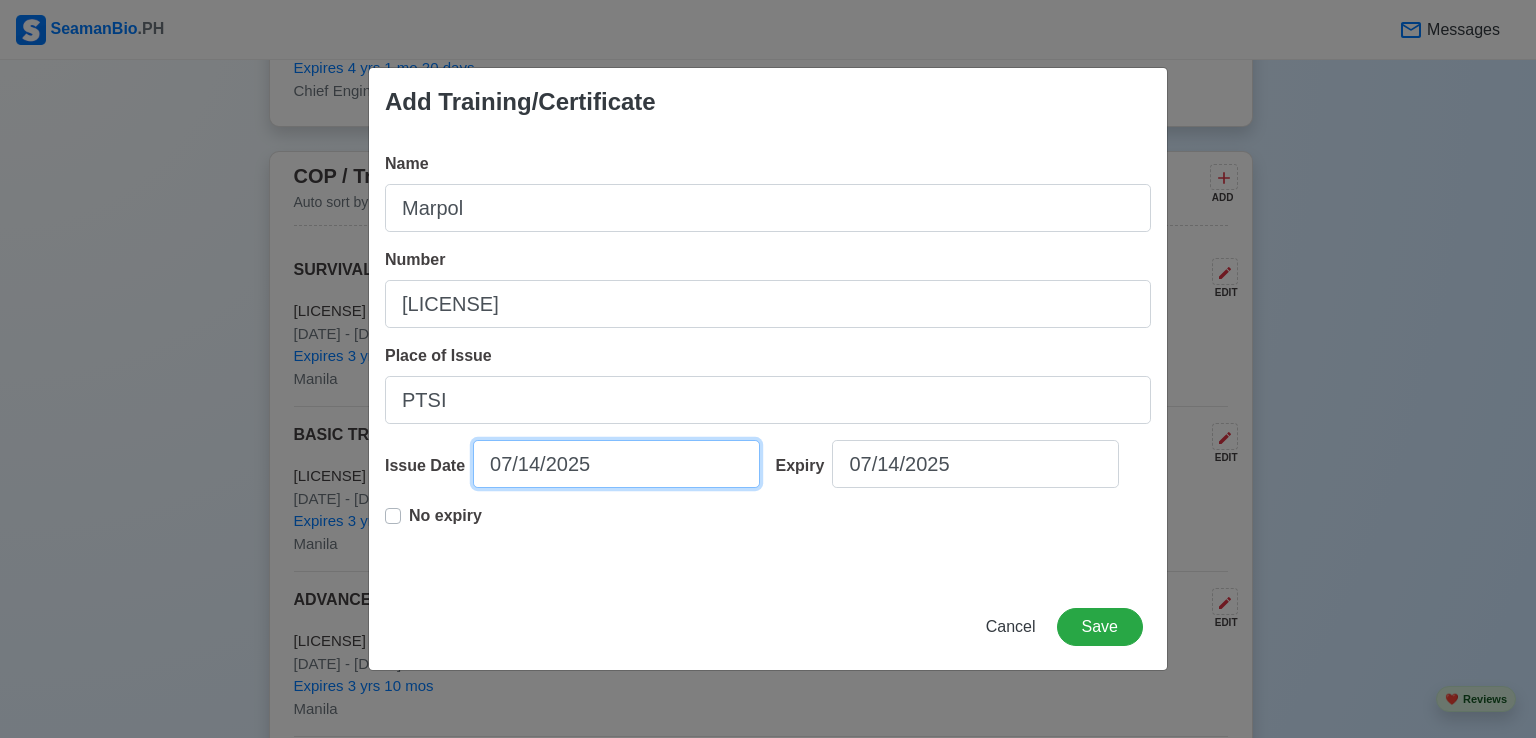 click on "07/14/2025" at bounding box center (616, 464) 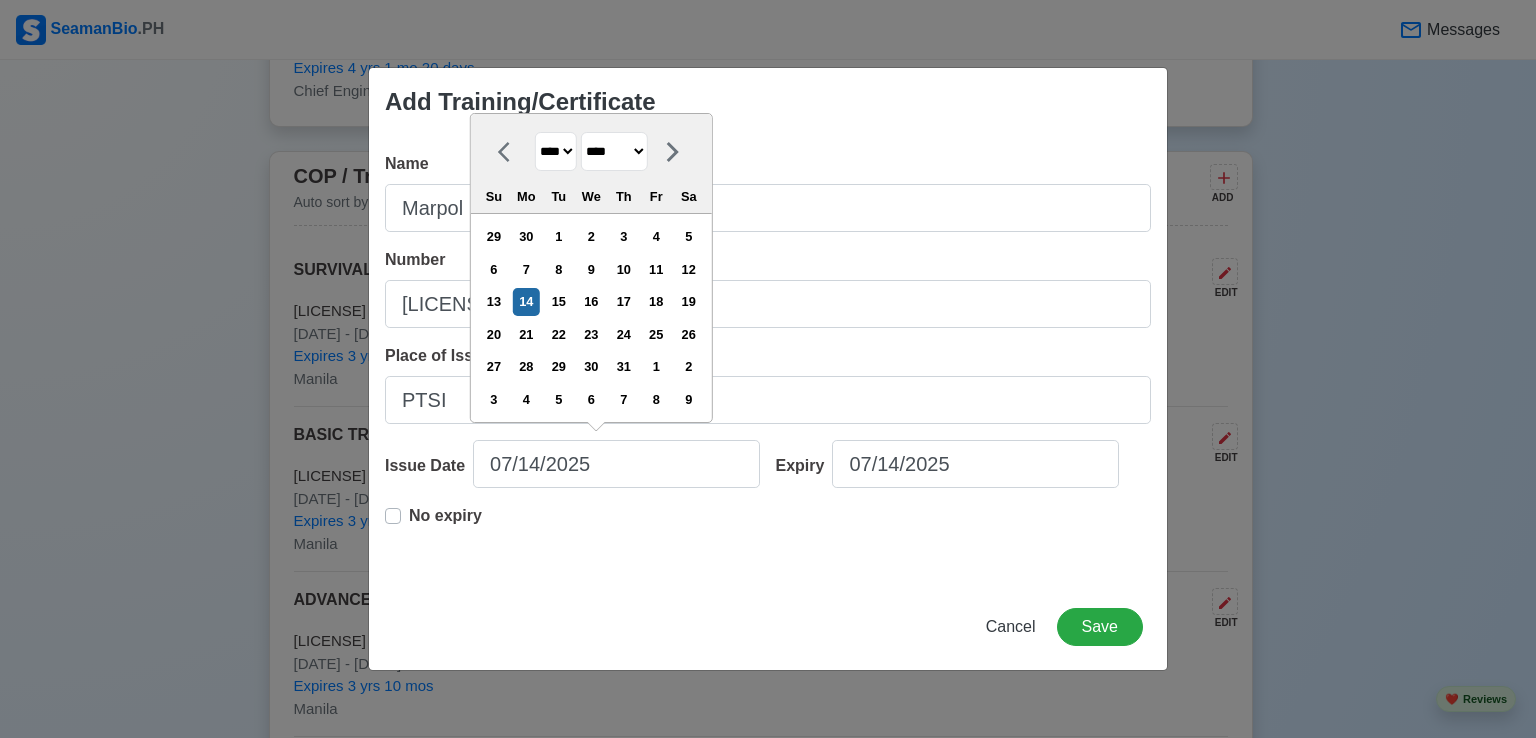click on "**** **** **** **** **** **** **** **** **** **** **** **** **** **** **** **** **** **** **** **** **** **** **** **** **** **** **** **** **** **** **** **** **** **** **** **** **** **** **** **** **** **** **** **** **** **** **** **** **** **** **** **** **** **** **** **** **** **** **** **** **** **** **** **** **** **** **** **** **** **** **** **** **** **** **** **** **** **** **** **** **** **** **** **** **** **** **** **** **** **** **** **** **** **** **** **** **** **** **** **** **** **** **** **** **** ****" at bounding box center (556, 151) 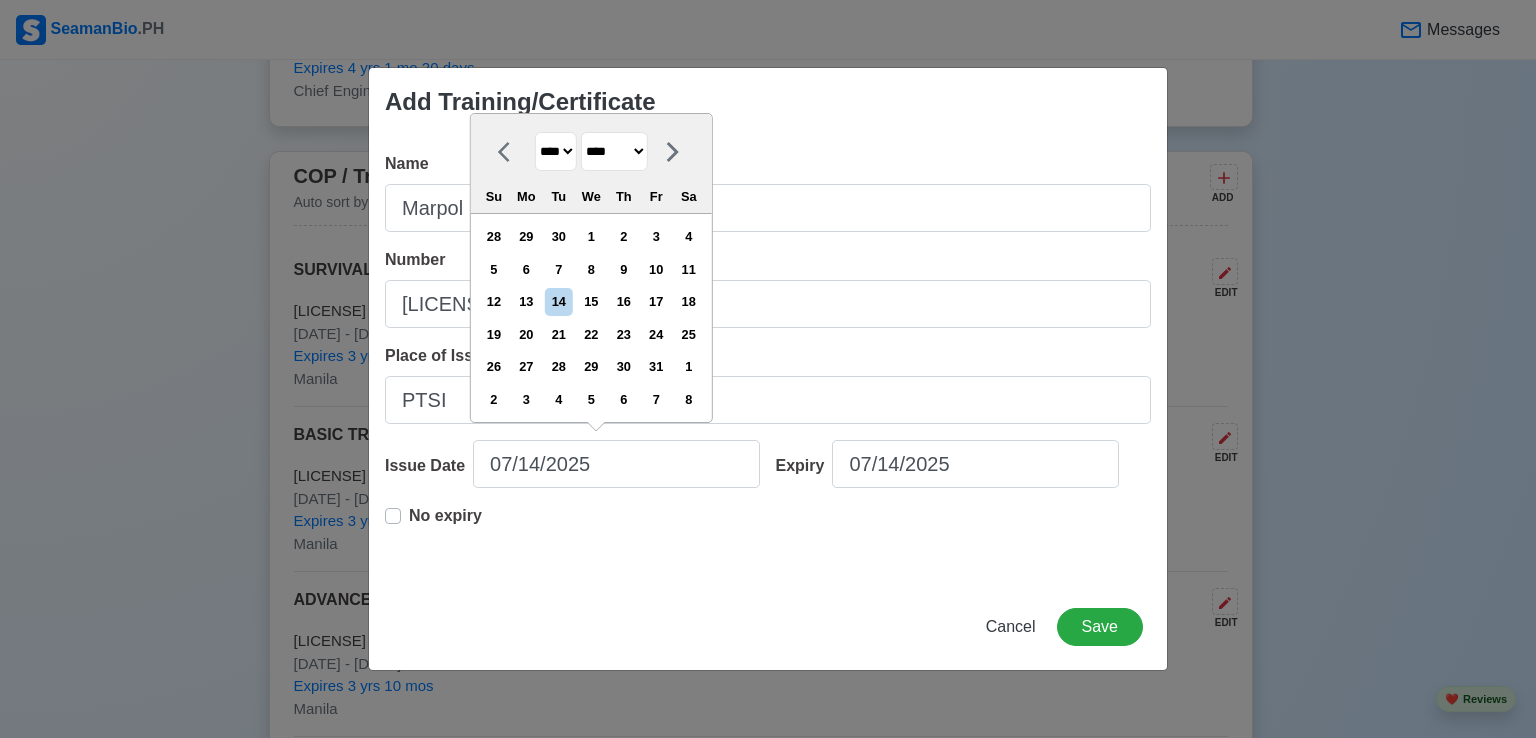 click on "******* ******** ***** ***** *** **** **** ****** ********* ******* ******** ********" at bounding box center (614, 151) 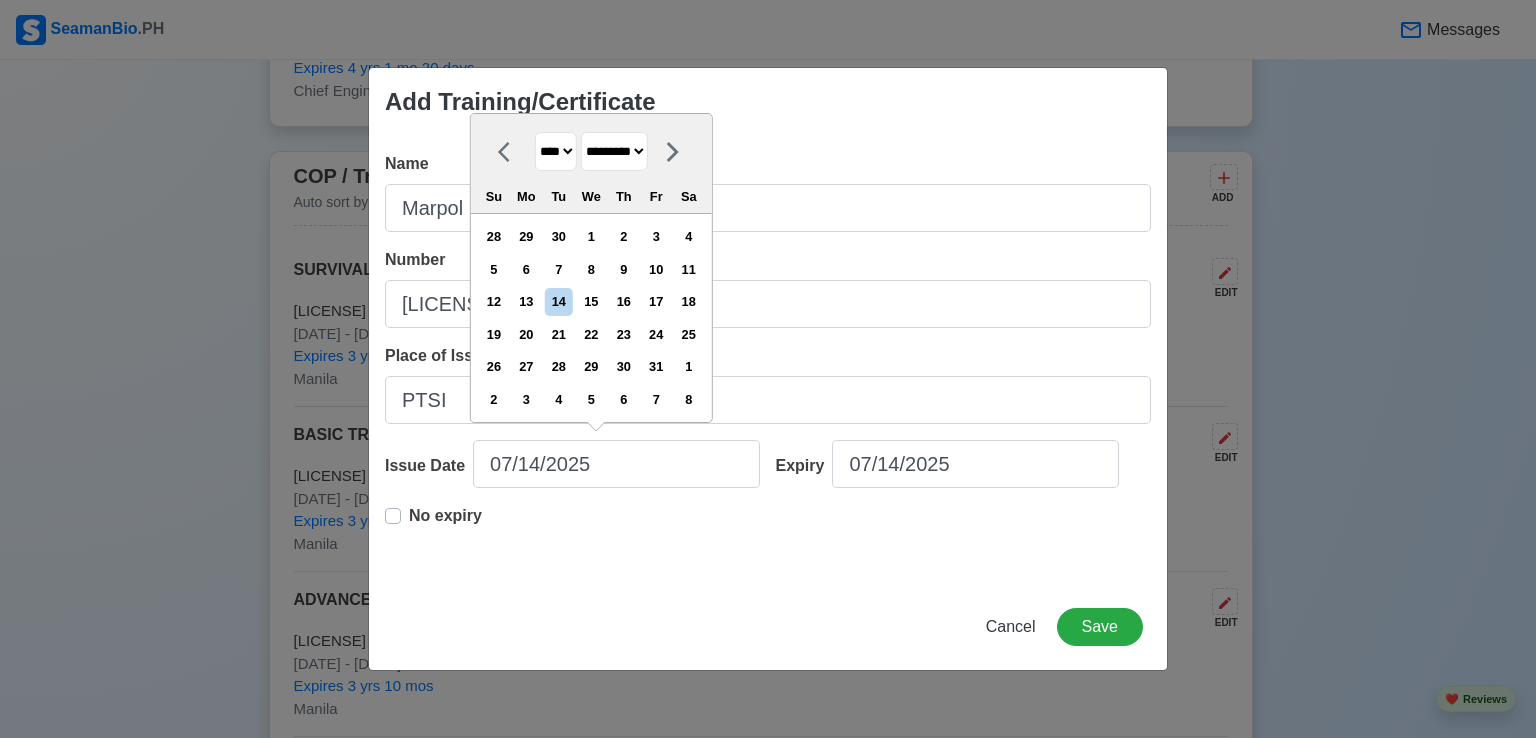 click on "******* ******** ***** ***** *** **** **** ****** ********* ******* ******** ********" at bounding box center [614, 151] 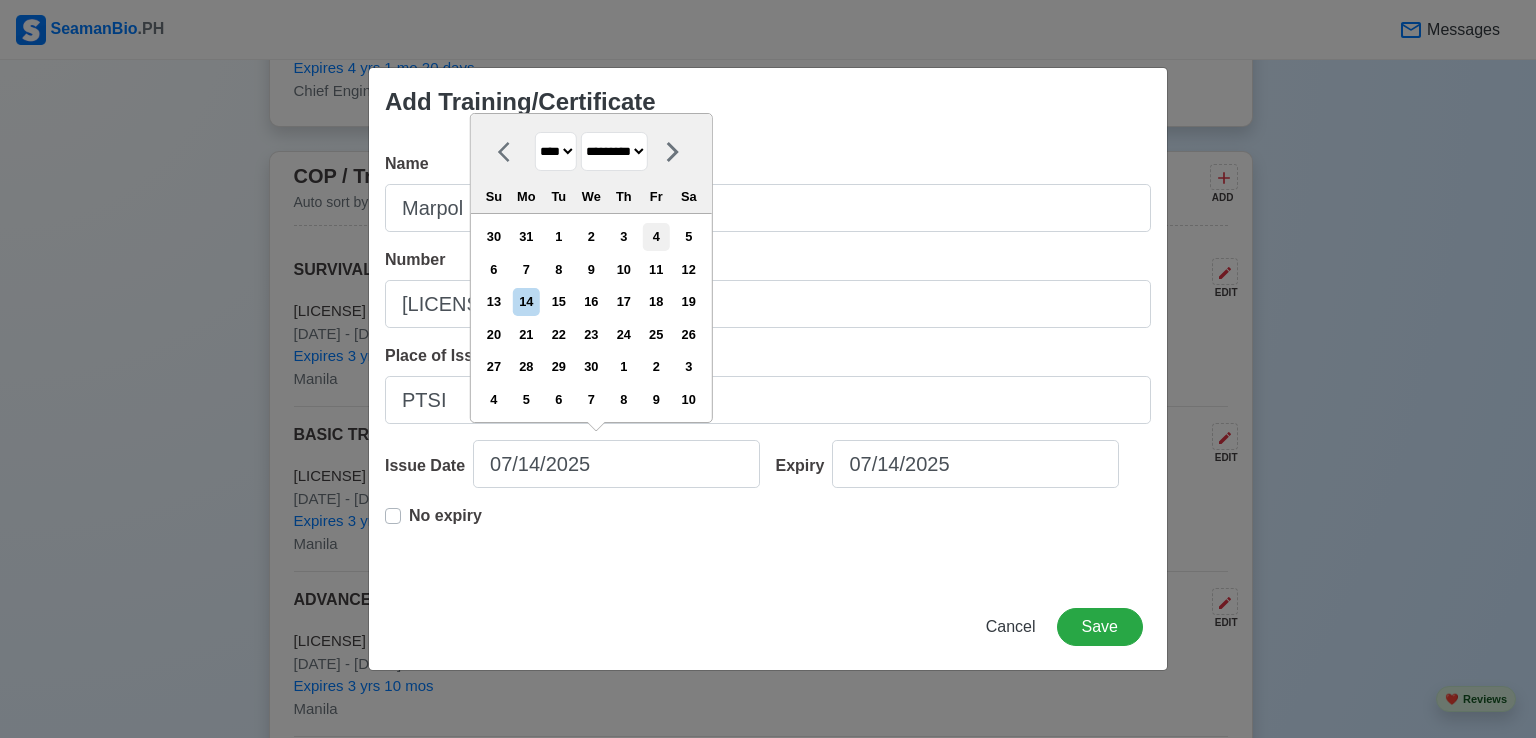 click on "4" at bounding box center (656, 236) 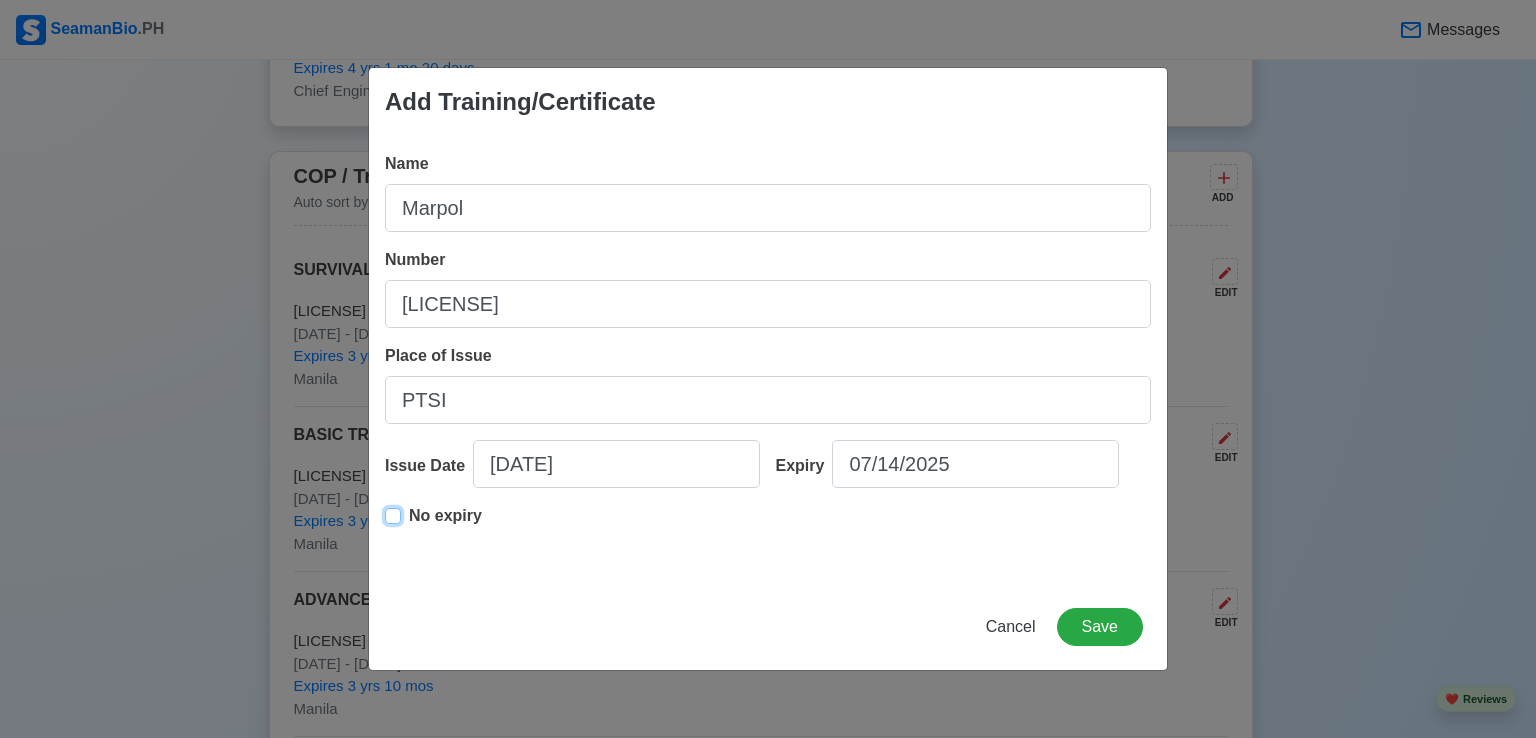 type on "[DATE]" 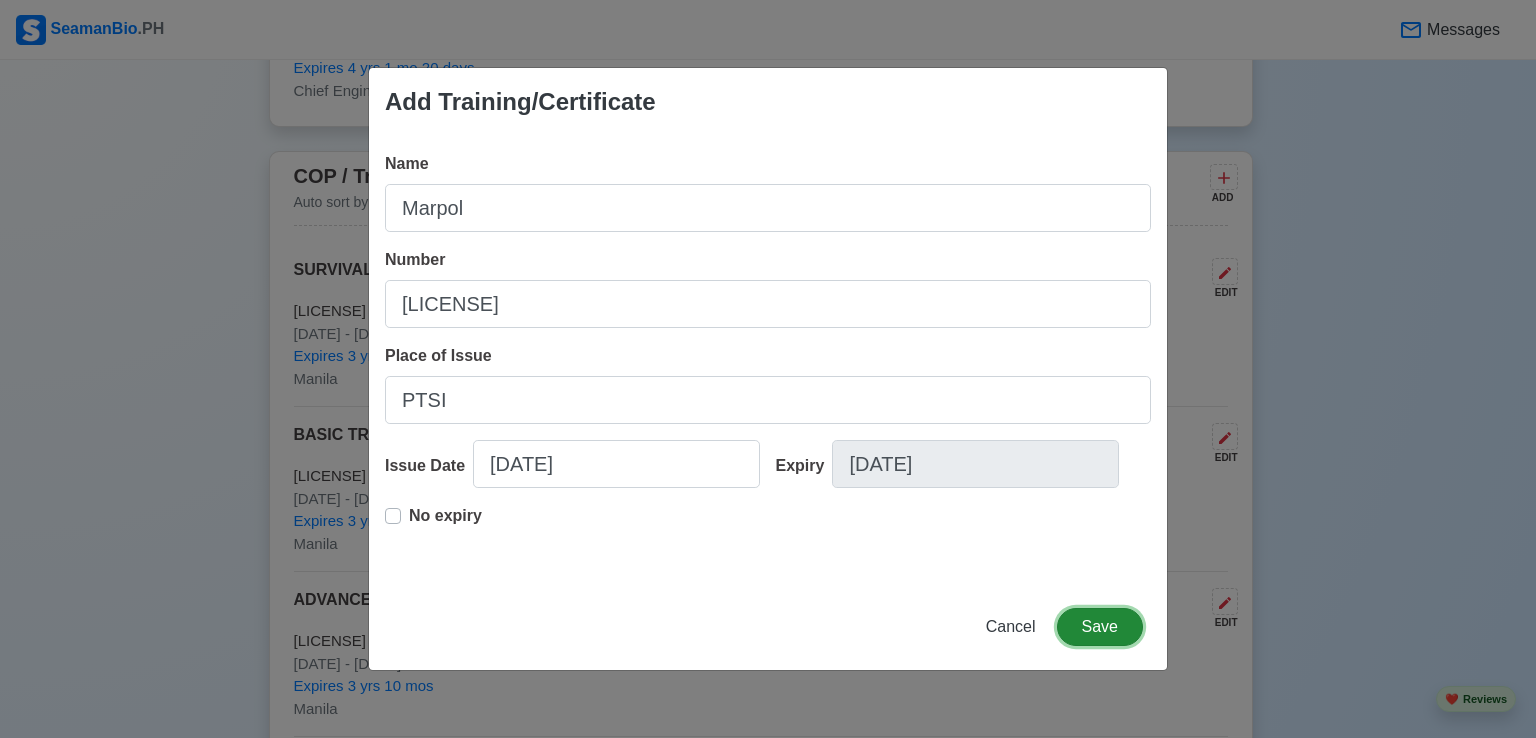 click on "Save" at bounding box center (1100, 627) 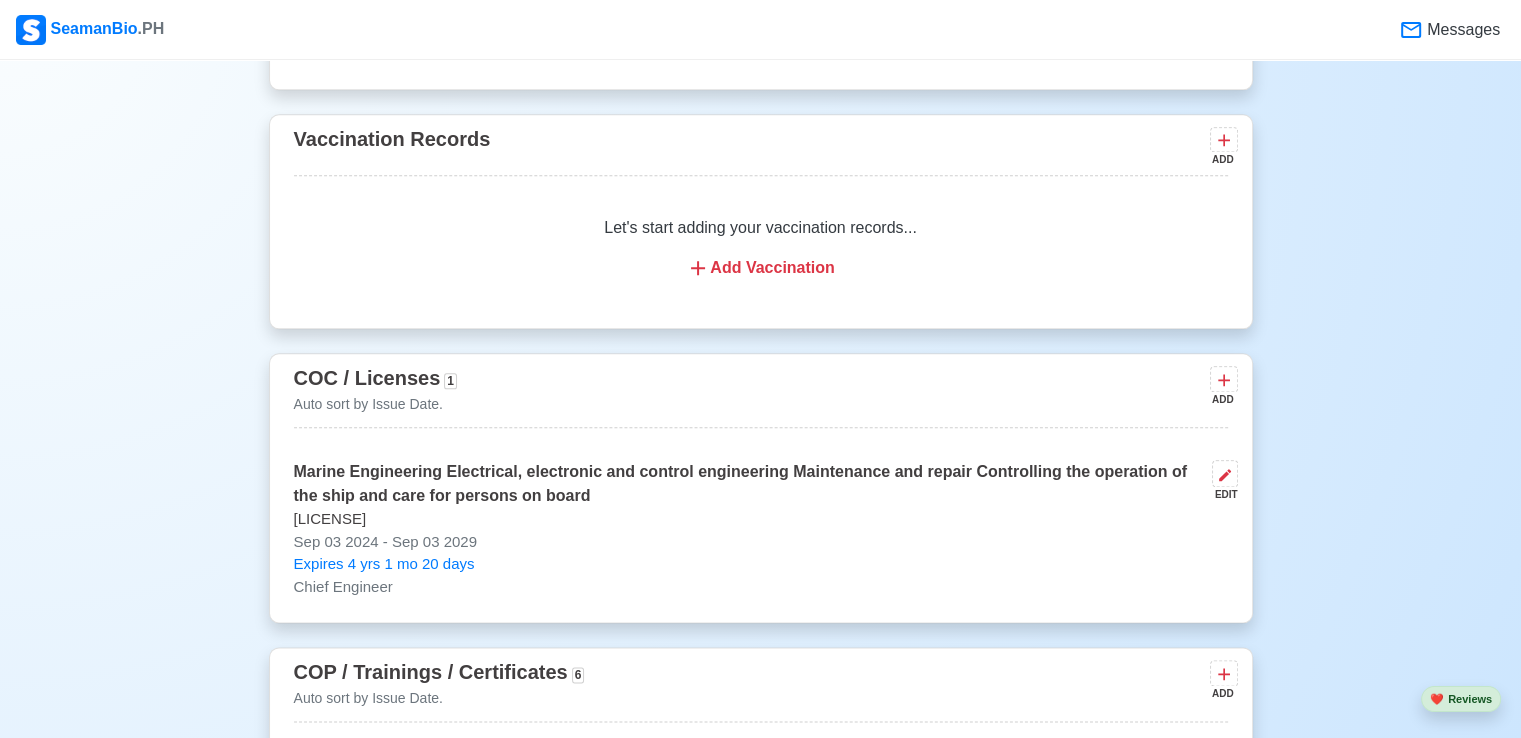 scroll, scrollTop: 2300, scrollLeft: 0, axis: vertical 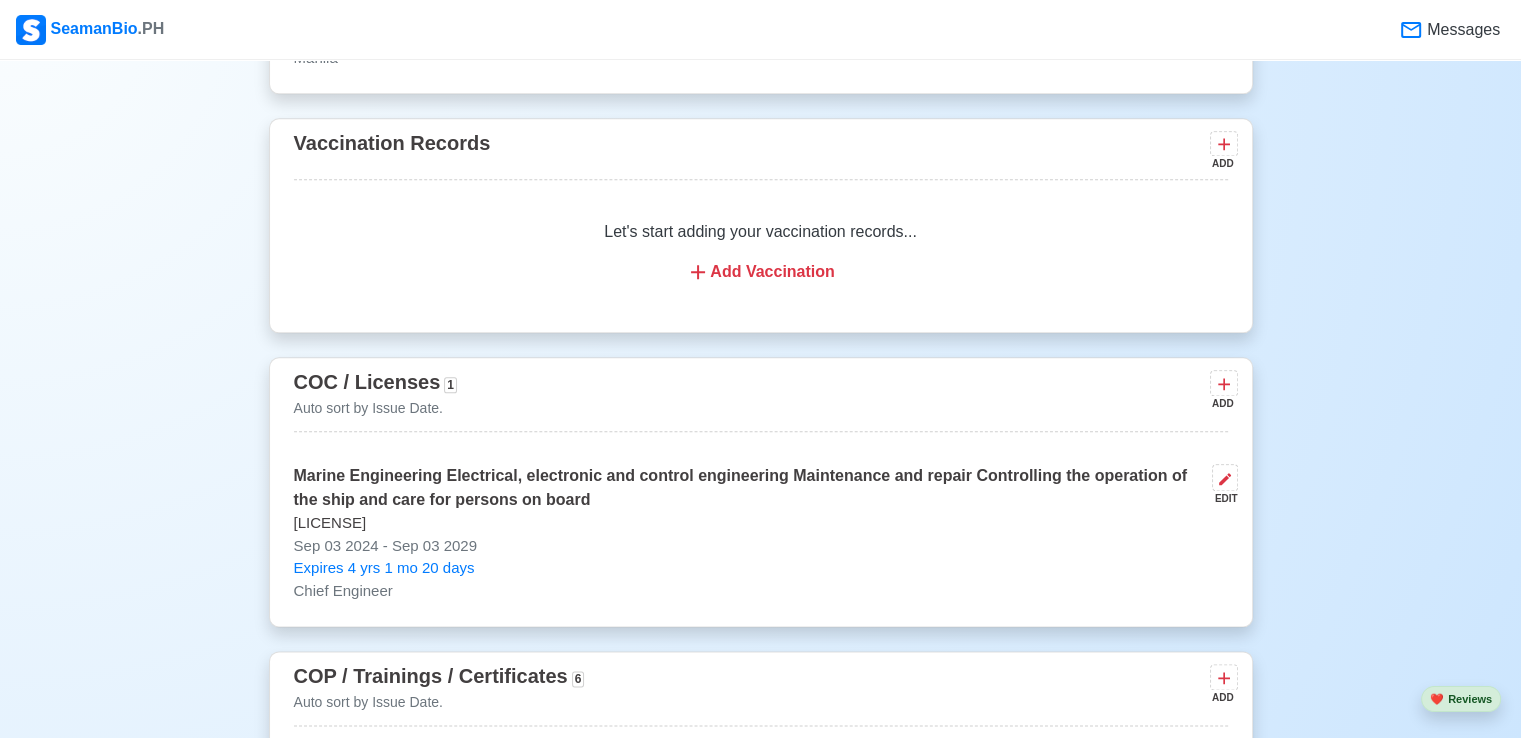 click on "Let's start adding your vaccination records...  Add Vaccination" at bounding box center (761, 252) 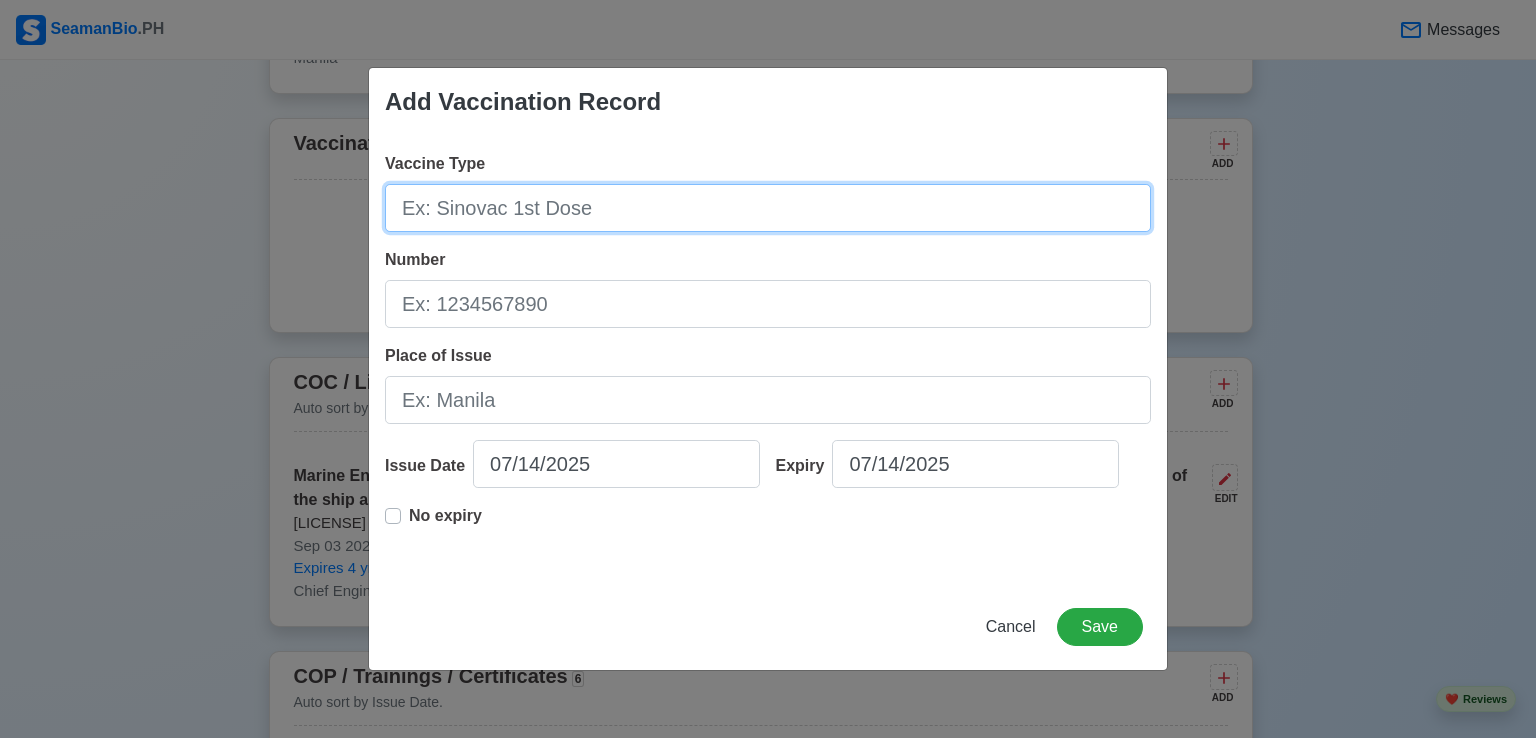 click on "Vaccine Type" at bounding box center [768, 208] 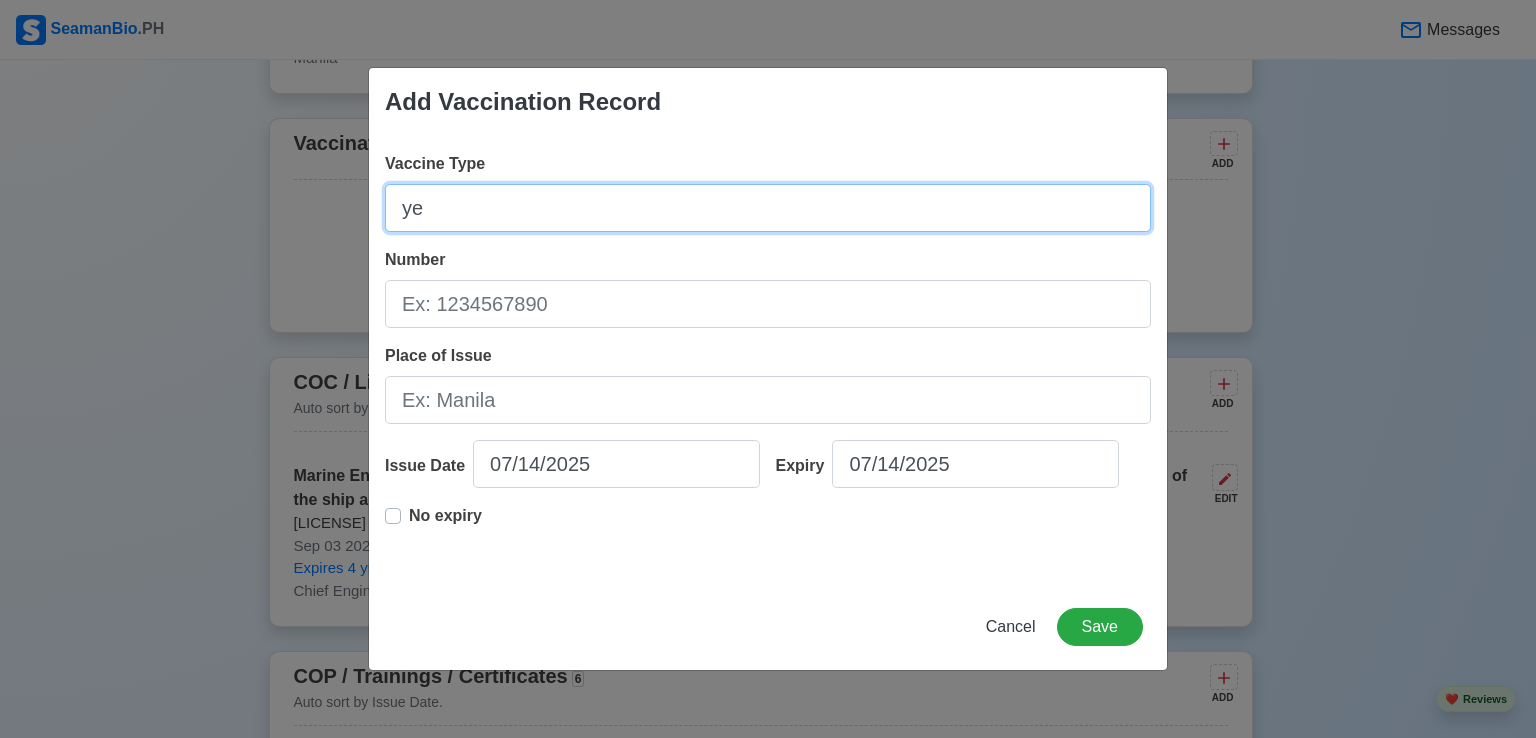 type on "y" 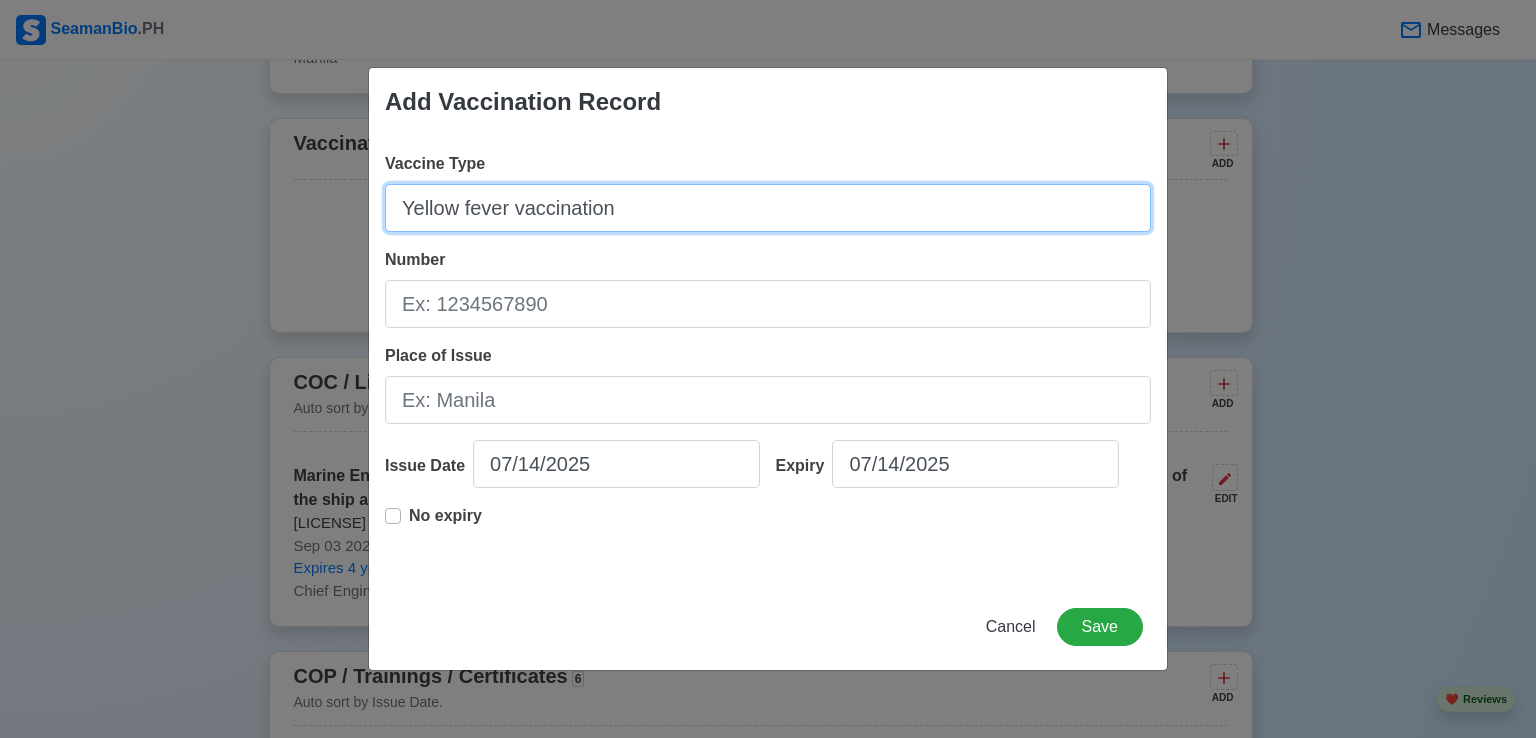 type on "Yellow fever vaccination" 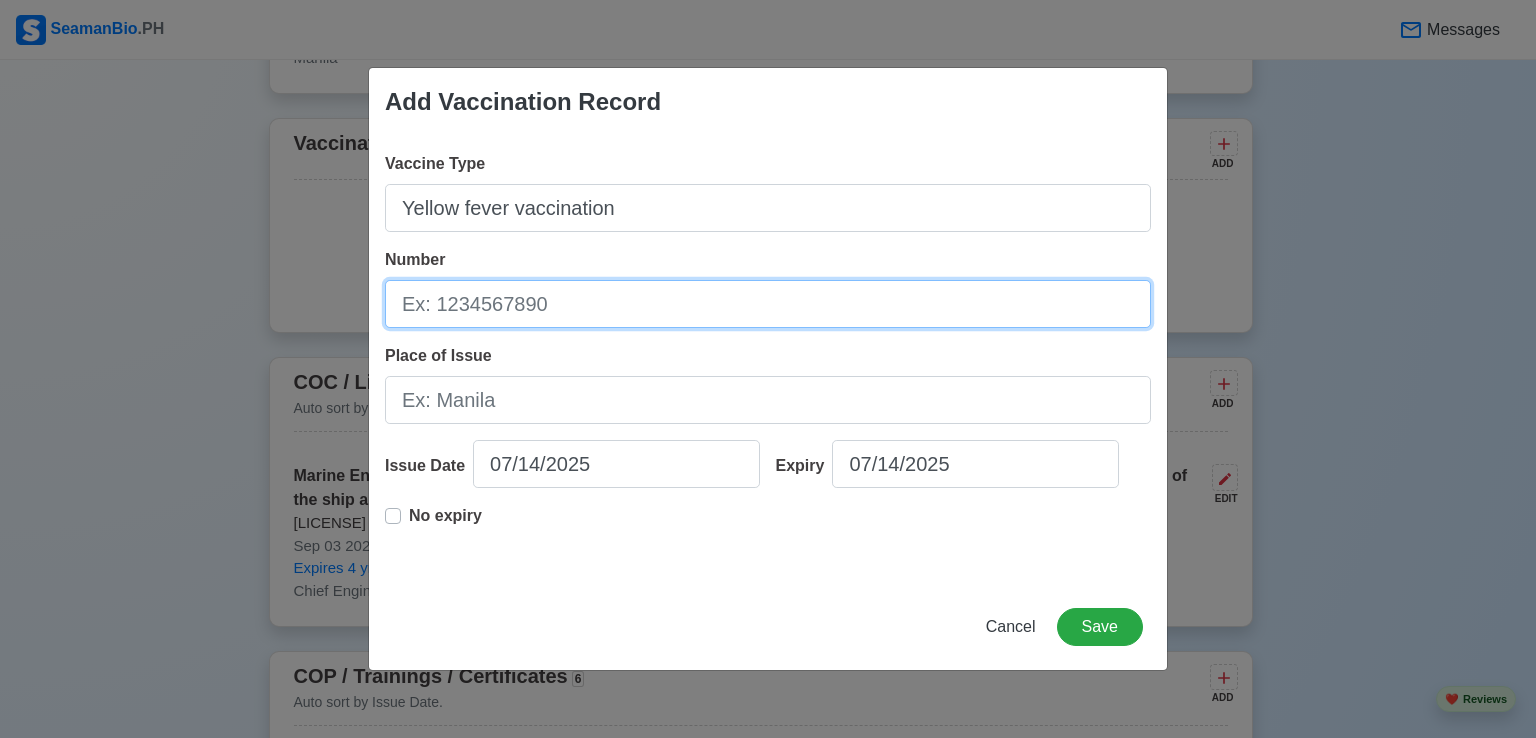 click on "Number" at bounding box center (768, 304) 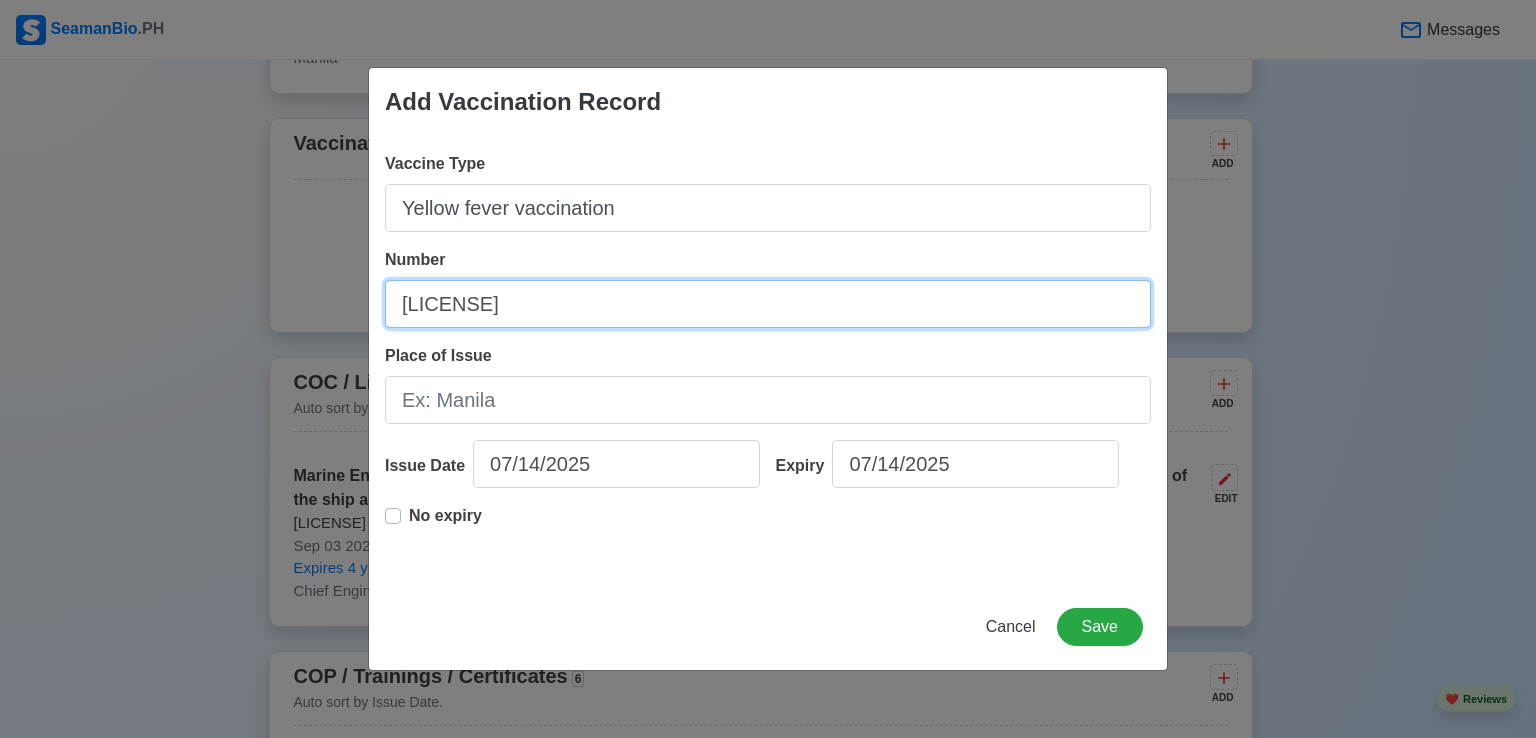 type on "[LICENSE]" 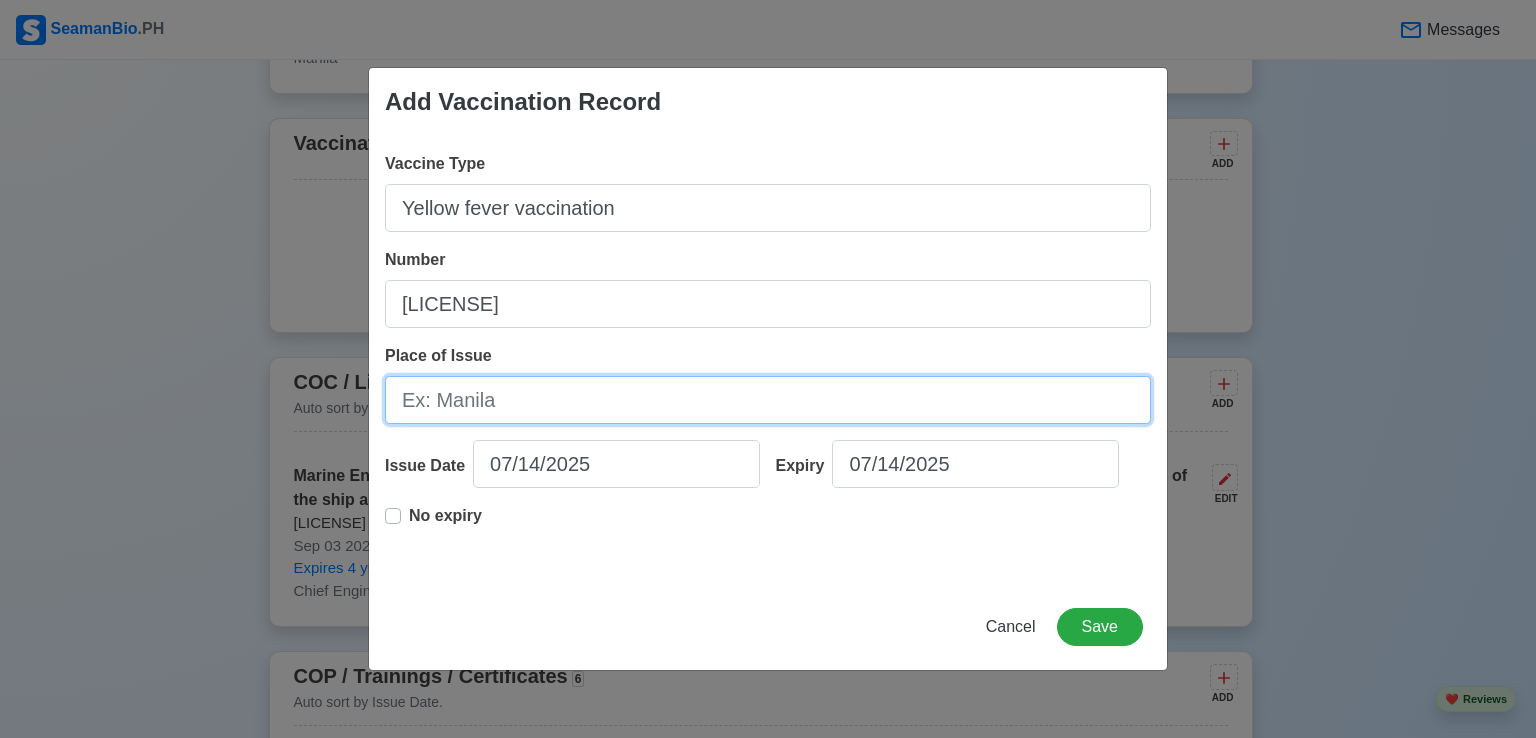 click on "Place of Issue" at bounding box center (768, 400) 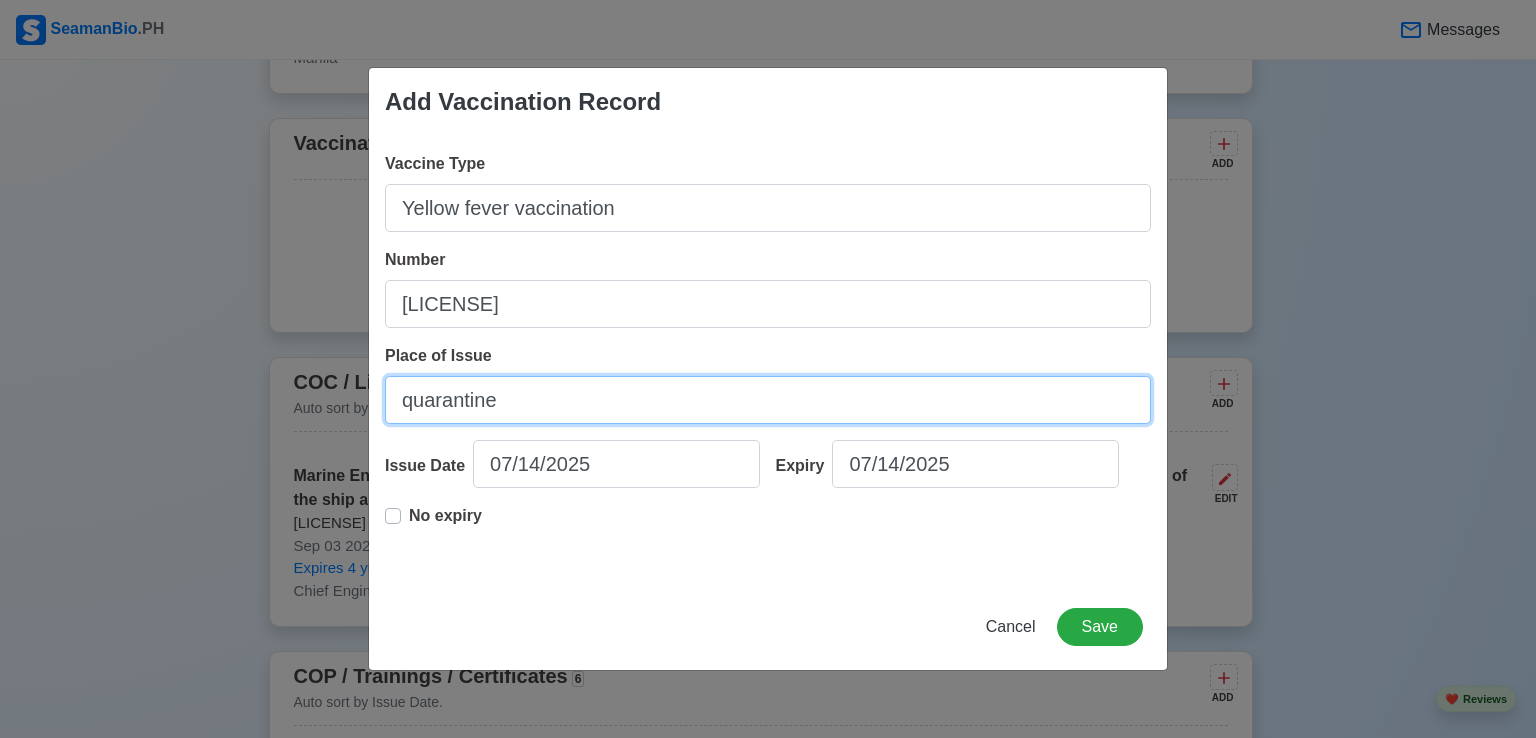 click on "quarantine" at bounding box center [768, 400] 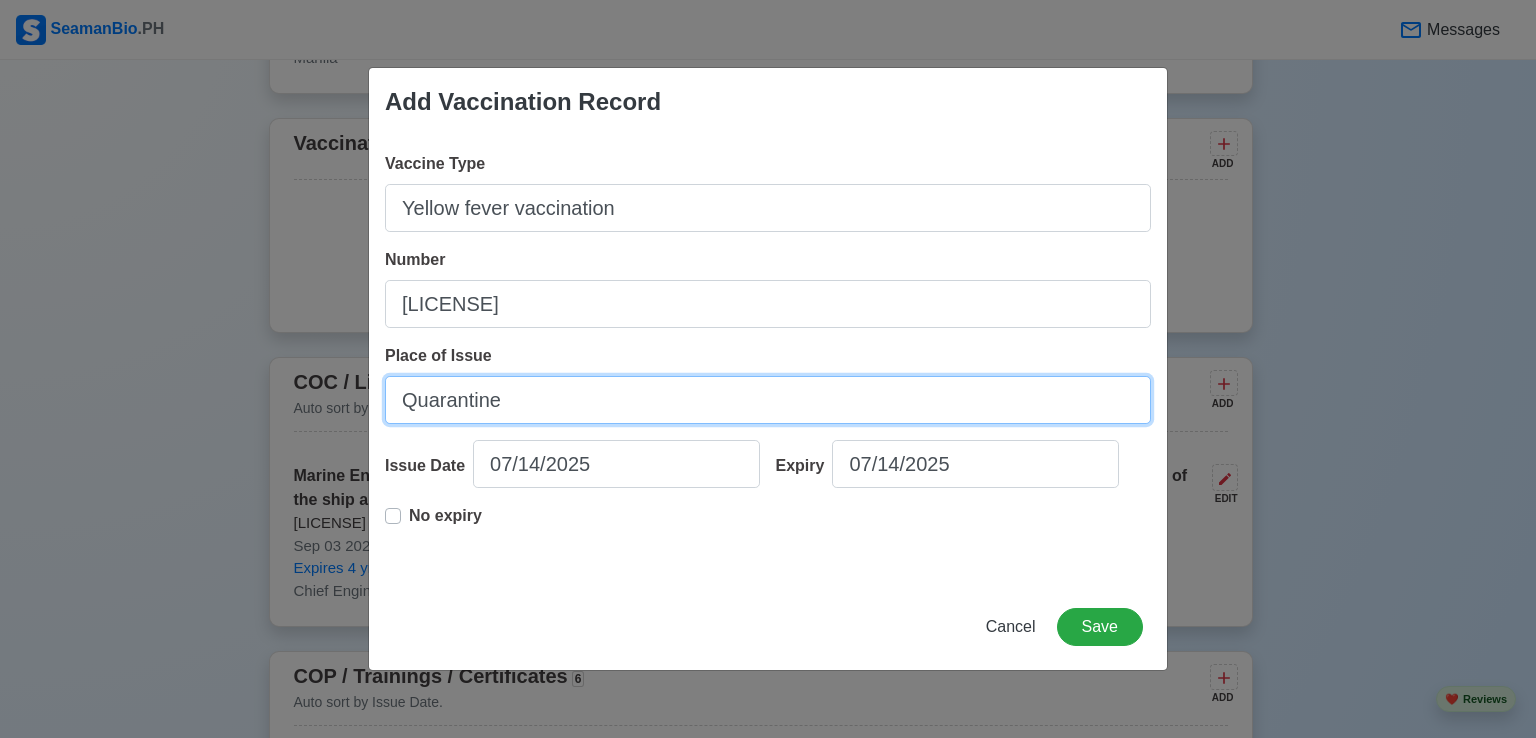 type on "Quarantine" 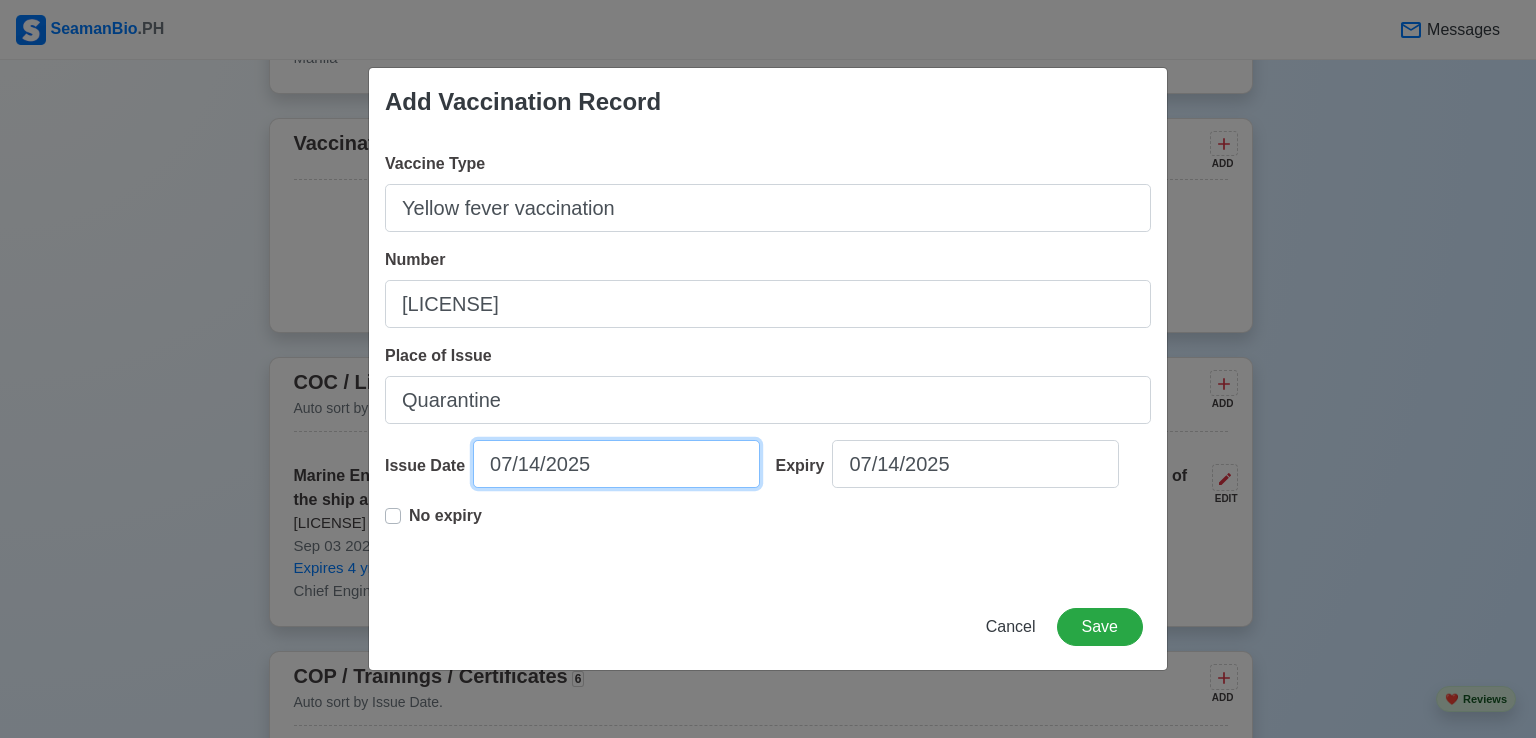 click on "07/14/2025" at bounding box center (616, 464) 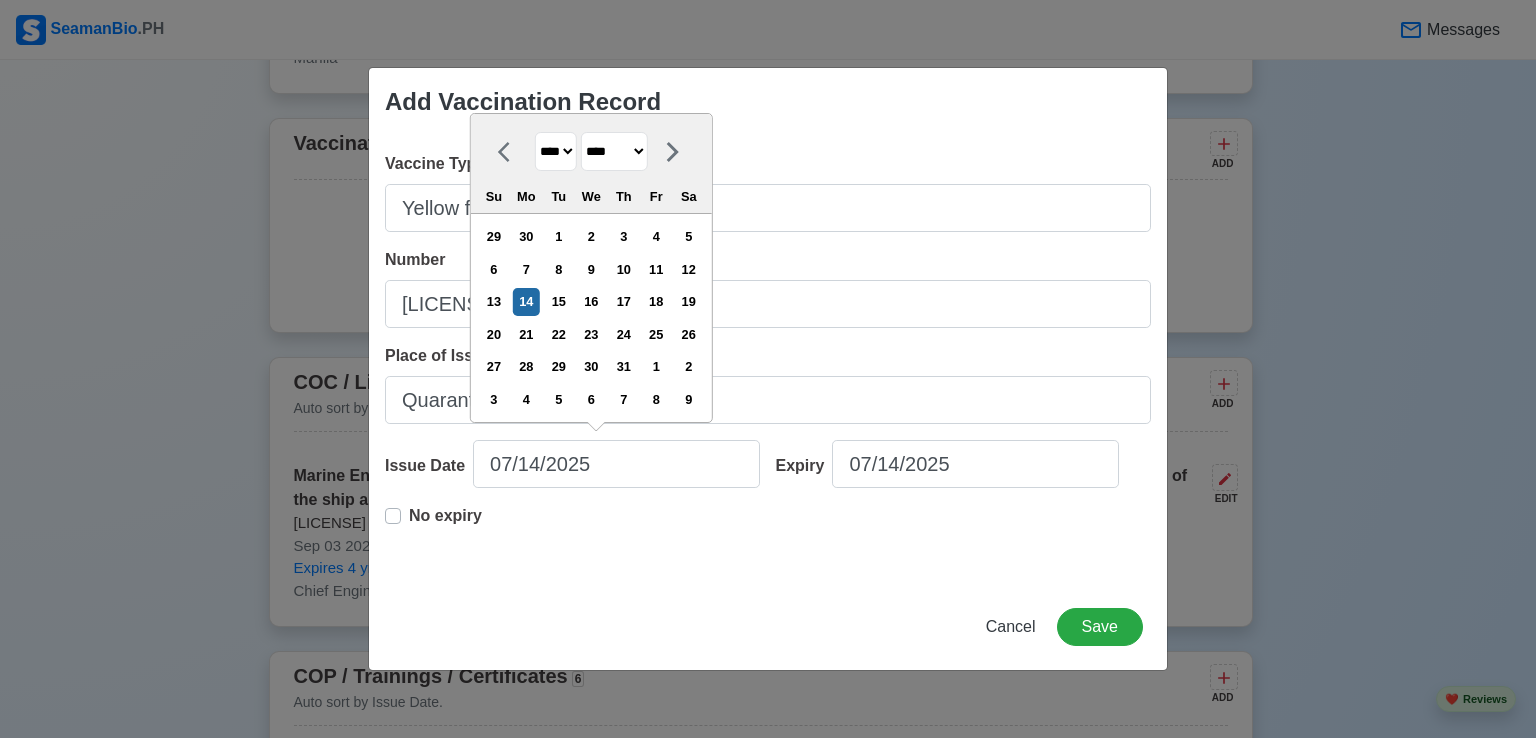 click on "**** **** **** **** **** **** **** **** **** **** **** **** **** **** **** **** **** **** **** **** **** **** **** **** **** **** **** **** **** **** **** **** **** **** **** **** **** **** **** **** **** **** **** **** **** **** **** **** **** **** **** **** **** **** **** **** **** **** **** **** **** **** **** **** **** **** **** **** **** **** **** **** **** **** **** **** **** **** **** **** **** **** **** **** **** **** **** **** **** **** **** **** **** **** **** **** **** **** **** **** **** **** **** **** **** ****" at bounding box center [556, 151] 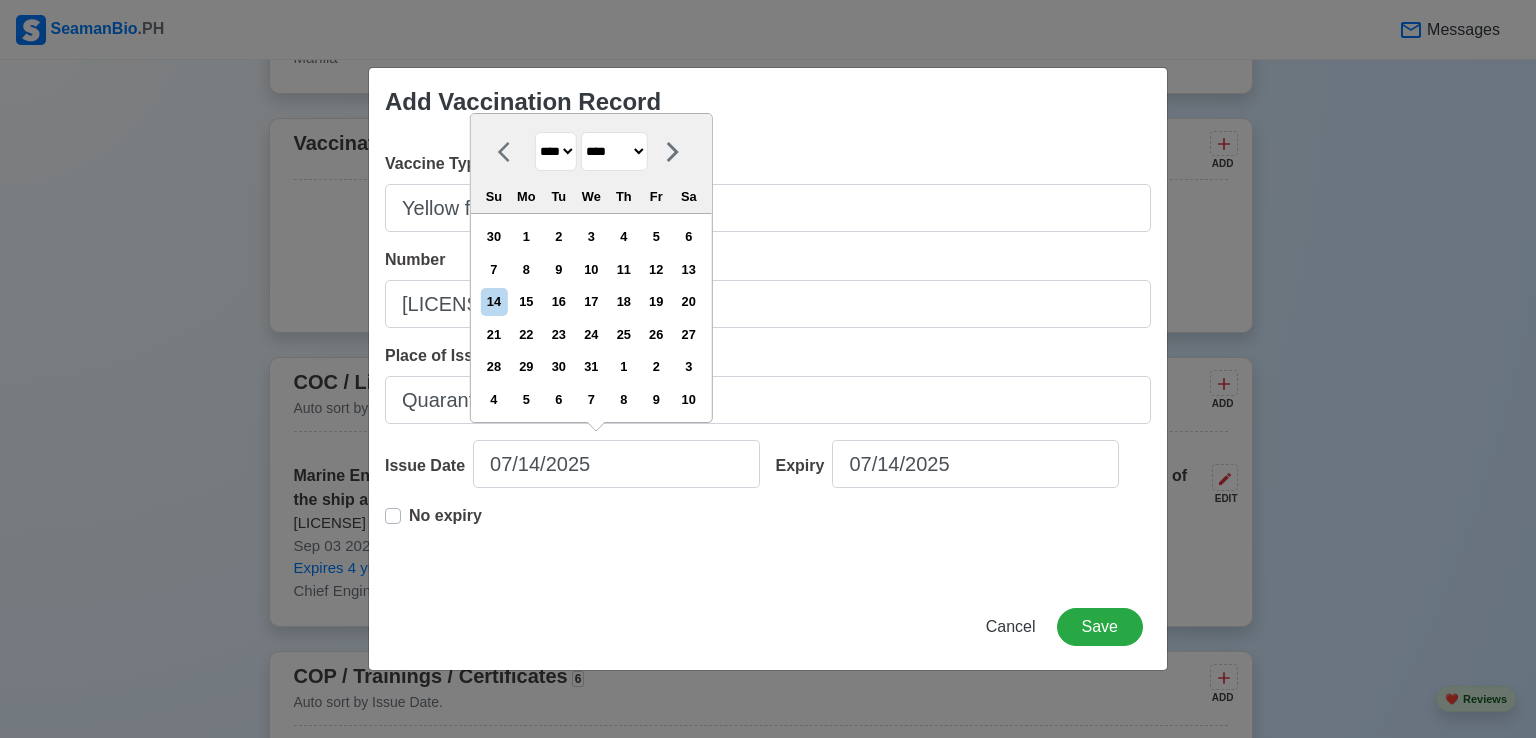 click on "******* ******** ***** ***** *** **** **** ****** ********* ******* ******** ********" at bounding box center (614, 151) 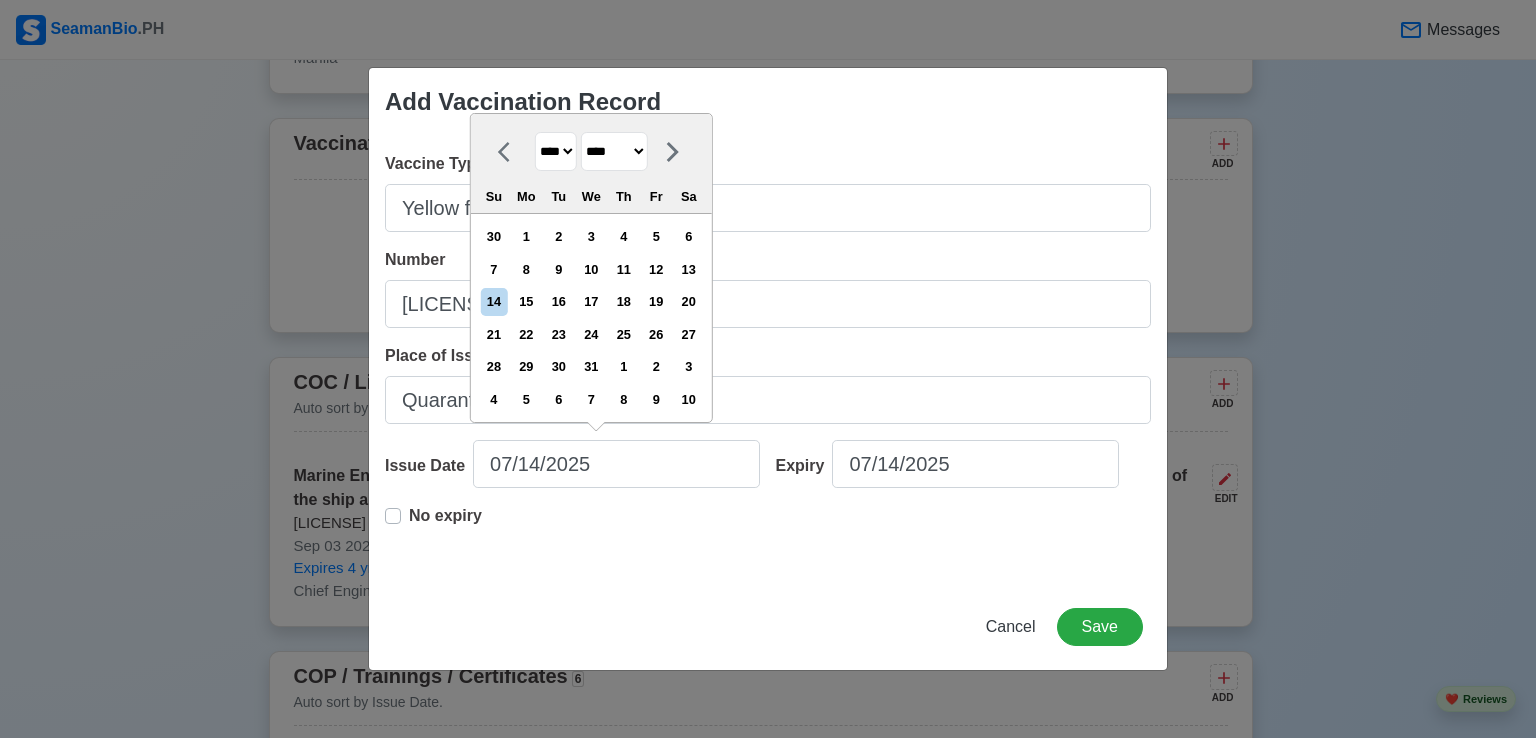 select on "***" 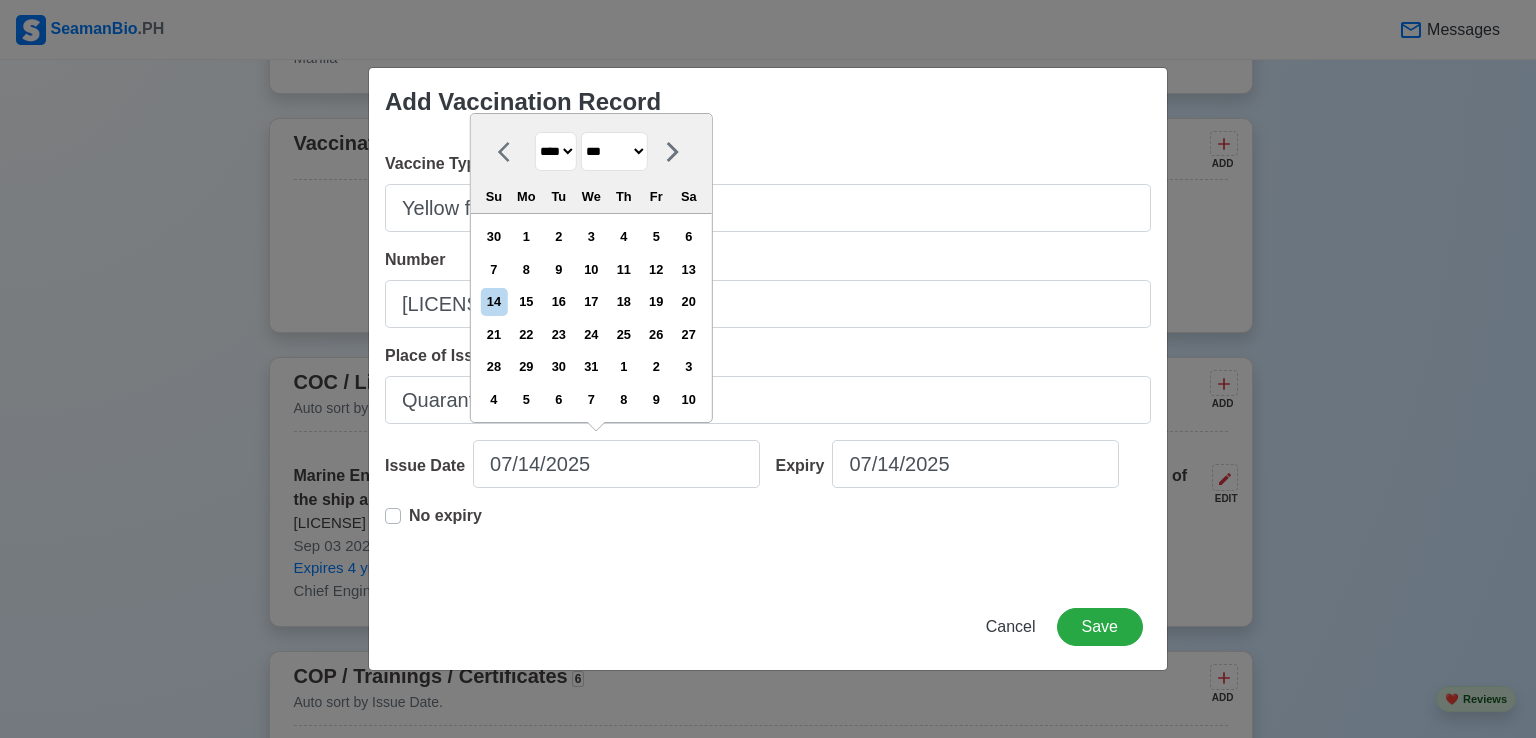 click on "******* ******** ***** ***** *** **** **** ****** ********* ******* ******** ********" at bounding box center [614, 151] 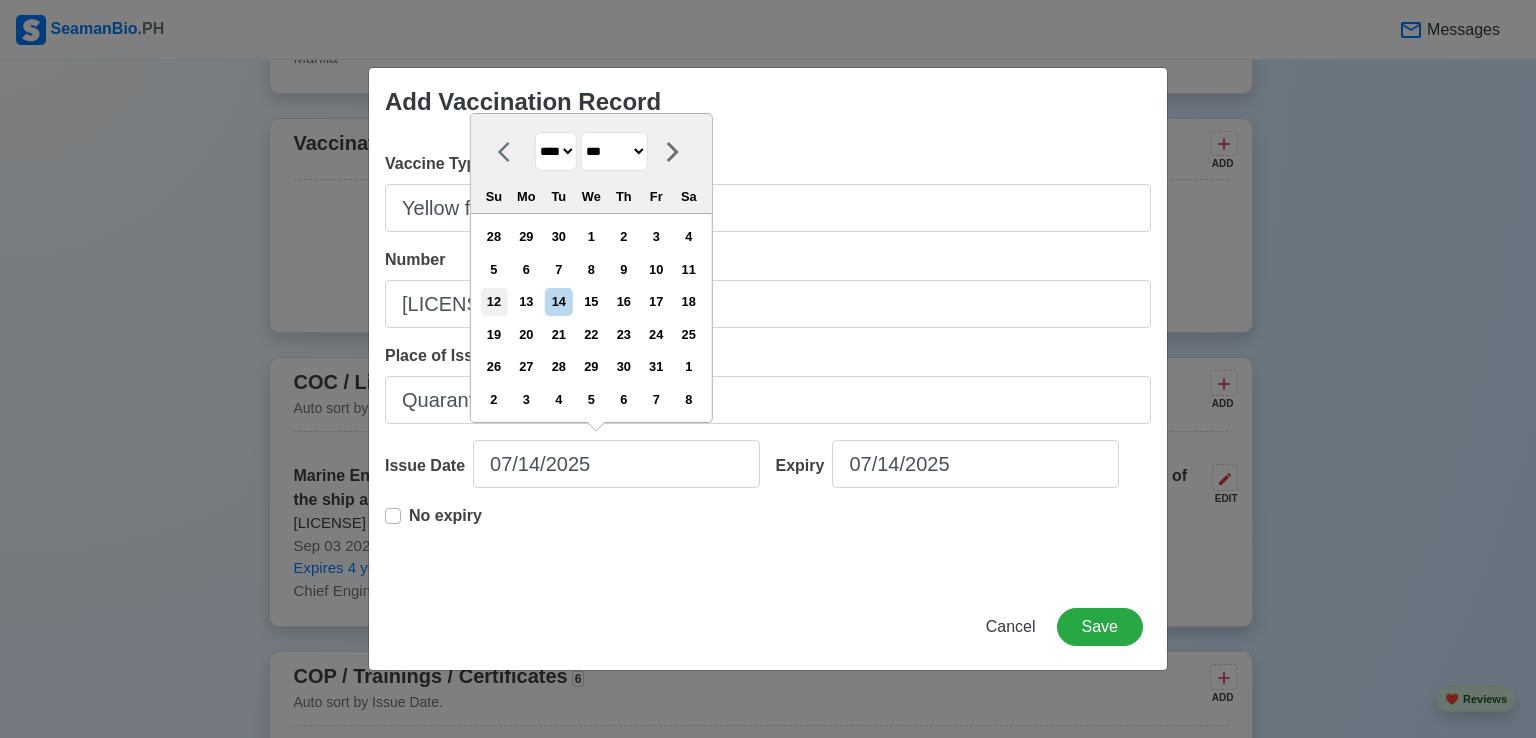 click on "12" at bounding box center [493, 301] 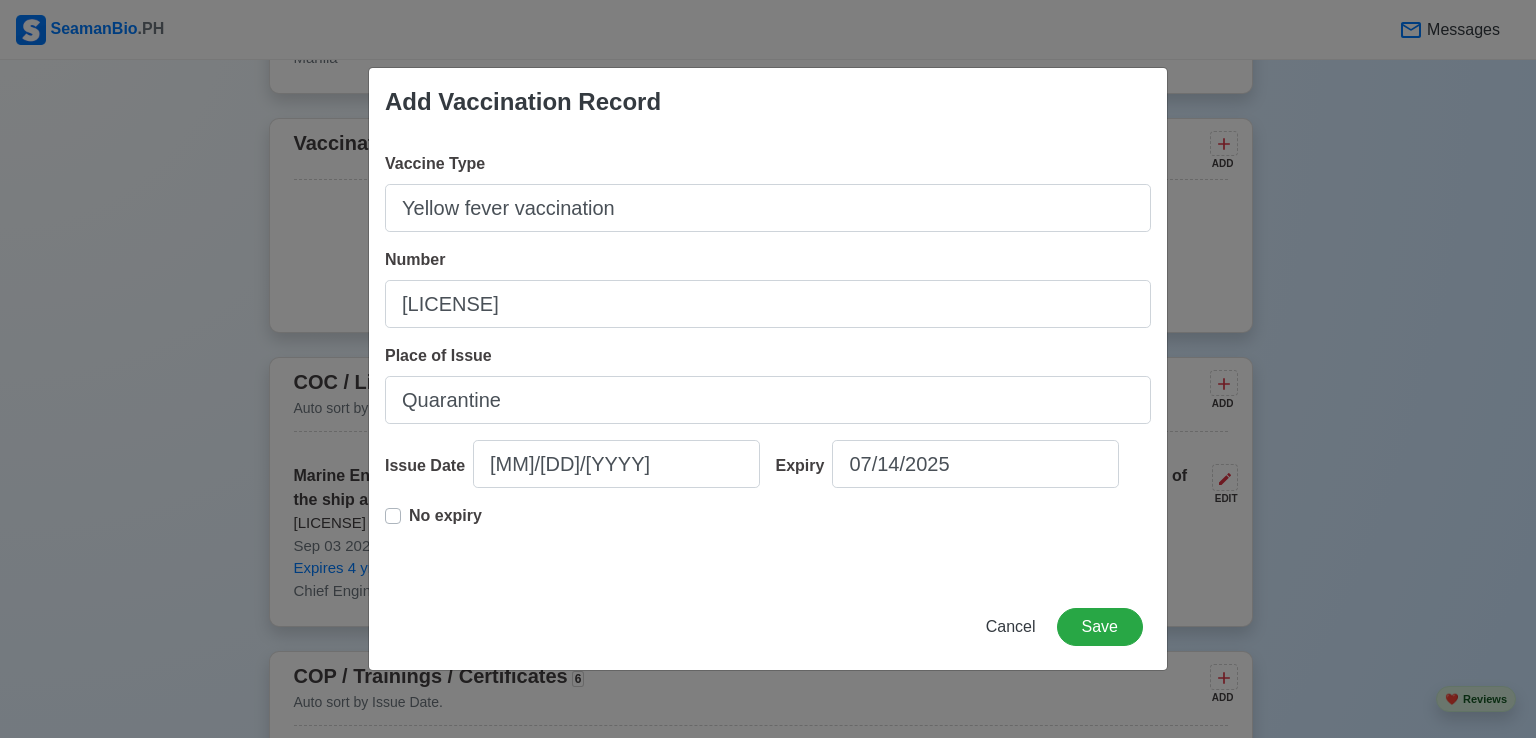 click on "No expiry" at bounding box center [445, 524] 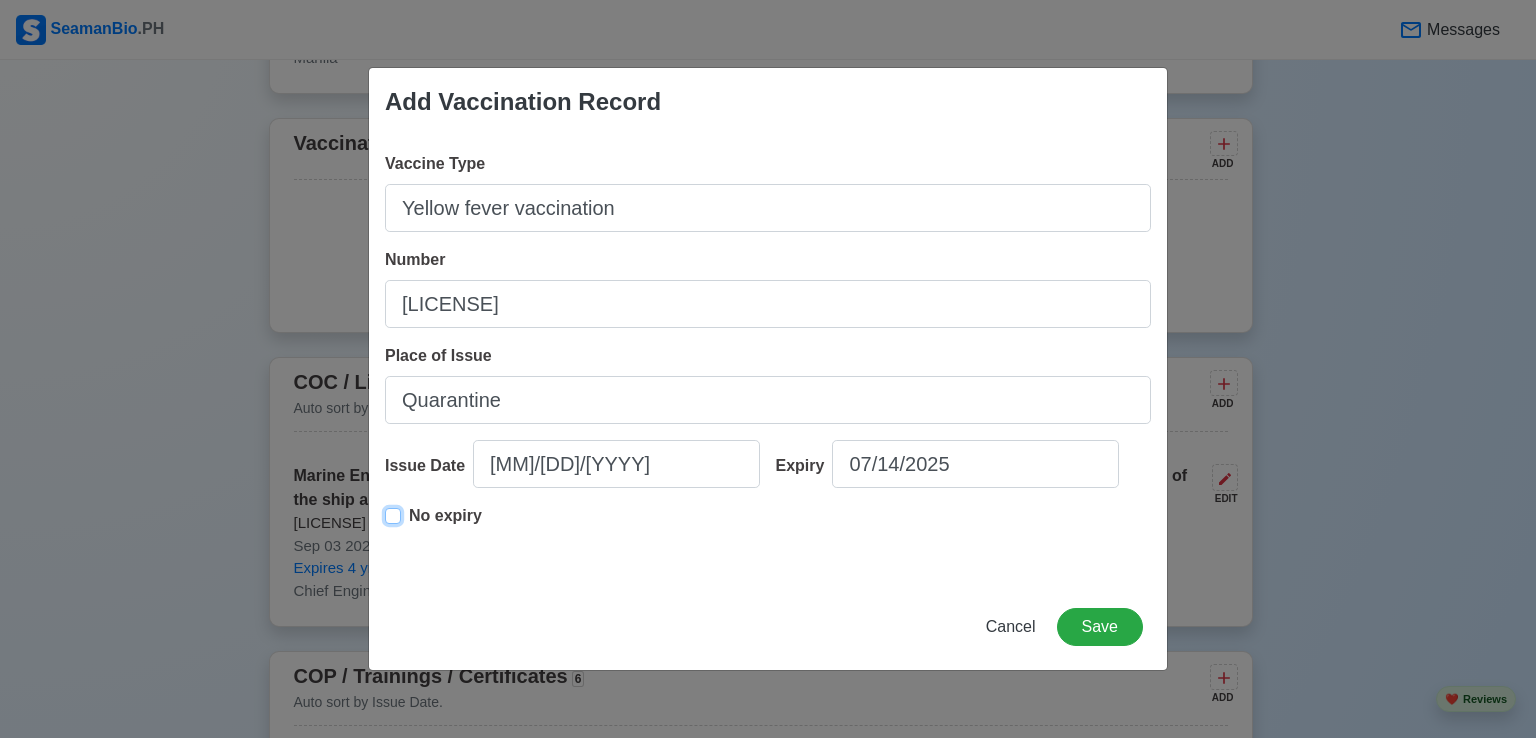 type on "[MM]/[DD]/[YYYY]" 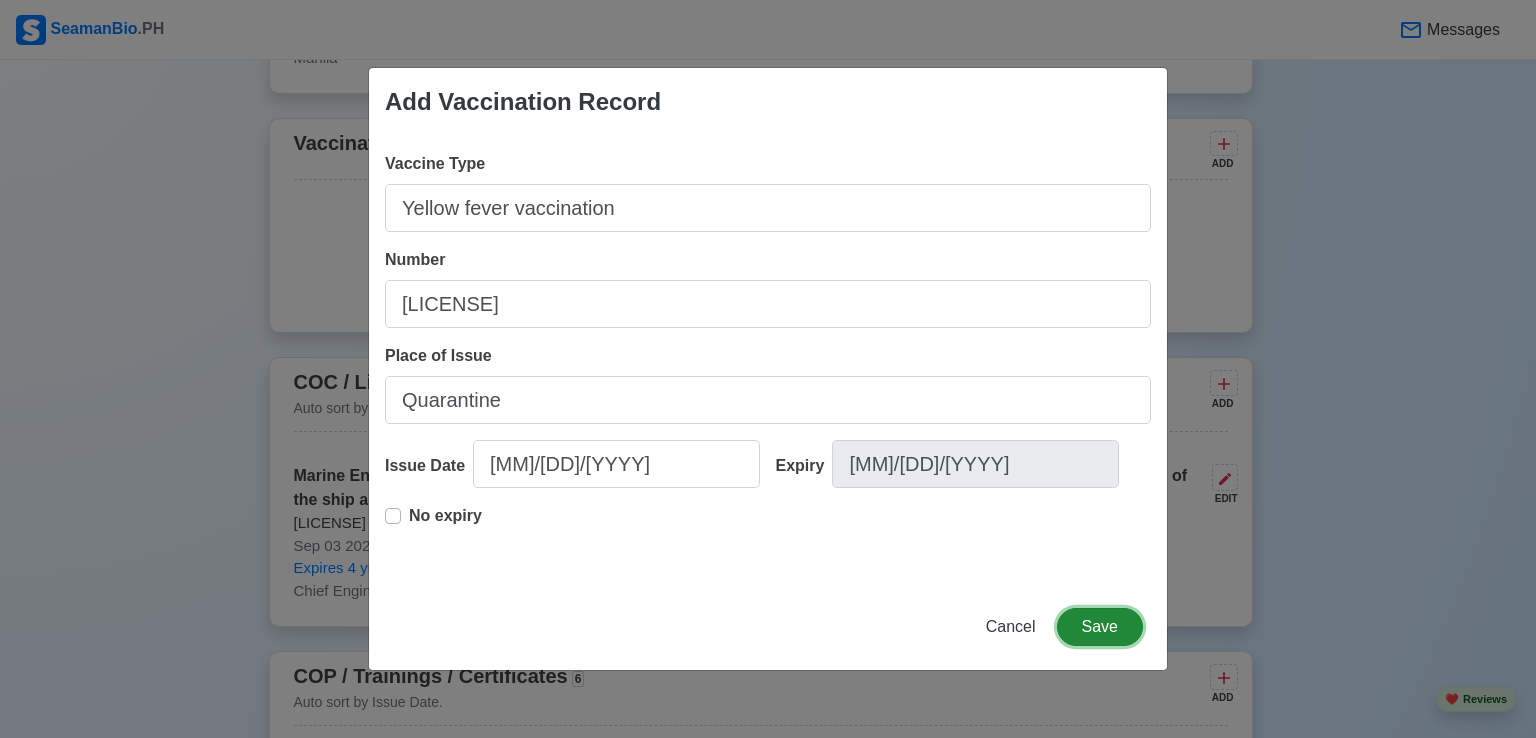 click on "Save" at bounding box center [1100, 627] 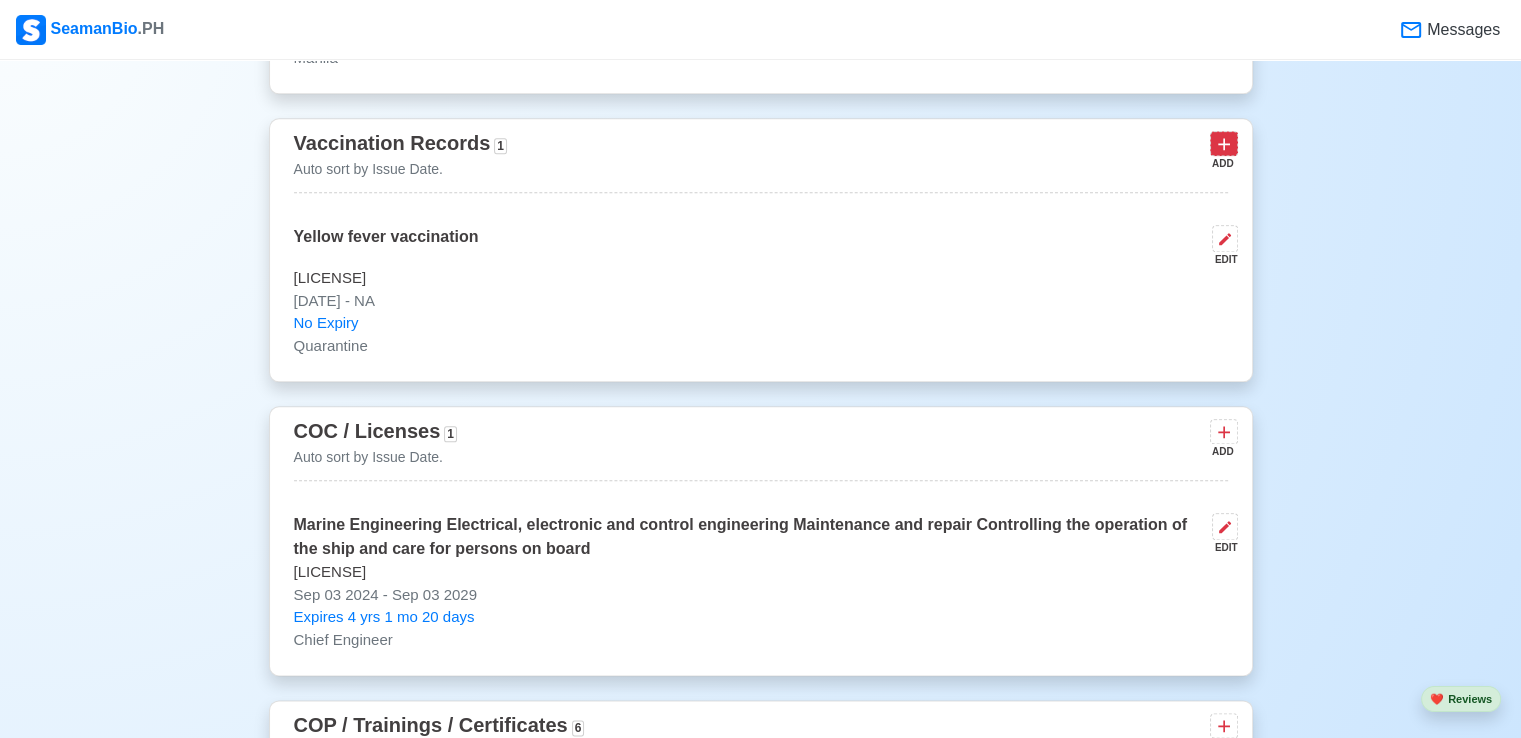 click 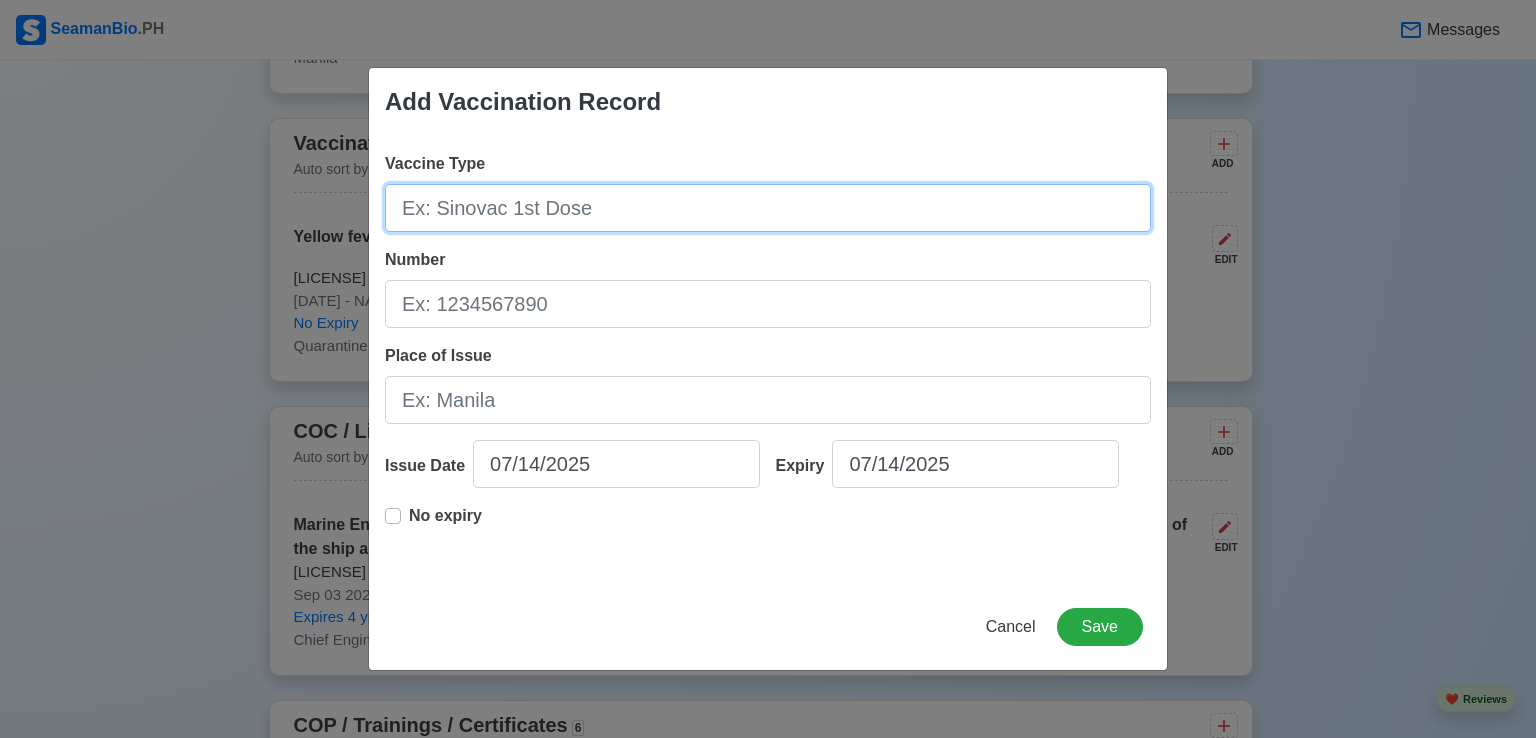 click on "Vaccine Type" at bounding box center [768, 208] 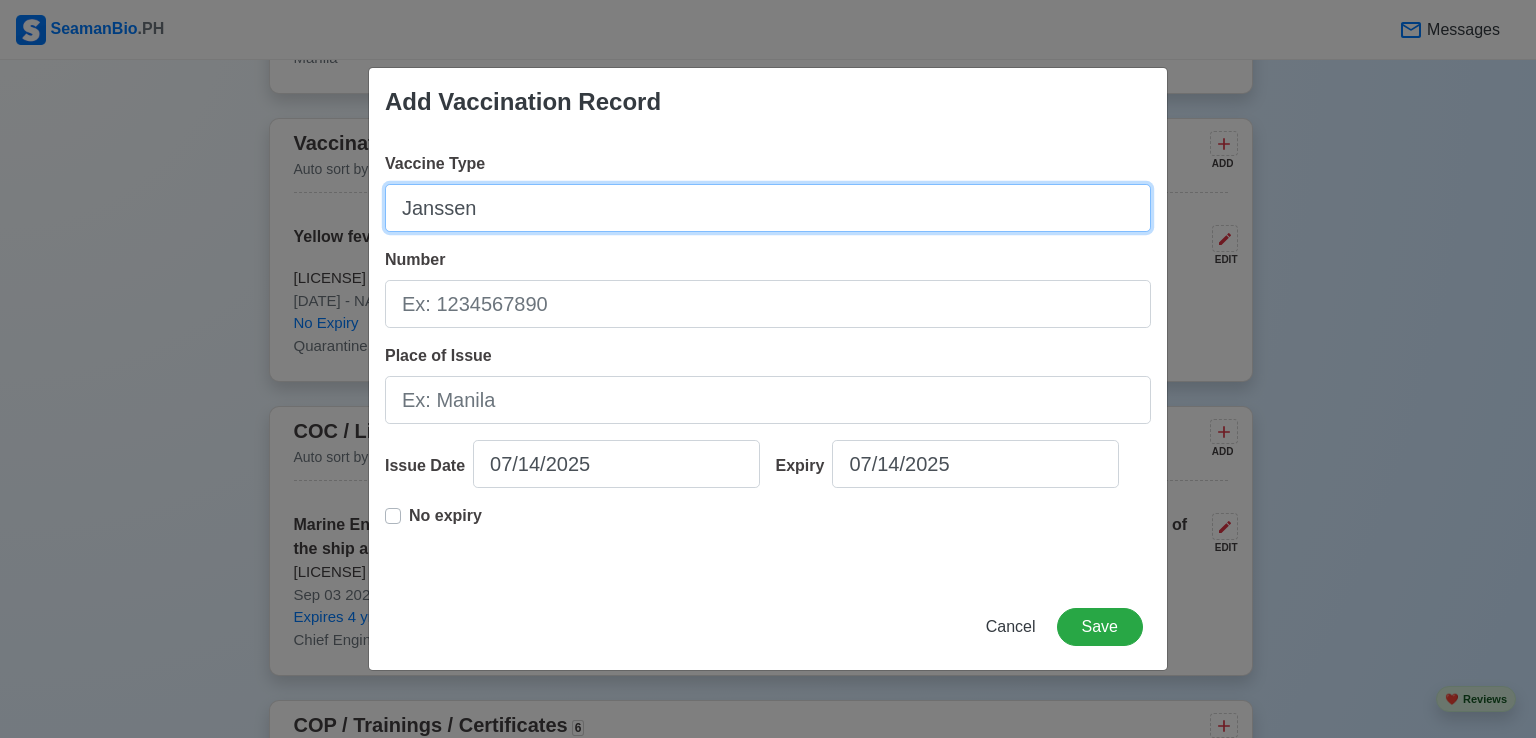 type on "Janssen" 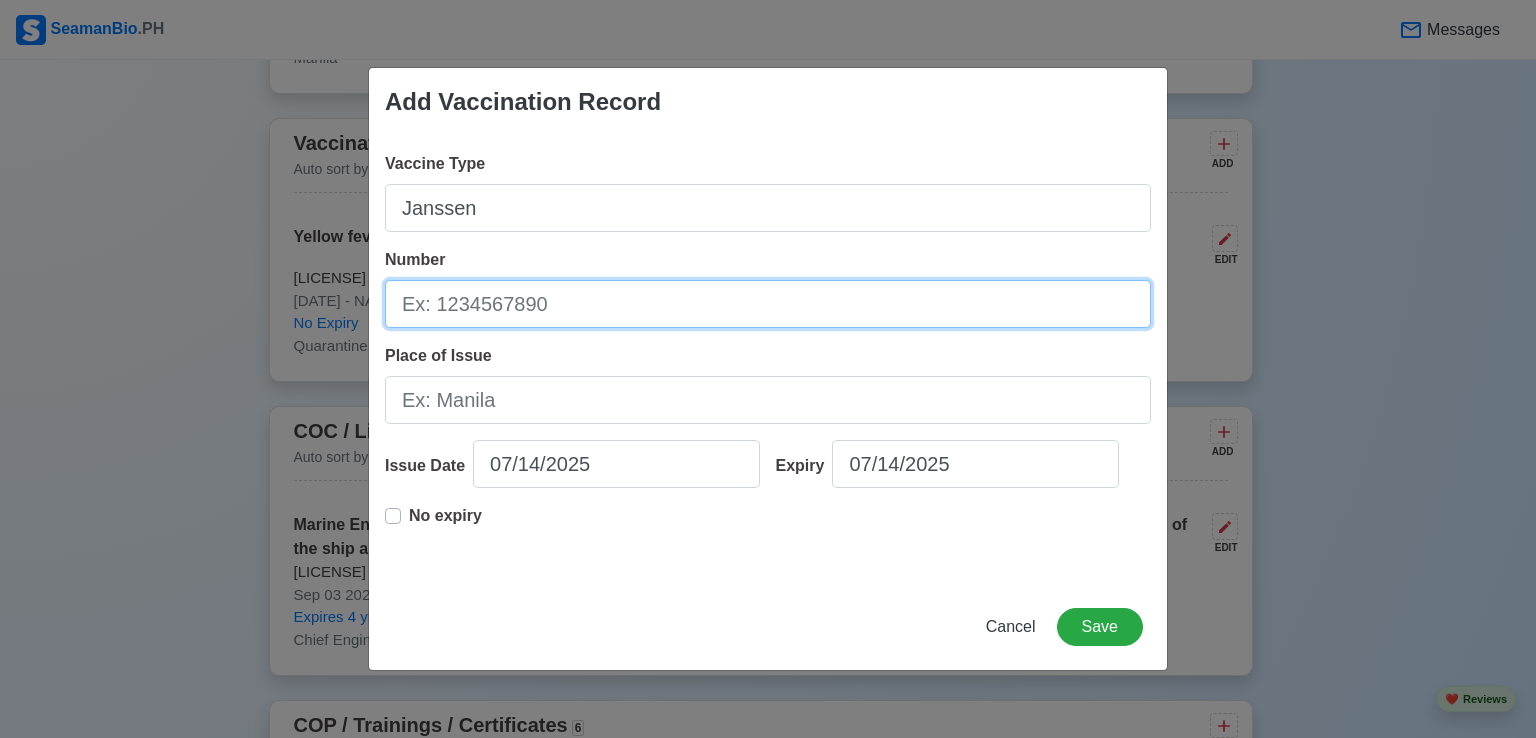 click on "Number" at bounding box center (768, 304) 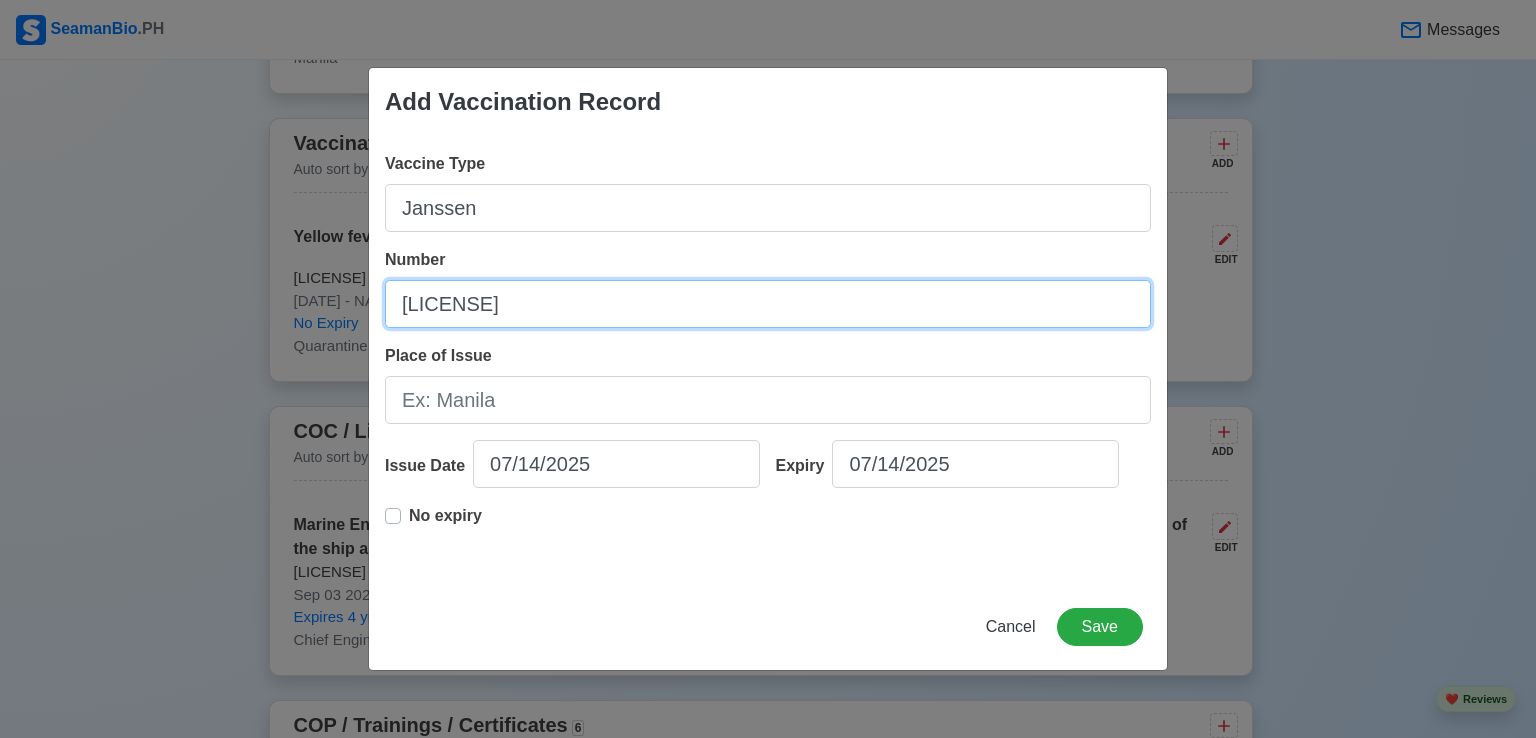 type on "[LICENSE]" 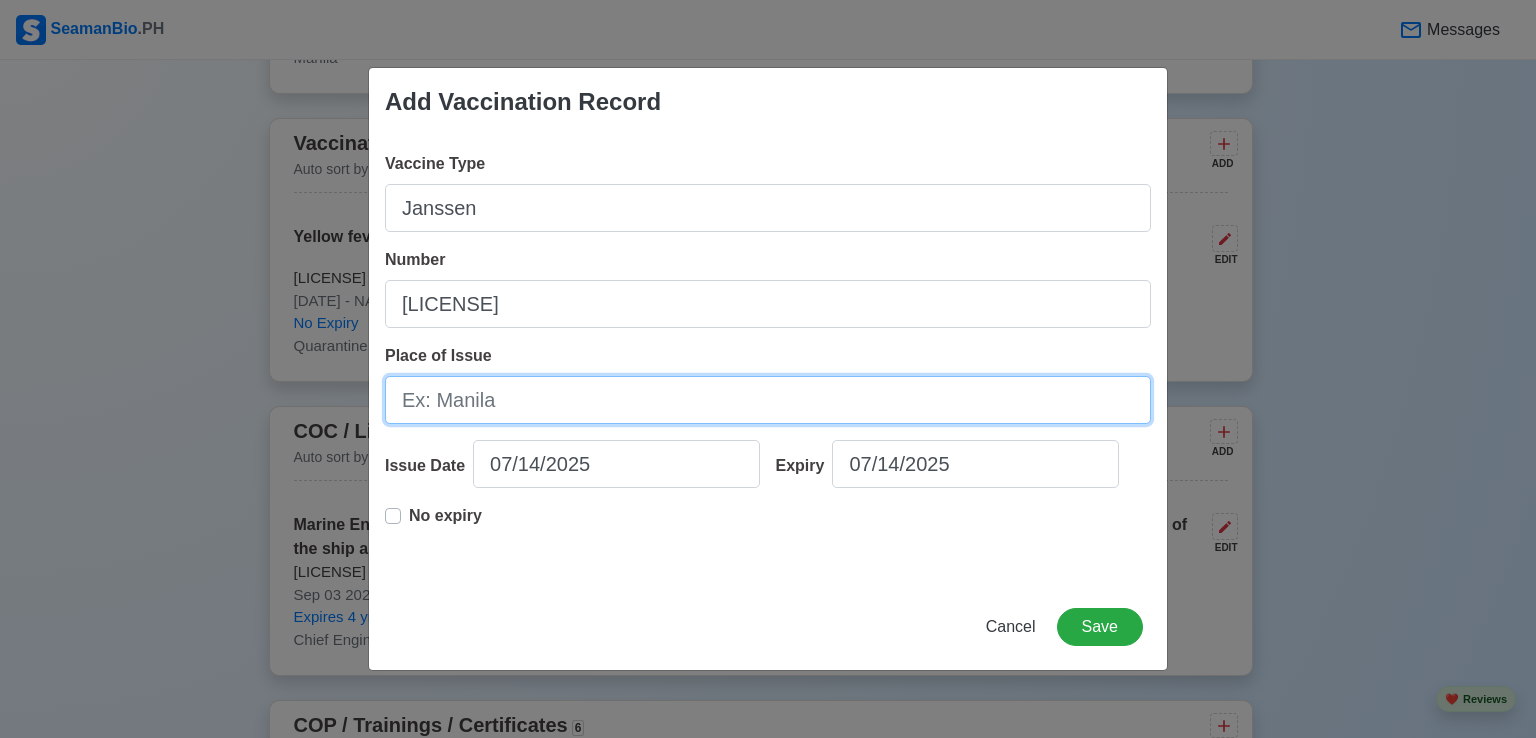 click on "Place of Issue" at bounding box center (768, 400) 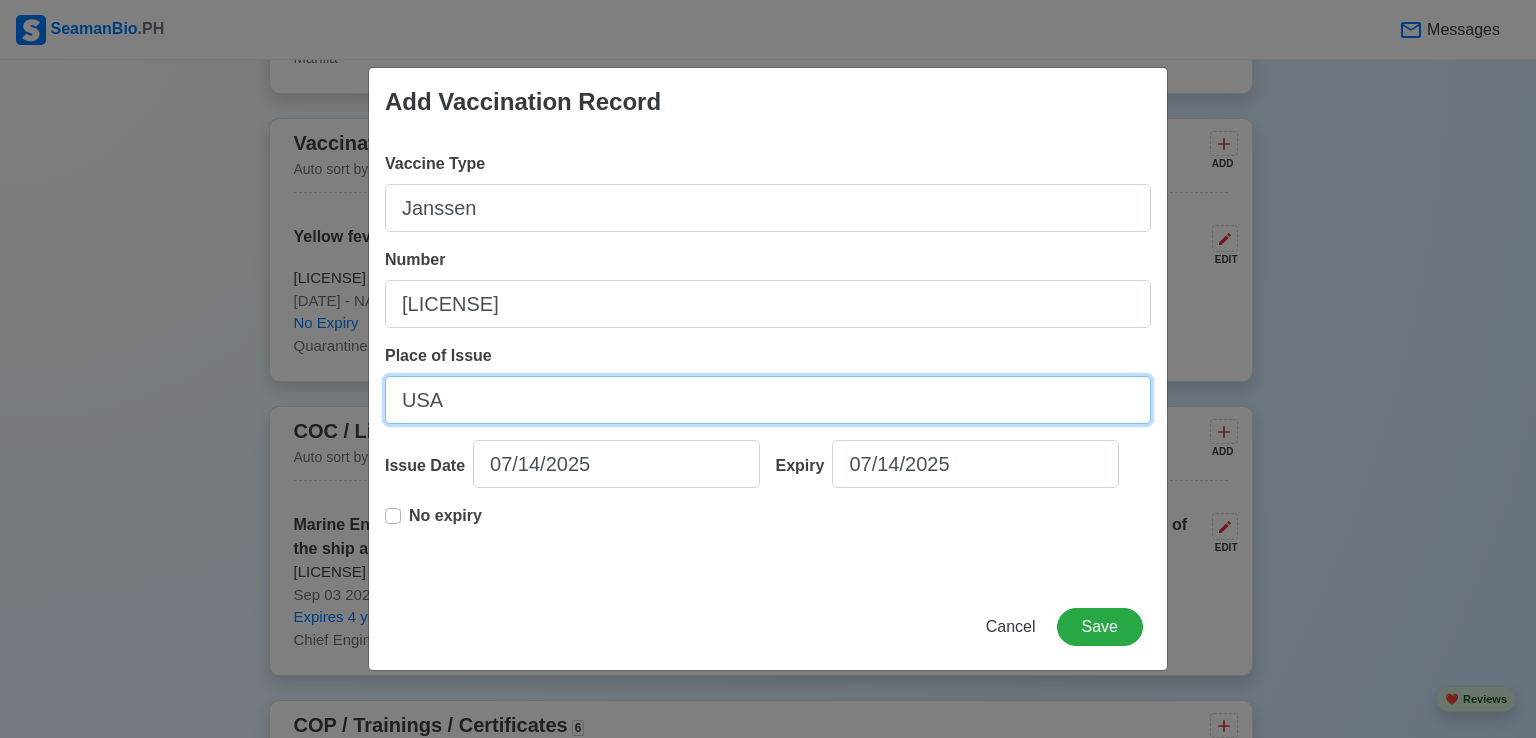 type on "USA" 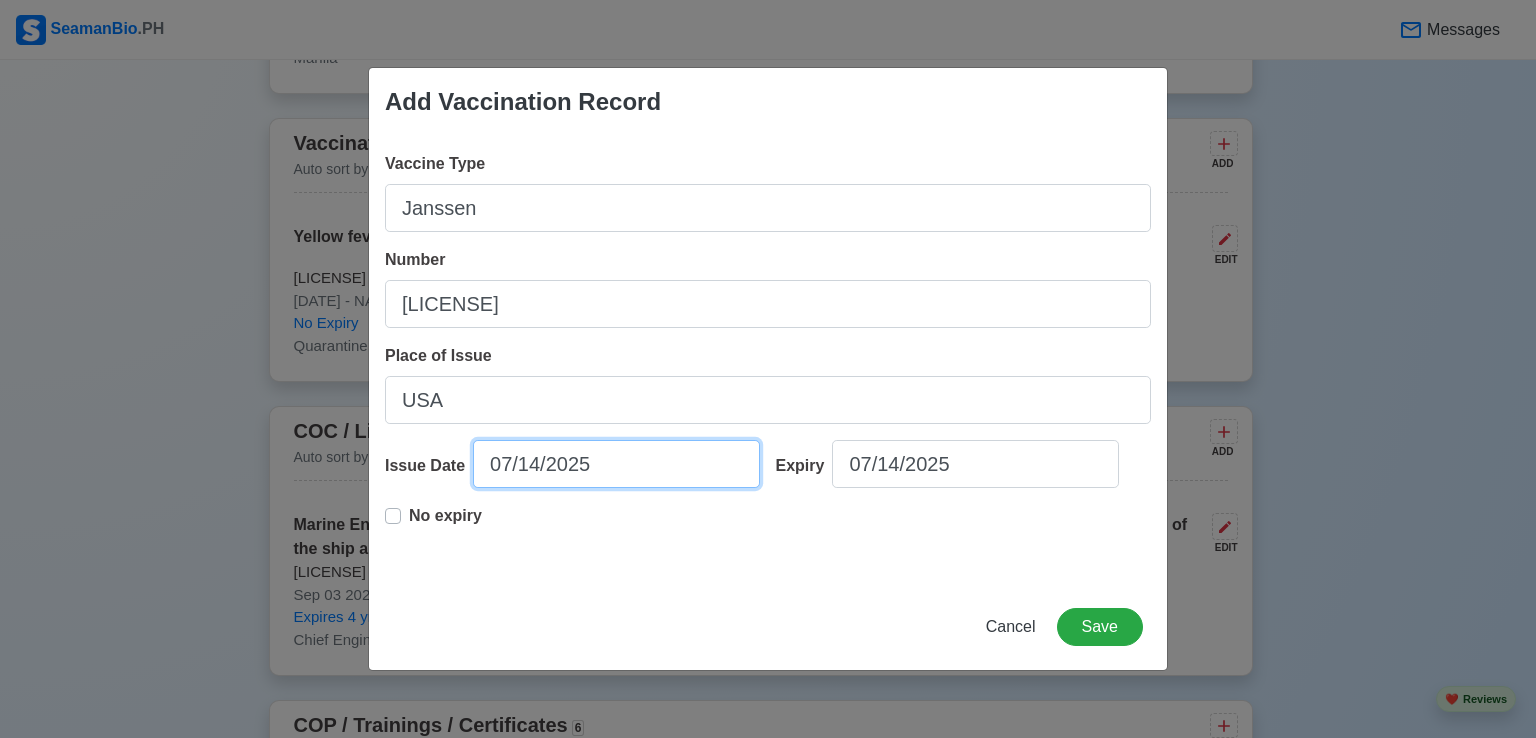 click on "07/14/2025" at bounding box center (616, 464) 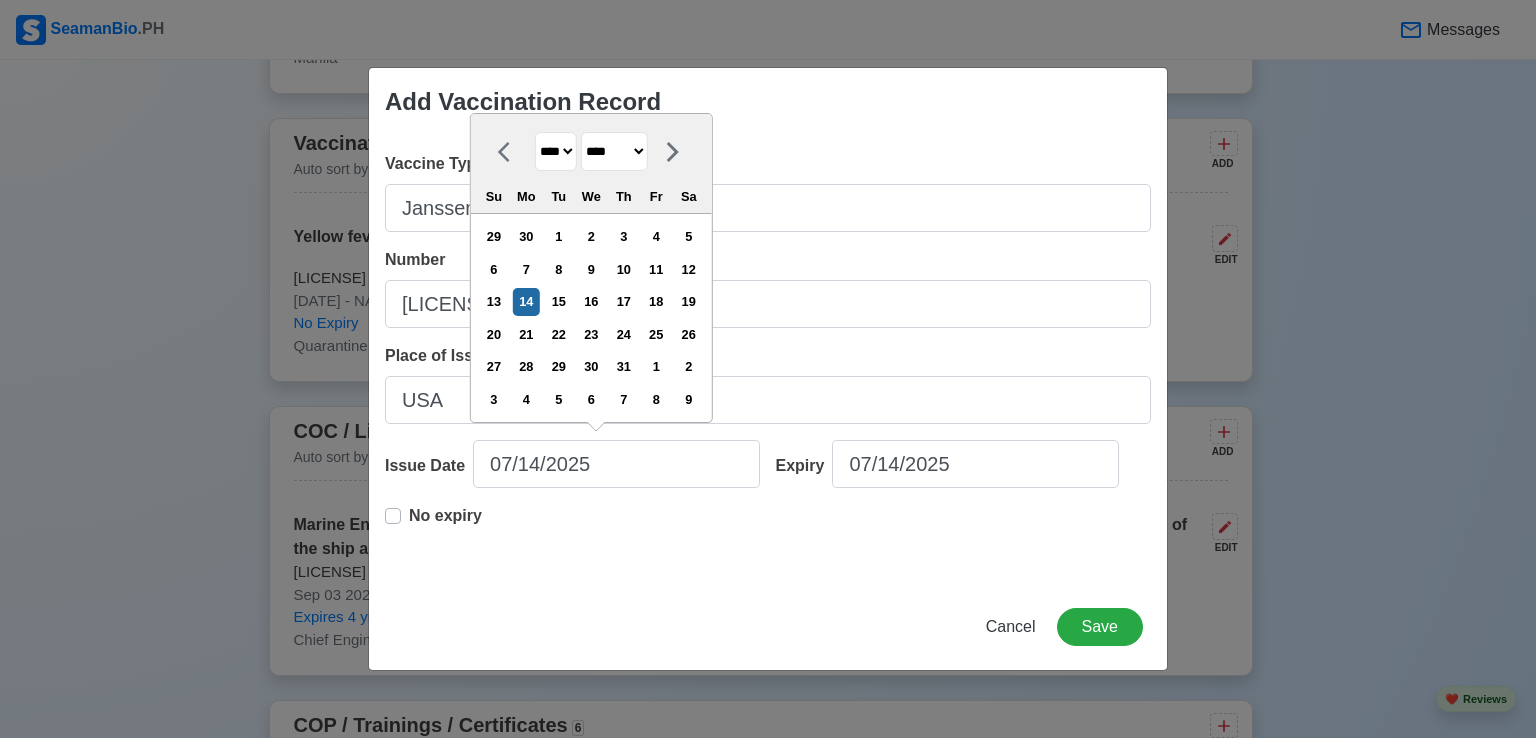 click on "**** **** **** **** **** **** **** **** **** **** **** **** **** **** **** **** **** **** **** **** **** **** **** **** **** **** **** **** **** **** **** **** **** **** **** **** **** **** **** **** **** **** **** **** **** **** **** **** **** **** **** **** **** **** **** **** **** **** **** **** **** **** **** **** **** **** **** **** **** **** **** **** **** **** **** **** **** **** **** **** **** **** **** **** **** **** **** **** **** **** **** **** **** **** **** **** **** **** **** **** **** **** **** **** **** ****" at bounding box center (556, 151) 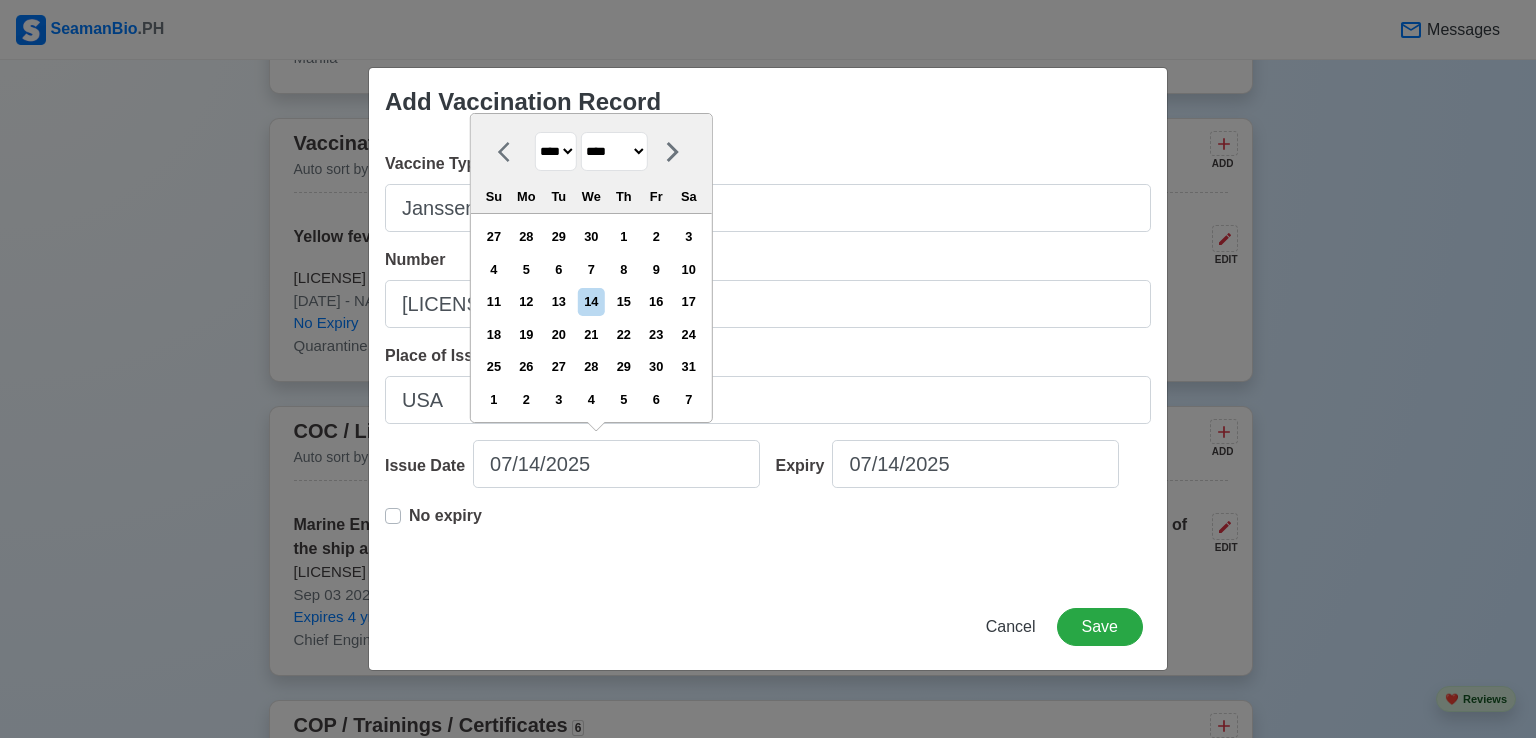 click on "******* ******** ***** ***** *** **** **** ****** ********* ******* ******** ********" at bounding box center [614, 151] 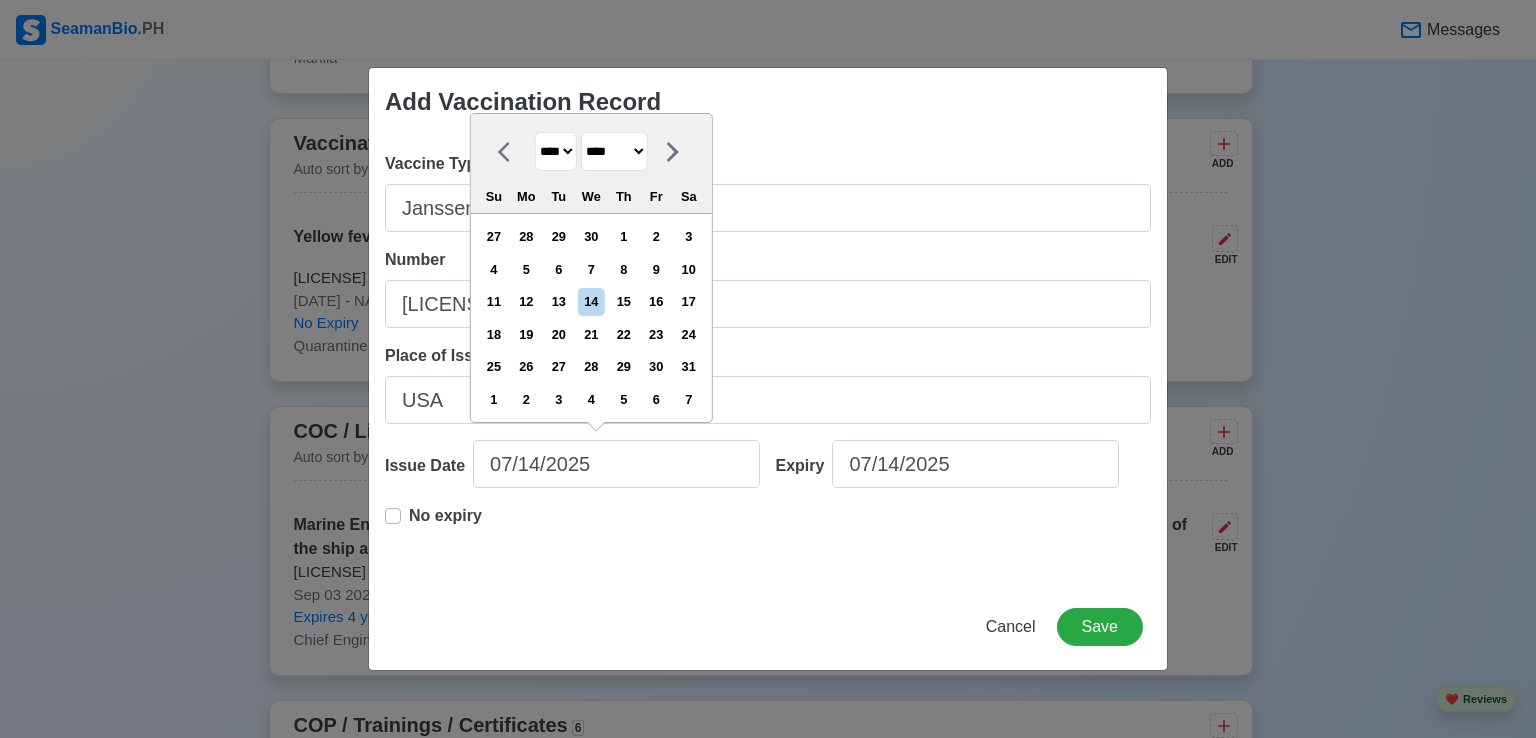 select on "****" 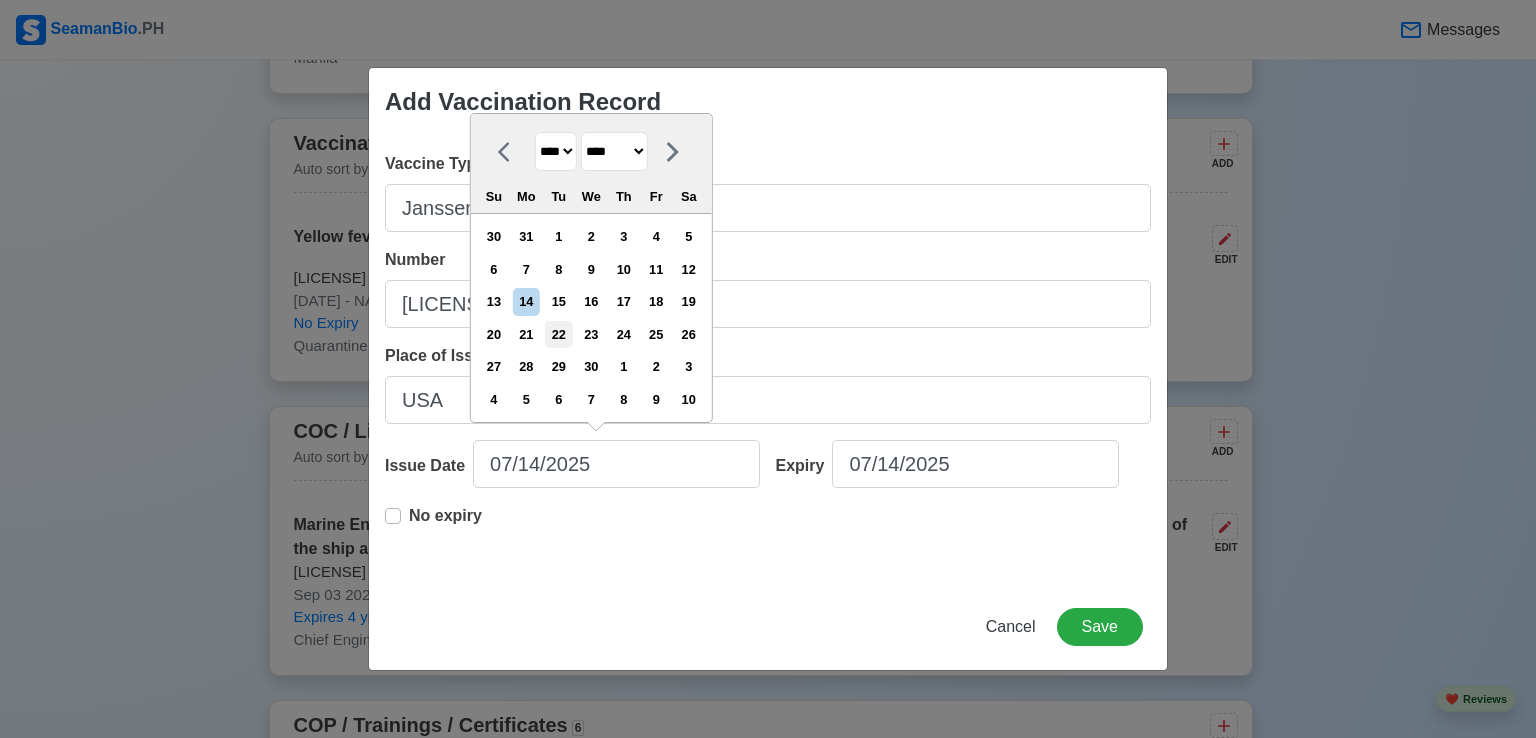 click on "22" at bounding box center [558, 334] 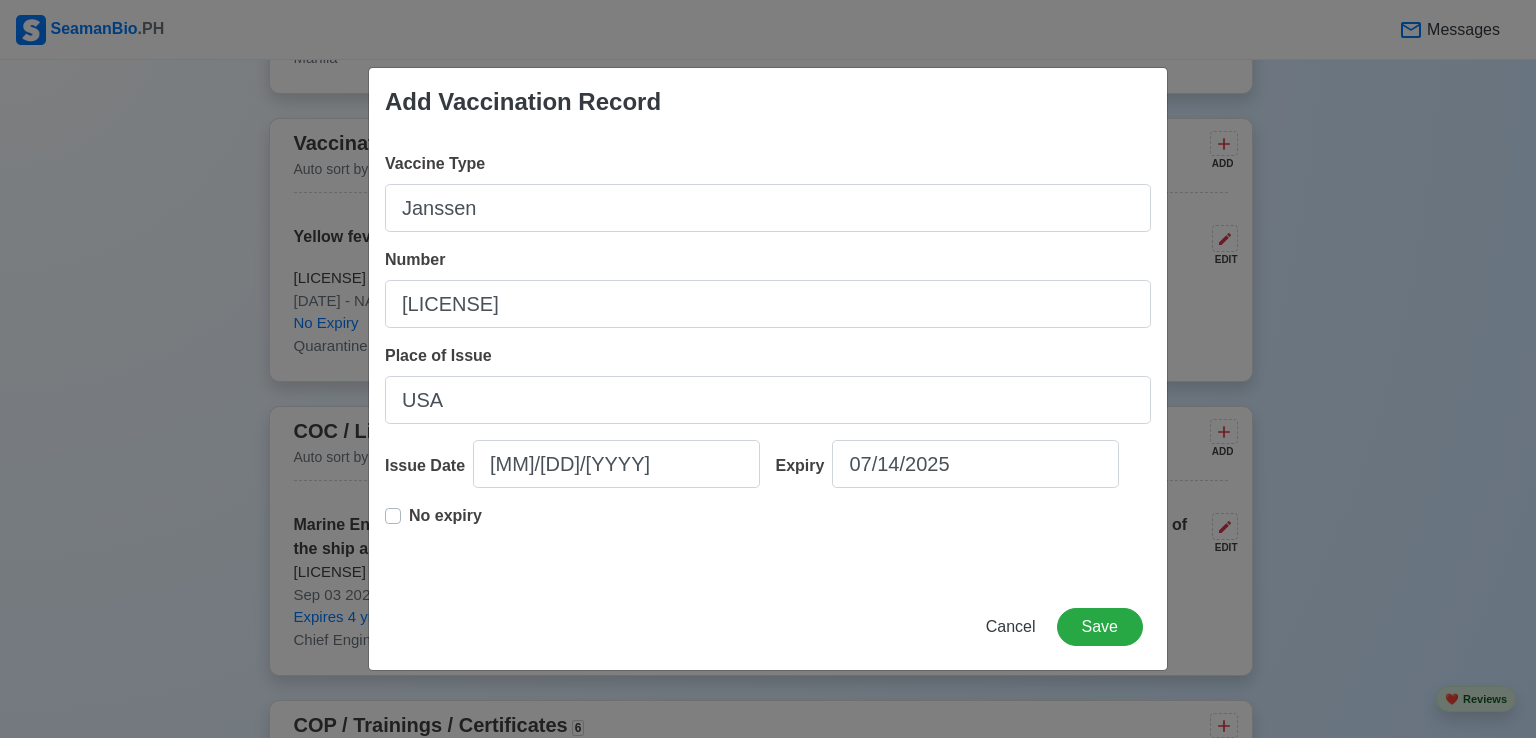 click on "Vaccine Type Janssen Number [VACCINE_NUMBER] Place of Issue USA Issue Date [MM]/[DD]/[YYYY] Expiry [MM]/[DD]/[YYYY] No expiry" at bounding box center (768, 360) 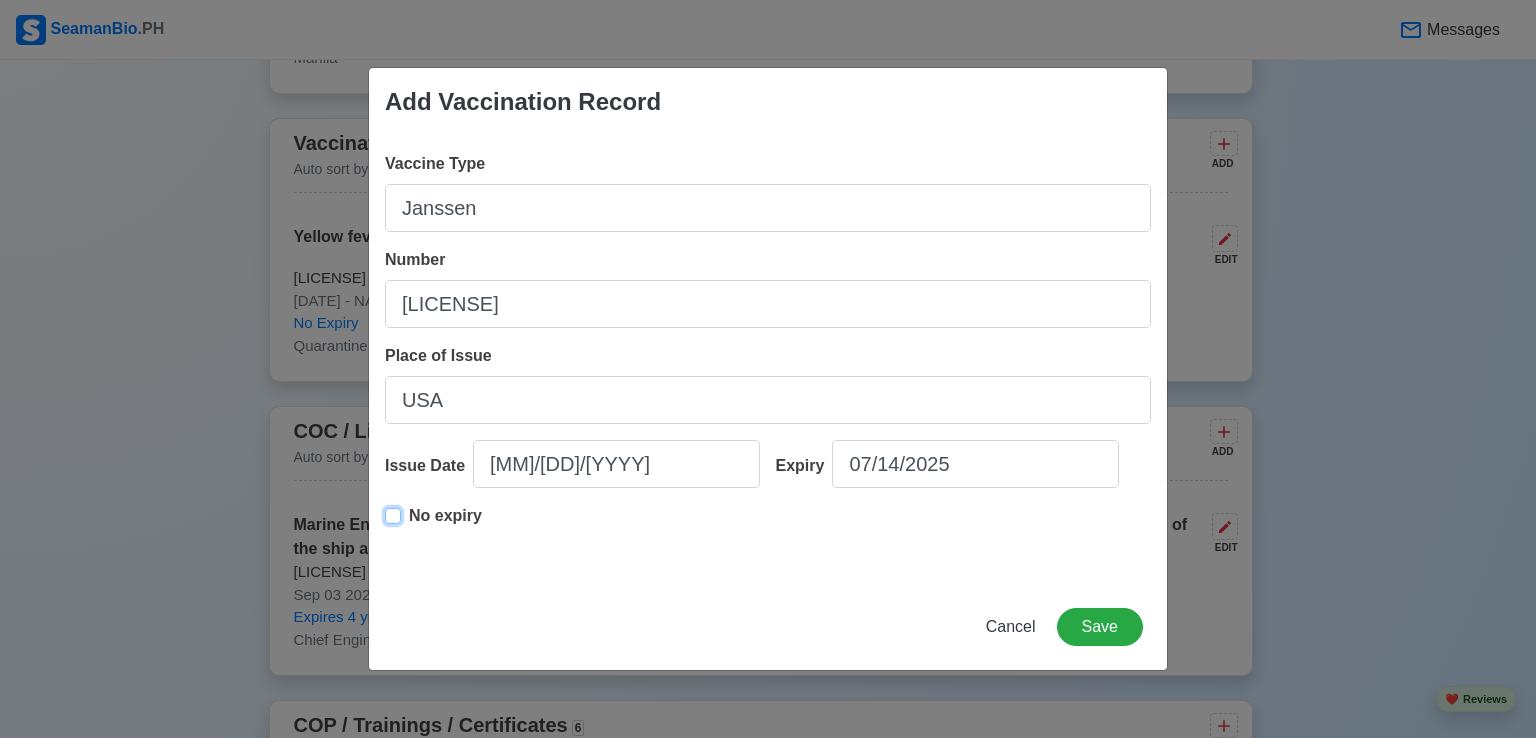 type on "[MM]/[DD]/[YYYY]" 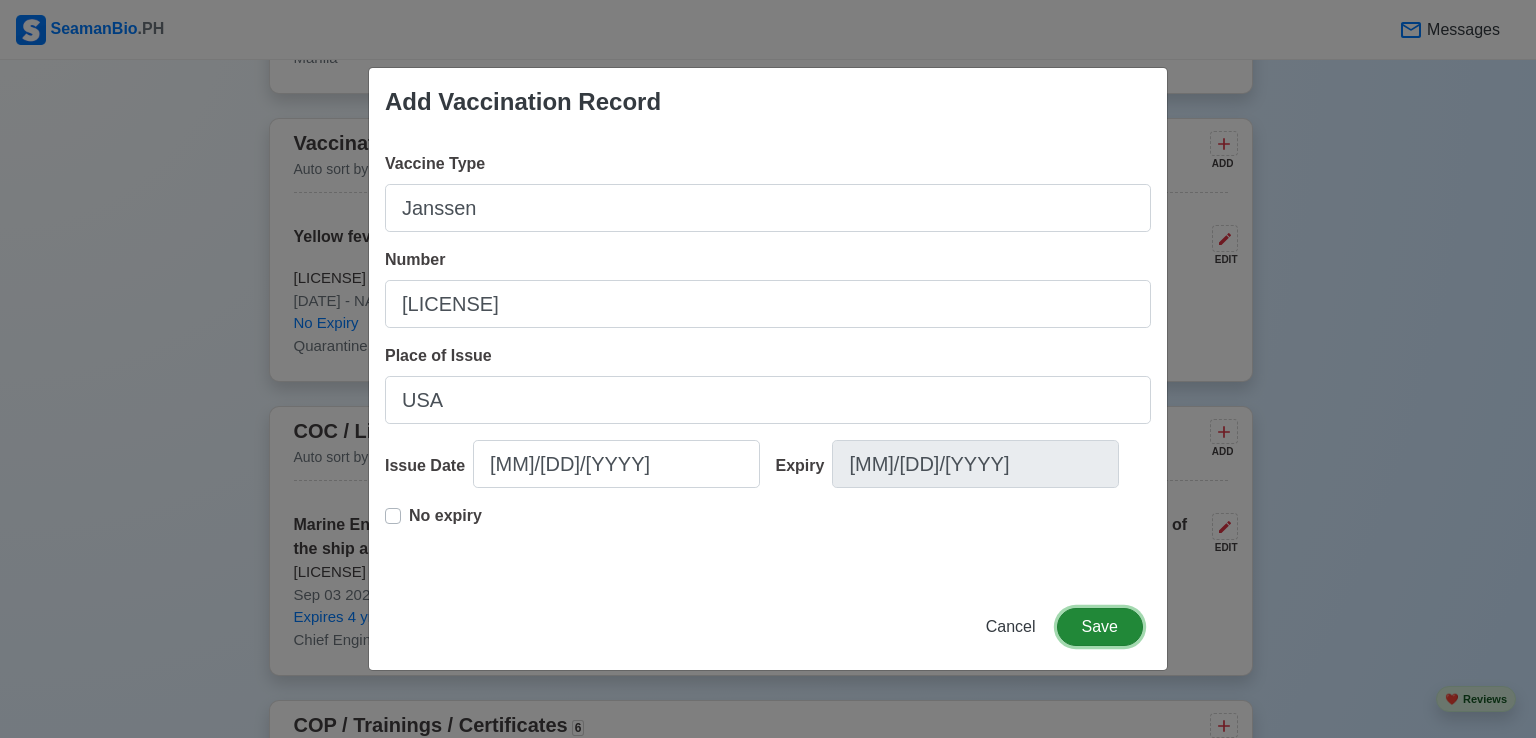 click on "Save" at bounding box center [1100, 627] 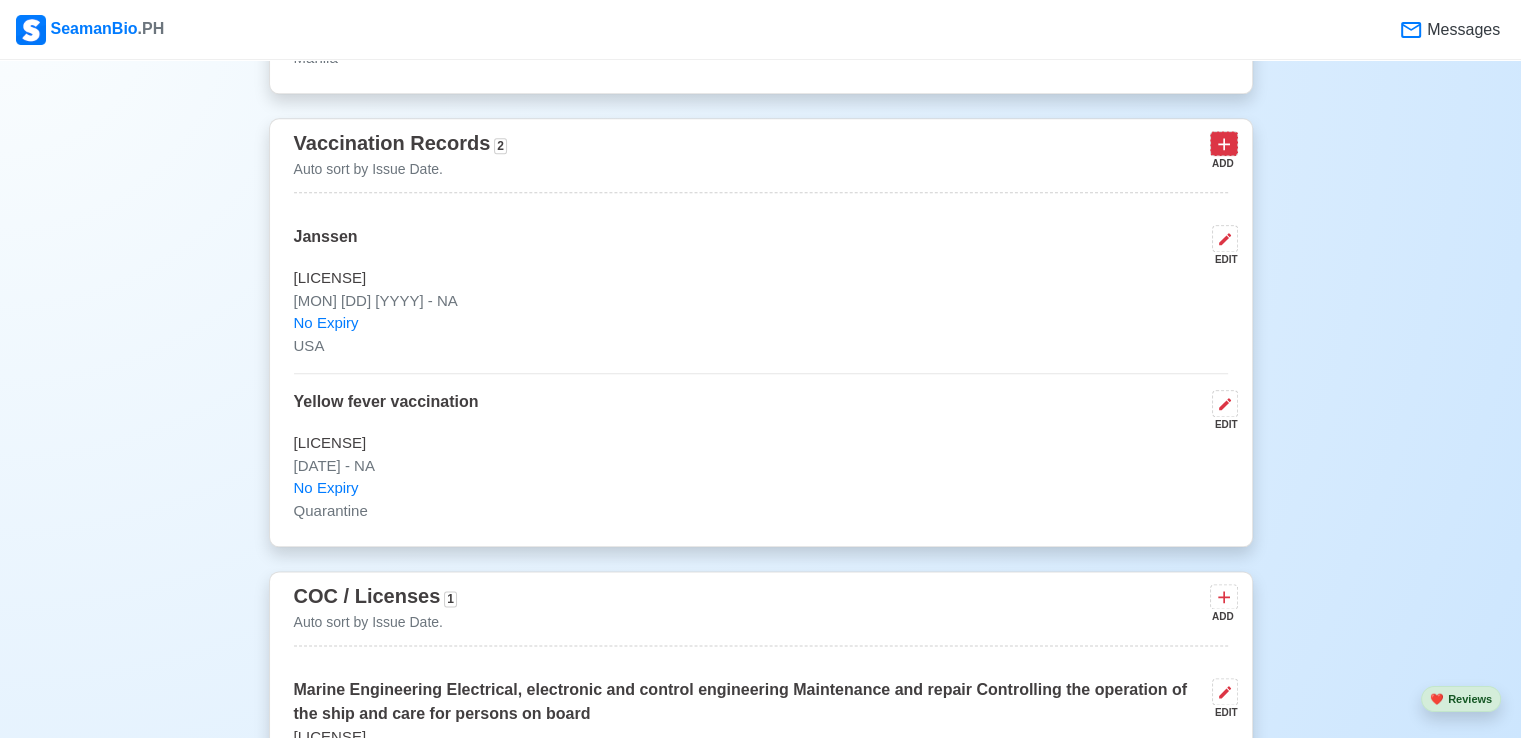 click 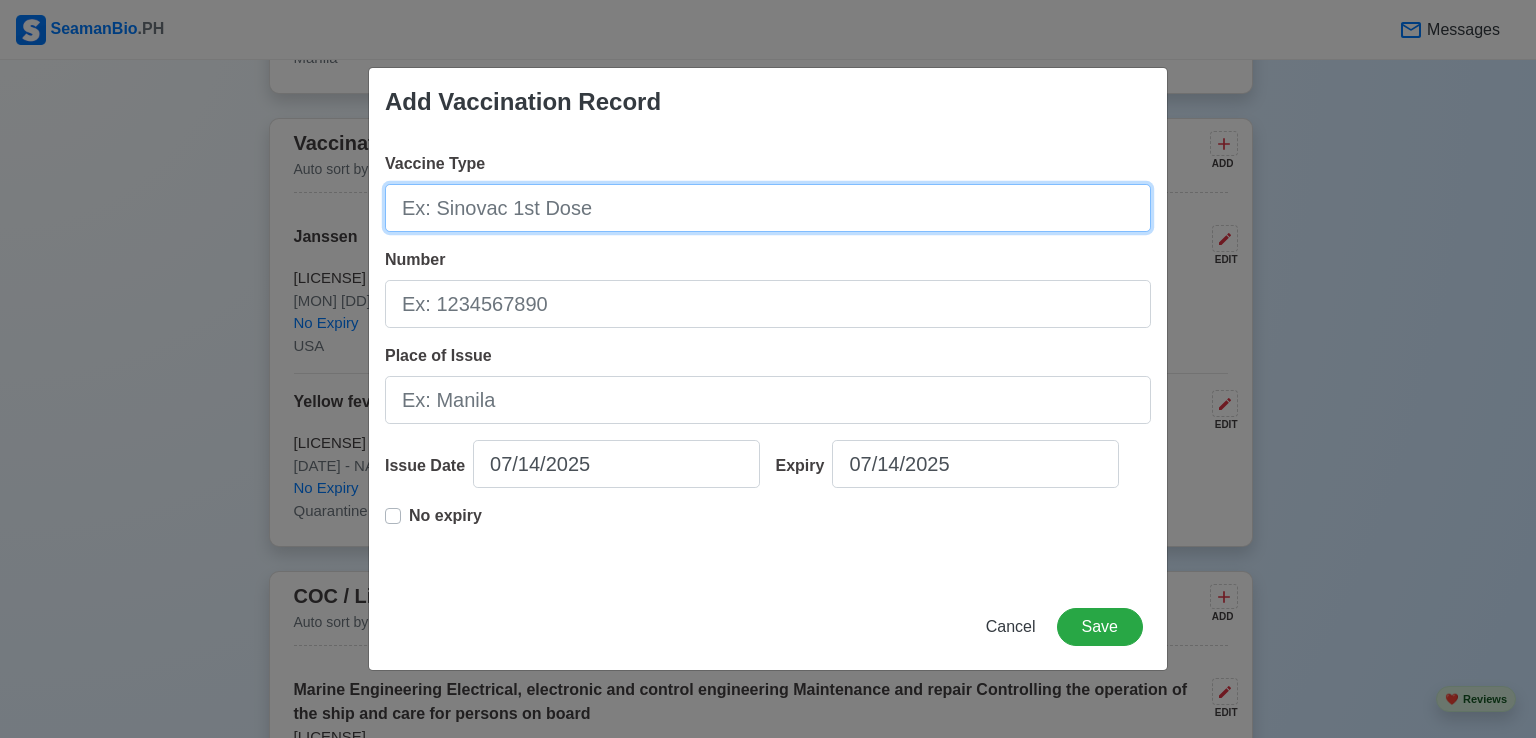click on "Vaccine Type" at bounding box center (768, 208) 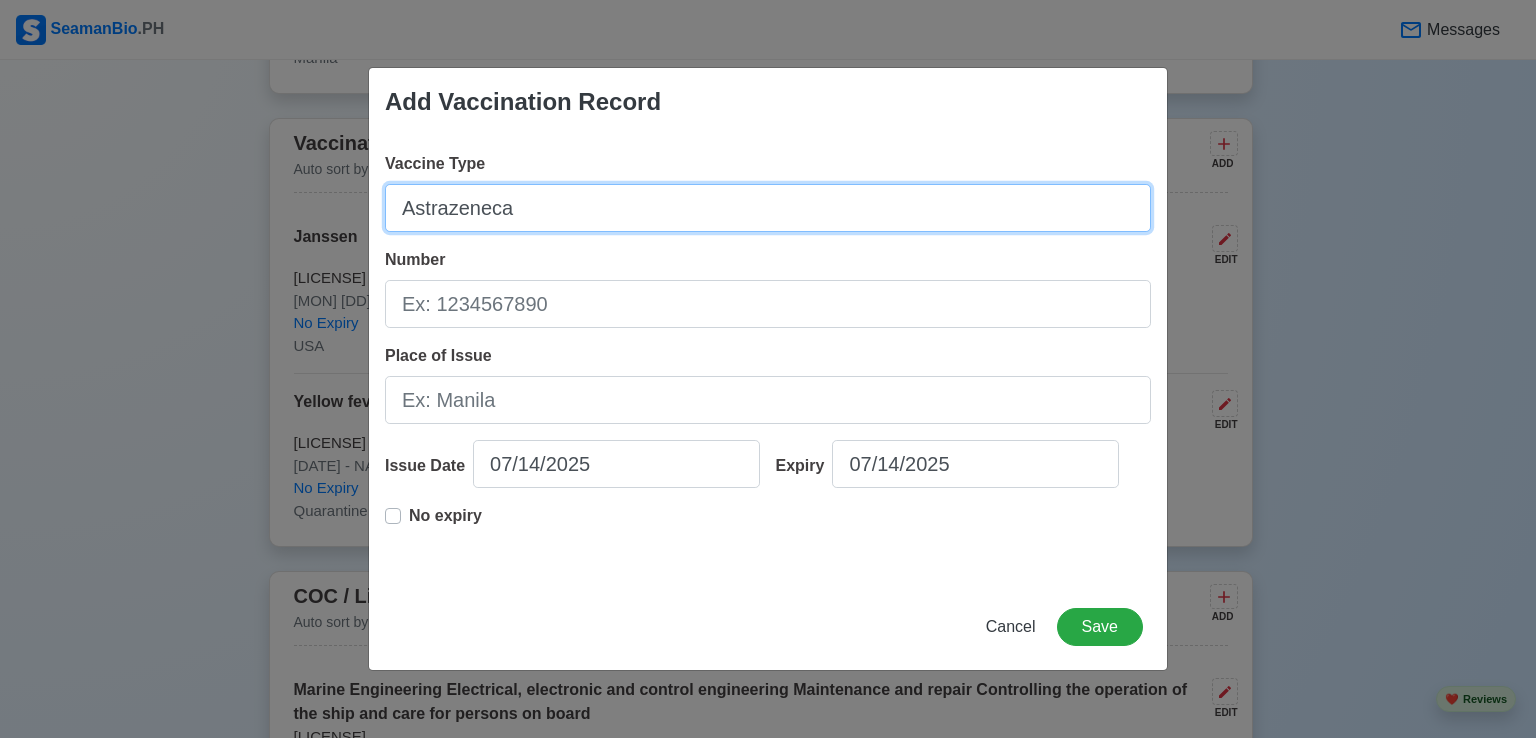 type on "Astrazeneca" 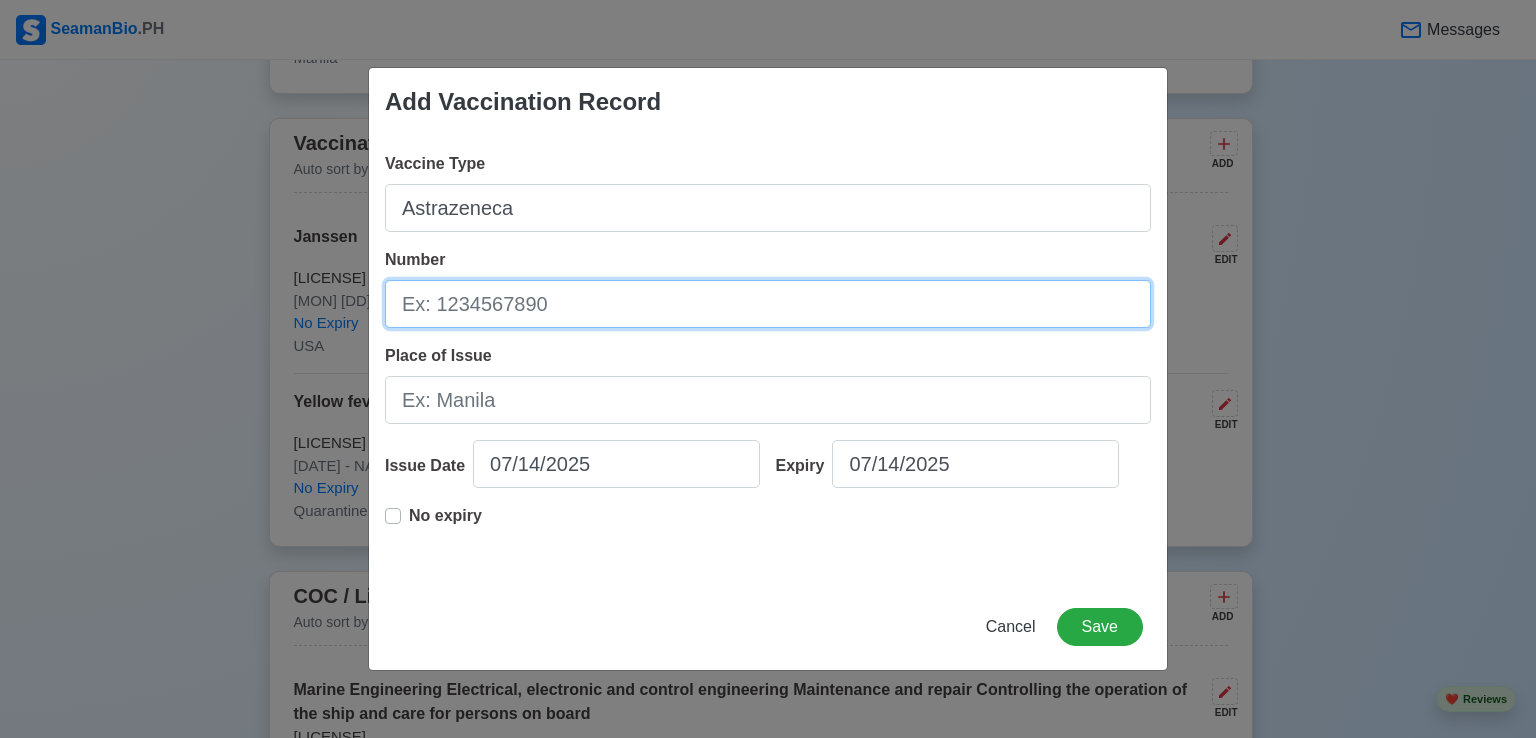 click on "Number" at bounding box center [768, 304] 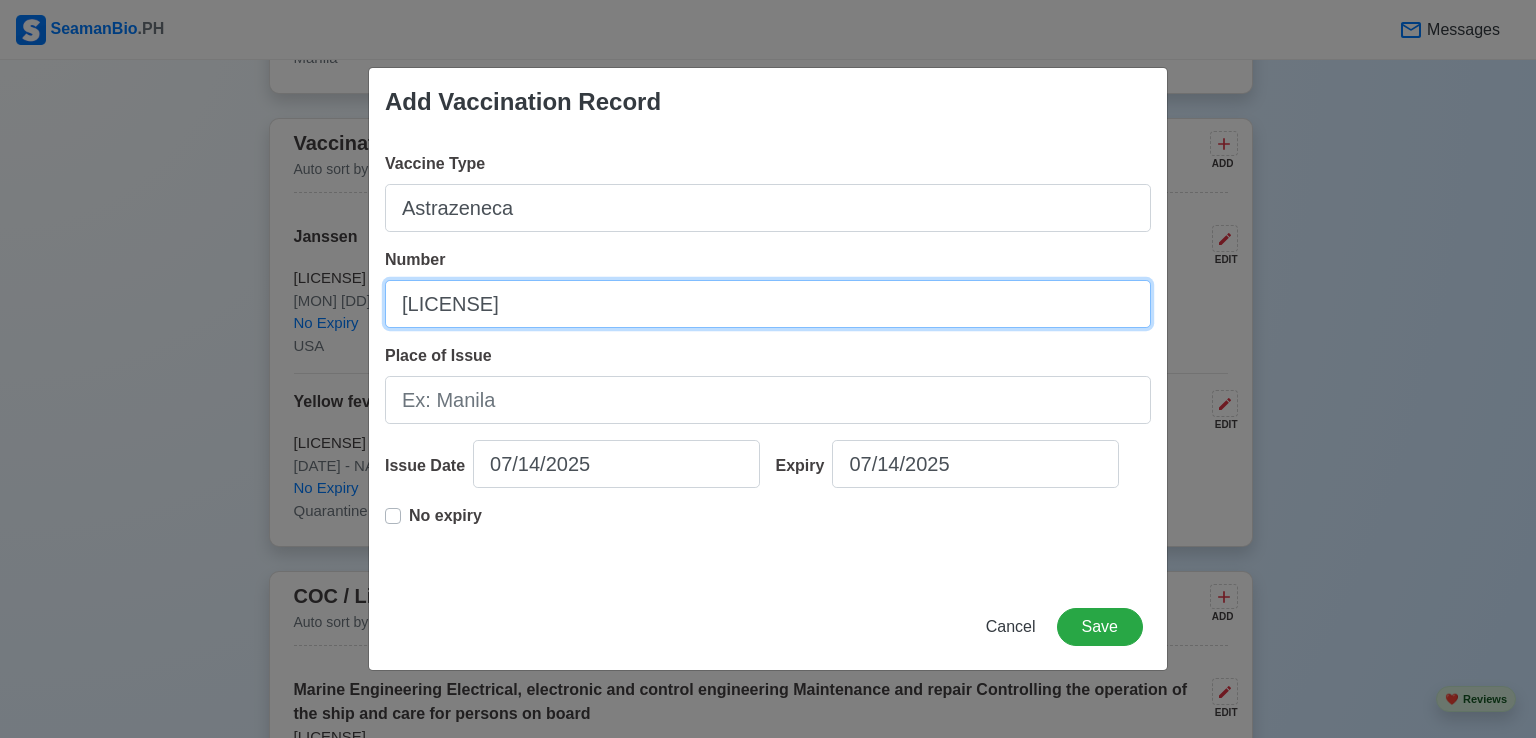 type on "[LICENSE]" 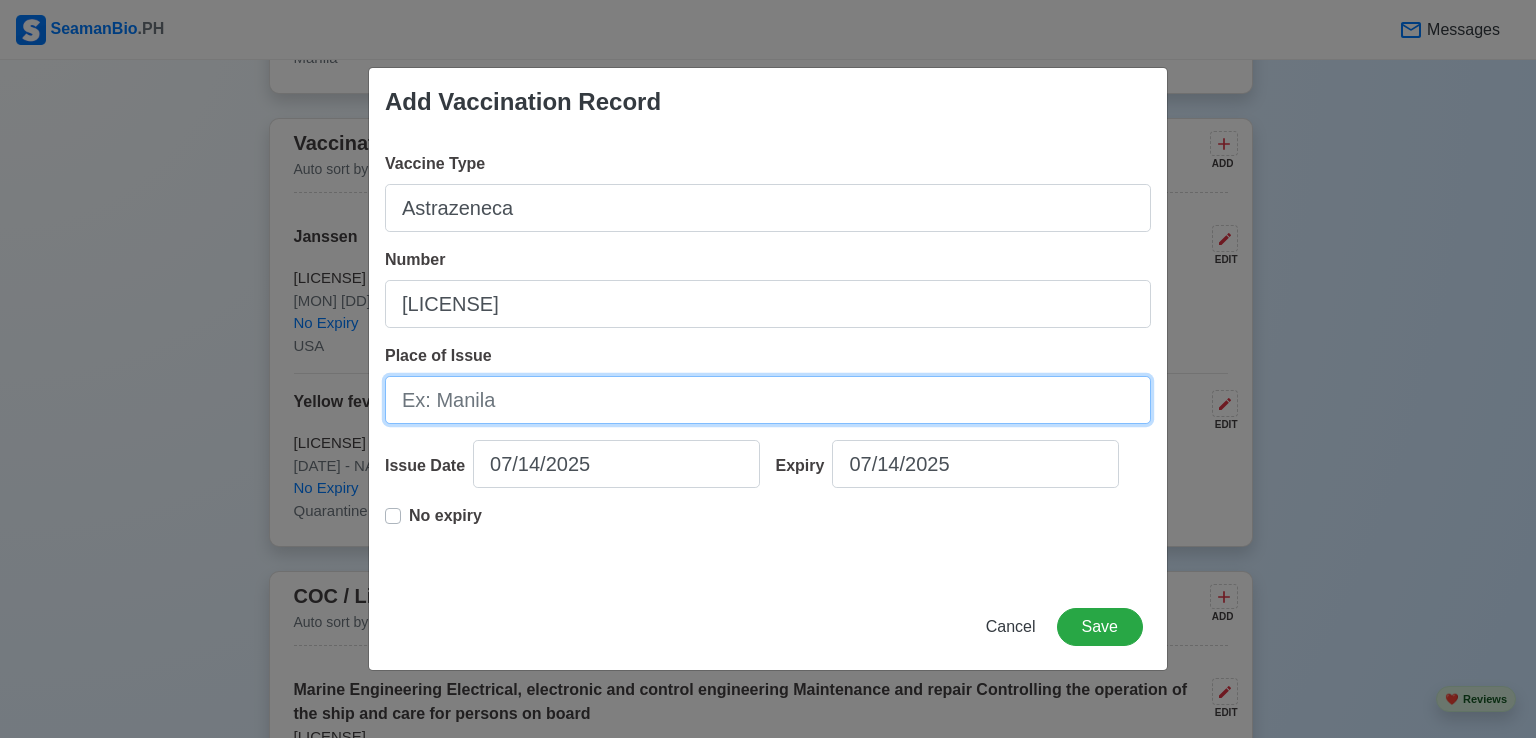 click on "Place of Issue" at bounding box center [768, 400] 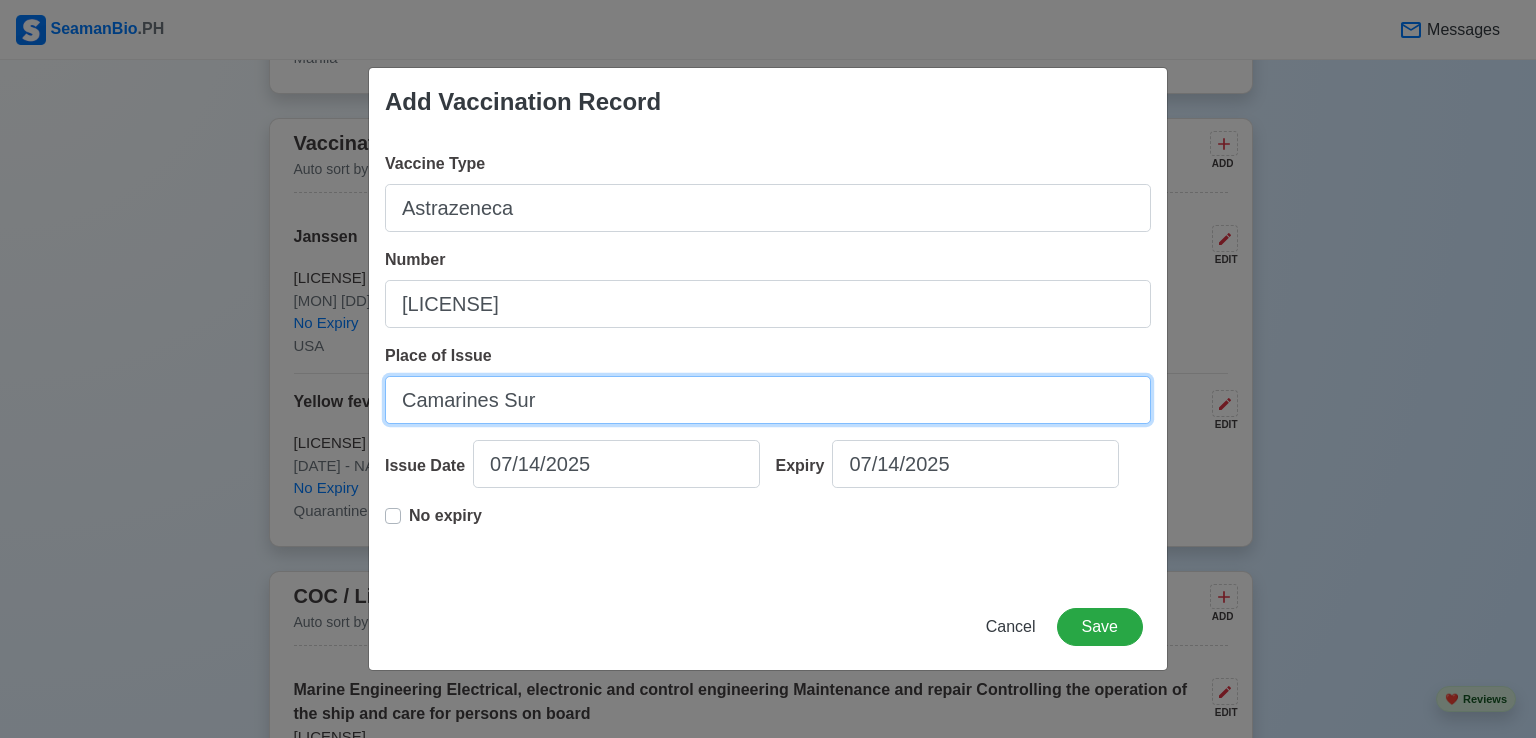 type on "Camarines Sur" 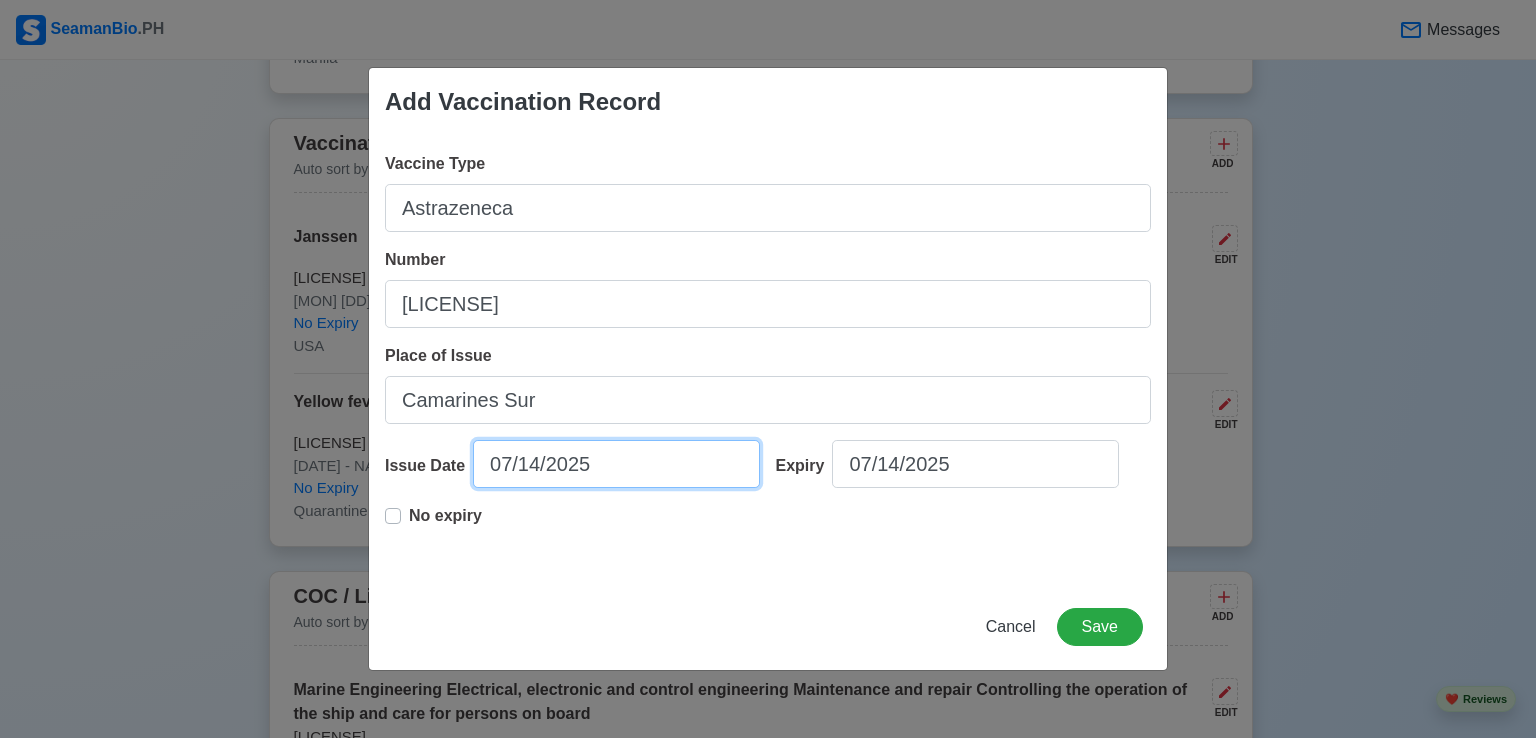click on "07/14/2025" at bounding box center [616, 464] 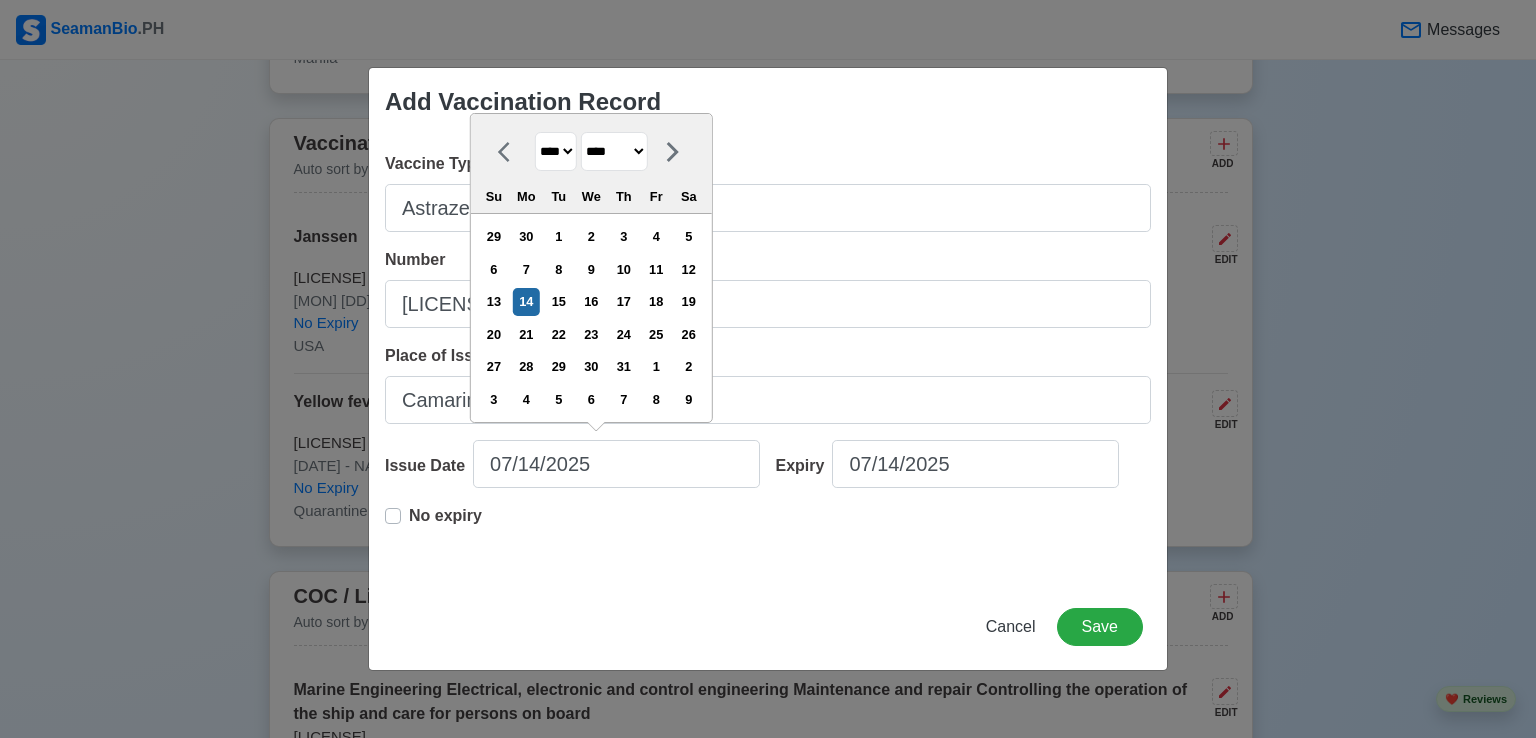 click on "******* ******** ***** ***** *** **** **** ****** ********* ******* ******** ********" at bounding box center (614, 151) 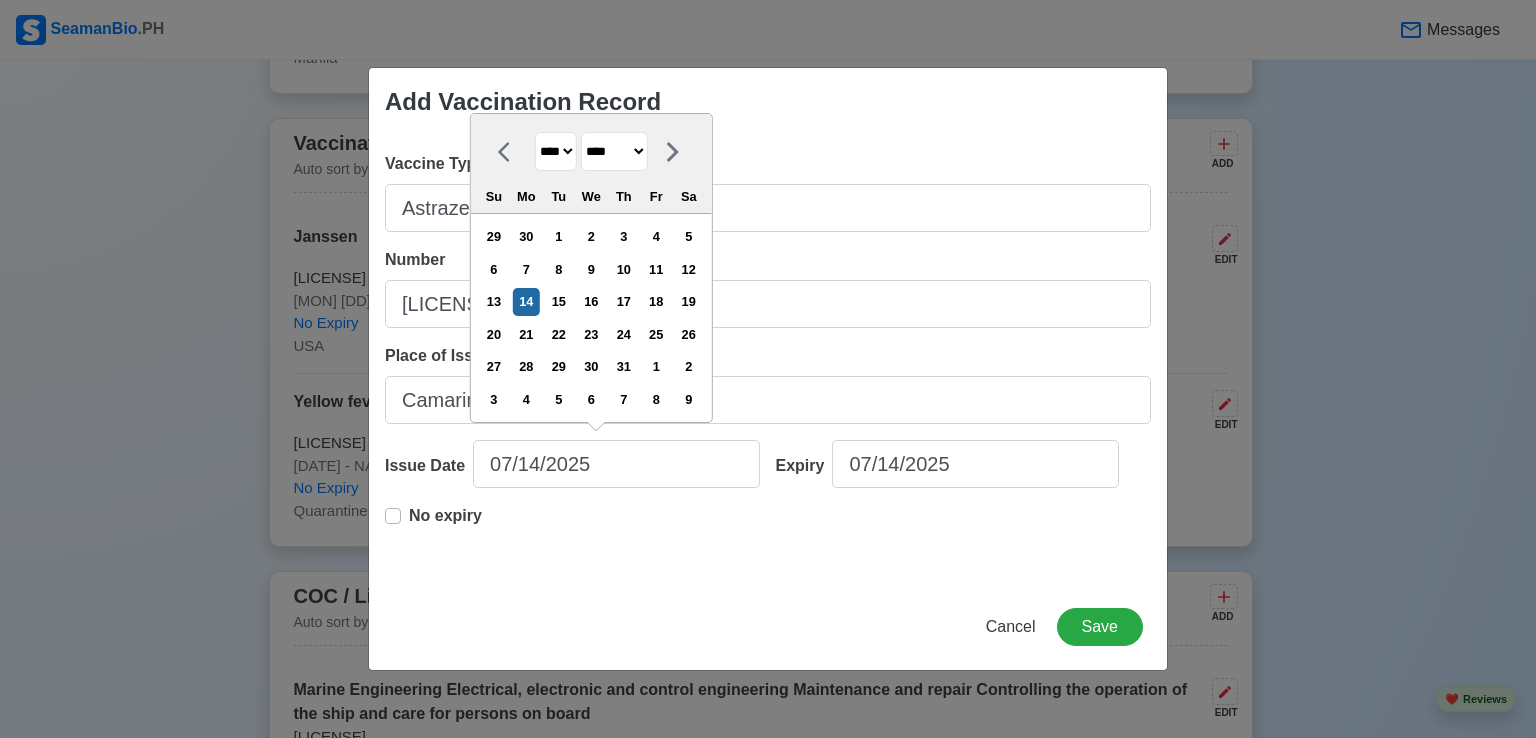click on "**** **** **** **** **** **** **** **** **** **** **** **** **** **** **** **** **** **** **** **** **** **** **** **** **** **** **** **** **** **** **** **** **** **** **** **** **** **** **** **** **** **** **** **** **** **** **** **** **** **** **** **** **** **** **** **** **** **** **** **** **** **** **** **** **** **** **** **** **** **** **** **** **** **** **** **** **** **** **** **** **** **** **** **** **** **** **** **** **** **** **** **** **** **** **** **** **** **** **** **** **** **** **** **** **** ****" at bounding box center [556, 151] 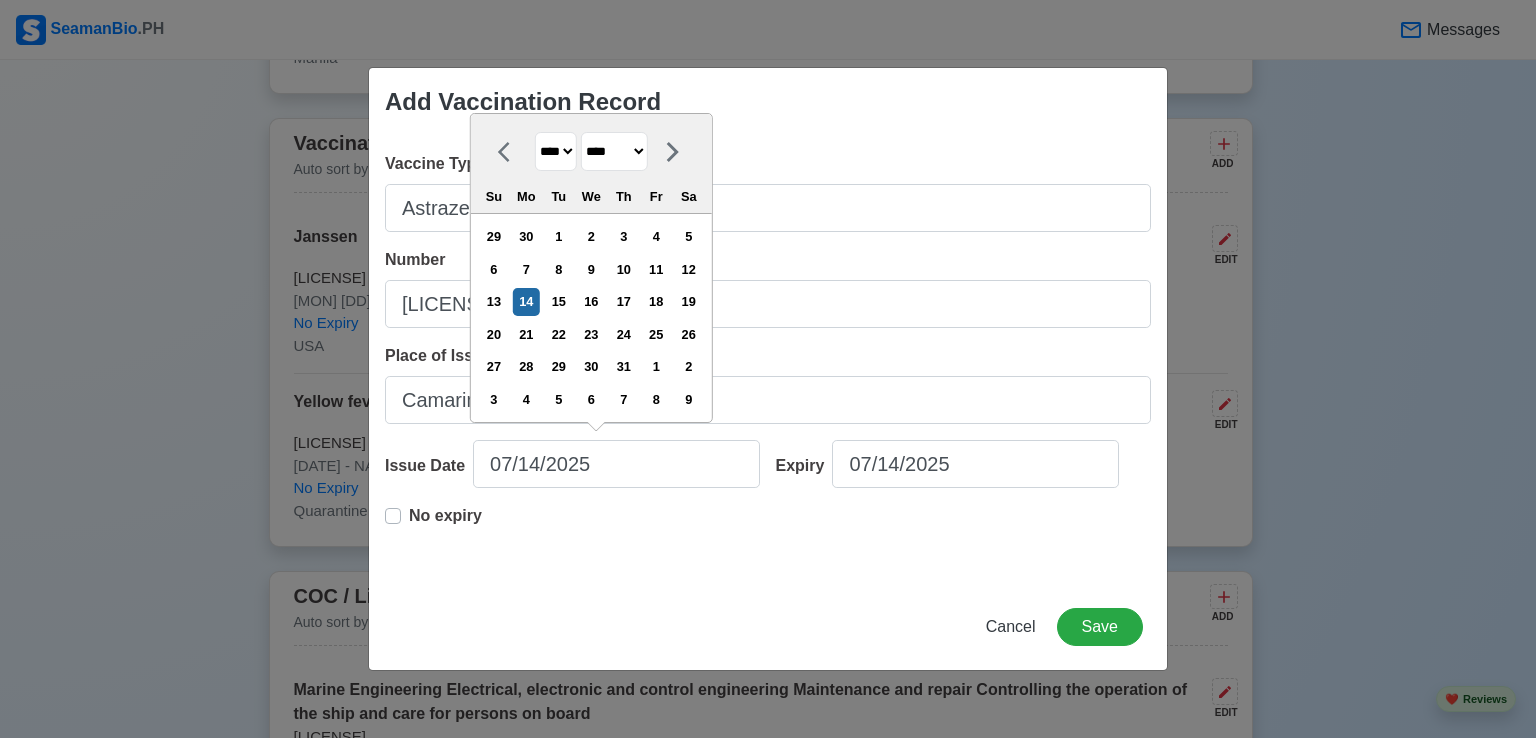 select on "****" 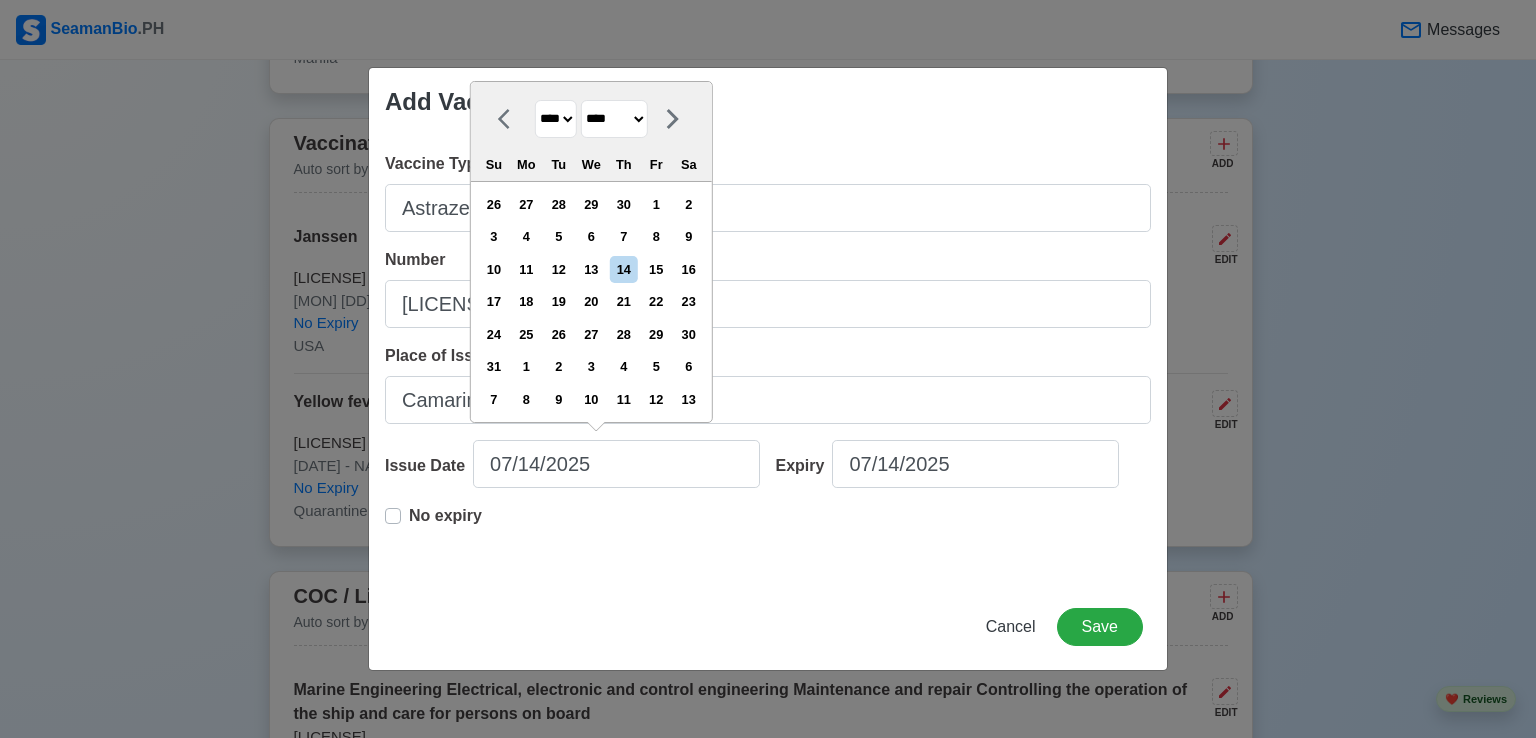 click on "******* ******** ***** ***** *** **** **** ****** ********* ******* ******** ********" at bounding box center (614, 119) 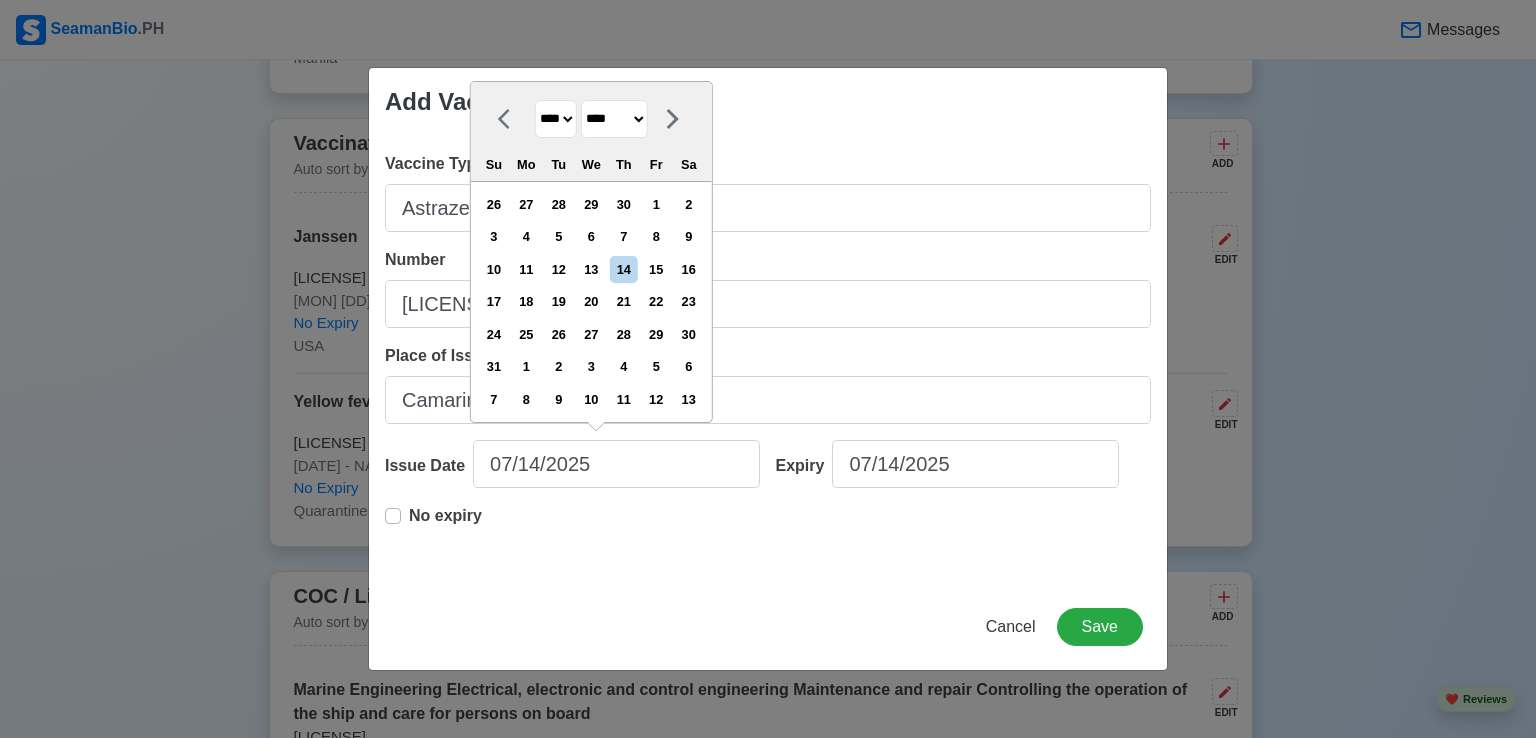 select on "*******" 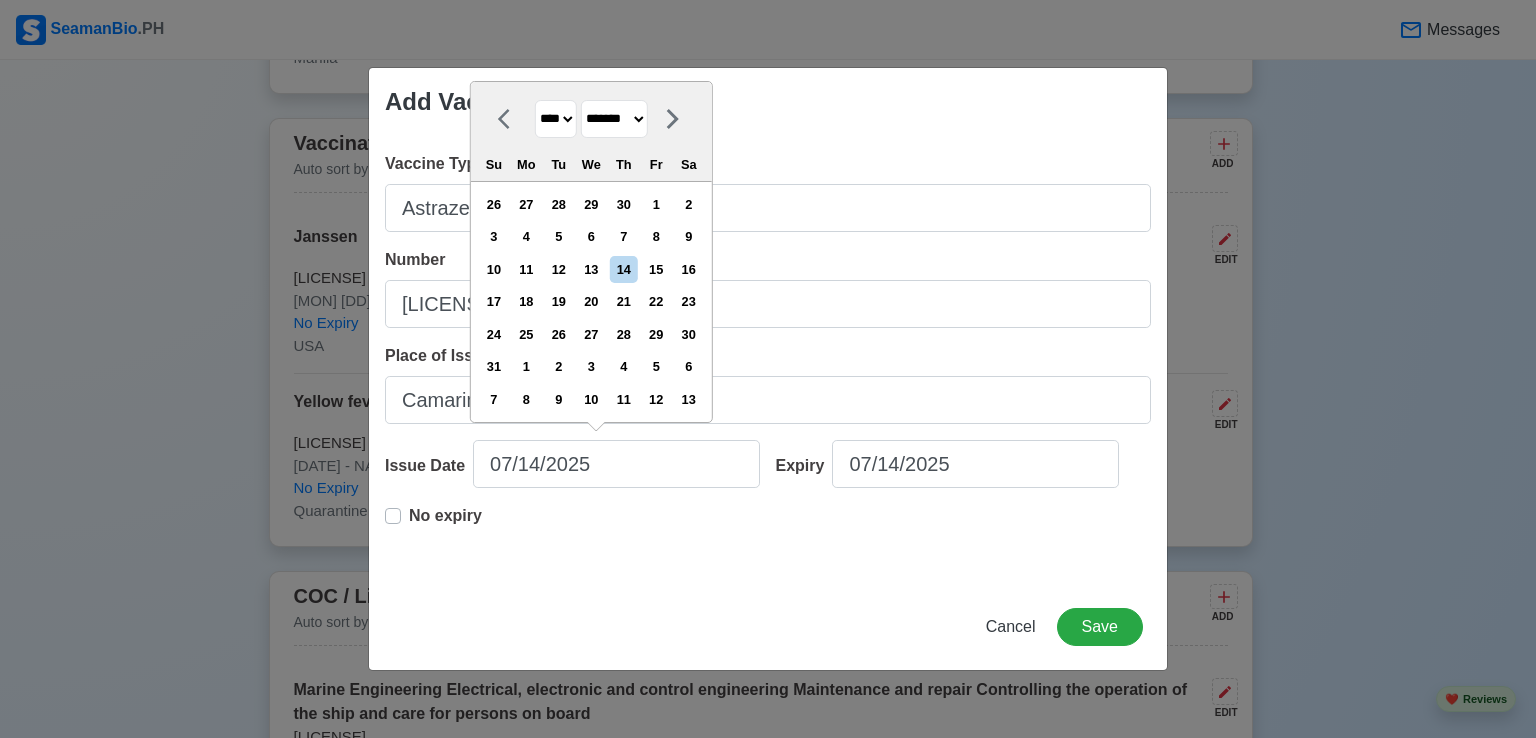 click on "******* ******** ***** ***** *** **** **** ****** ********* ******* ******** ********" at bounding box center [614, 119] 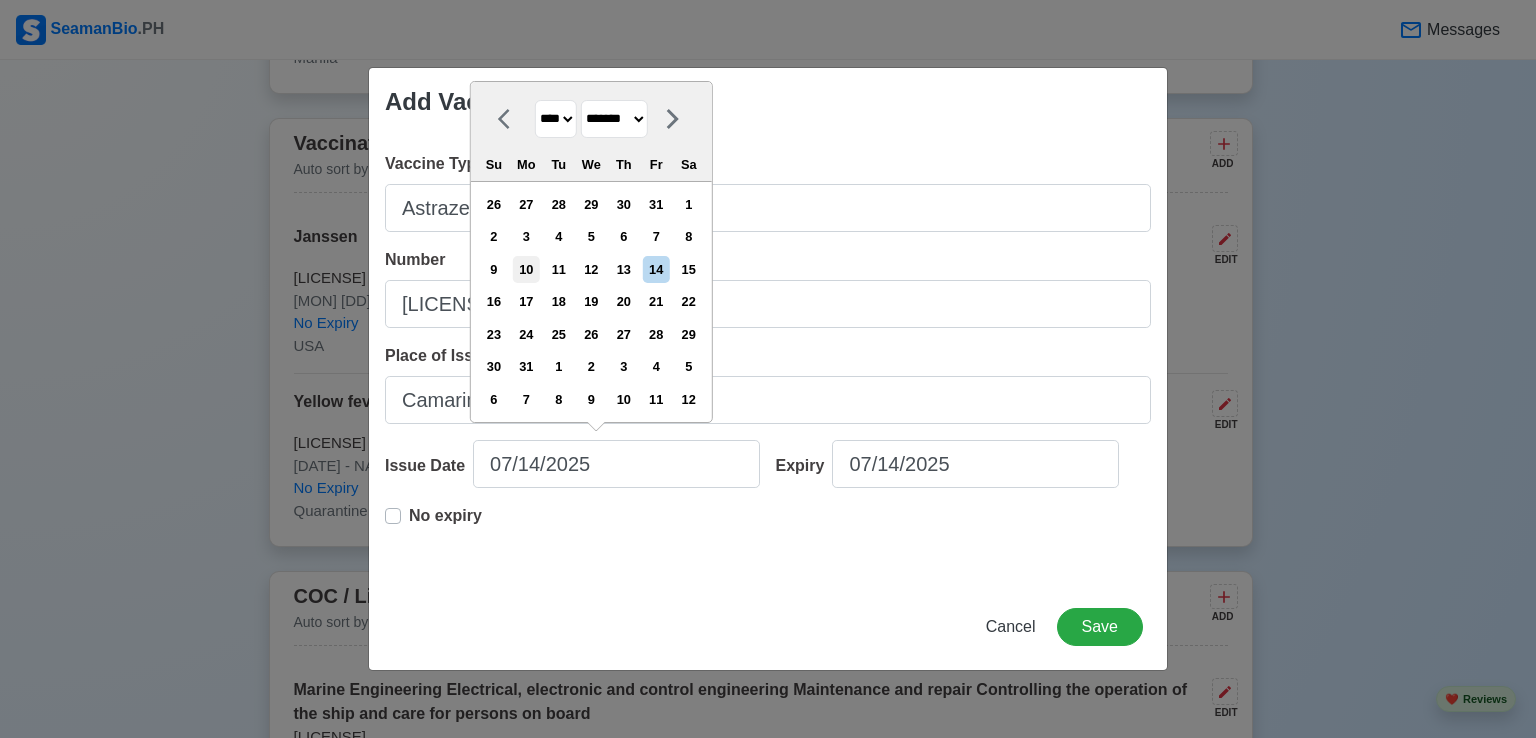 click on "10" at bounding box center [526, 269] 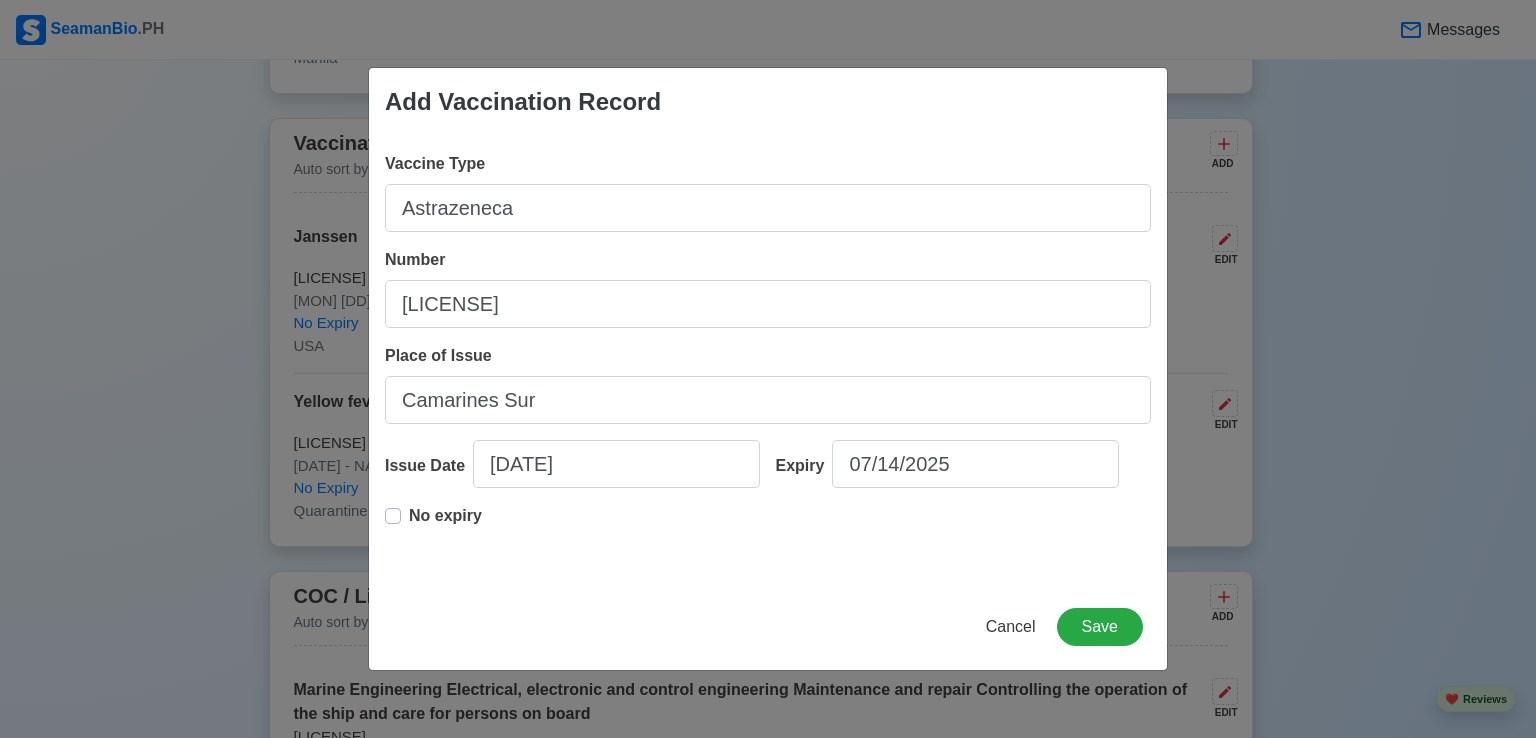 click on "No expiry" at bounding box center [445, 524] 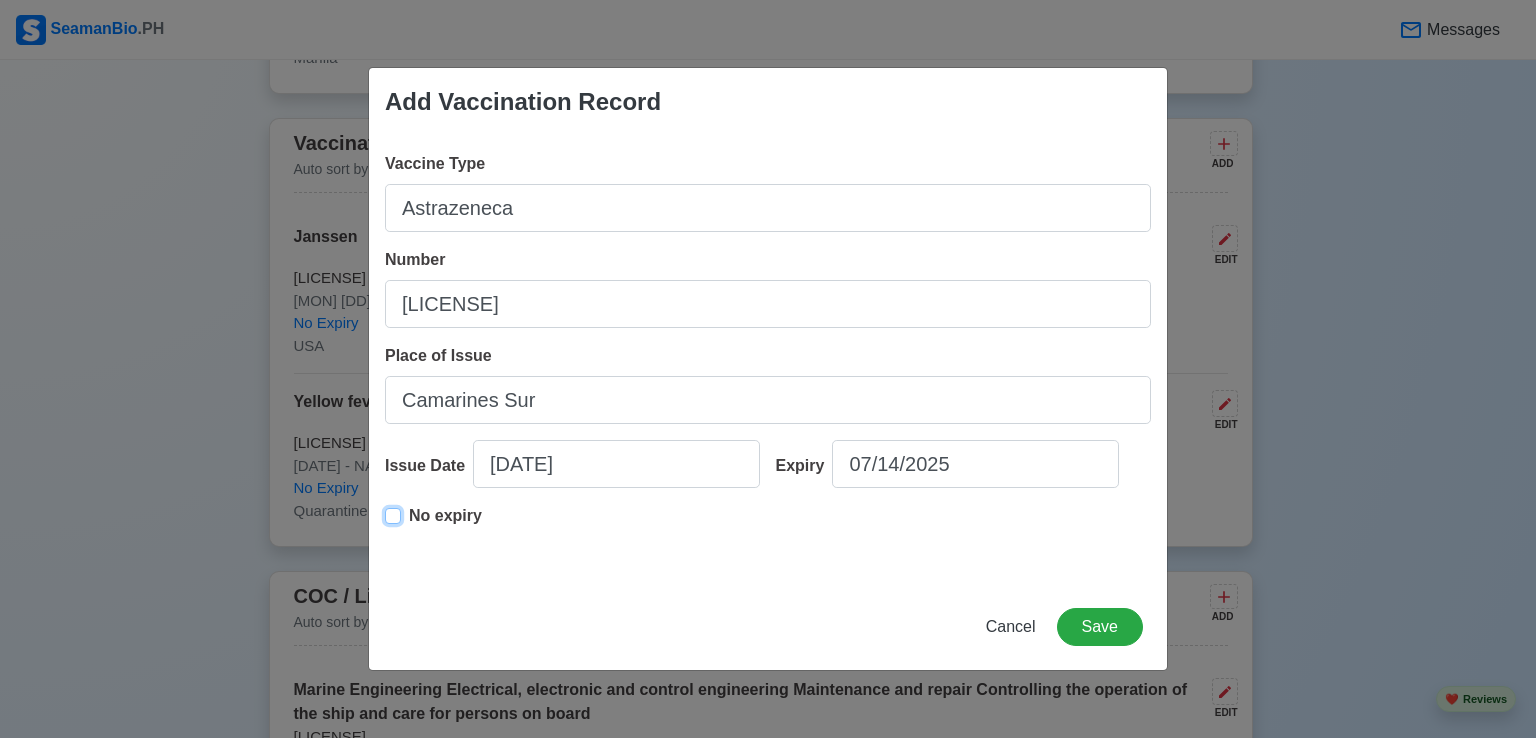 type on "[DATE]" 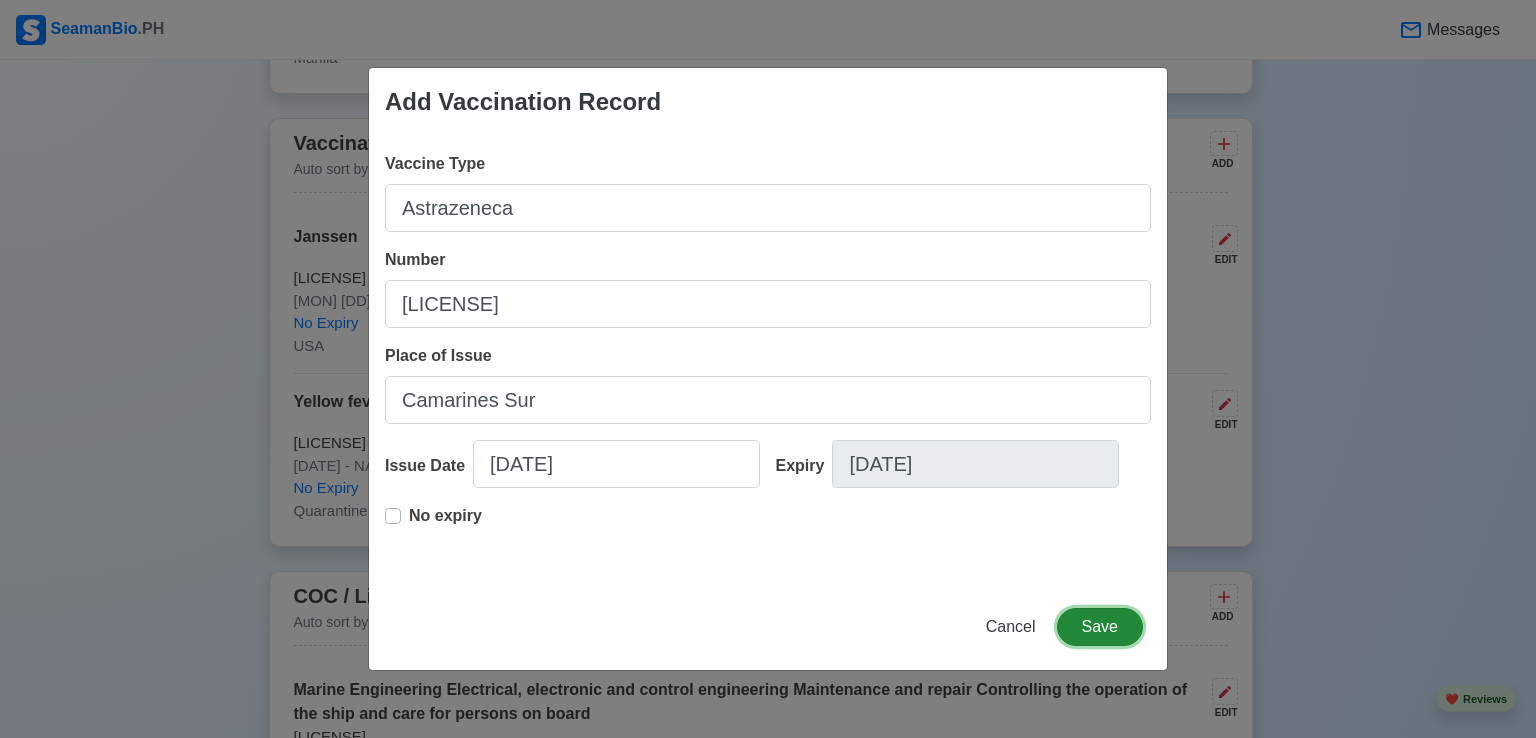 click on "Save" at bounding box center [1100, 627] 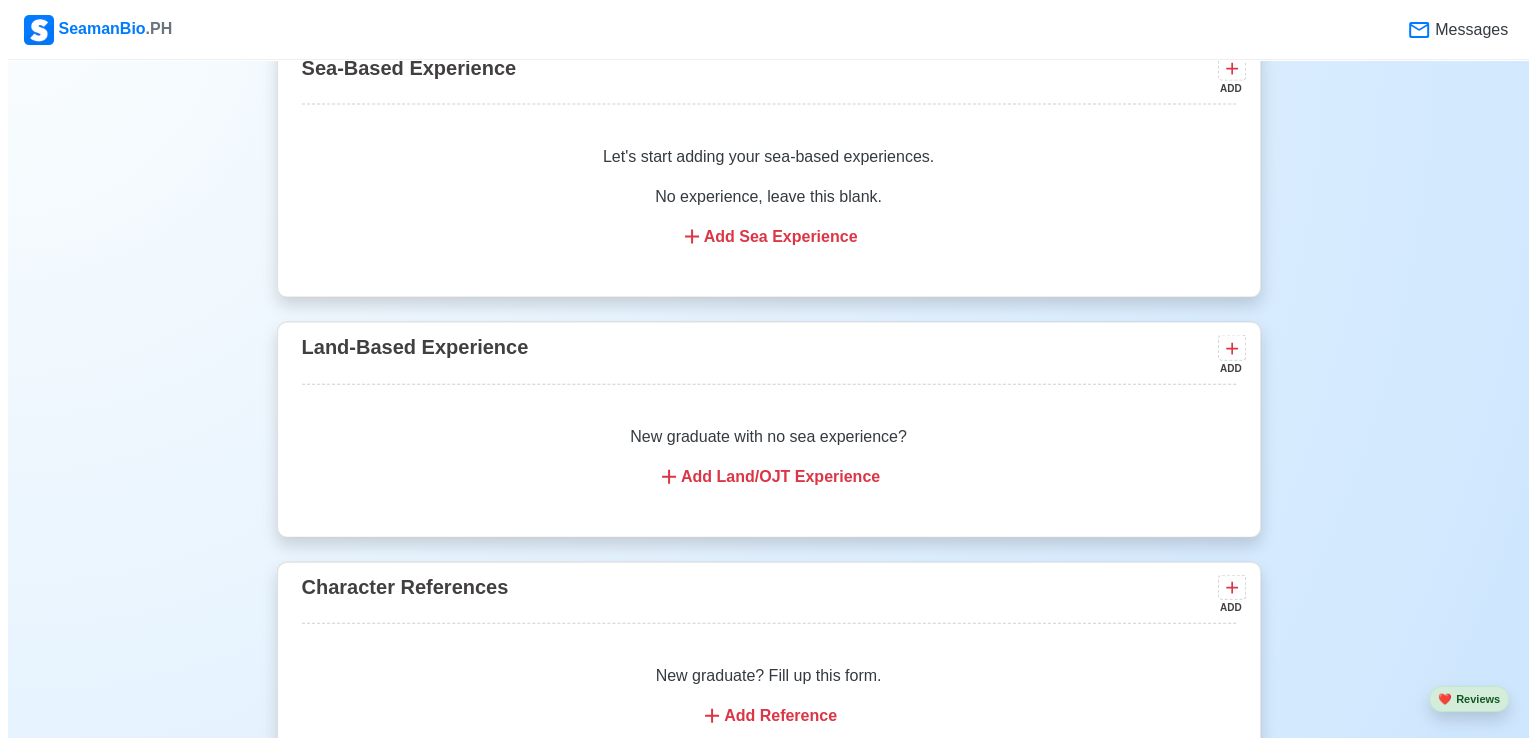 scroll, scrollTop: 4300, scrollLeft: 0, axis: vertical 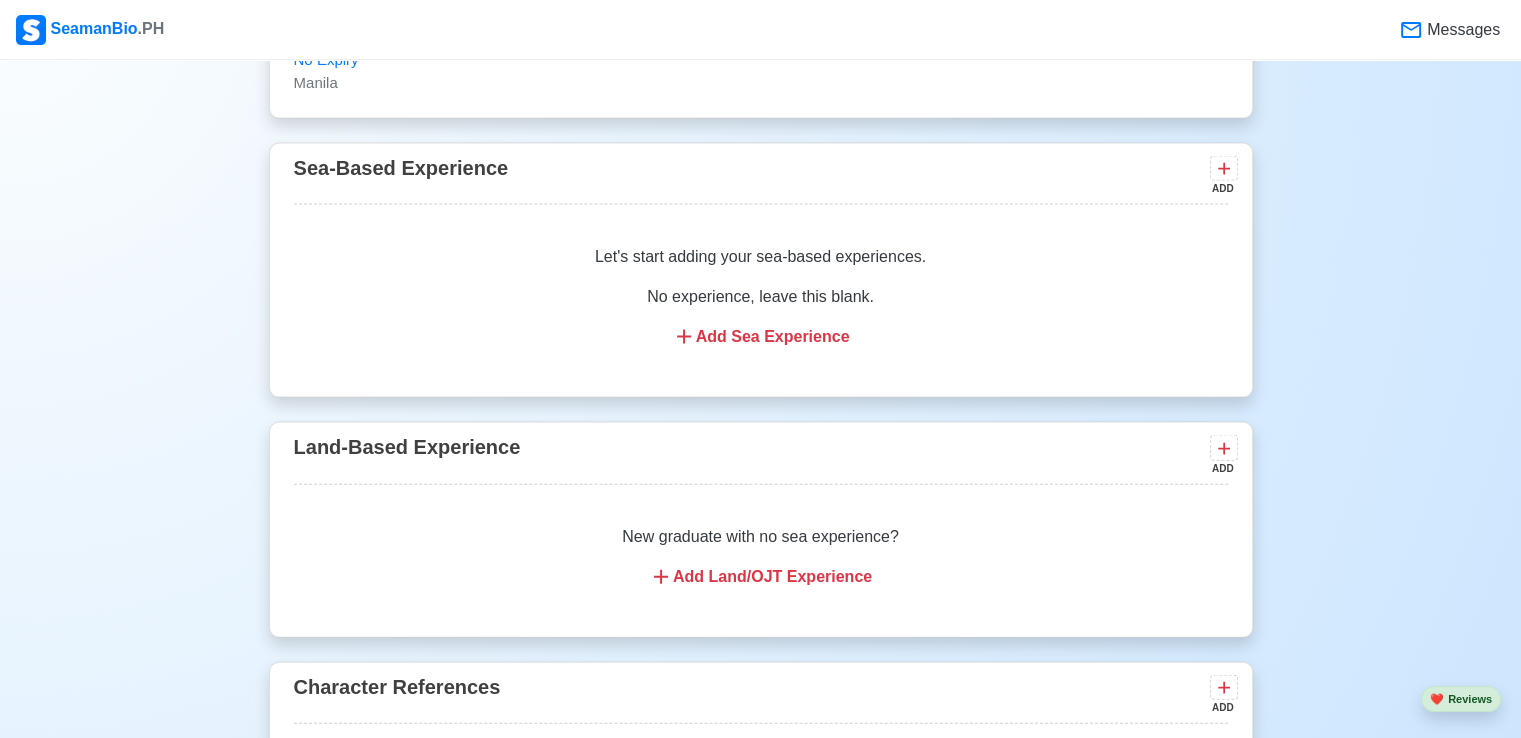 click on "Add Sea Experience" at bounding box center (761, 337) 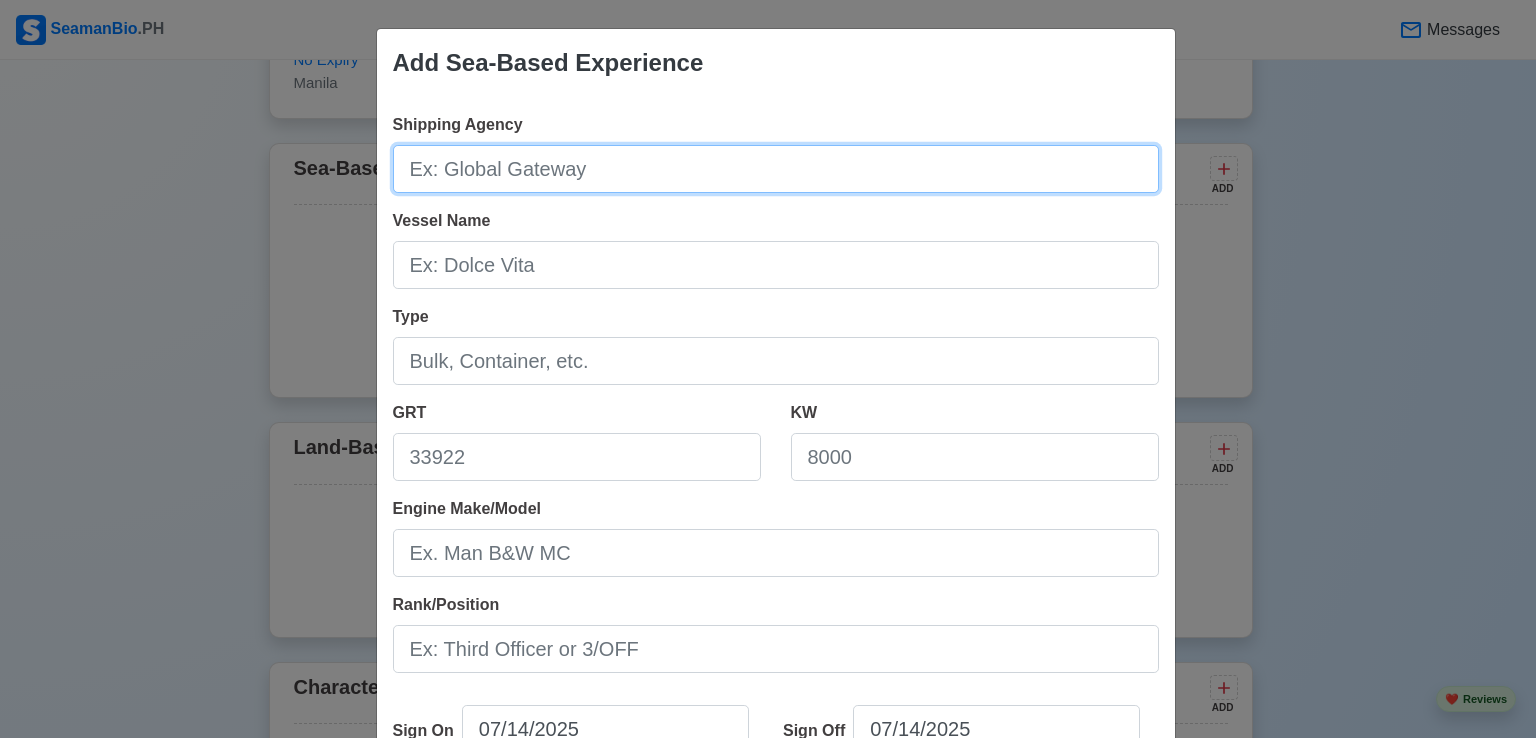 click on "Shipping Agency" at bounding box center (776, 169) 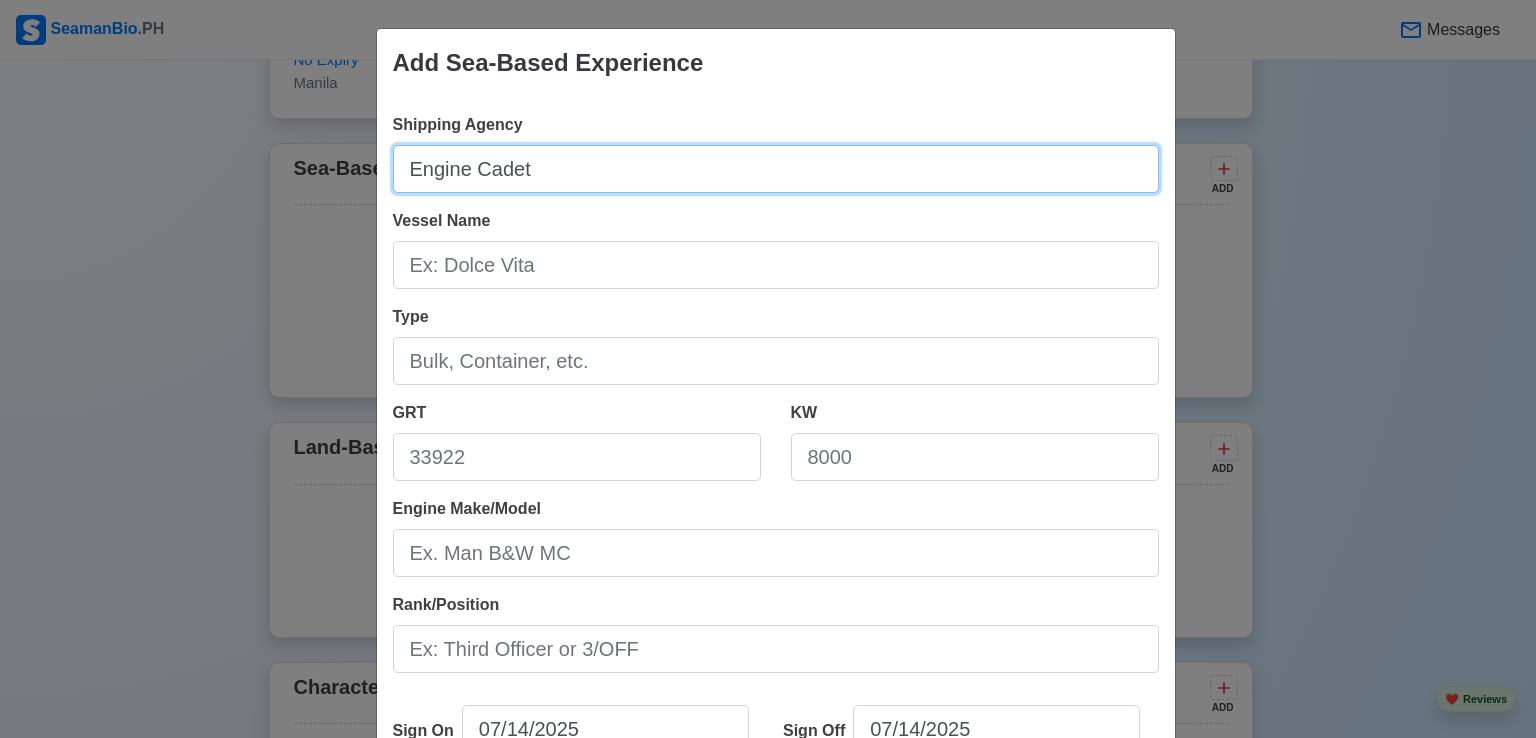 type on "Engine Cadet" 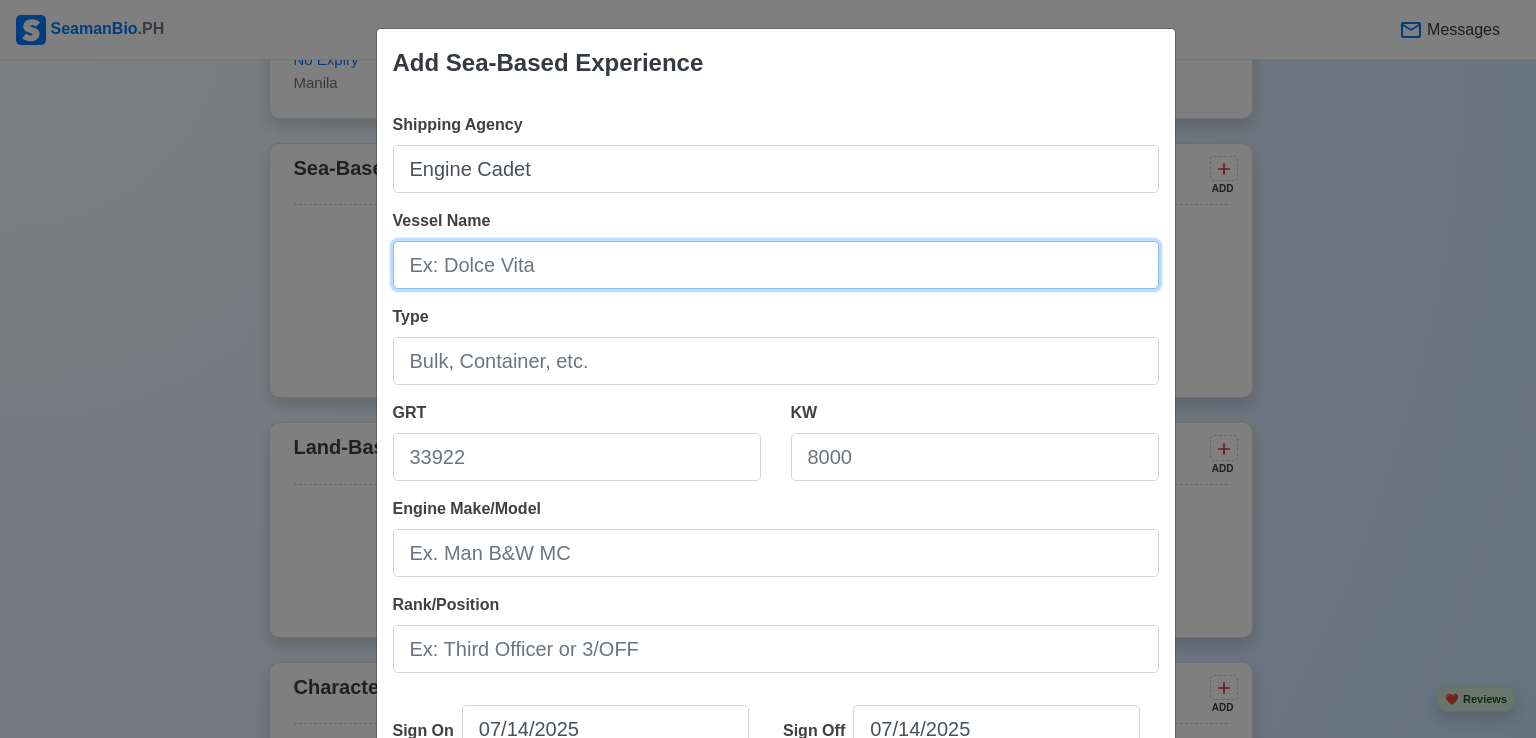 drag, startPoint x: 465, startPoint y: 265, endPoint x: 408, endPoint y: 249, distance: 59.20304 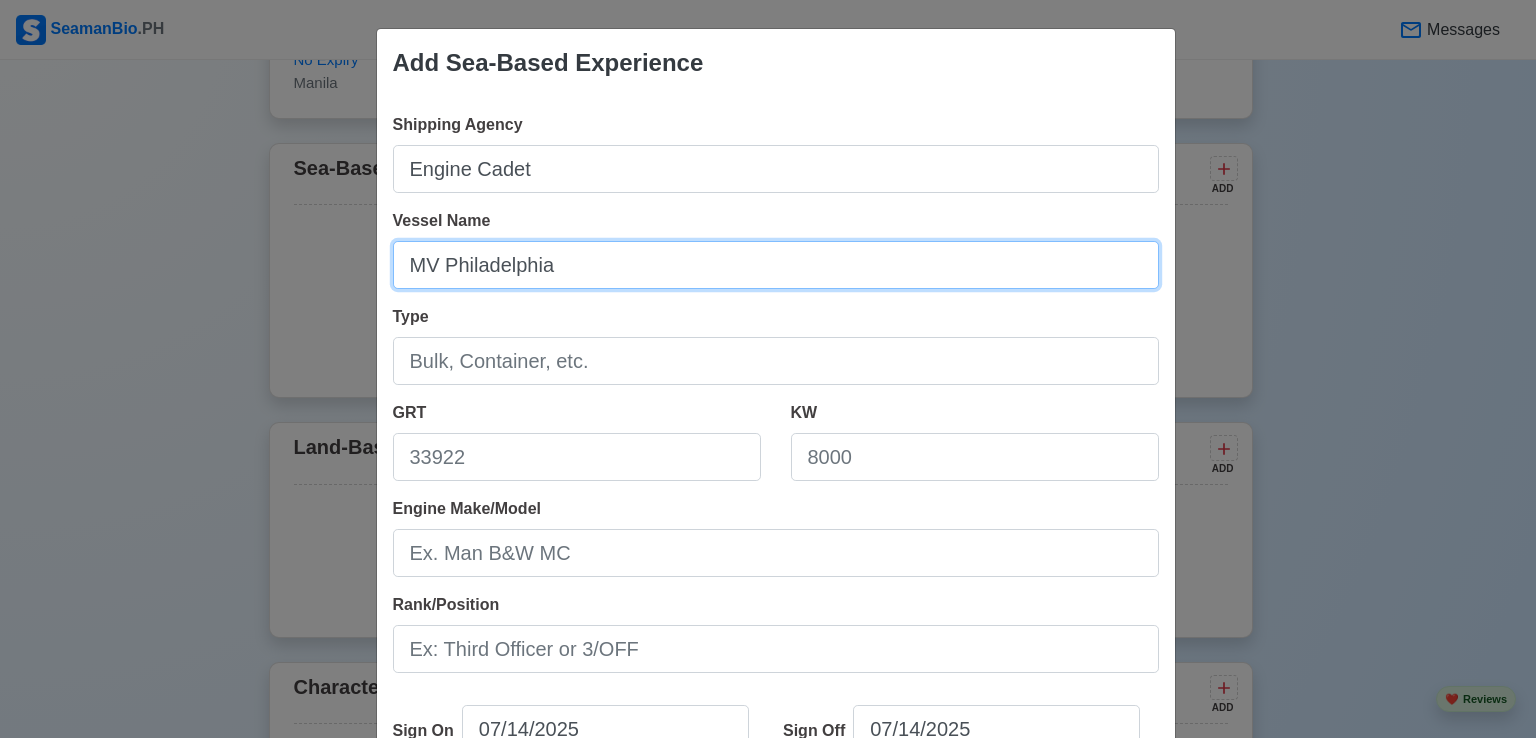 type on "MV Philadelphia" 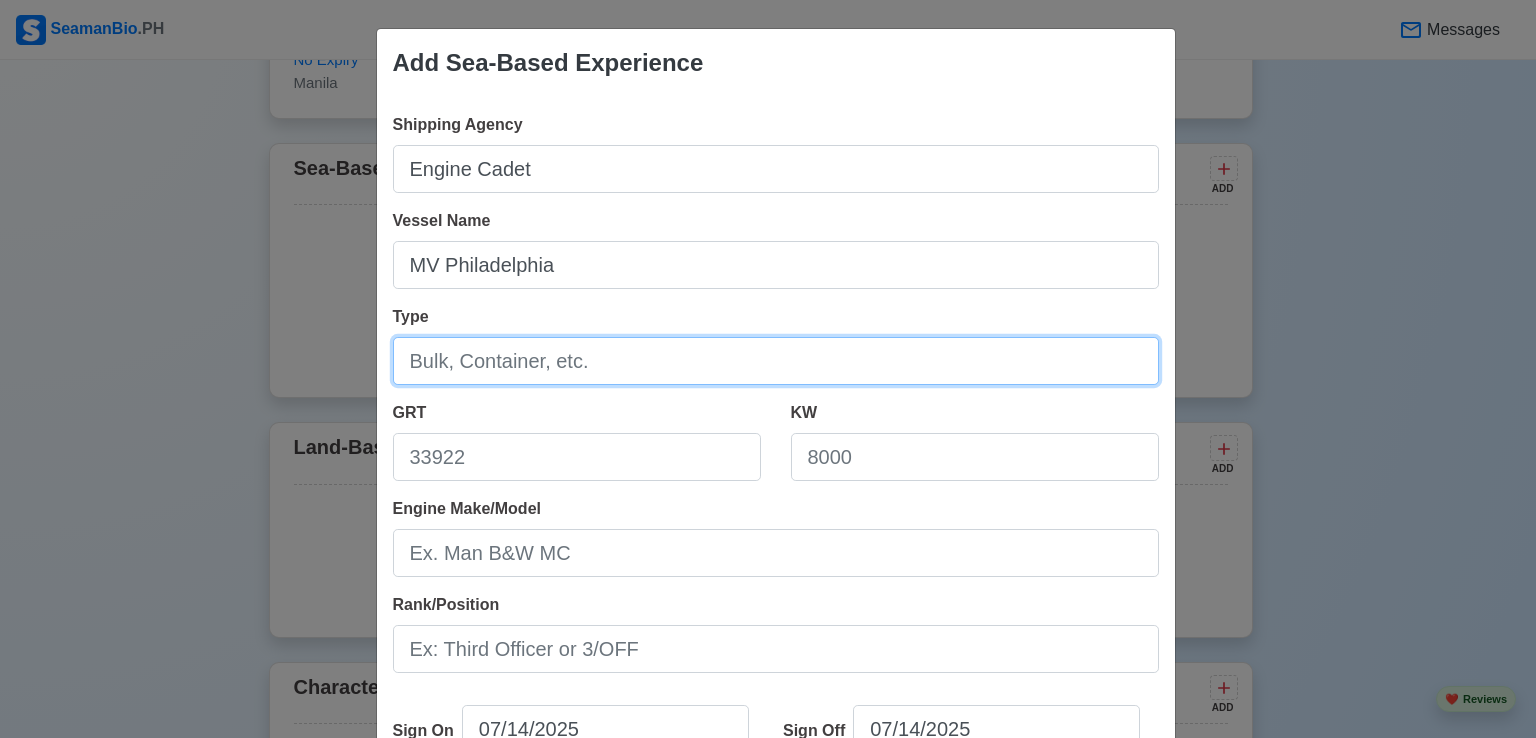 click on "Type" at bounding box center (776, 361) 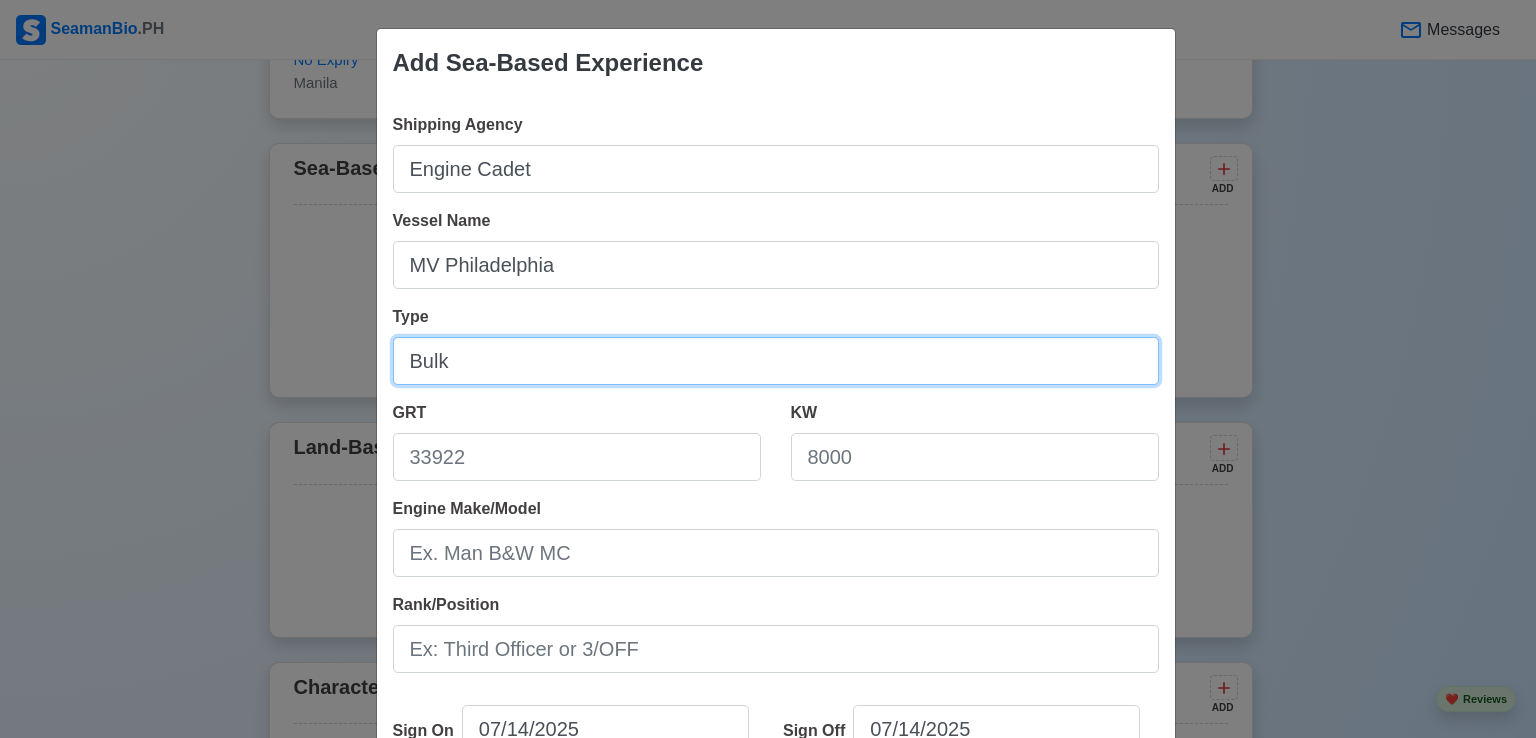 type on "Bulk" 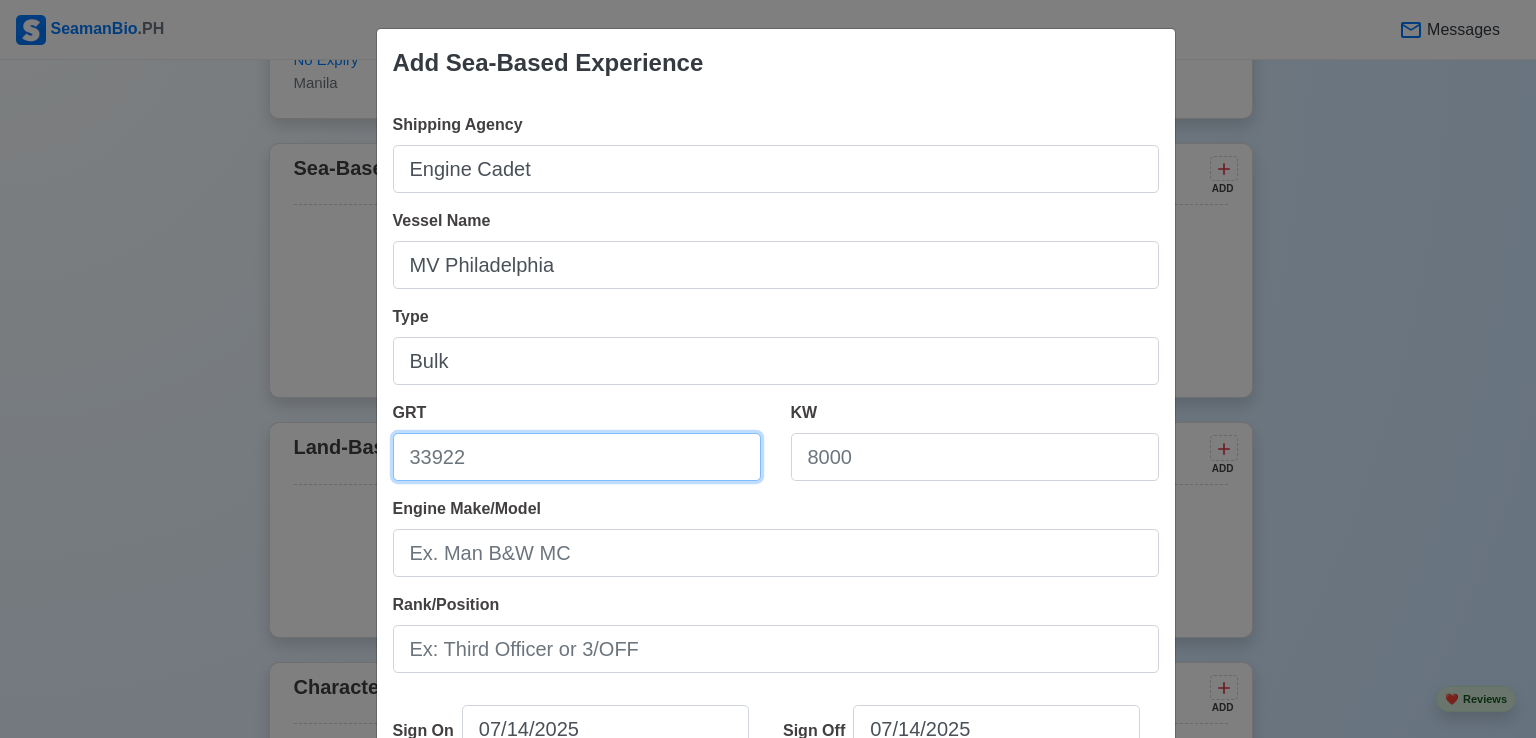 click on "GRT" at bounding box center (577, 457) 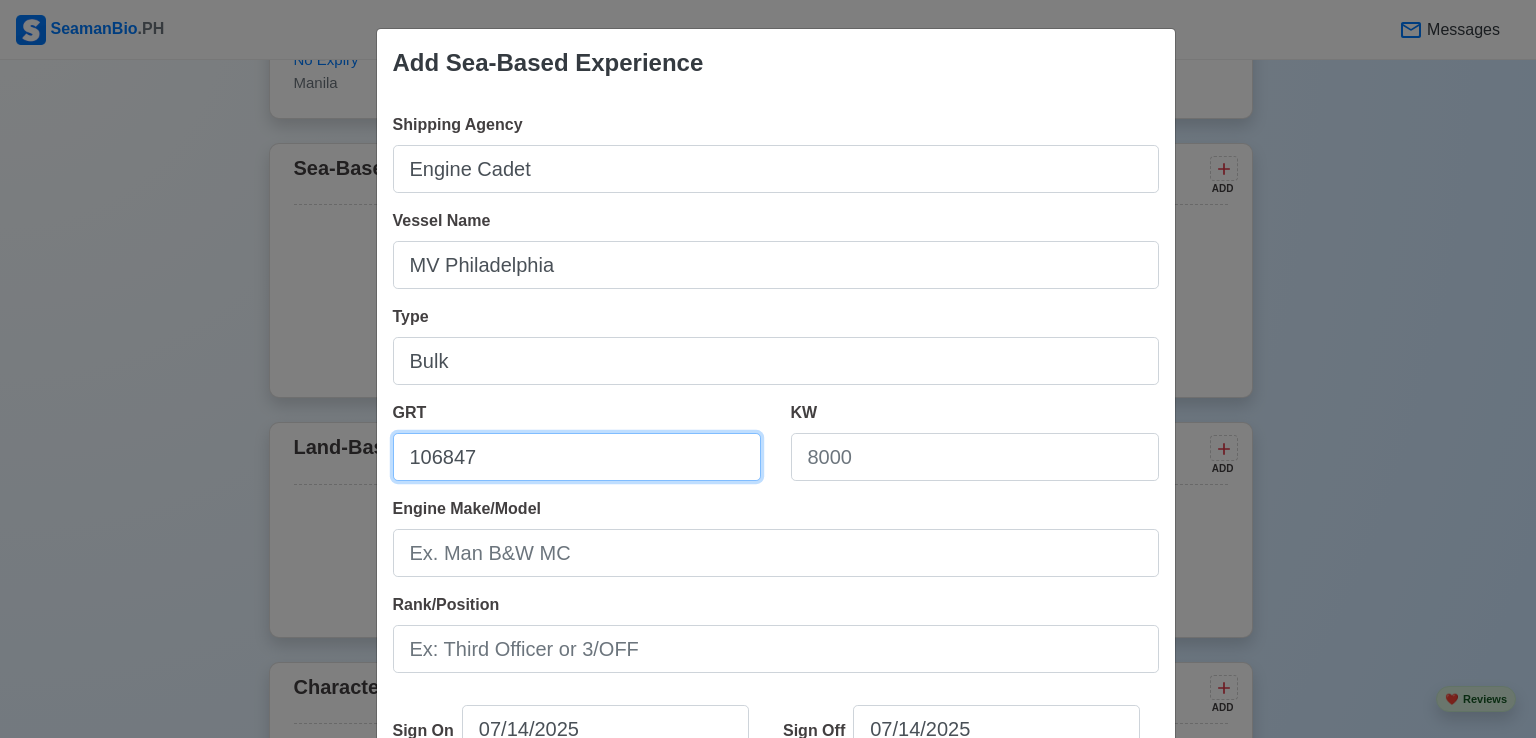 click on "106847" at bounding box center (577, 457) 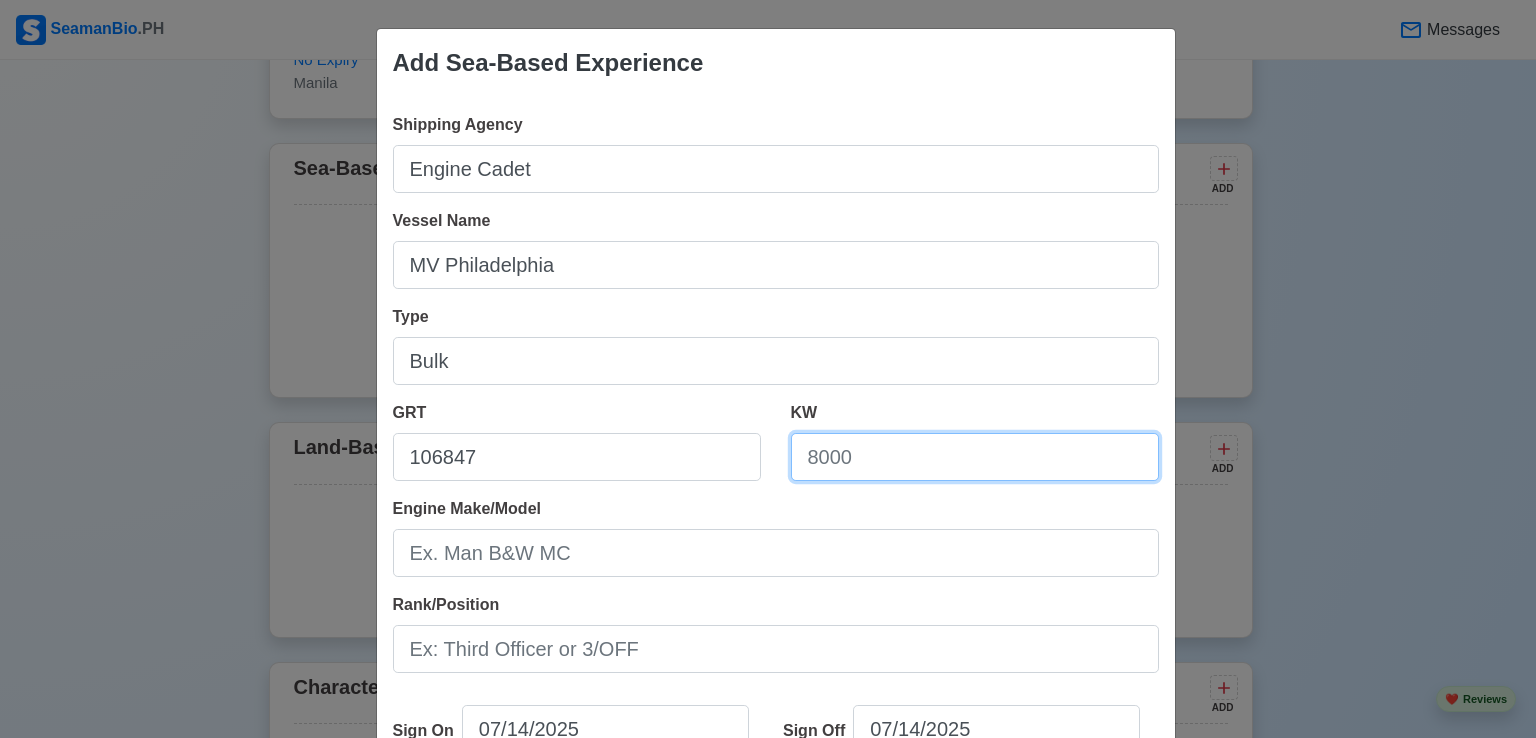 click on "KW" at bounding box center (975, 457) 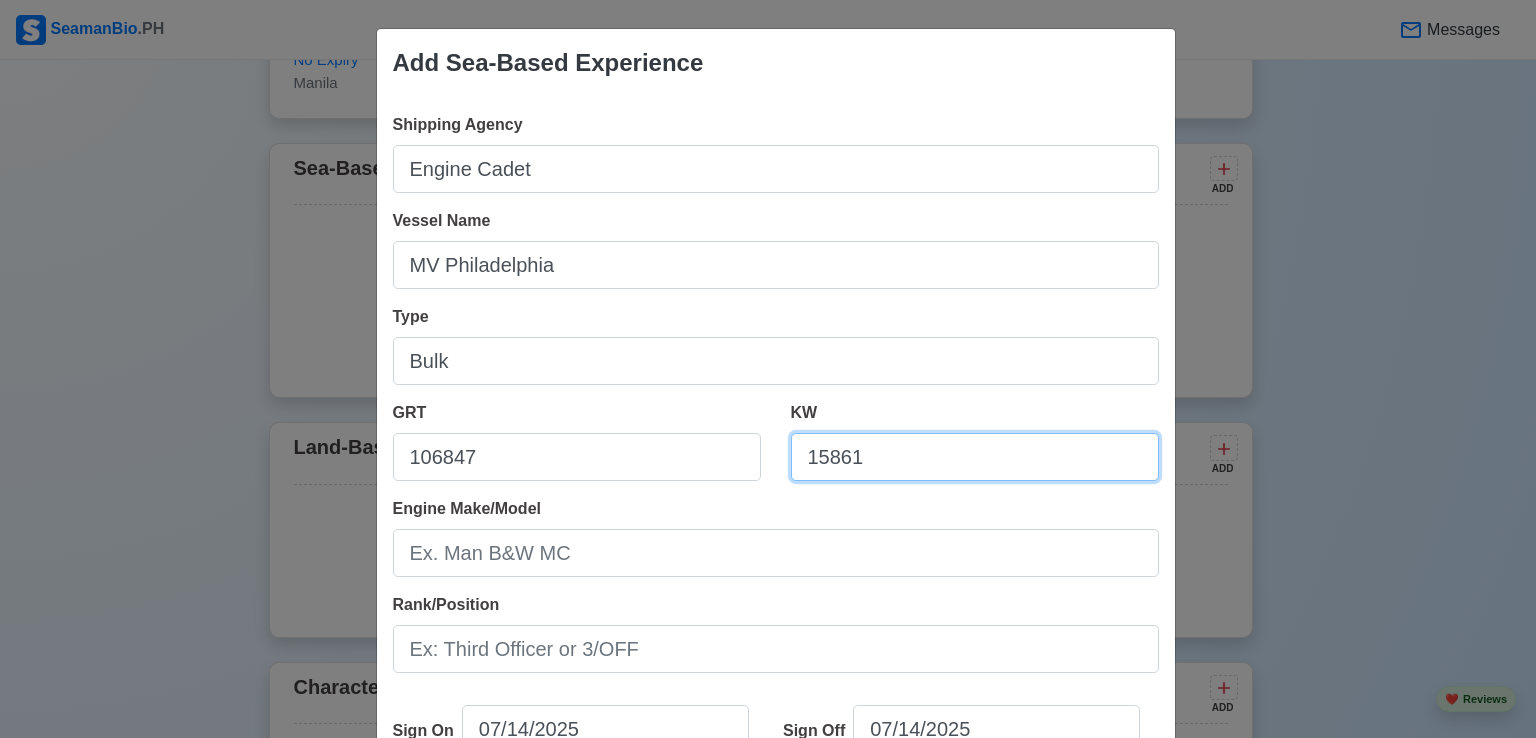 type on "15861" 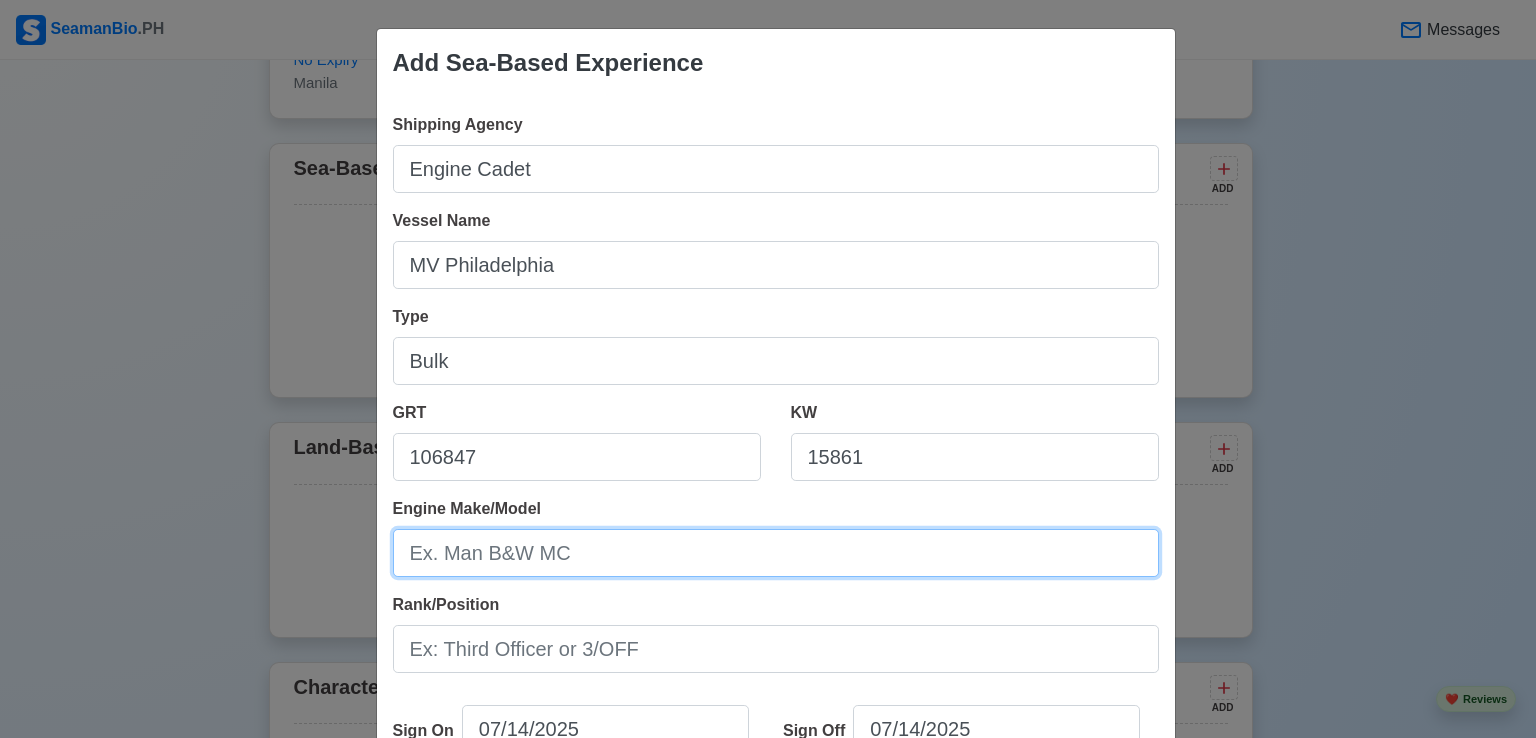 click on "Engine Make/Model" at bounding box center (776, 553) 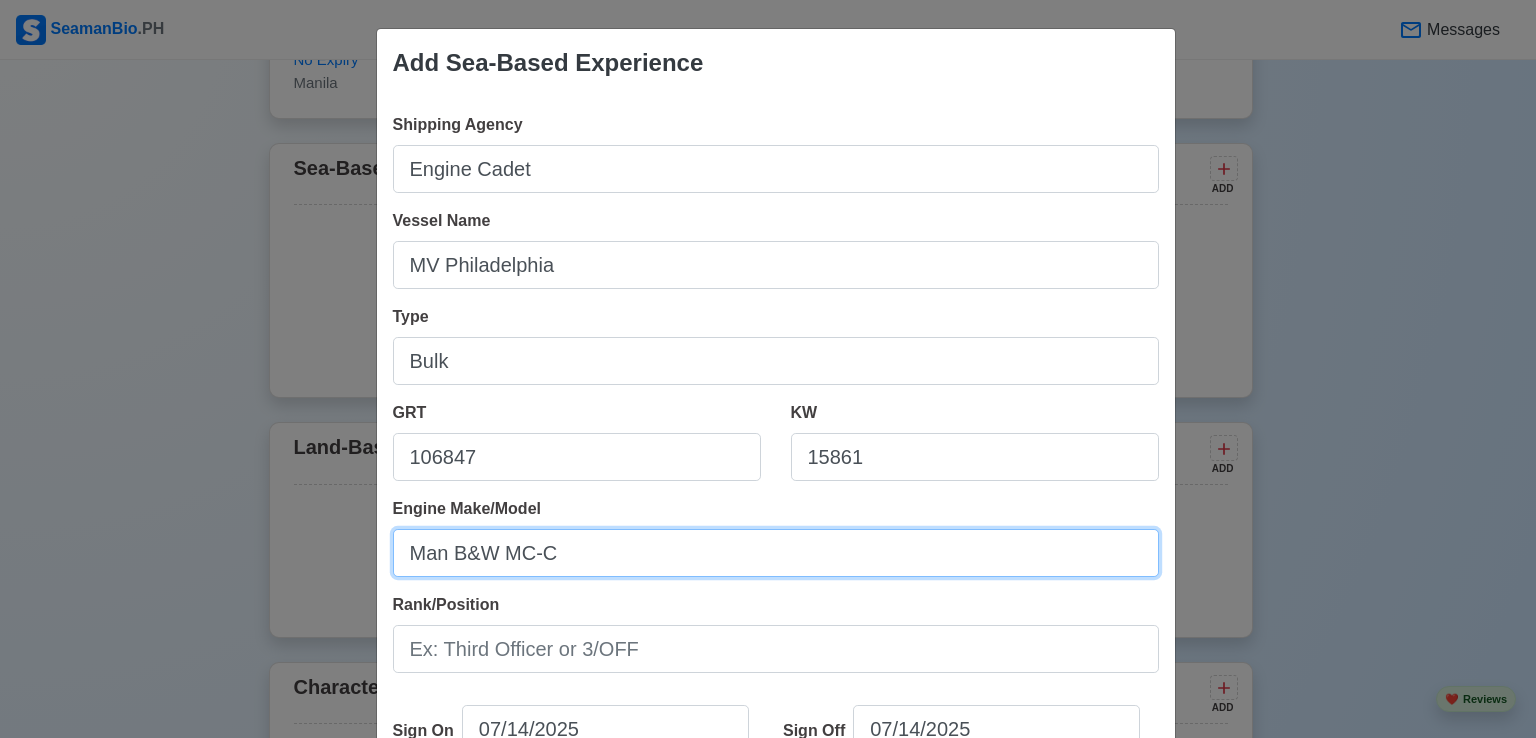 click on "Man B&W MC-C" at bounding box center (776, 553) 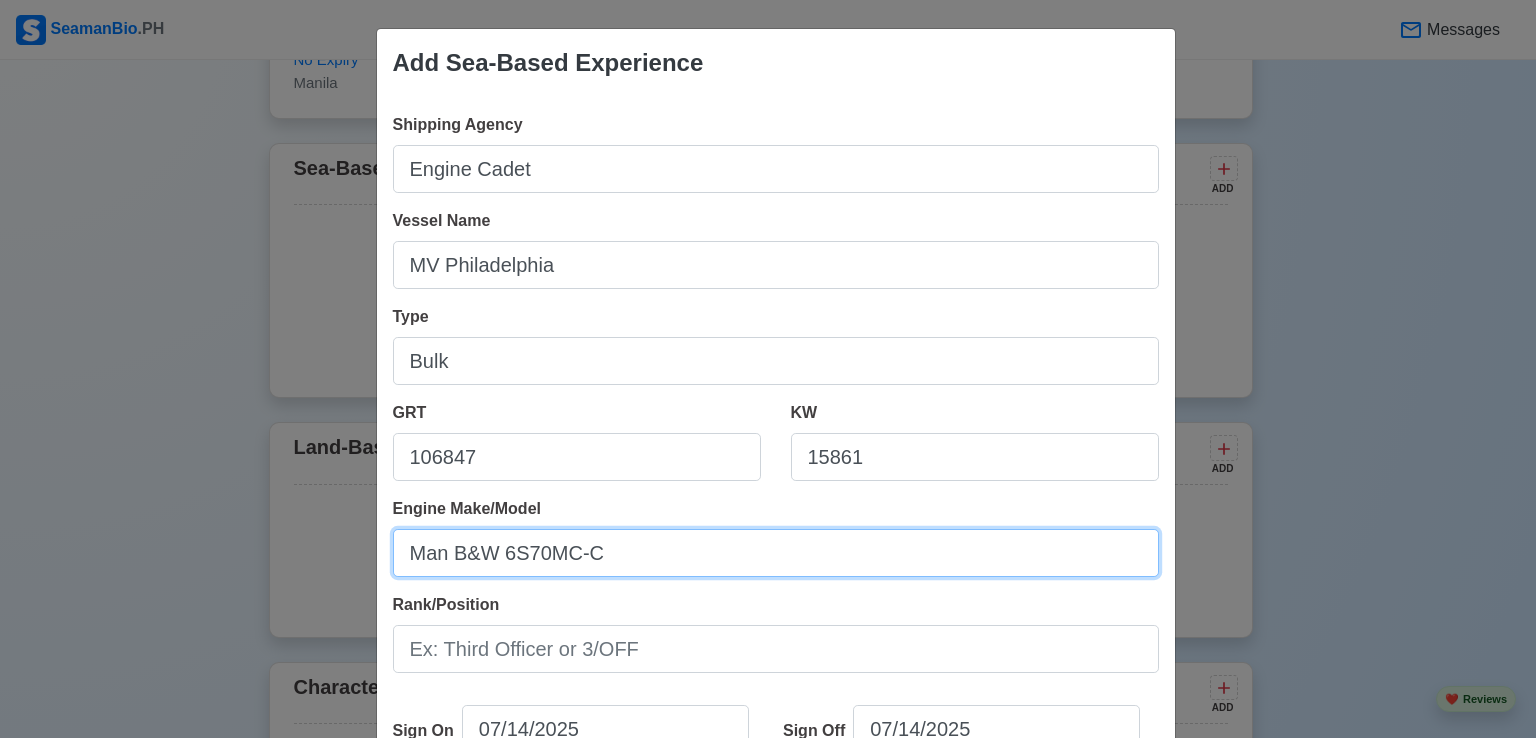 type on "Man B&W 6S70MC-C" 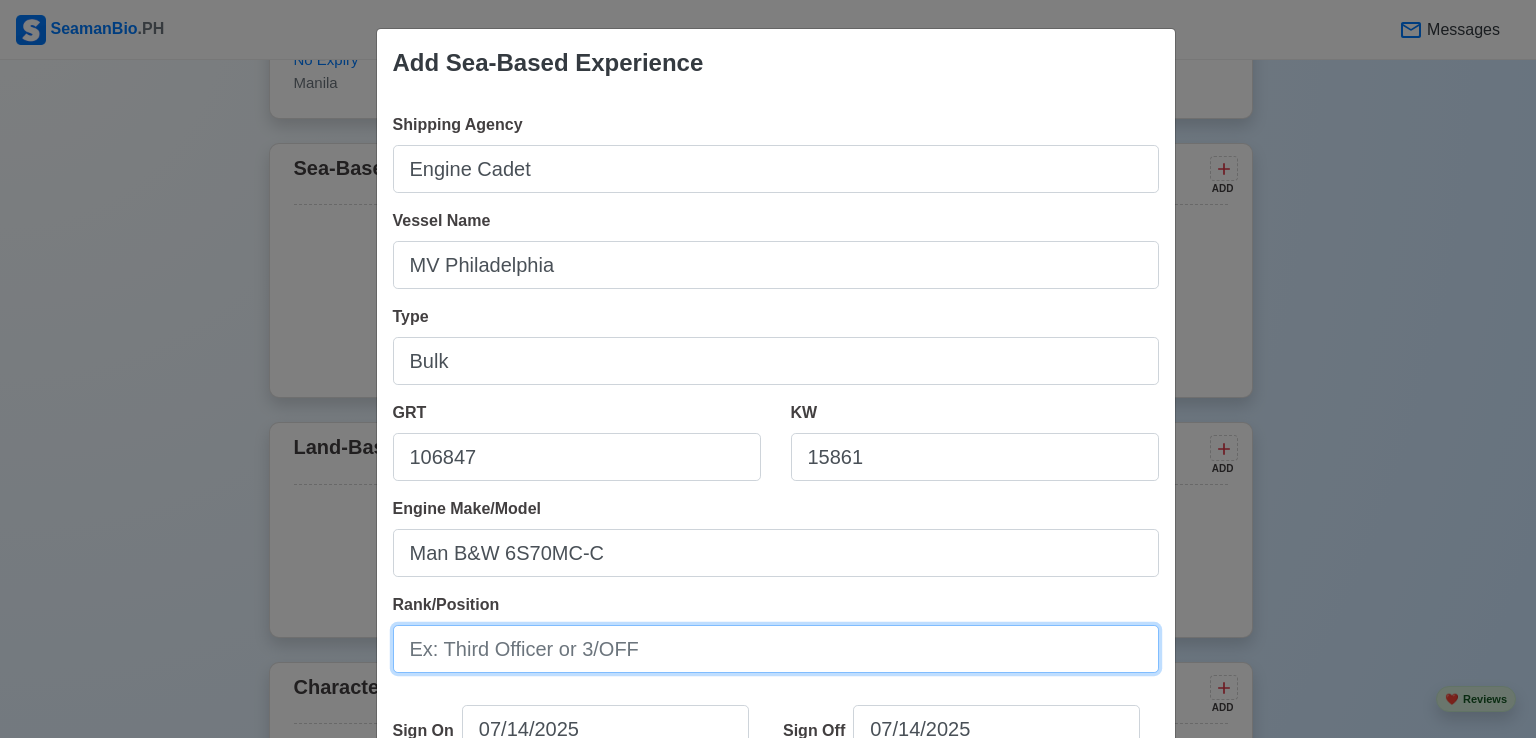 click on "Rank/Position" at bounding box center (776, 649) 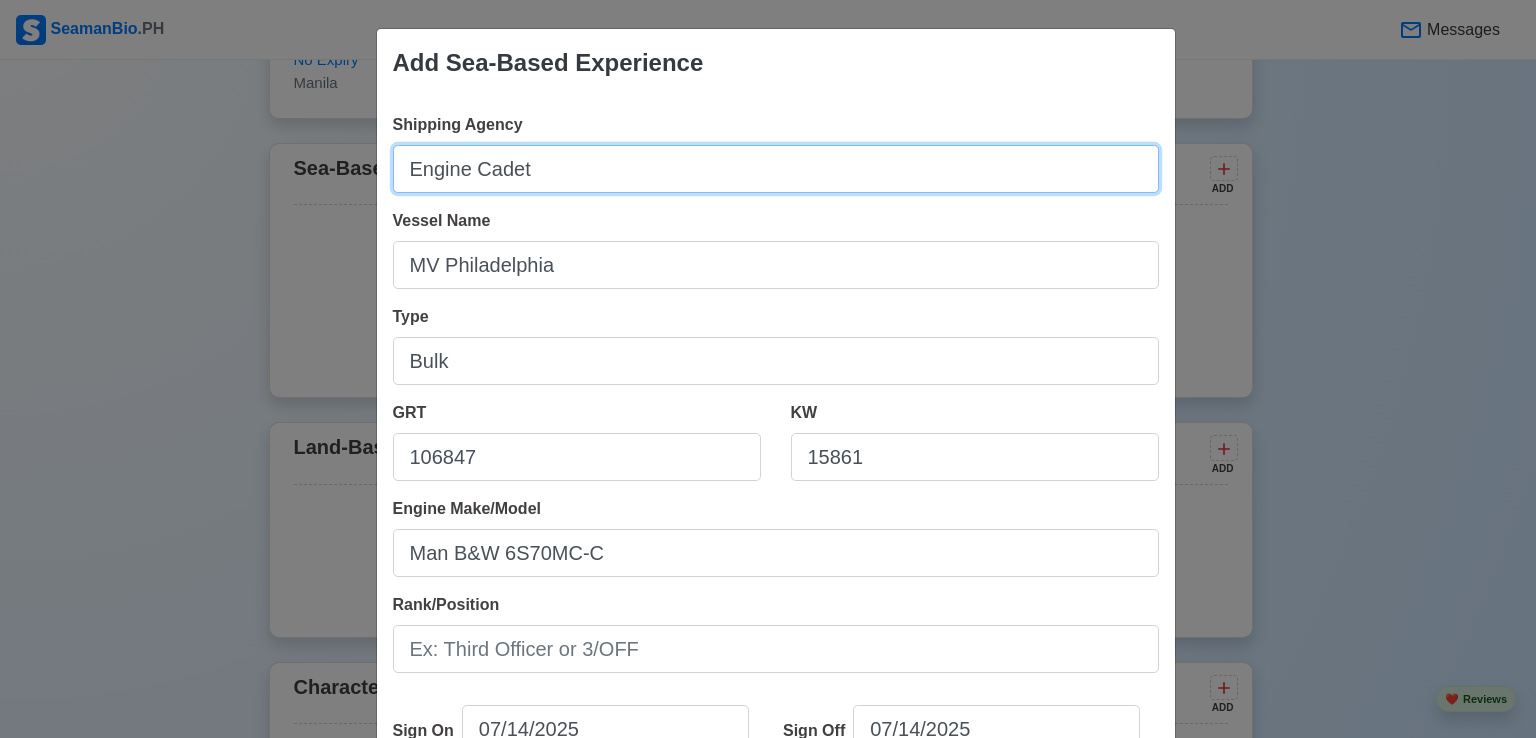 drag, startPoint x: 529, startPoint y: 175, endPoint x: 233, endPoint y: 138, distance: 298.30353 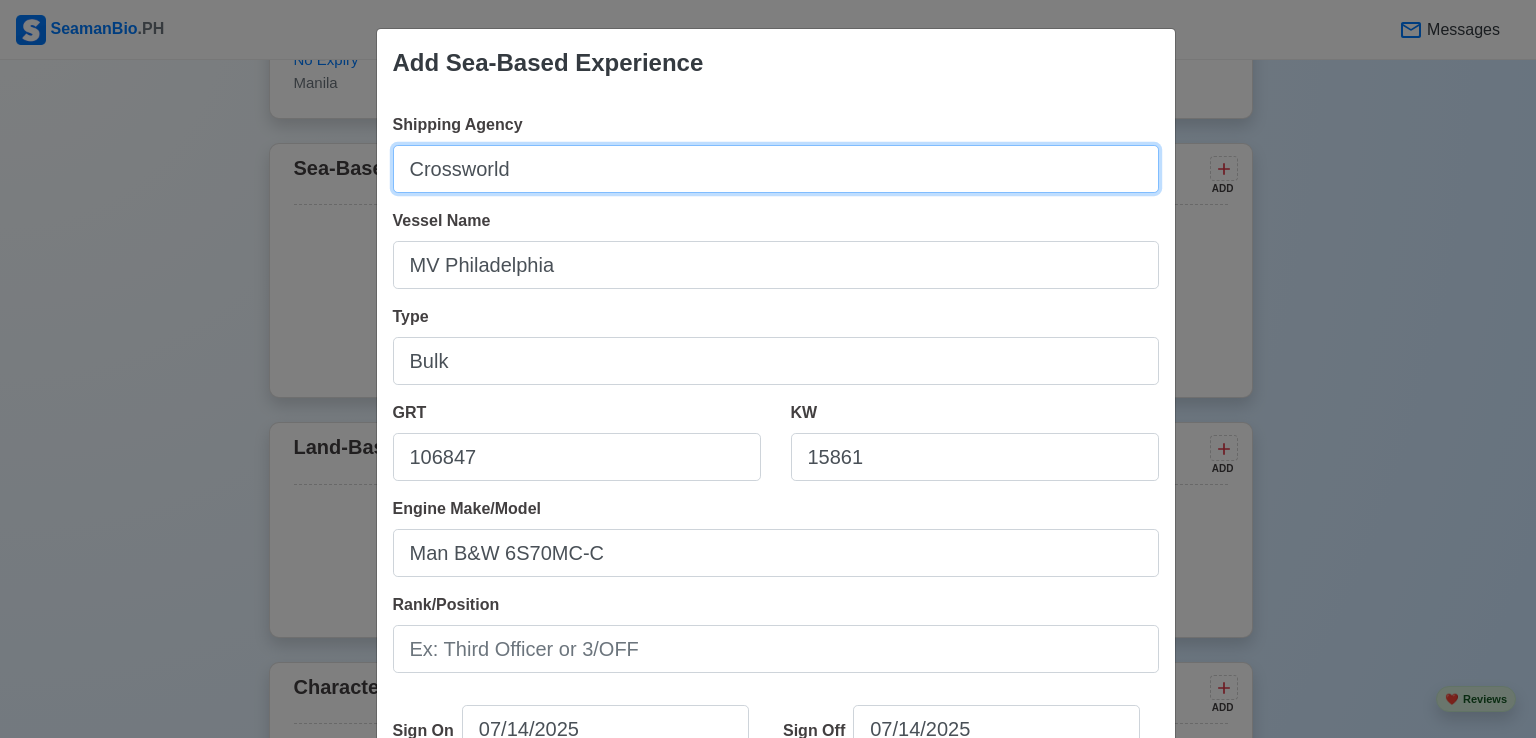 type on "Crossworld" 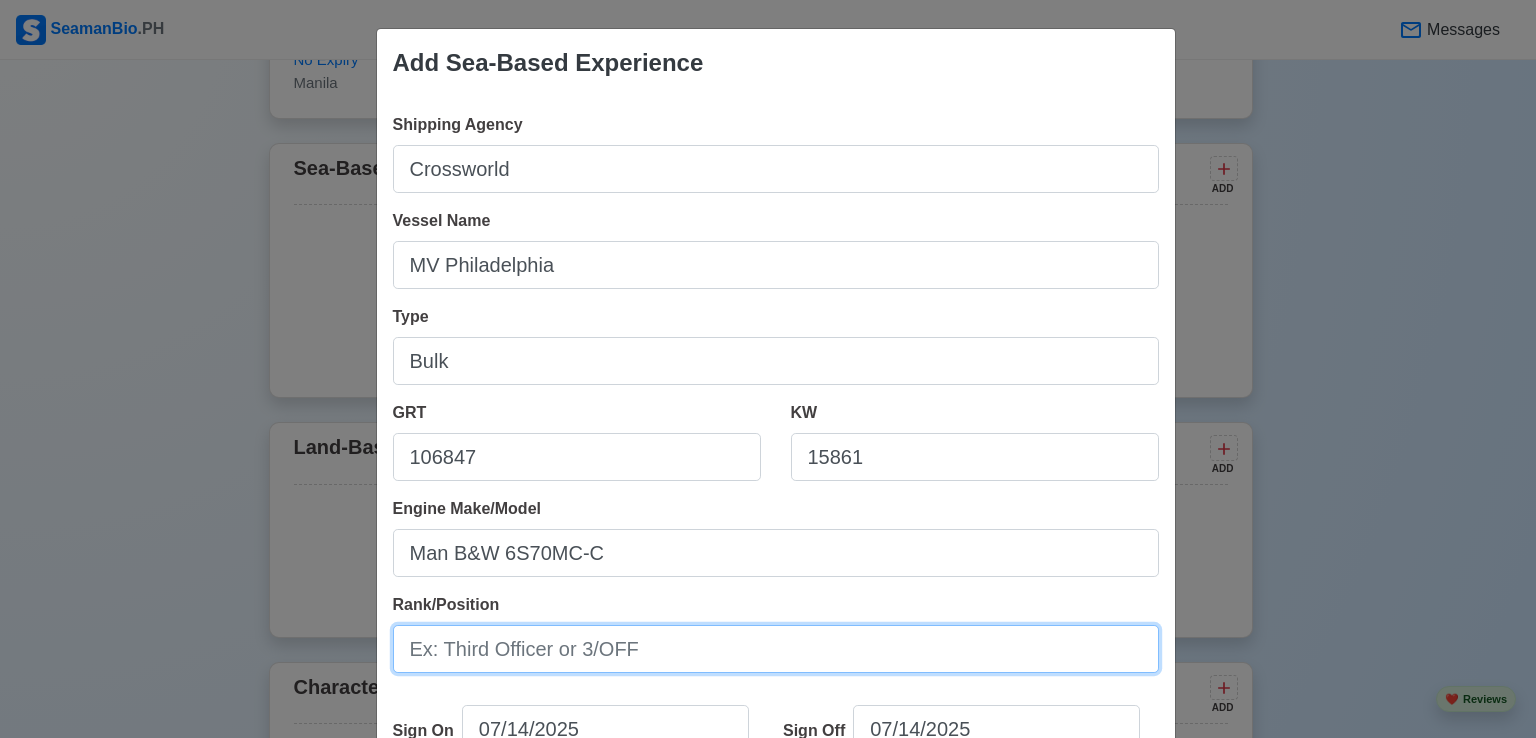 click on "Rank/Position" at bounding box center [776, 649] 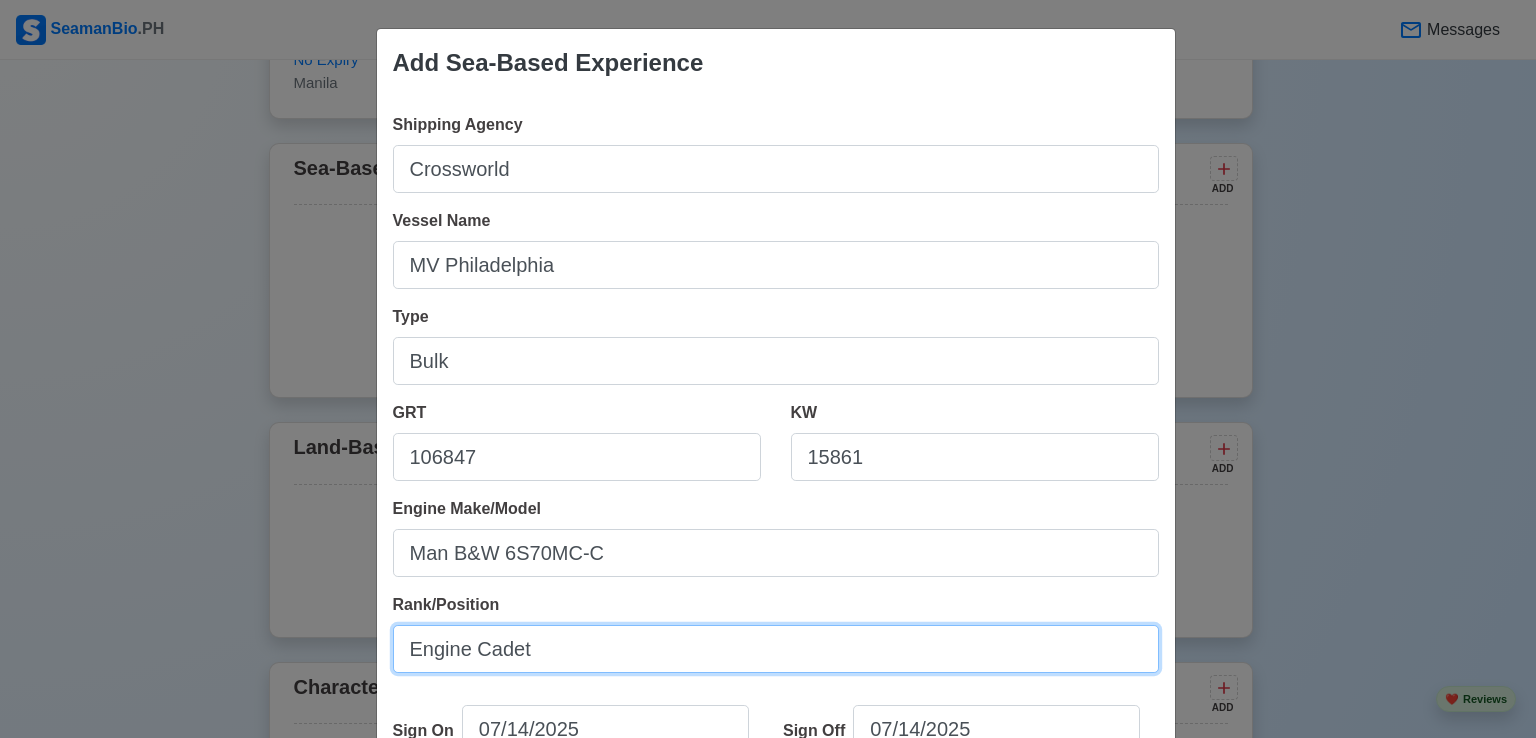 type on "Engine Cadet" 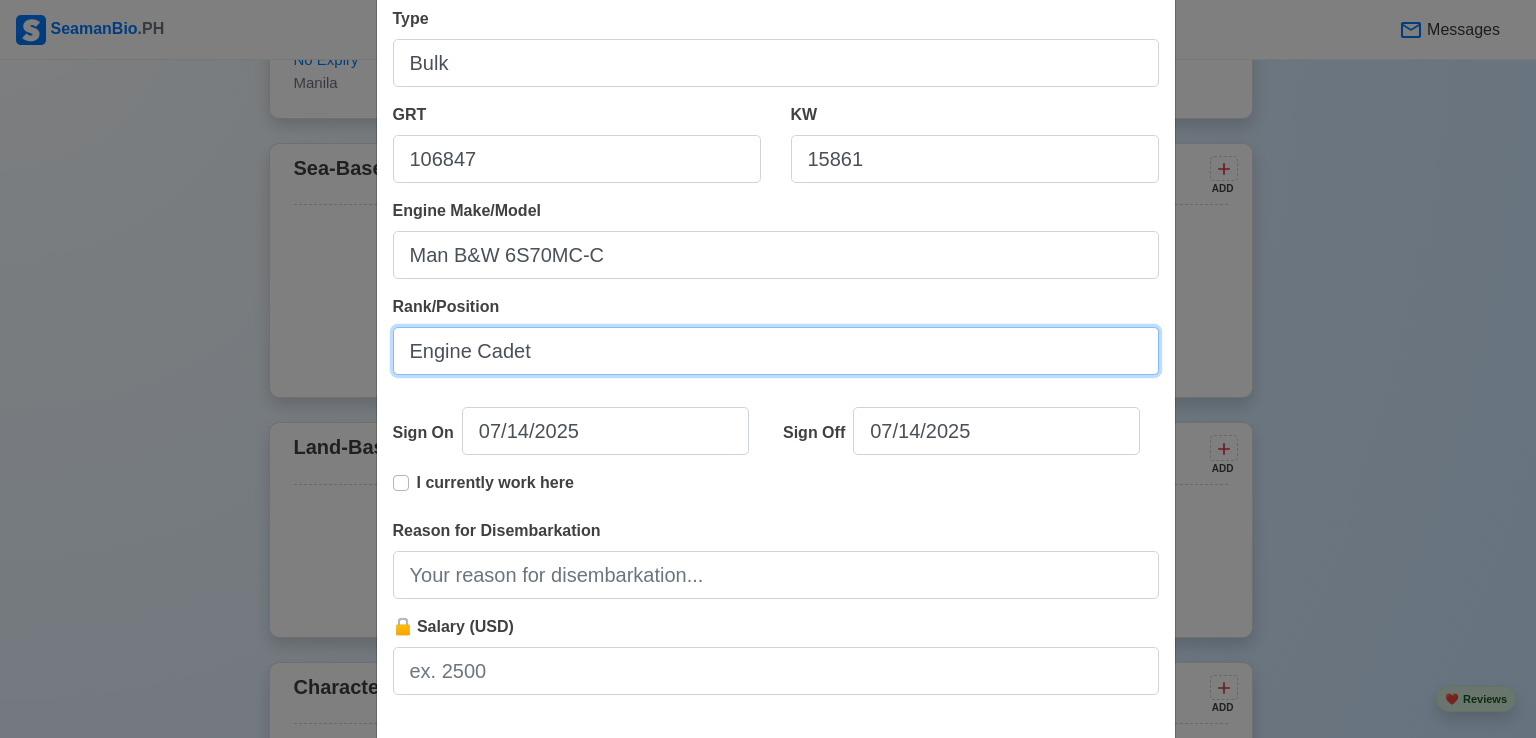 scroll, scrollTop: 300, scrollLeft: 0, axis: vertical 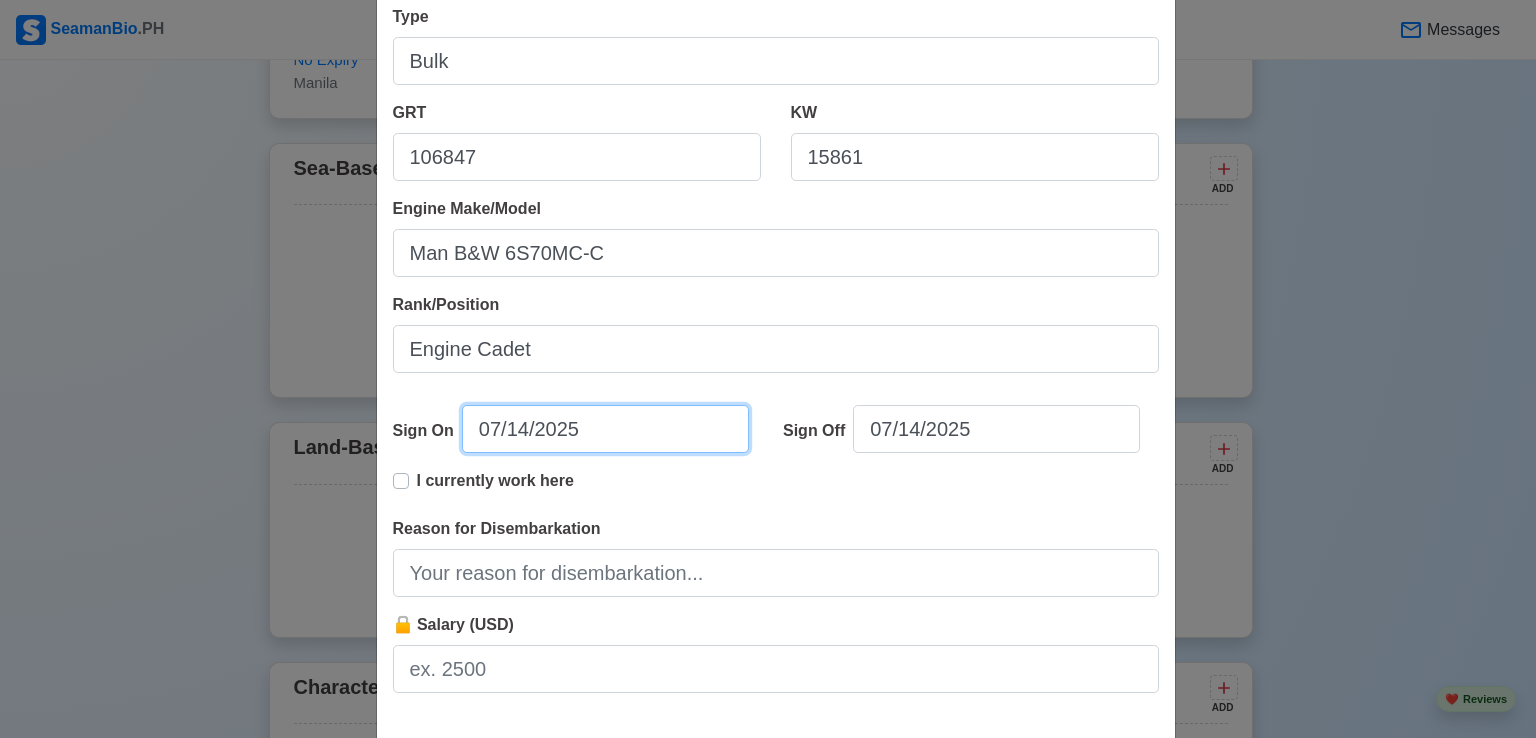 click on "07/14/2025" at bounding box center (605, 429) 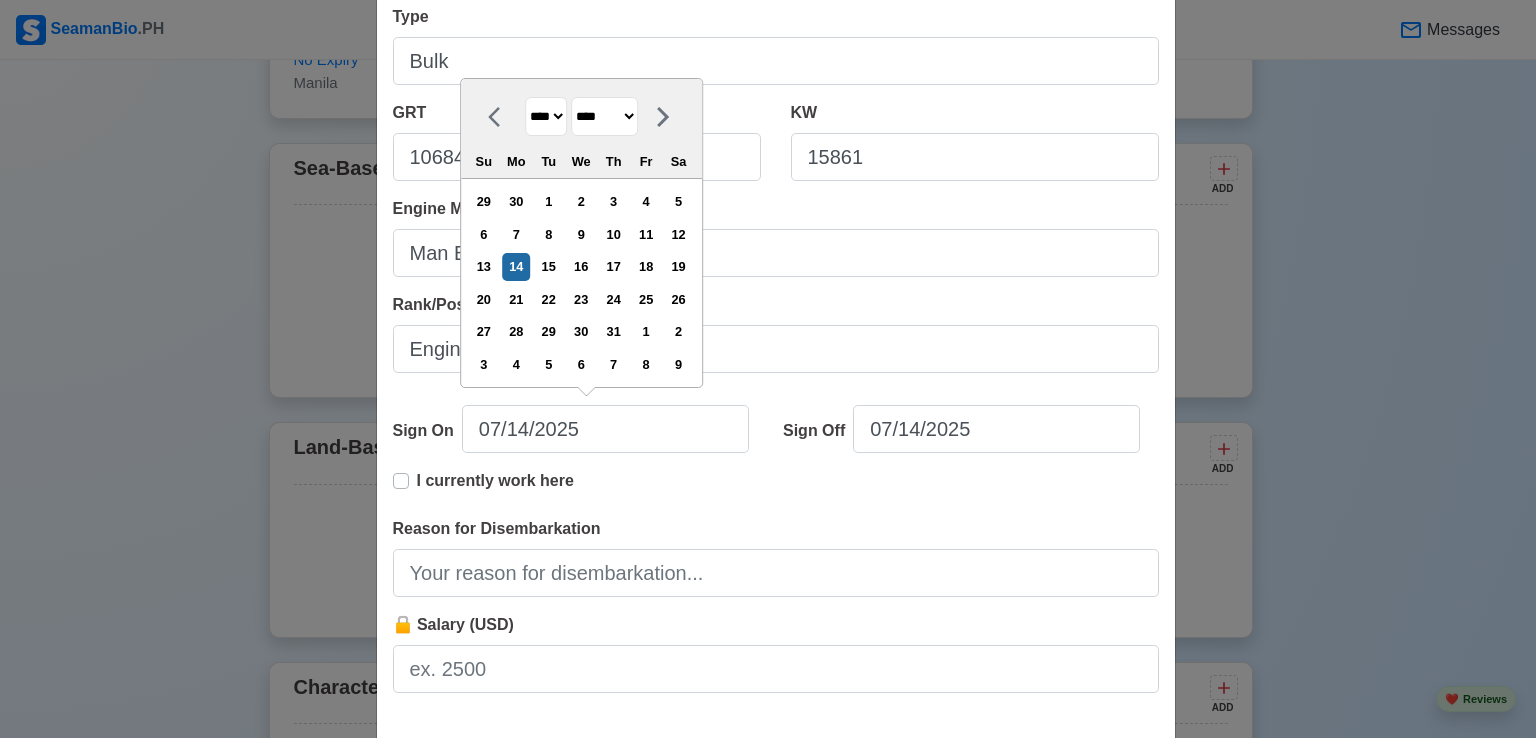 click on "**** **** **** **** **** **** **** **** **** **** **** **** **** **** **** **** **** **** **** **** **** **** **** **** **** **** **** **** **** **** **** **** **** **** **** **** **** **** **** **** **** **** **** **** **** **** **** **** **** **** **** **** **** **** **** **** **** **** **** **** **** **** **** **** **** **** **** **** **** **** **** **** **** **** **** **** **** **** **** **** **** **** **** **** **** **** **** **** **** **** **** **** **** **** **** **** **** **** **** **** **** **** **** **** **** ****" at bounding box center (546, 116) 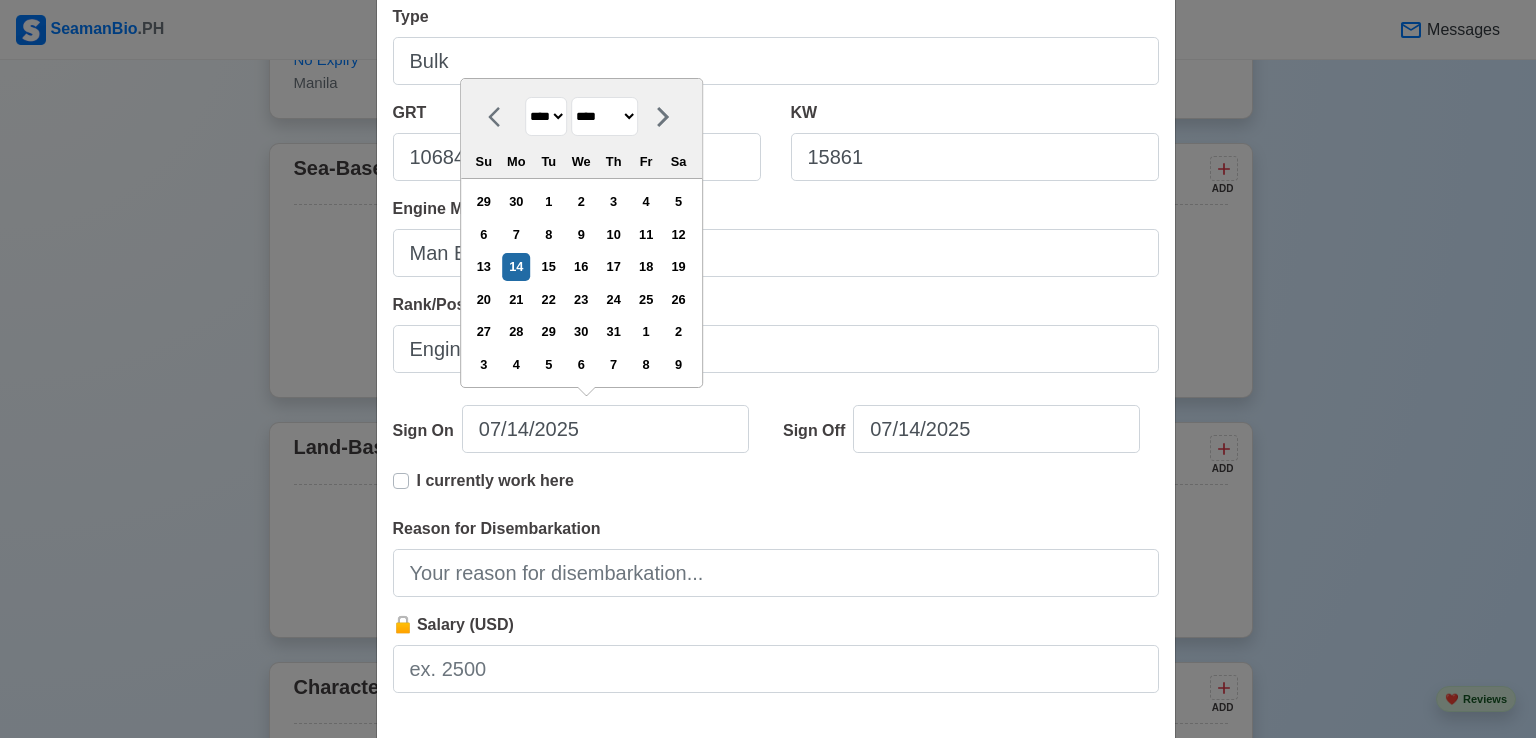 select on "****" 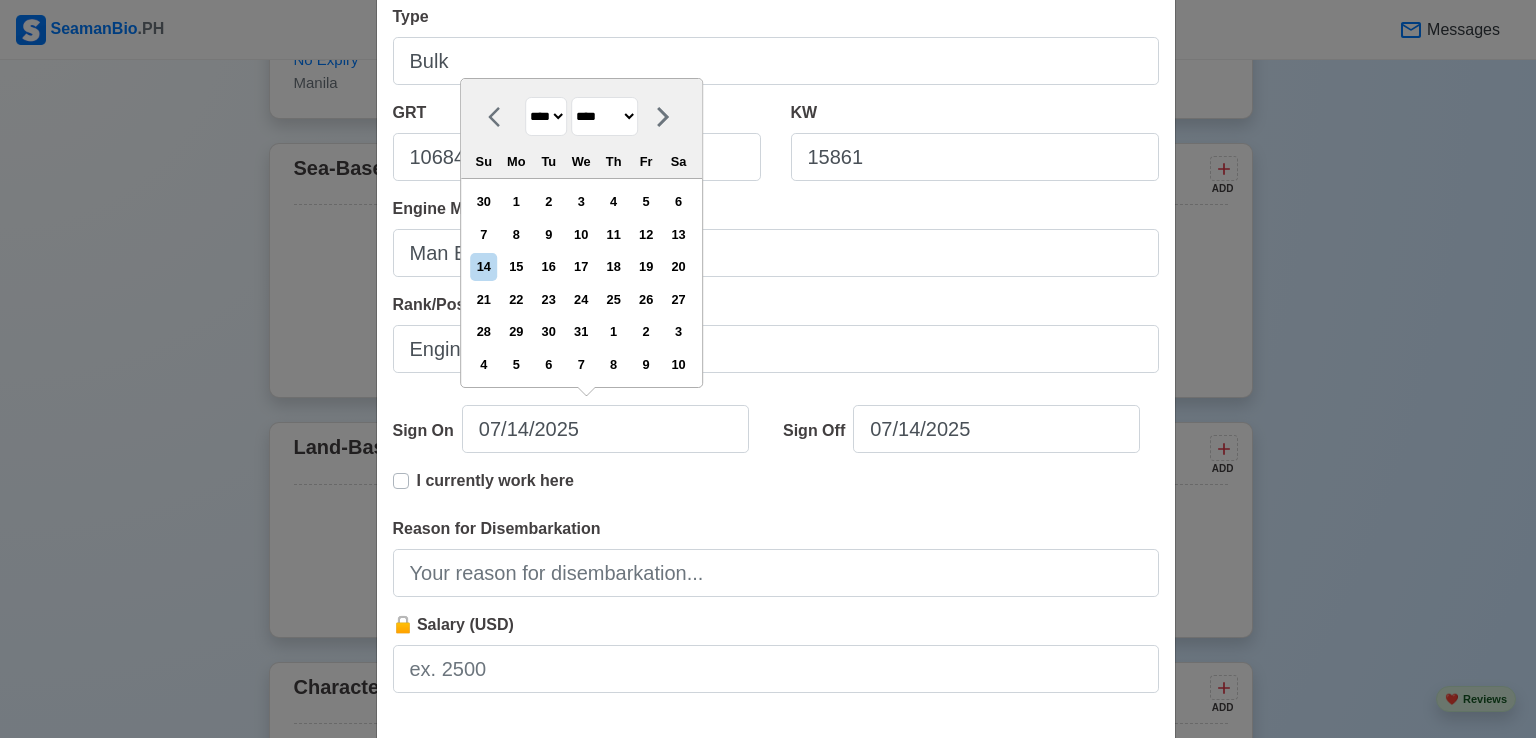 click on "******* ******** ***** ***** *** **** **** ****** ********* ******* ******** ********" at bounding box center (604, 116) 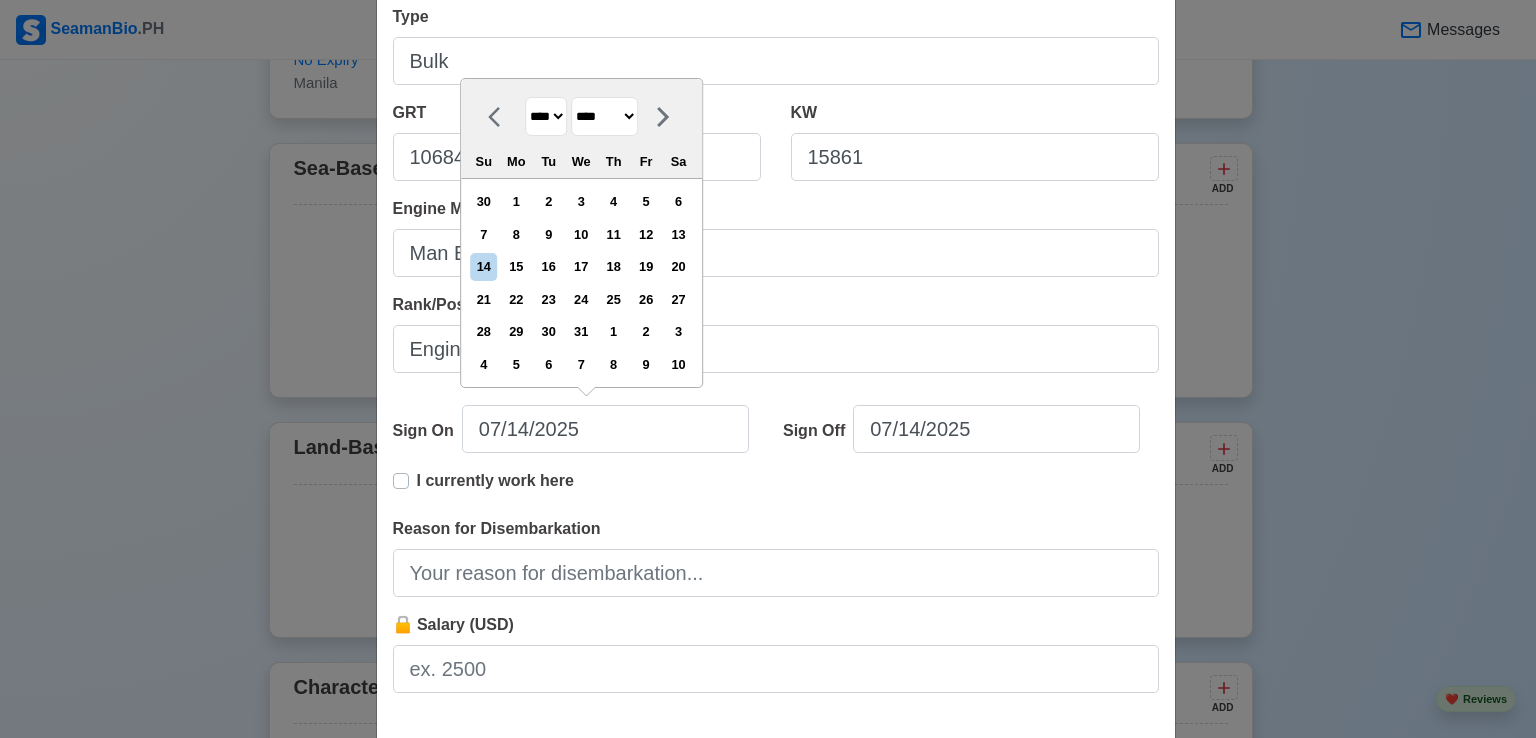 select on "***" 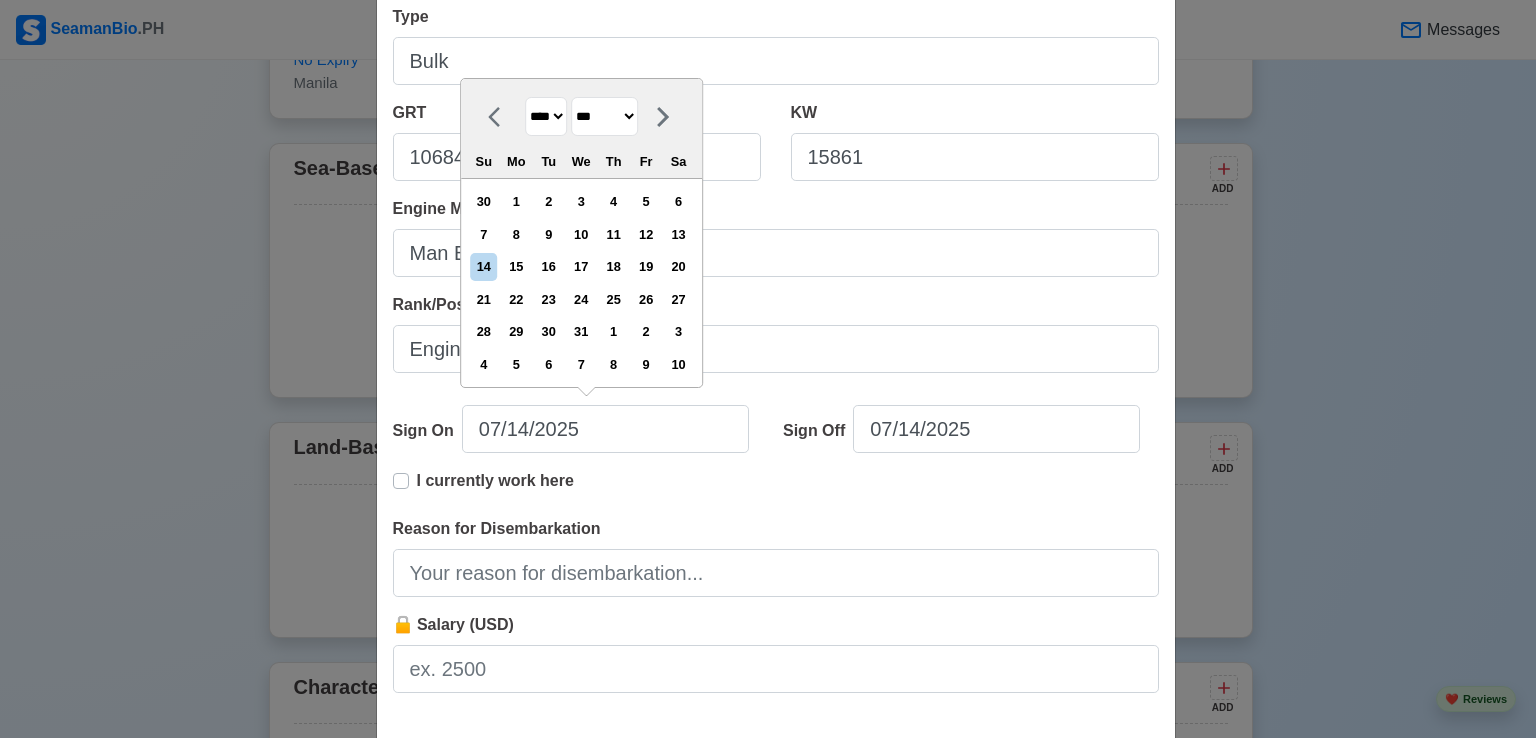 click on "******* ******** ***** ***** *** **** **** ****** ********* ******* ******** ********" at bounding box center [604, 116] 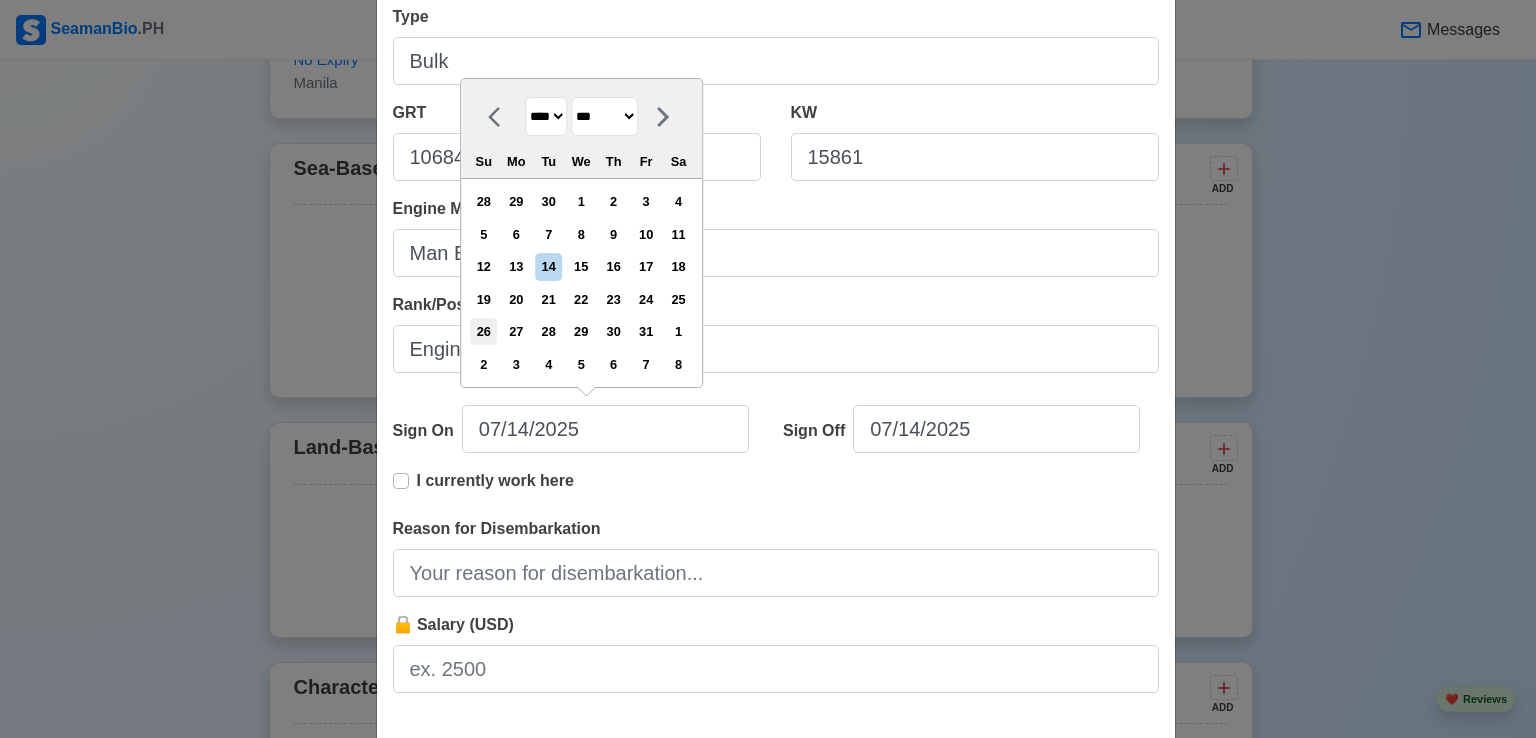 click on "26" at bounding box center (483, 331) 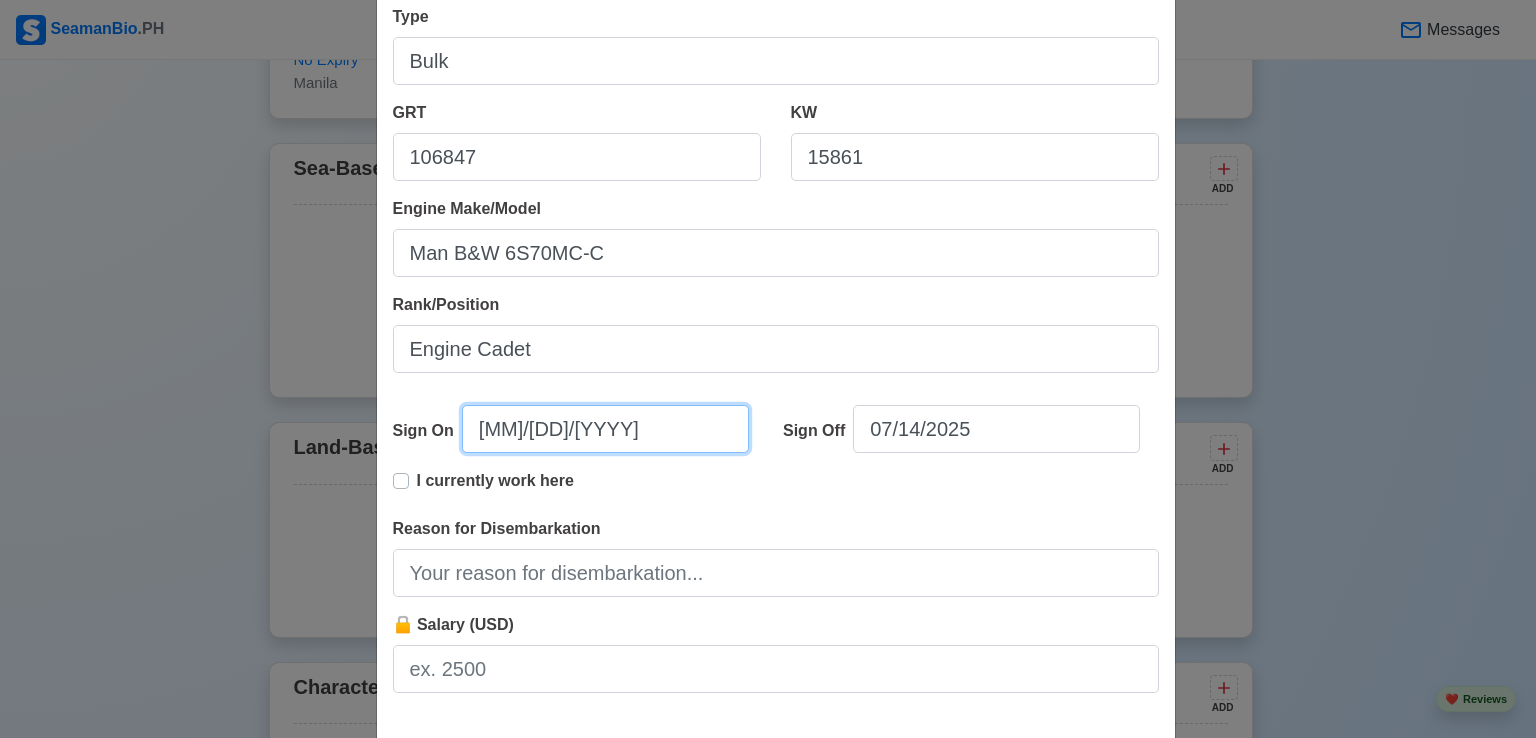 select on "****" 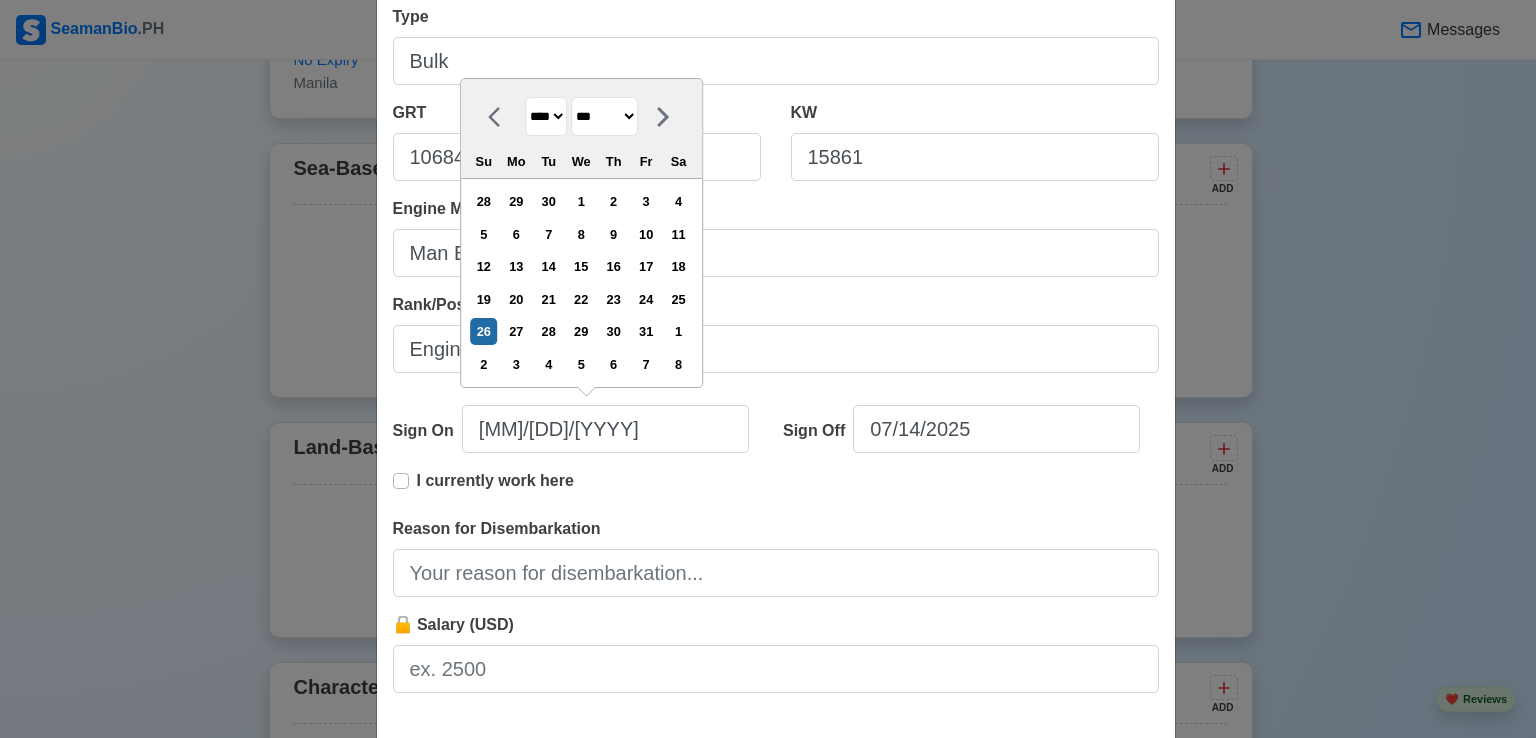 click on "I currently work here" at bounding box center (776, 493) 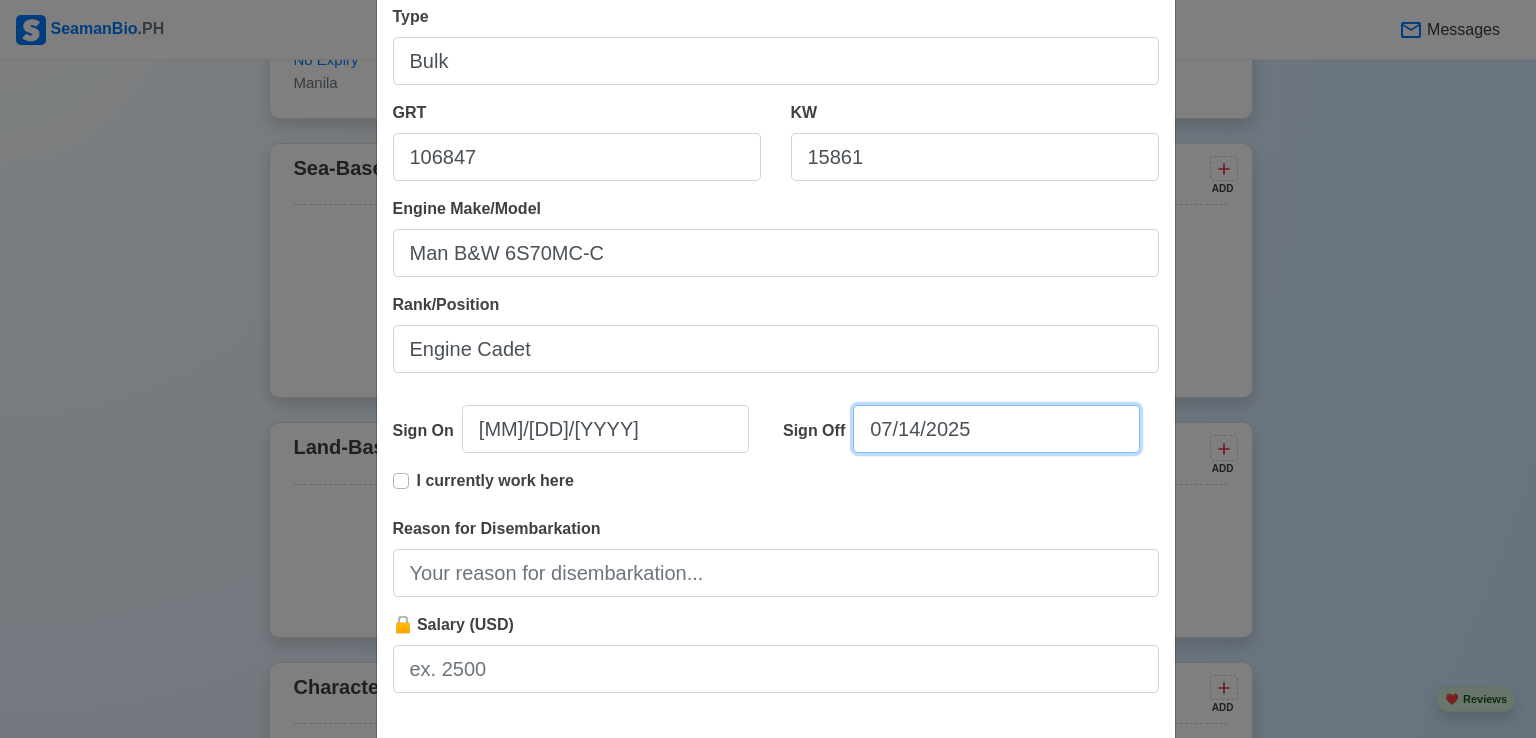 click on "07/14/2025" at bounding box center [996, 429] 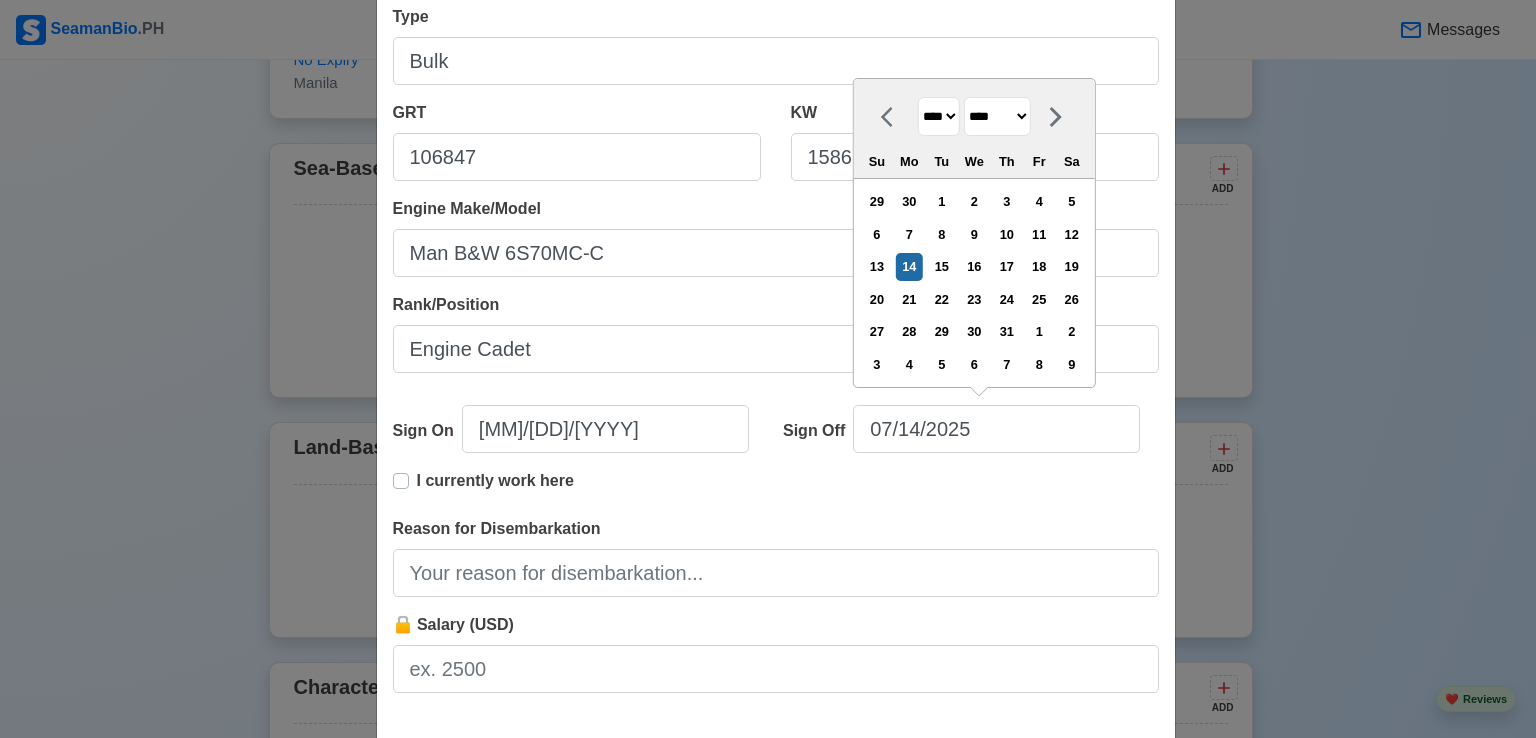 click on "**** **** **** **** **** **** **** **** **** **** **** **** **** **** **** **** **** **** **** **** **** **** **** **** **** **** **** **** **** **** **** **** **** **** **** **** **** **** **** **** **** **** **** **** **** **** **** **** **** **** **** **** **** **** **** **** **** **** **** **** **** **** **** **** **** **** **** **** **** **** **** **** **** **** **** **** **** **** **** **** **** **** **** **** **** **** **** **** **** **** **** **** **** **** **** **** **** **** **** **** **** **** **** **** **** **** **** ****" at bounding box center [939, 116] 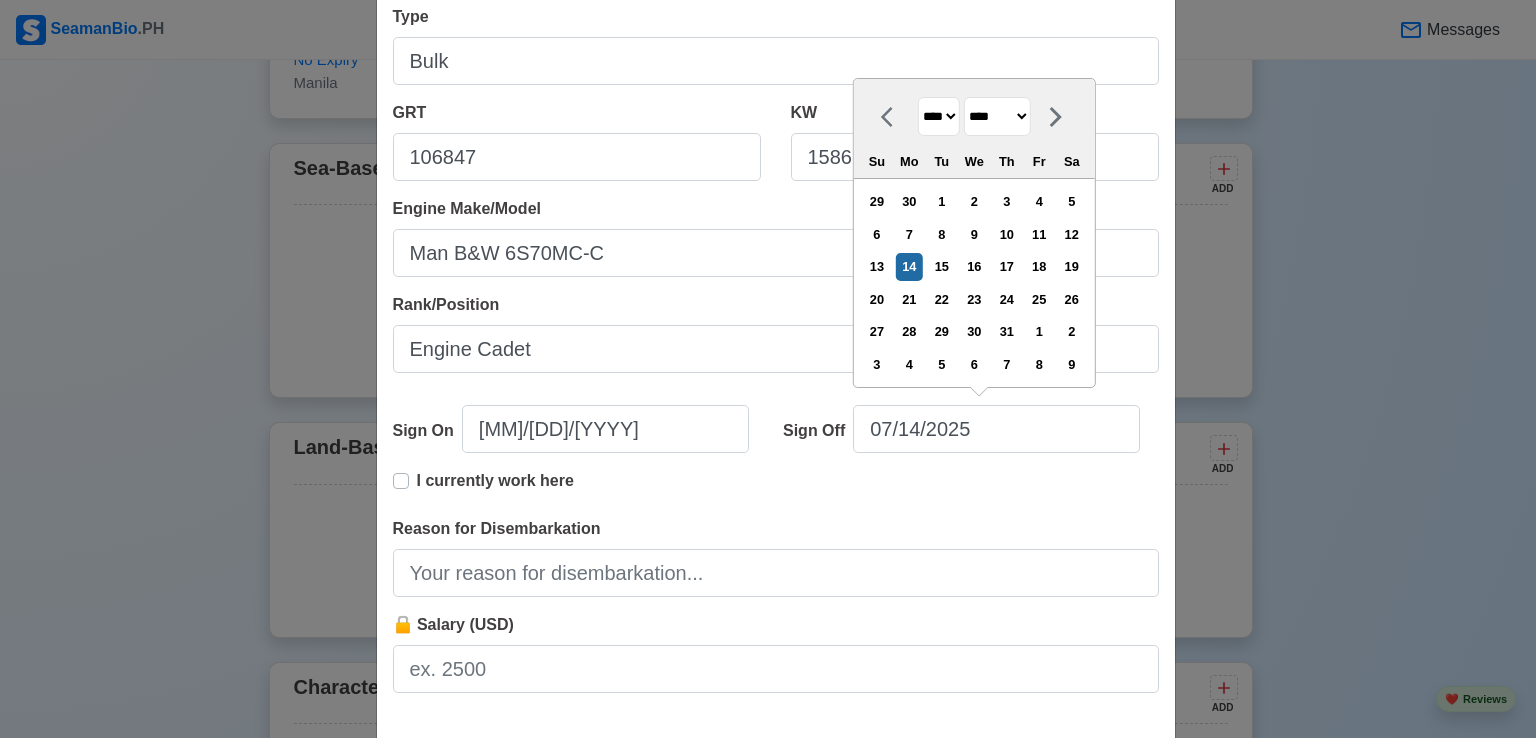 select on "****" 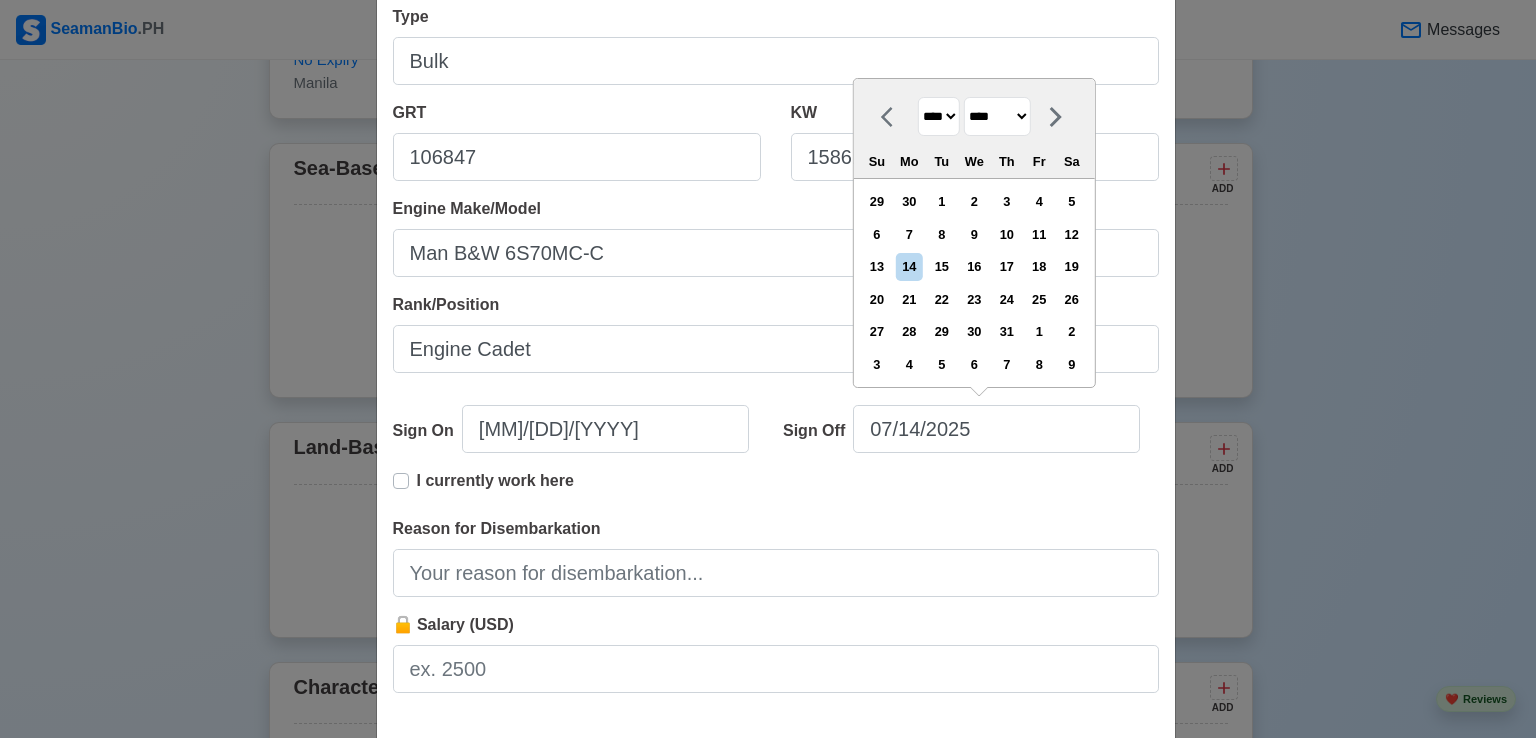 click on "******* ******** ***** ***** *** **** **** ****** ********* ******* ******** ********" at bounding box center (997, 116) 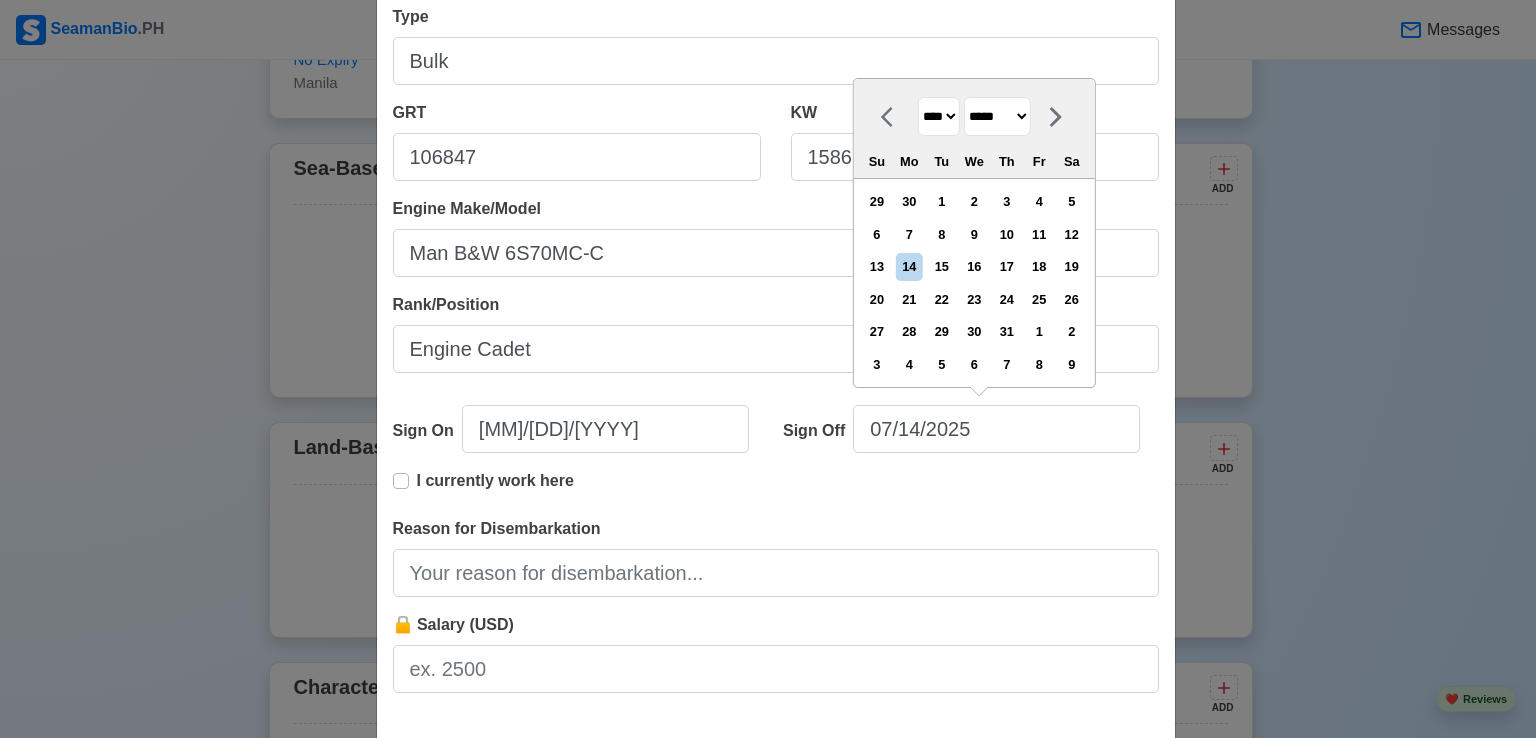 click on "******* ******** ***** ***** *** **** **** ****** ********* ******* ******** ********" at bounding box center (997, 116) 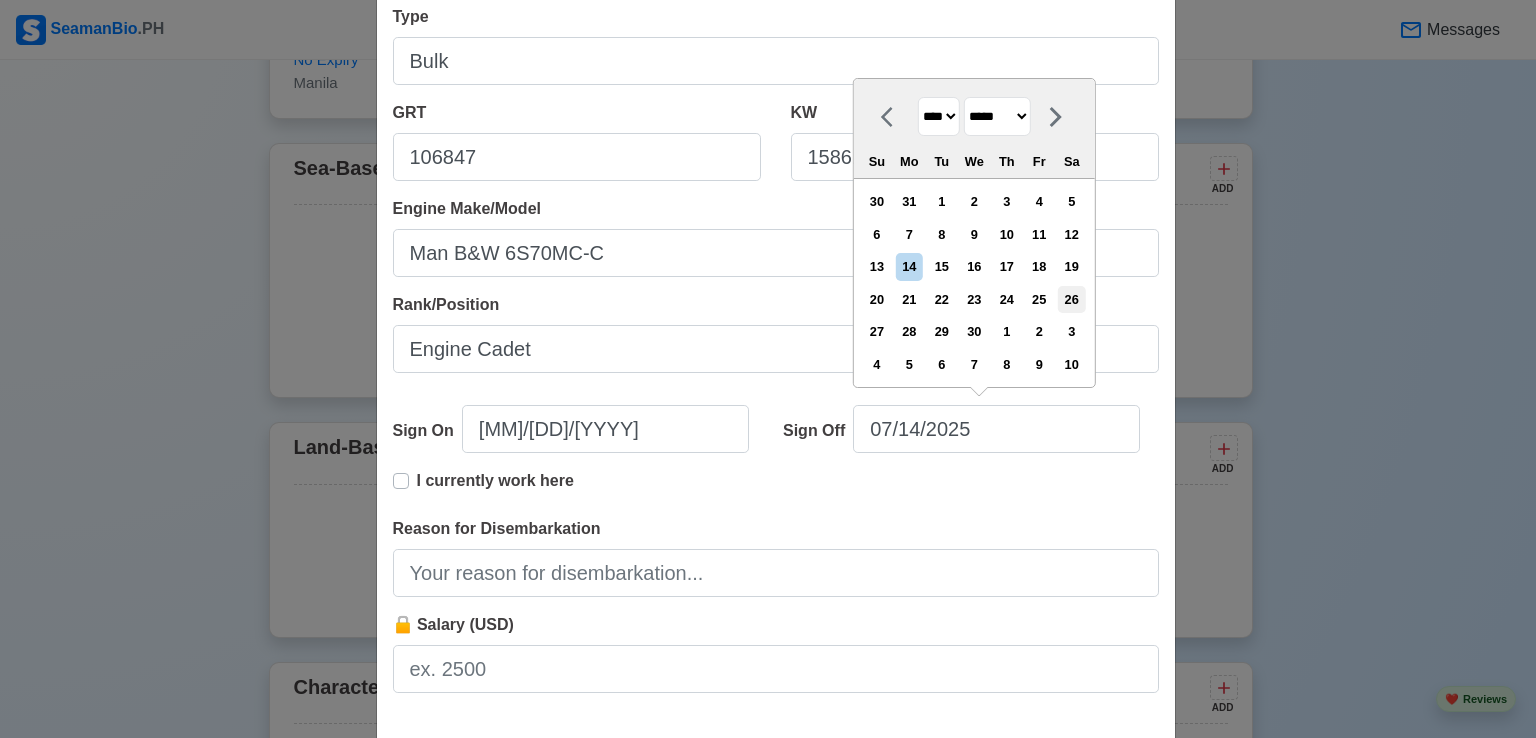 click on "26" at bounding box center [1071, 299] 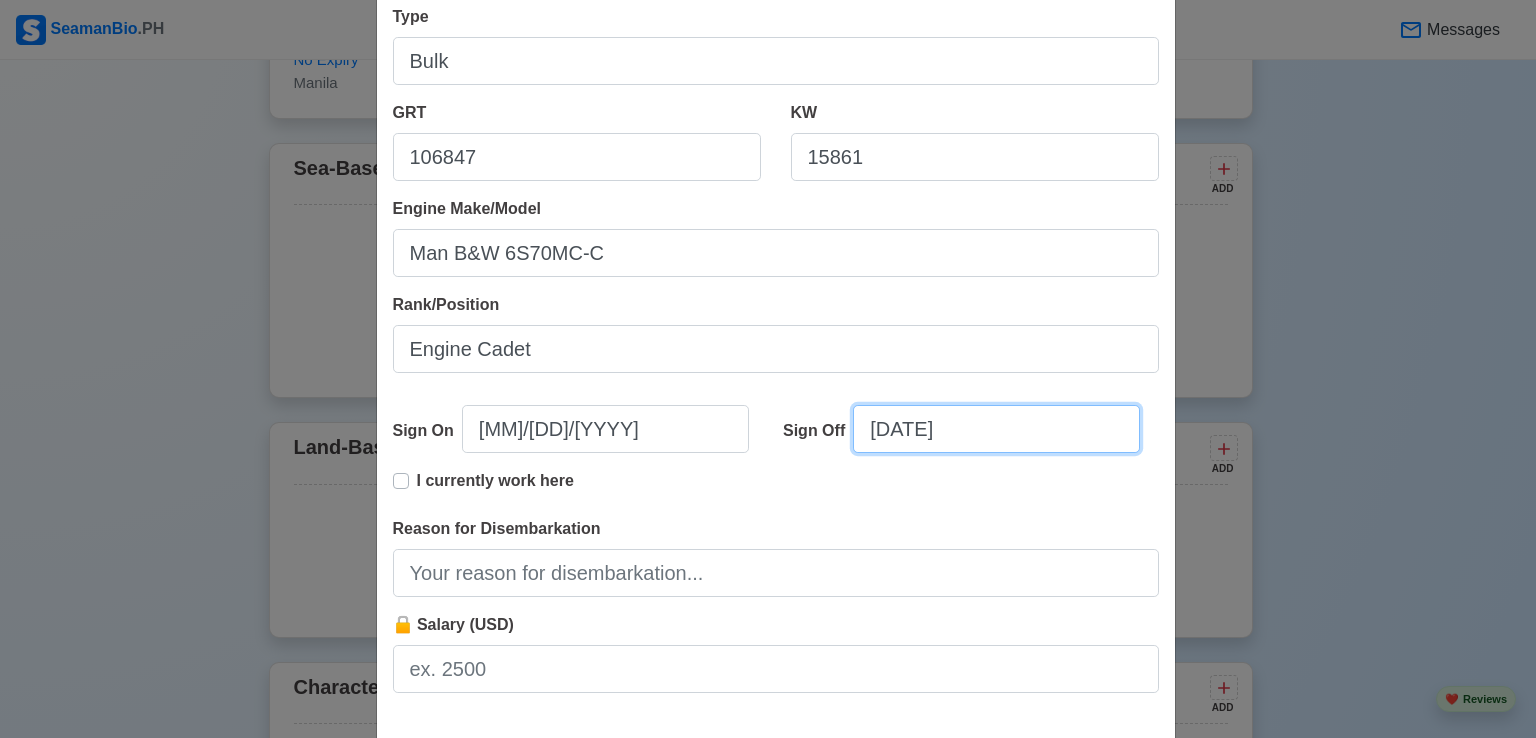 scroll, scrollTop: 400, scrollLeft: 0, axis: vertical 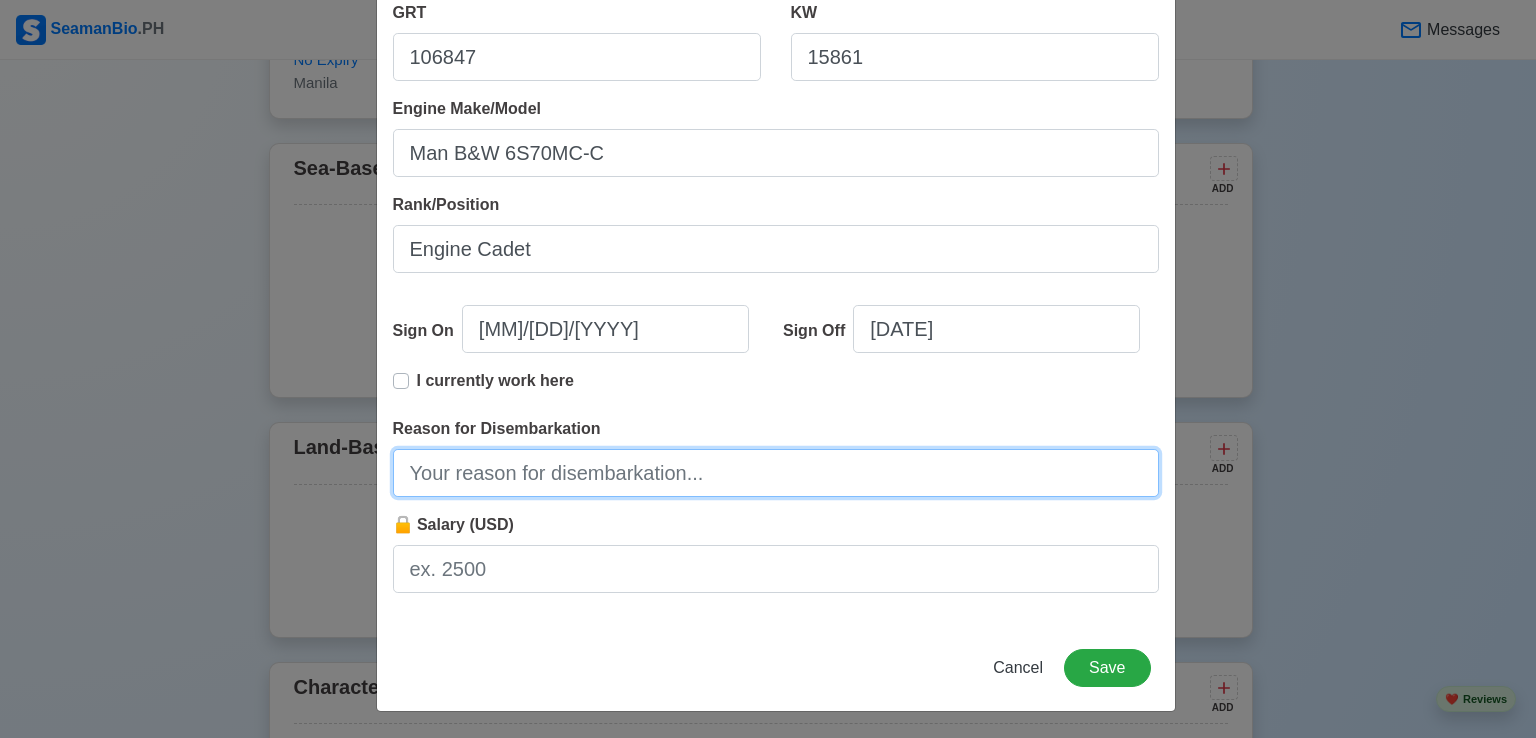 click on "Reason for Disembarkation" at bounding box center [776, 473] 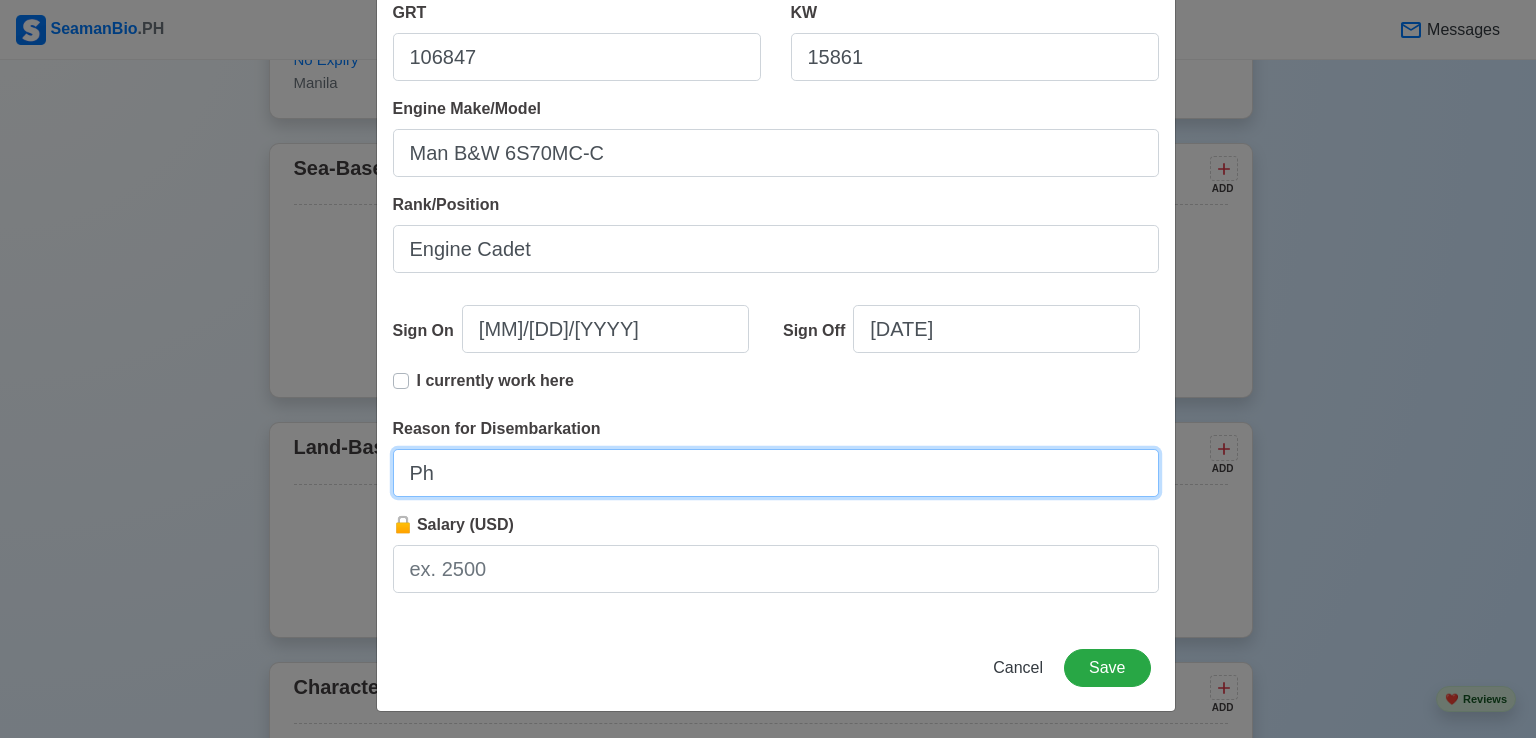 type on "P" 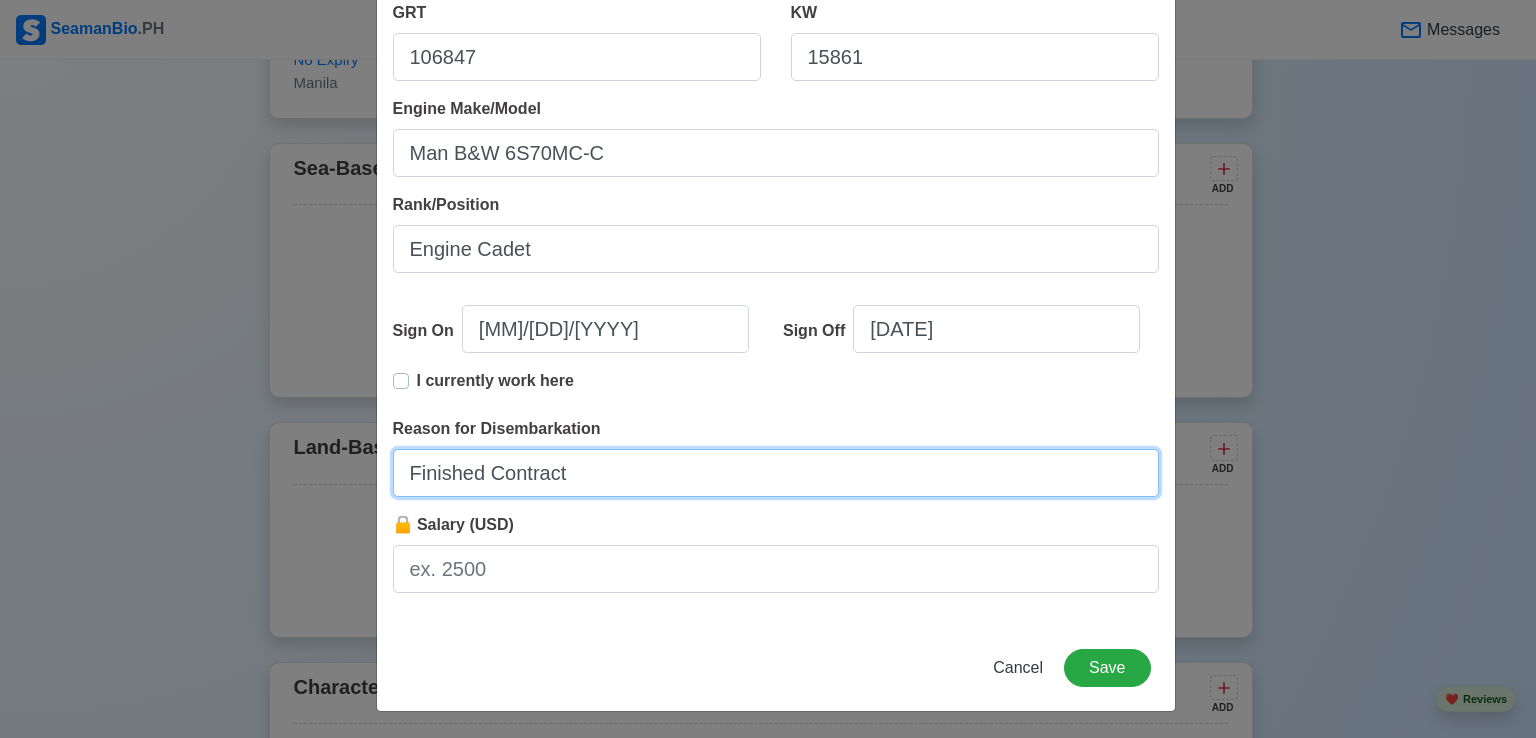 type on "Finished Contract" 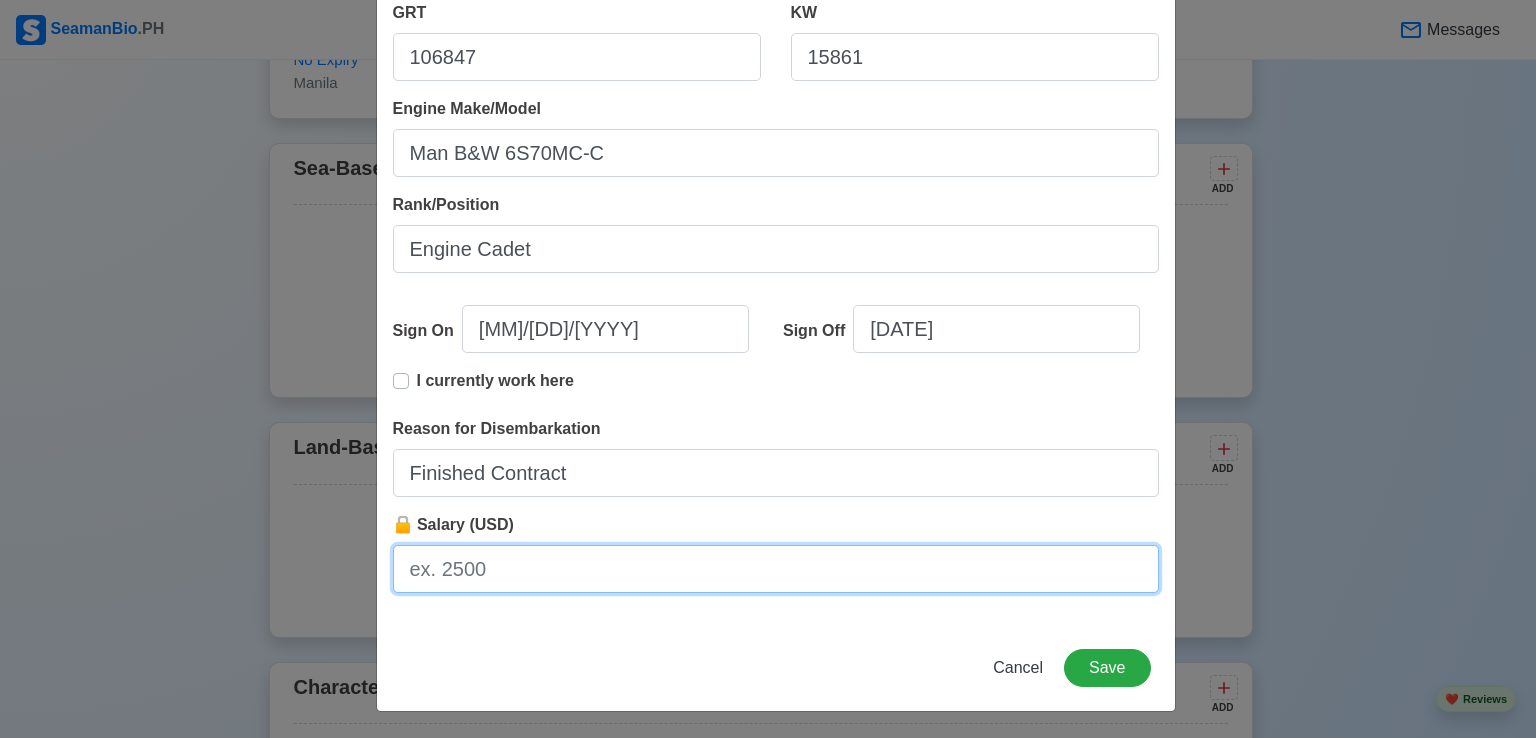 click on "🔒 Salary (USD)" at bounding box center (776, 569) 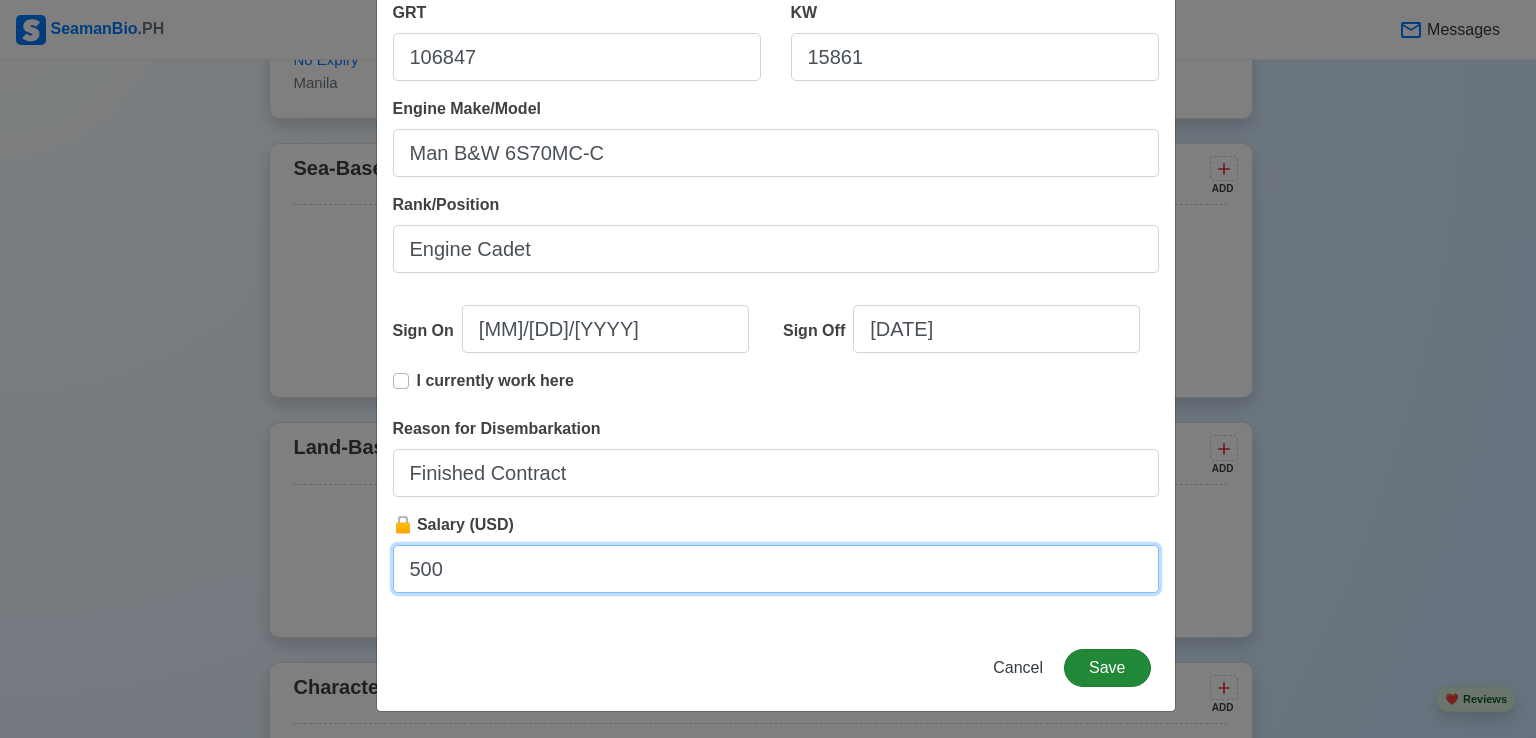 type on "500" 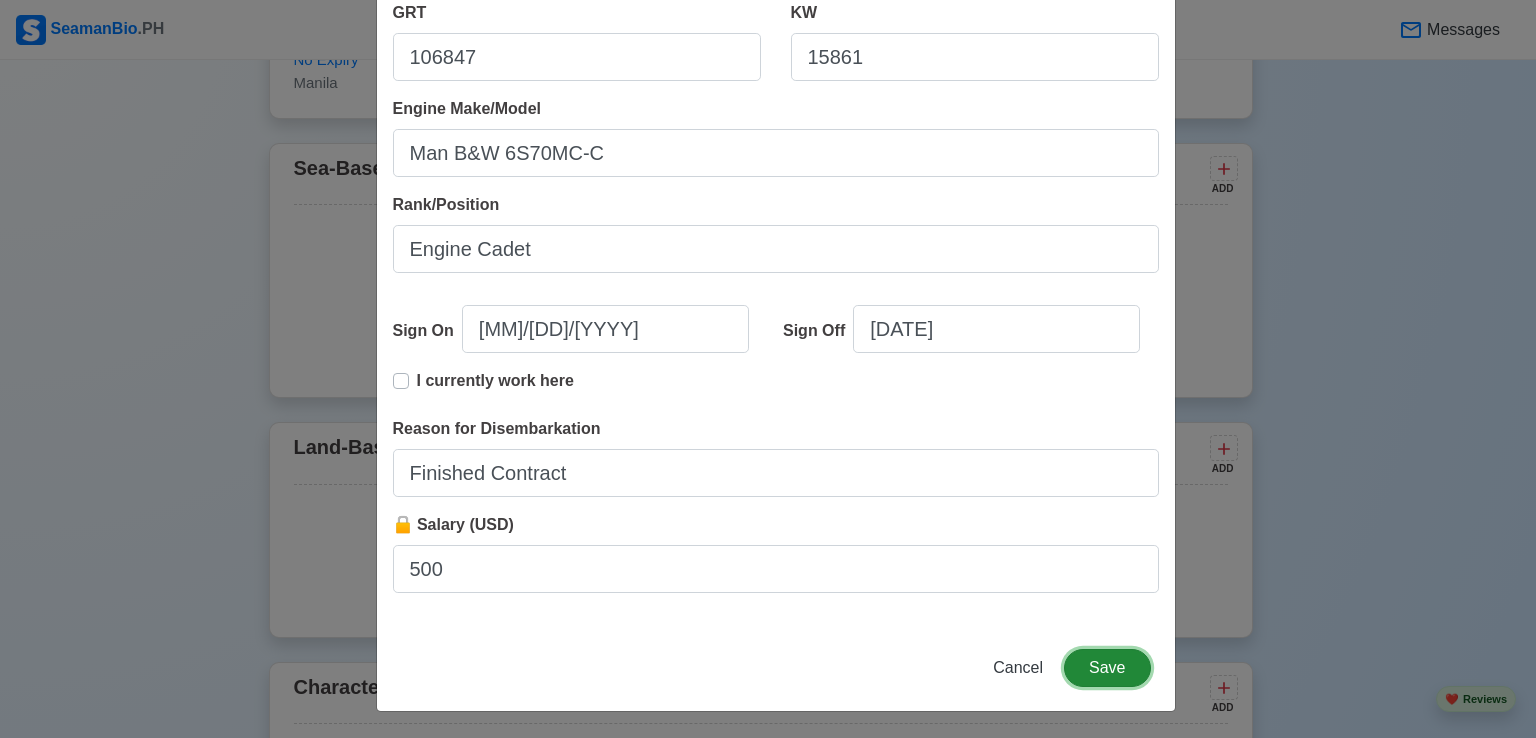 click on "Save" at bounding box center [1107, 668] 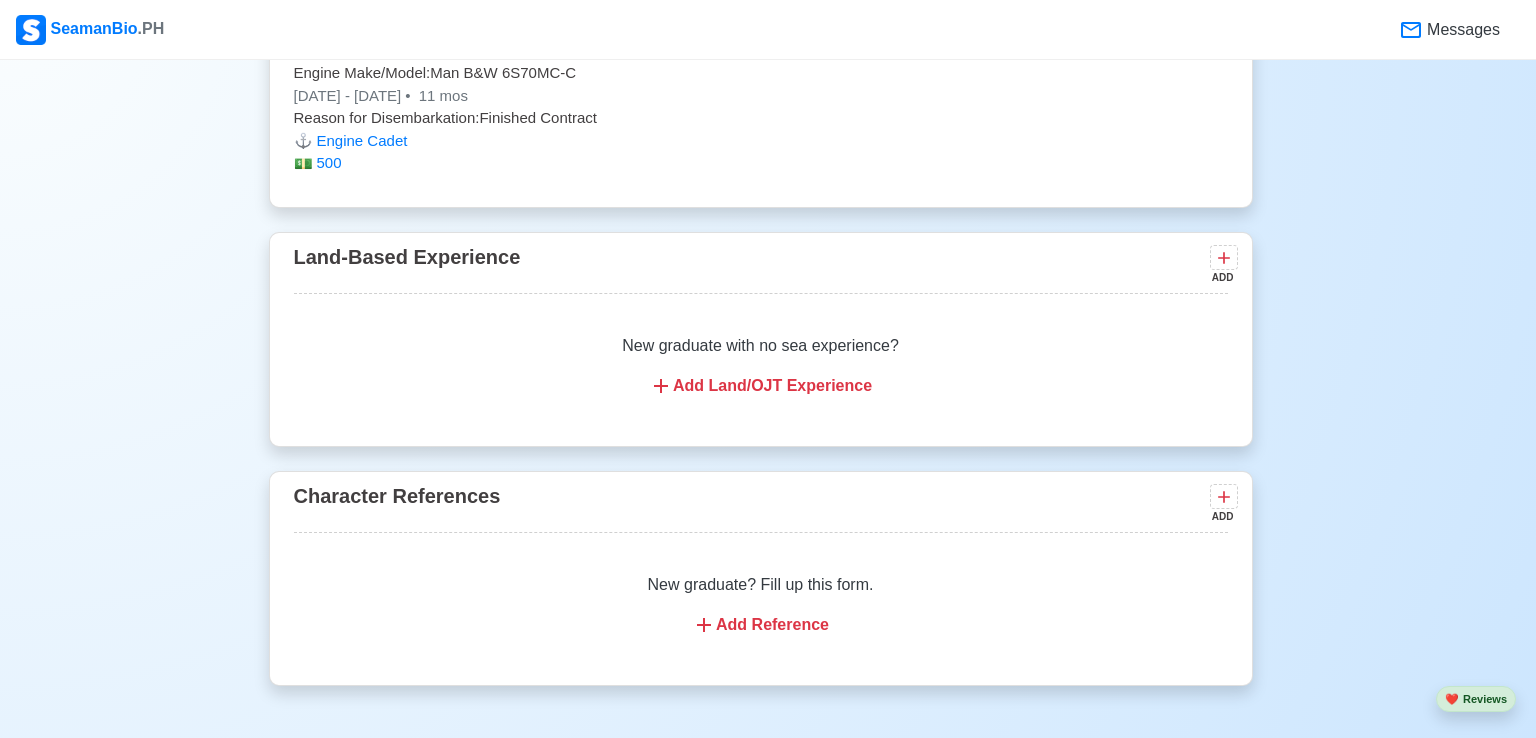 scroll, scrollTop: 4027, scrollLeft: 0, axis: vertical 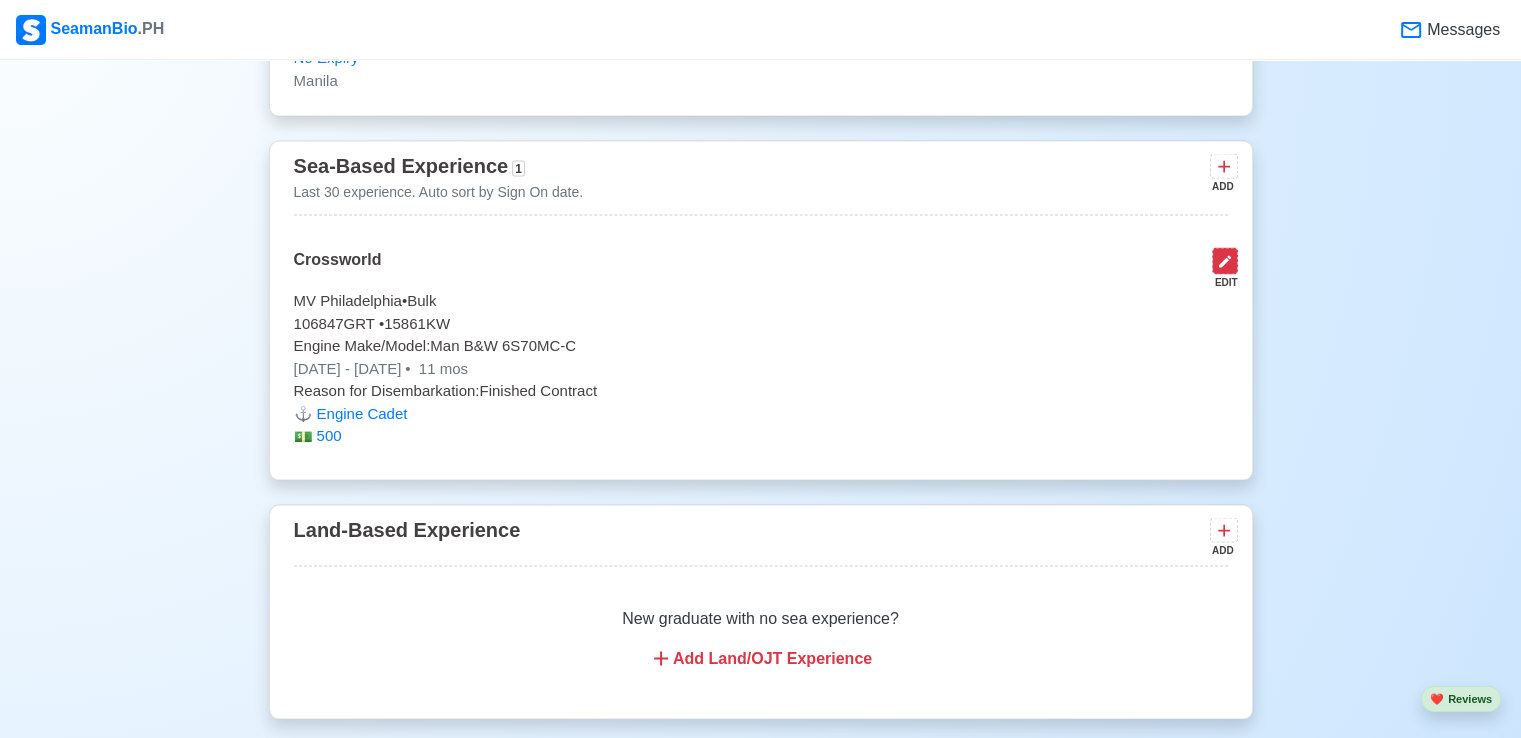 click 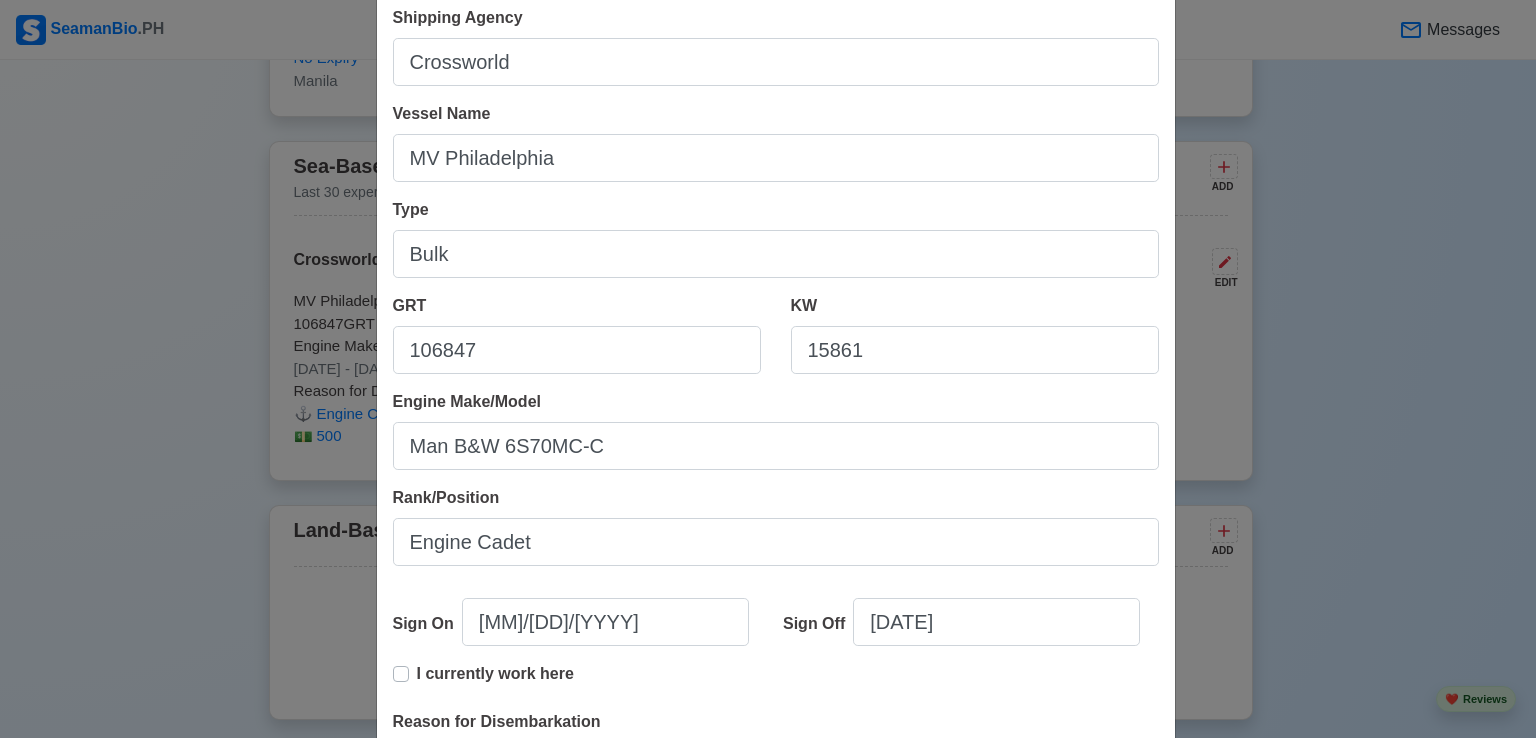 scroll, scrollTop: 401, scrollLeft: 0, axis: vertical 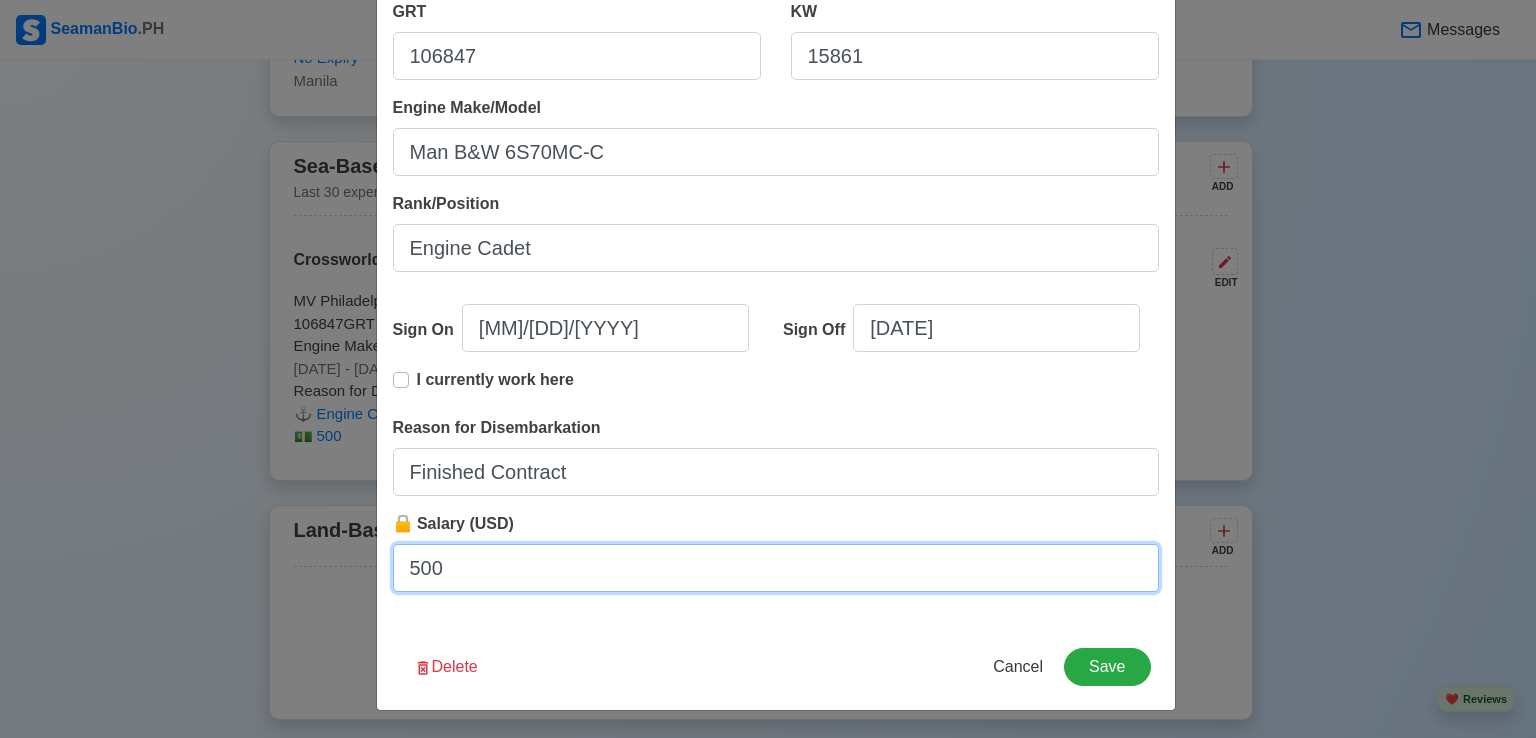 click on "500" at bounding box center [776, 568] 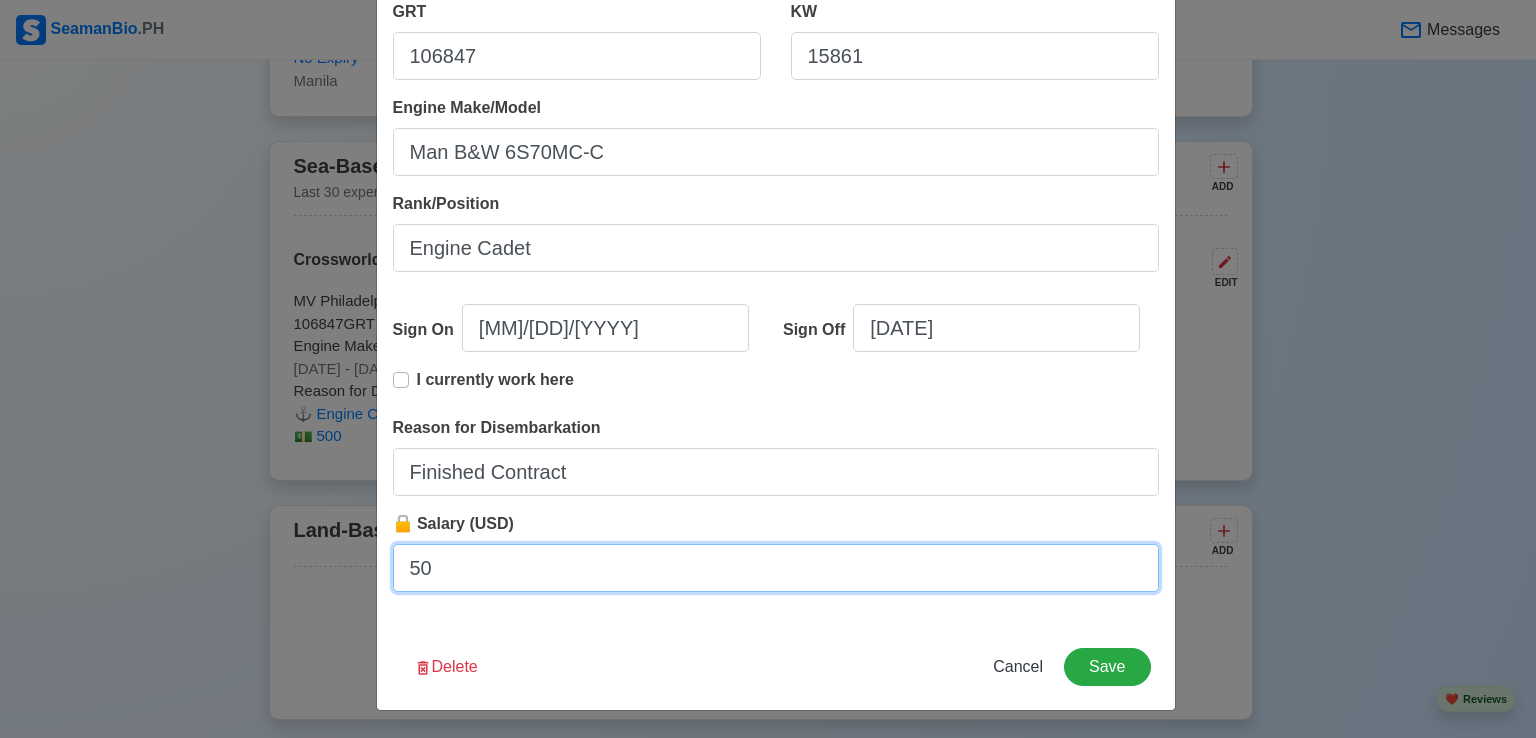 type on "5" 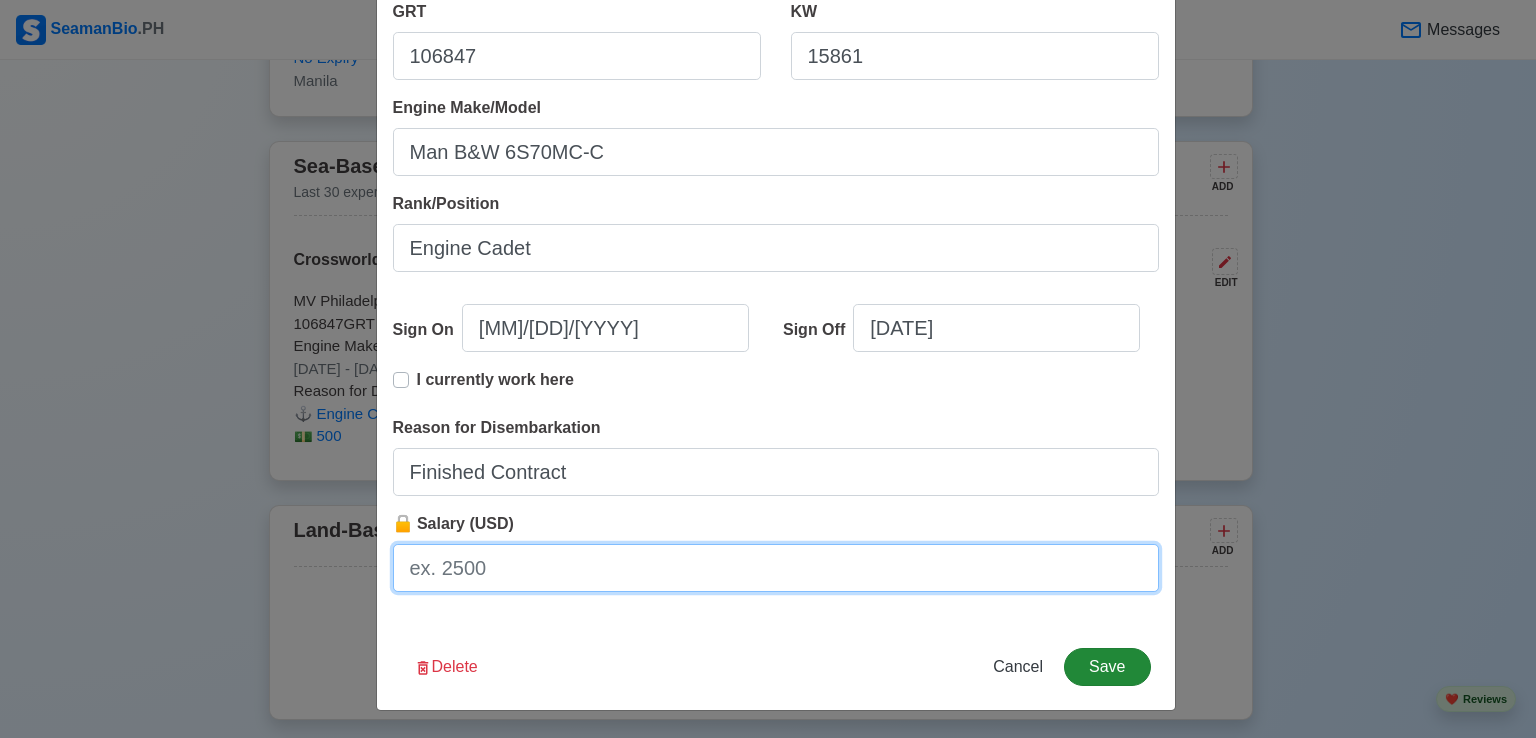 type 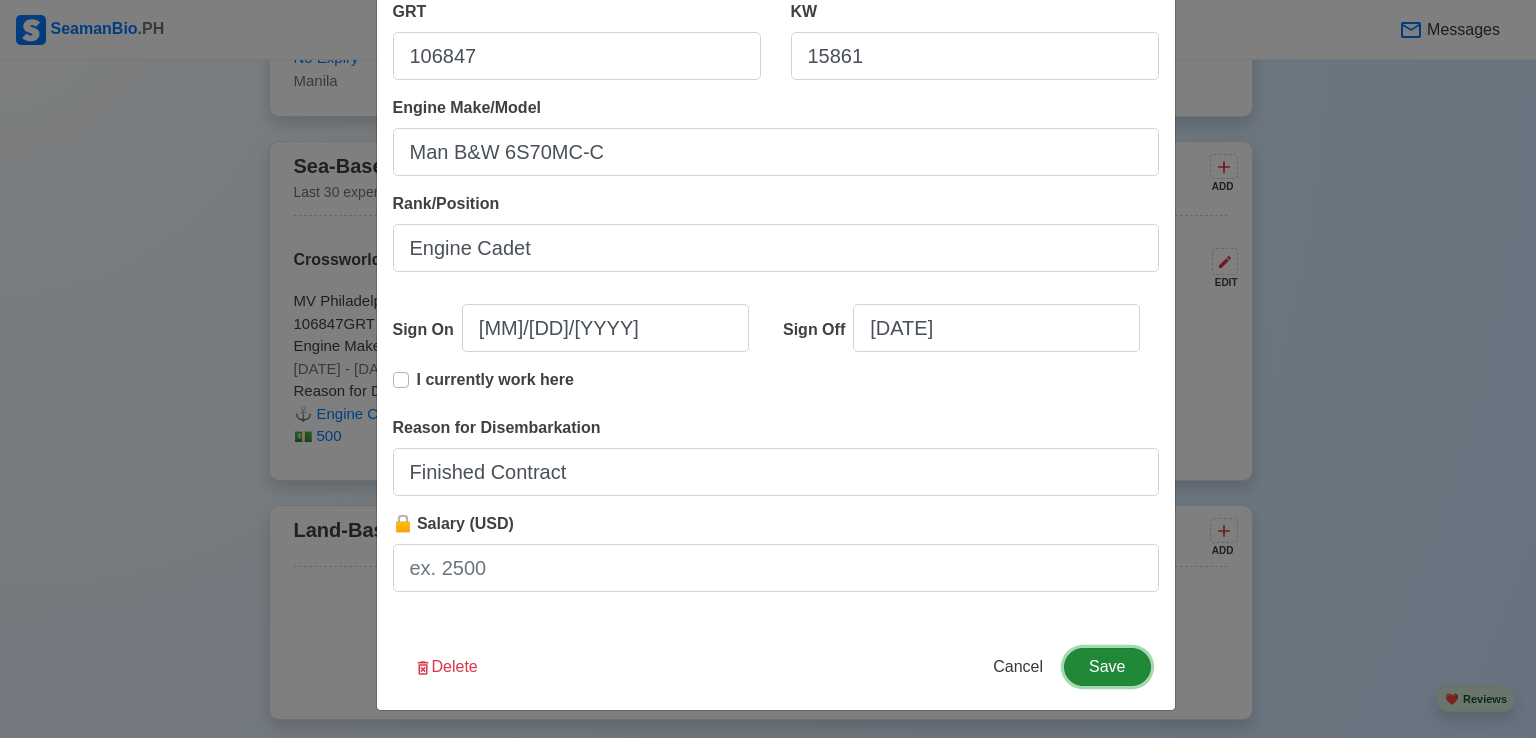 click on "Save" at bounding box center (1107, 667) 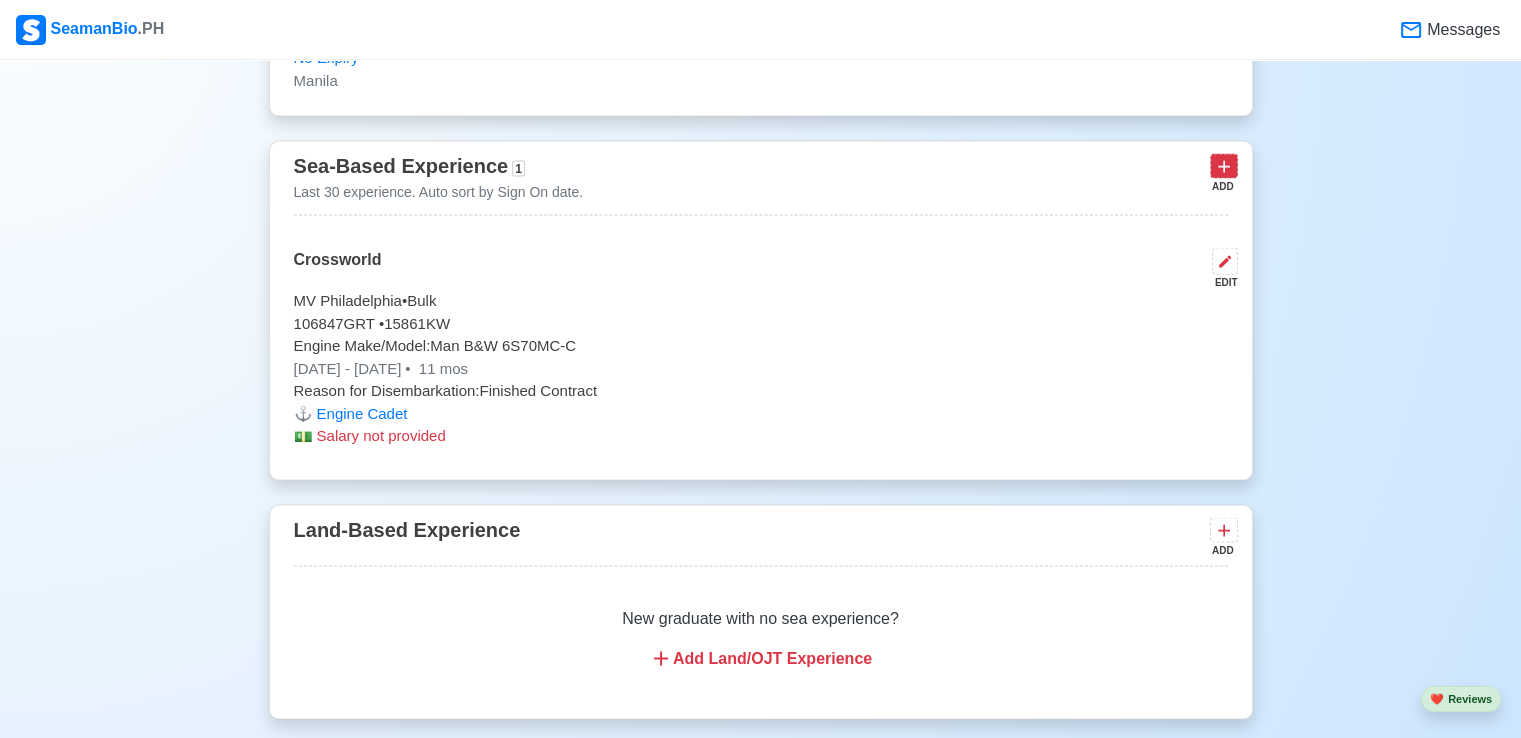 click 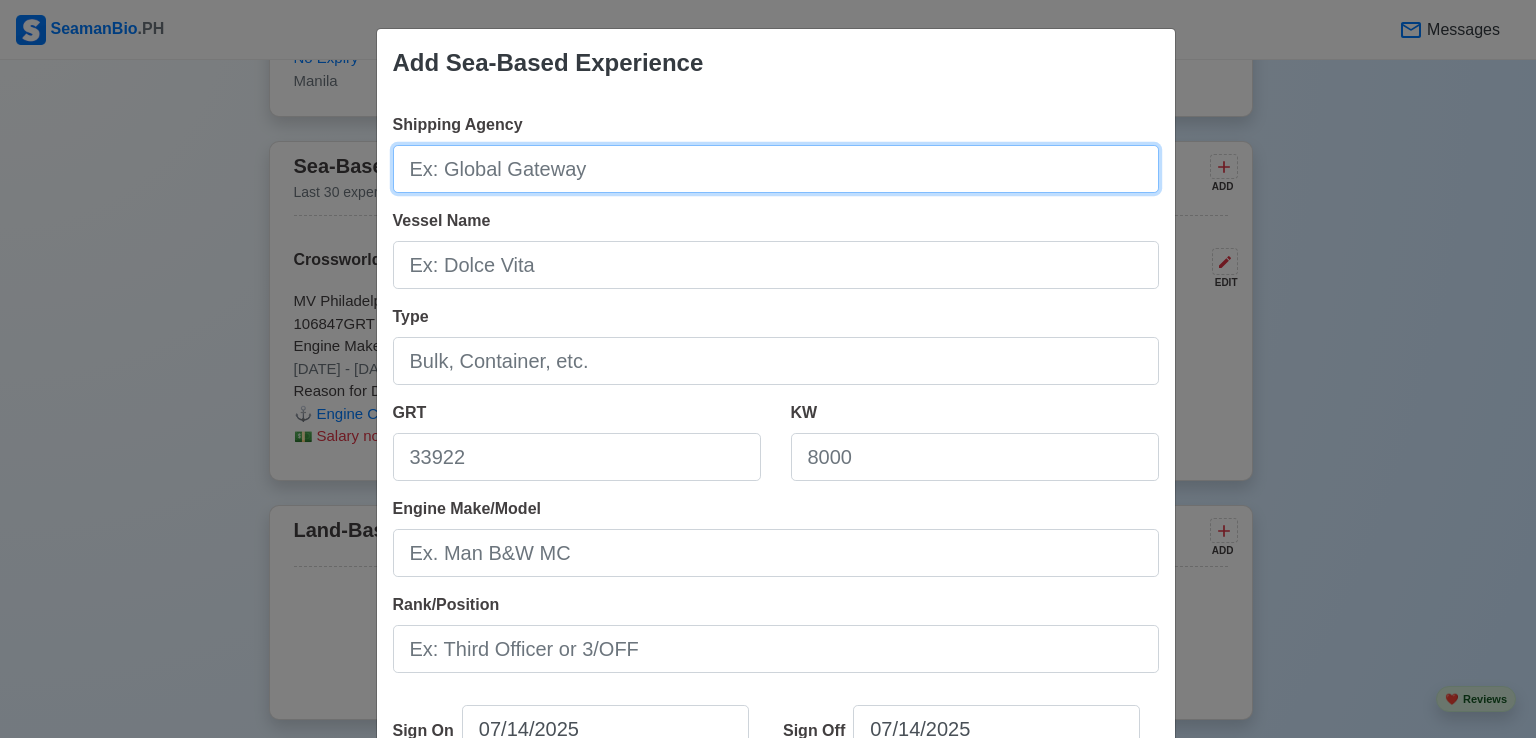 click on "Shipping Agency" at bounding box center [776, 169] 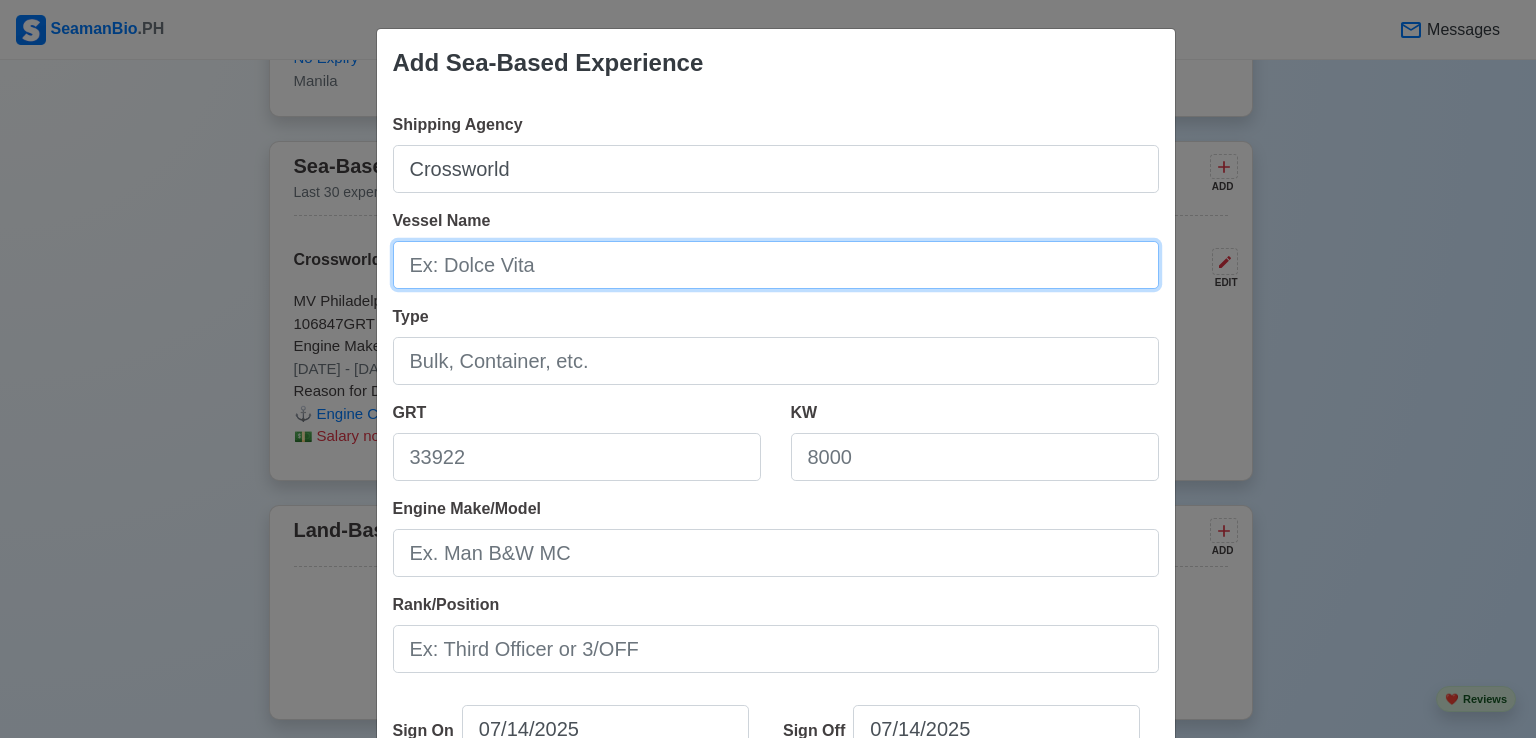 click on "Vessel Name" at bounding box center (776, 265) 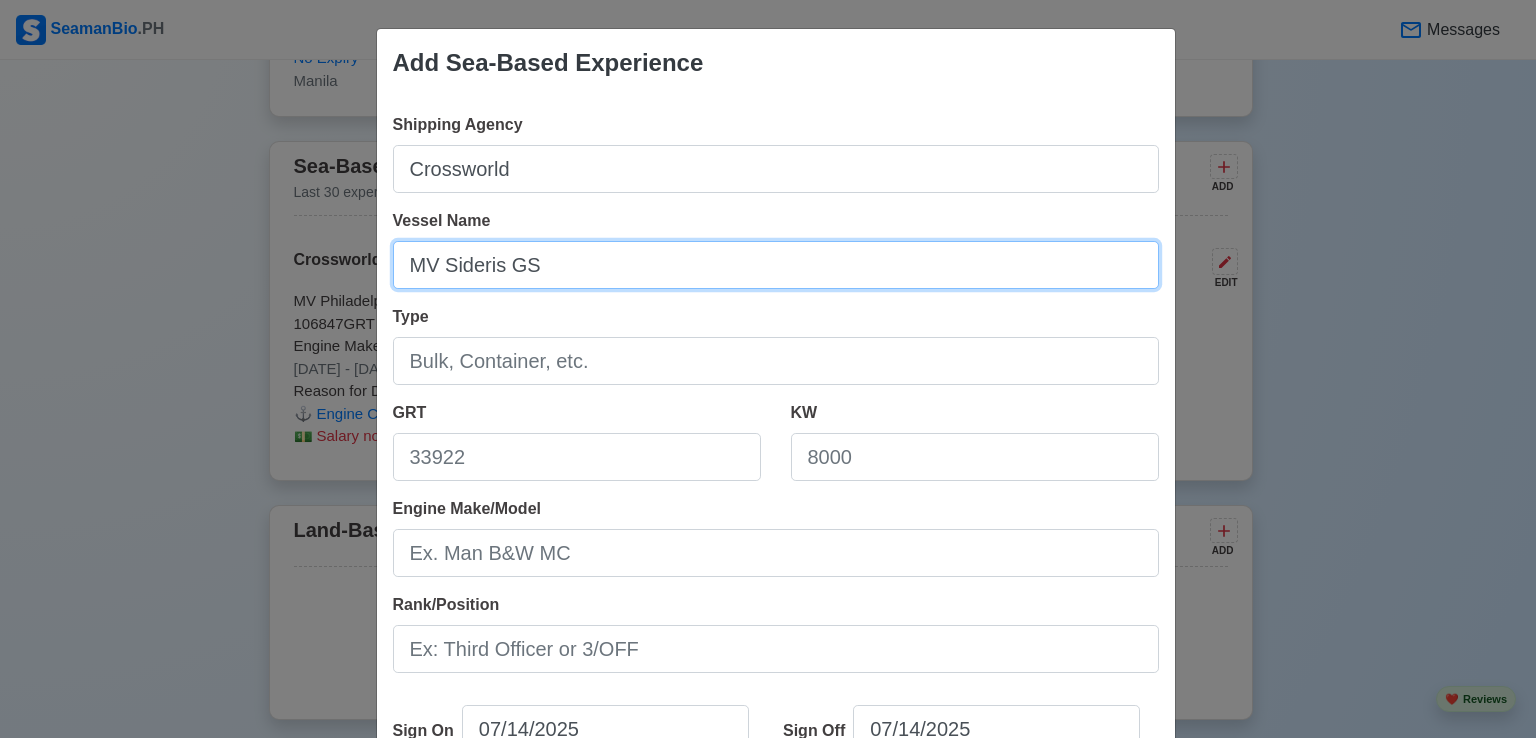 type on "MV Sideris GS" 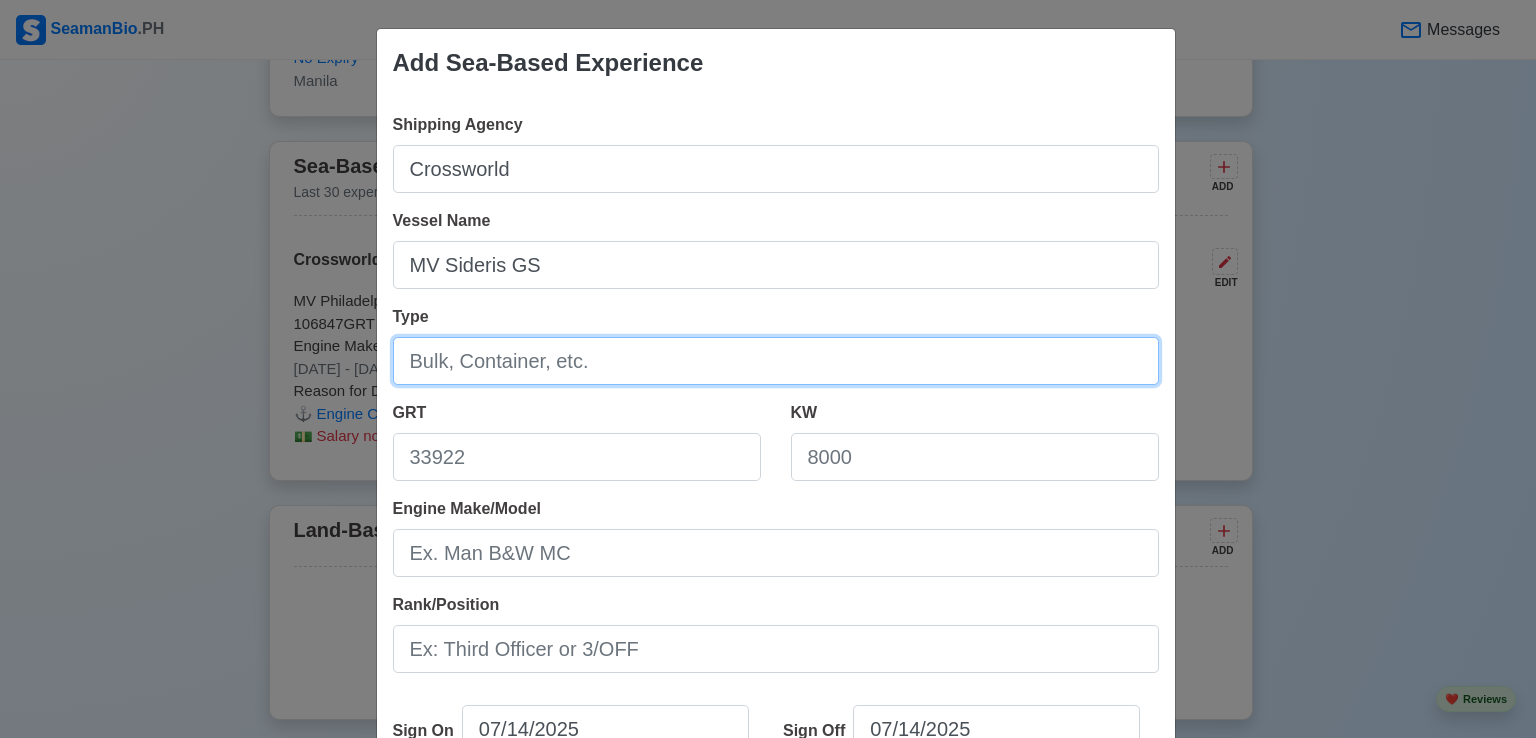 click on "Type" at bounding box center (776, 361) 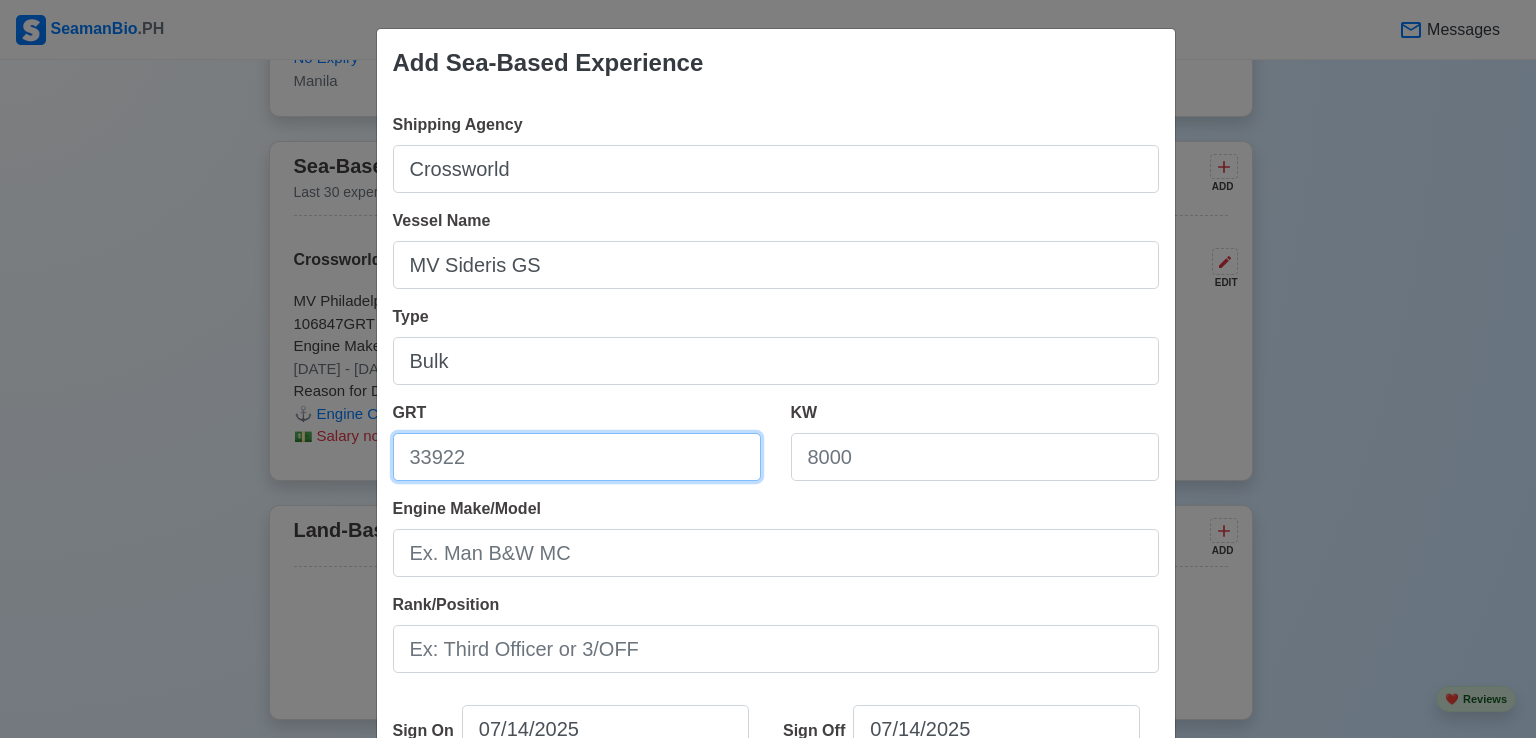 click on "GRT" at bounding box center (577, 457) 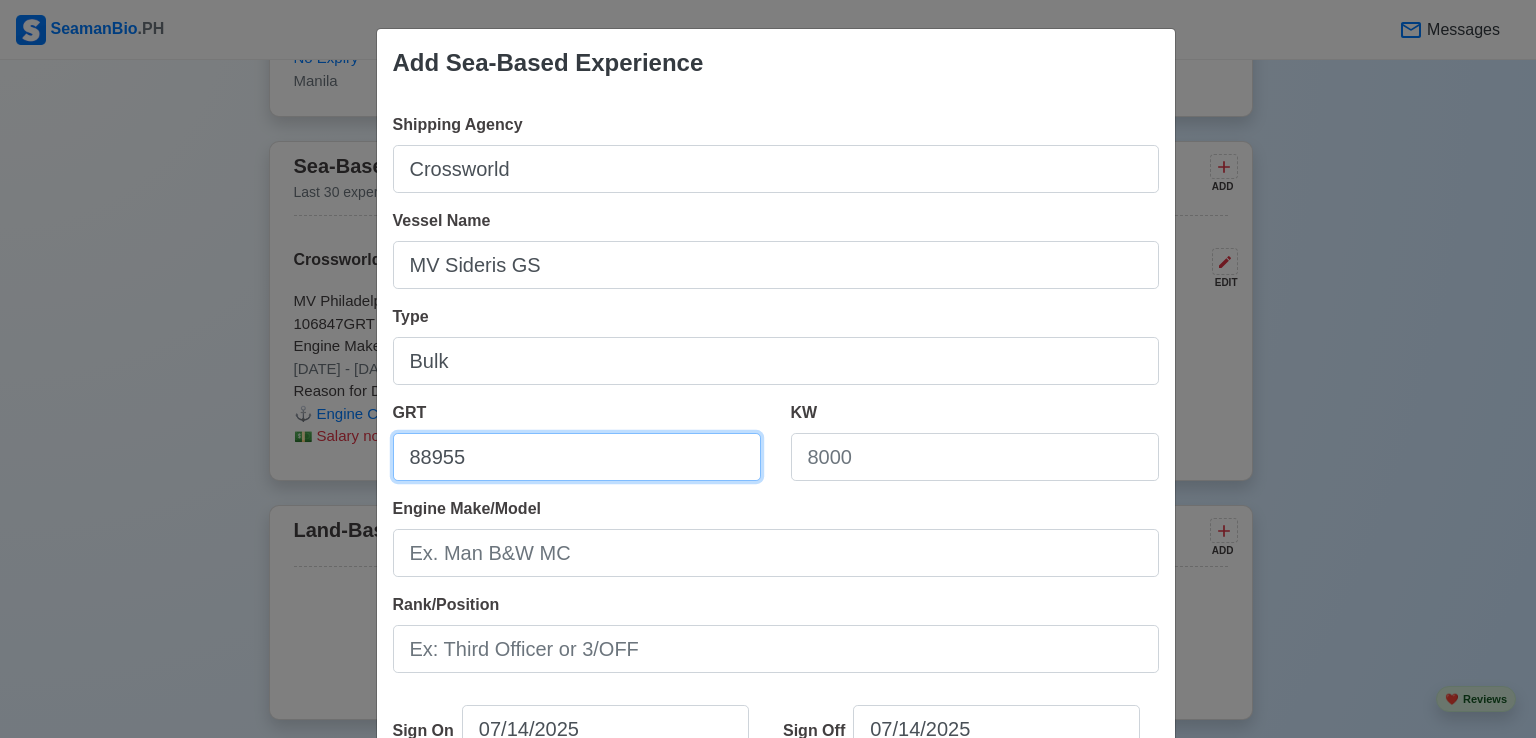 type on "88955" 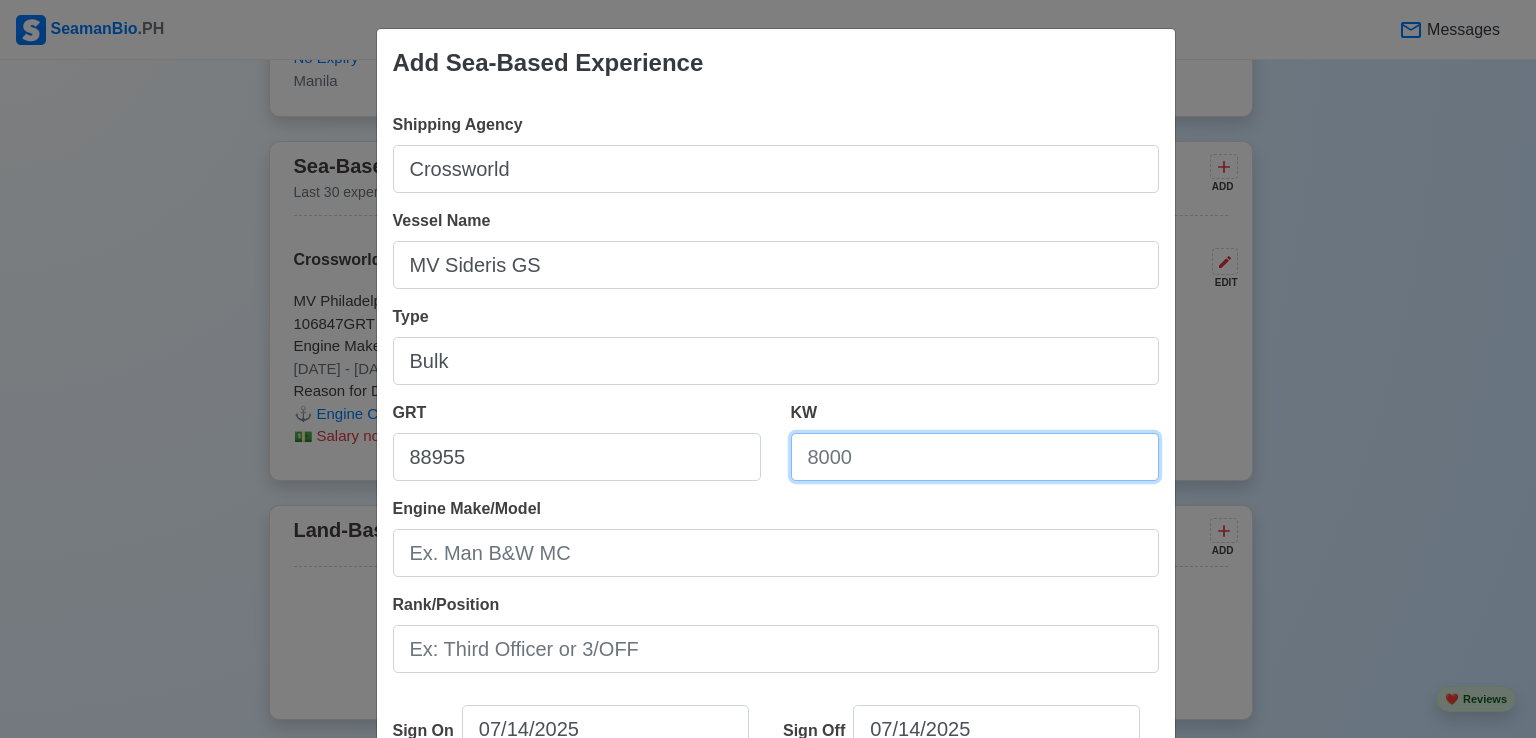 click on "KW" at bounding box center [975, 457] 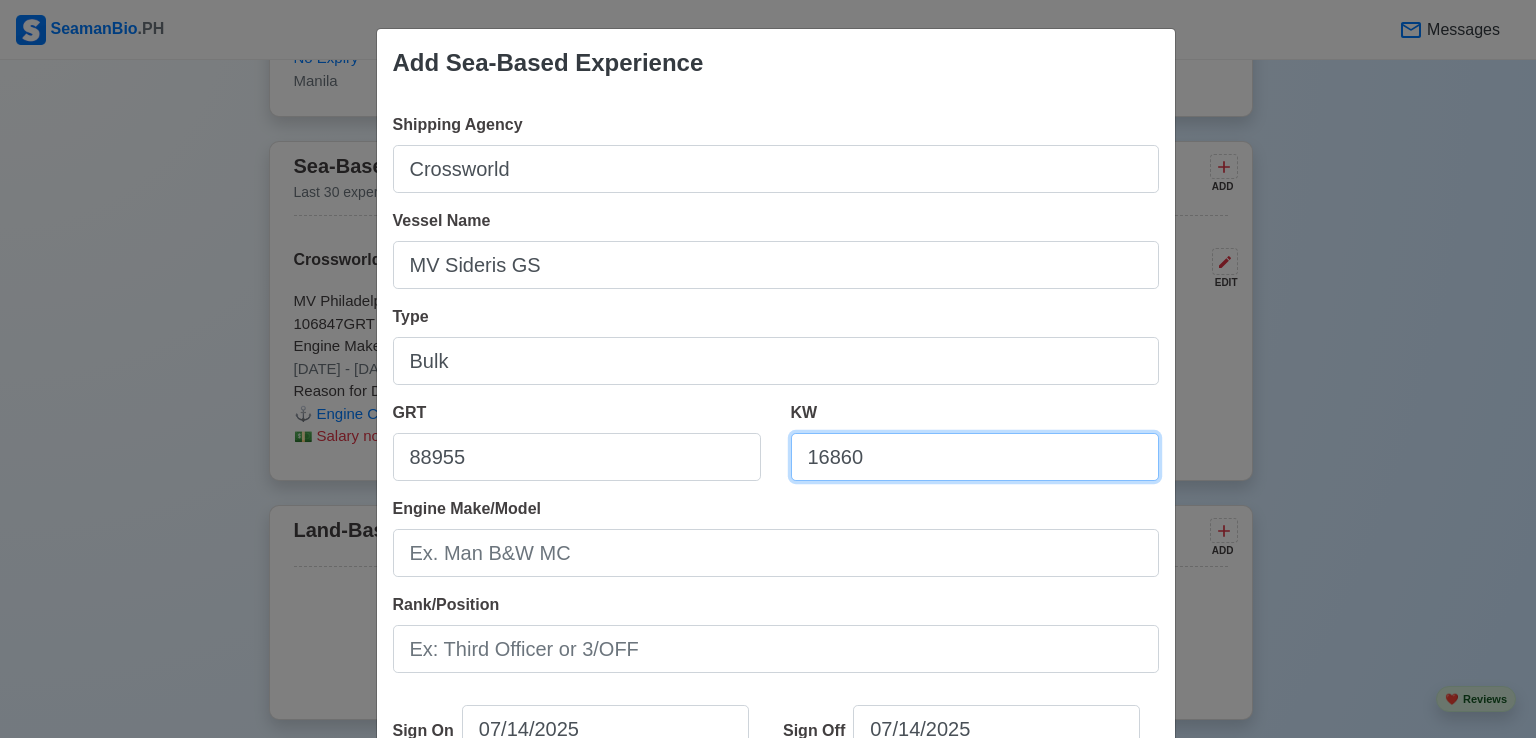 type on "16860" 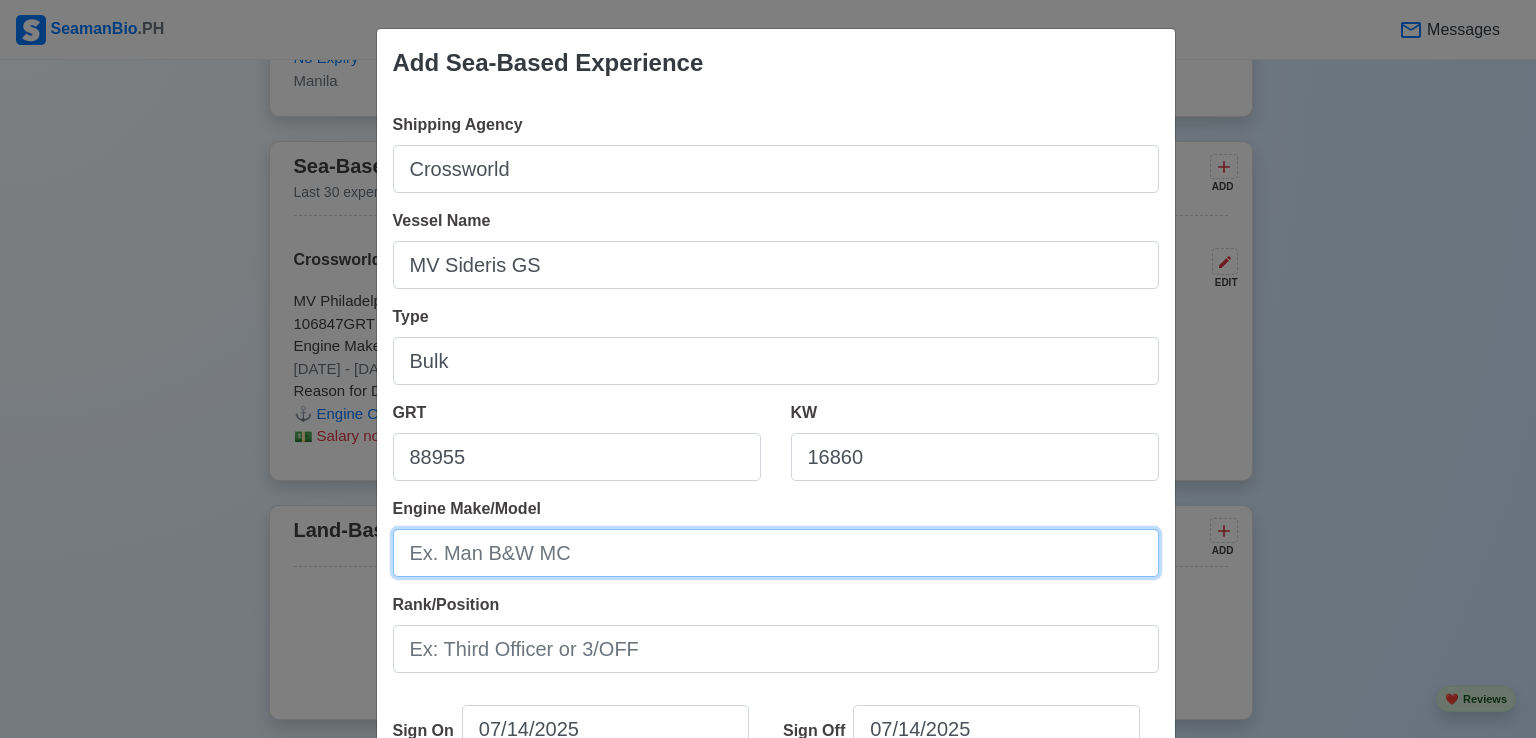 click on "Engine Make/Model" at bounding box center [776, 553] 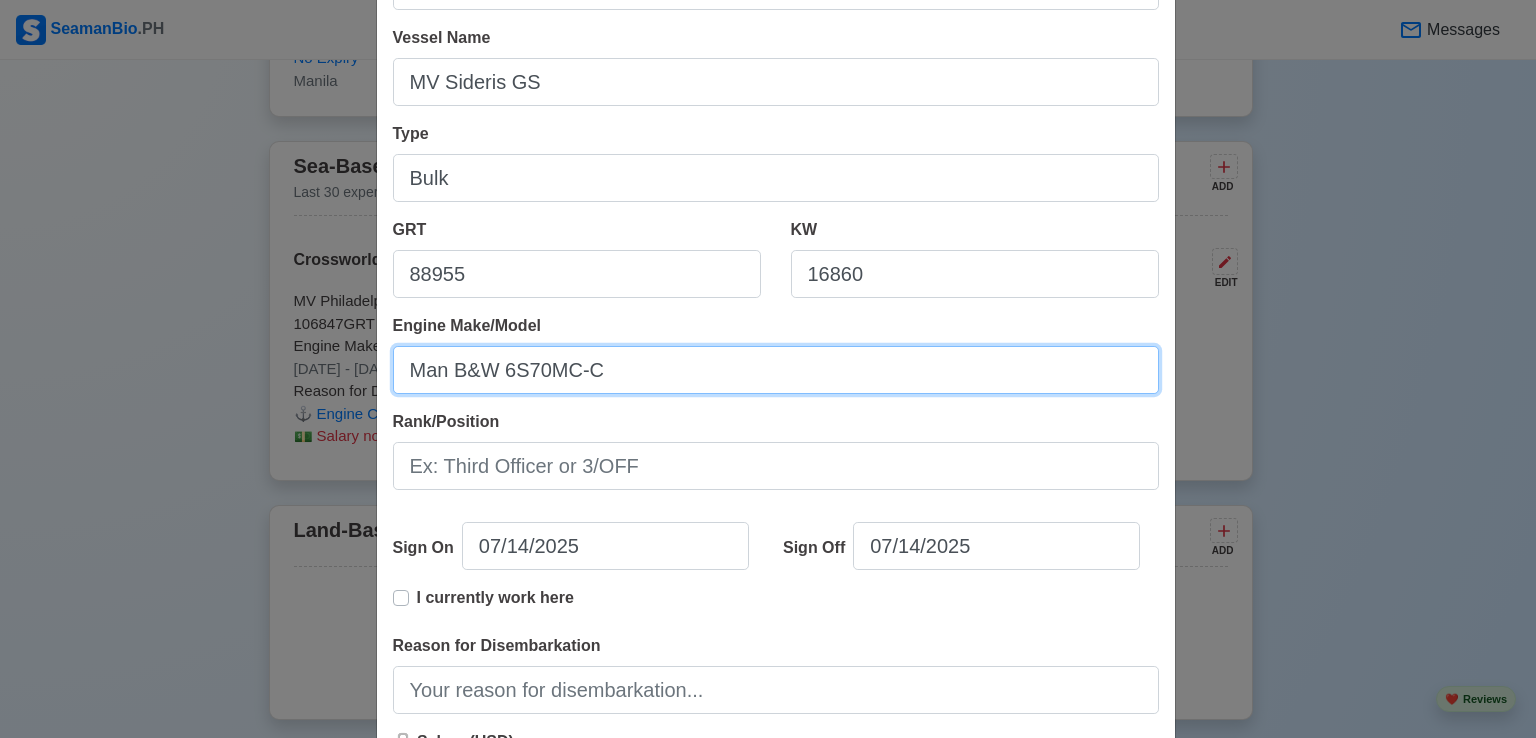 scroll, scrollTop: 200, scrollLeft: 0, axis: vertical 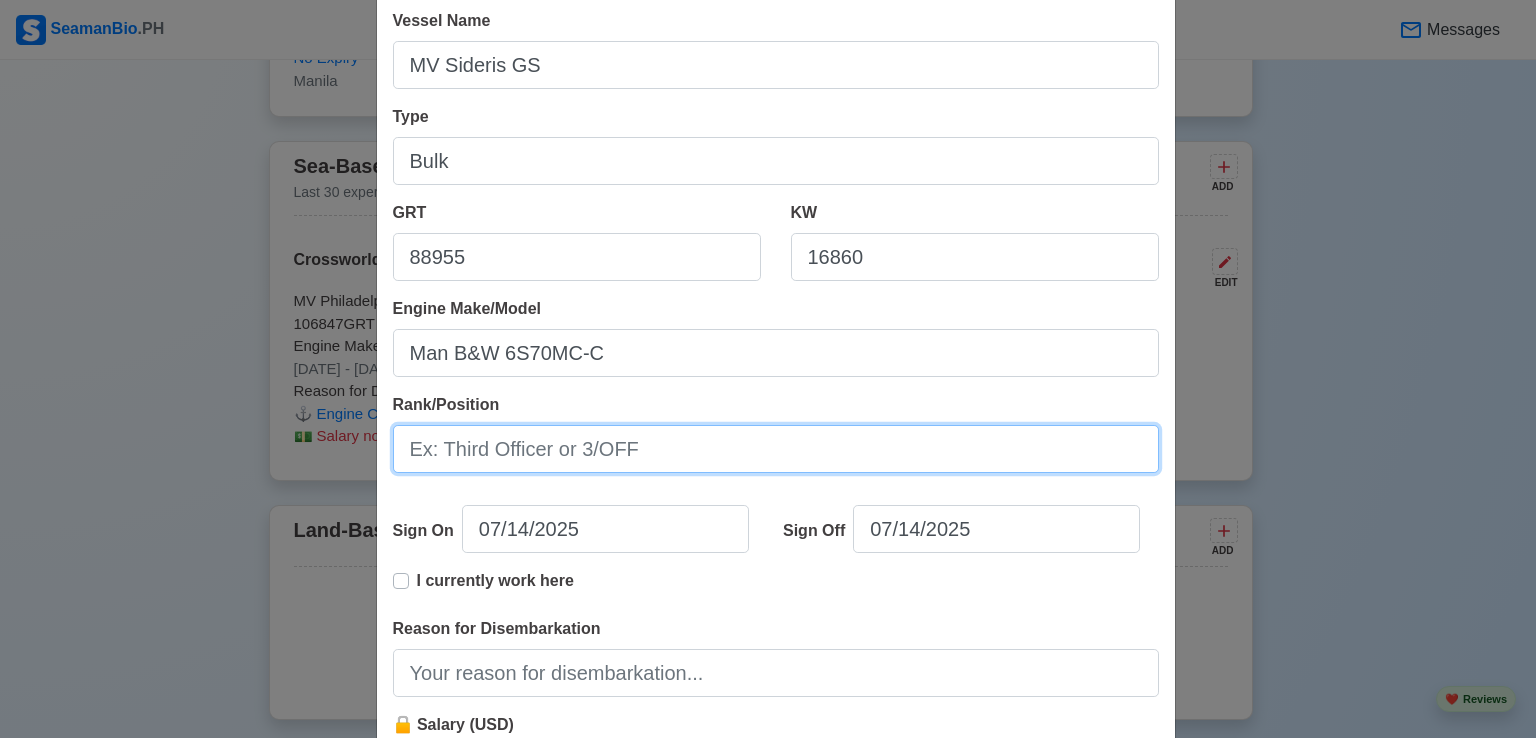 click on "Rank/Position" at bounding box center (776, 449) 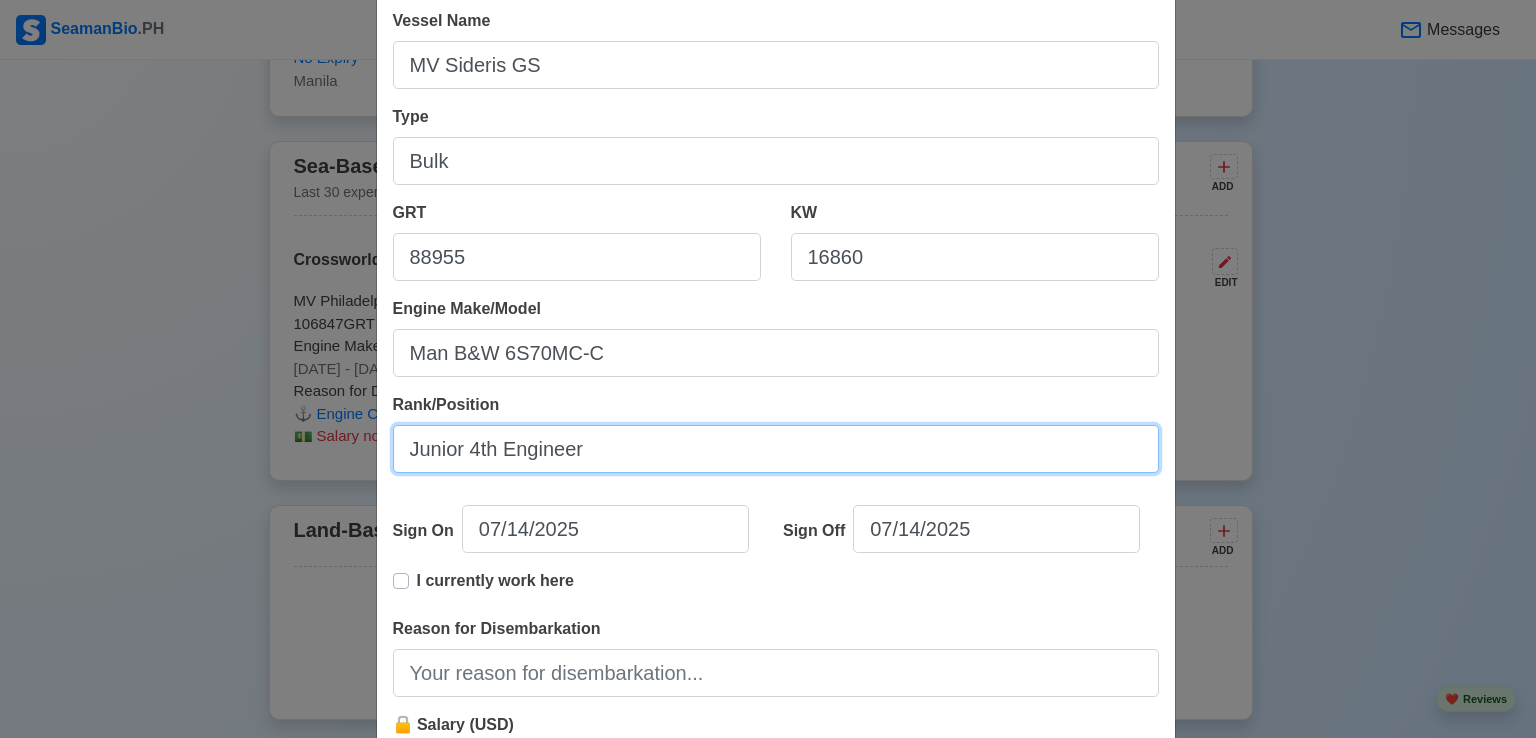type on "Junior 4th Engineer" 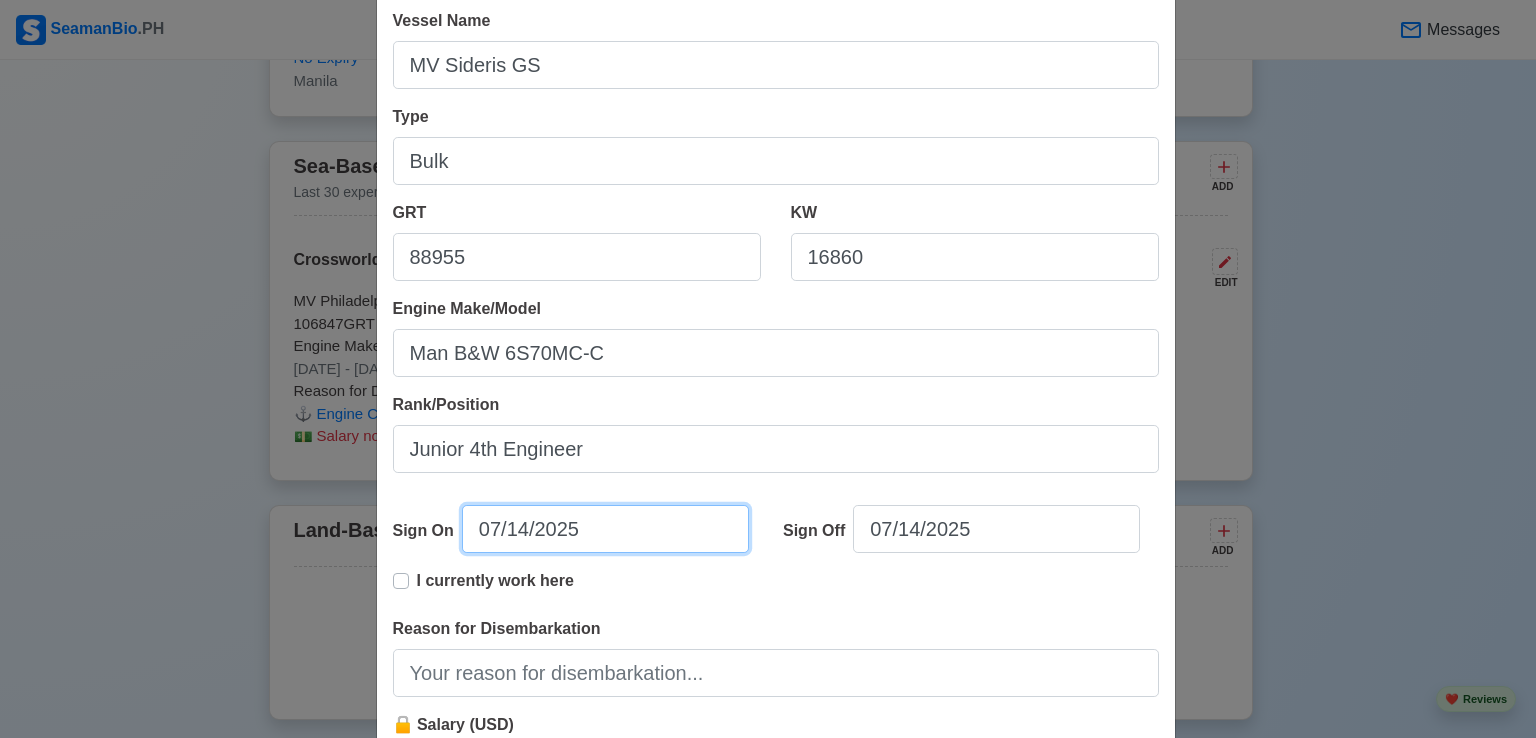 click on "07/14/2025" at bounding box center (605, 529) 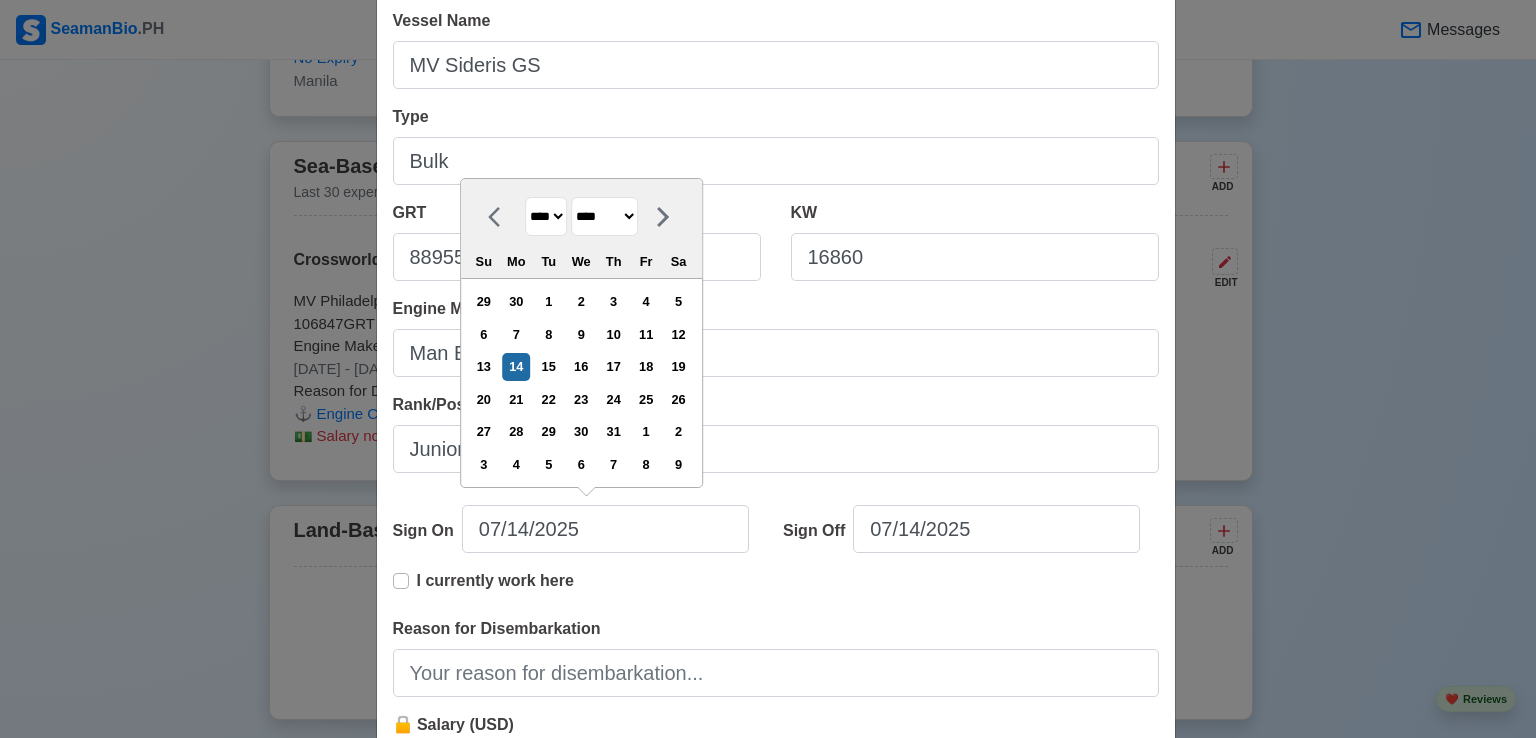 click on "**** **** **** **** **** **** **** **** **** **** **** **** **** **** **** **** **** **** **** **** **** **** **** **** **** **** **** **** **** **** **** **** **** **** **** **** **** **** **** **** **** **** **** **** **** **** **** **** **** **** **** **** **** **** **** **** **** **** **** **** **** **** **** **** **** **** **** **** **** **** **** **** **** **** **** **** **** **** **** **** **** **** **** **** **** **** **** **** **** **** **** **** **** **** **** **** **** **** **** **** **** **** **** **** **** ****" at bounding box center [546, 216] 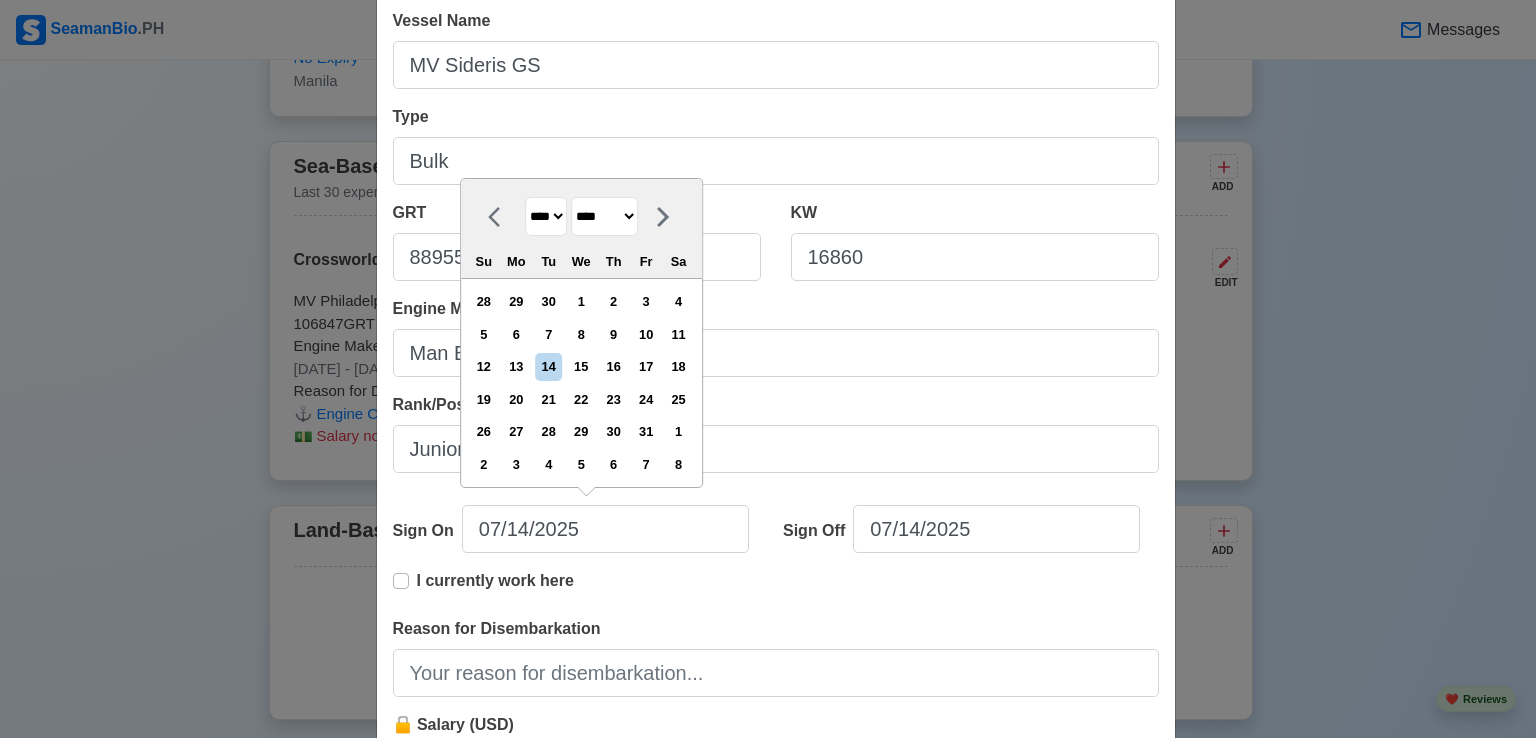 click on "******* ******** ***** ***** *** **** **** ****** ********* ******* ******** ********" at bounding box center (604, 216) 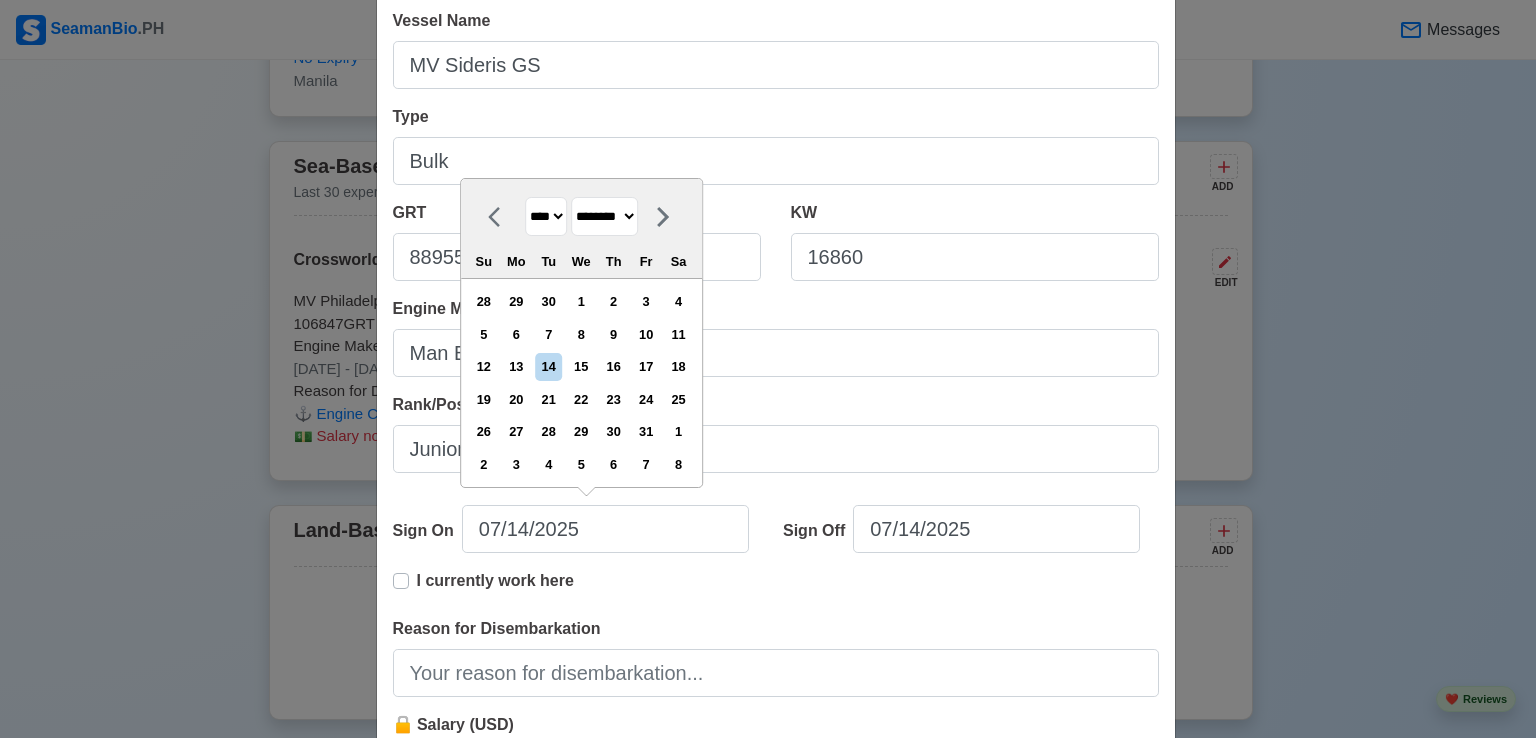 click on "******* ******** ***** ***** *** **** **** ****** ********* ******* ******** ********" at bounding box center (604, 216) 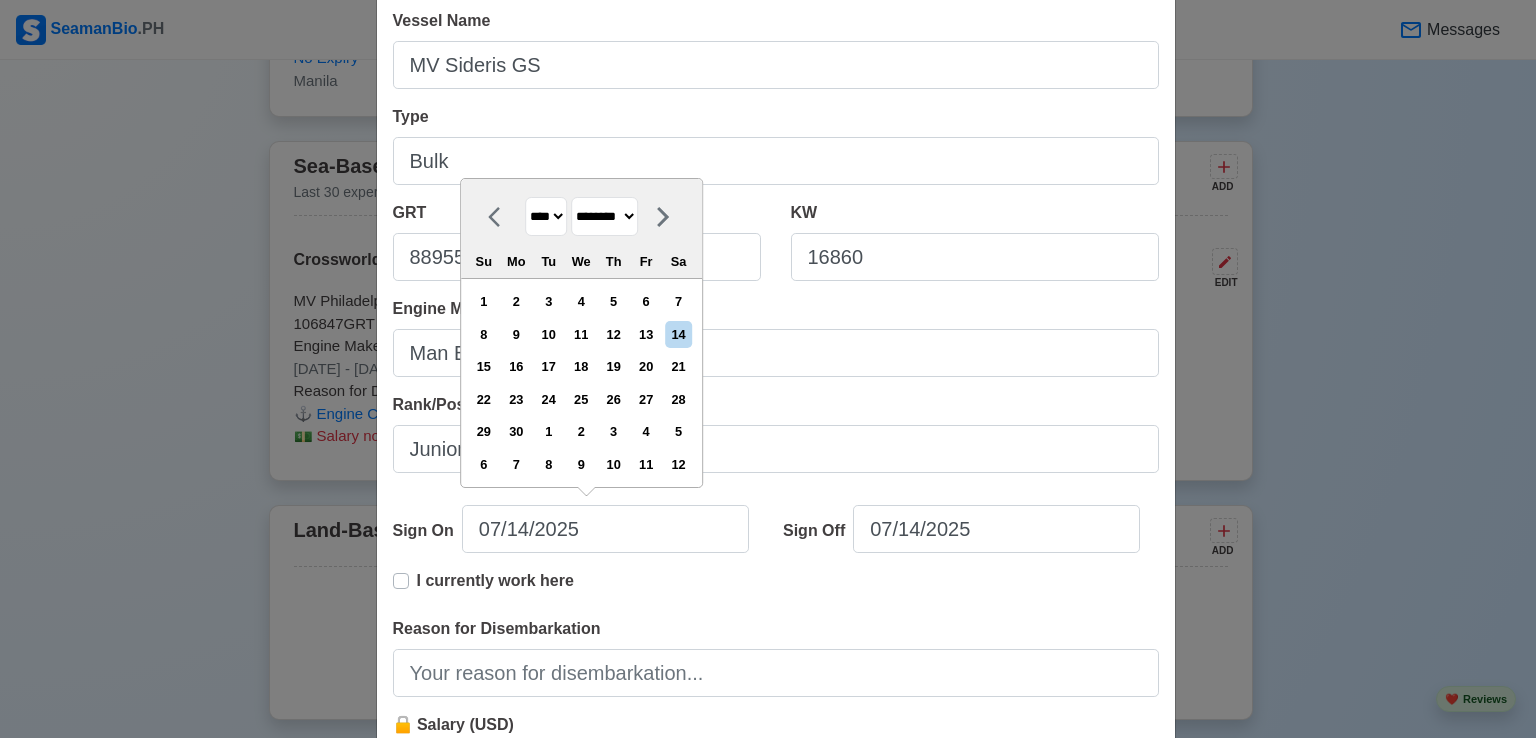click on "5" at bounding box center (613, 301) 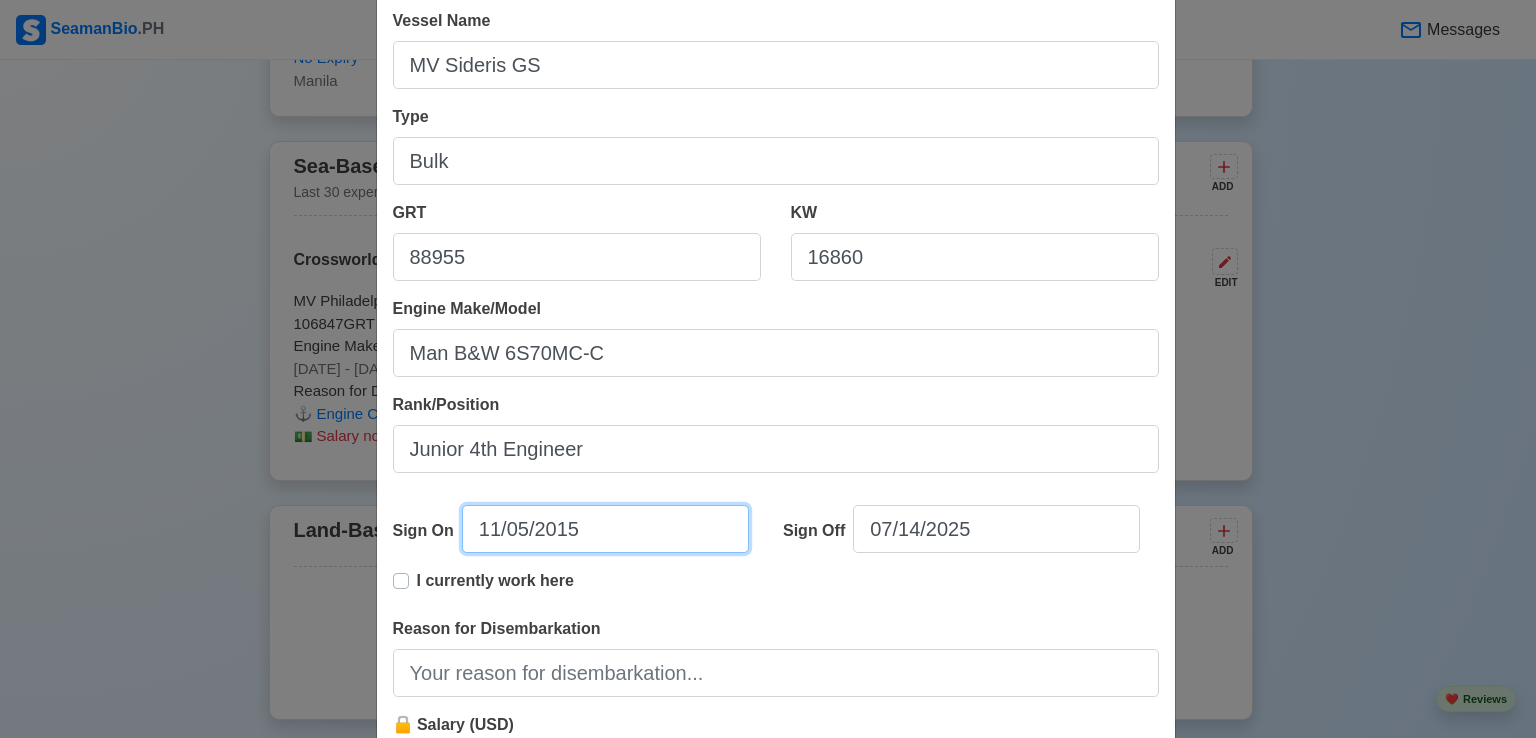 select on "****" 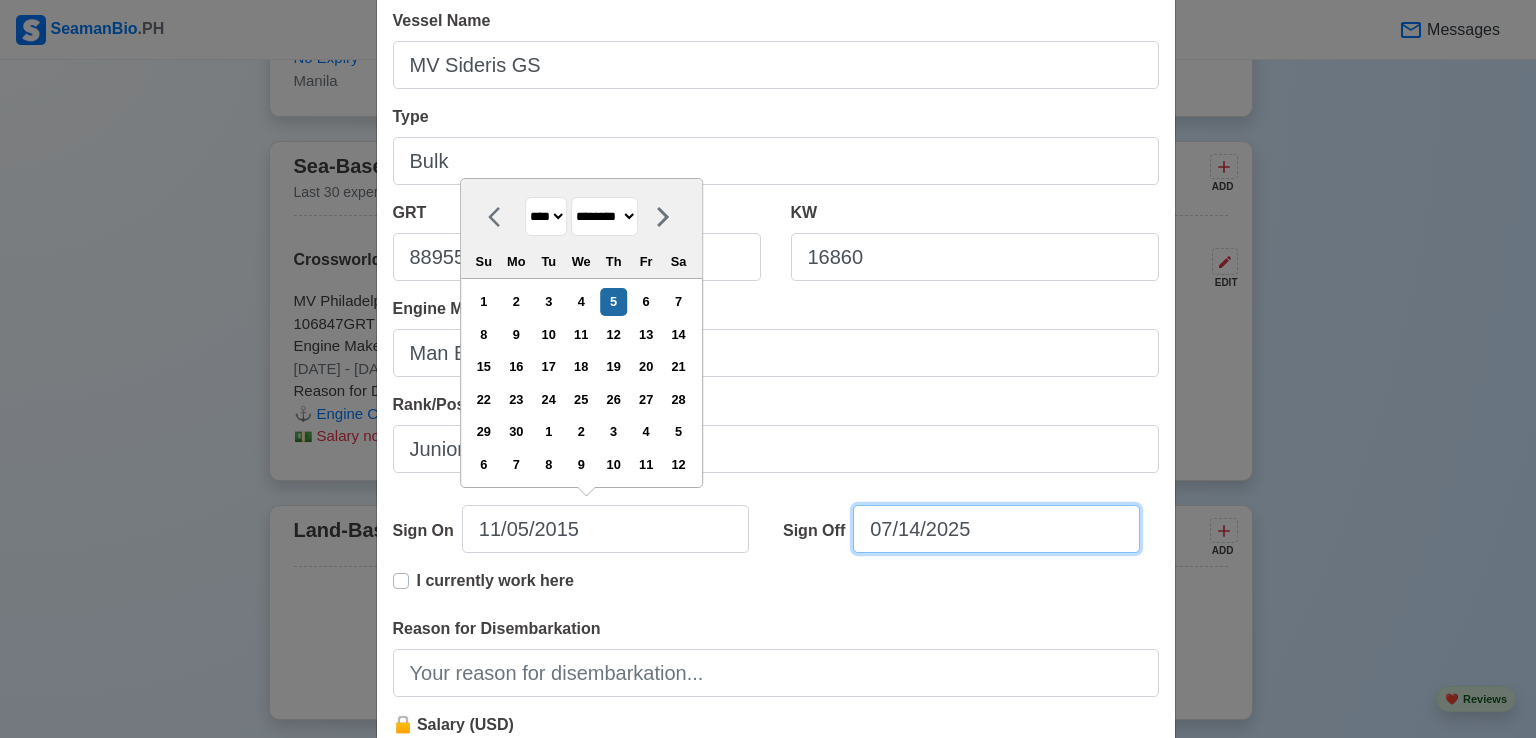 click on "07/14/2025" at bounding box center [996, 529] 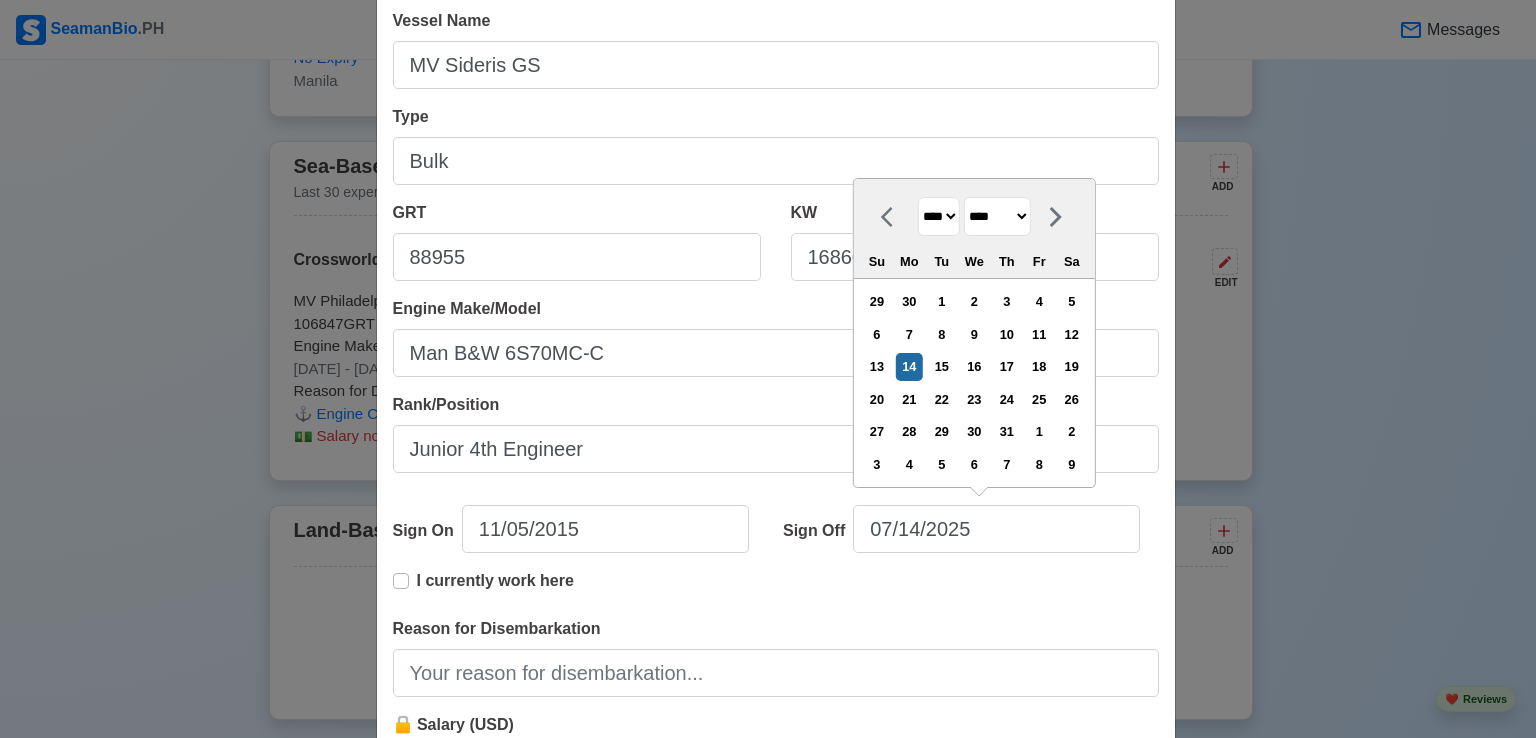 click on "**** **** **** **** **** **** **** **** **** **** **** **** **** **** **** **** **** **** **** **** **** **** **** **** **** **** **** **** **** **** **** **** **** **** **** **** **** **** **** **** **** **** **** **** **** **** **** **** **** **** **** **** **** **** **** **** **** **** **** **** **** **** **** **** **** **** **** **** **** **** **** **** **** **** **** **** **** **** **** **** **** **** **** **** **** **** **** **** **** **** **** **** **** **** **** **** **** **** **** **** **** **** **** **** **** **** **** ****" at bounding box center (939, 216) 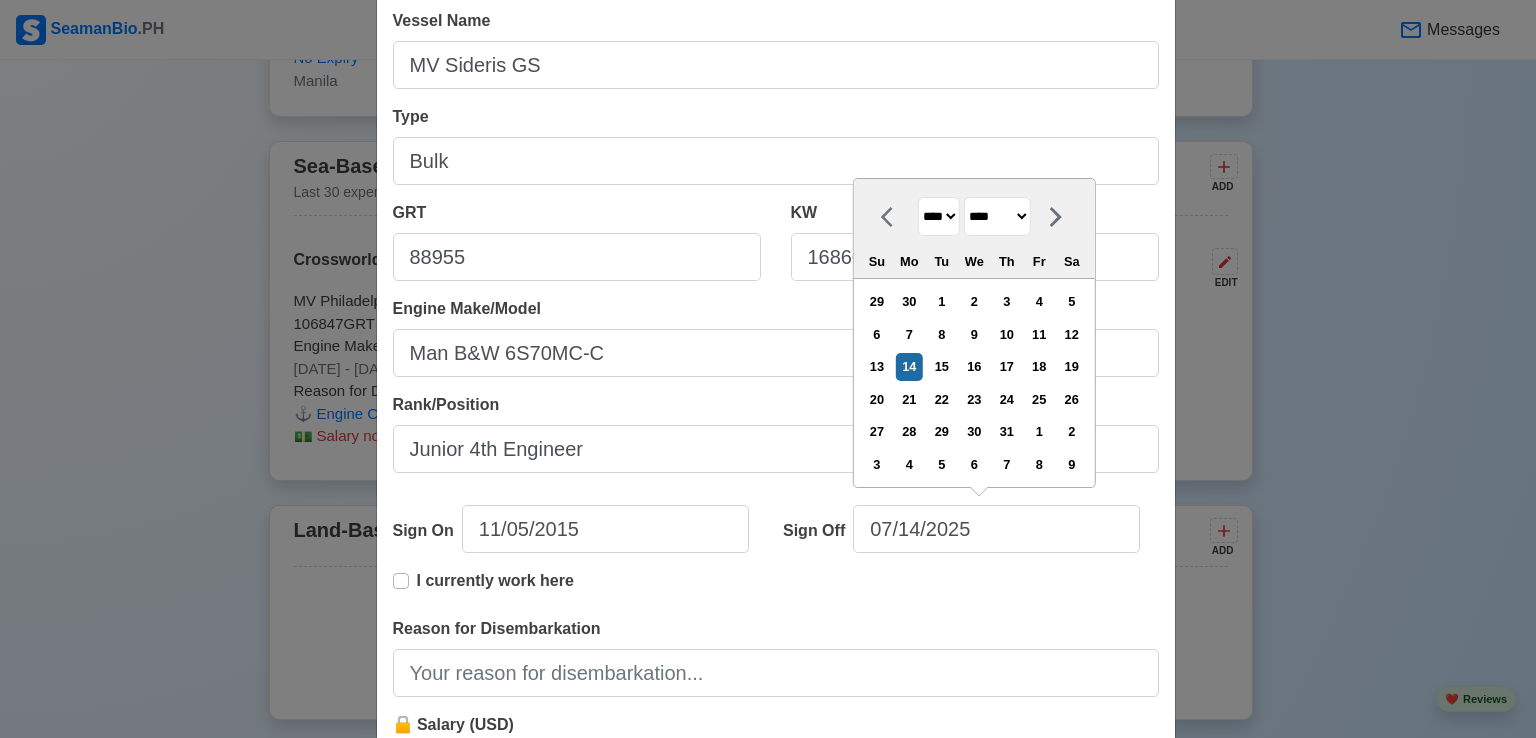 type 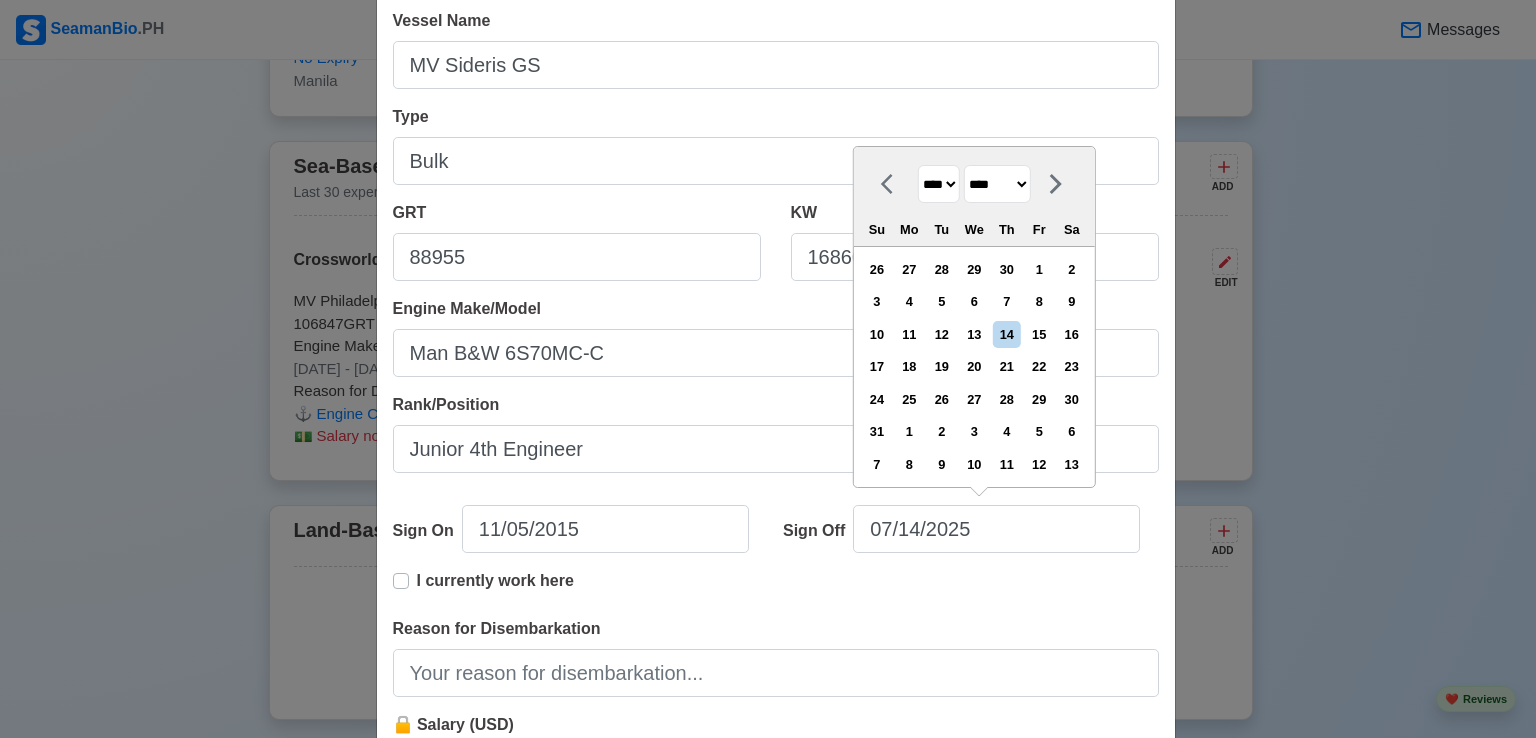 click on "******* ******** ***** ***** *** **** **** ****** ********* ******* ******** ********" at bounding box center [997, 184] 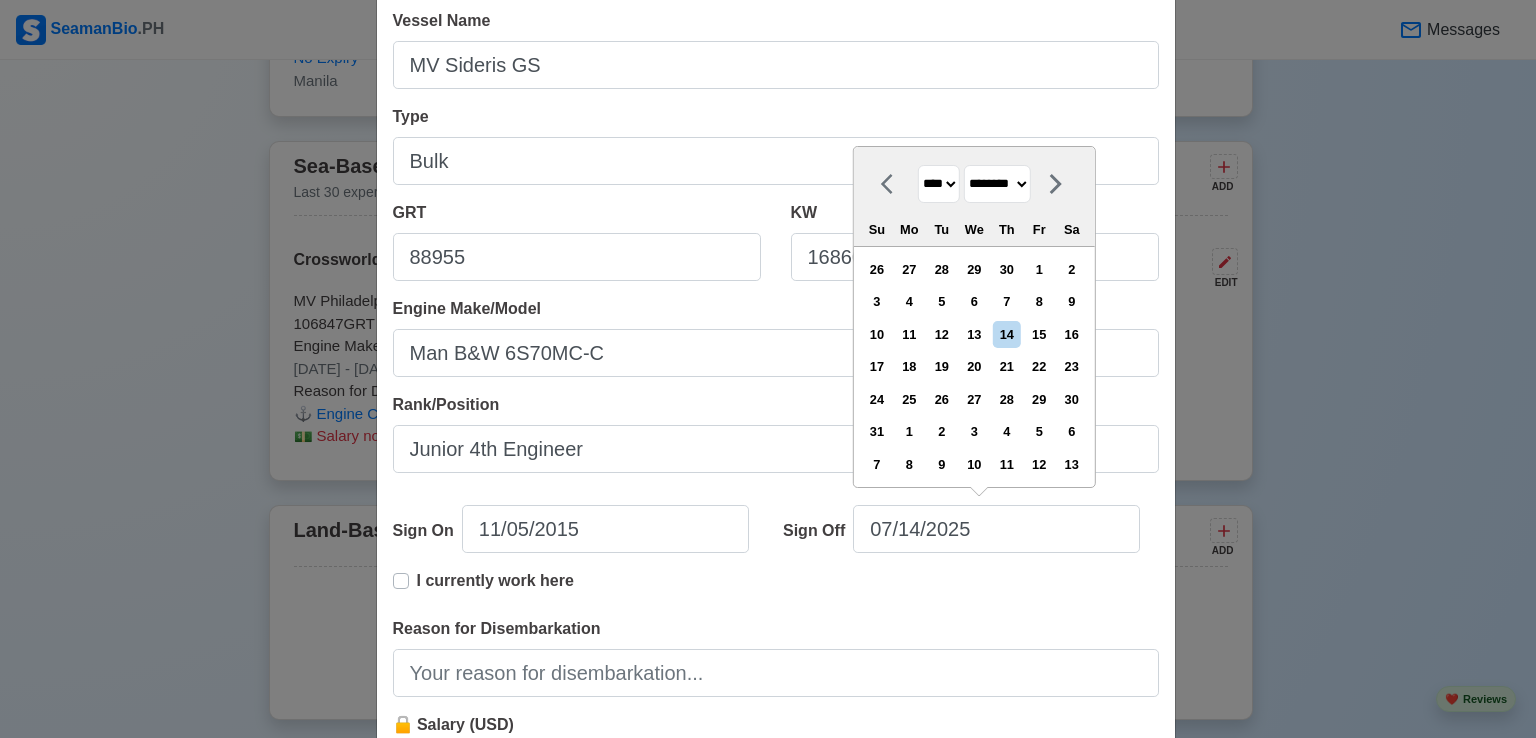 click on "******* ******** ***** ***** *** **** **** ****** ********* ******* ******** ********" at bounding box center [997, 184] 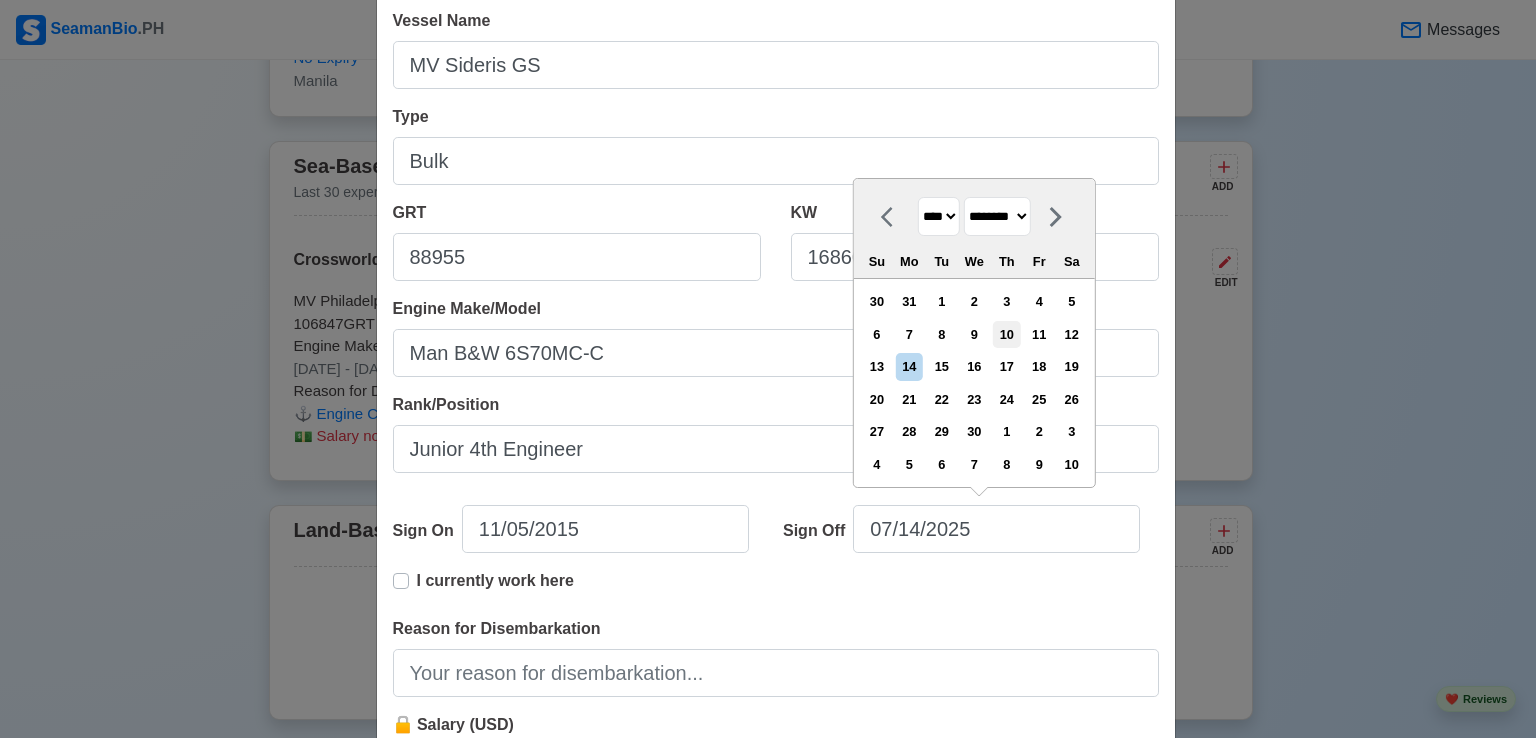 click on "10" at bounding box center (1006, 334) 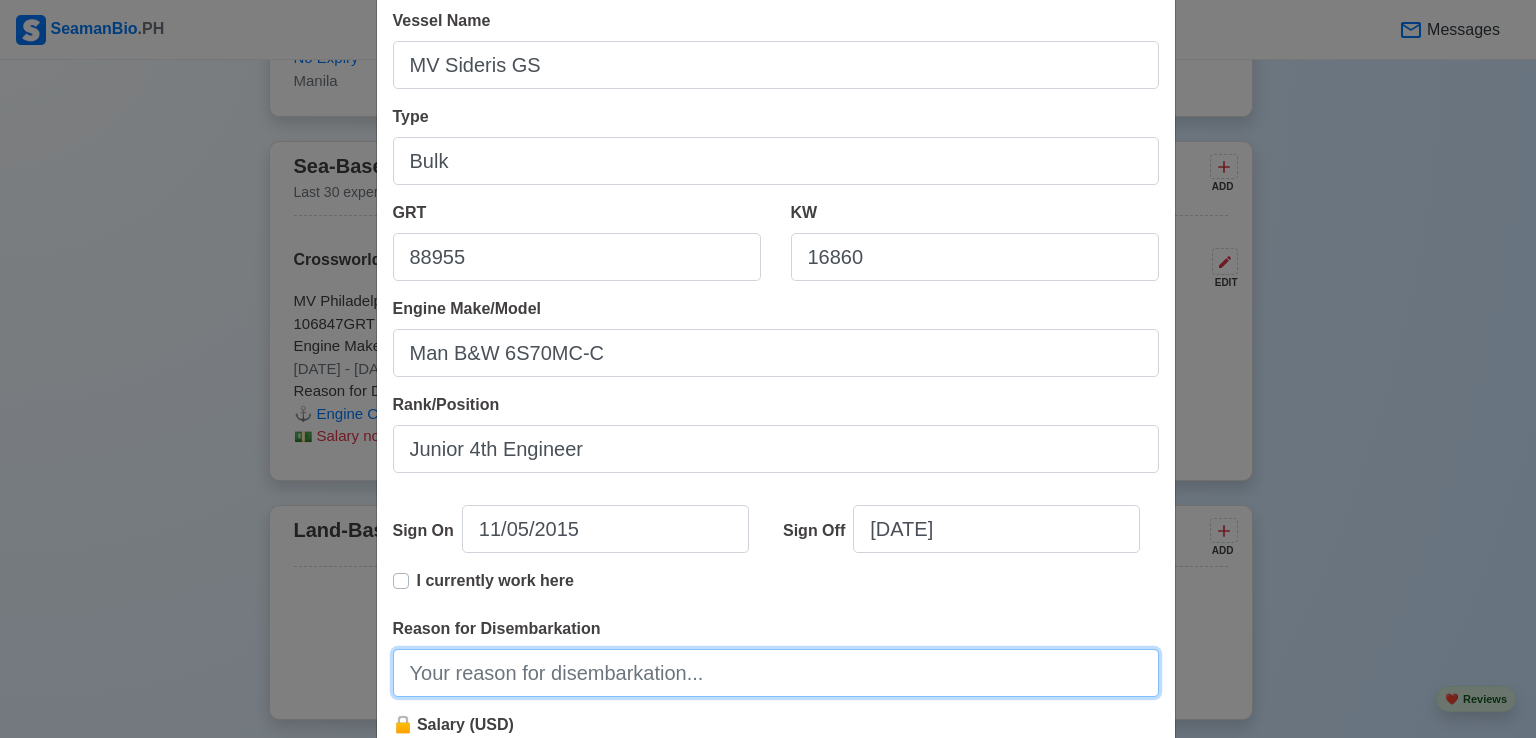 click on "Reason for Disembarkation" at bounding box center (776, 673) 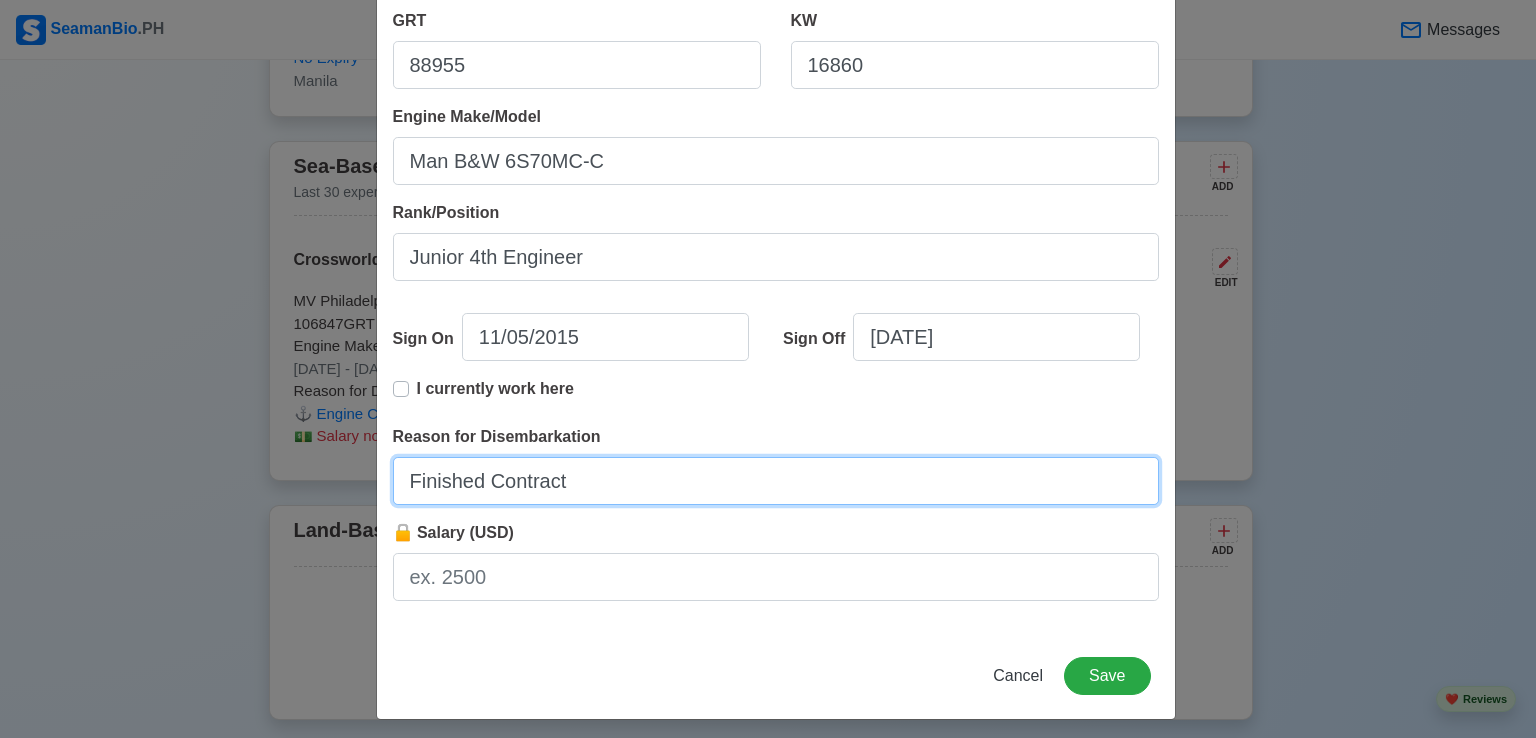 scroll, scrollTop: 401, scrollLeft: 0, axis: vertical 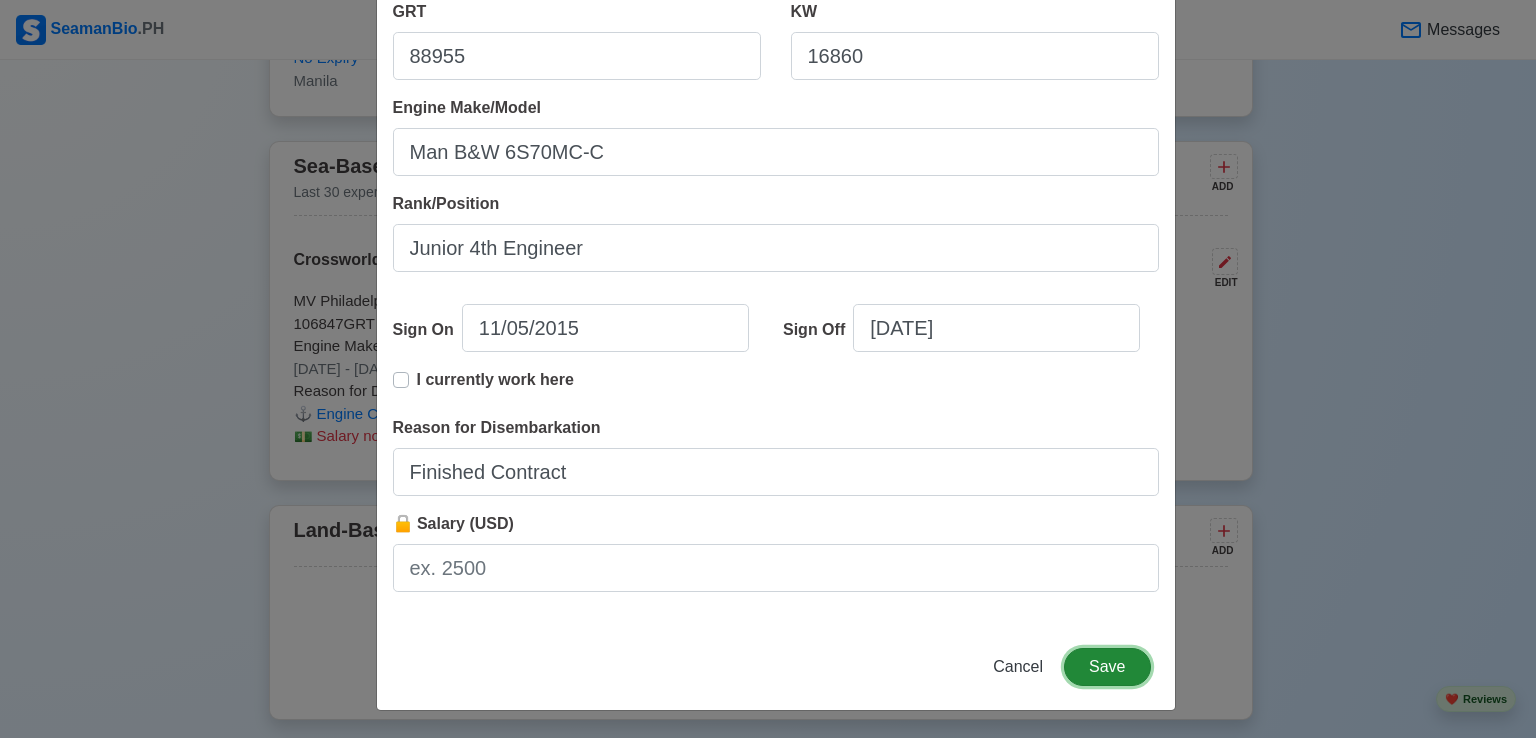 click on "Save" at bounding box center [1107, 667] 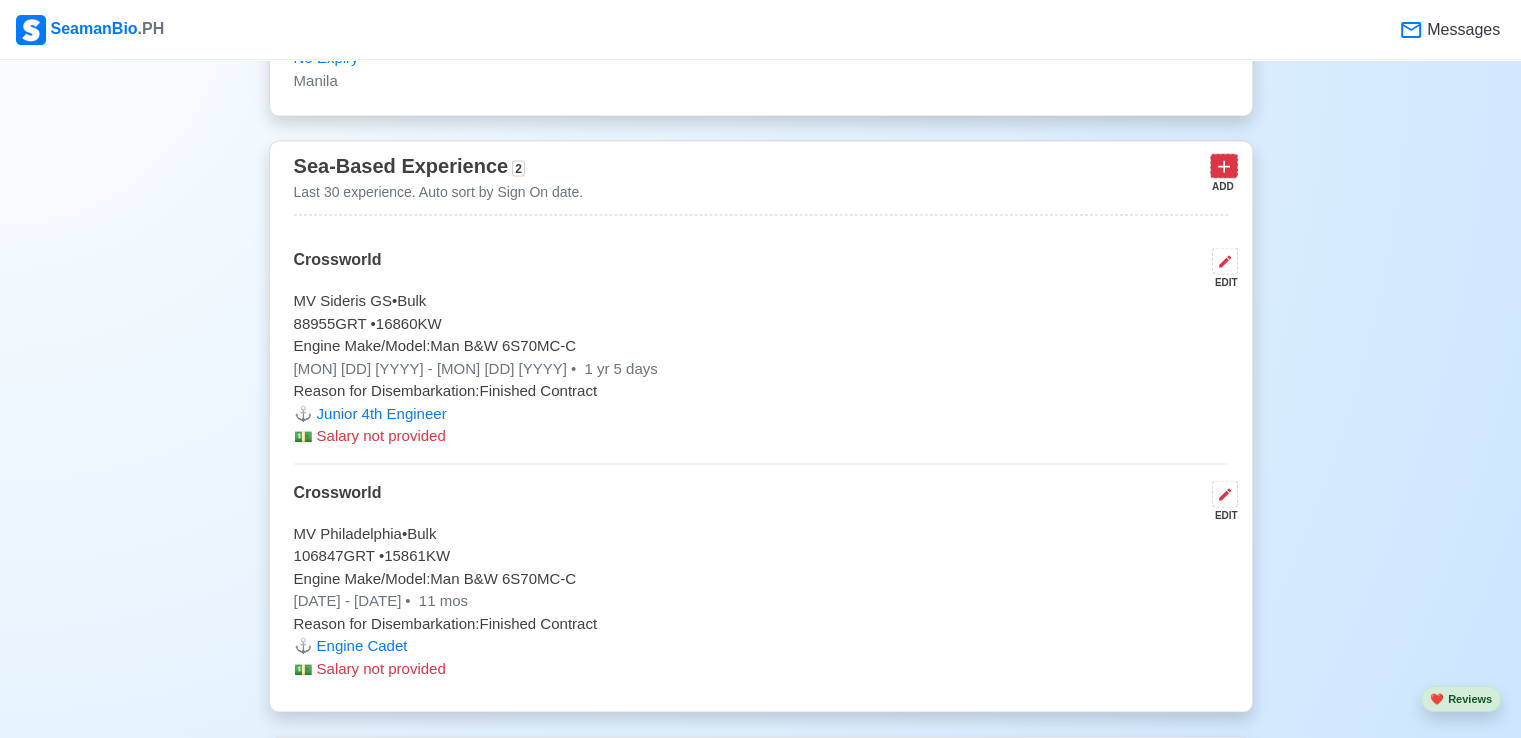 click 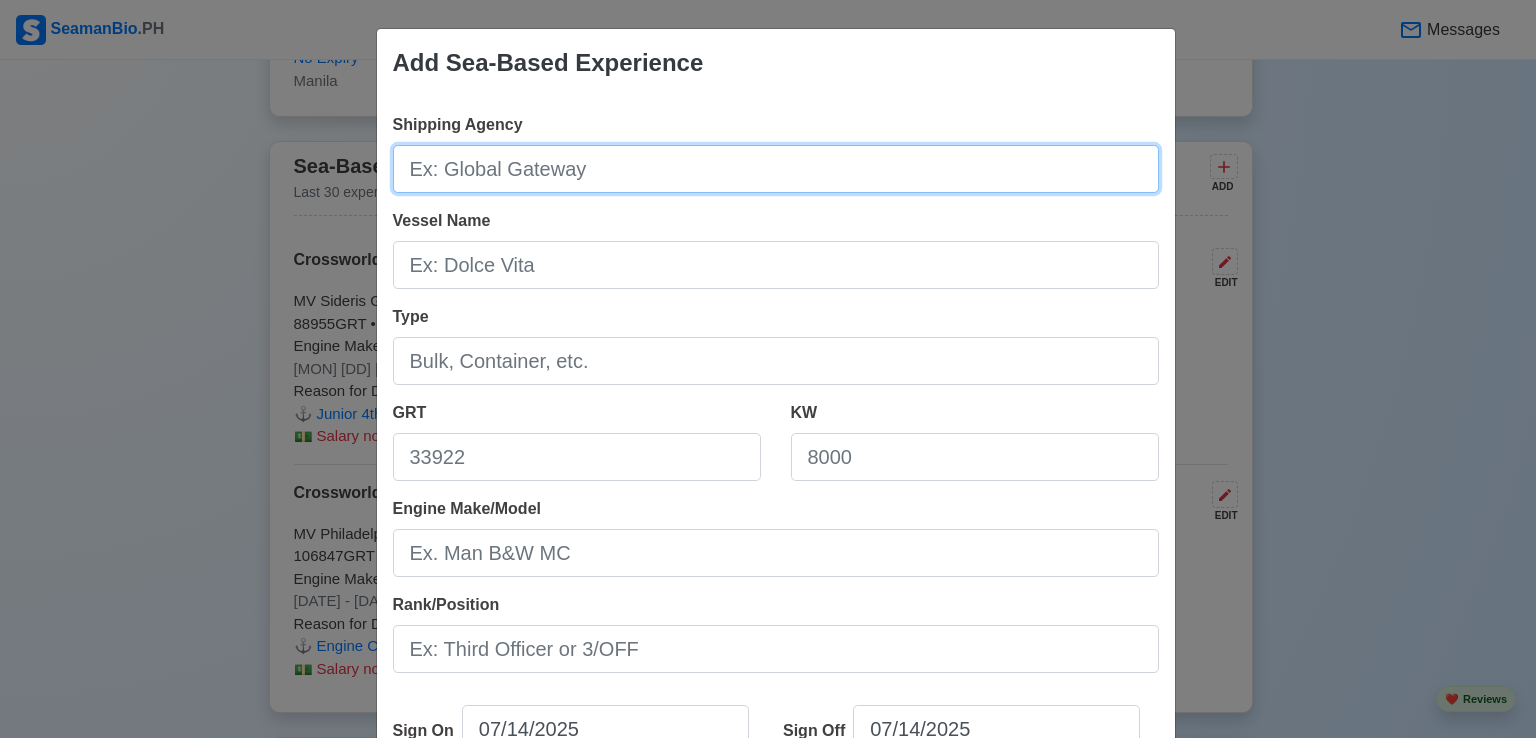 click on "Shipping Agency" at bounding box center (776, 169) 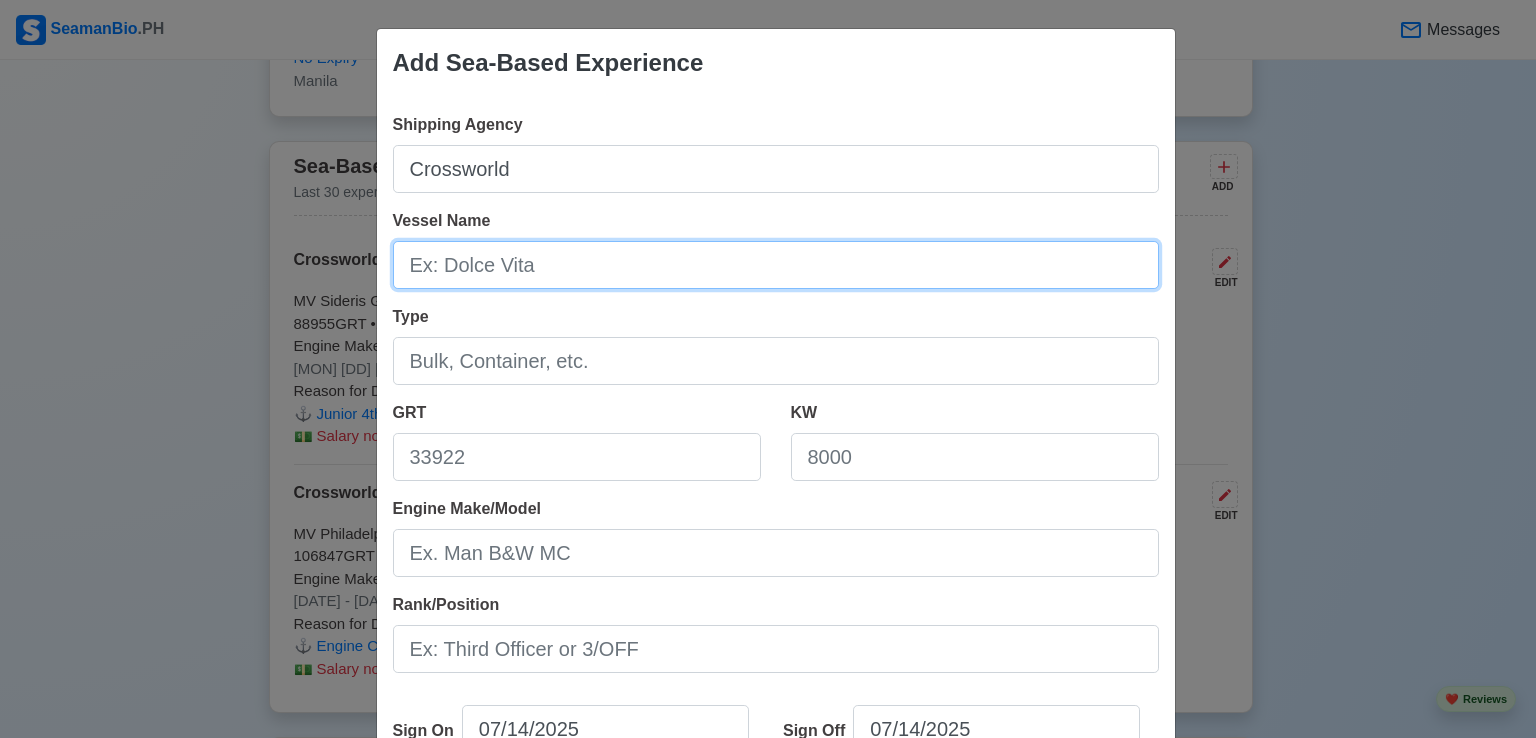 click on "Vessel Name" at bounding box center [776, 265] 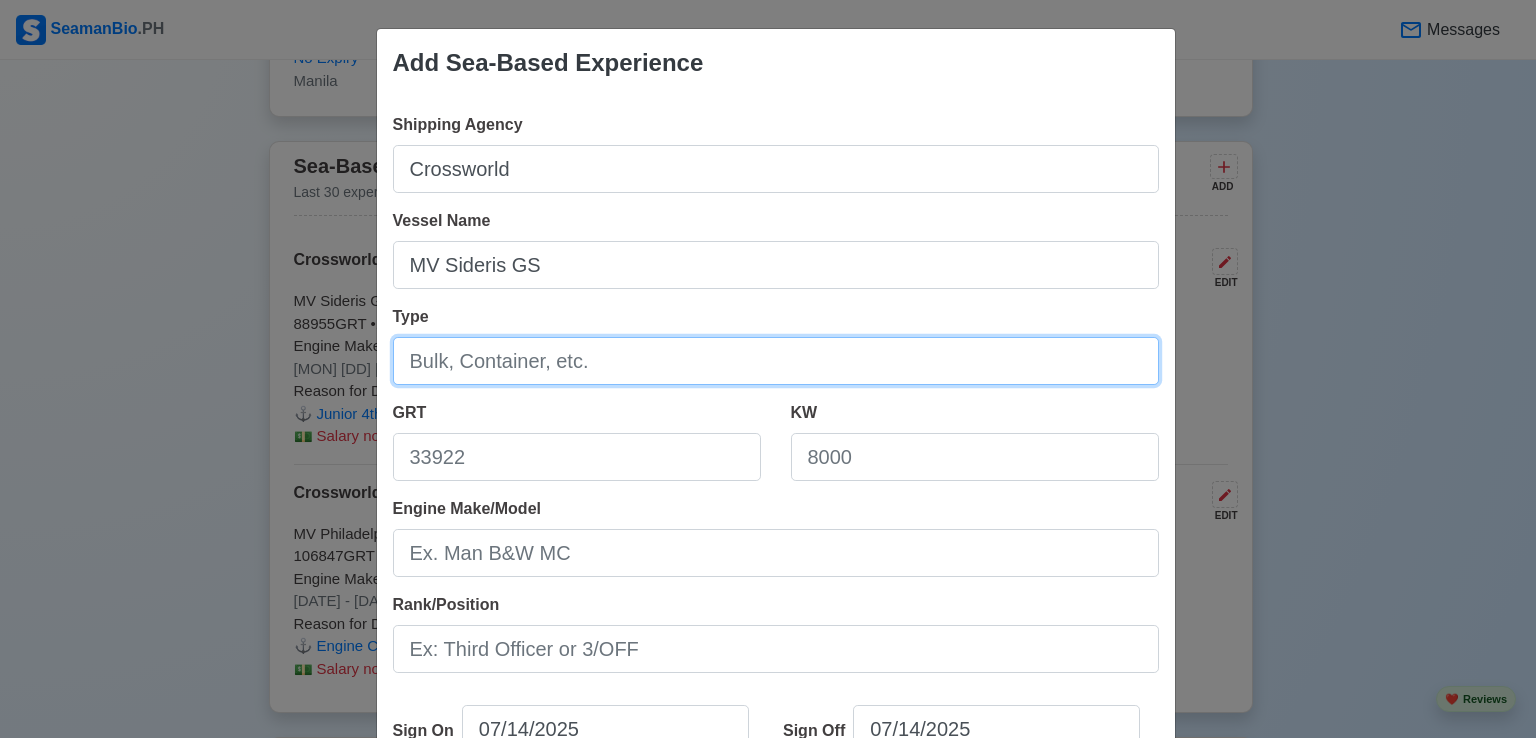 click on "Type" at bounding box center [776, 361] 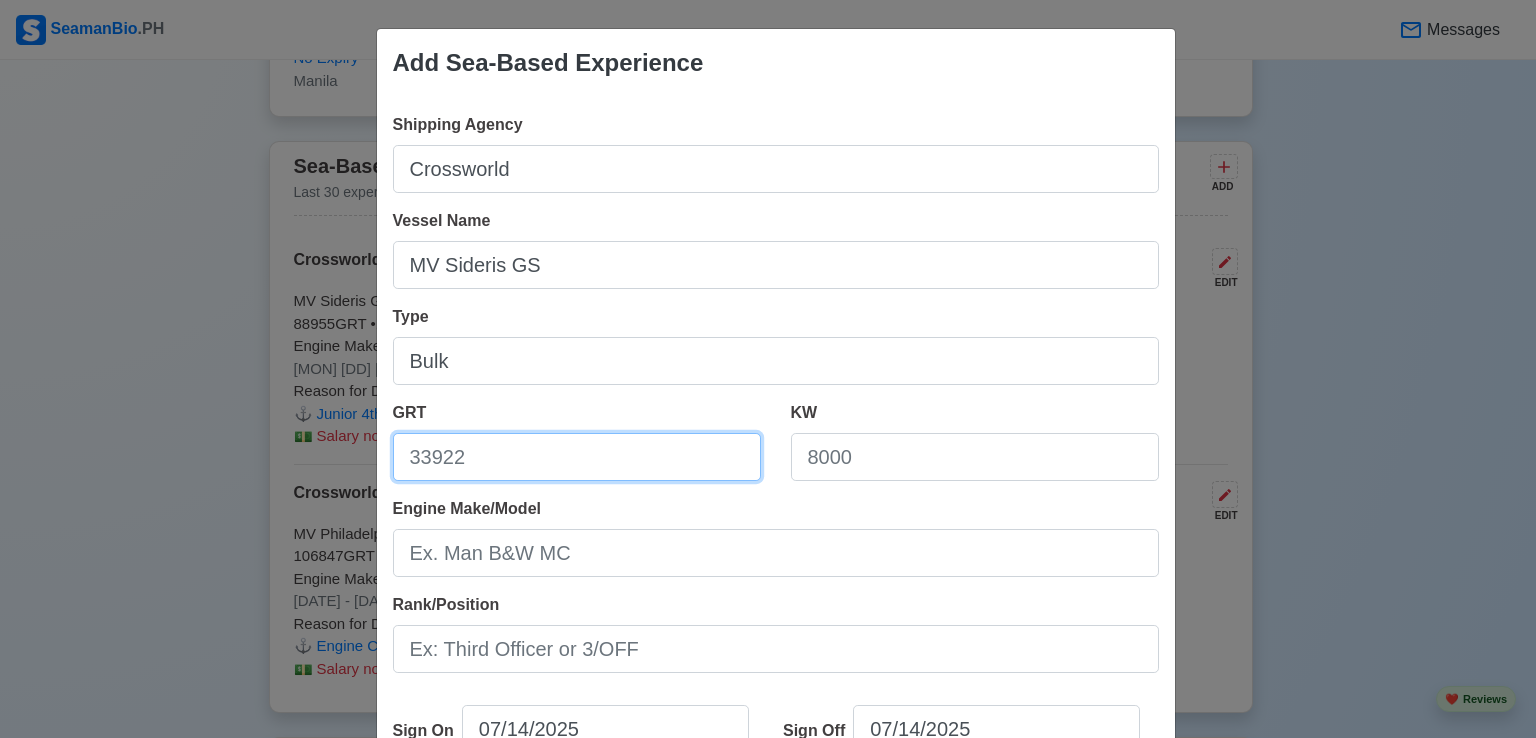 click on "GRT" at bounding box center (577, 457) 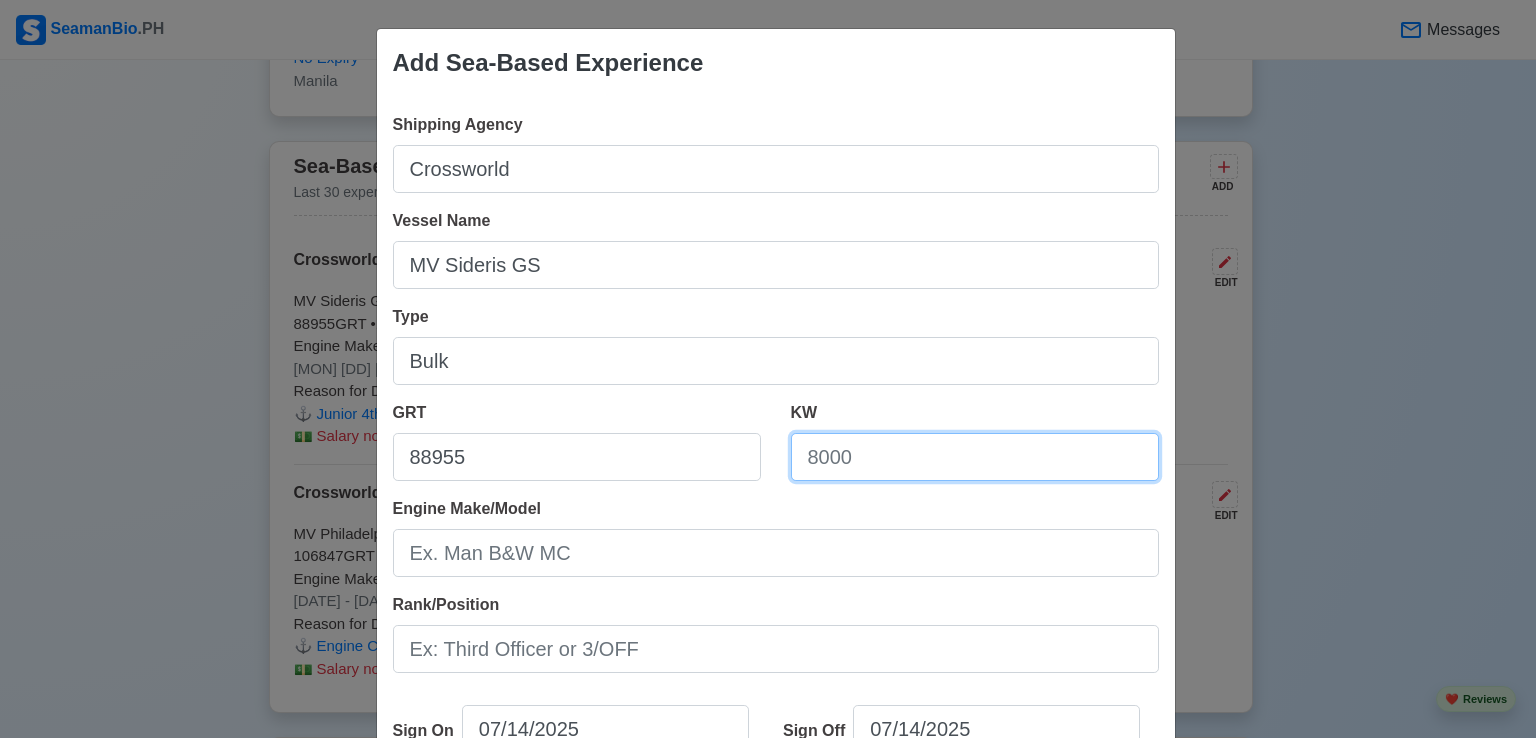 click on "KW" at bounding box center [975, 457] 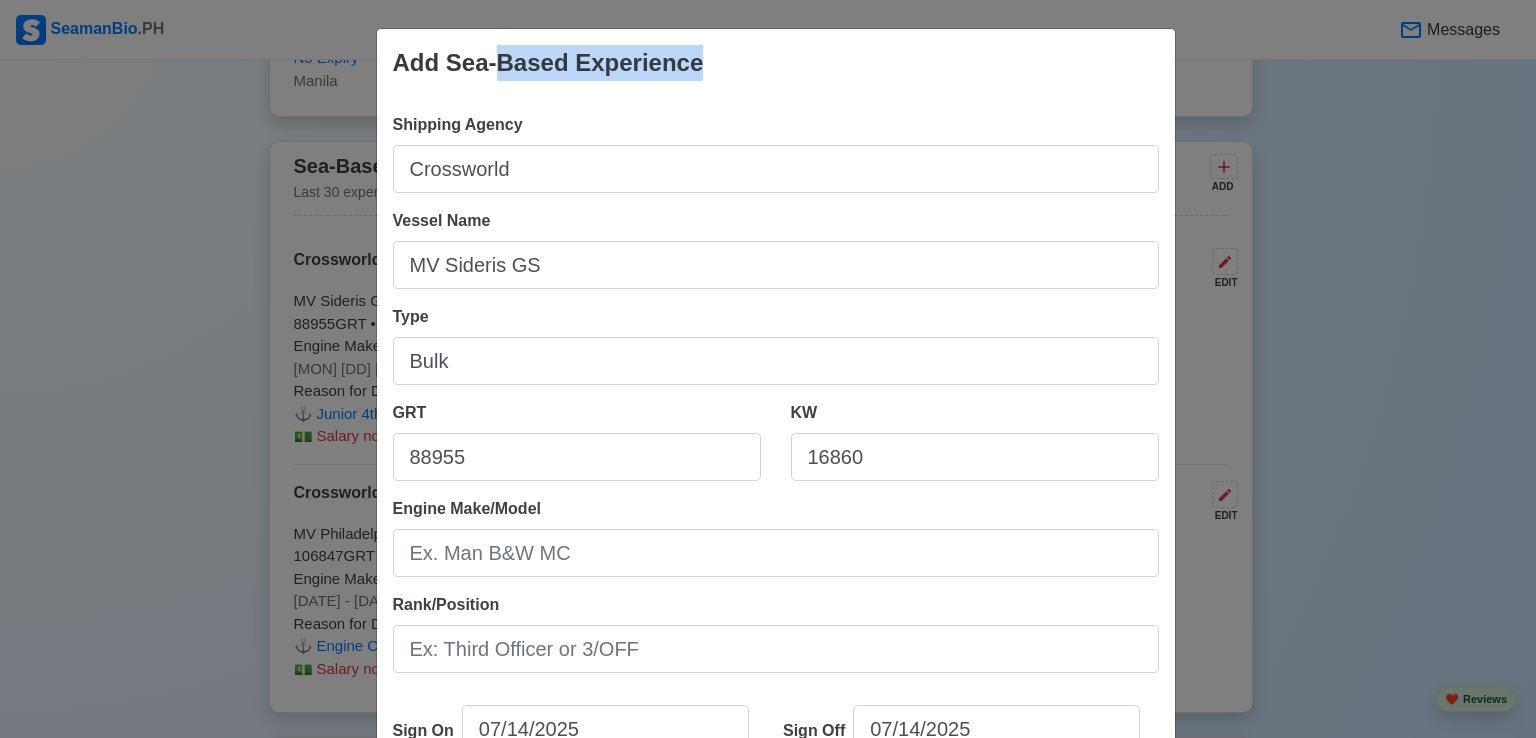 drag, startPoint x: 494, startPoint y: 58, endPoint x: 683, endPoint y: 85, distance: 190.91884 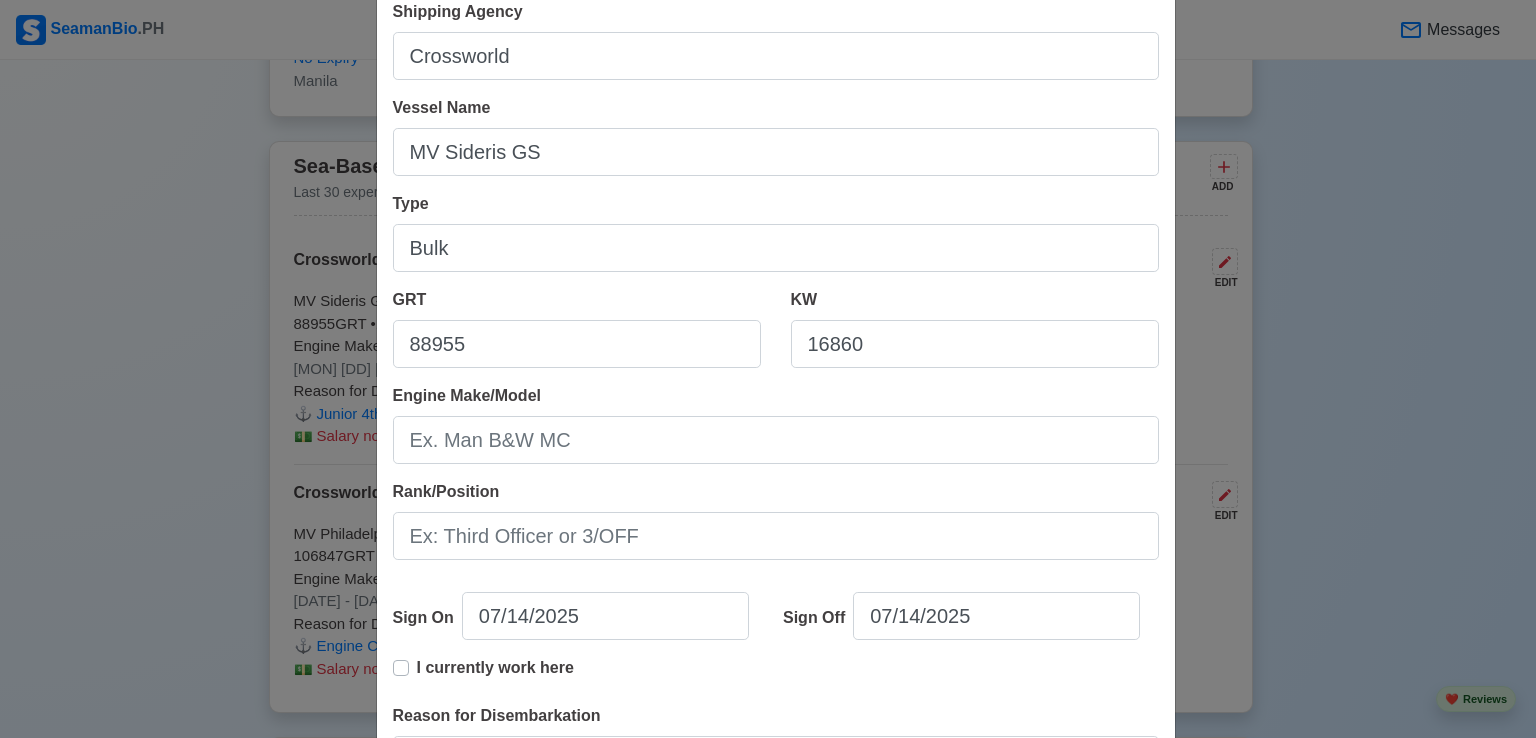 scroll, scrollTop: 200, scrollLeft: 0, axis: vertical 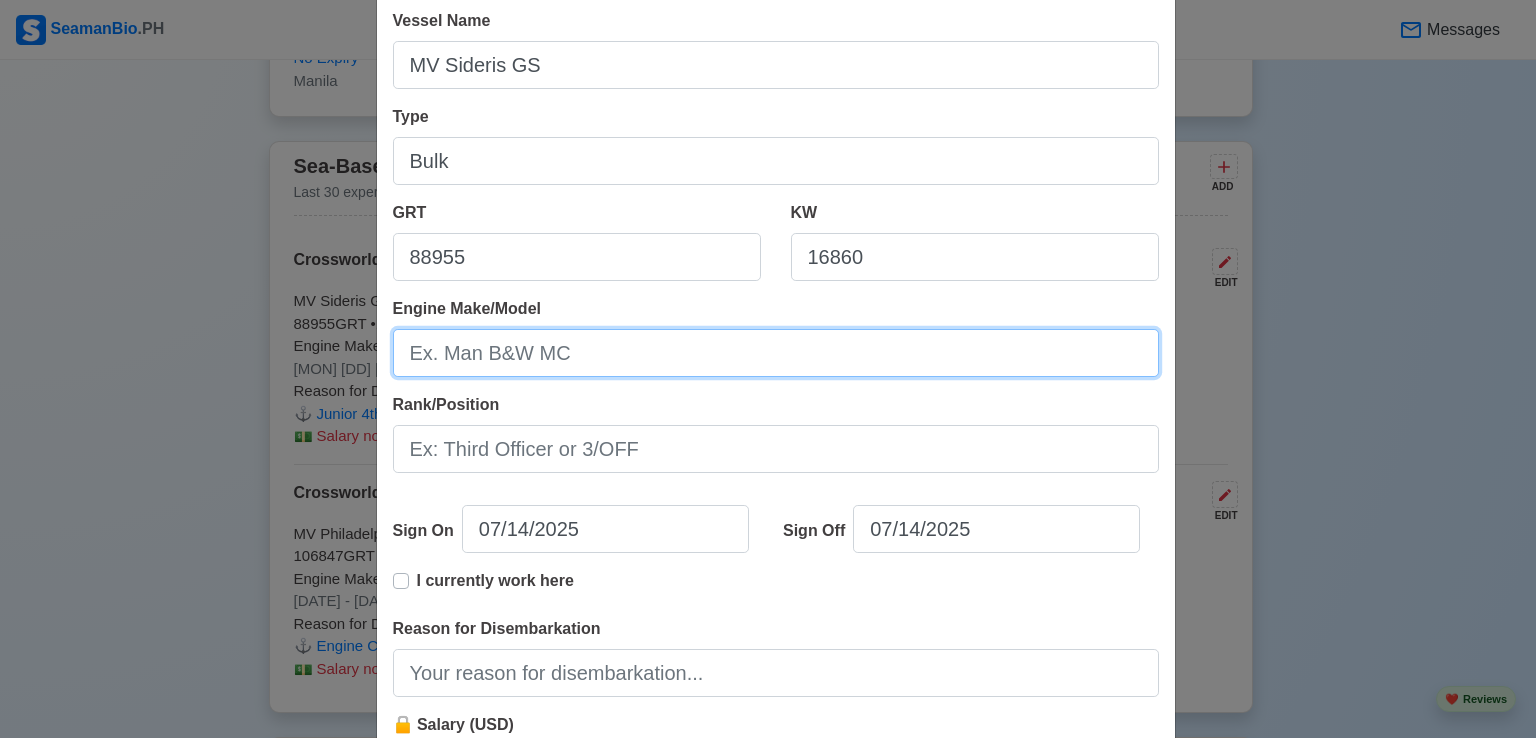 click on "Engine Make/Model" at bounding box center (776, 353) 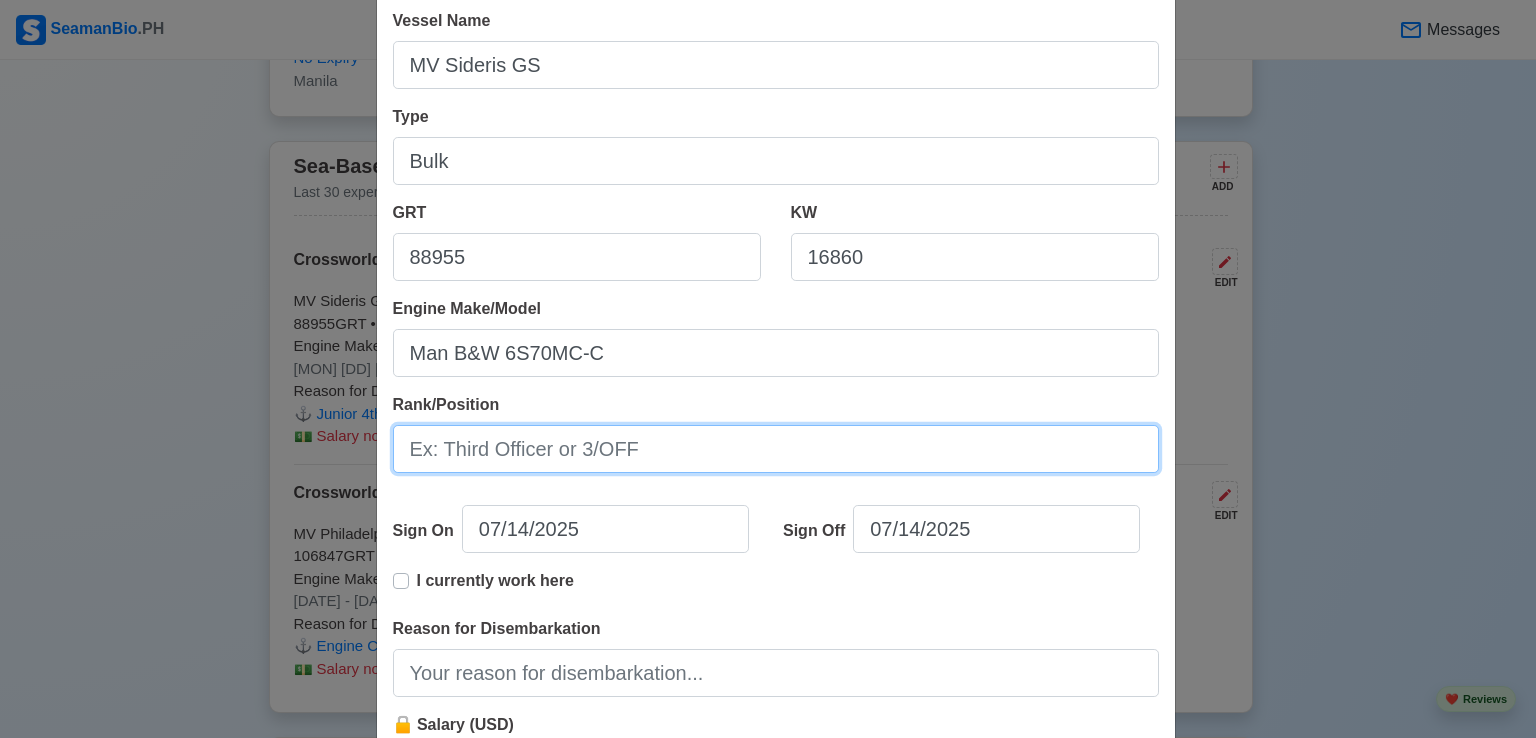 click on "Rank/Position" at bounding box center (776, 449) 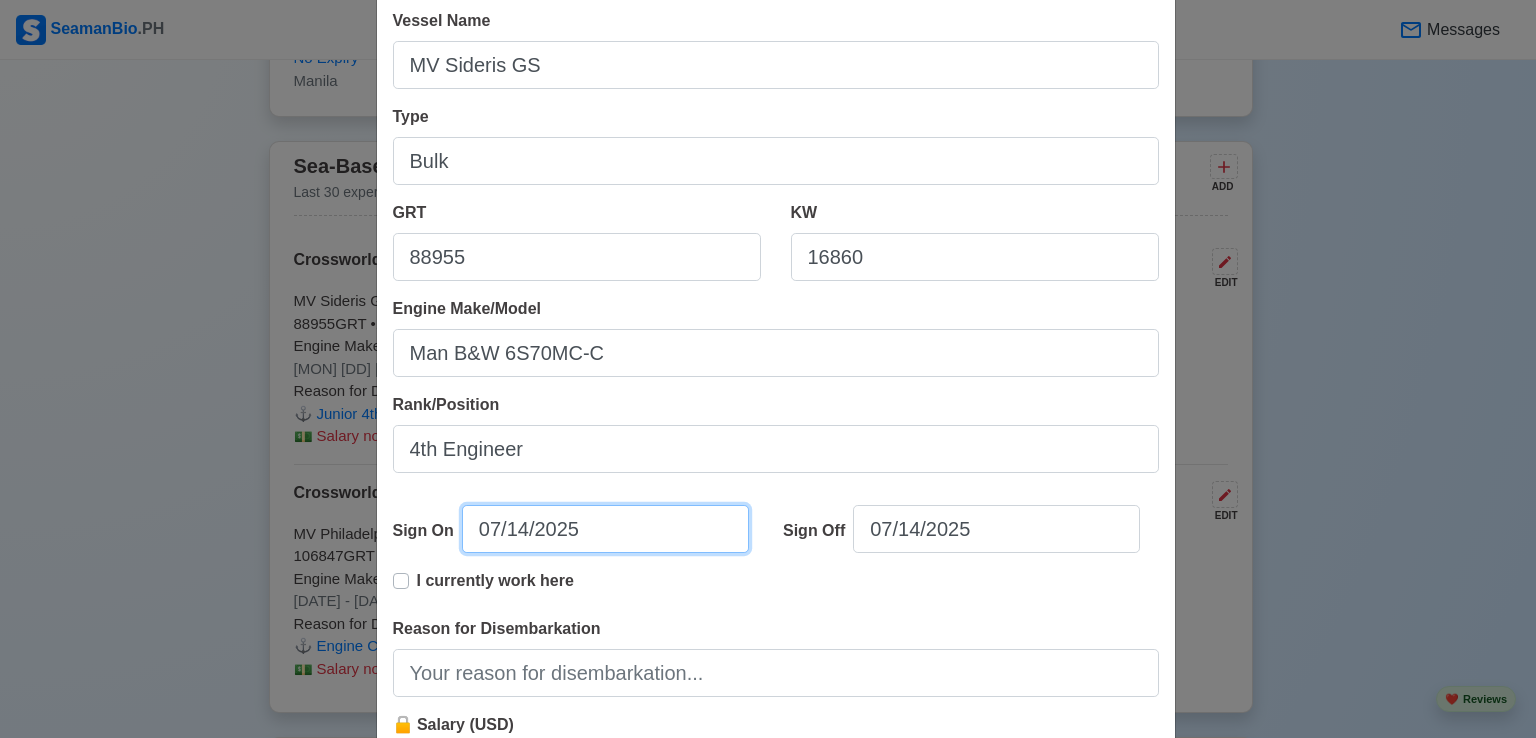 click on "07/14/2025" at bounding box center [605, 529] 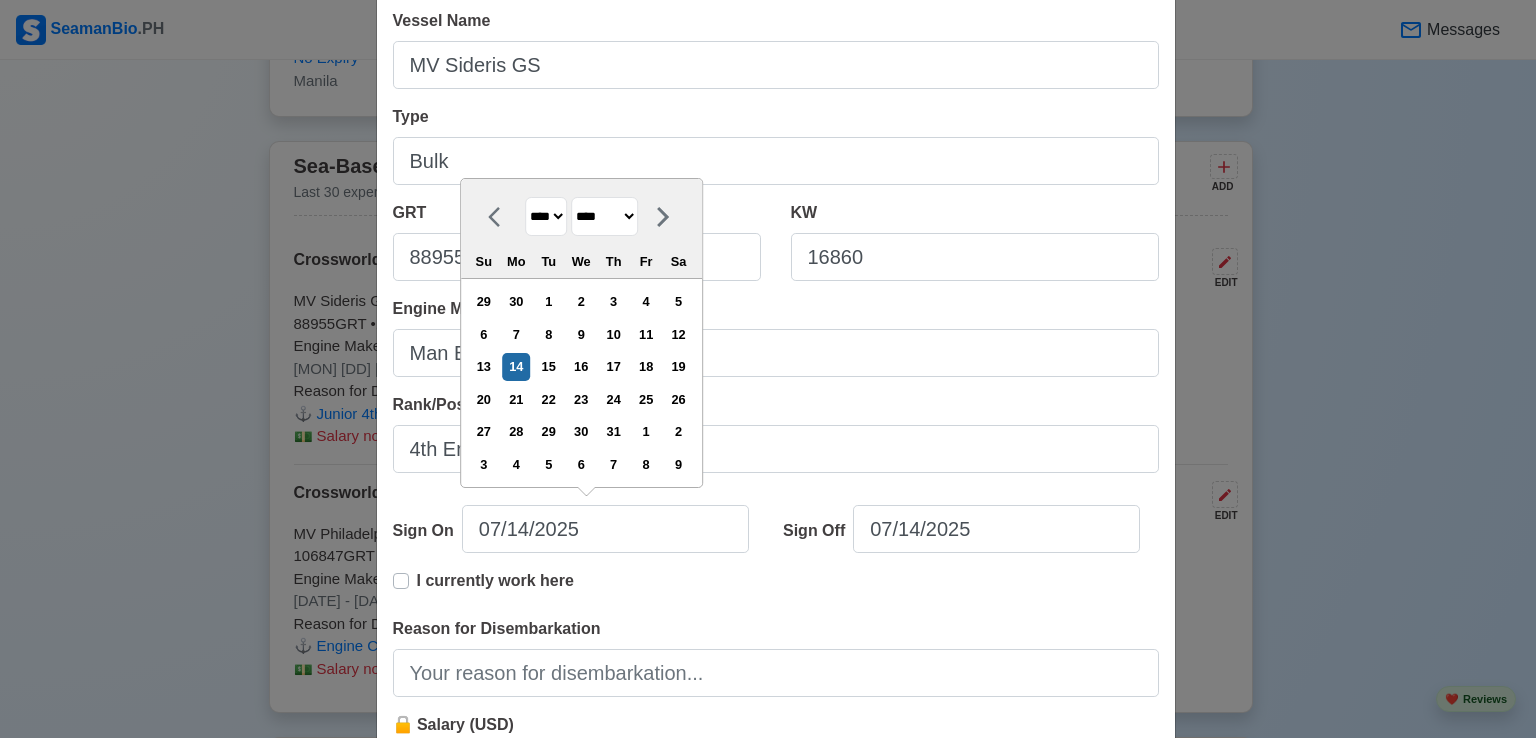 click on "**** **** **** **** **** **** **** **** **** **** **** **** **** **** **** **** **** **** **** **** **** **** **** **** **** **** **** **** **** **** **** **** **** **** **** **** **** **** **** **** **** **** **** **** **** **** **** **** **** **** **** **** **** **** **** **** **** **** **** **** **** **** **** **** **** **** **** **** **** **** **** **** **** **** **** **** **** **** **** **** **** **** **** **** **** **** **** **** **** **** **** **** **** **** **** **** **** **** **** **** **** **** **** **** **** ****" at bounding box center [546, 216] 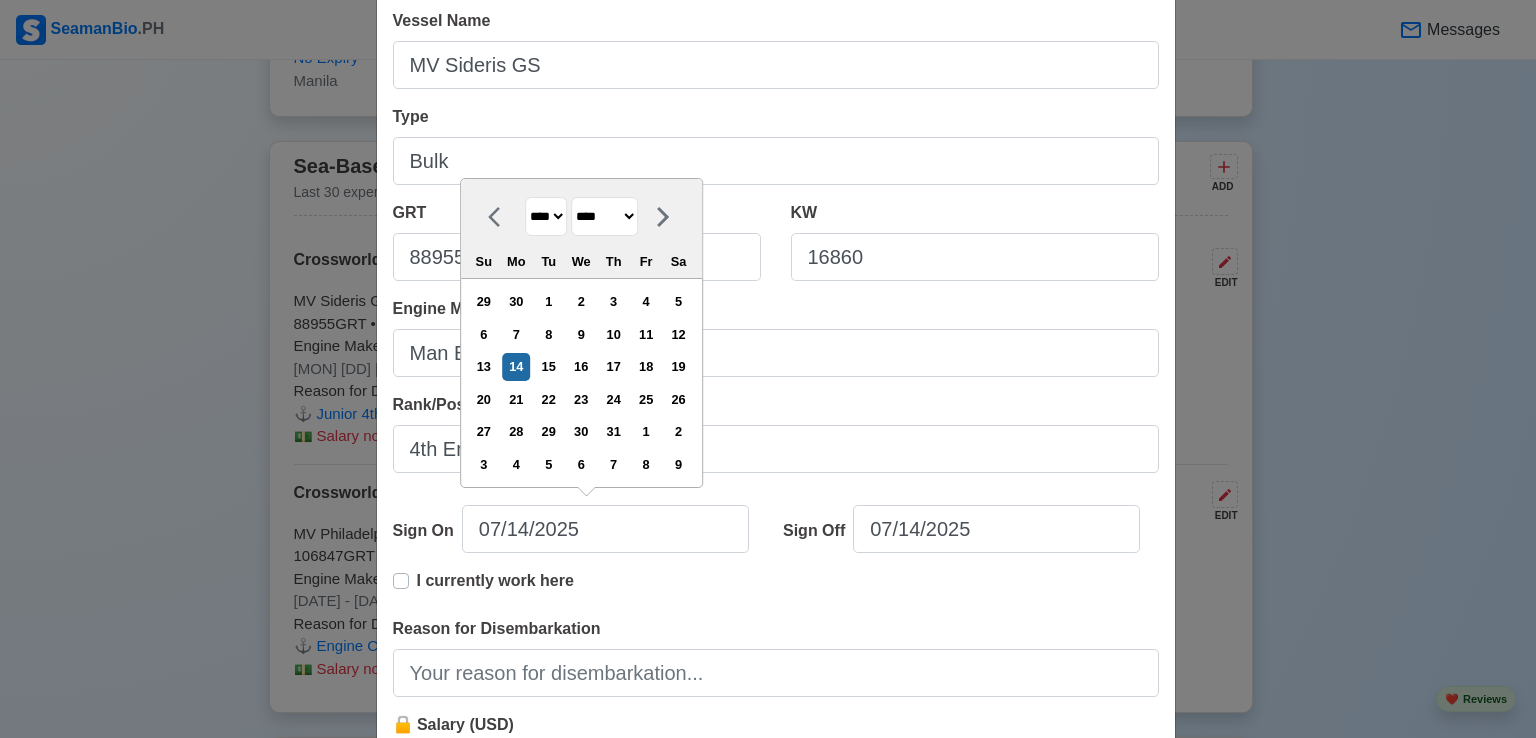 click on "**** **** **** **** **** **** **** **** **** **** **** **** **** **** **** **** **** **** **** **** **** **** **** **** **** **** **** **** **** **** **** **** **** **** **** **** **** **** **** **** **** **** **** **** **** **** **** **** **** **** **** **** **** **** **** **** **** **** **** **** **** **** **** **** **** **** **** **** **** **** **** **** **** **** **** **** **** **** **** **** **** **** **** **** **** **** **** **** **** **** **** **** **** **** **** **** **** **** **** **** **** **** **** **** **** ****" at bounding box center [546, 216] 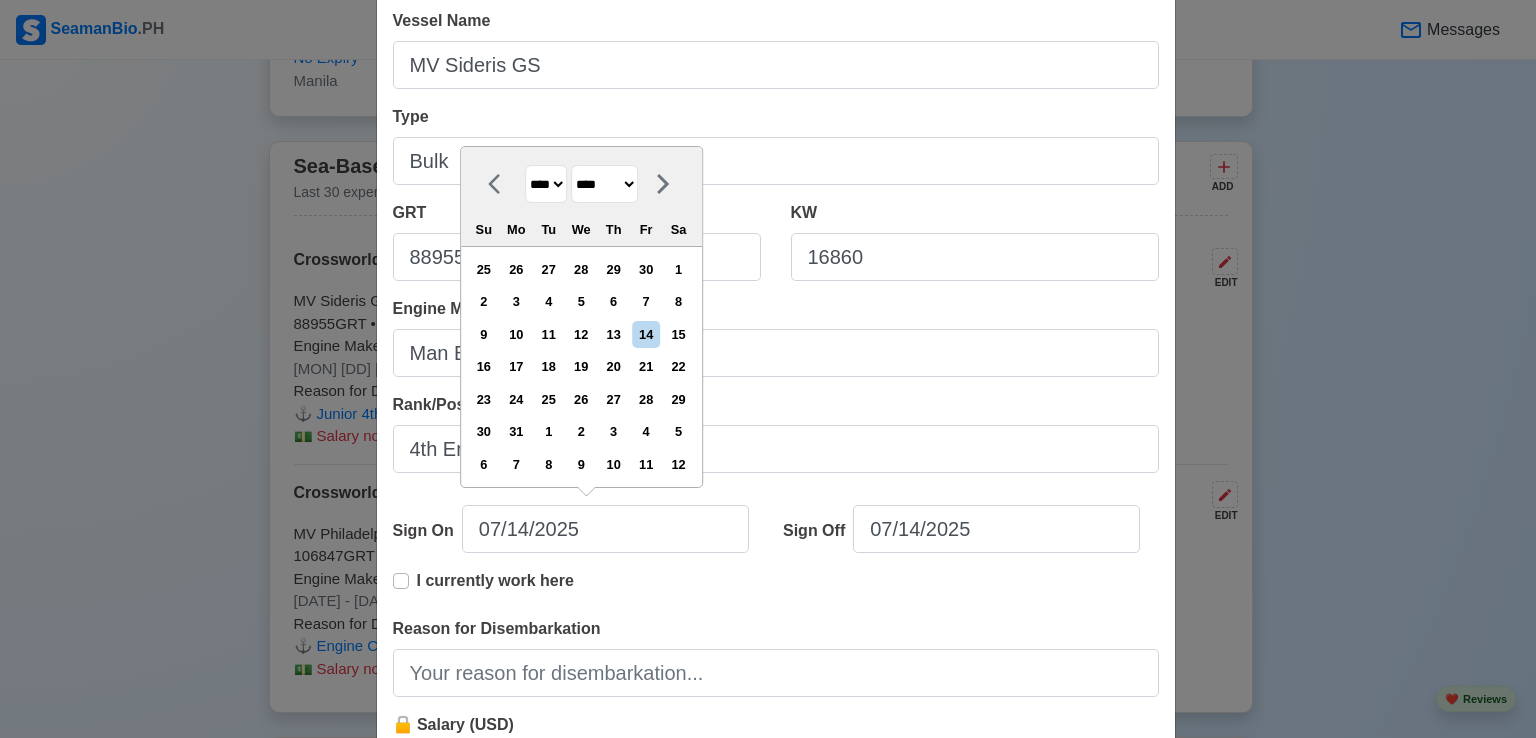 click on "******* ******** ***** ***** *** **** **** ****** ********* ******* ******** ********" at bounding box center (604, 184) 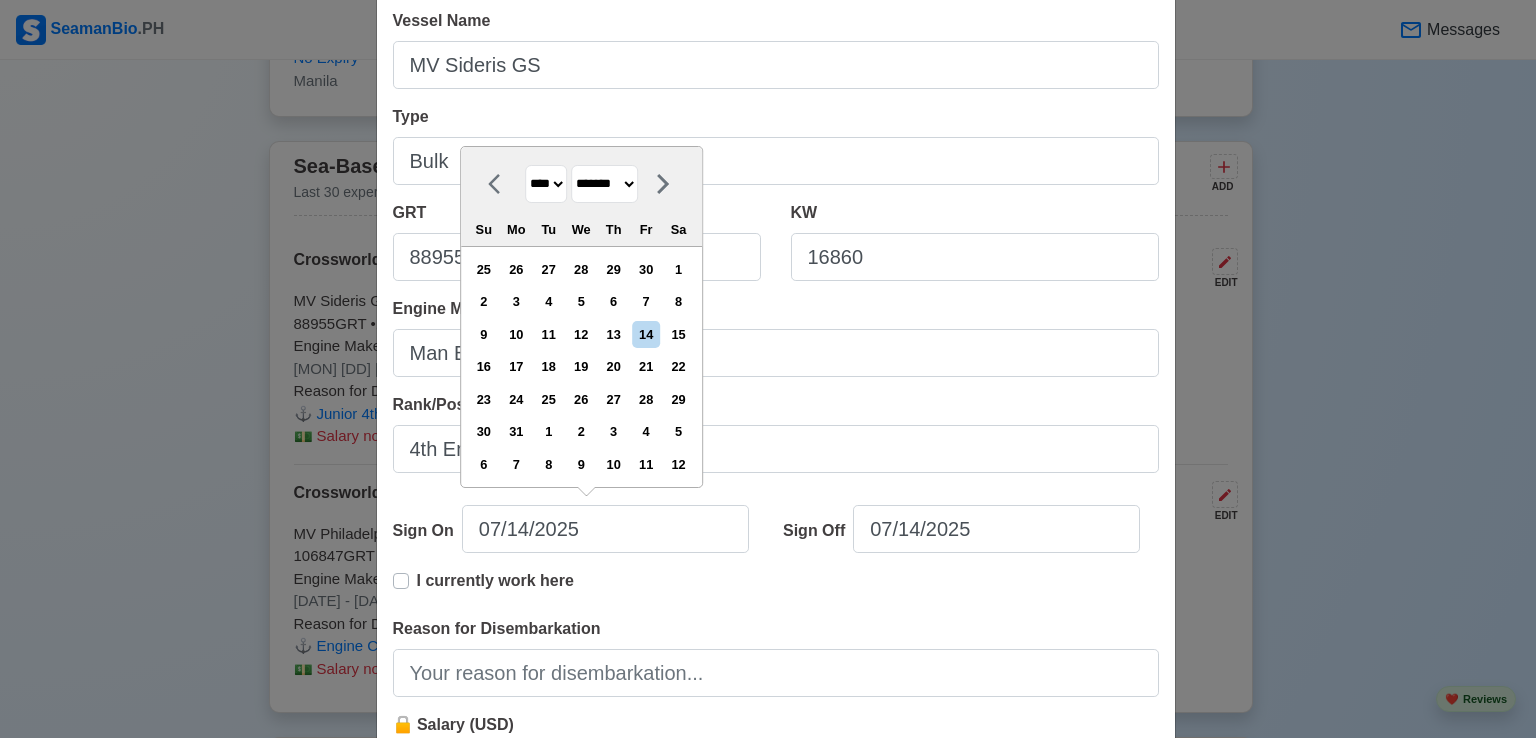 click on "******* ******** ***** ***** *** **** **** ****** ********* ******* ******** ********" at bounding box center [604, 184] 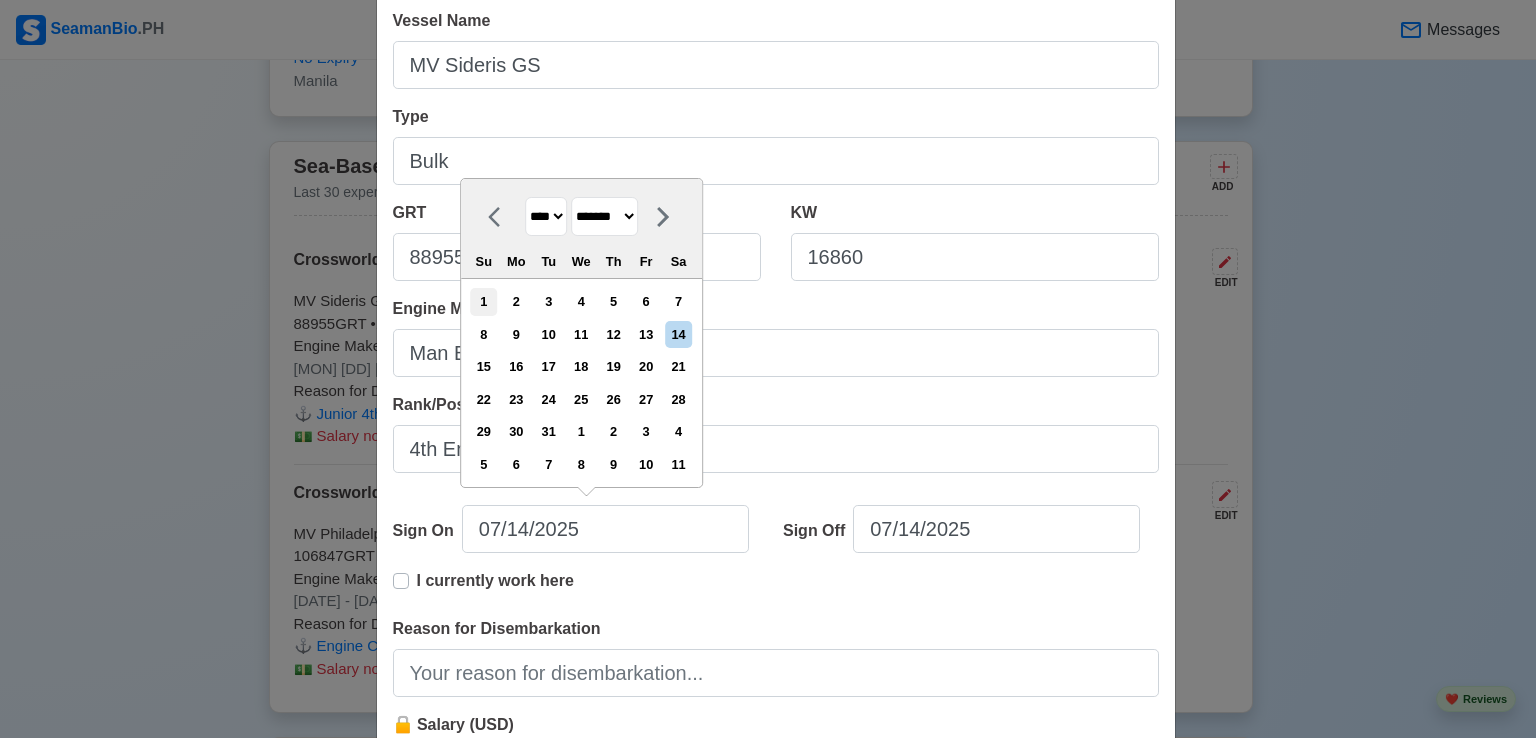 click on "1" at bounding box center (483, 301) 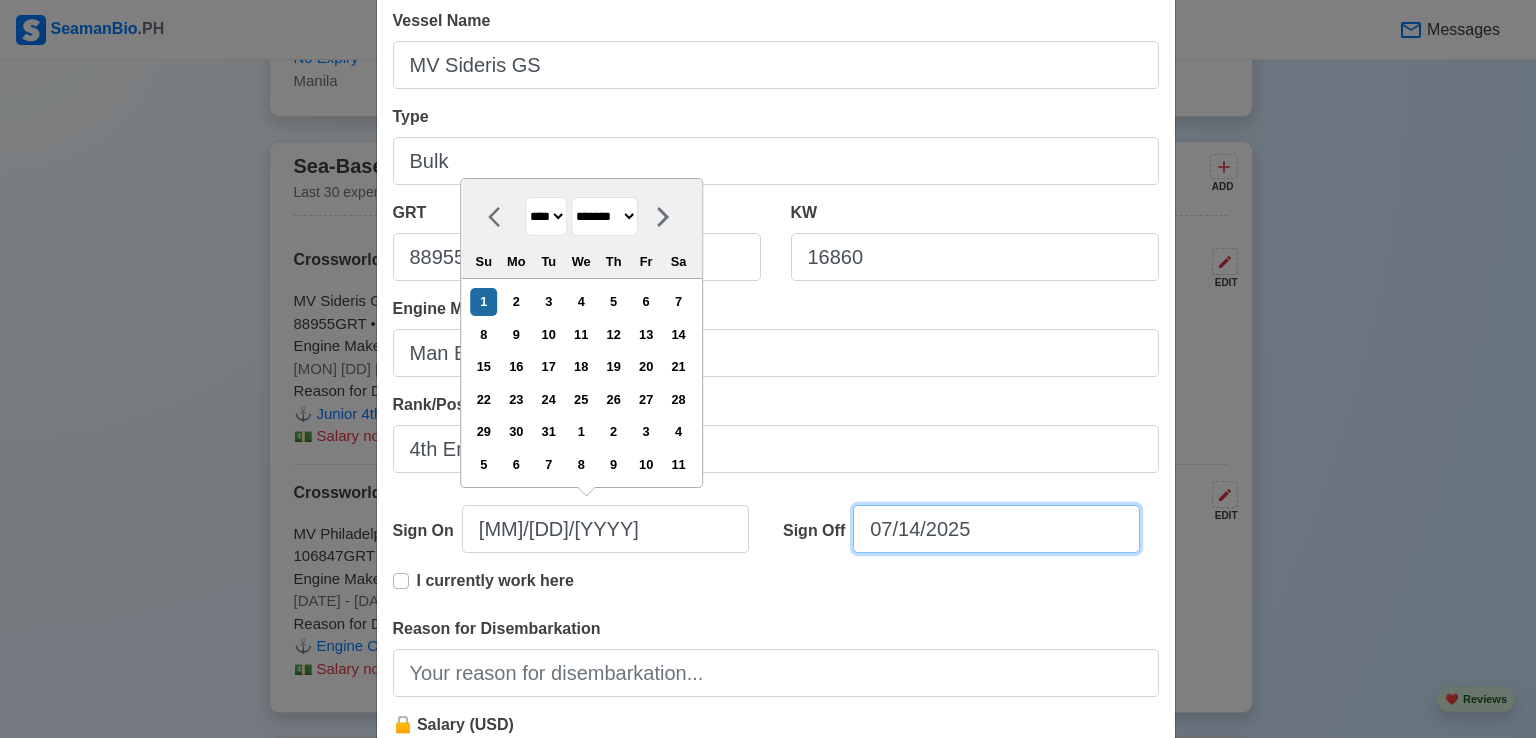 click on "07/14/2025" at bounding box center [996, 529] 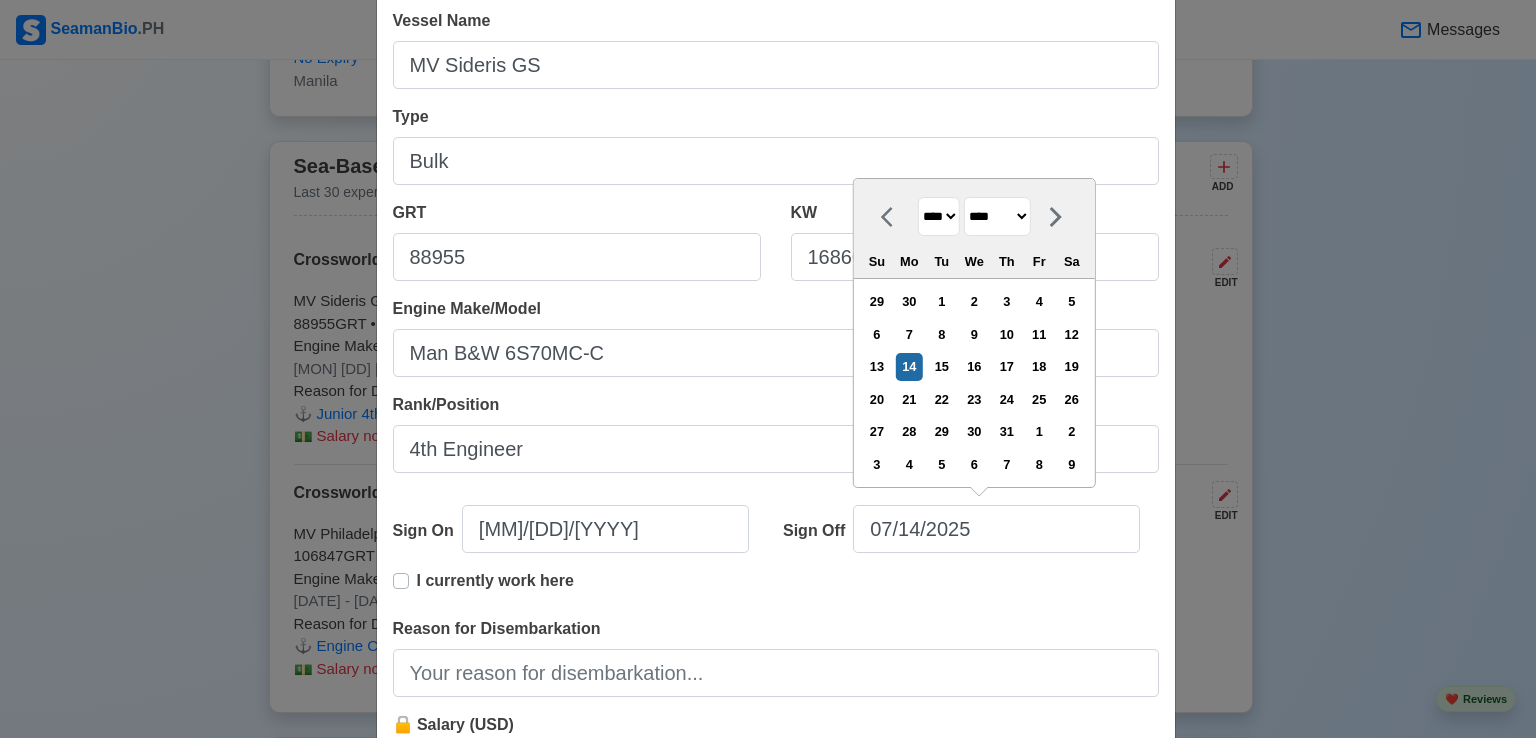 click on "**** **** **** **** **** **** **** **** **** **** **** **** **** **** **** **** **** **** **** **** **** **** **** **** **** **** **** **** **** **** **** **** **** **** **** **** **** **** **** **** **** **** **** **** **** **** **** **** **** **** **** **** **** **** **** **** **** **** **** **** **** **** **** **** **** **** **** **** **** **** **** **** **** **** **** **** **** **** **** **** **** **** **** **** **** **** **** **** **** **** **** **** **** **** **** **** **** **** **** **** **** **** **** **** **** **** **** ****" at bounding box center (939, 216) 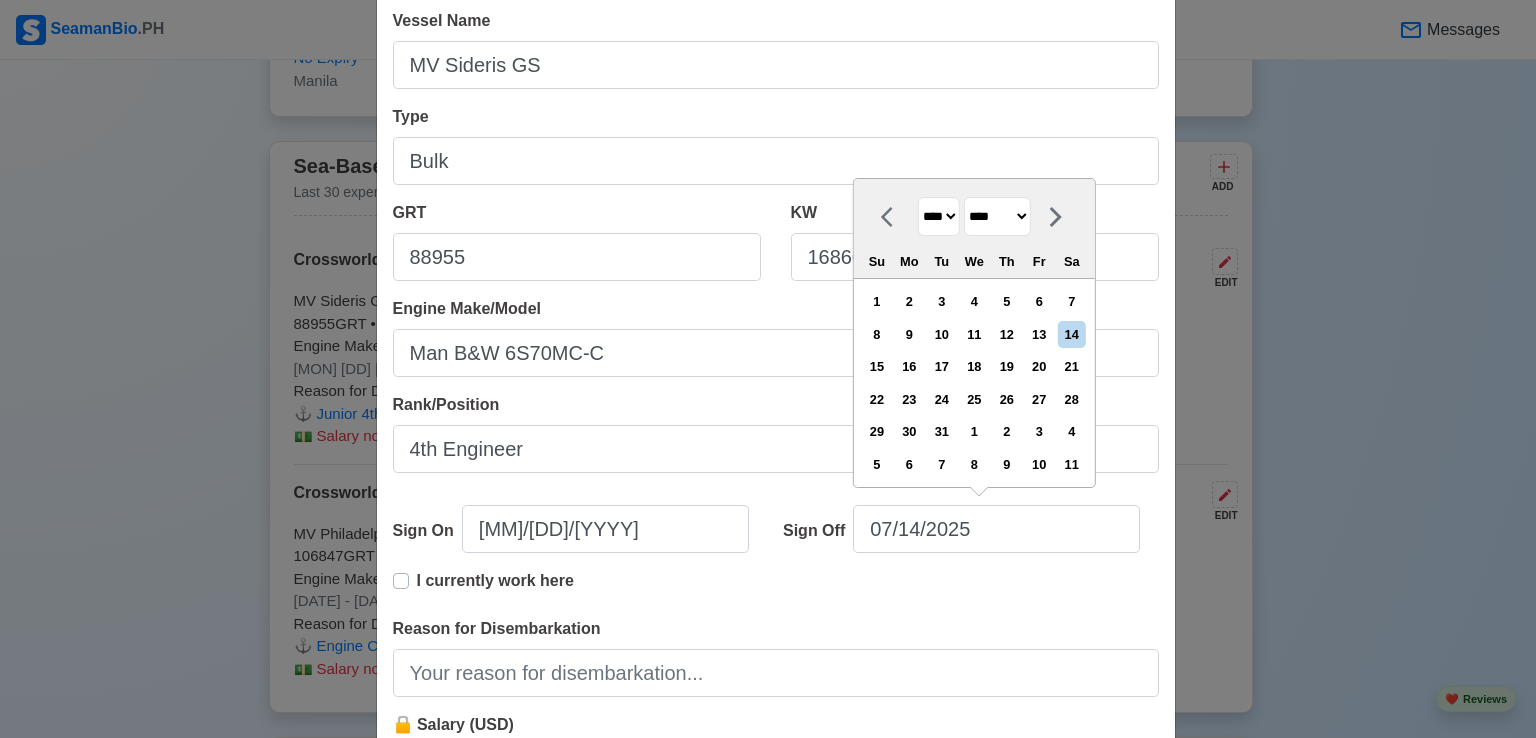 click on "******* ******** ***** ***** *** **** **** ****** ********* ******* ******** ********" at bounding box center [997, 216] 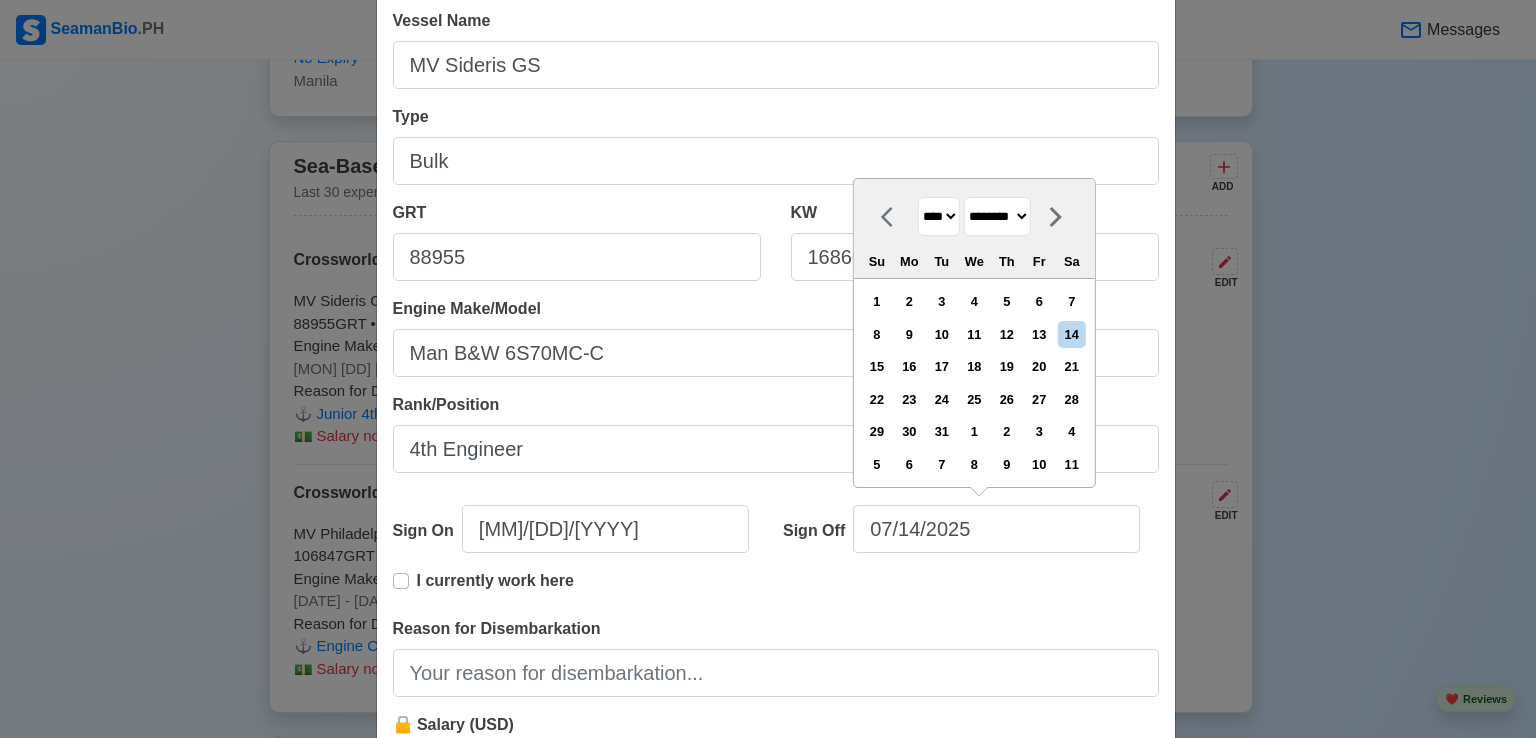 click on "******* ******** ***** ***** *** **** **** ****** ********* ******* ******** ********" at bounding box center [997, 216] 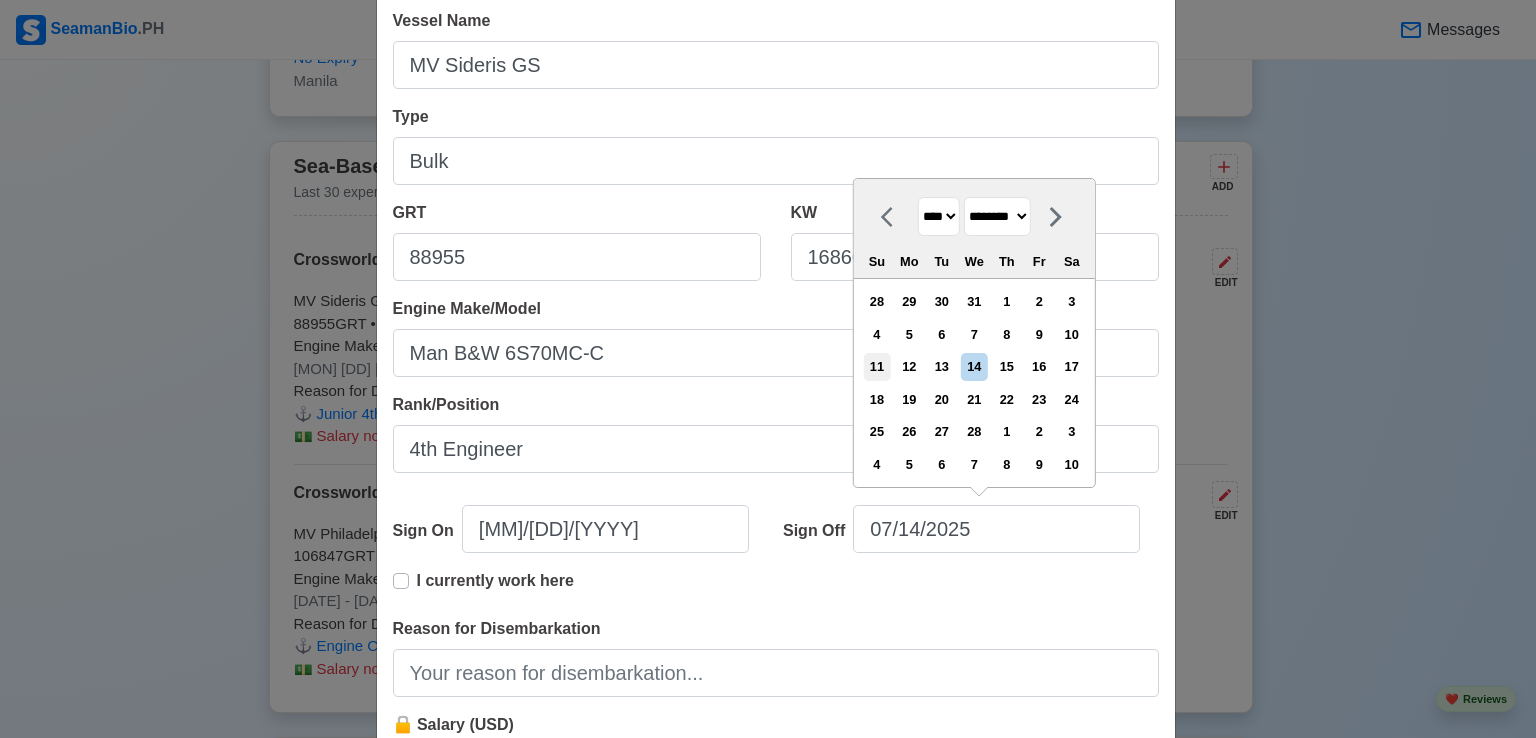 click on "11" at bounding box center [876, 366] 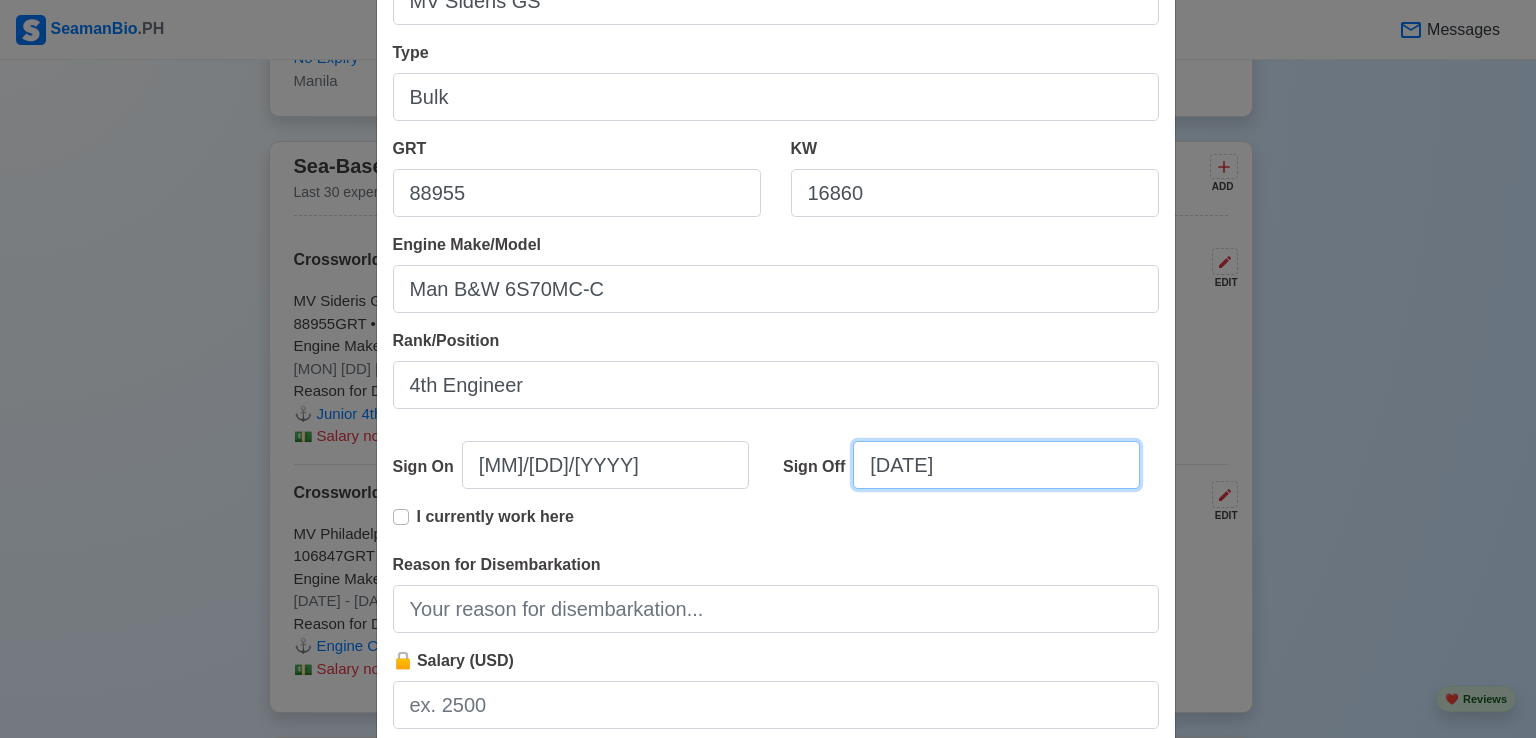 scroll, scrollTop: 300, scrollLeft: 0, axis: vertical 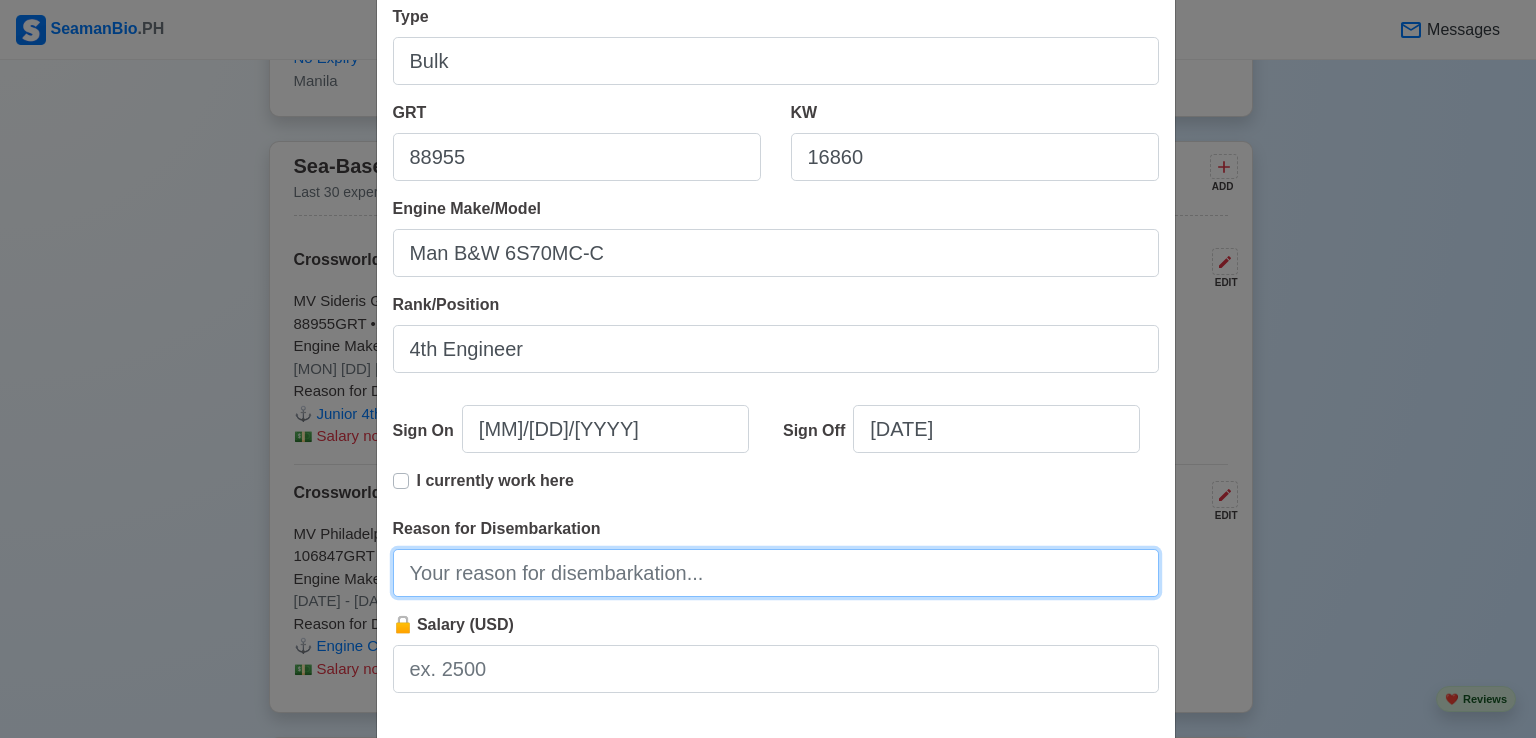 click on "Reason for Disembarkation" at bounding box center [776, 573] 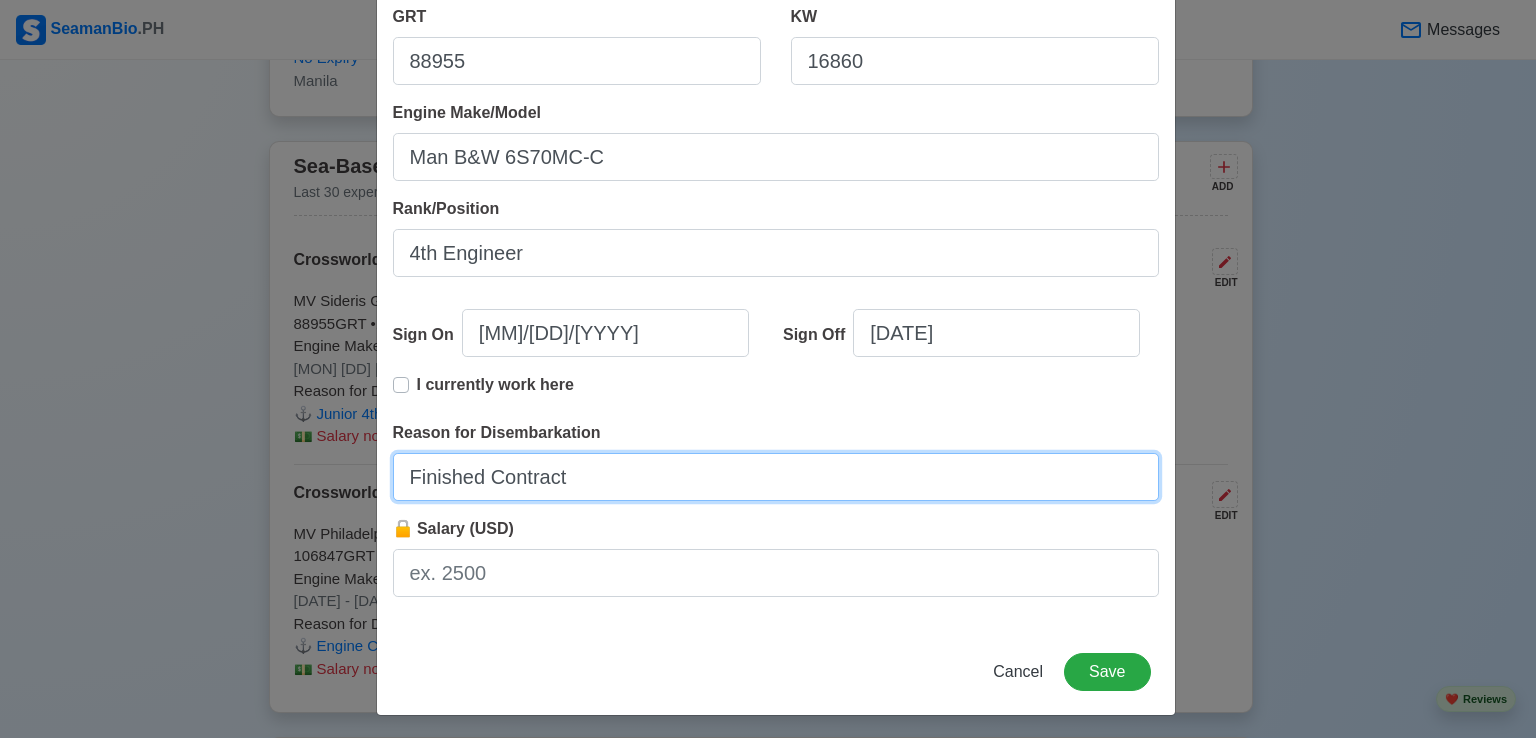 scroll, scrollTop: 401, scrollLeft: 0, axis: vertical 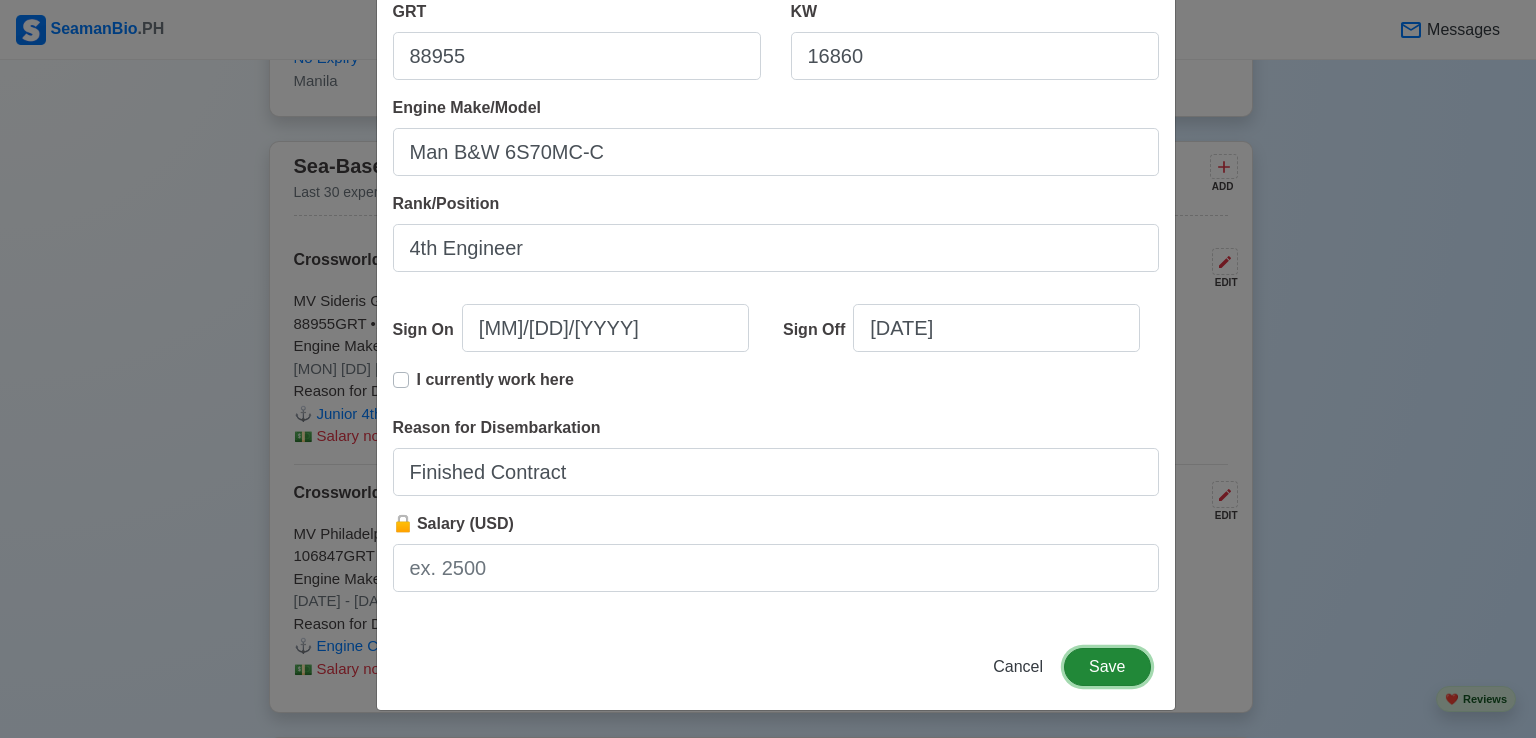 click on "Save" at bounding box center (1107, 667) 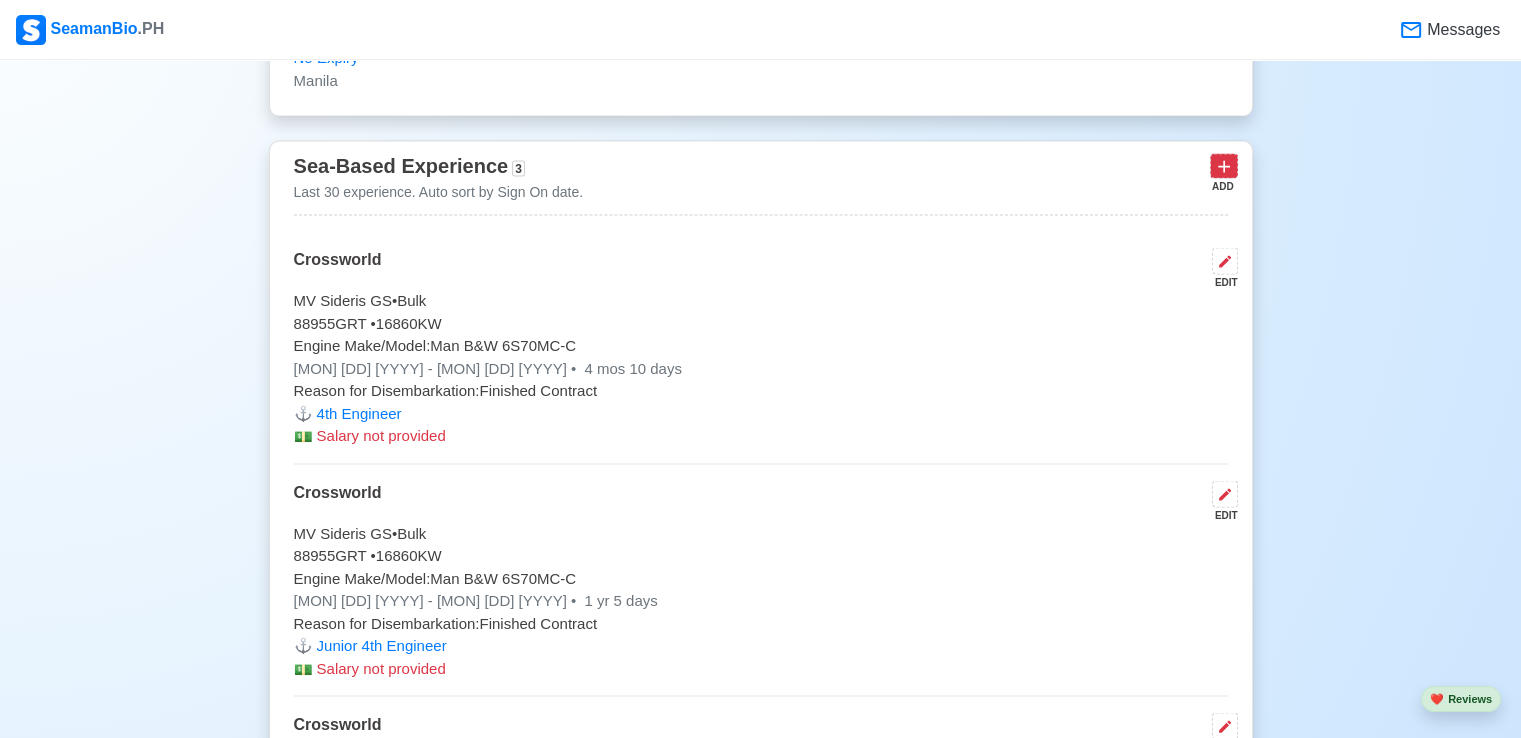 click 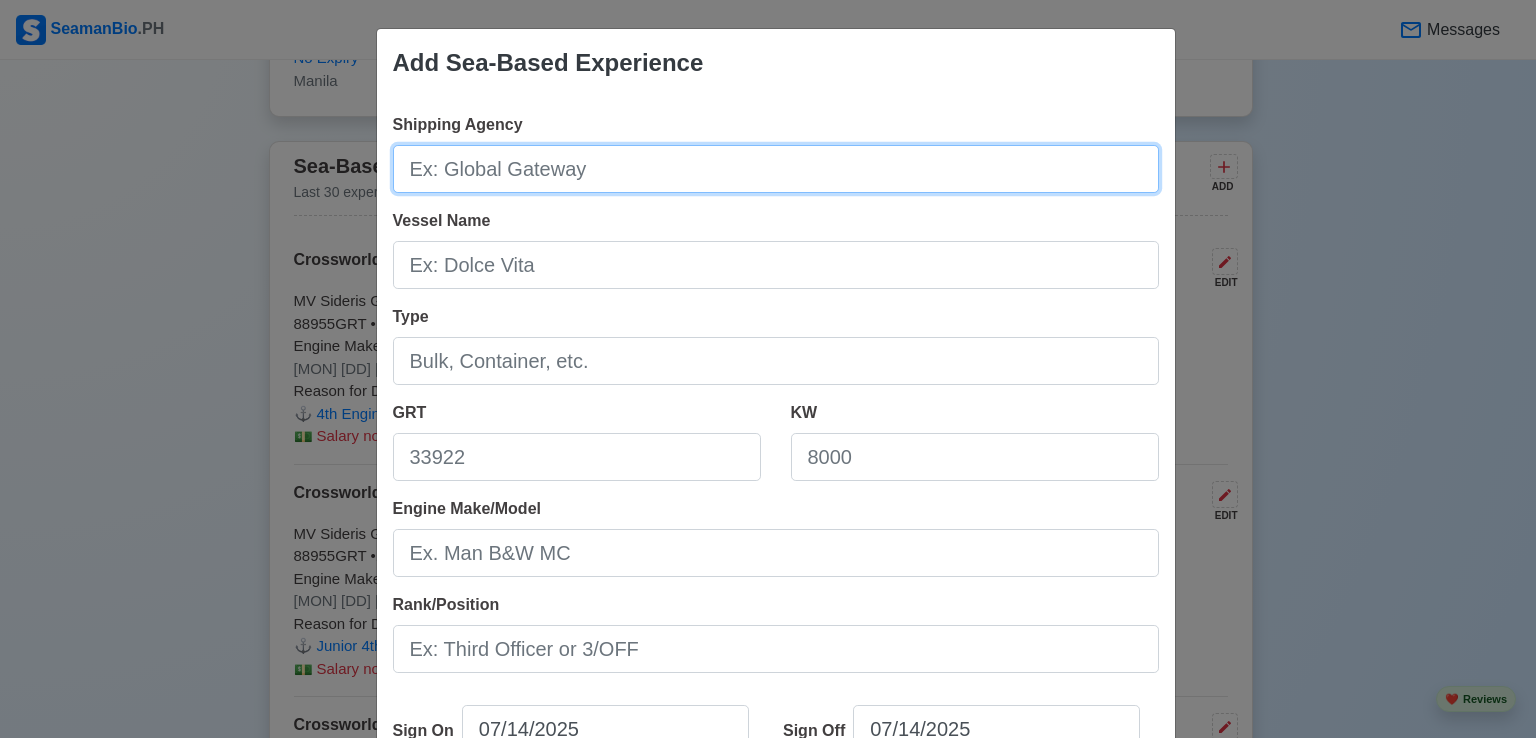 click on "Shipping Agency" at bounding box center (776, 169) 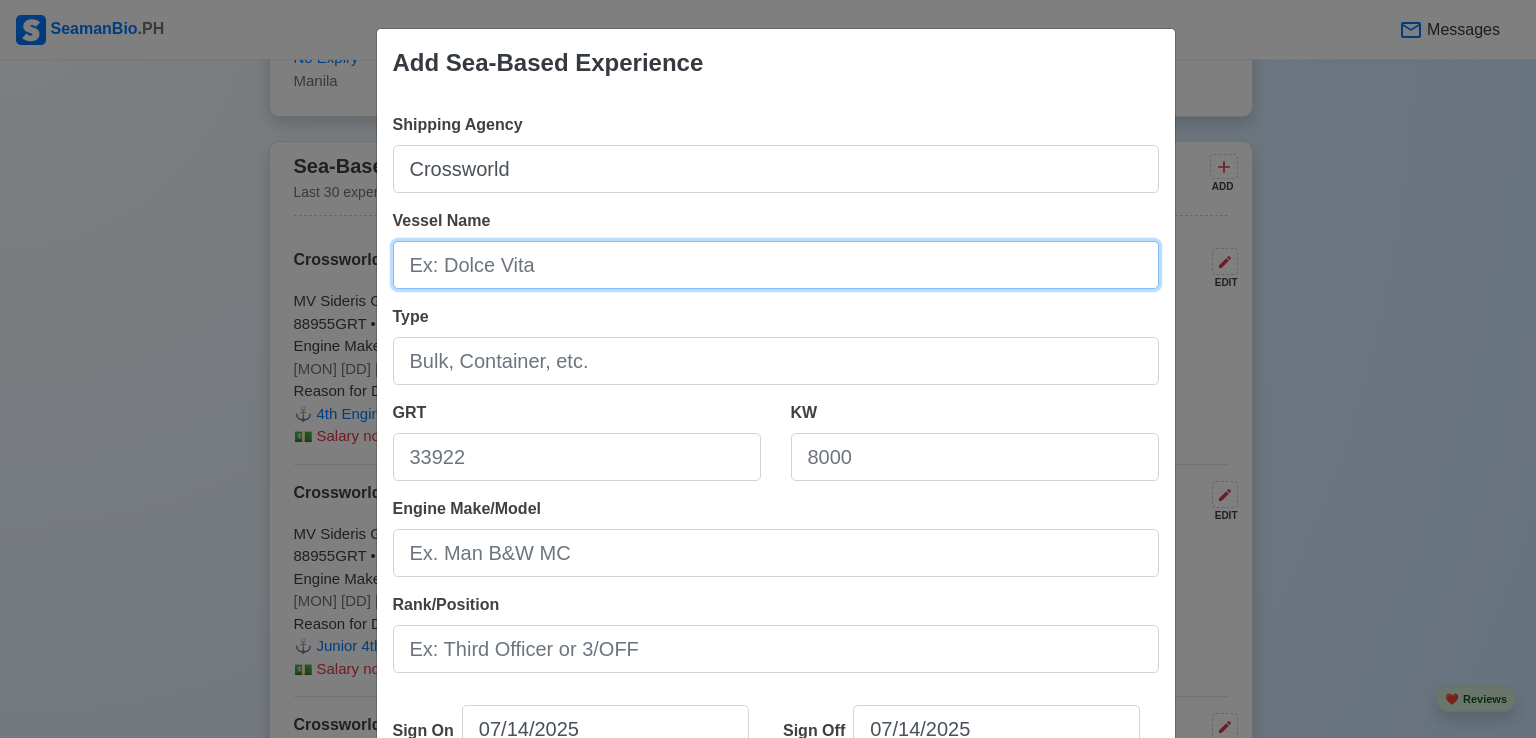 click on "Vessel Name" at bounding box center (776, 265) 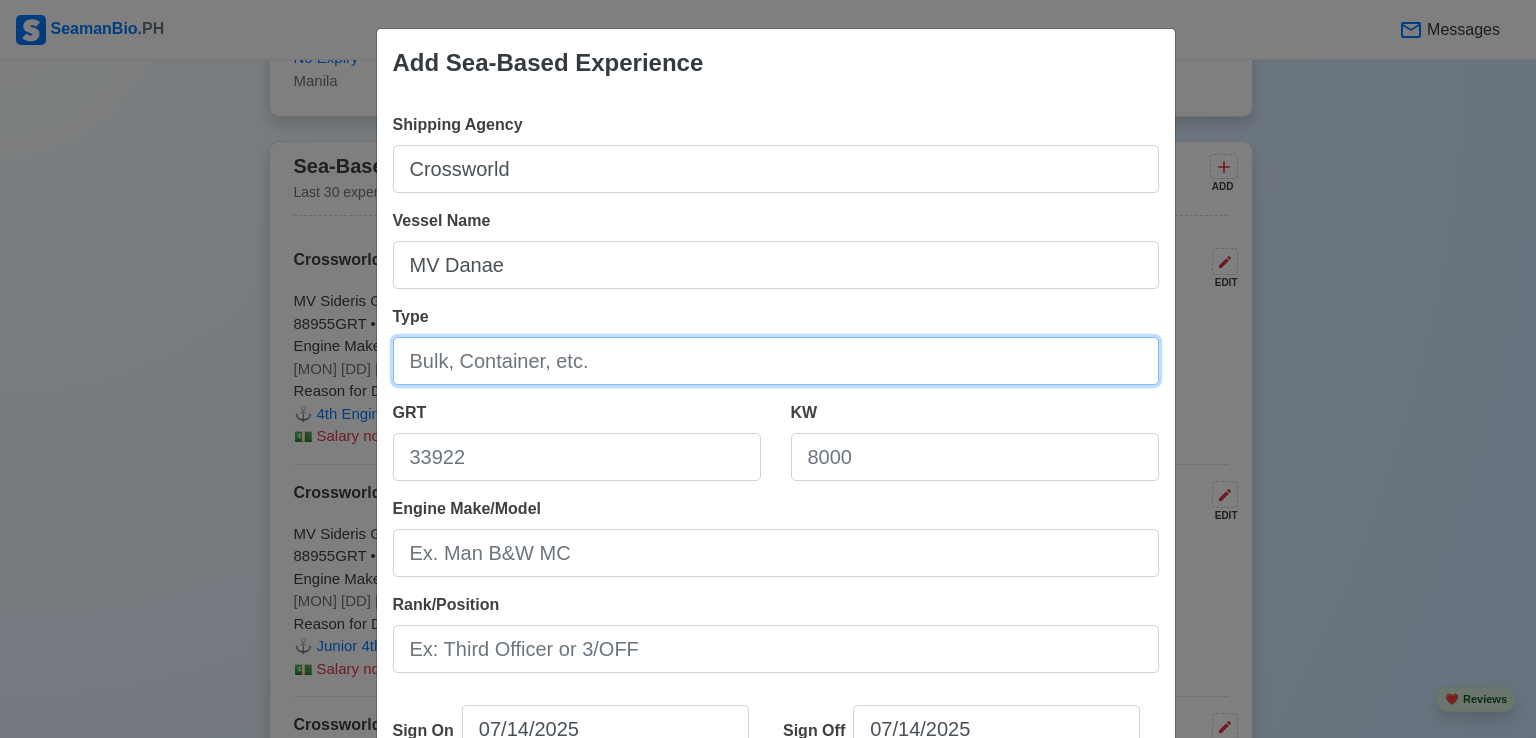 click on "Type" at bounding box center [776, 361] 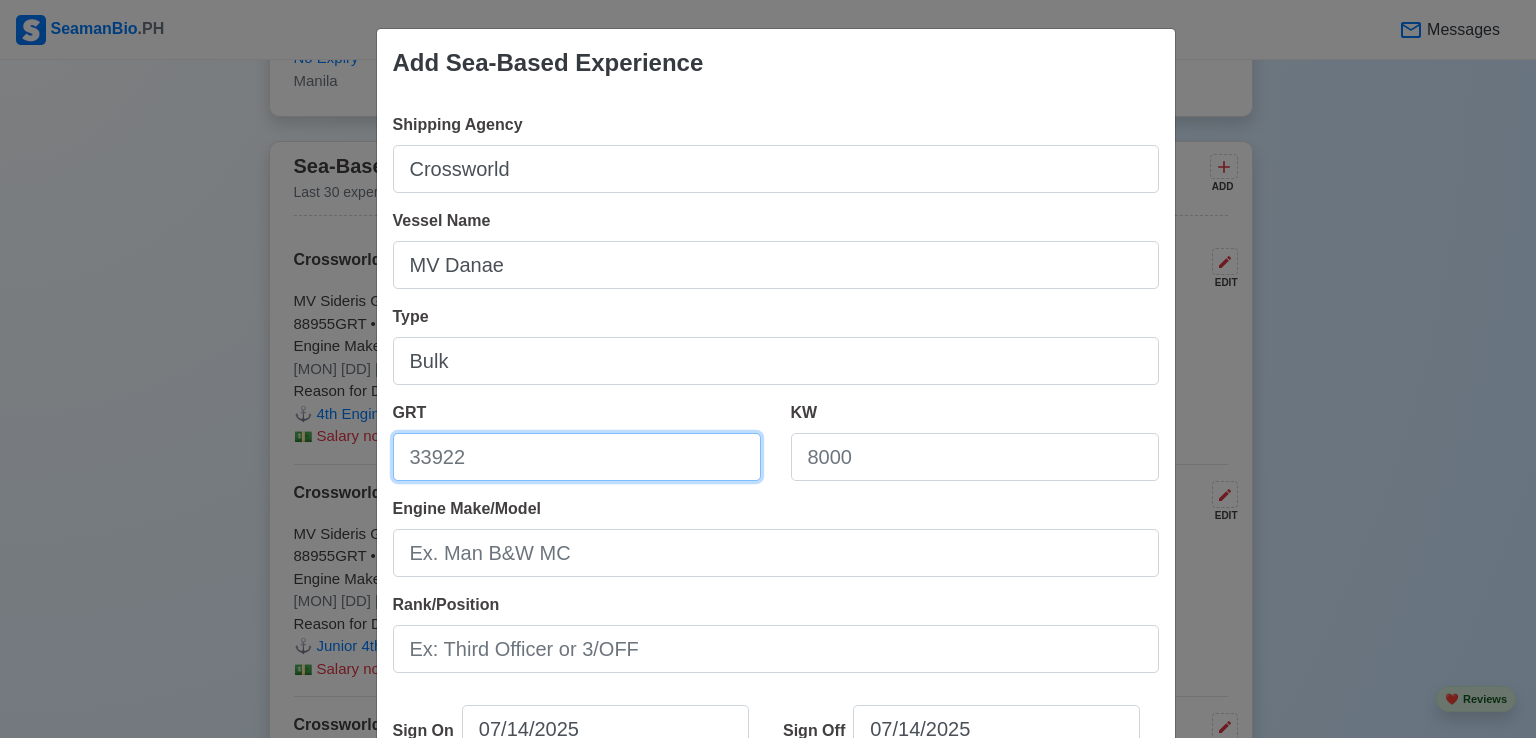 drag, startPoint x: 482, startPoint y: 445, endPoint x: 484, endPoint y: 398, distance: 47.042534 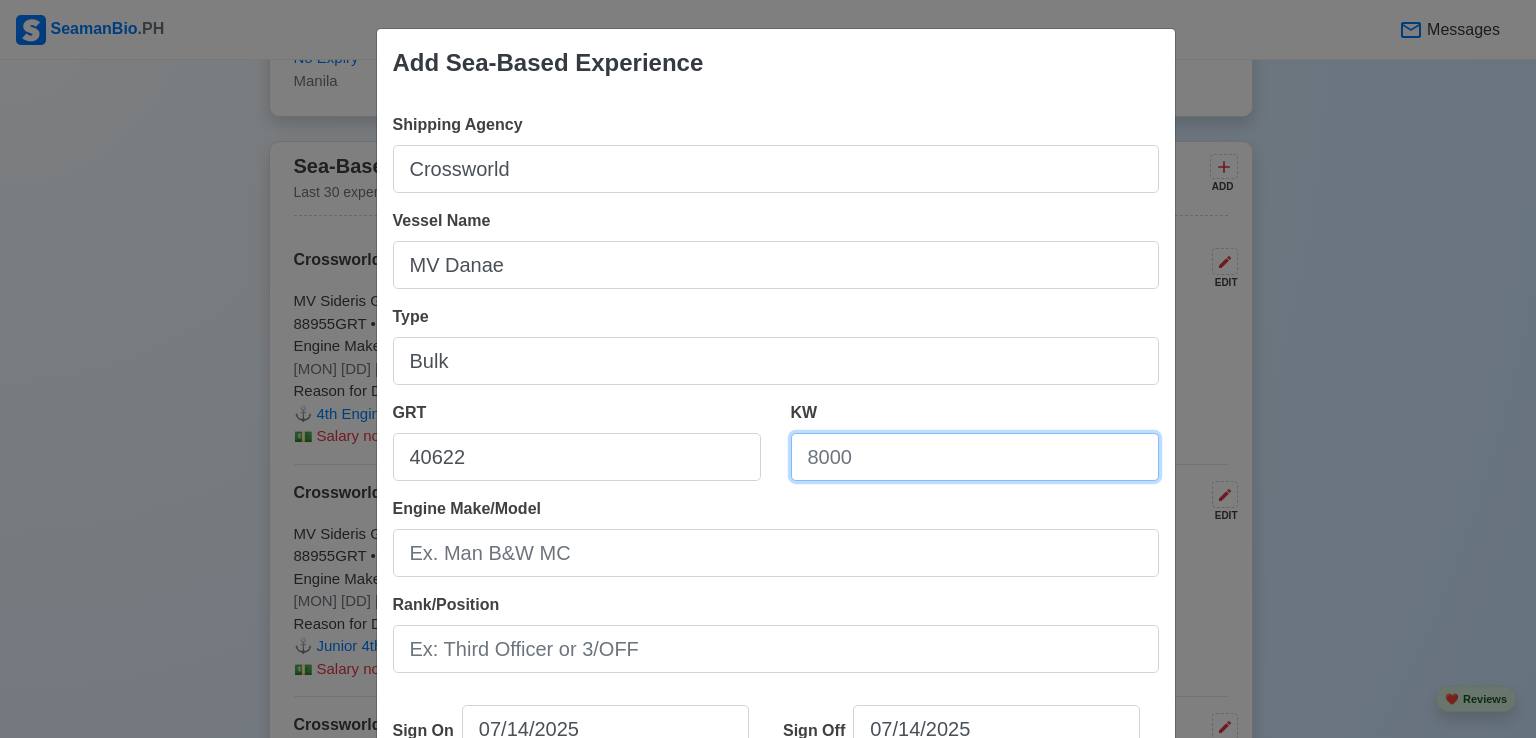click on "KW" at bounding box center (975, 457) 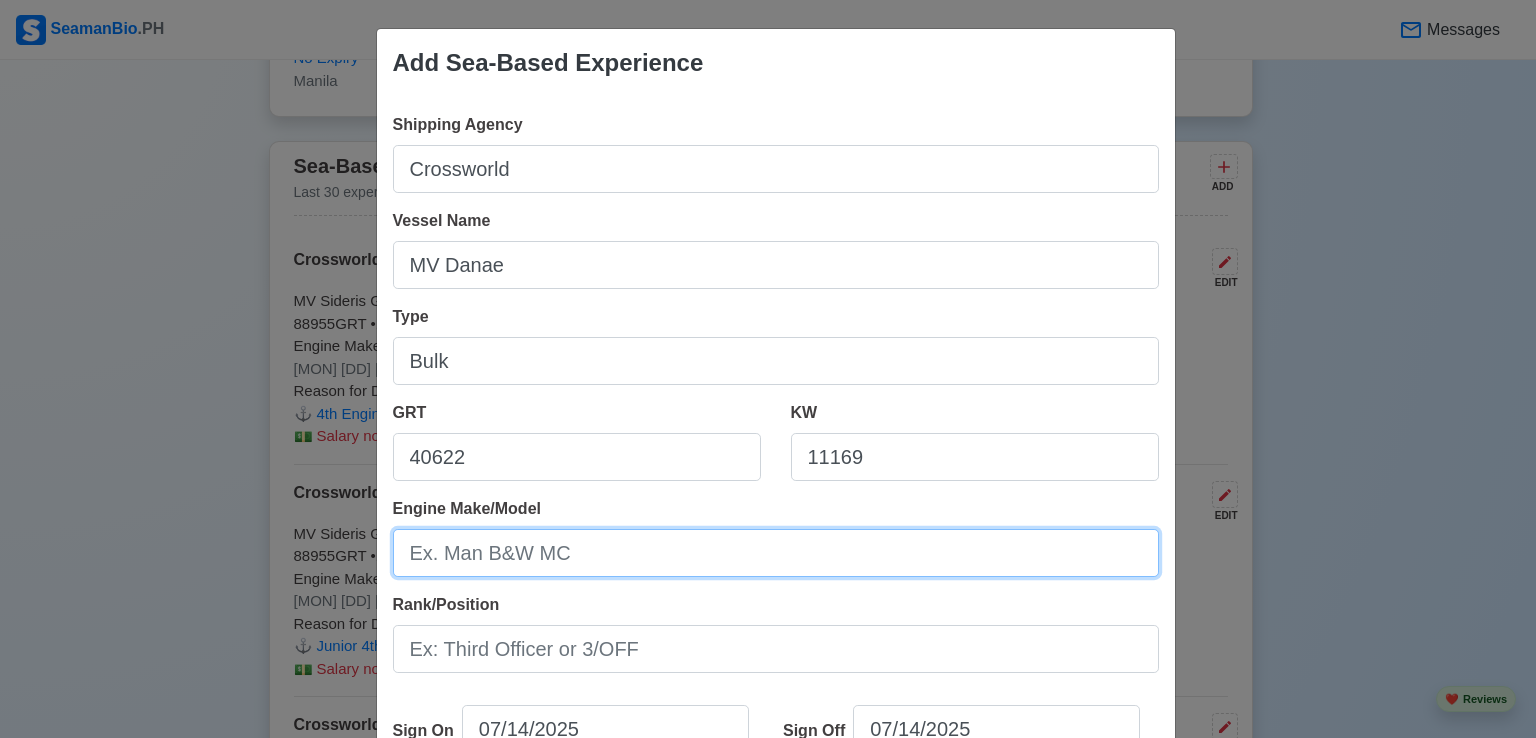 click on "Engine Make/Model" at bounding box center (776, 553) 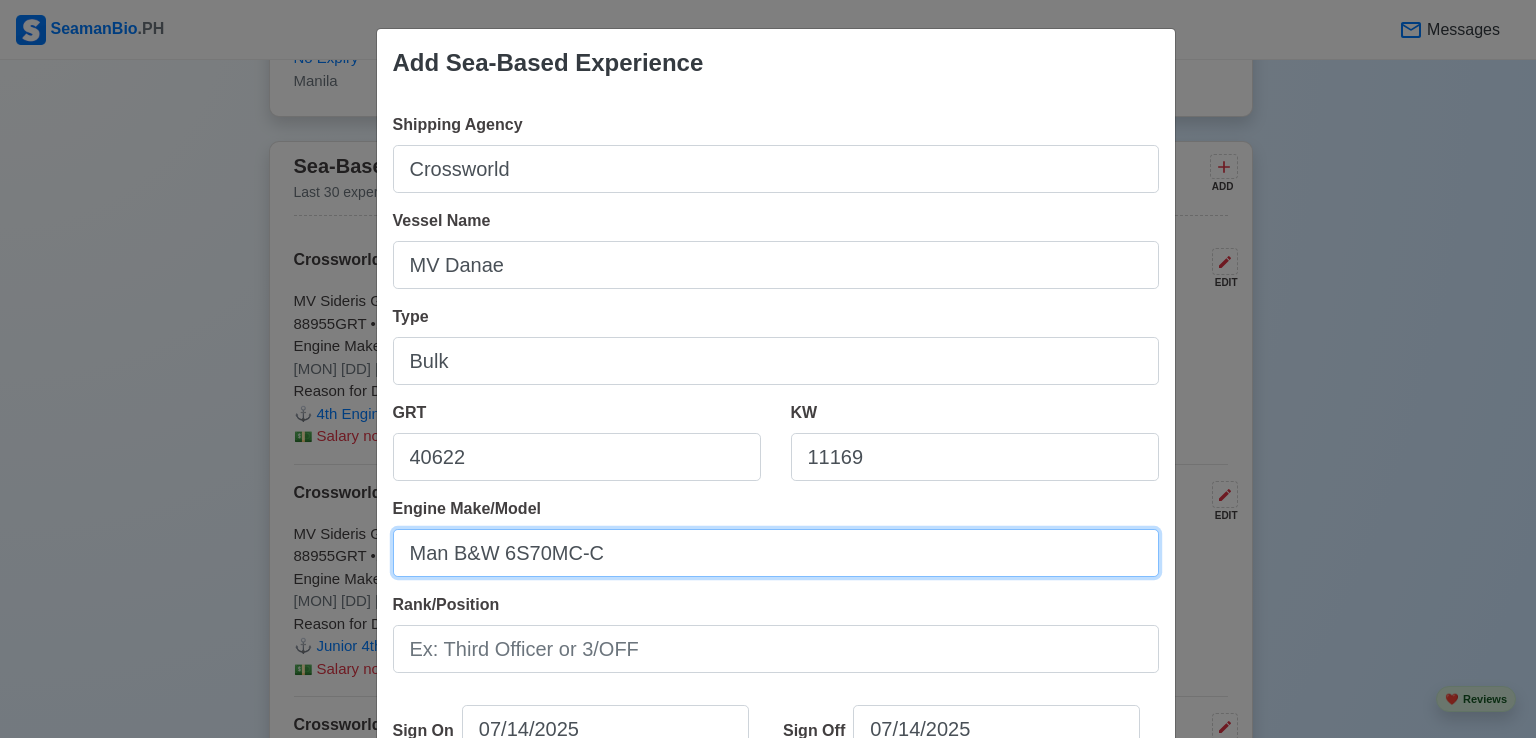 drag, startPoint x: 544, startPoint y: 558, endPoint x: 498, endPoint y: 573, distance: 48.38388 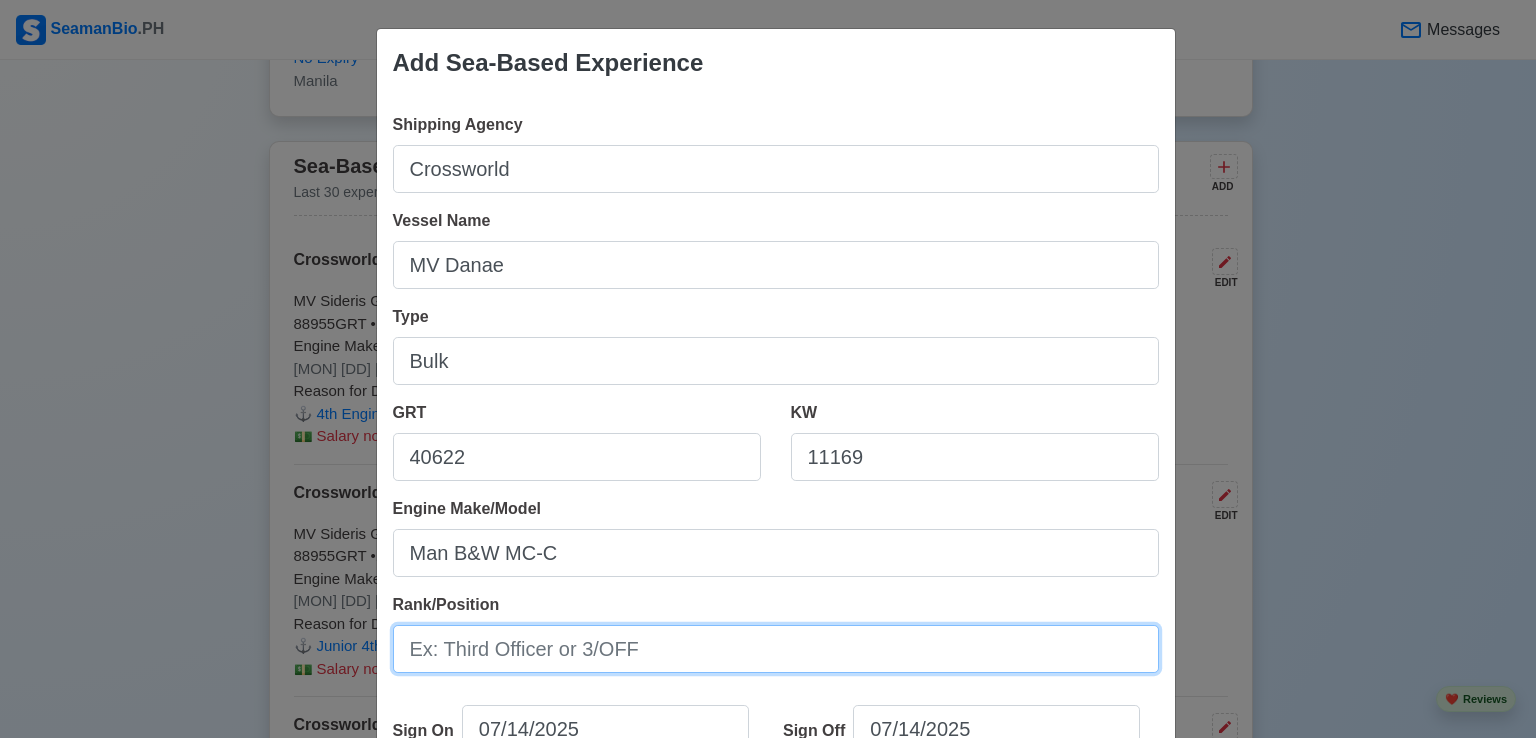 click on "Rank/Position" at bounding box center (776, 649) 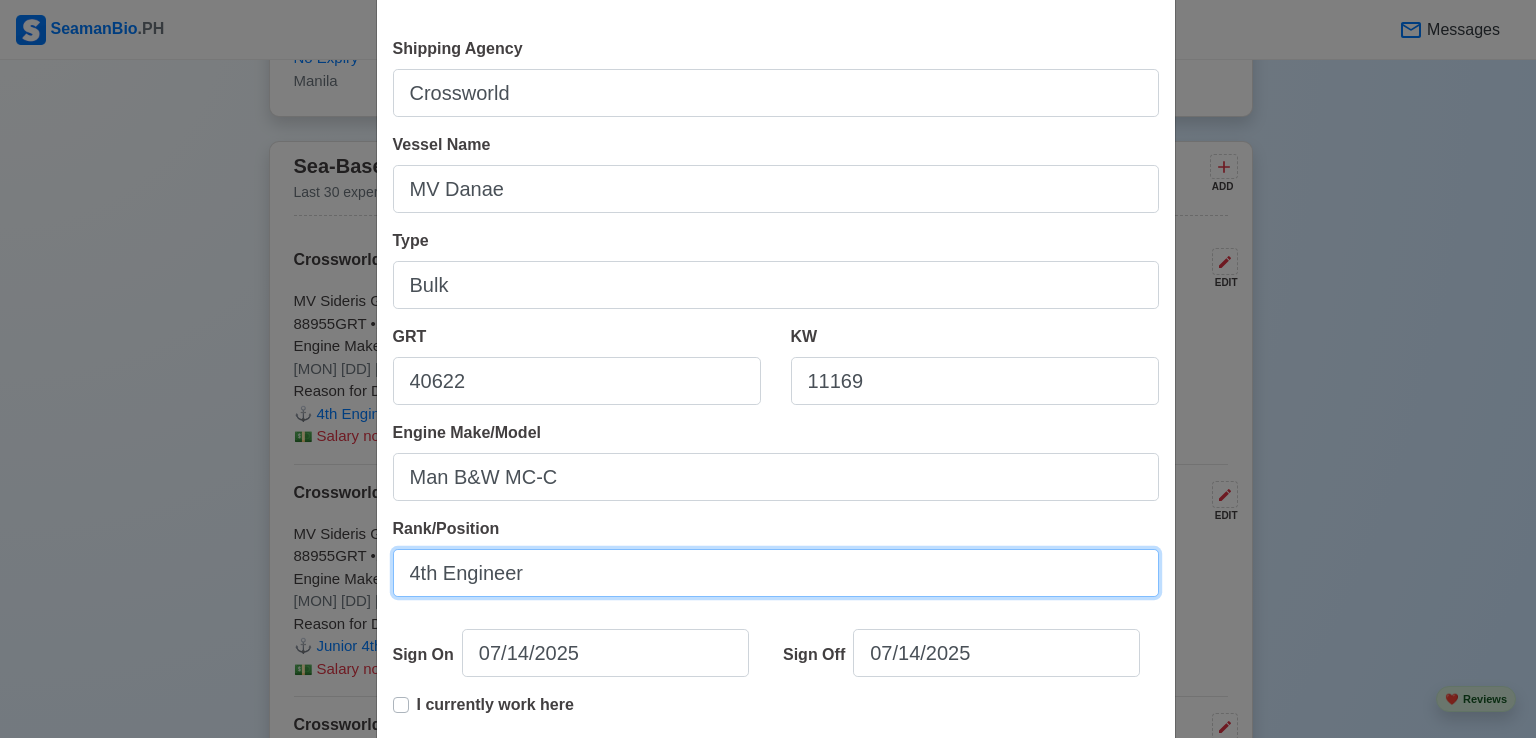 scroll, scrollTop: 200, scrollLeft: 0, axis: vertical 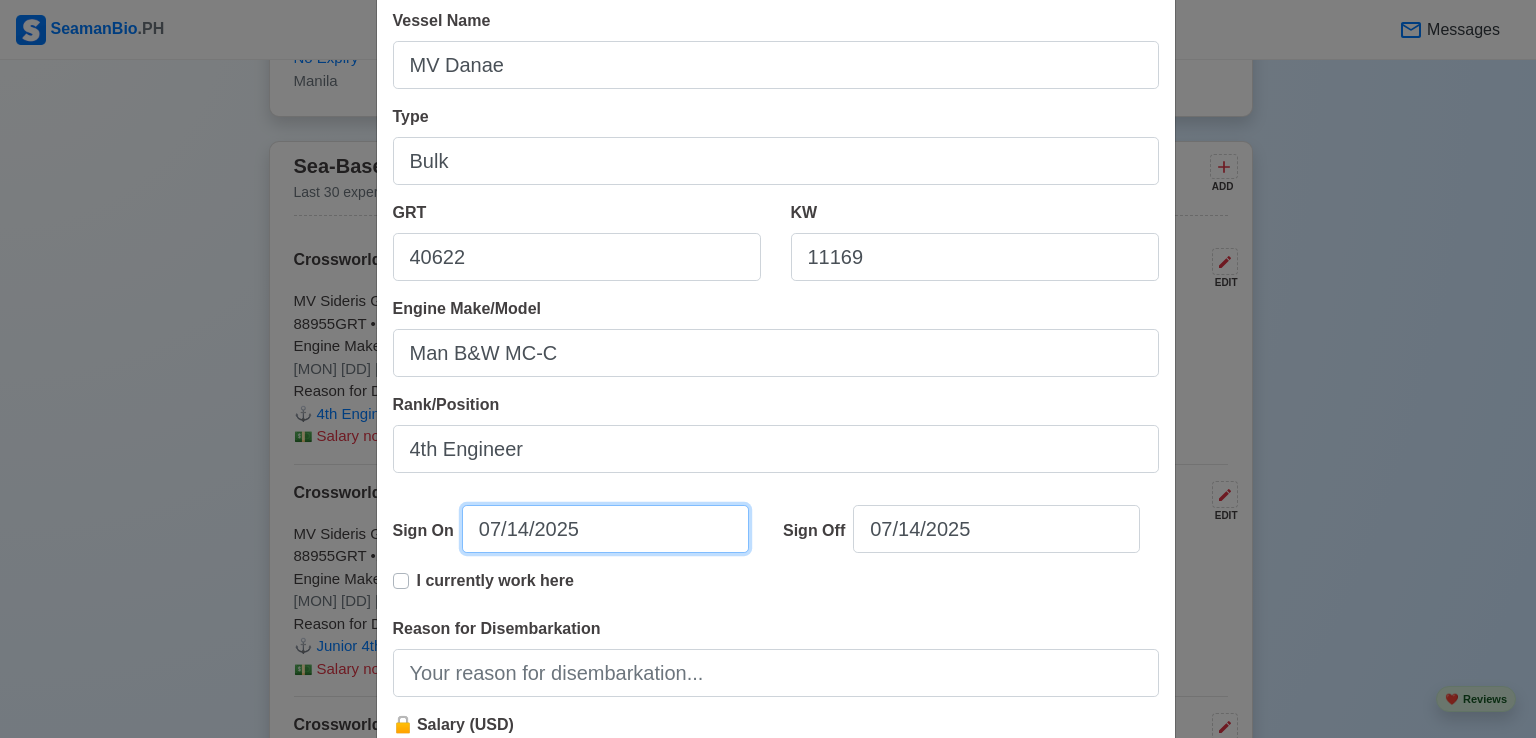 click on "07/14/2025" at bounding box center (605, 529) 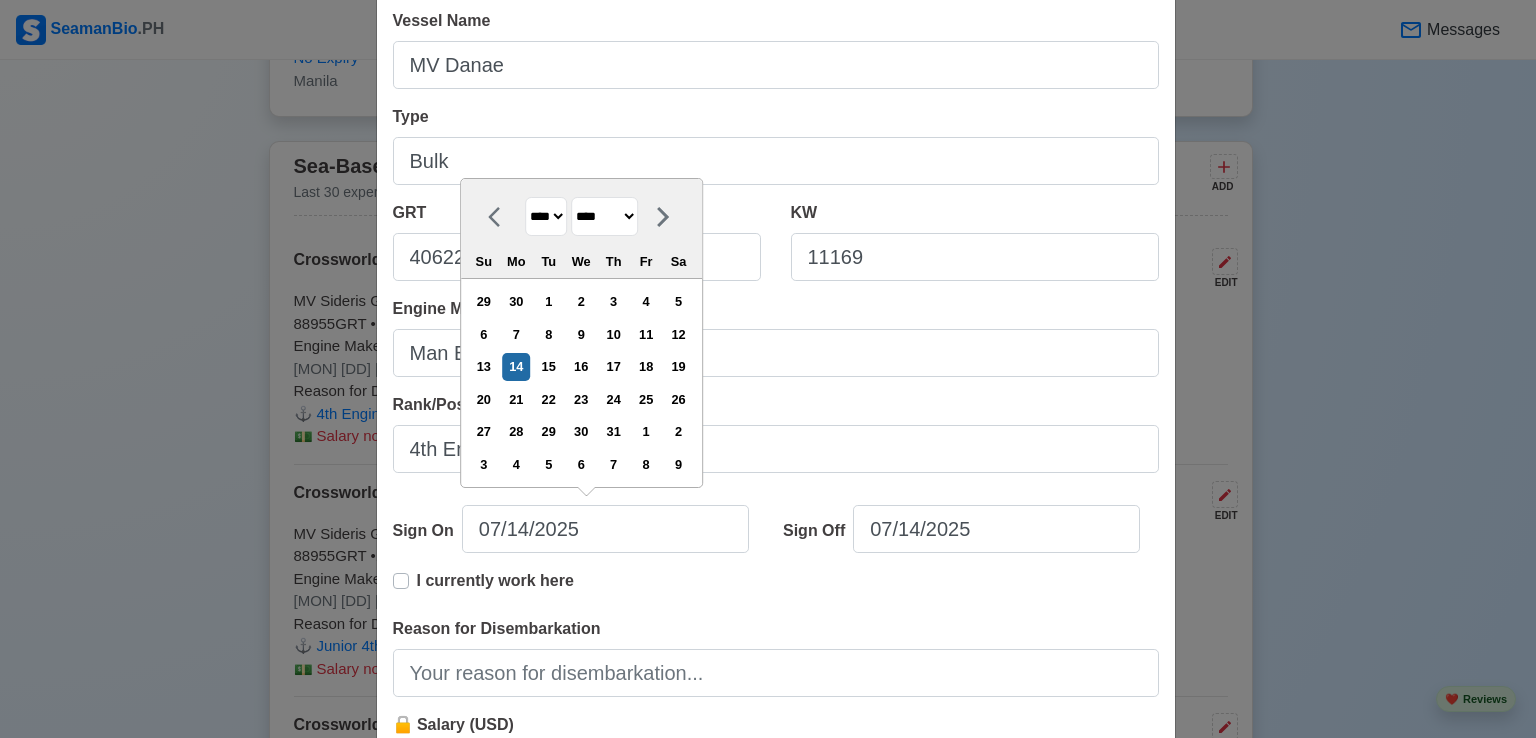 click on "**** **** **** **** **** **** **** **** **** **** **** **** **** **** **** **** **** **** **** **** **** **** **** **** **** **** **** **** **** **** **** **** **** **** **** **** **** **** **** **** **** **** **** **** **** **** **** **** **** **** **** **** **** **** **** **** **** **** **** **** **** **** **** **** **** **** **** **** **** **** **** **** **** **** **** **** **** **** **** **** **** **** **** **** **** **** **** **** **** **** **** **** **** **** **** **** **** **** **** **** **** **** **** **** **** ****" at bounding box center [546, 216] 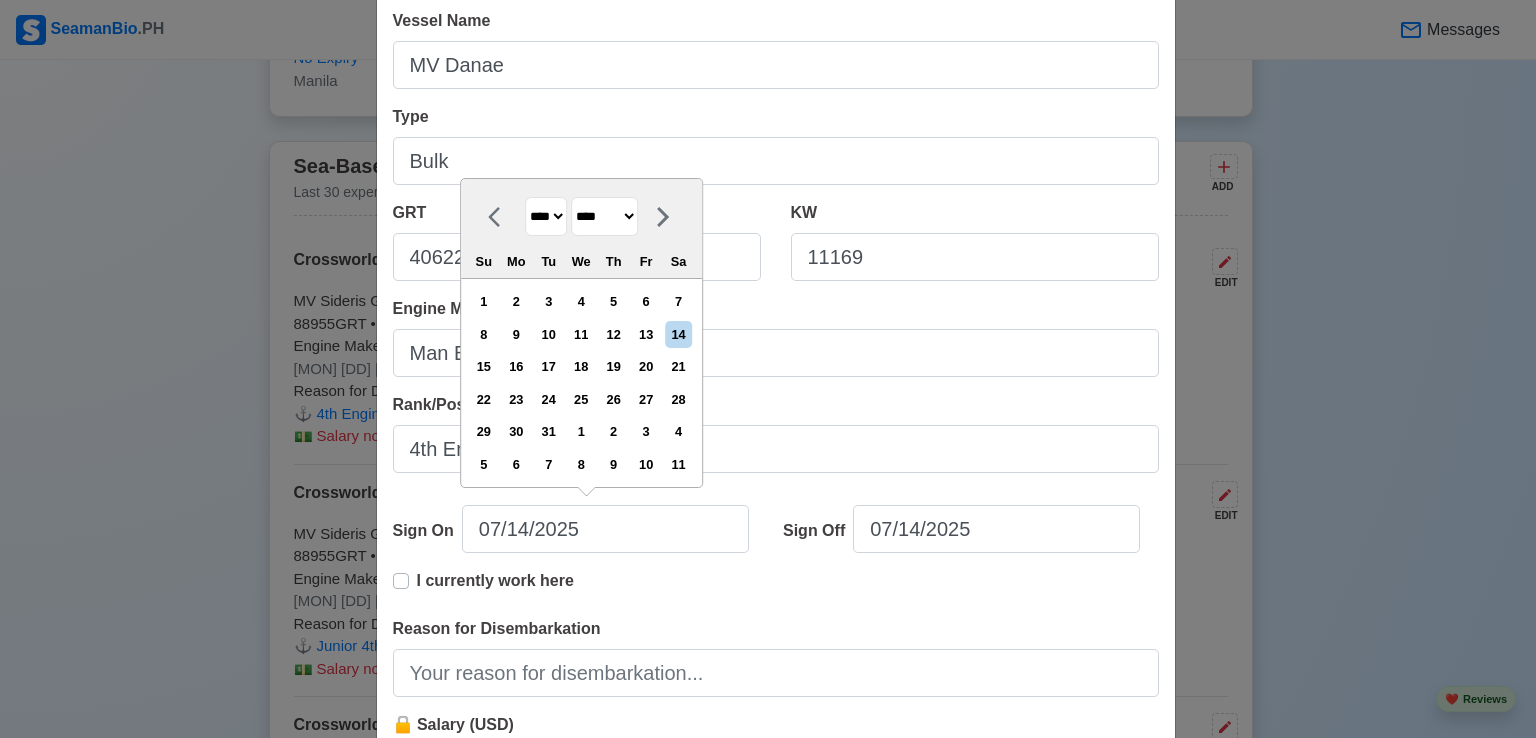 click on "******* ******** ***** ***** *** **** **** ****** ********* ******* ******** ********" at bounding box center (604, 216) 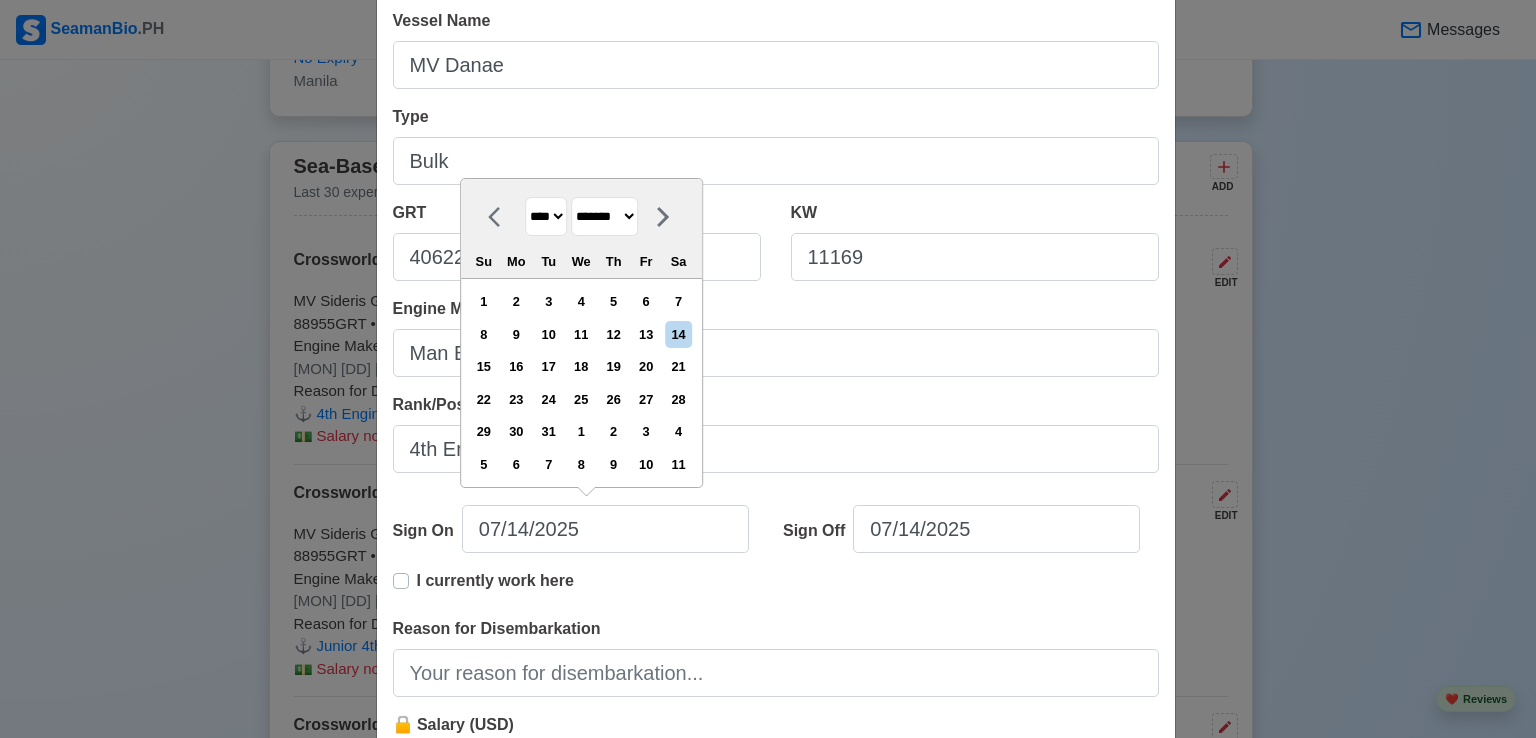 click on "******* ******** ***** ***** *** **** **** ****** ********* ******* ******** ********" at bounding box center (604, 216) 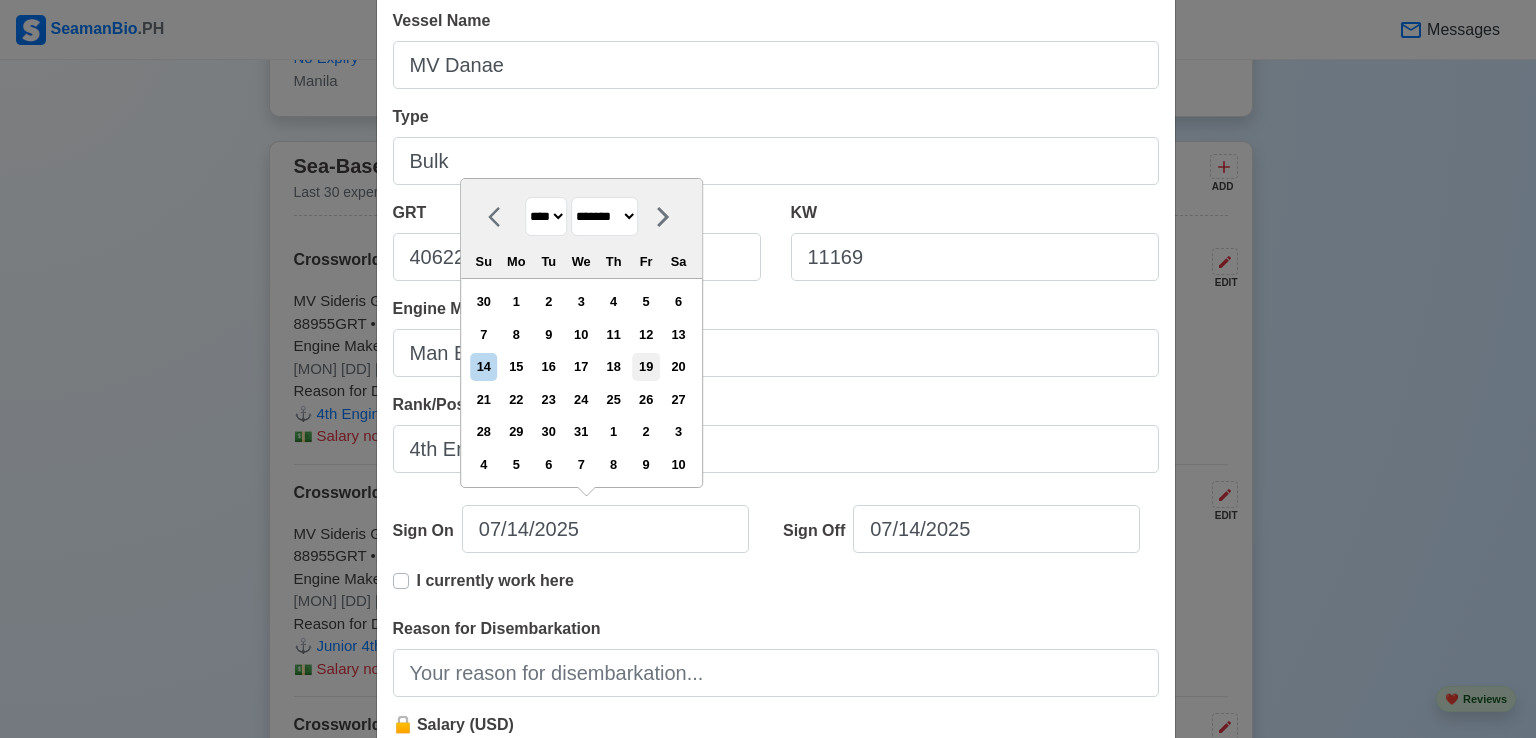 click on "19" at bounding box center (646, 366) 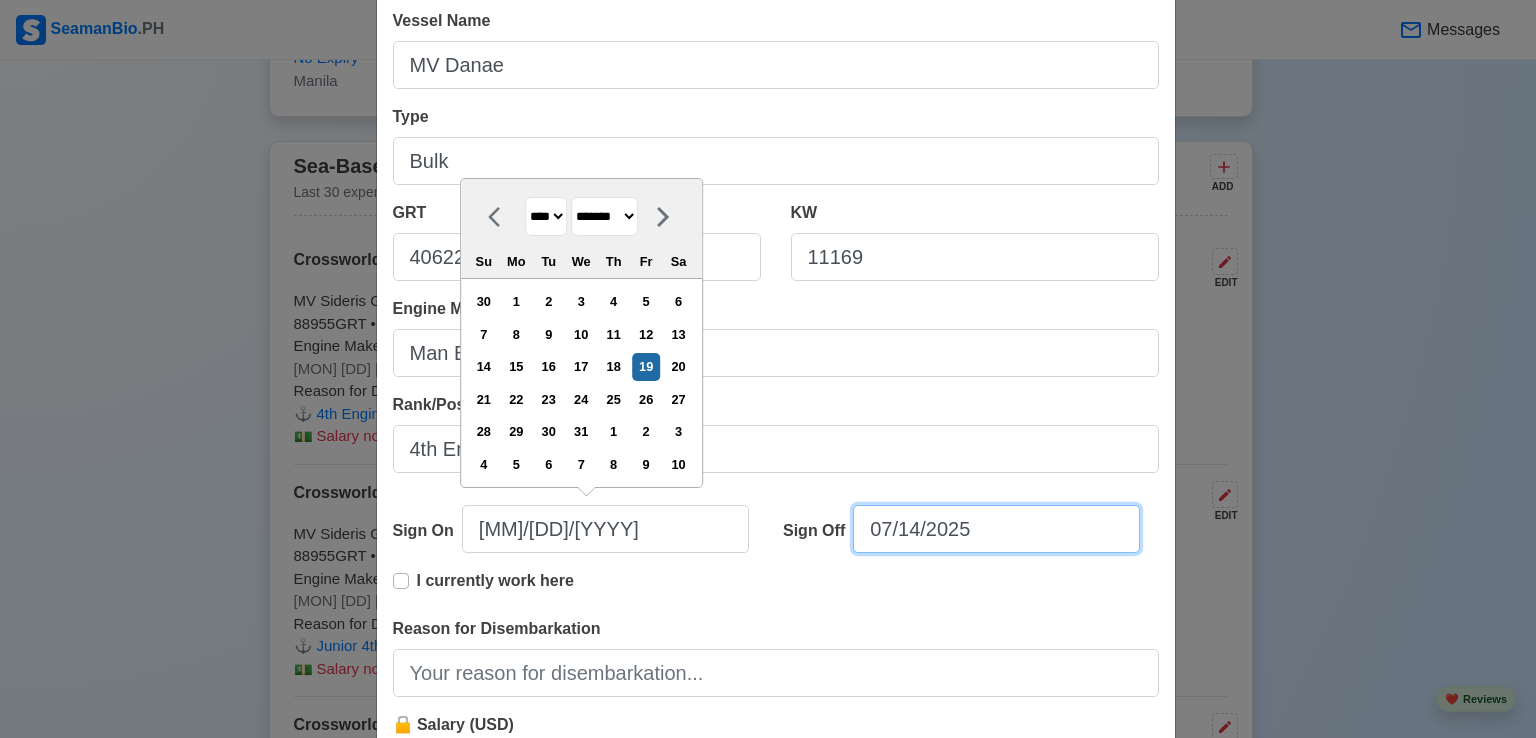 click on "07/14/2025" at bounding box center [996, 529] 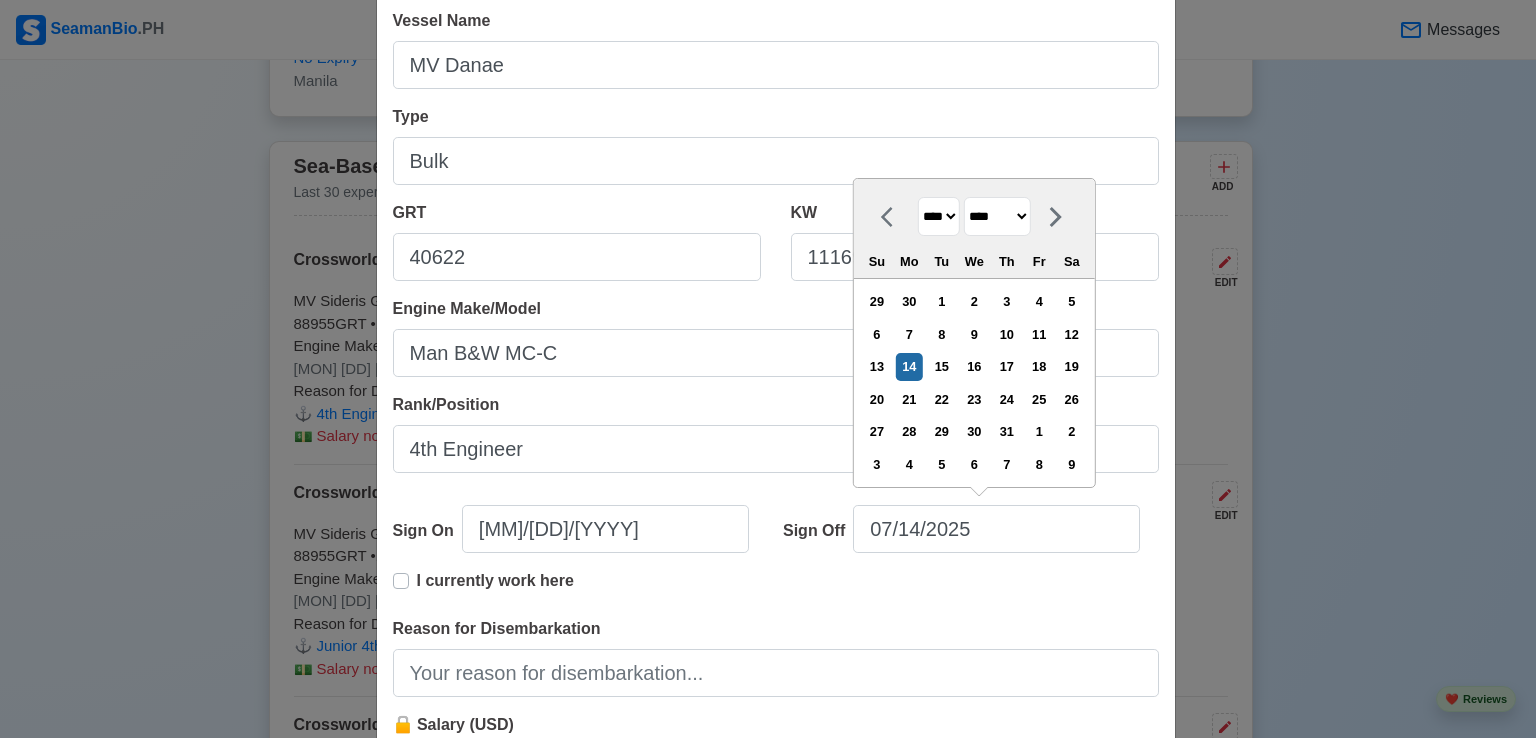 click on "**** **** **** **** **** **** **** **** **** **** **** **** **** **** **** **** **** **** **** **** **** **** **** **** **** **** **** **** **** **** **** **** **** **** **** **** **** **** **** **** **** **** **** **** **** **** **** **** **** **** **** **** **** **** **** **** **** **** **** **** **** **** **** **** **** **** **** **** **** **** **** **** **** **** **** **** **** **** **** **** **** **** **** **** **** **** **** **** **** **** **** **** **** **** **** **** **** **** **** **** **** **** **** **** **** **** **** ****" at bounding box center [939, 216] 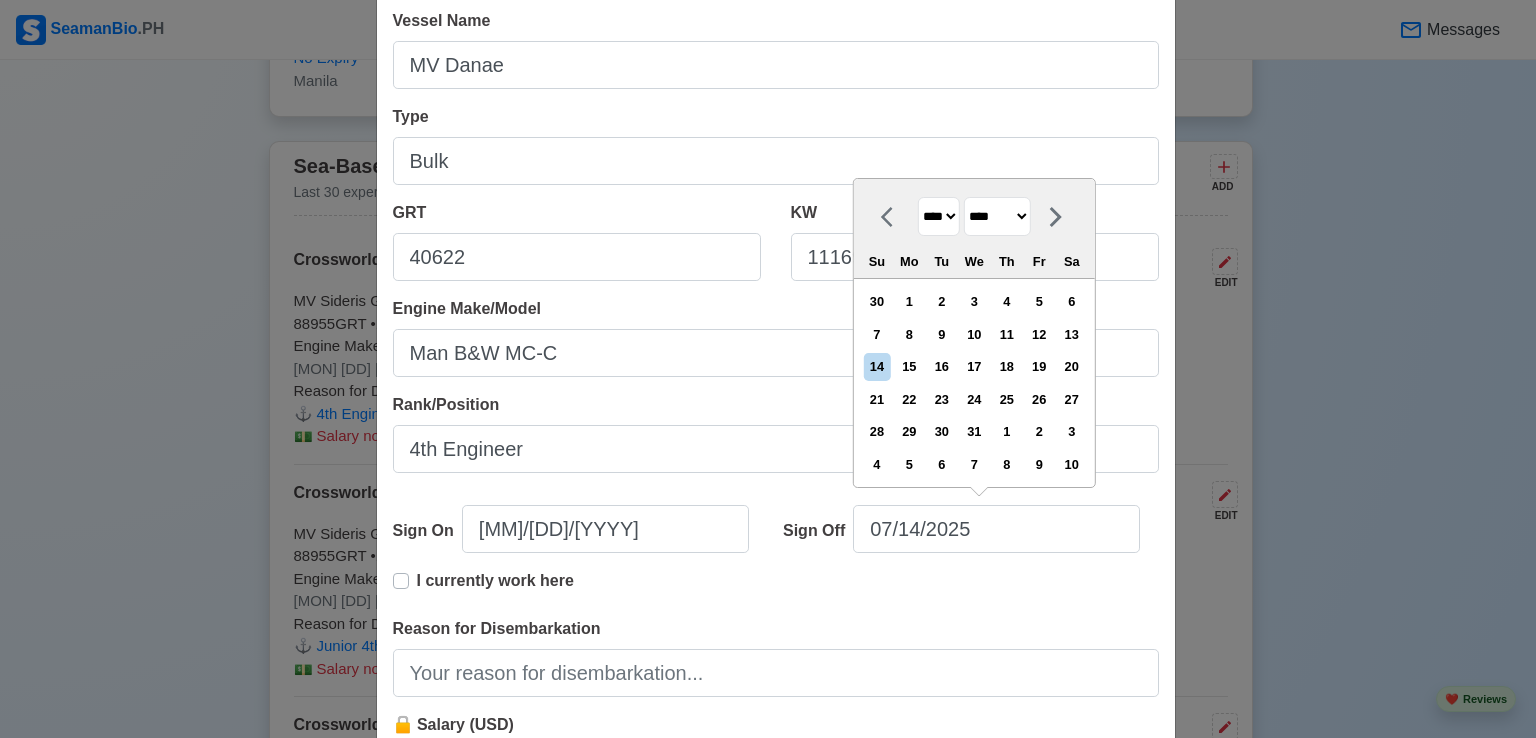 click on "******* ******** ***** ***** *** **** **** ****** ********* ******* ******** ********" at bounding box center (997, 216) 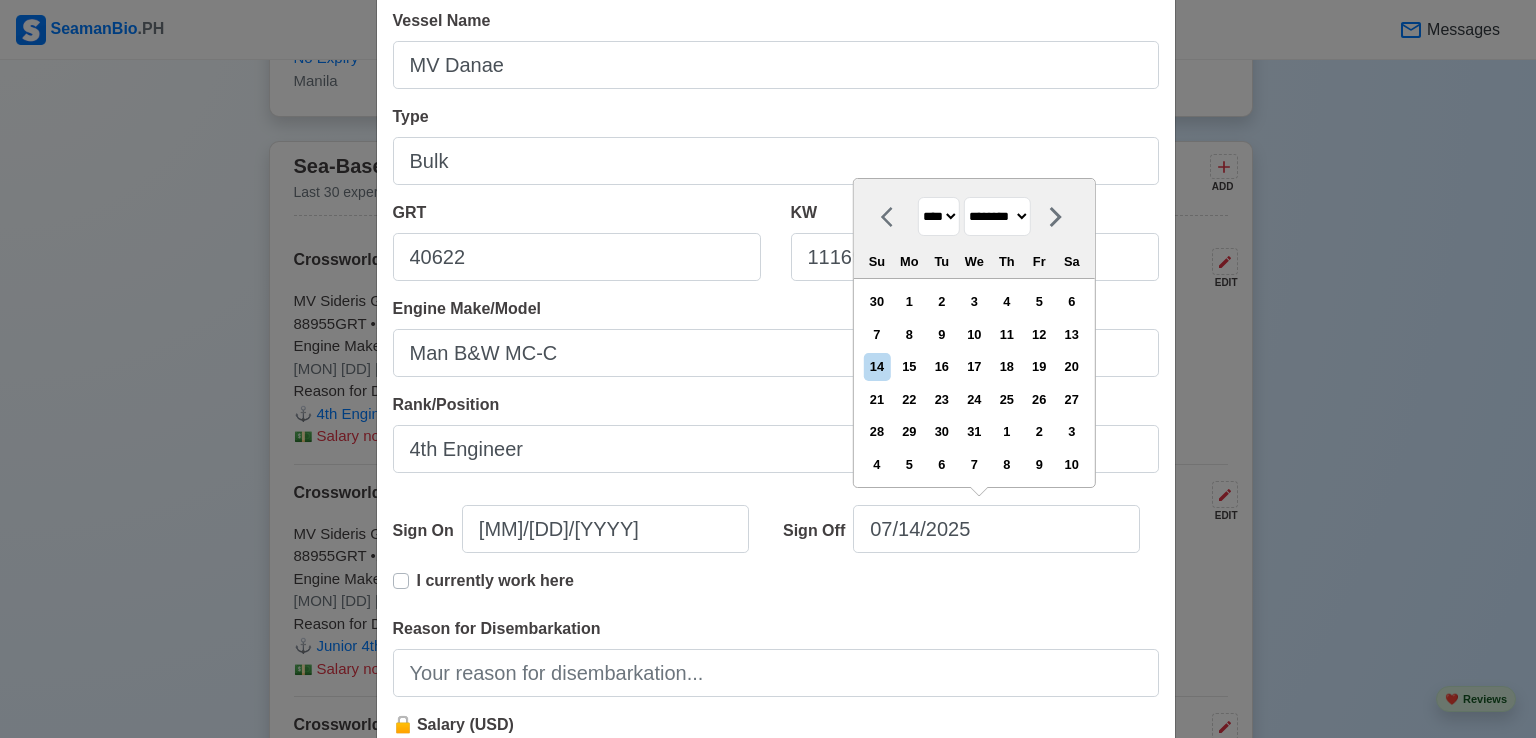 click on "******* ******** ***** ***** *** **** **** ****** ********* ******* ******** ********" at bounding box center [997, 216] 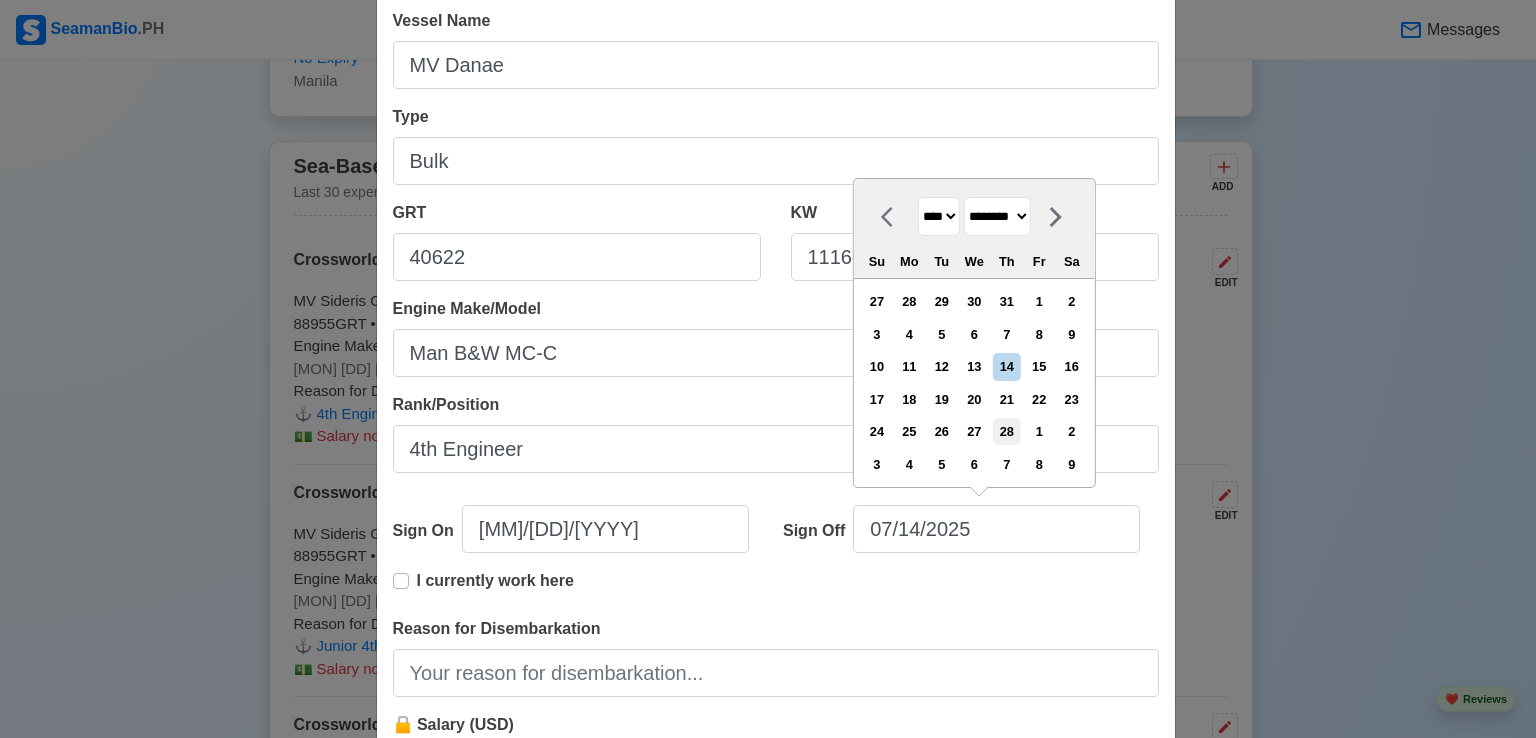 click on "28" at bounding box center [1006, 431] 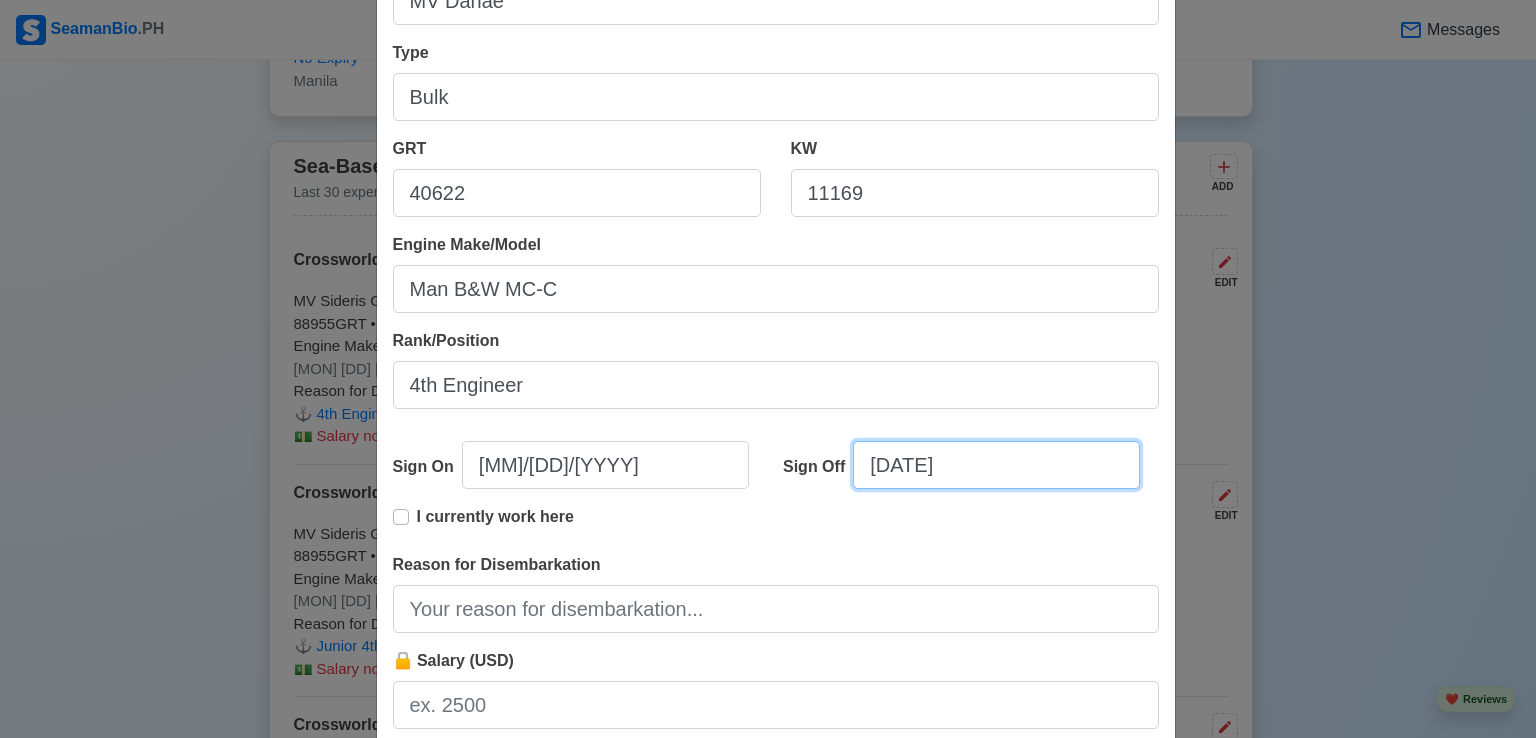 scroll, scrollTop: 300, scrollLeft: 0, axis: vertical 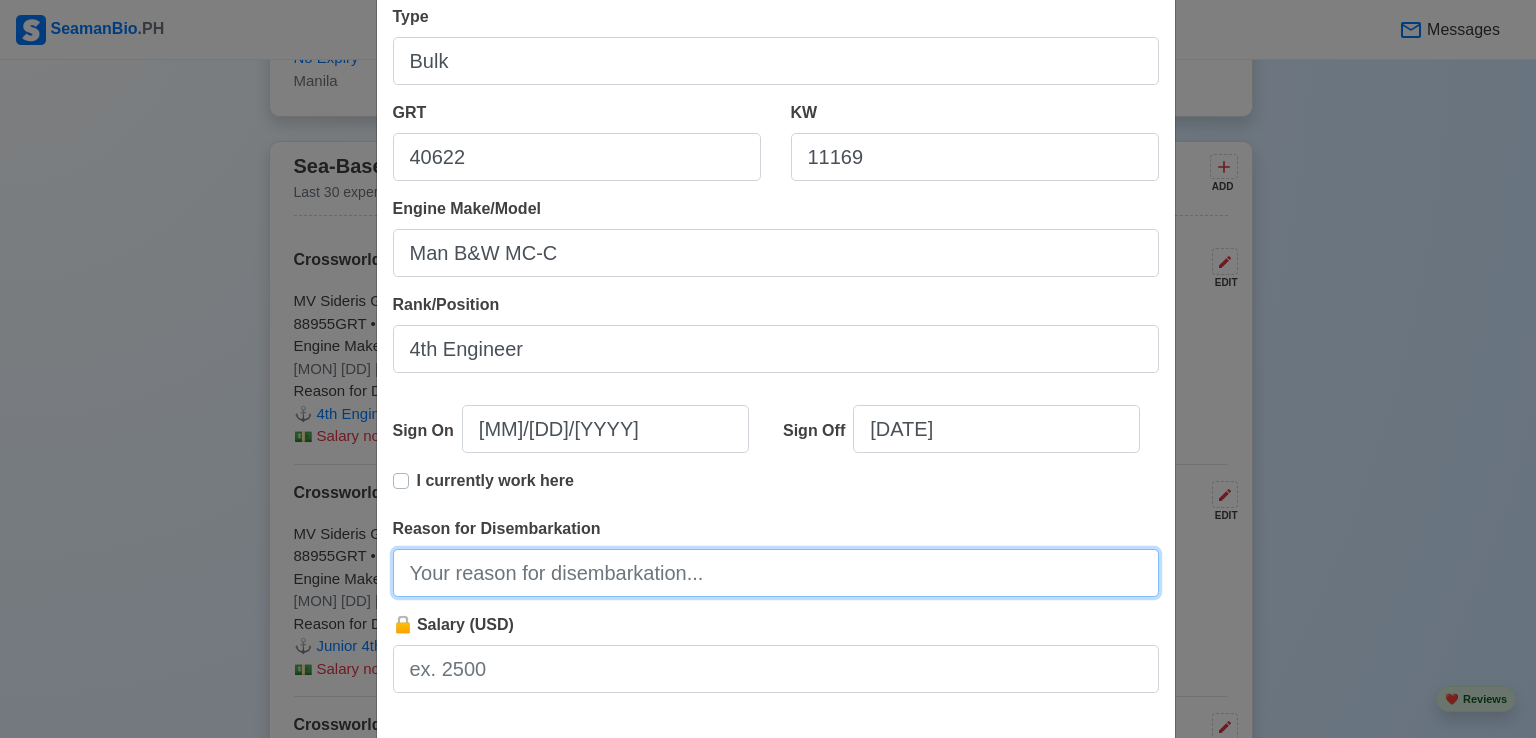 click on "Reason for Disembarkation" at bounding box center (776, 573) 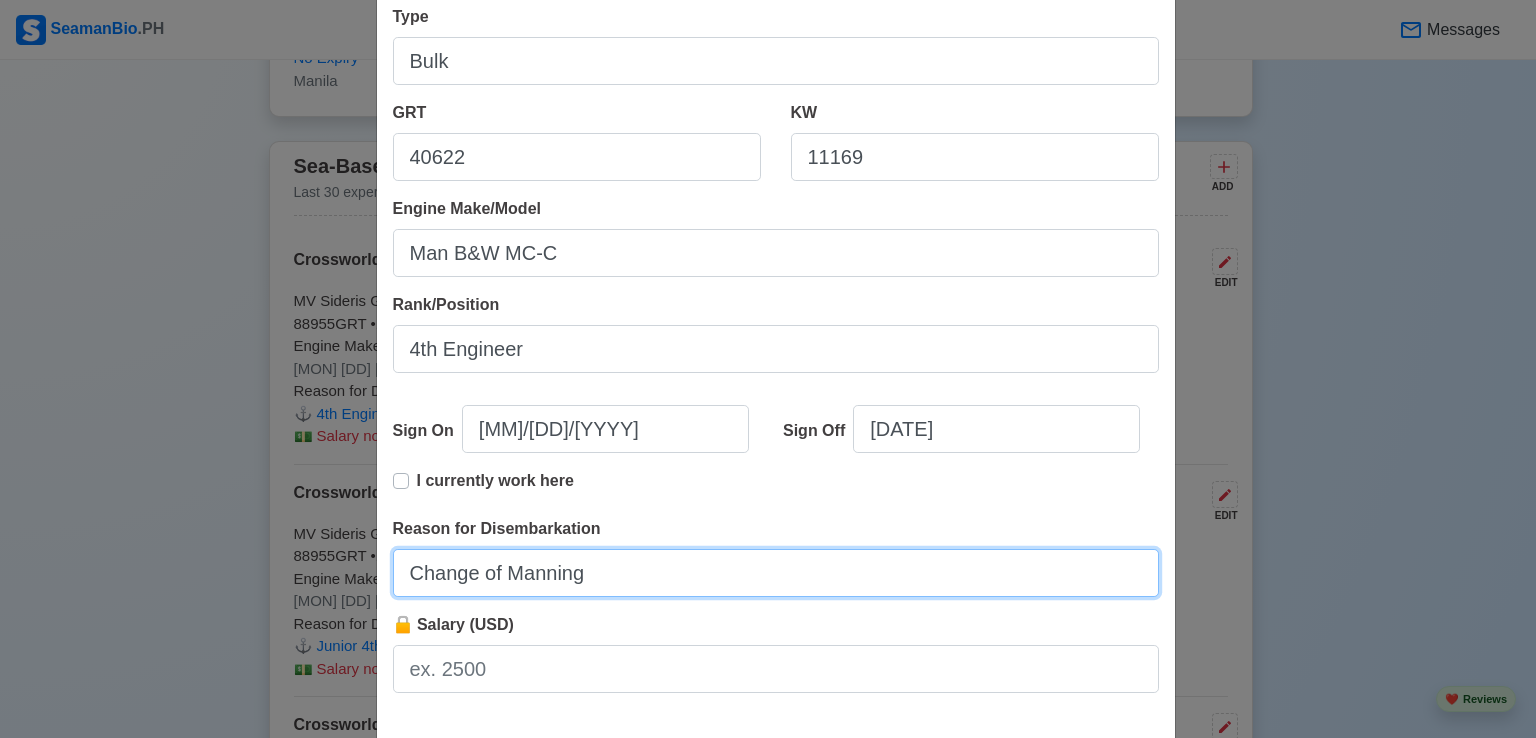 click on "Change of Manning" at bounding box center [776, 573] 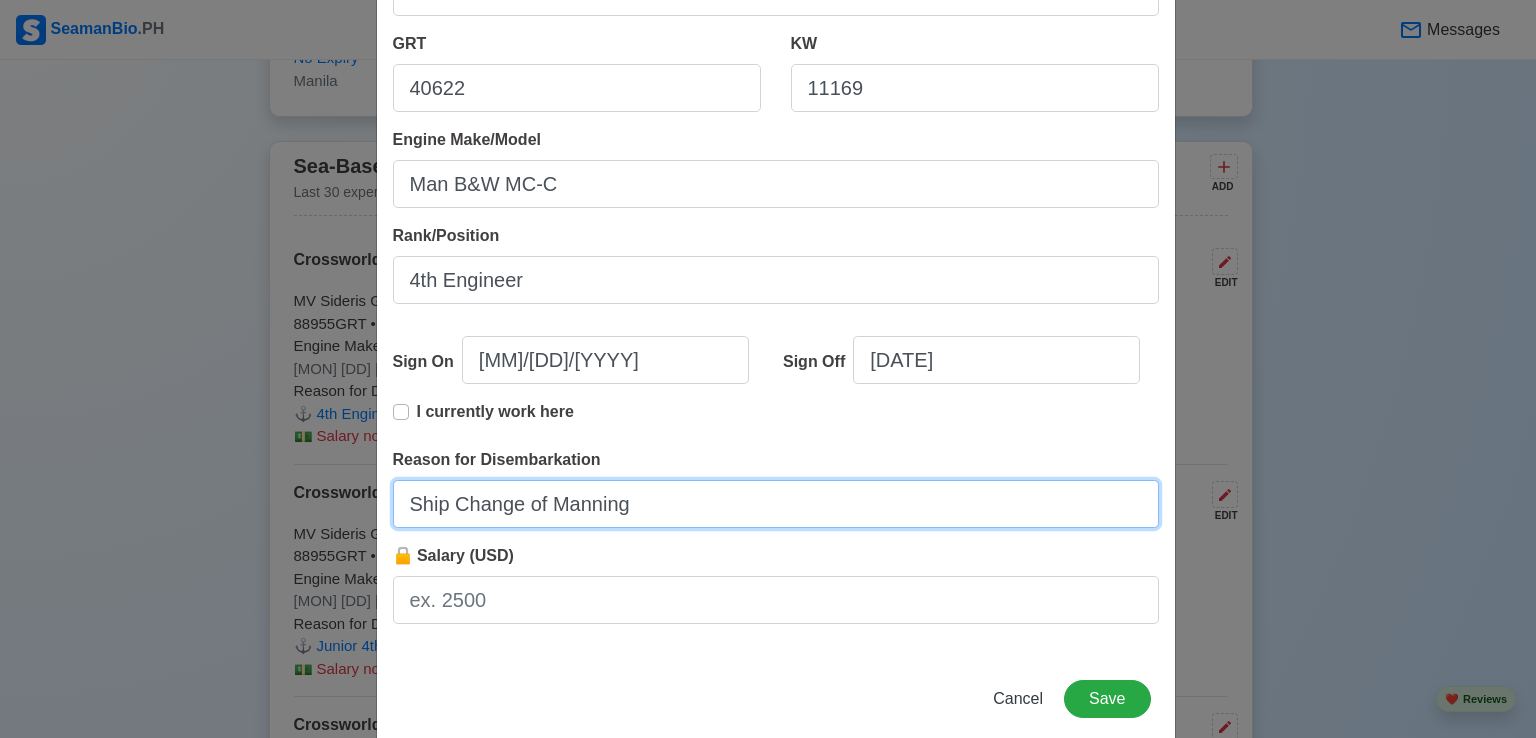 scroll, scrollTop: 401, scrollLeft: 0, axis: vertical 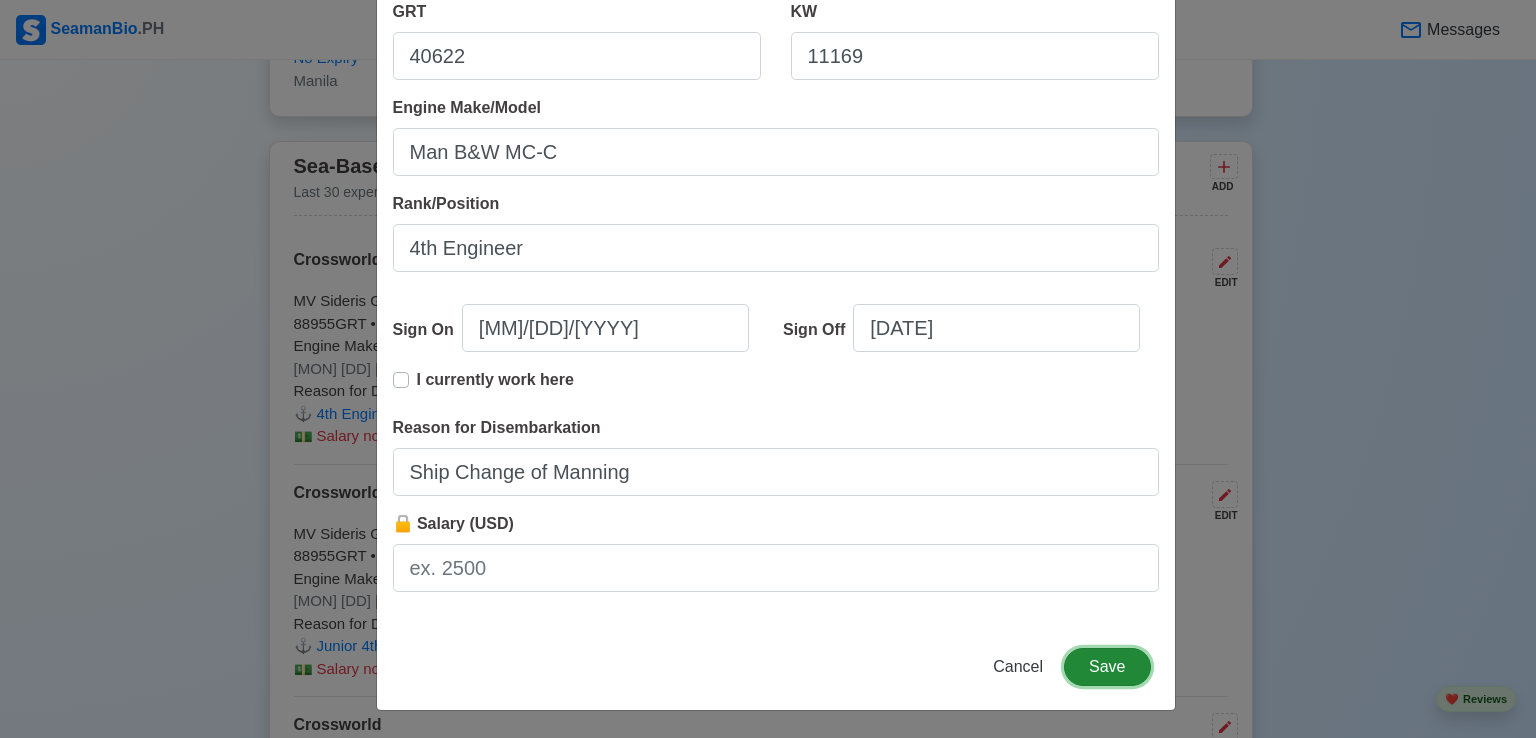 click on "Save" at bounding box center (1107, 667) 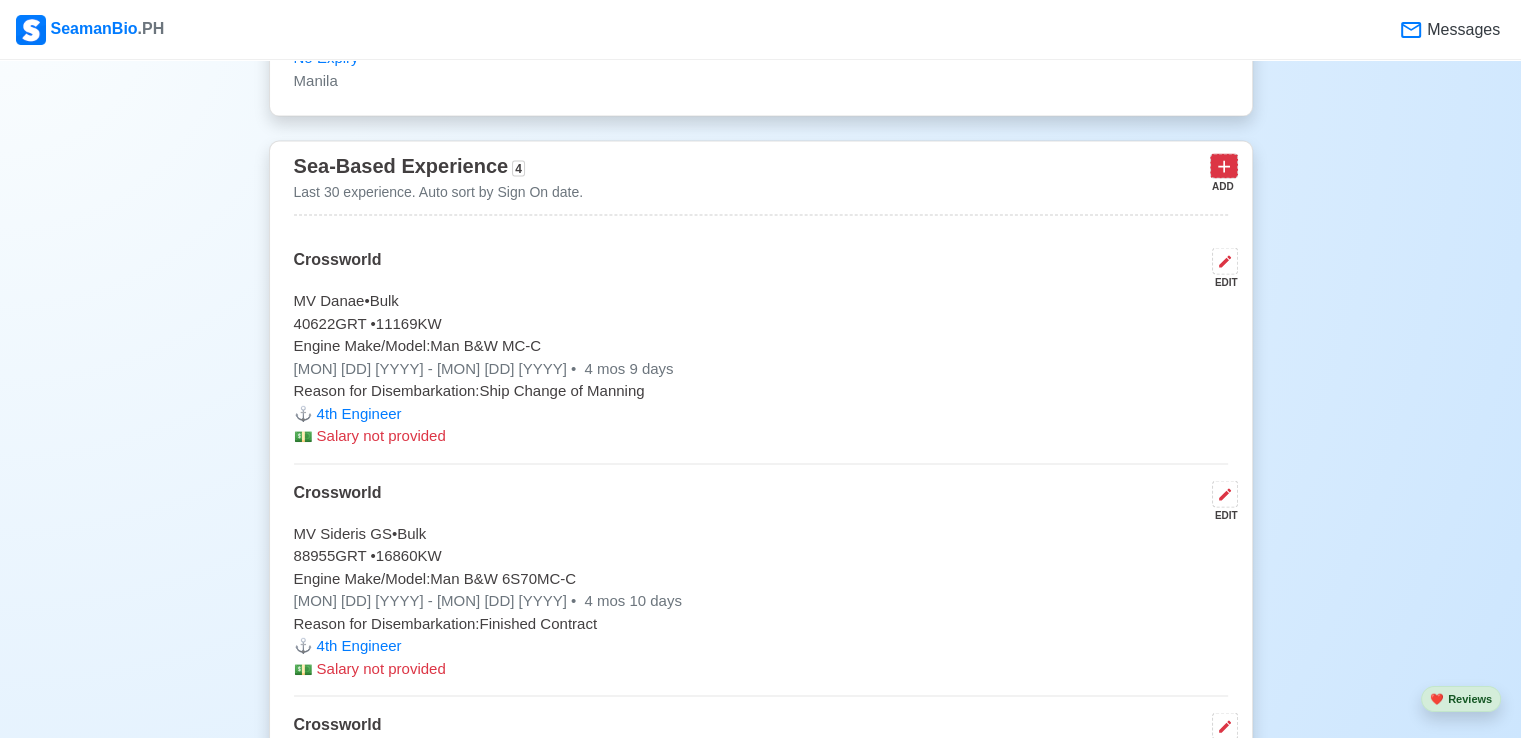 click 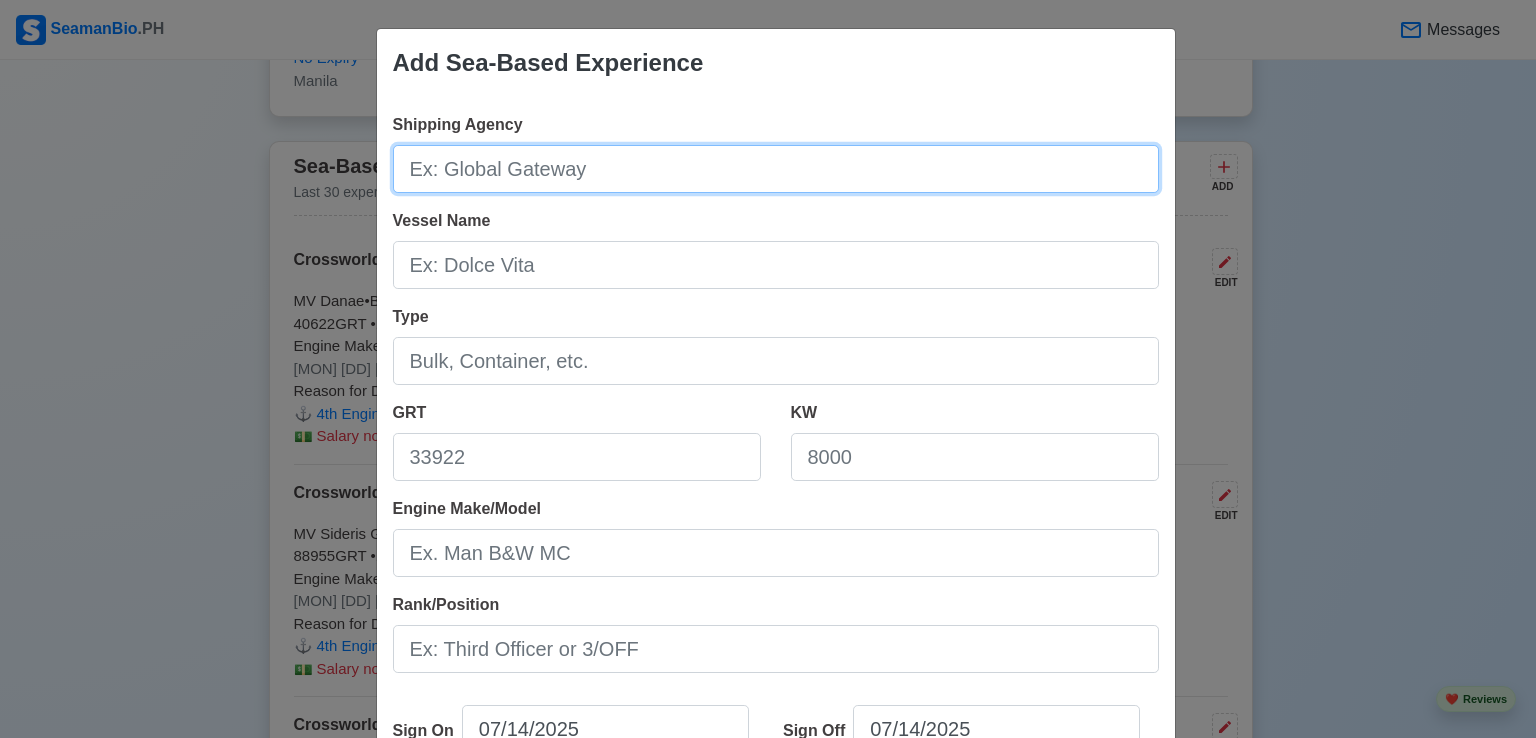 click on "Shipping Agency" at bounding box center (776, 169) 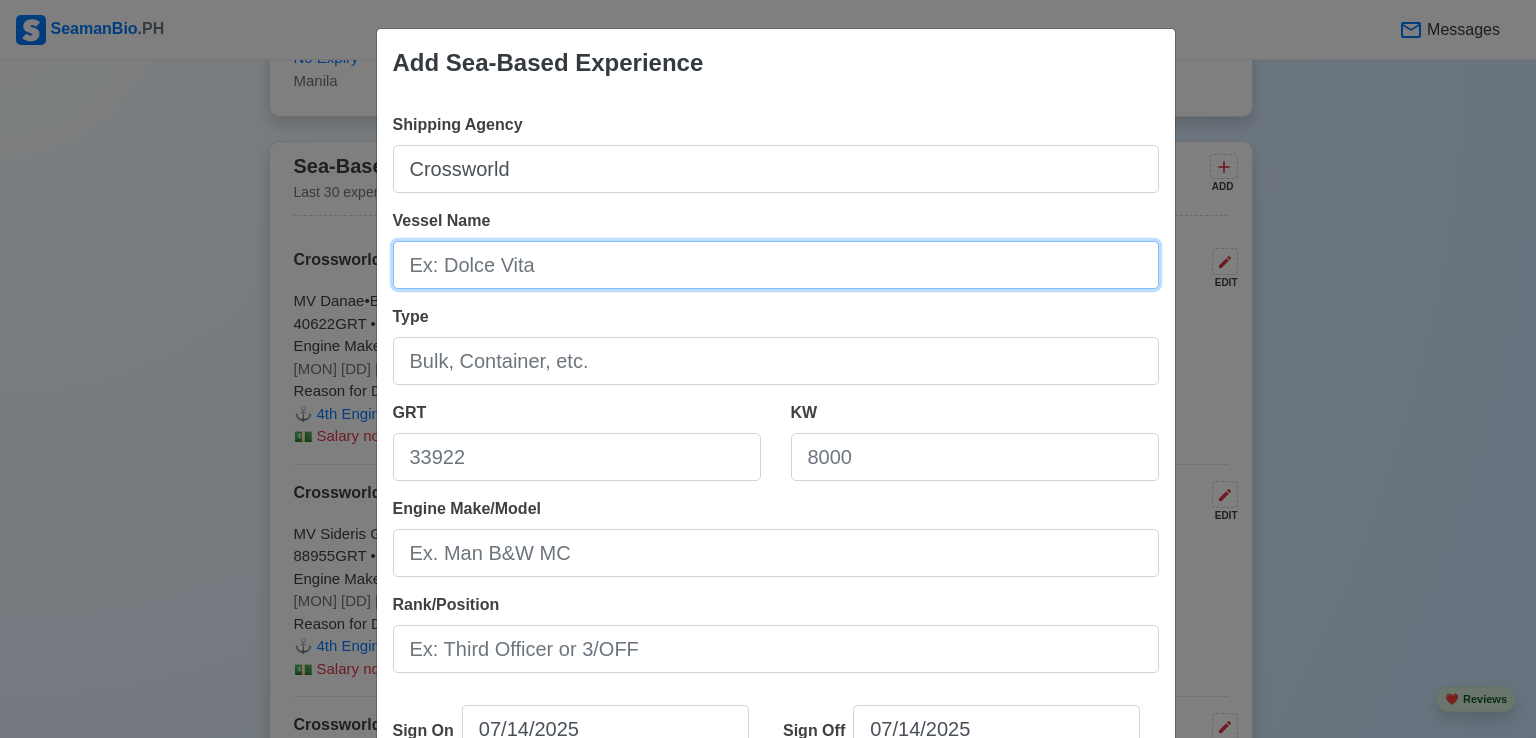 drag, startPoint x: 461, startPoint y: 263, endPoint x: 450, endPoint y: 264, distance: 11.045361 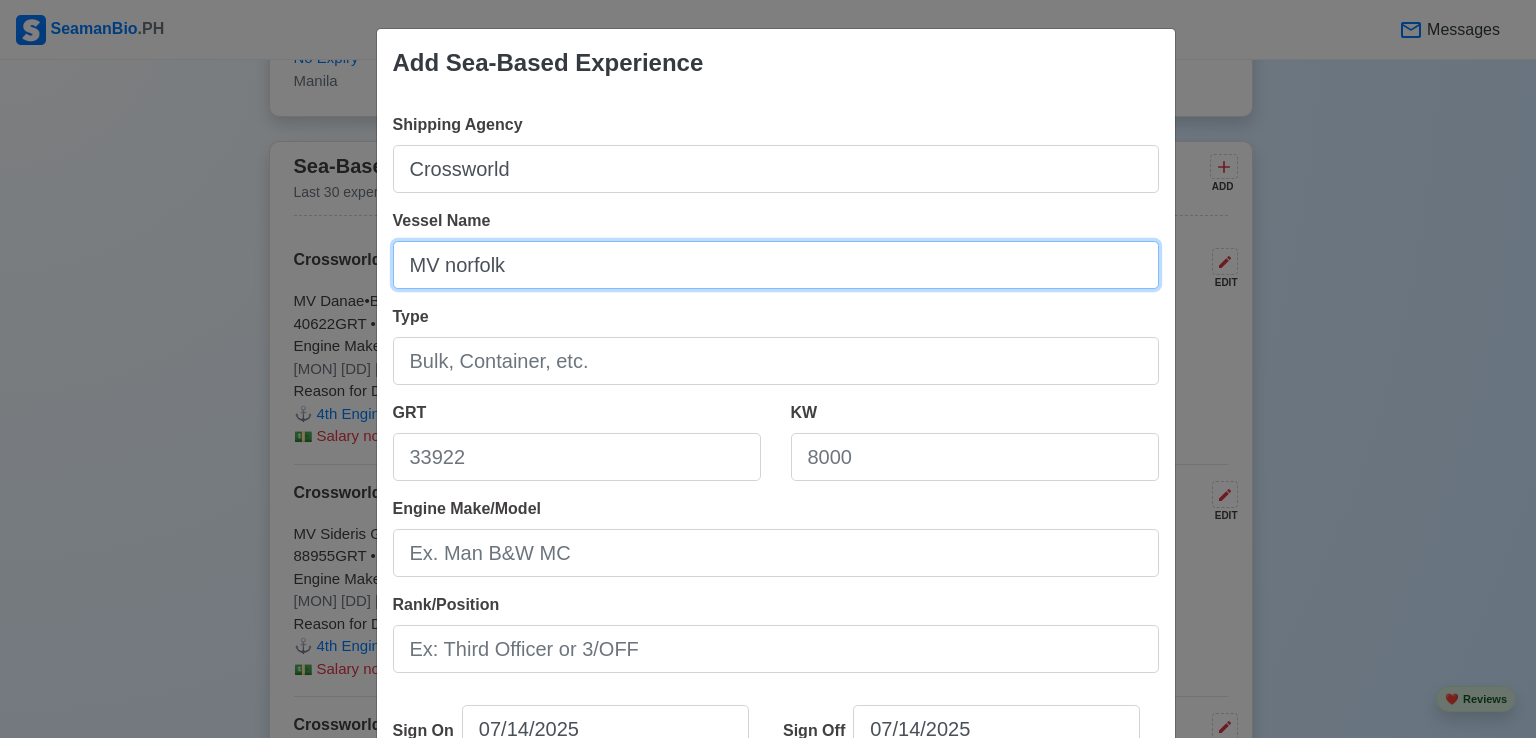 click on "MV norfolk" at bounding box center [776, 265] 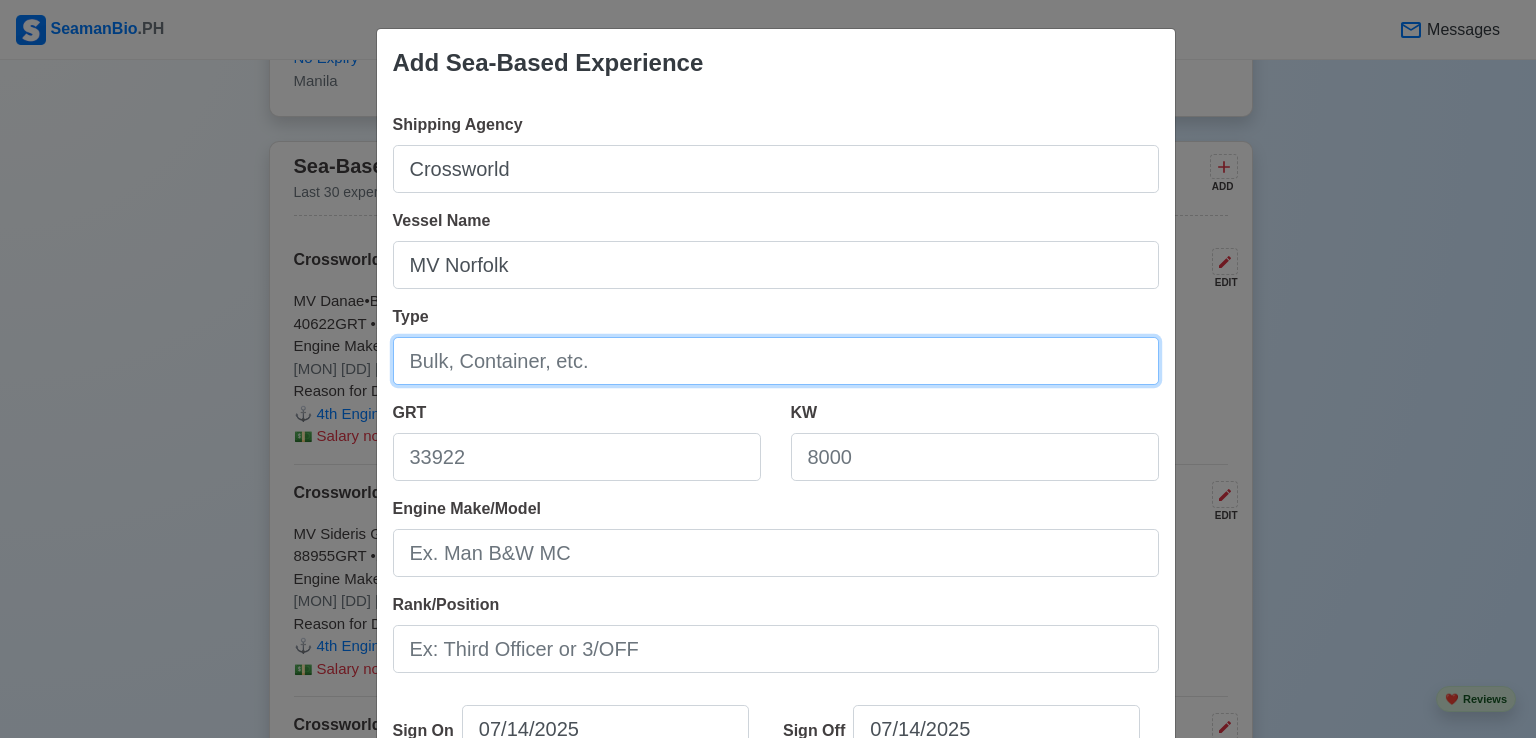 click on "Type" at bounding box center (776, 361) 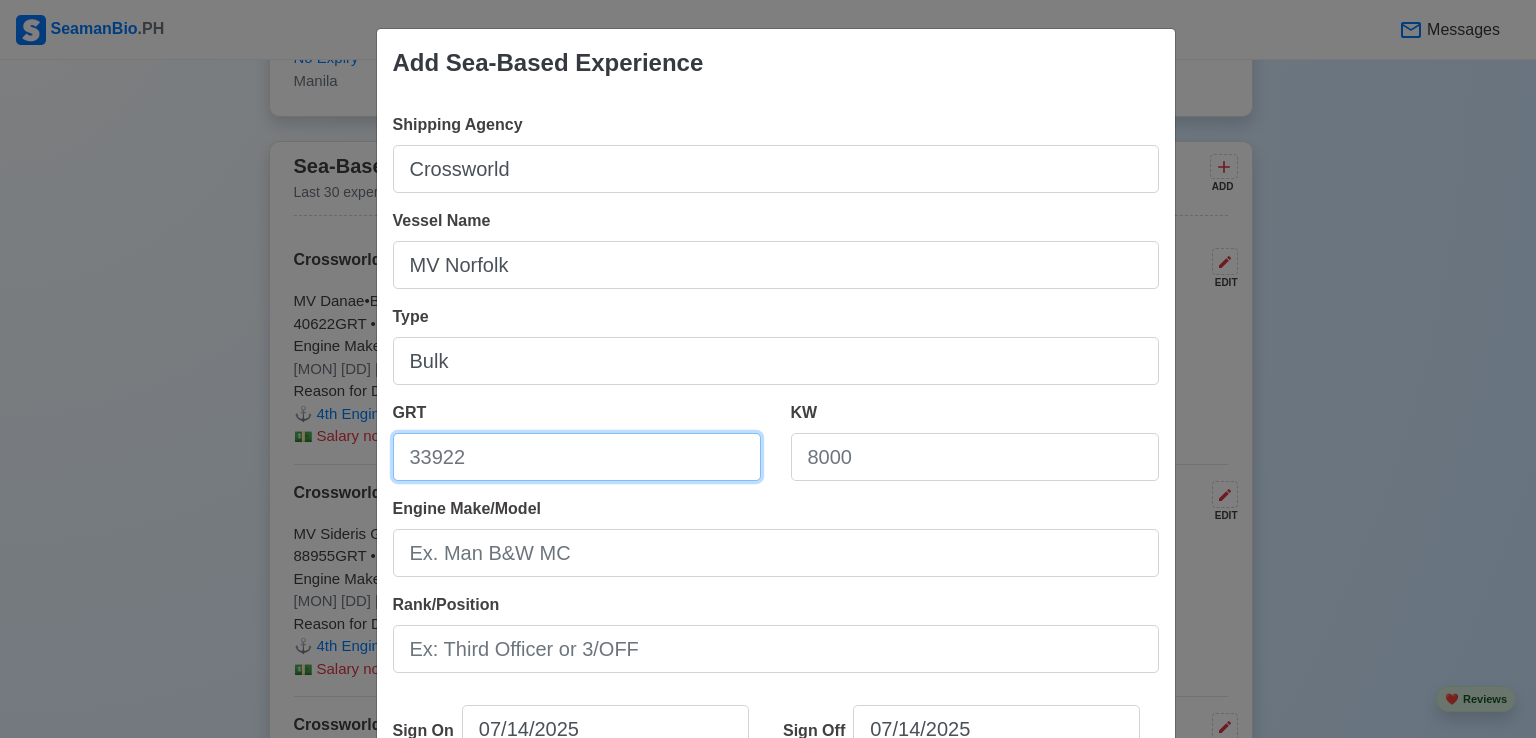 click on "GRT" at bounding box center [577, 457] 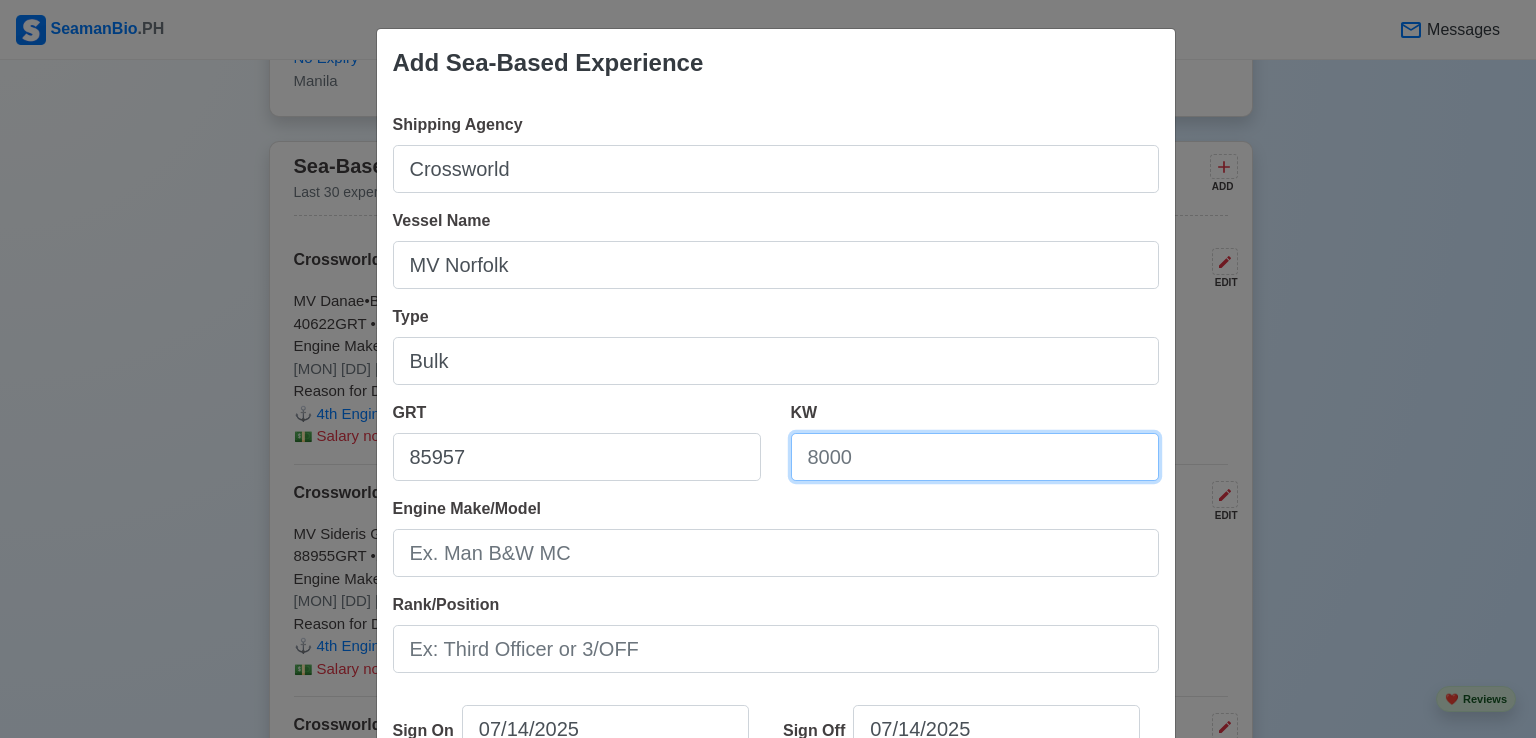 click on "KW" at bounding box center (975, 457) 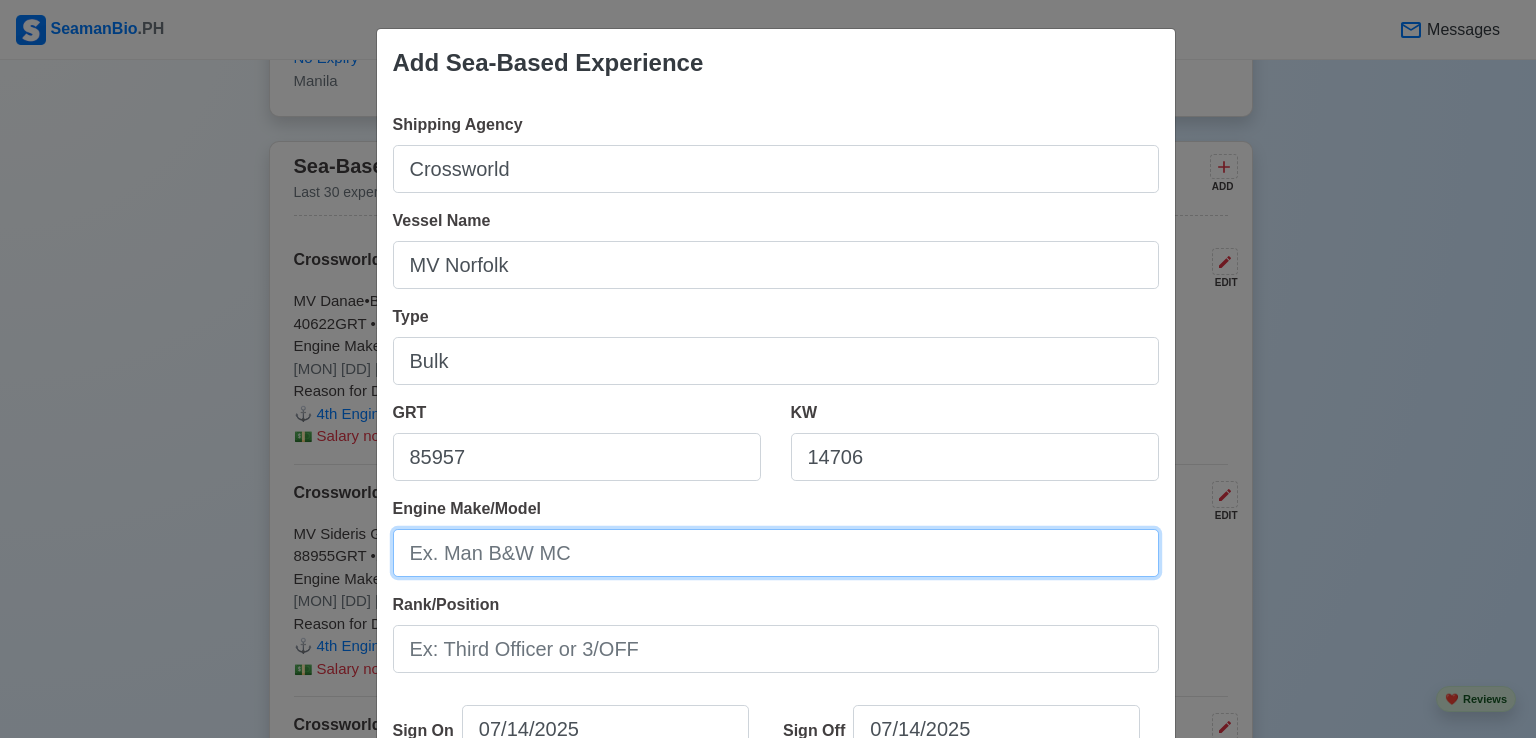 click on "Engine Make/Model" at bounding box center [776, 553] 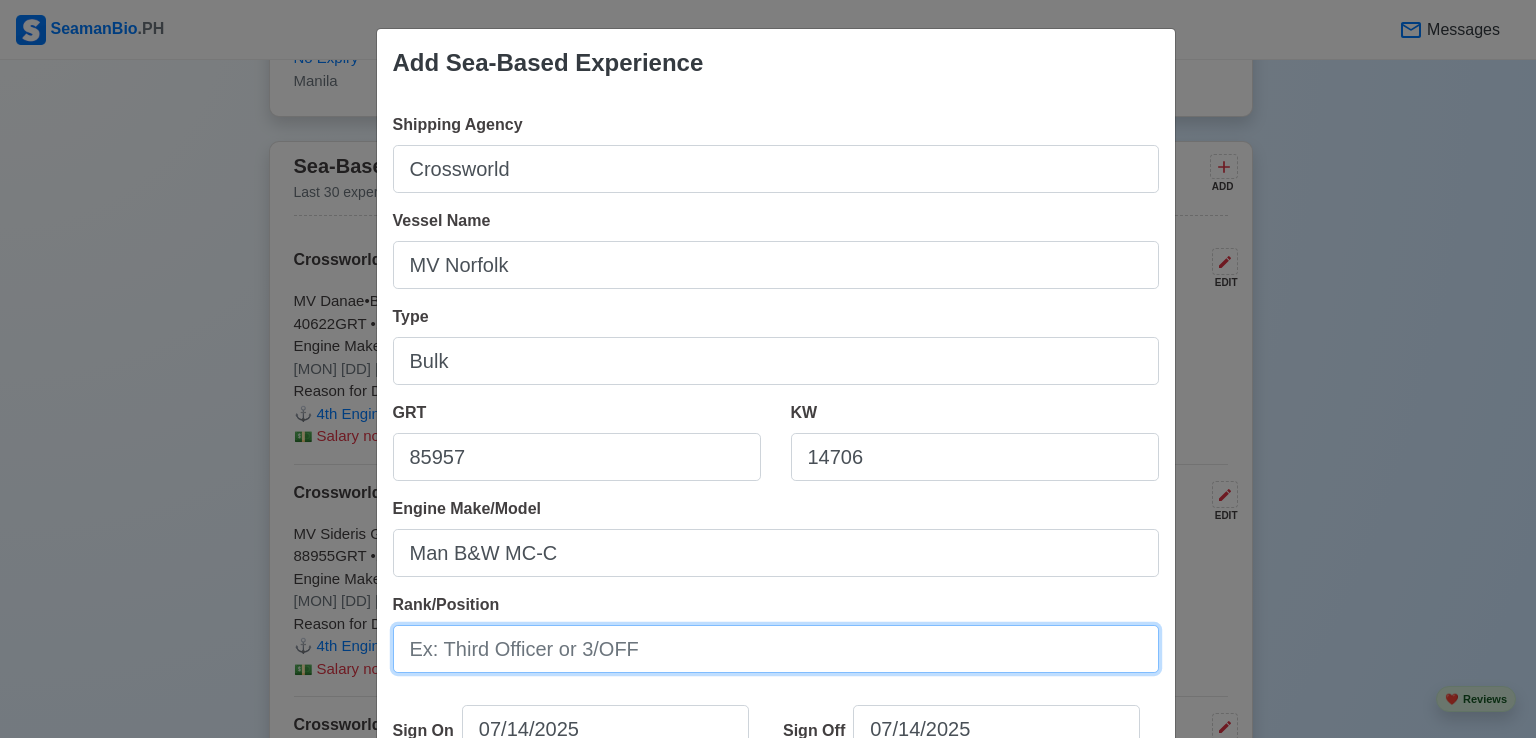 click on "Rank/Position" at bounding box center [776, 649] 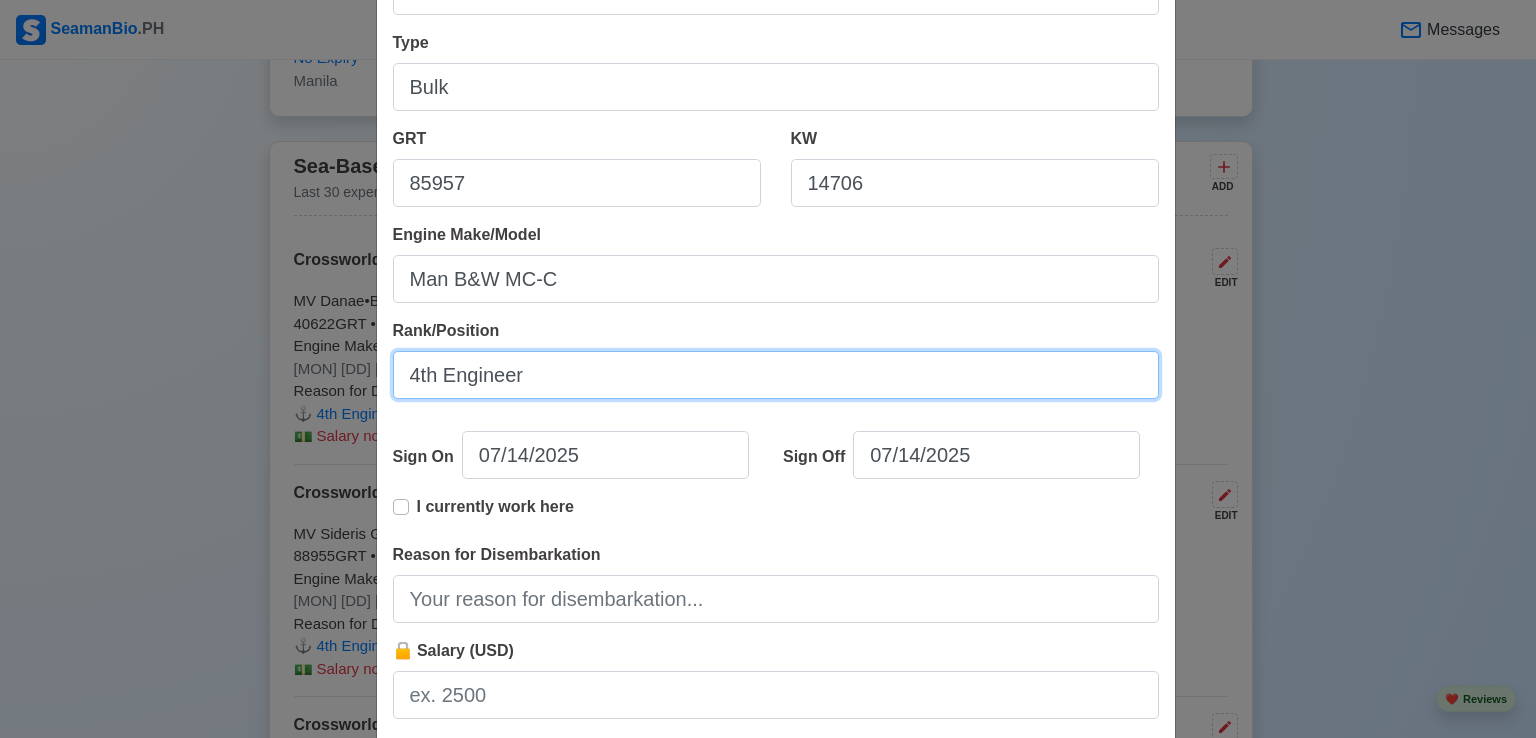scroll, scrollTop: 300, scrollLeft: 0, axis: vertical 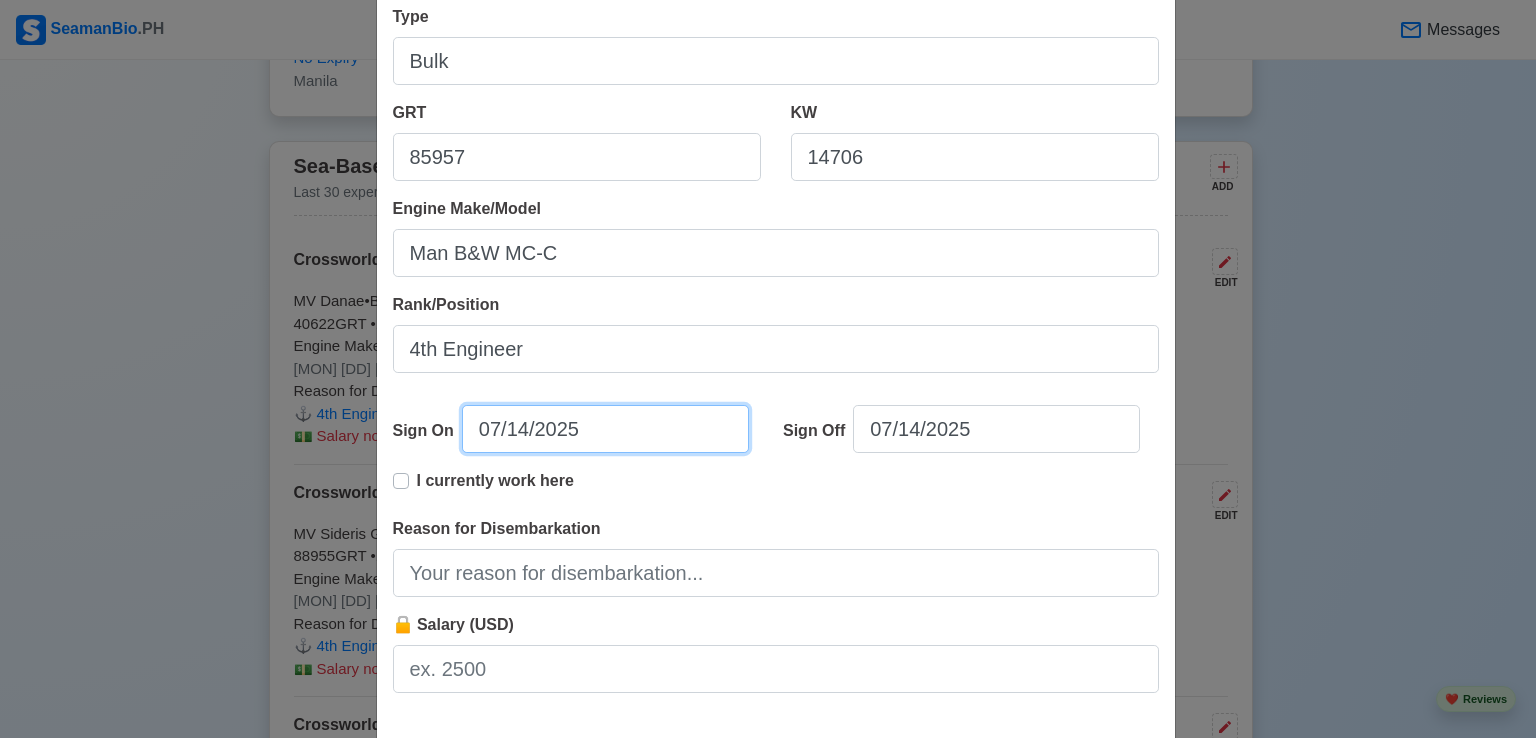 click on "07/14/2025" at bounding box center (605, 429) 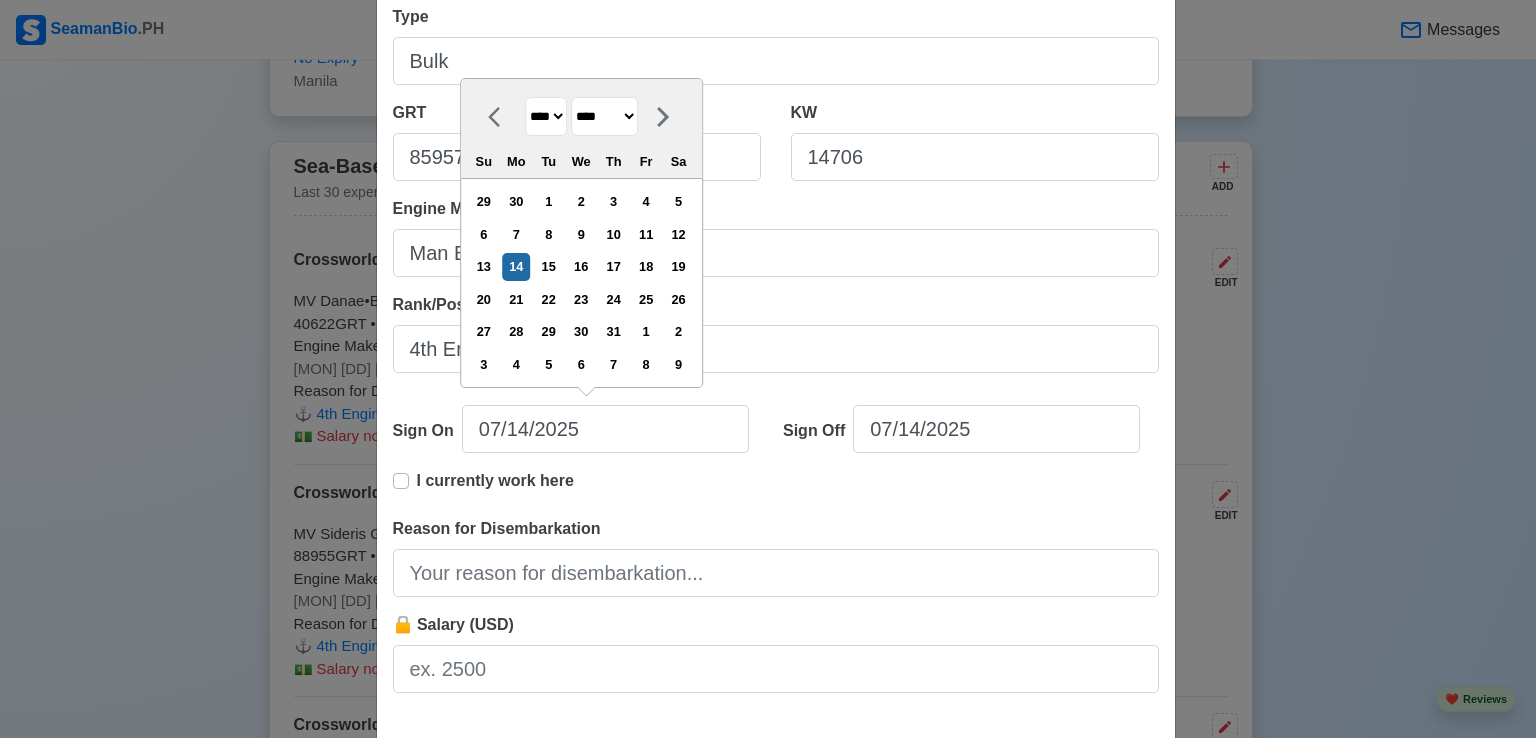 click on "**** **** **** **** **** **** **** **** **** **** **** **** **** **** **** **** **** **** **** **** **** **** **** **** **** **** **** **** **** **** **** **** **** **** **** **** **** **** **** **** **** **** **** **** **** **** **** **** **** **** **** **** **** **** **** **** **** **** **** **** **** **** **** **** **** **** **** **** **** **** **** **** **** **** **** **** **** **** **** **** **** **** **** **** **** **** **** **** **** **** **** **** **** **** **** **** **** **** **** **** **** **** **** **** **** ****" at bounding box center (546, 116) 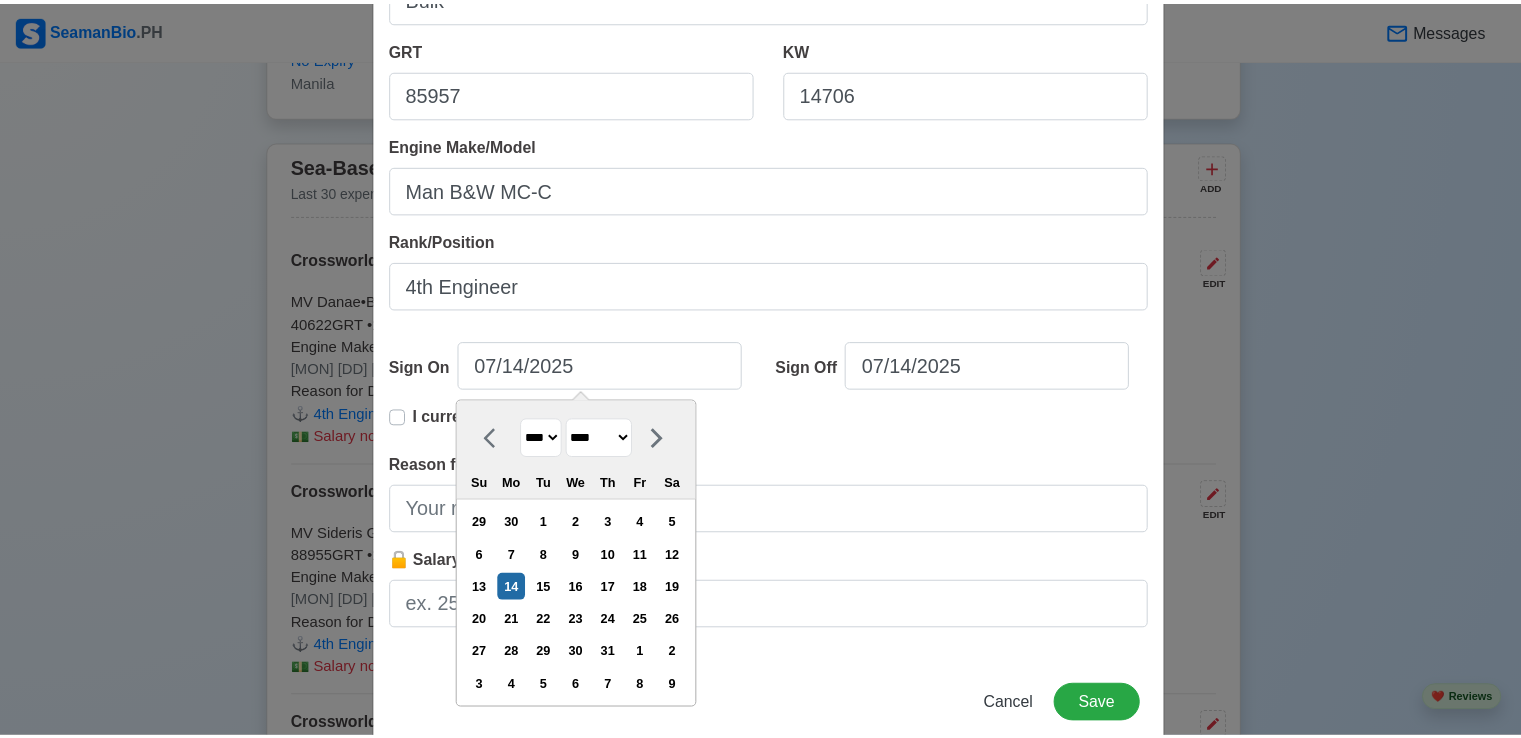 scroll, scrollTop: 400, scrollLeft: 0, axis: vertical 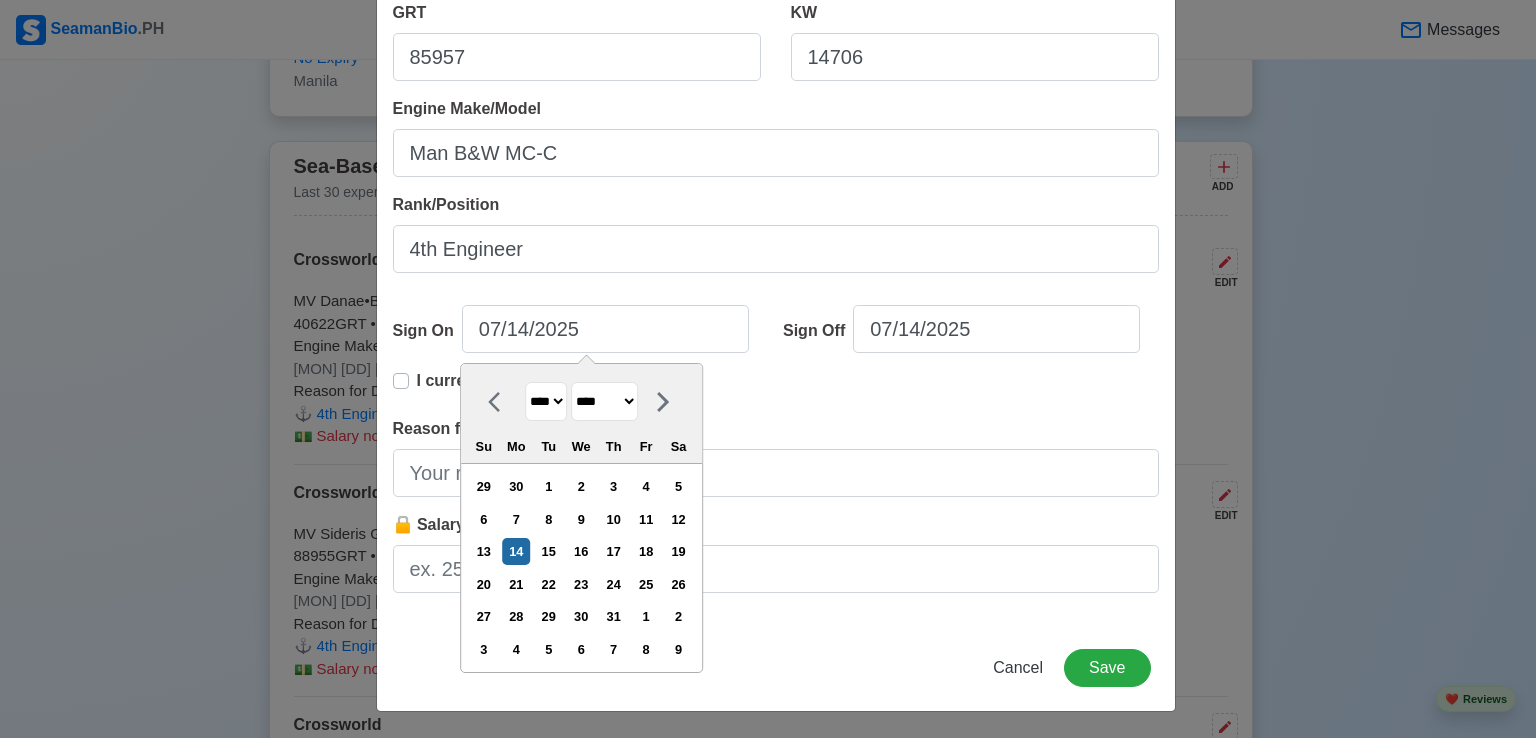 click on "**** **** **** **** **** **** **** **** **** **** **** **** **** **** **** **** **** **** **** **** **** **** **** **** **** **** **** **** **** **** **** **** **** **** **** **** **** **** **** **** **** **** **** **** **** **** **** **** **** **** **** **** **** **** **** **** **** **** **** **** **** **** **** **** **** **** **** **** **** **** **** **** **** **** **** **** **** **** **** **** **** **** **** **** **** **** **** **** **** **** **** **** **** **** **** **** **** **** **** **** **** **** **** **** **** ****" at bounding box center (546, 401) 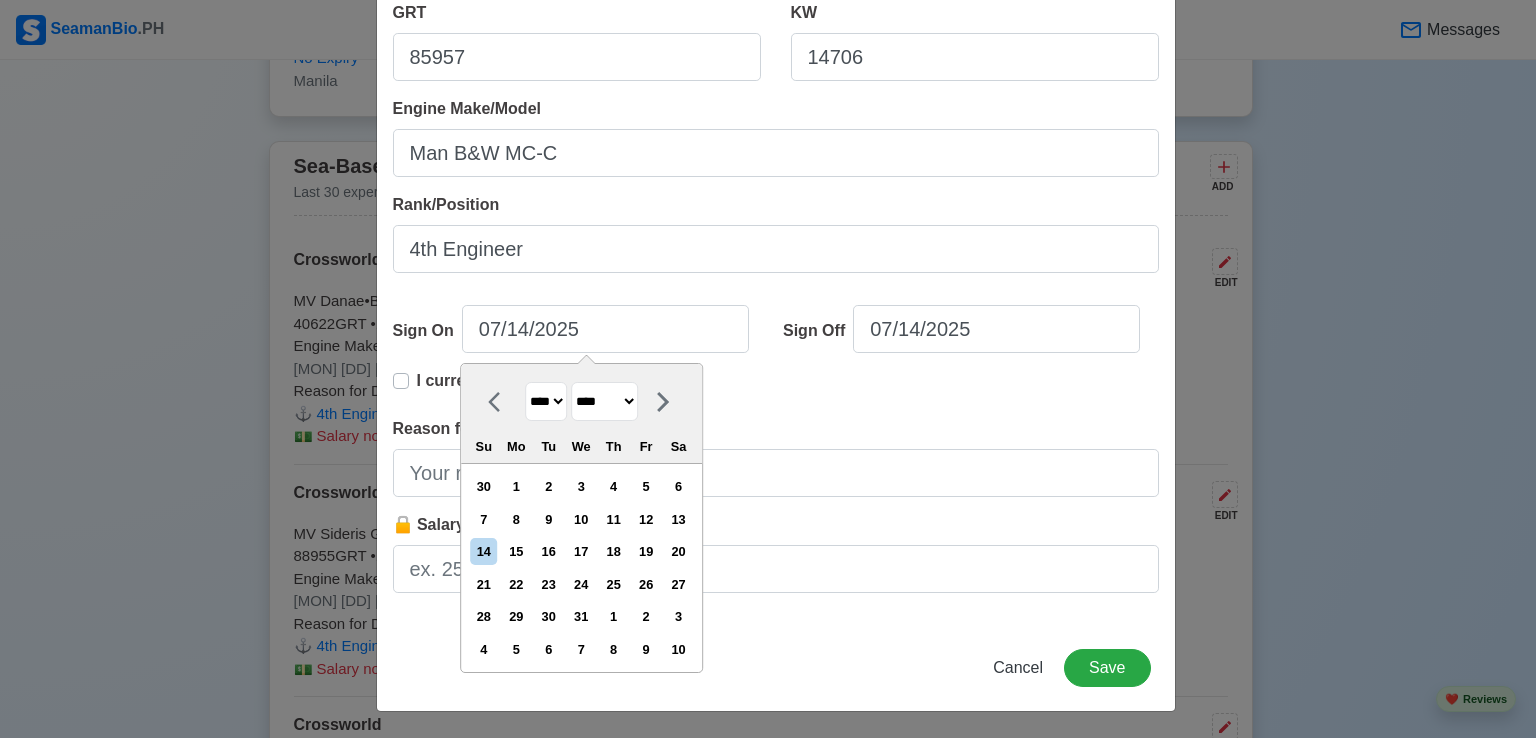 click on "******* ******** ***** ***** *** **** **** ****** ********* ******* ******** ********" at bounding box center (604, 401) 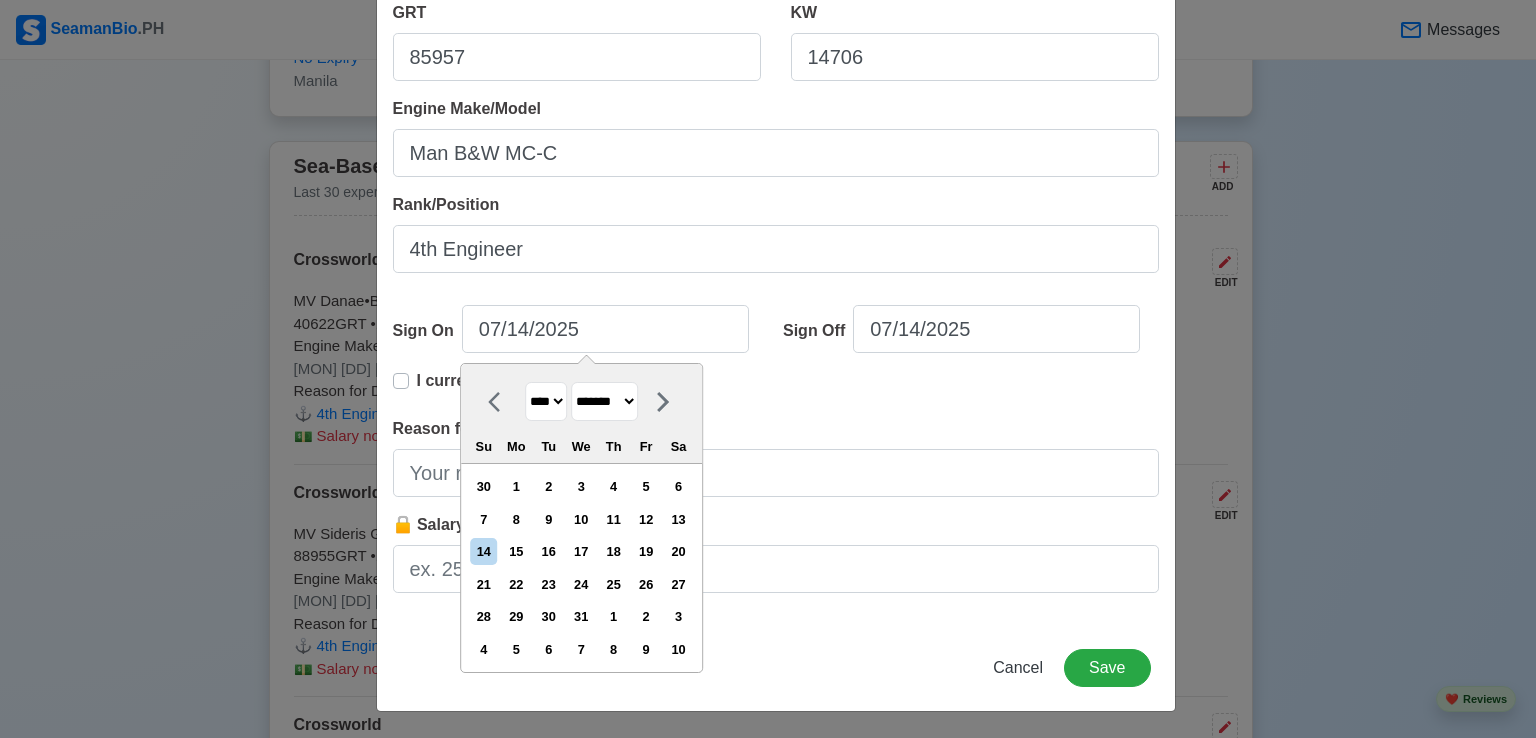 click on "******* ******** ***** ***** *** **** **** ****** ********* ******* ******** ********" at bounding box center [604, 401] 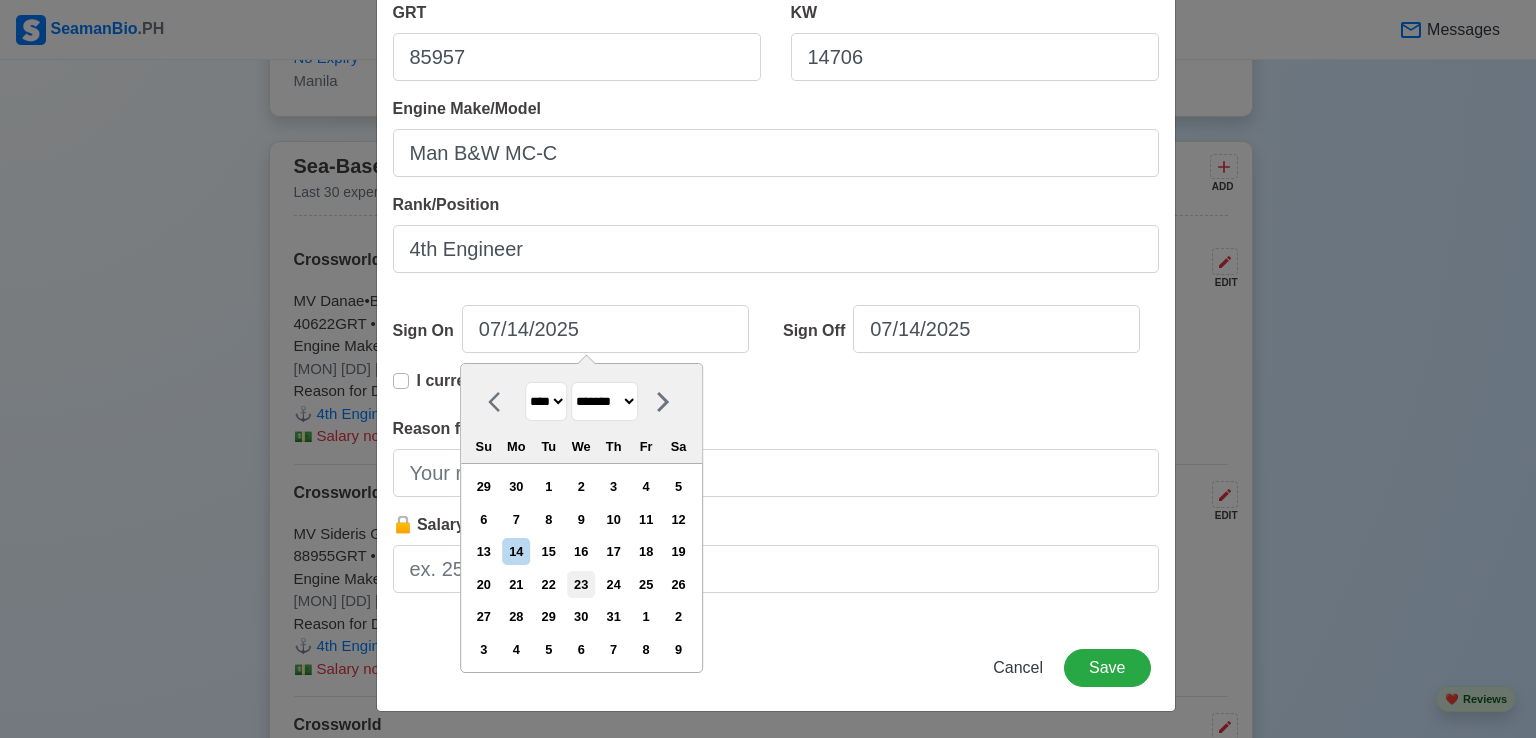 click on "23" at bounding box center [581, 584] 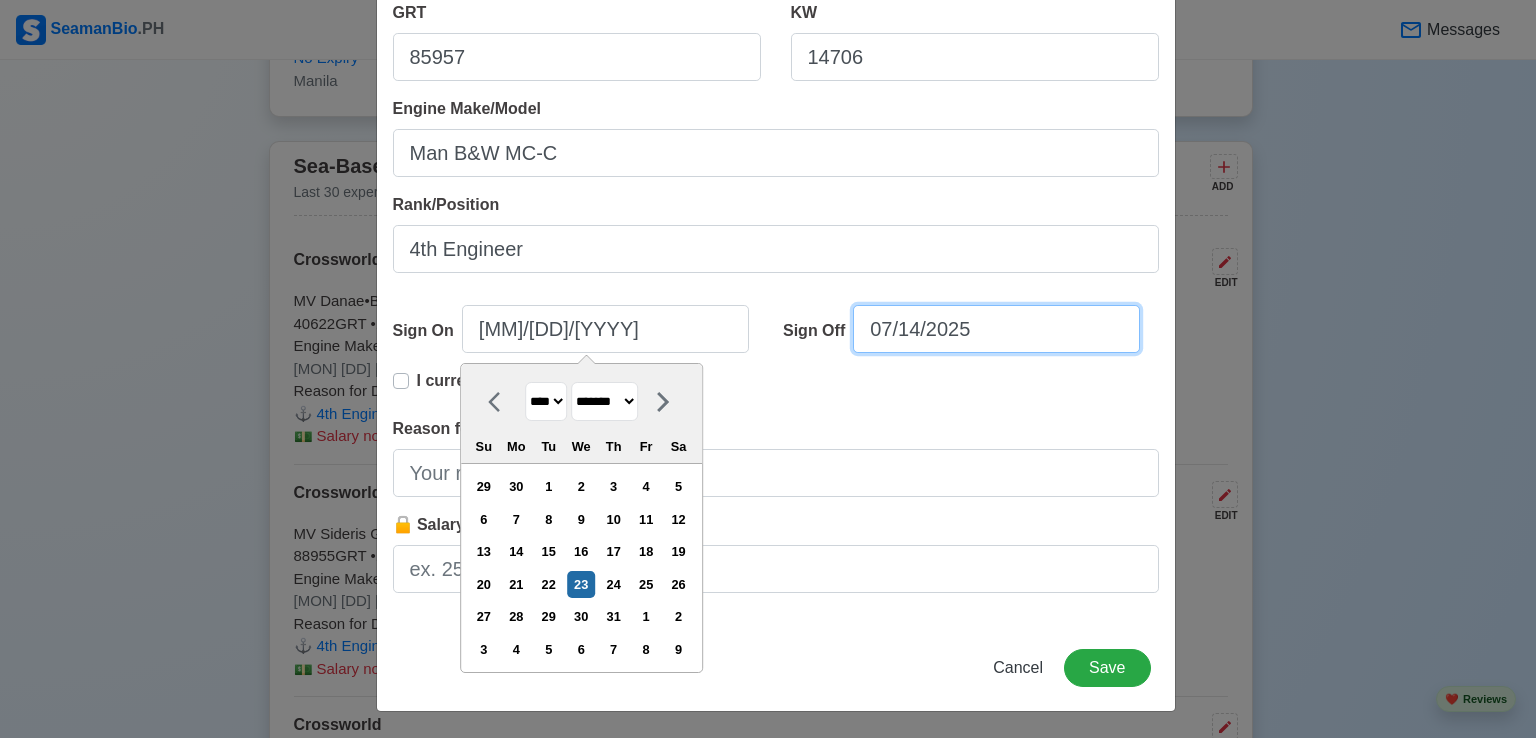 click on "07/14/2025" at bounding box center (996, 329) 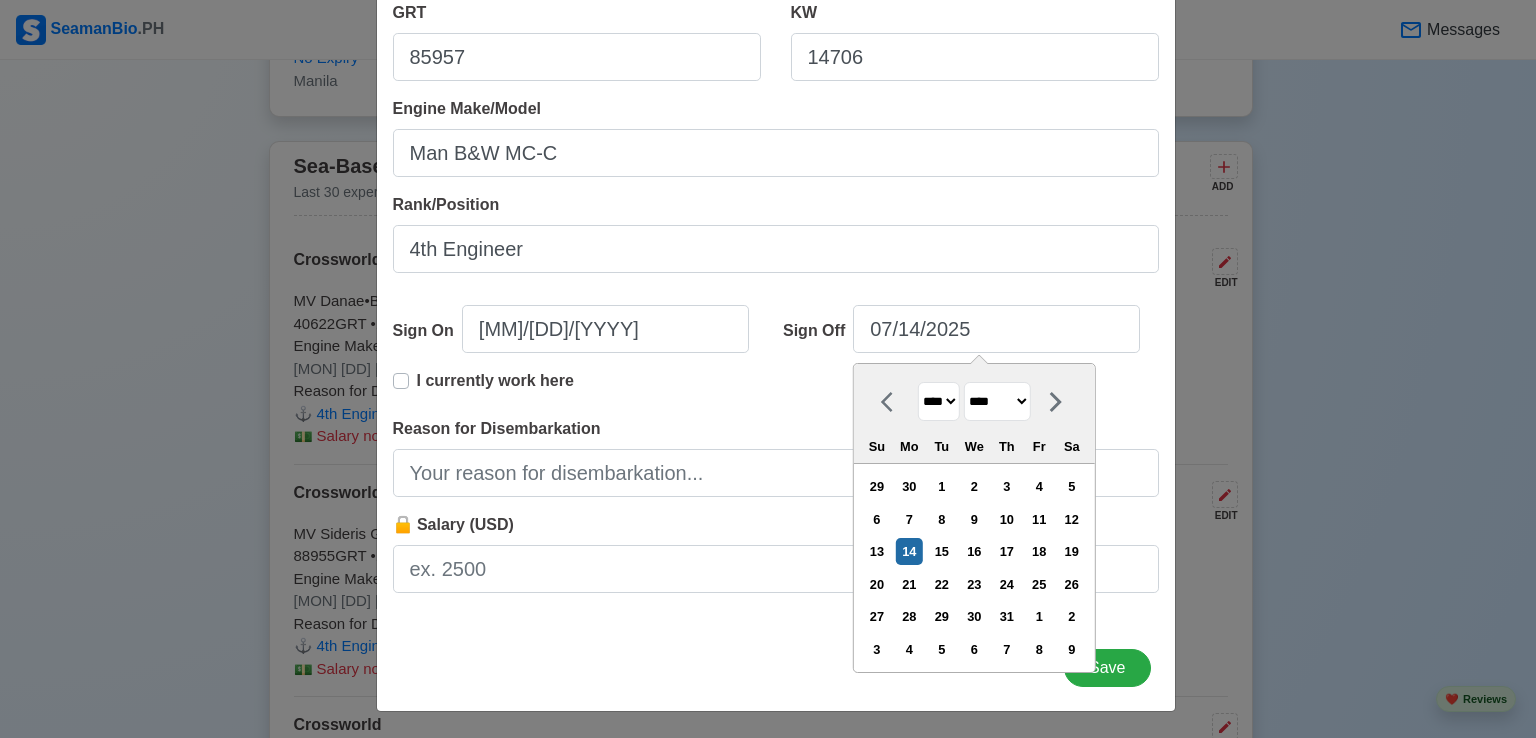 click on "**** **** **** **** **** **** **** **** **** **** **** **** **** **** **** **** **** **** **** **** **** **** **** **** **** **** **** **** **** **** **** **** **** **** **** **** **** **** **** **** **** **** **** **** **** **** **** **** **** **** **** **** **** **** **** **** **** **** **** **** **** **** **** **** **** **** **** **** **** **** **** **** **** **** **** **** **** **** **** **** **** **** **** **** **** **** **** **** **** **** **** **** **** **** **** **** **** **** **** **** **** **** **** **** **** **** **** ****" at bounding box center (939, 401) 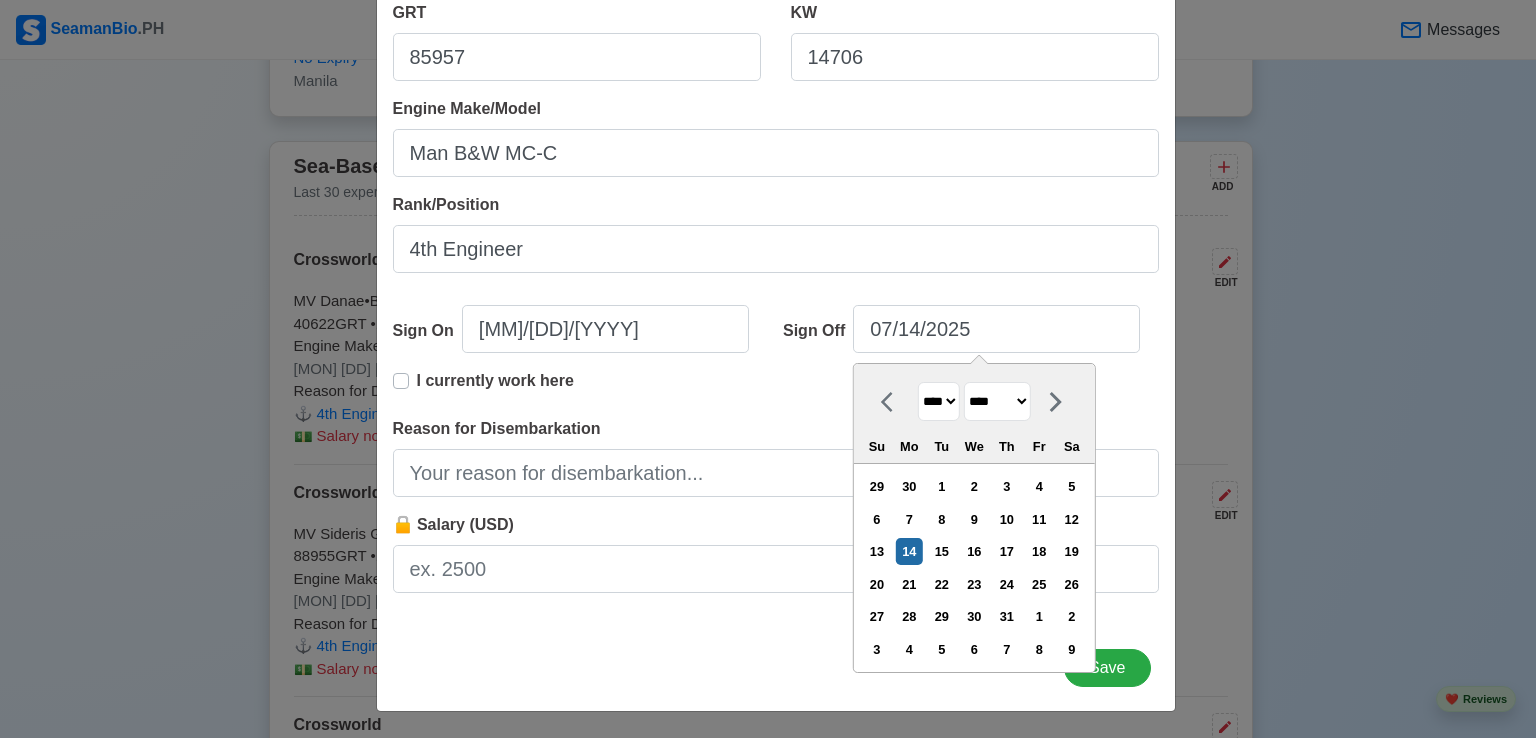 click on "**** **** **** **** **** **** **** **** **** **** **** **** **** **** **** **** **** **** **** **** **** **** **** **** **** **** **** **** **** **** **** **** **** **** **** **** **** **** **** **** **** **** **** **** **** **** **** **** **** **** **** **** **** **** **** **** **** **** **** **** **** **** **** **** **** **** **** **** **** **** **** **** **** **** **** **** **** **** **** **** **** **** **** **** **** **** **** **** **** **** **** **** **** **** **** **** **** **** **** **** **** **** **** **** **** **** **** ****" at bounding box center (939, 401) 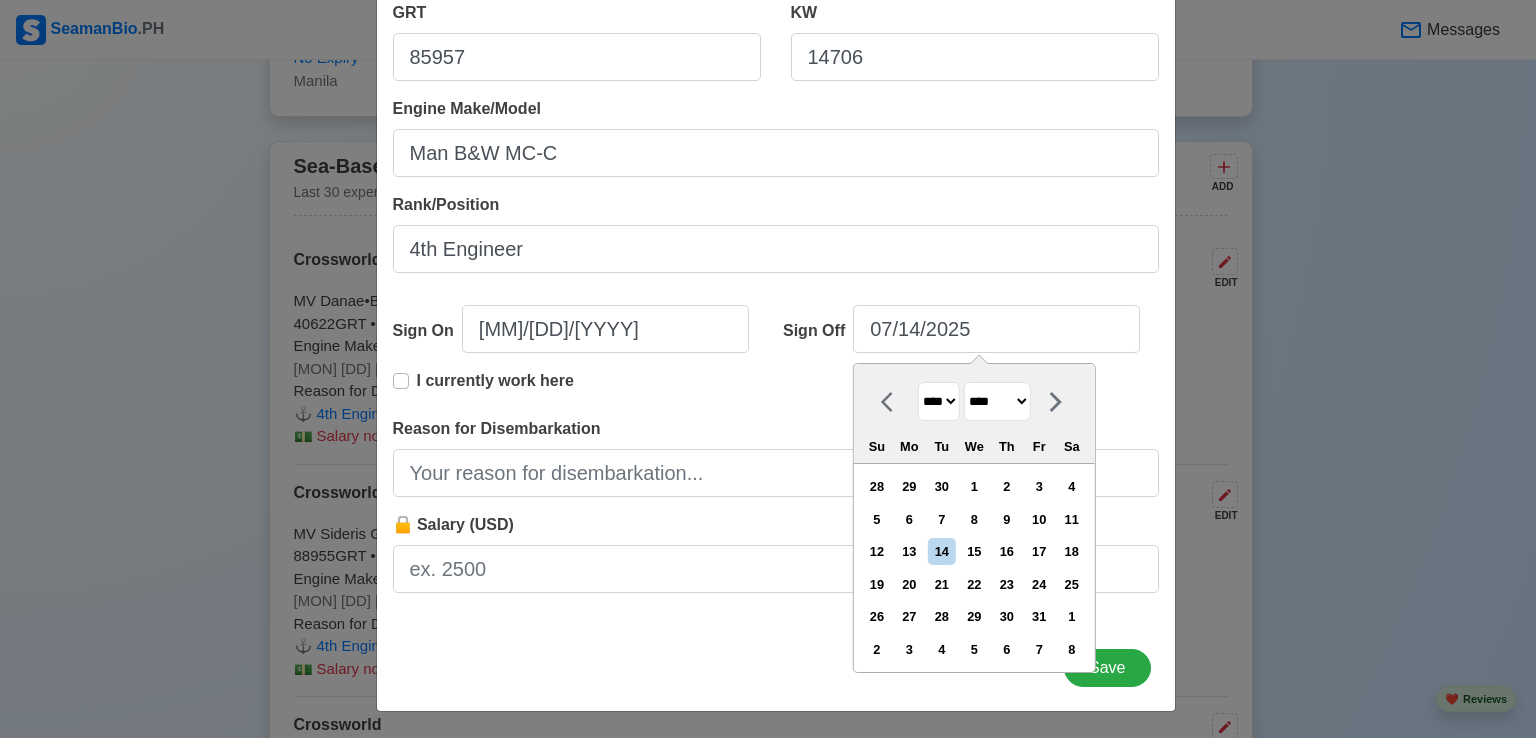 click on "******* ******** ***** ***** *** **** **** ****** ********* ******* ******** ********" at bounding box center [997, 401] 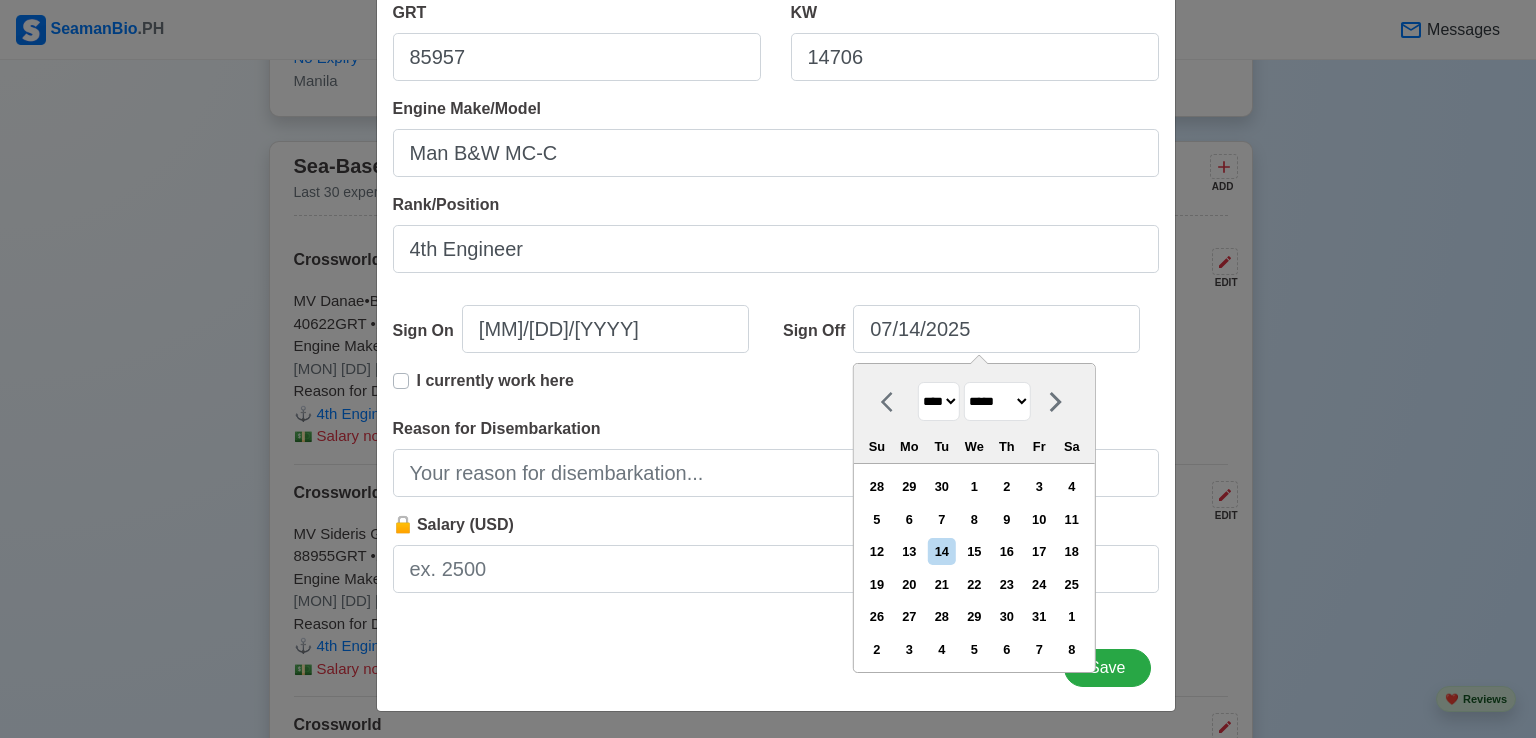click on "******* ******** ***** ***** *** **** **** ****** ********* ******* ******** ********" at bounding box center [997, 401] 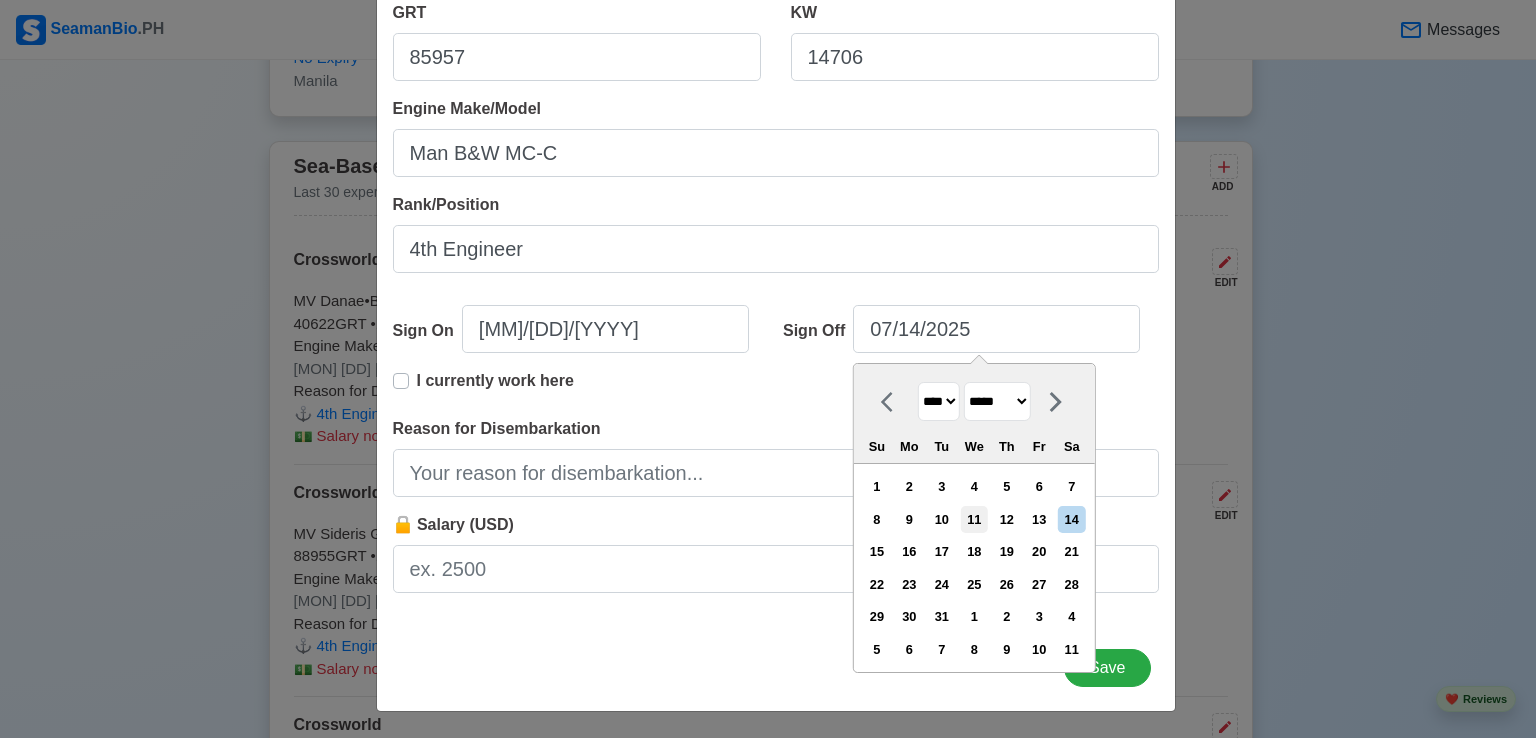 click on "11" at bounding box center [974, 519] 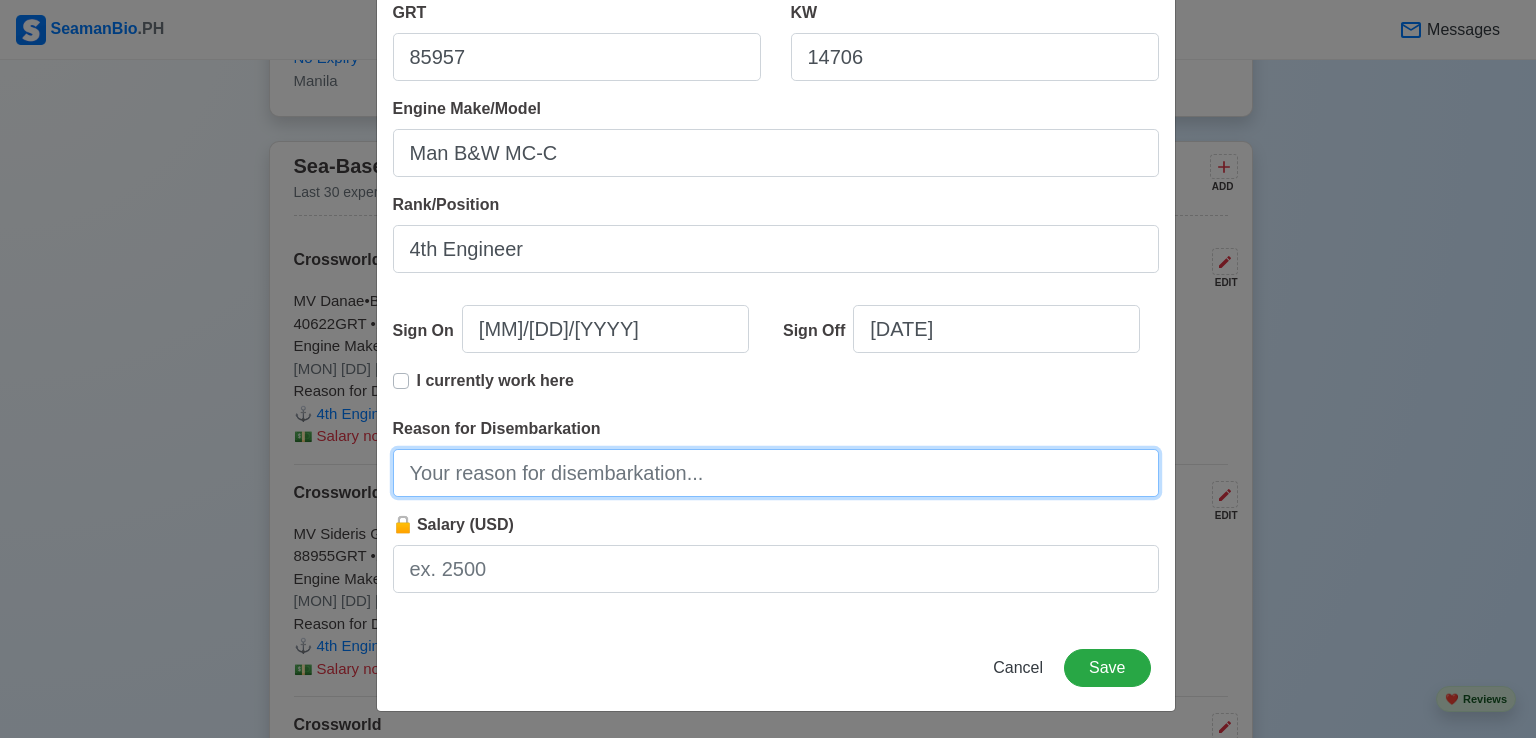 click on "Reason for Disembarkation" at bounding box center [776, 473] 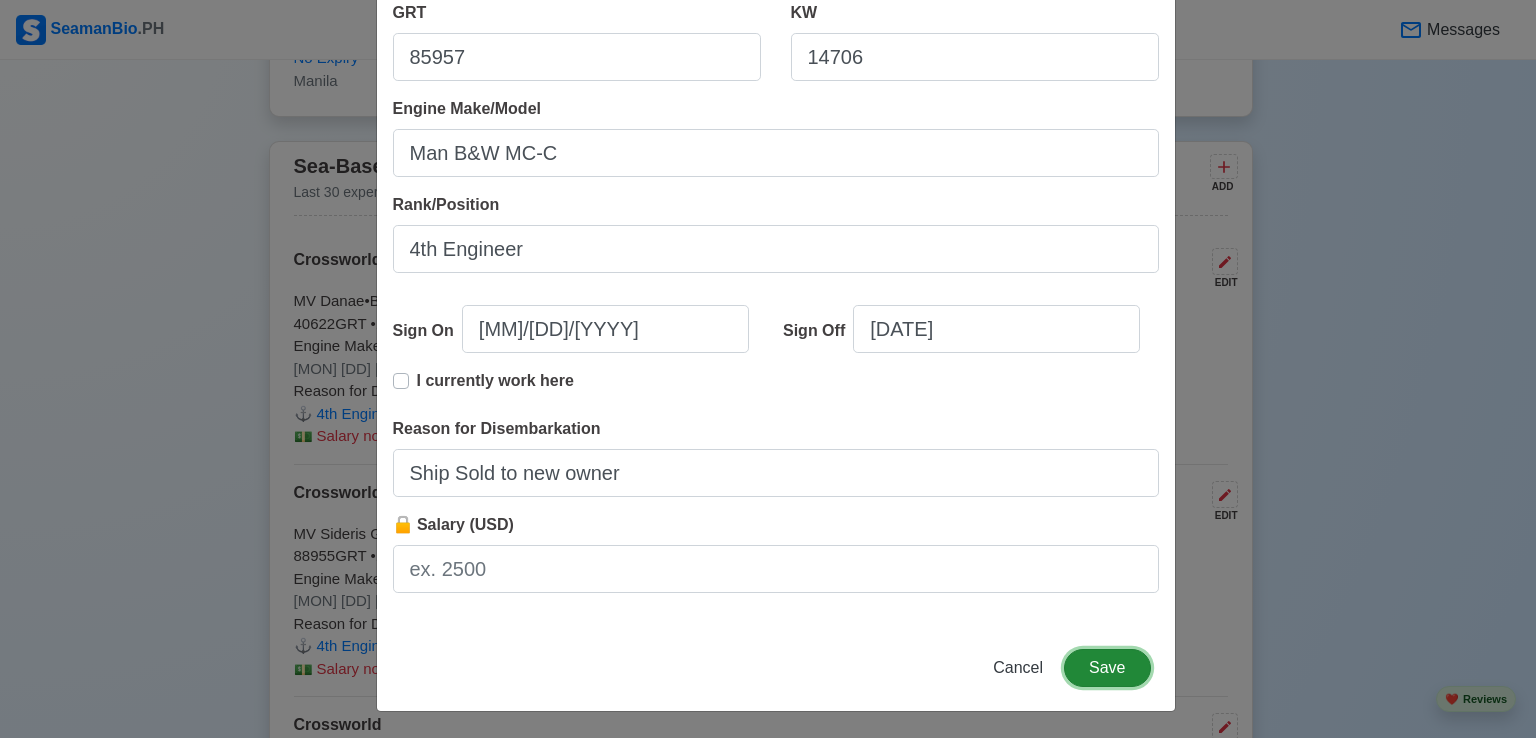 click on "Save" at bounding box center (1107, 668) 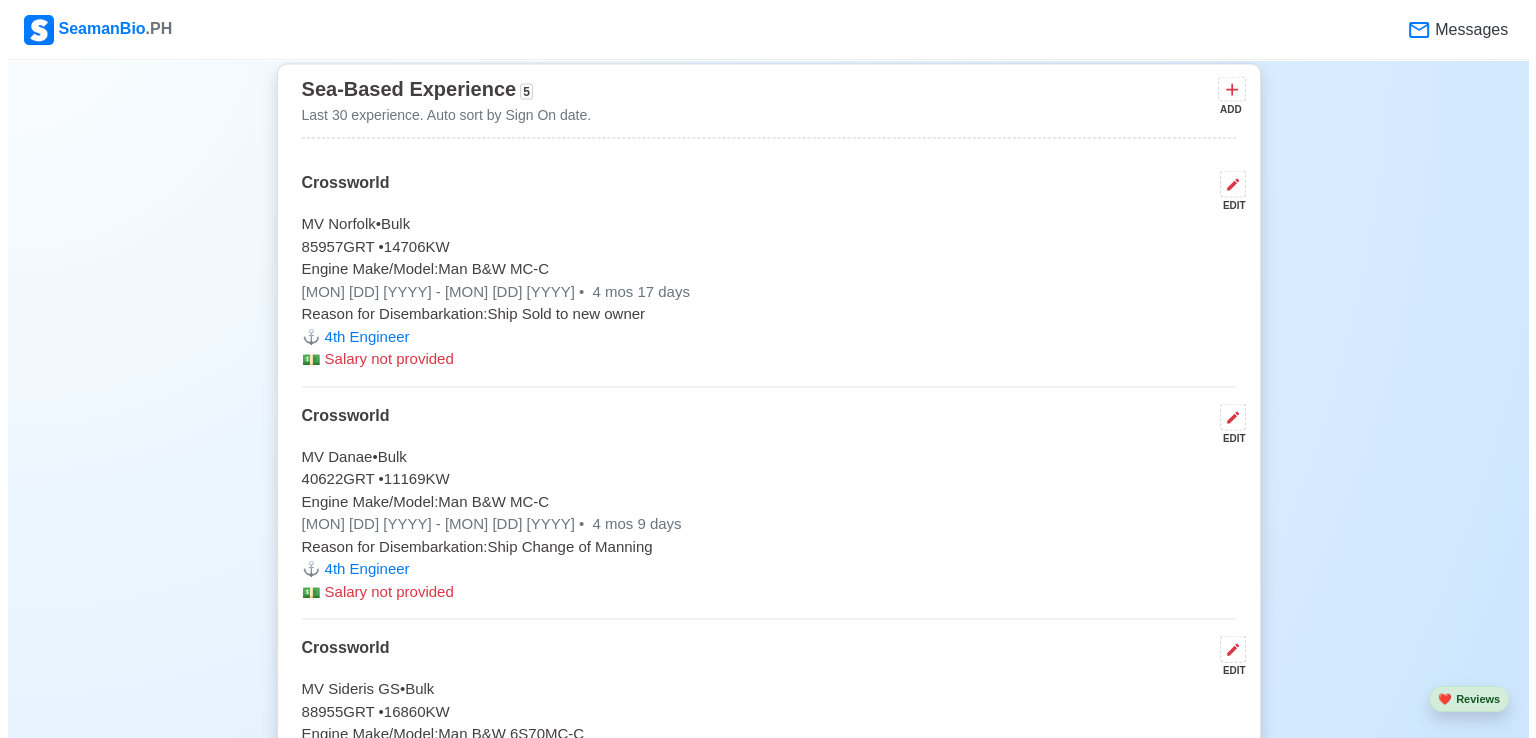 scroll, scrollTop: 4227, scrollLeft: 0, axis: vertical 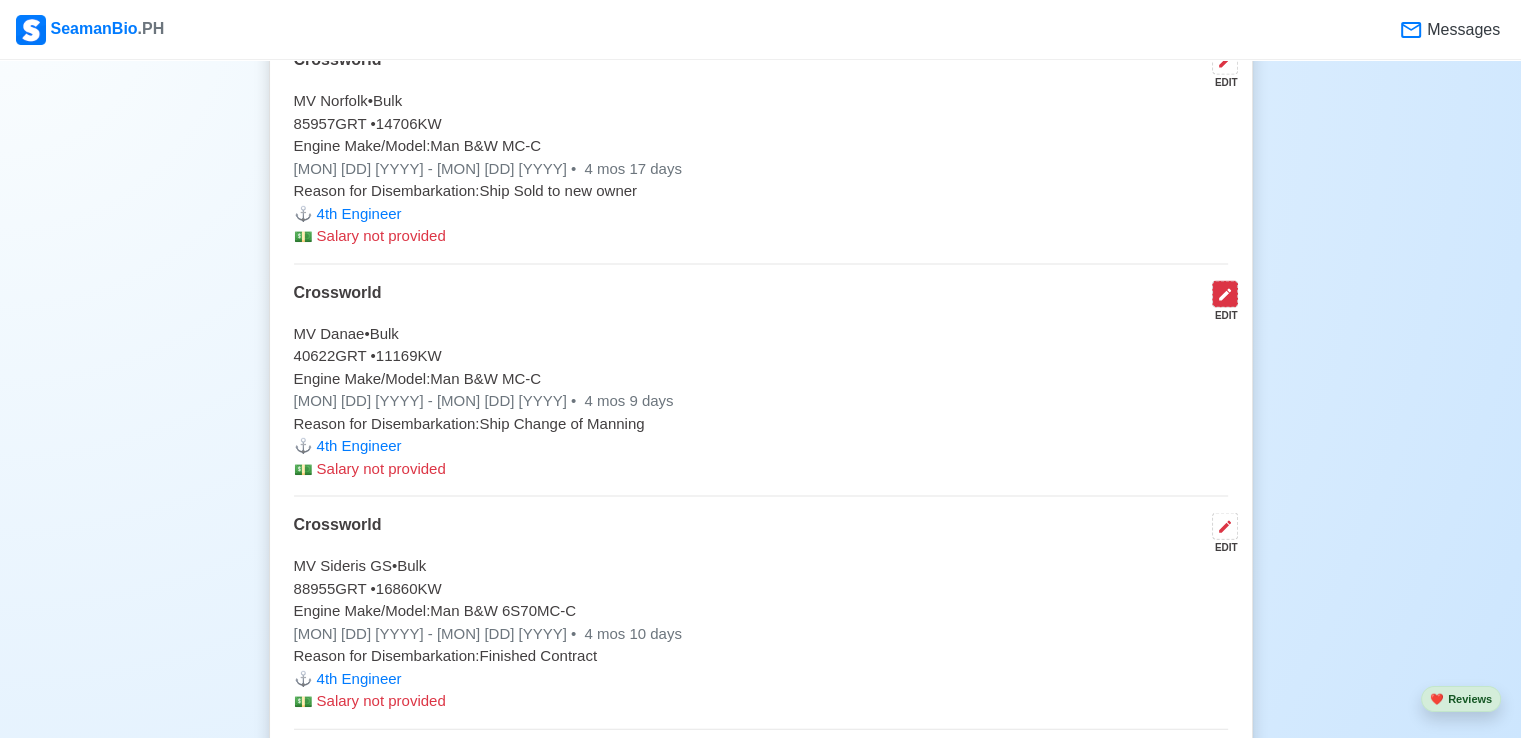 click 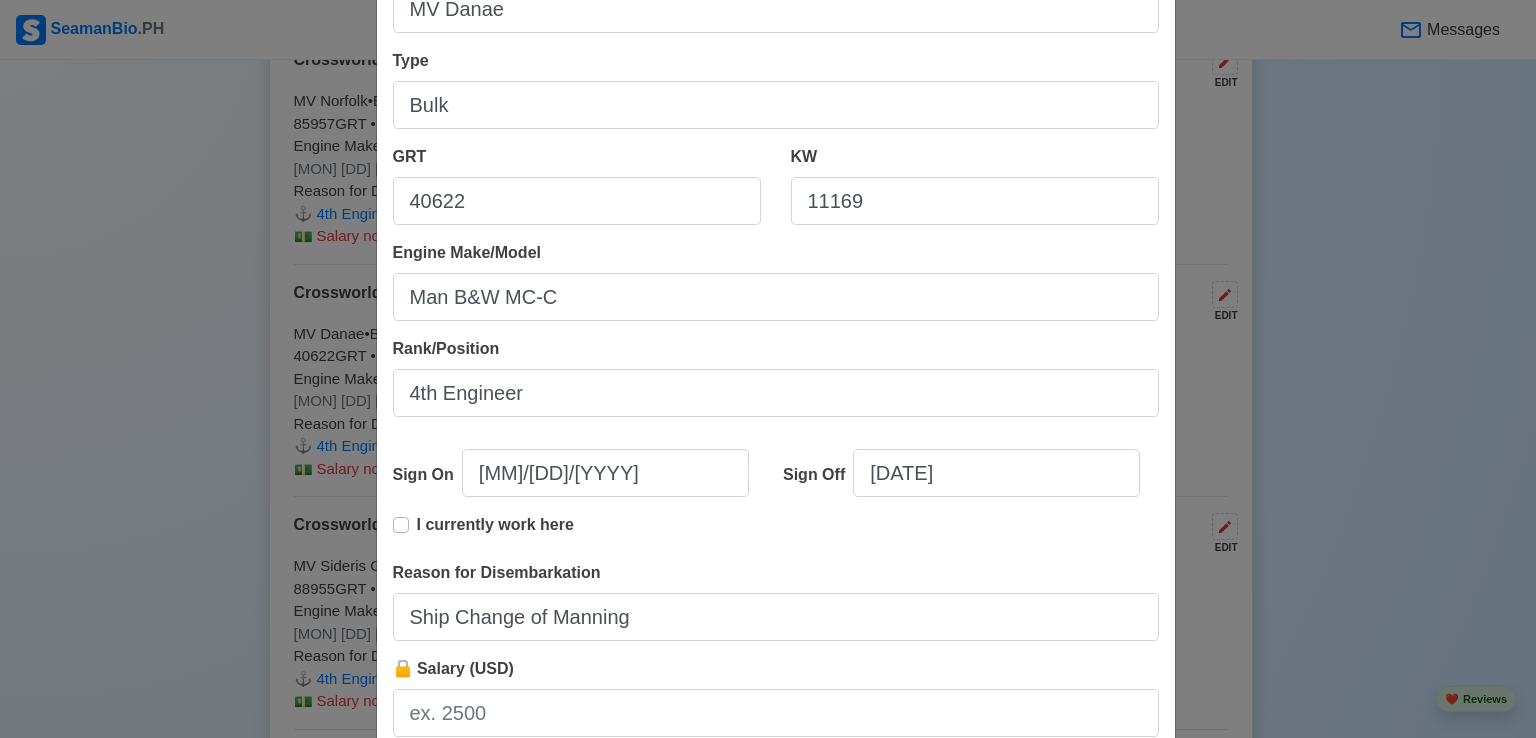 scroll, scrollTop: 300, scrollLeft: 0, axis: vertical 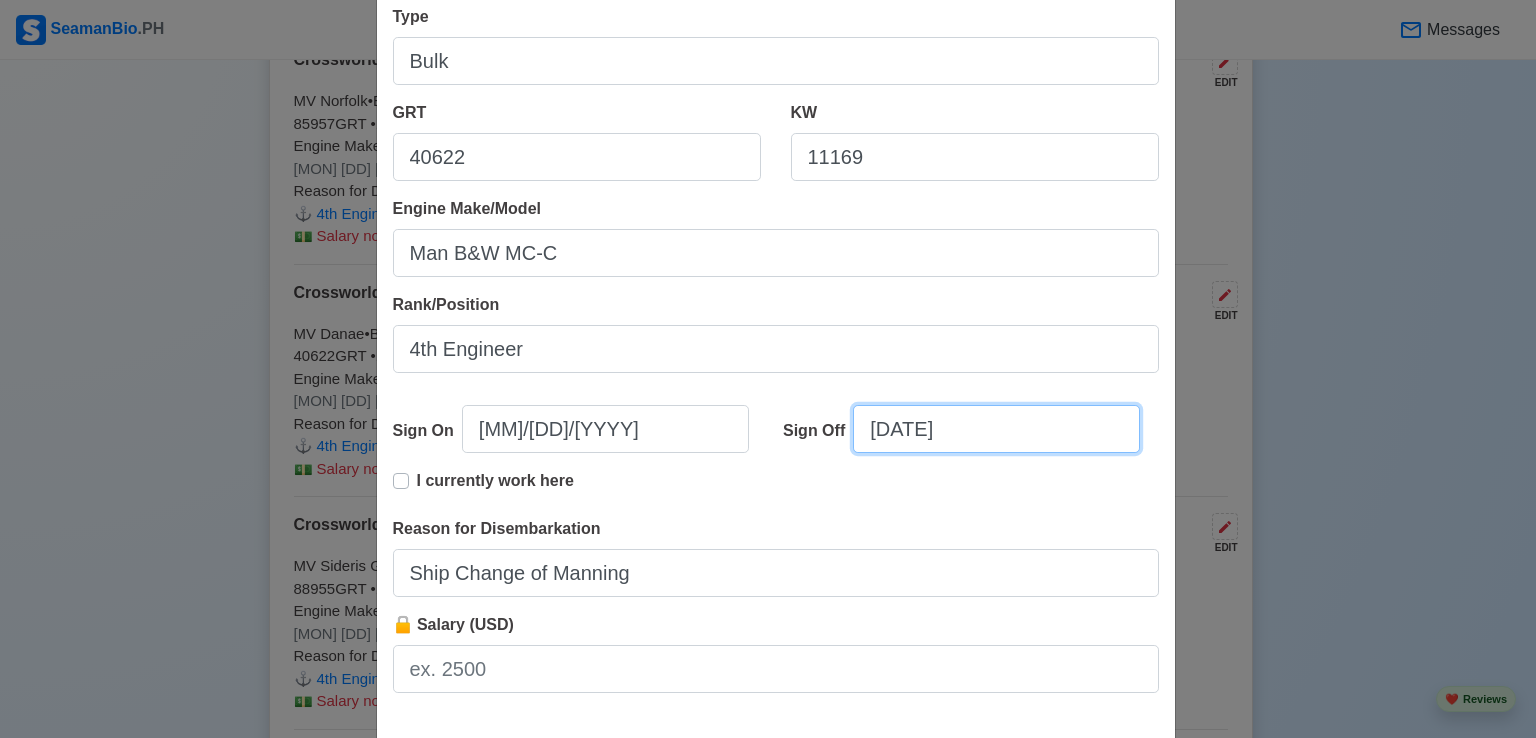 click on "[DATE]" at bounding box center (996, 429) 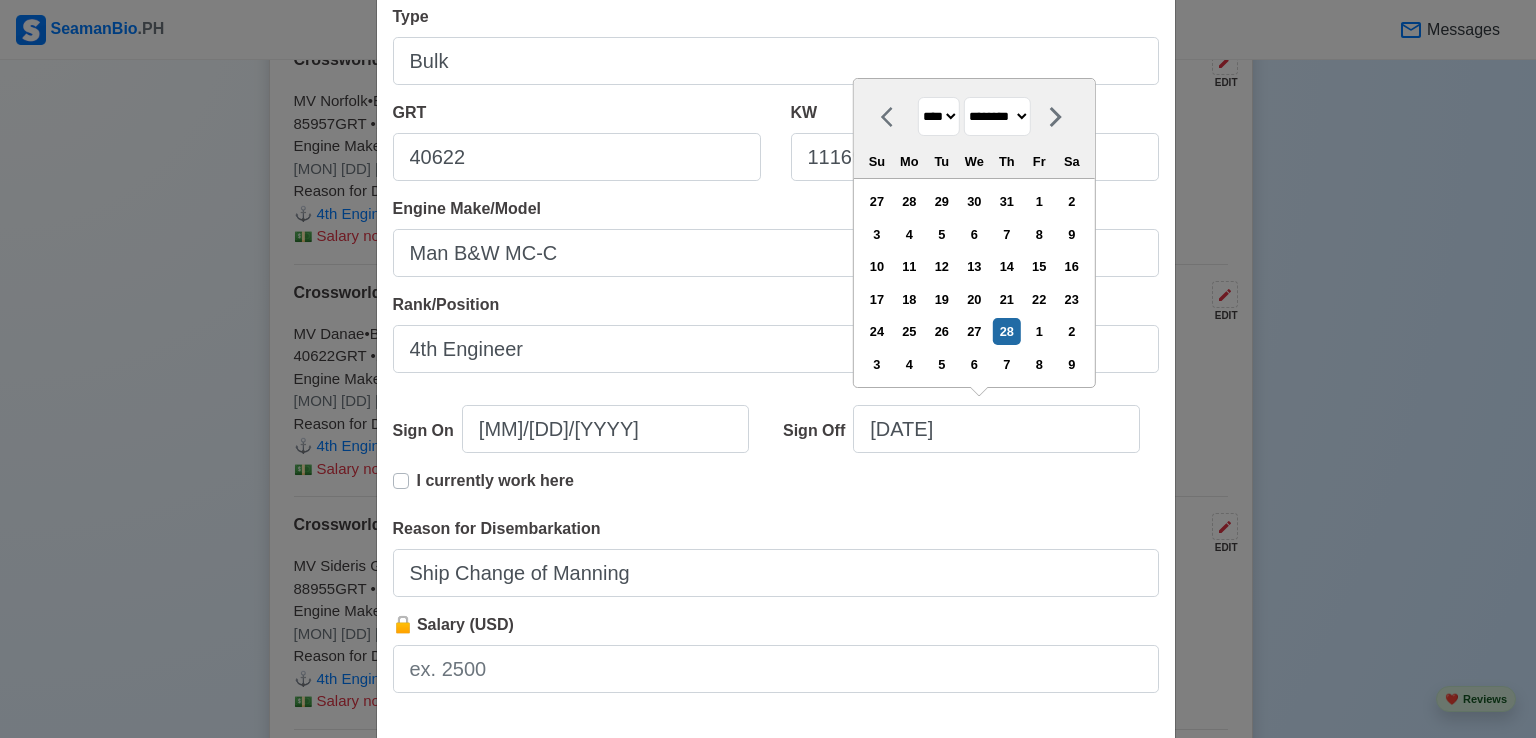 click on "******* ******** ***** ***** *** **** **** ****** ********* ******* ******** ********" at bounding box center [997, 116] 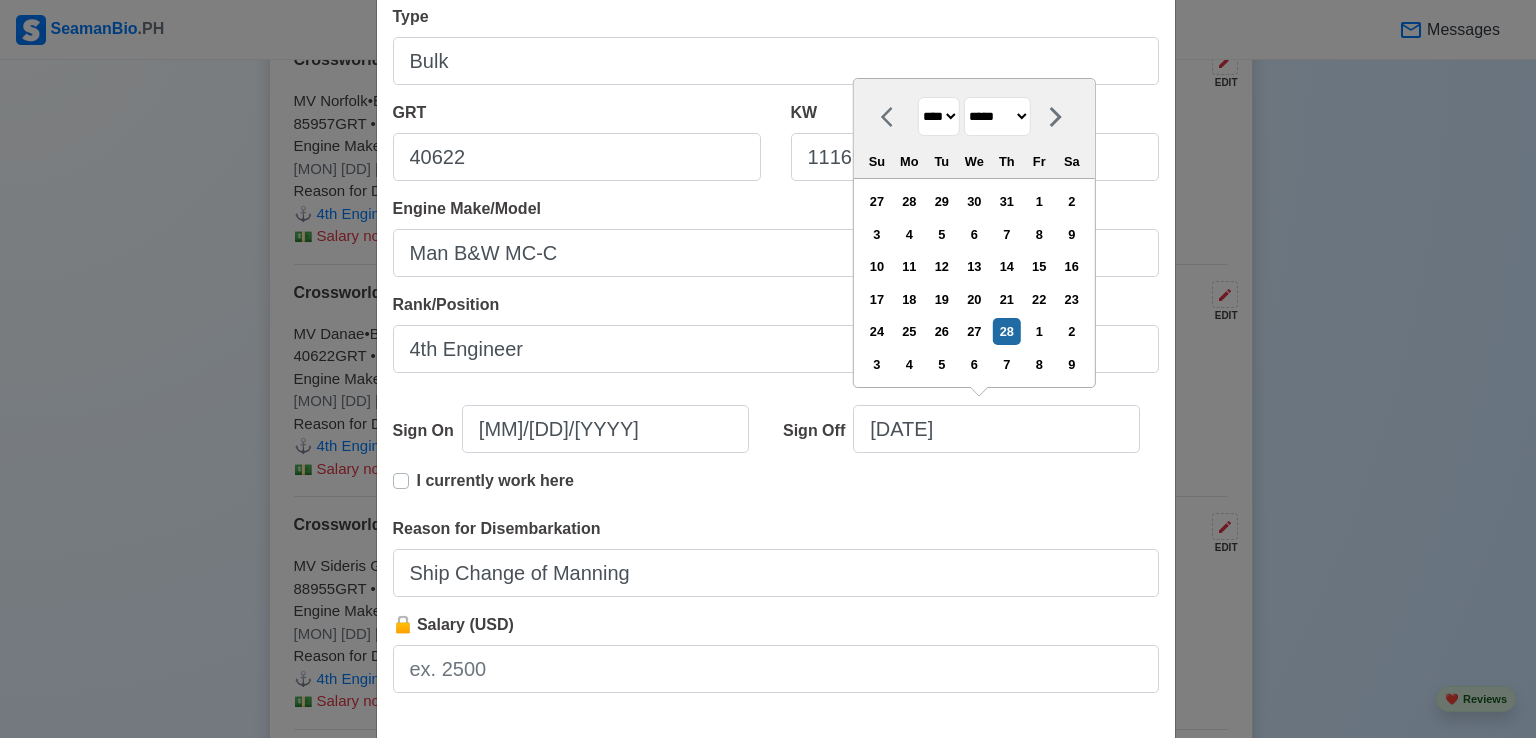 click on "******* ******** ***** ***** *** **** **** ****** ********* ******* ******** ********" at bounding box center [997, 116] 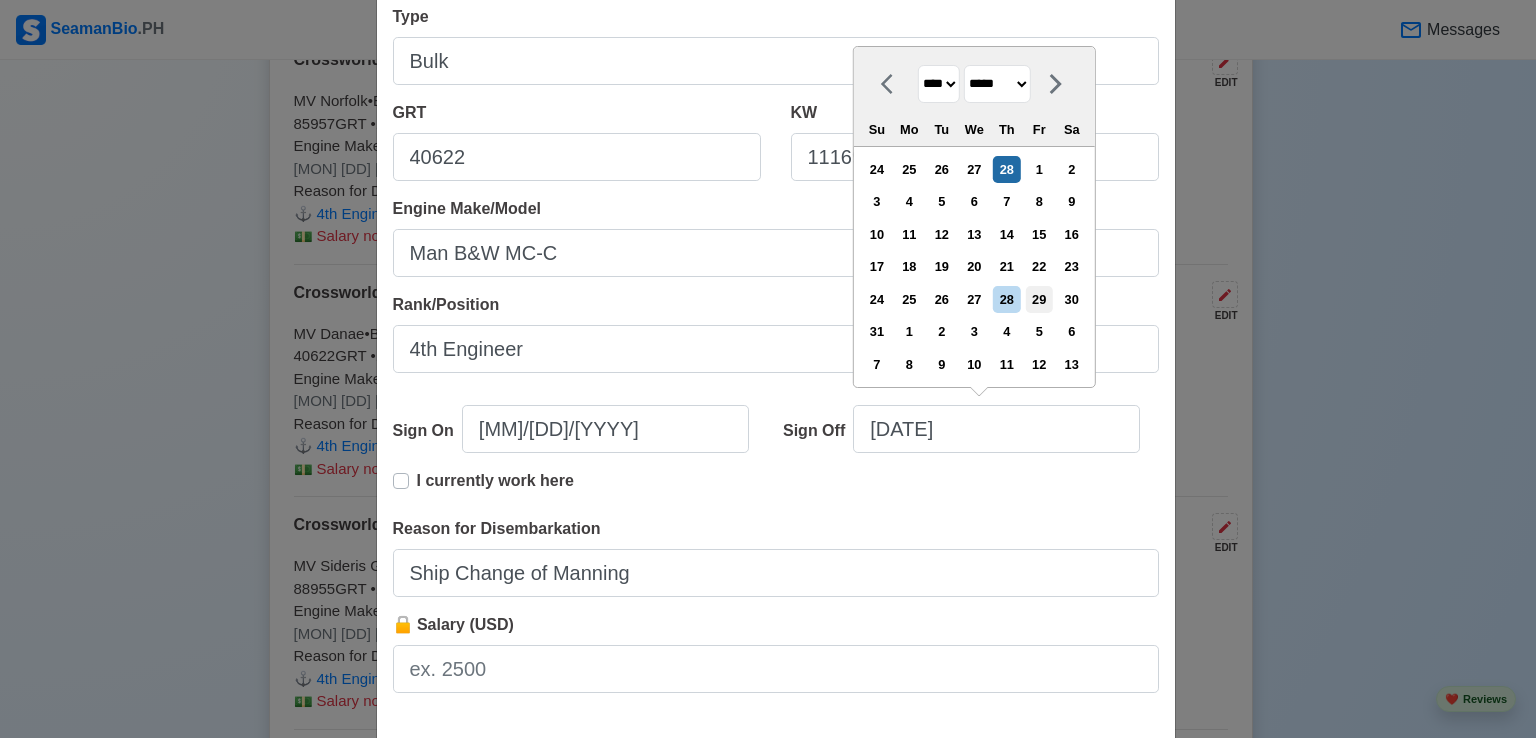 click on "29" at bounding box center [1039, 299] 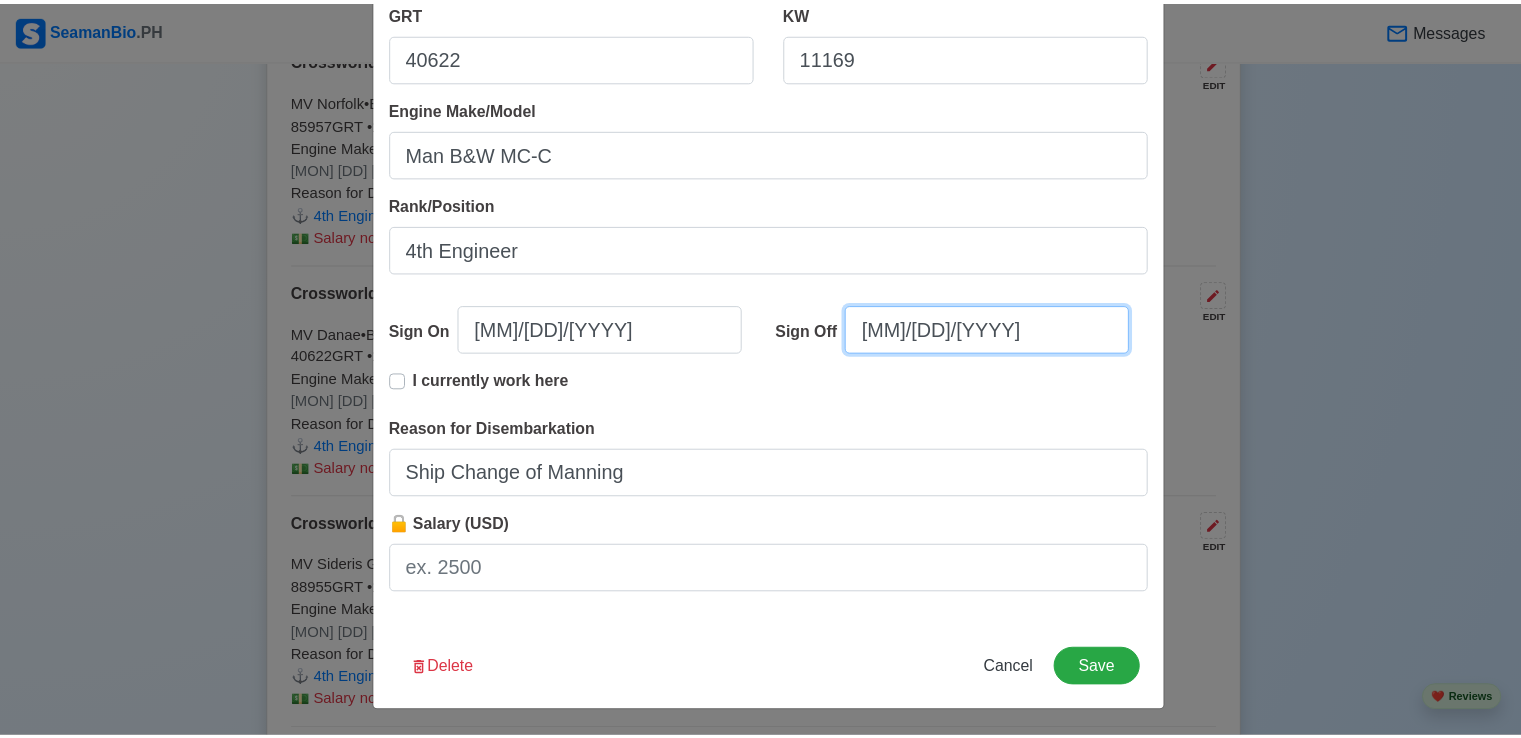 scroll, scrollTop: 401, scrollLeft: 0, axis: vertical 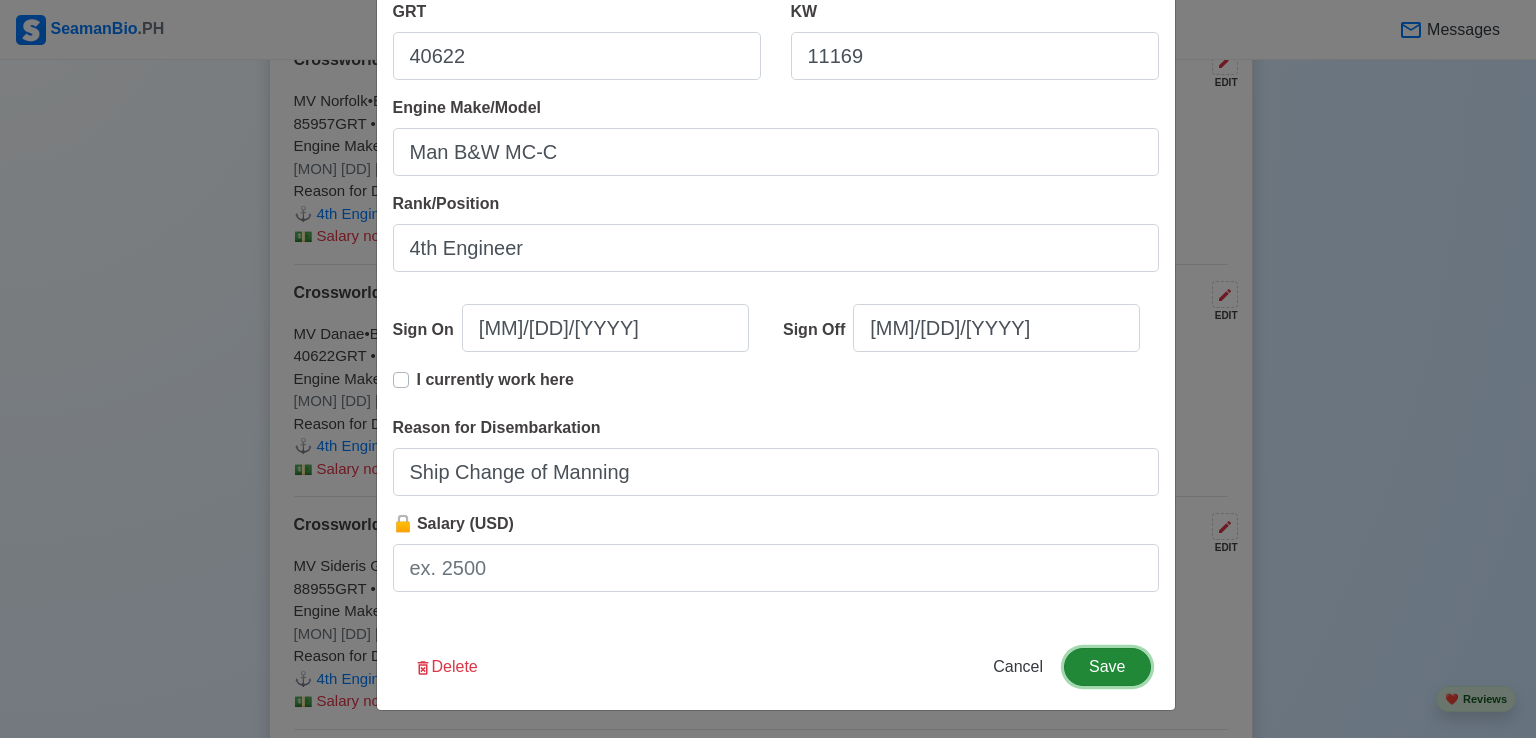 click on "Save" at bounding box center [1107, 667] 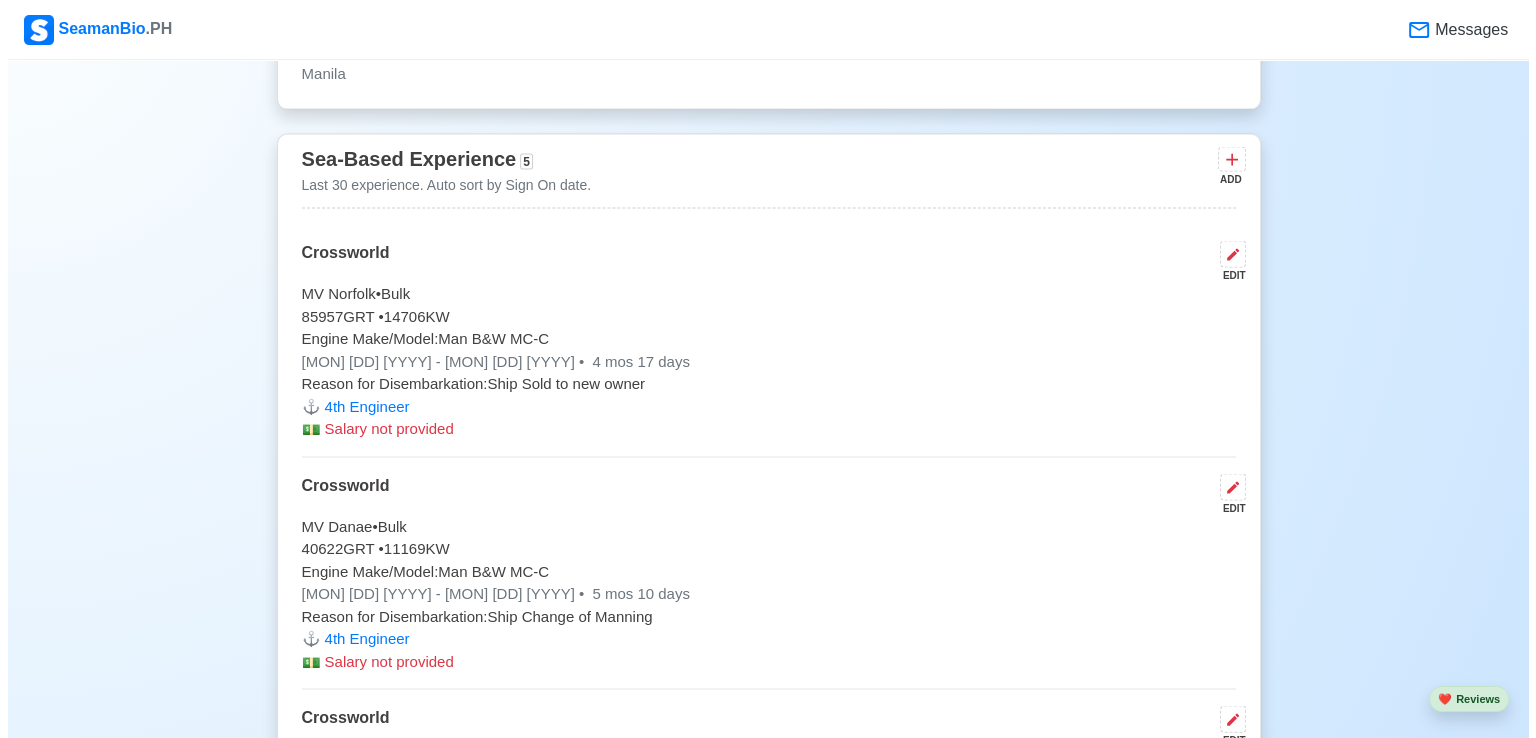 scroll, scrollTop: 4027, scrollLeft: 0, axis: vertical 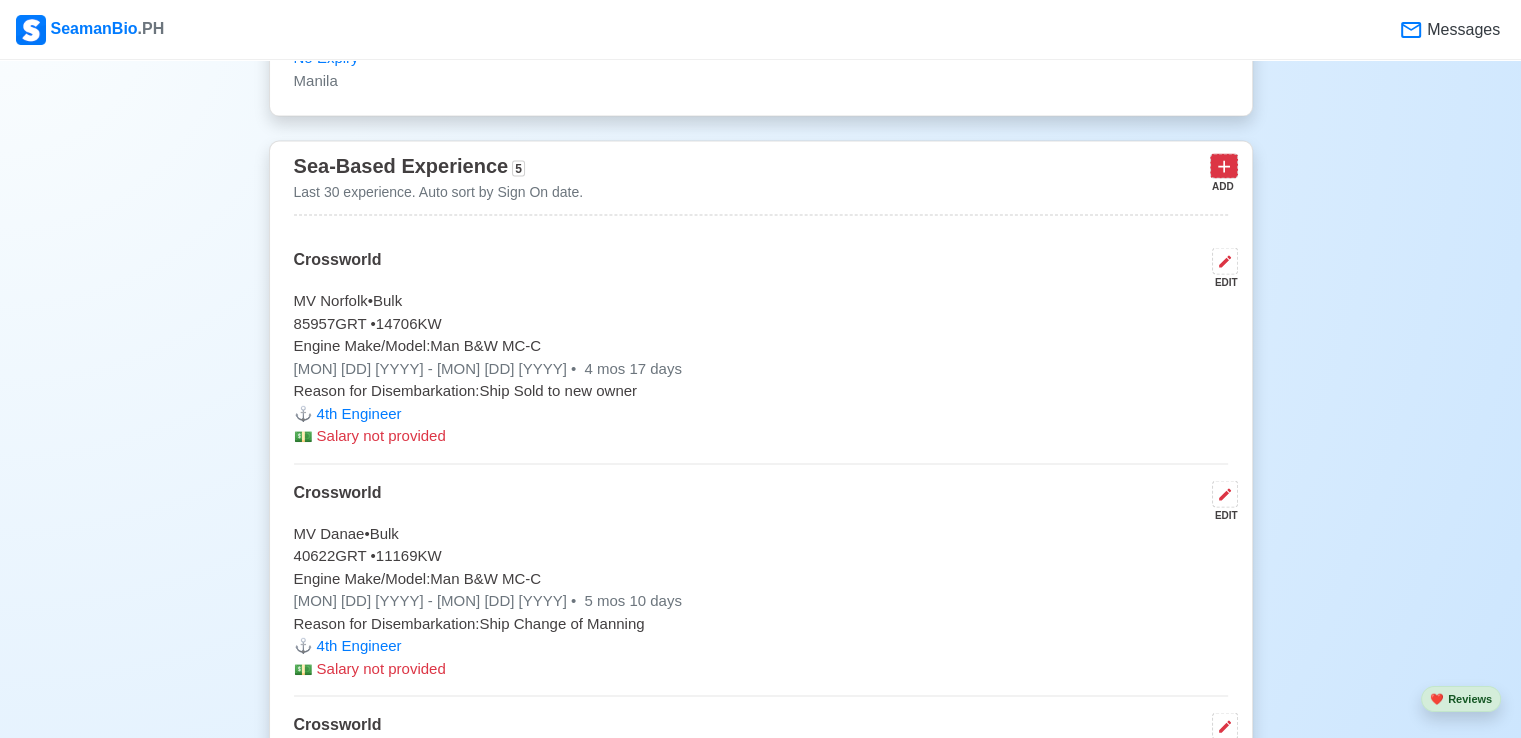 click 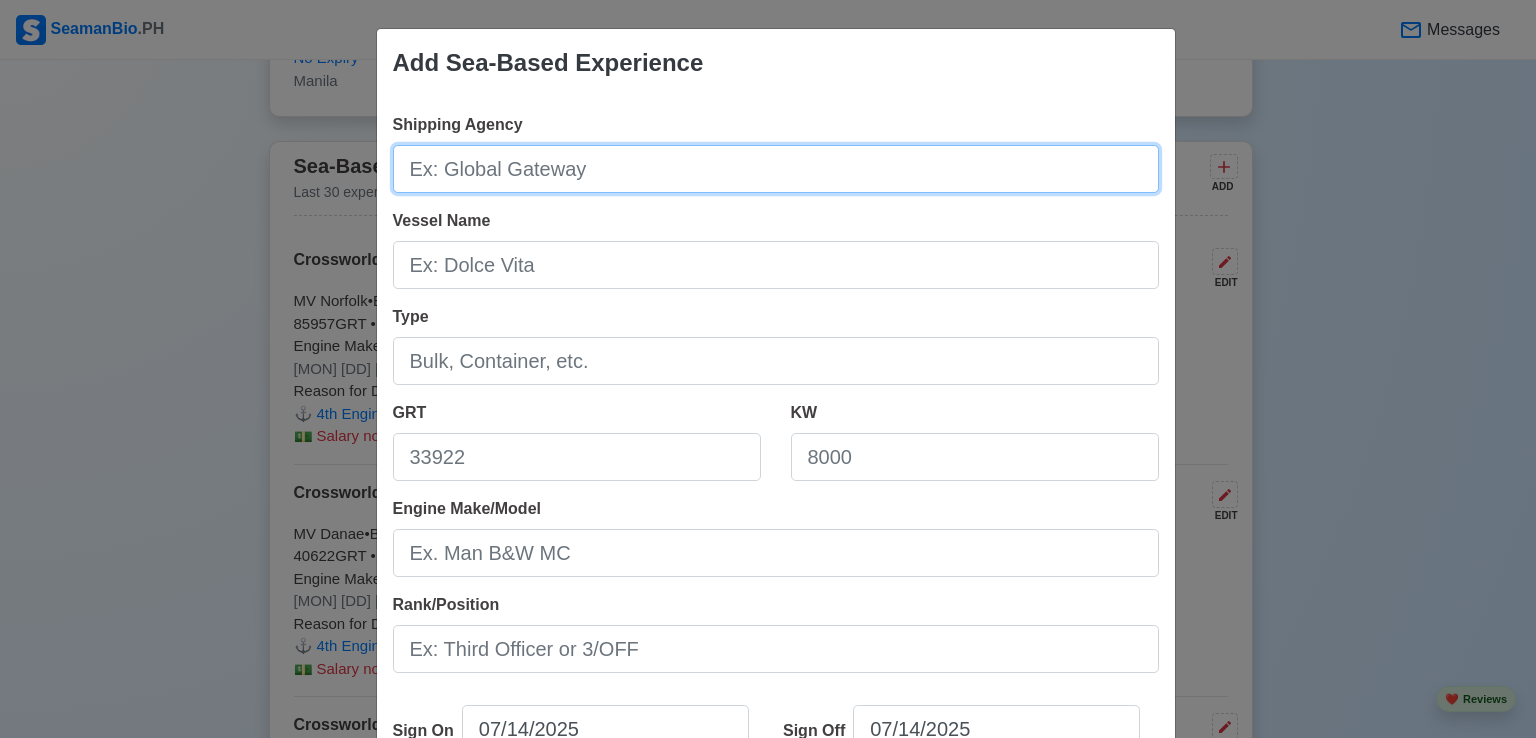 click on "Shipping Agency" at bounding box center (776, 169) 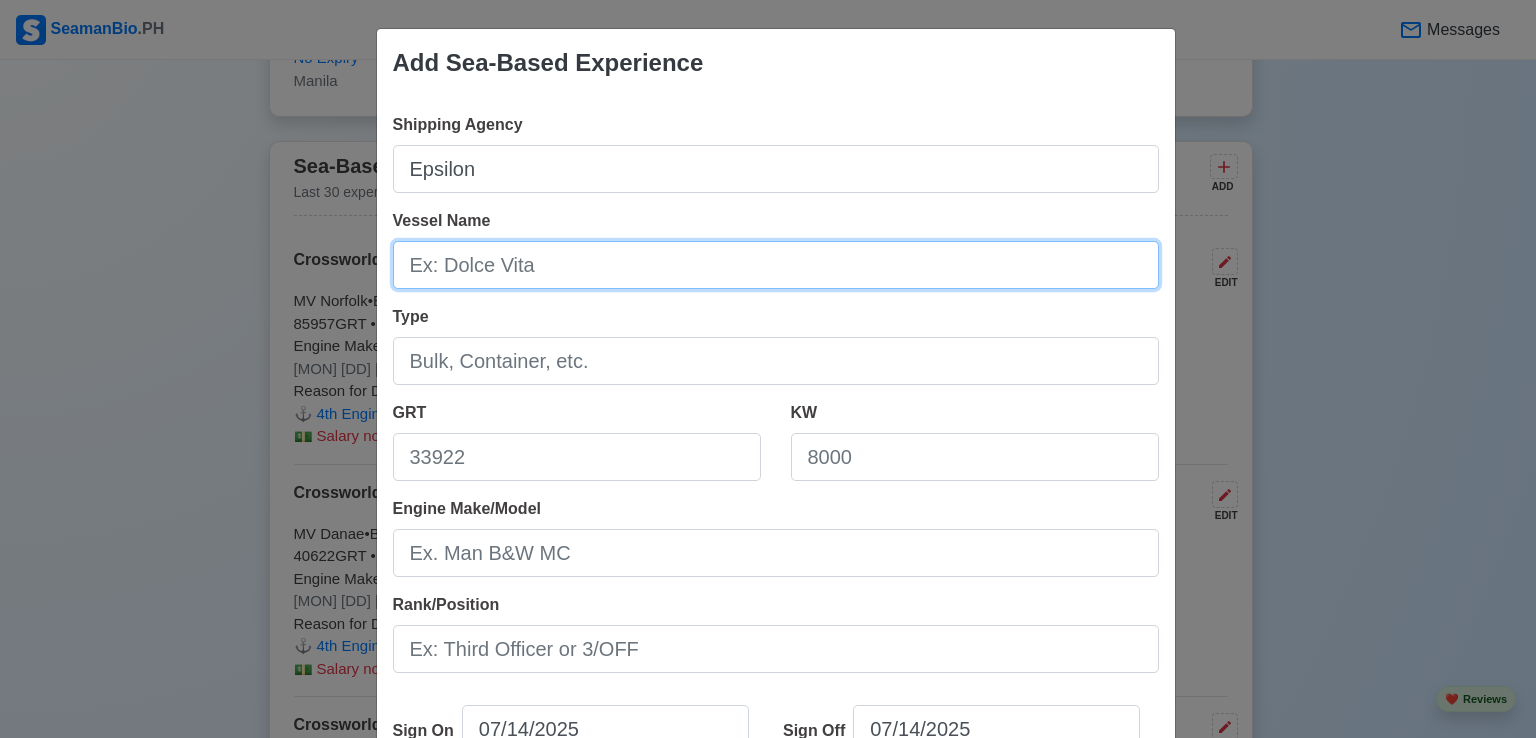 click on "Vessel Name" at bounding box center (776, 265) 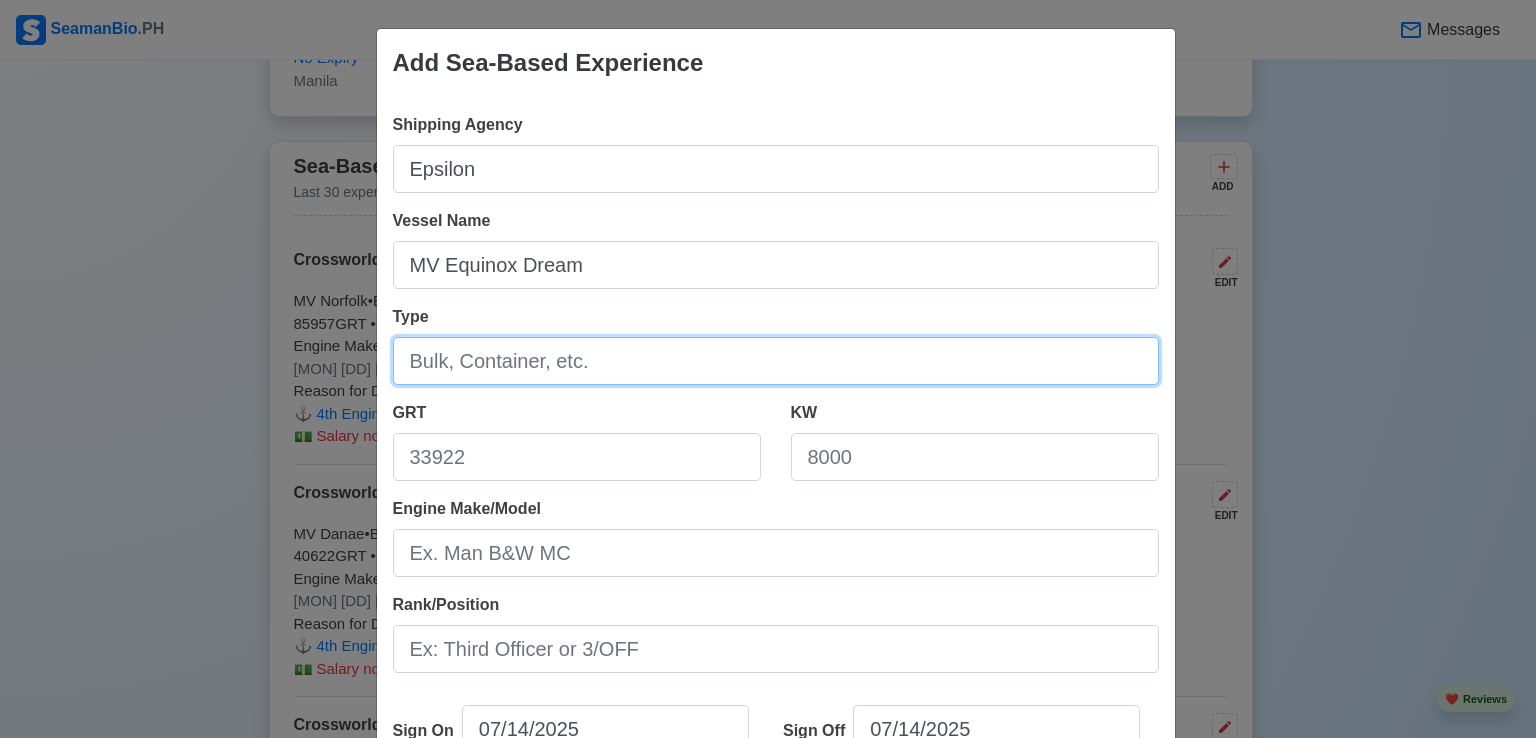 click on "Type" at bounding box center [776, 361] 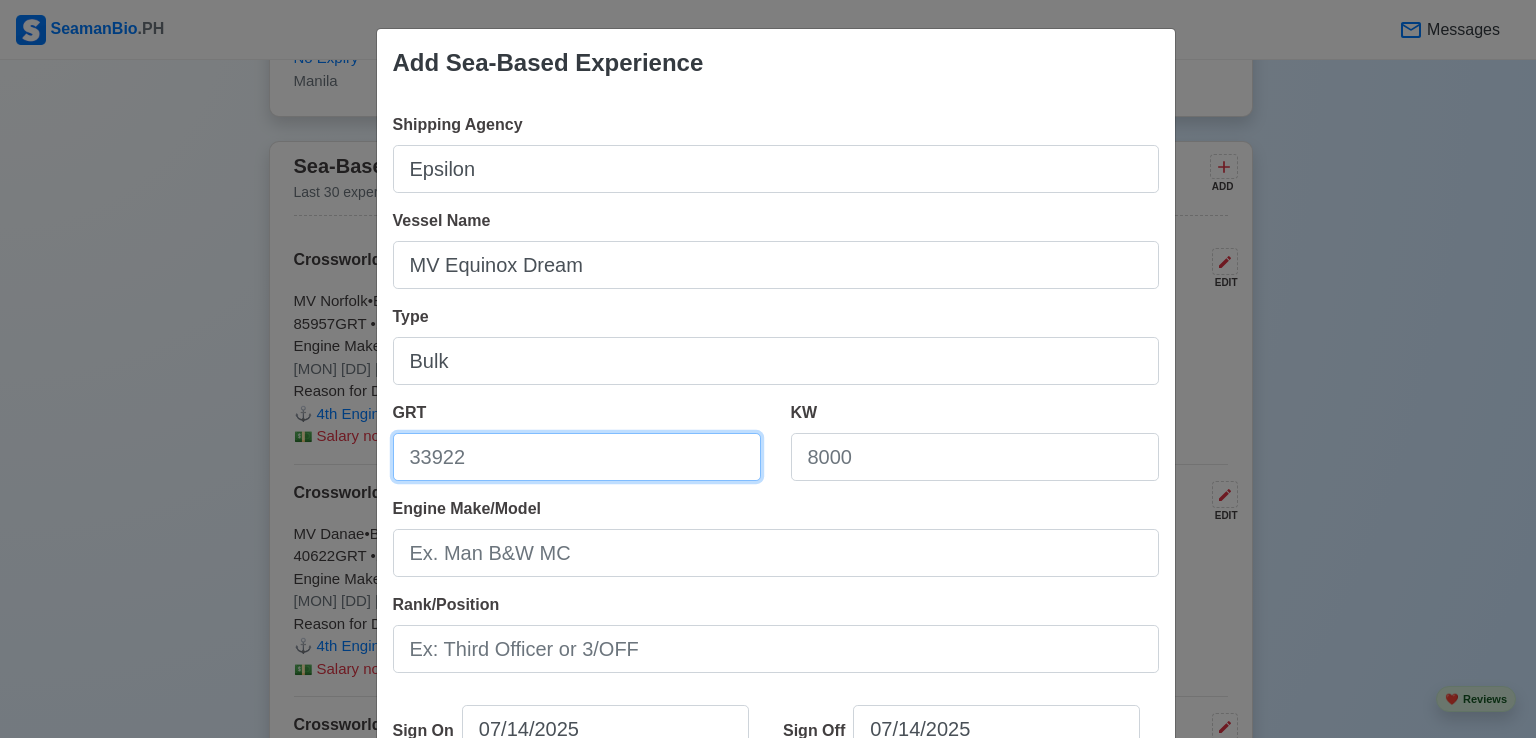 click on "GRT" at bounding box center (577, 457) 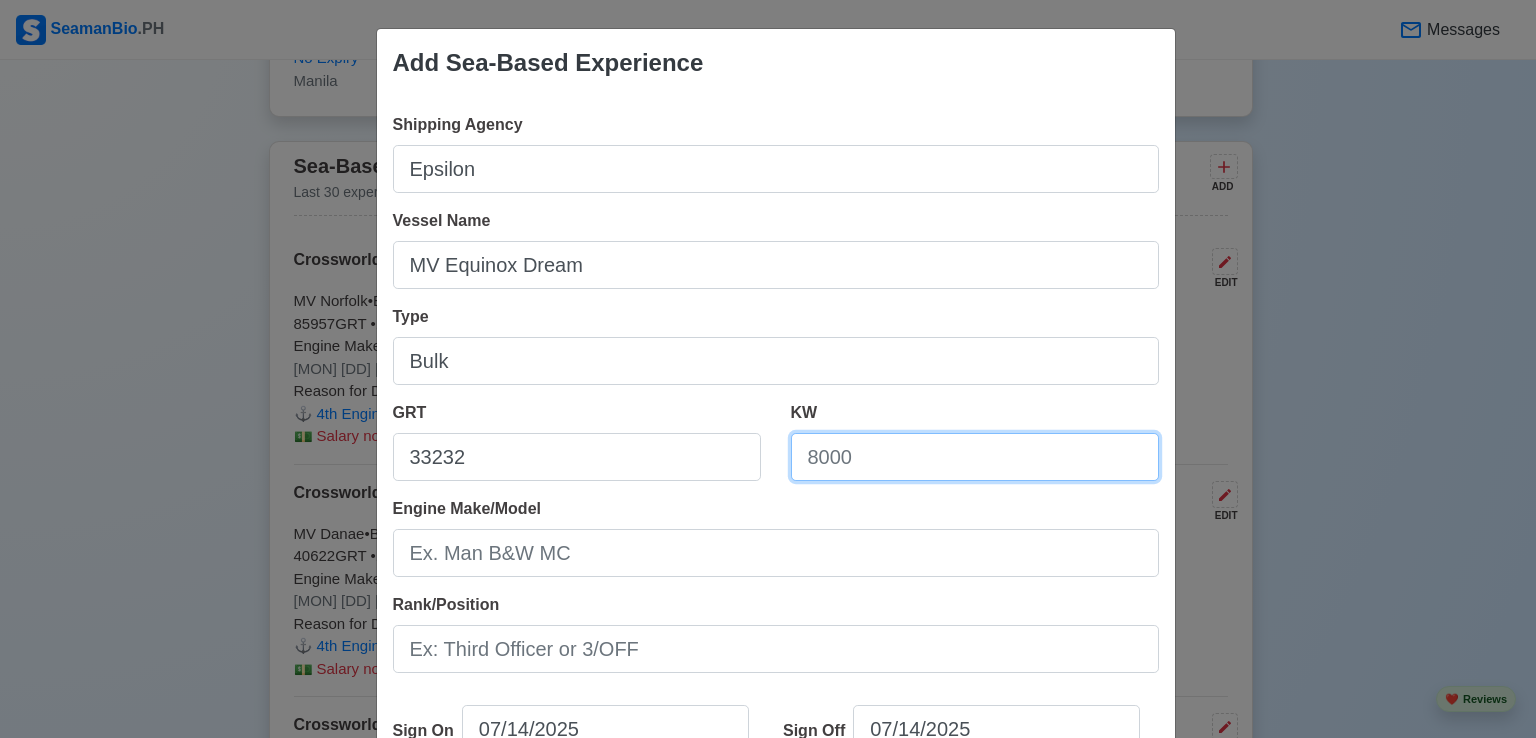 click on "KW" at bounding box center [975, 457] 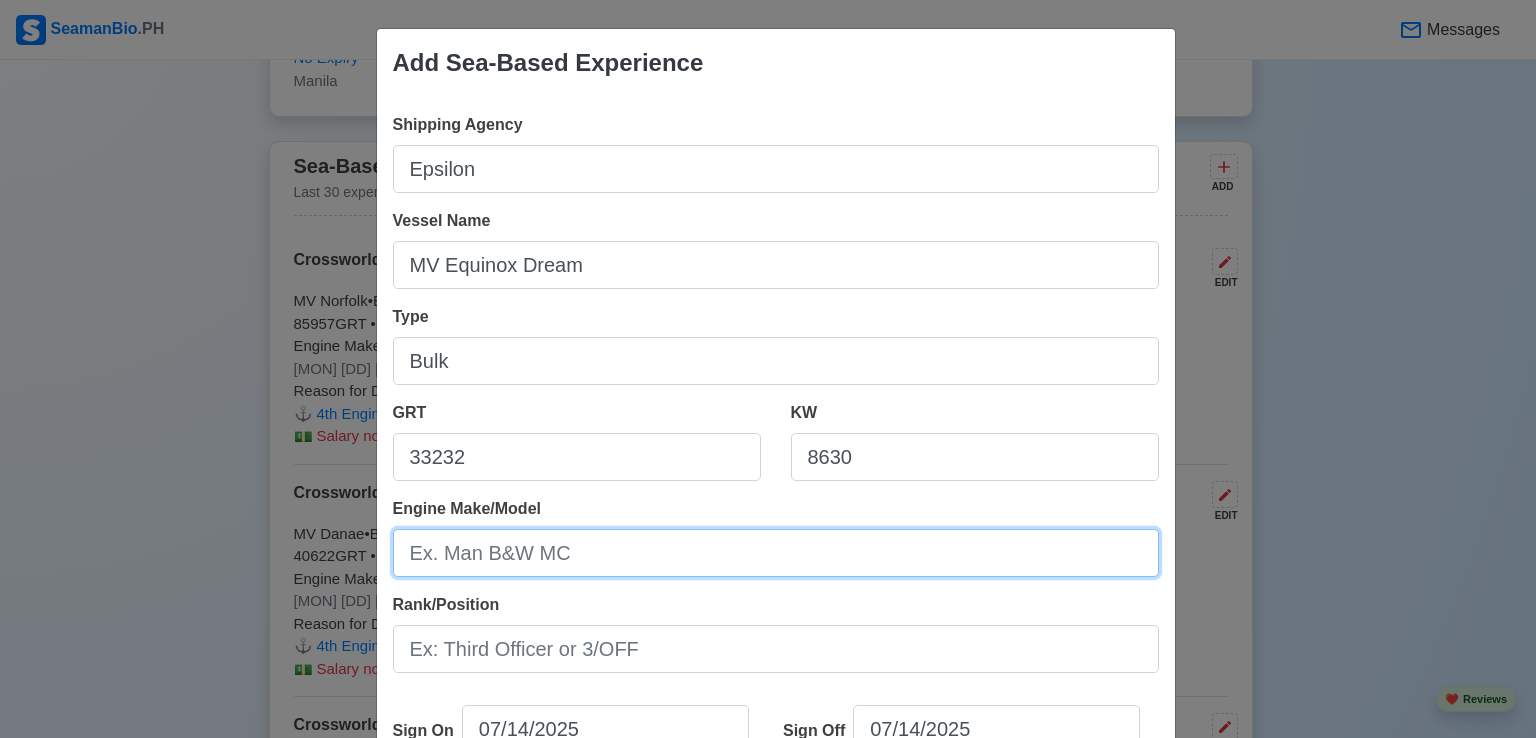 click on "Engine Make/Model" at bounding box center [776, 553] 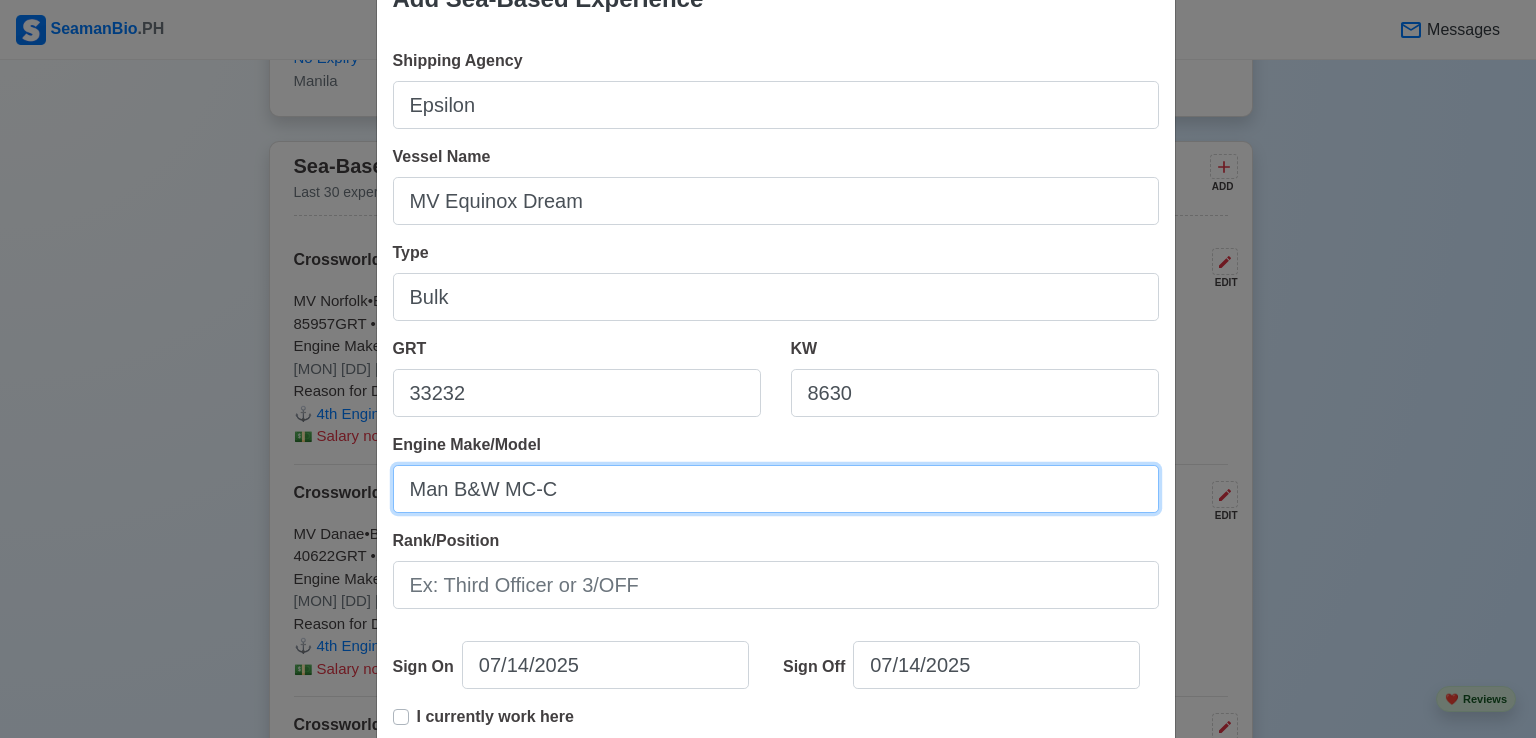 scroll, scrollTop: 100, scrollLeft: 0, axis: vertical 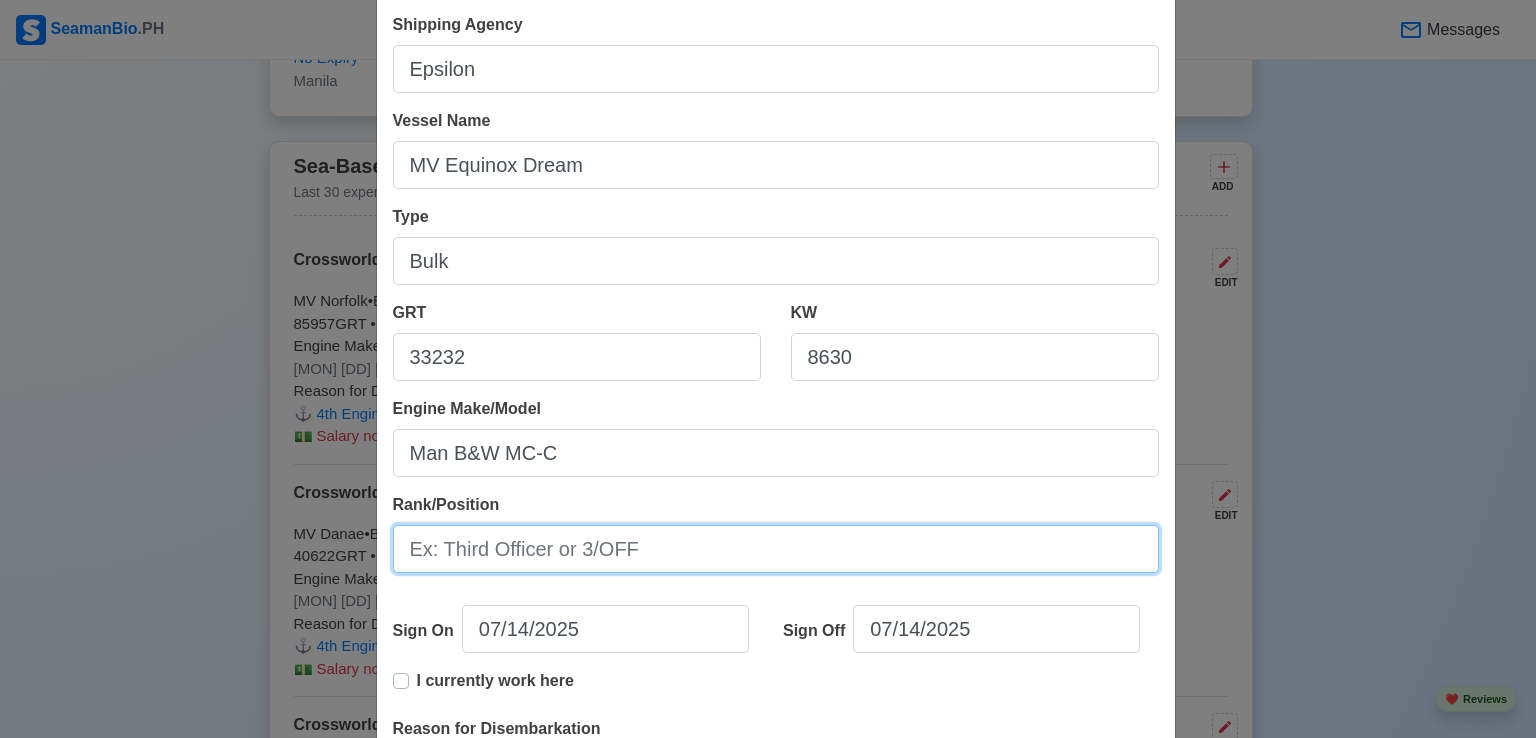 click on "Rank/Position" at bounding box center [776, 549] 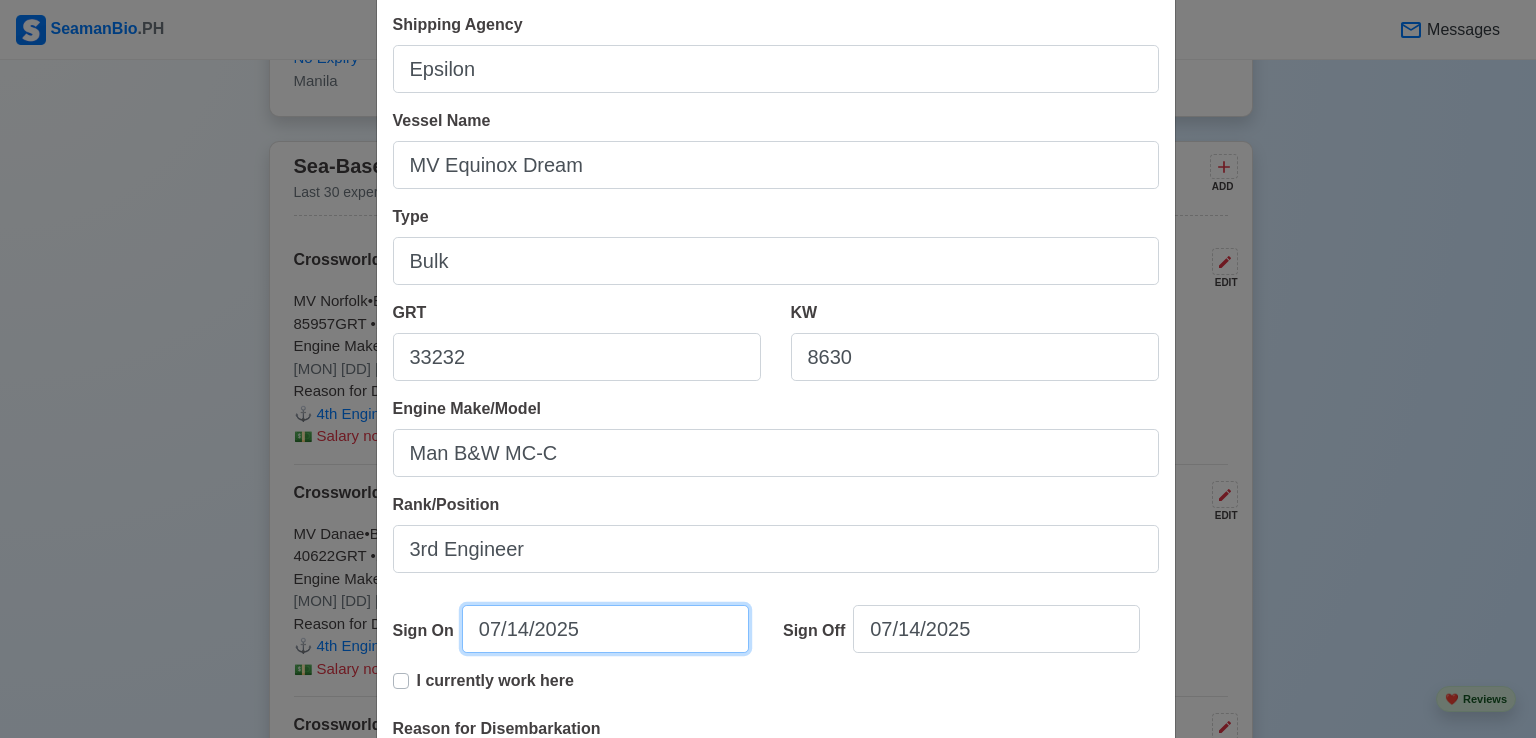 click on "07/14/2025" at bounding box center (605, 629) 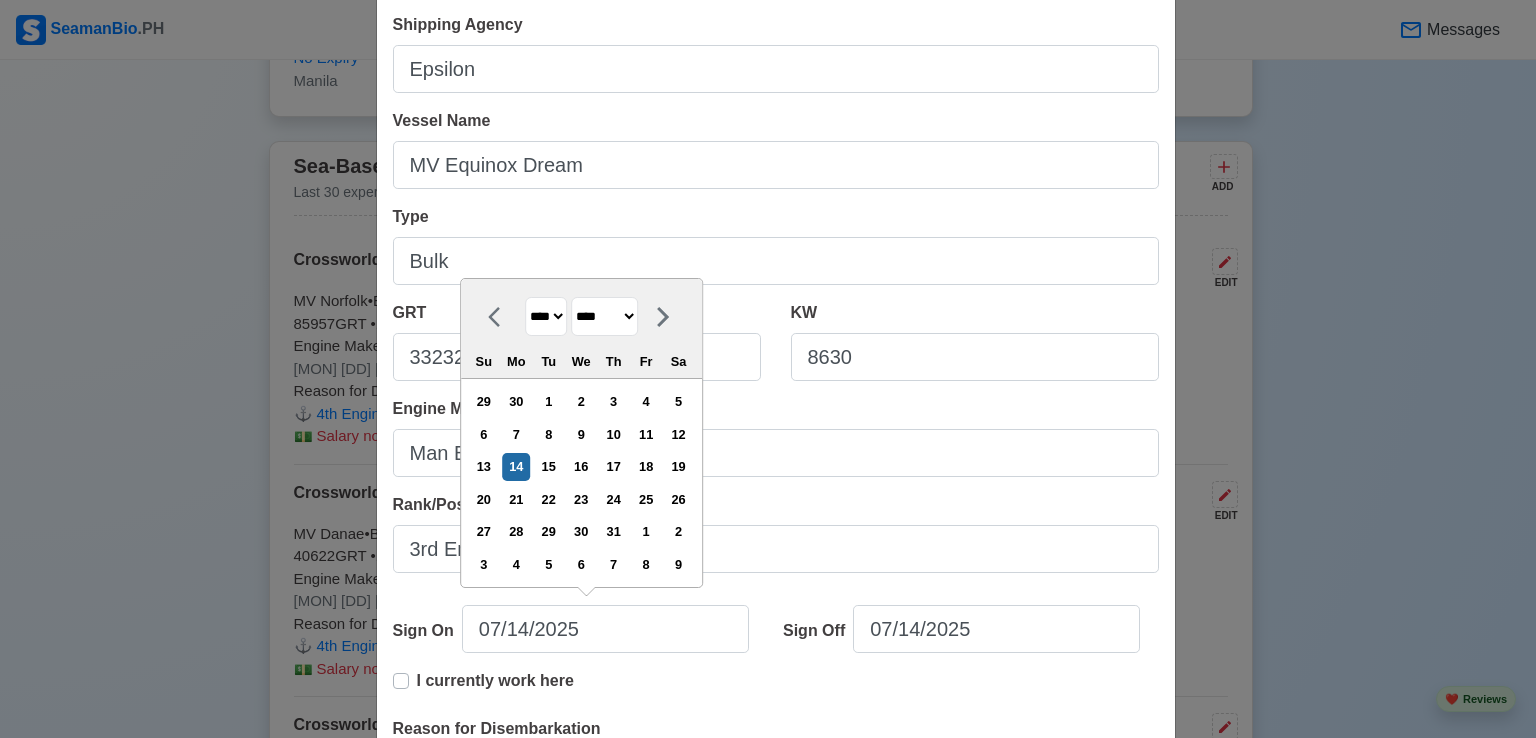click on "**** **** **** **** **** **** **** **** **** **** **** **** **** **** **** **** **** **** **** **** **** **** **** **** **** **** **** **** **** **** **** **** **** **** **** **** **** **** **** **** **** **** **** **** **** **** **** **** **** **** **** **** **** **** **** **** **** **** **** **** **** **** **** **** **** **** **** **** **** **** **** **** **** **** **** **** **** **** **** **** **** **** **** **** **** **** **** **** **** **** **** **** **** **** **** **** **** **** **** **** **** **** **** **** **** ****" at bounding box center (546, 316) 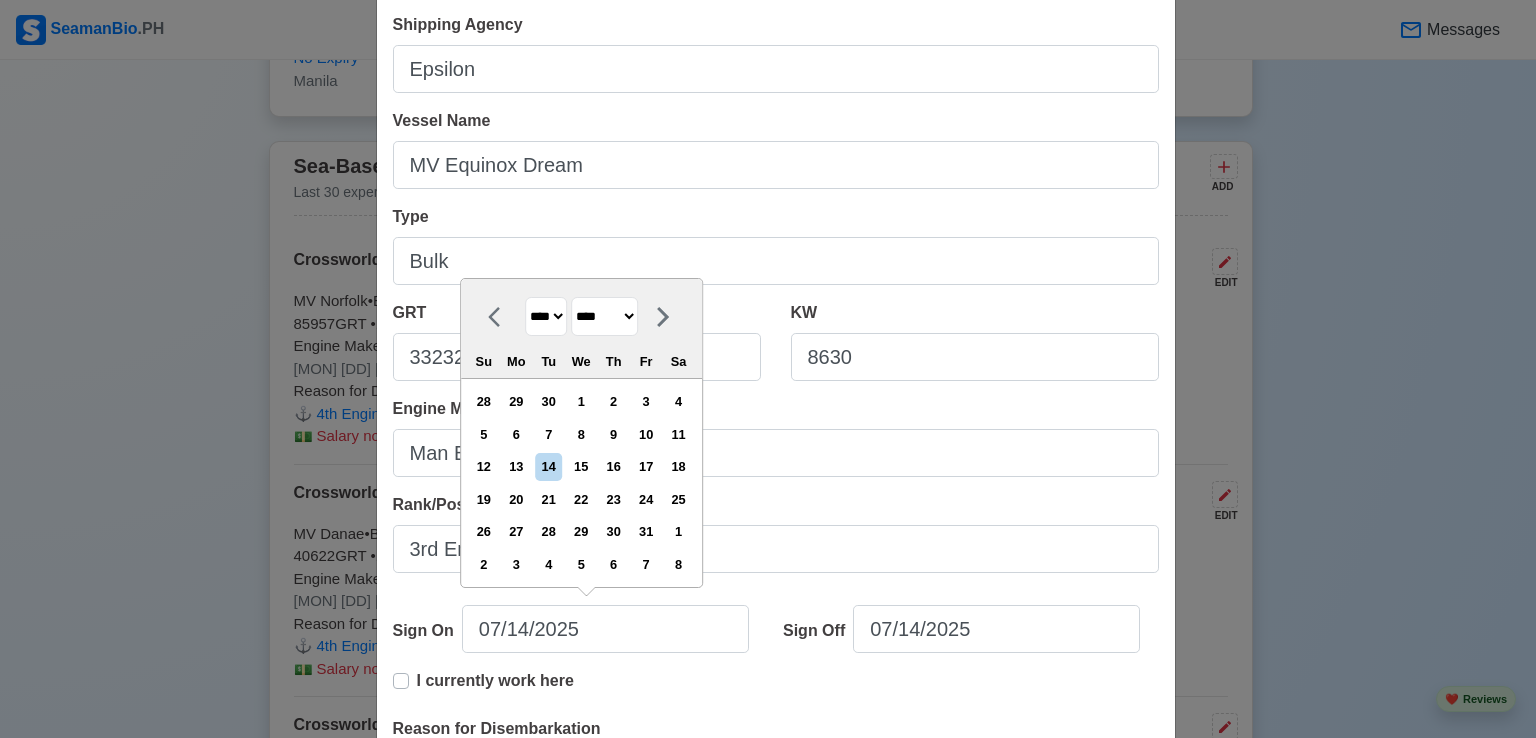 click on "******* ******** ***** ***** *** **** **** ****** ********* ******* ******** ********" at bounding box center [604, 316] 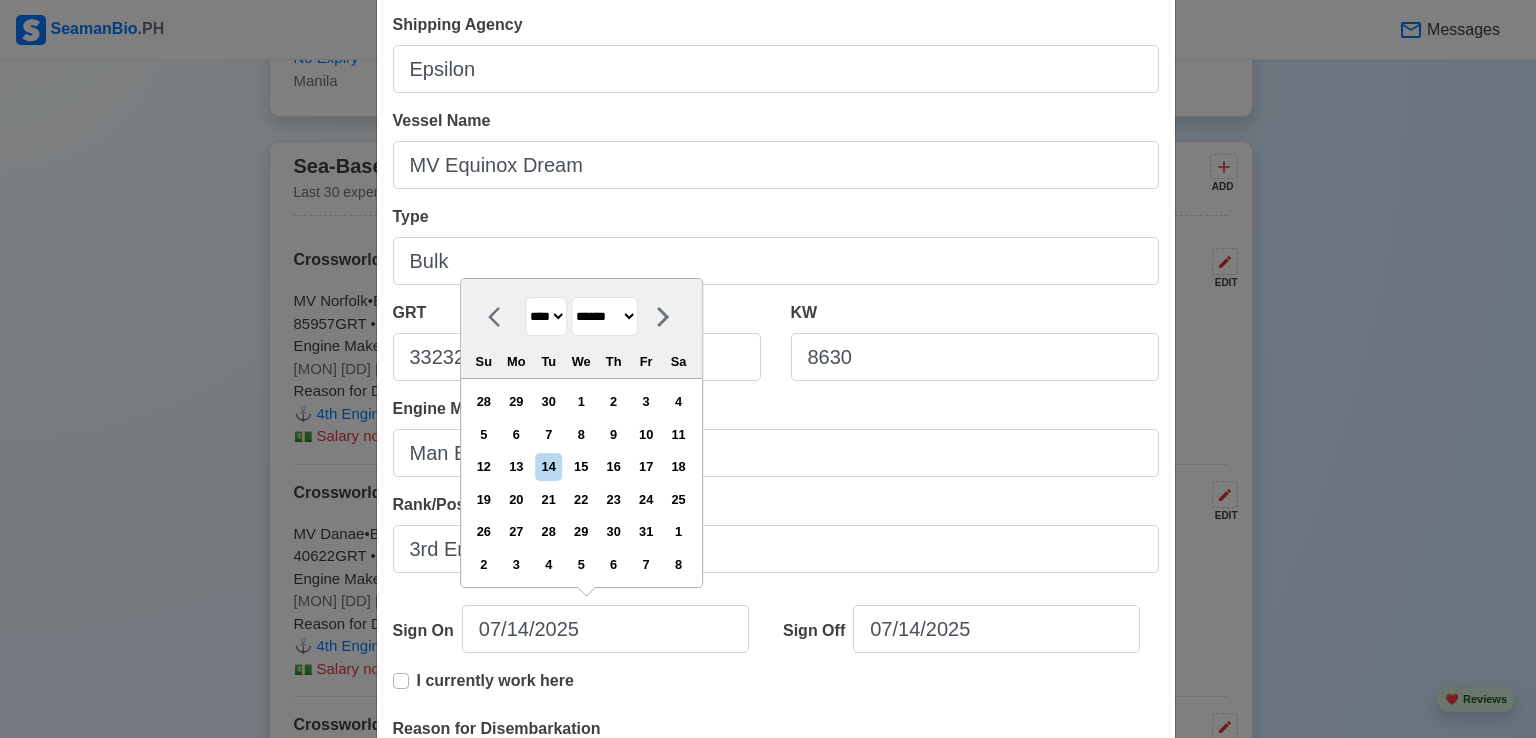 click on "******* ******** ***** ***** *** **** **** ****** ********* ******* ******** ********" at bounding box center [604, 316] 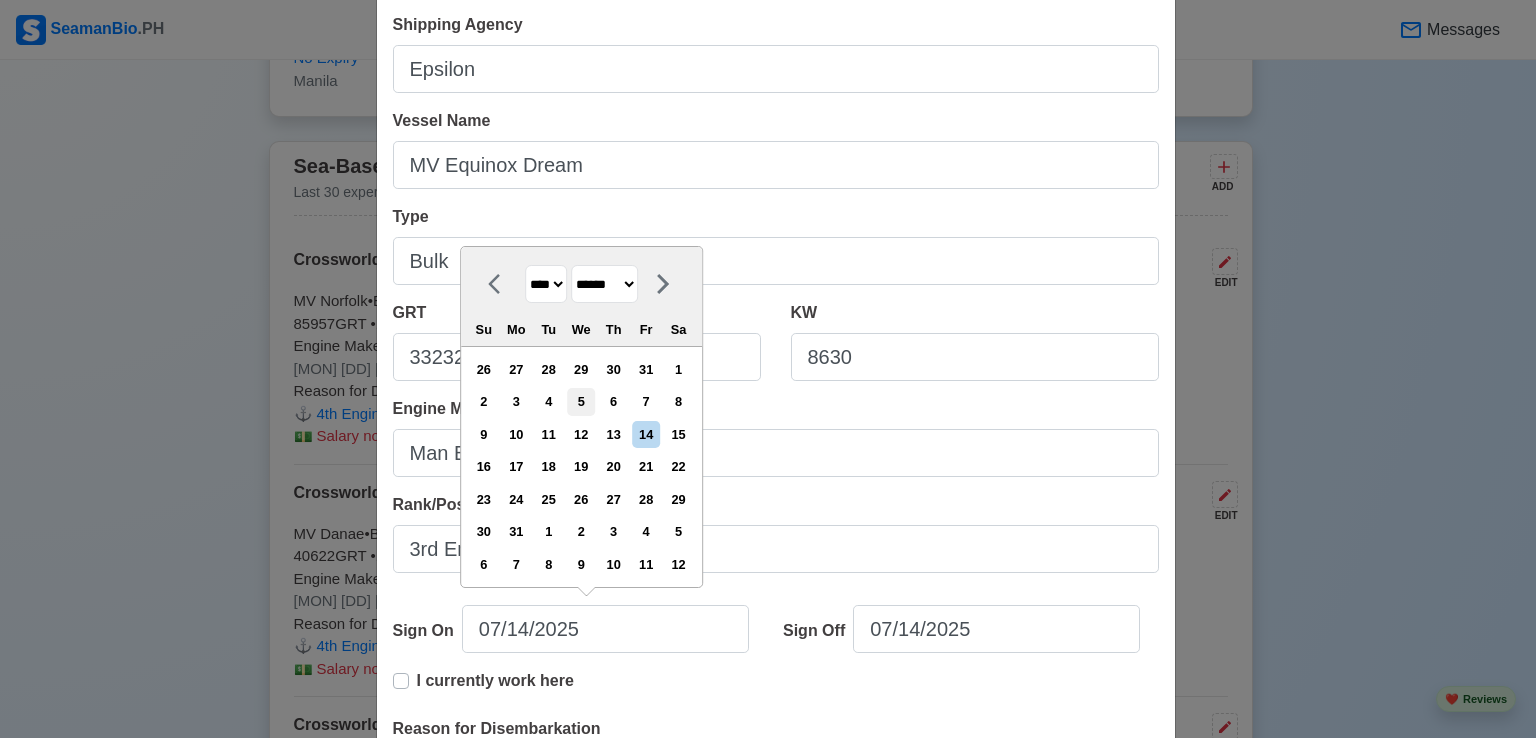 click on "5" at bounding box center (581, 401) 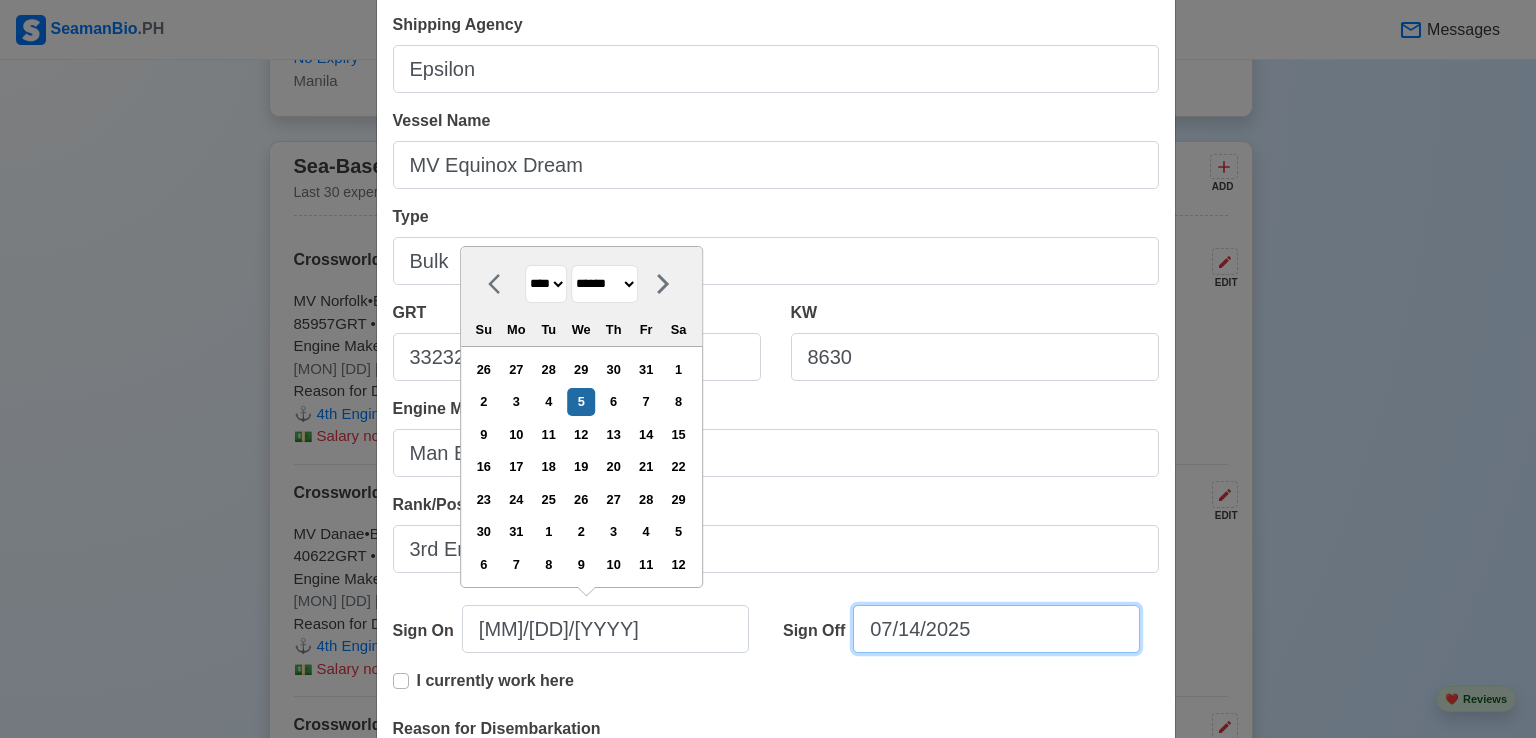 click on "07/14/2025" at bounding box center [996, 629] 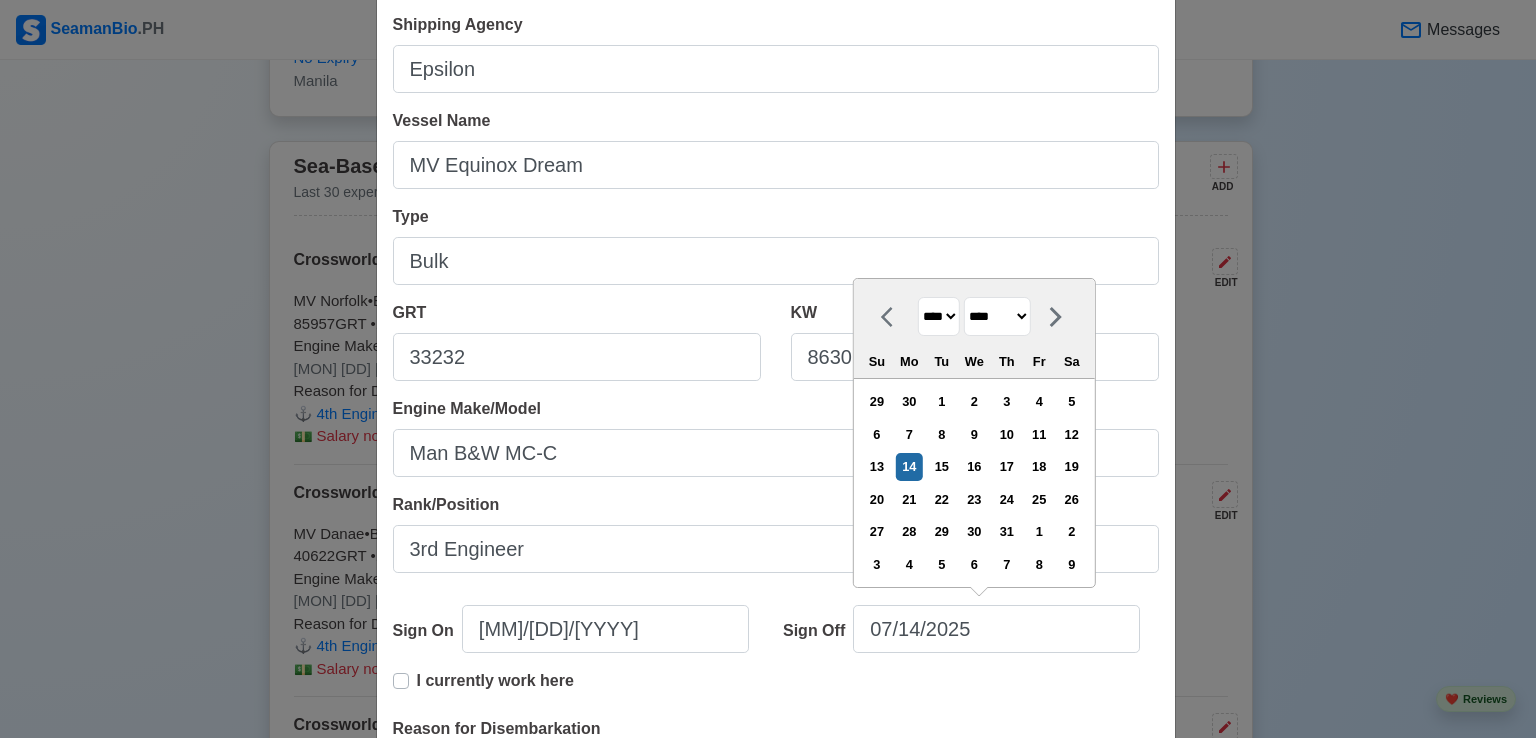 click on "**** **** **** **** **** **** **** **** **** **** **** **** **** **** **** **** **** **** **** **** **** **** **** **** **** **** **** **** **** **** **** **** **** **** **** **** **** **** **** **** **** **** **** **** **** **** **** **** **** **** **** **** **** **** **** **** **** **** **** **** **** **** **** **** **** **** **** **** **** **** **** **** **** **** **** **** **** **** **** **** **** **** **** **** **** **** **** **** **** **** **** **** **** **** **** **** **** **** **** **** **** **** **** **** **** **** **** ****" at bounding box center [939, 316] 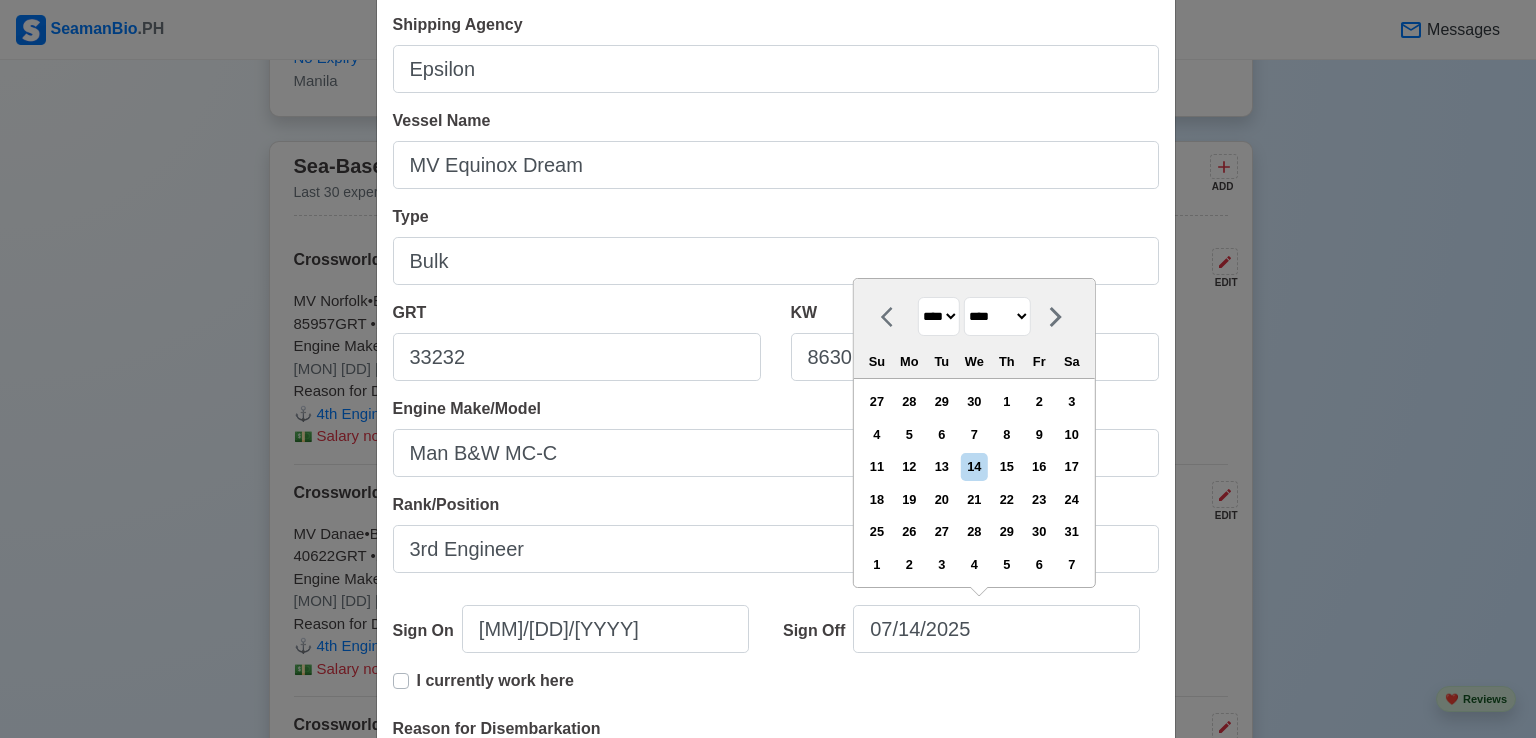 click on "******* ******** ***** ***** *** **** **** ****** ********* ******* ******** ********" at bounding box center [997, 316] 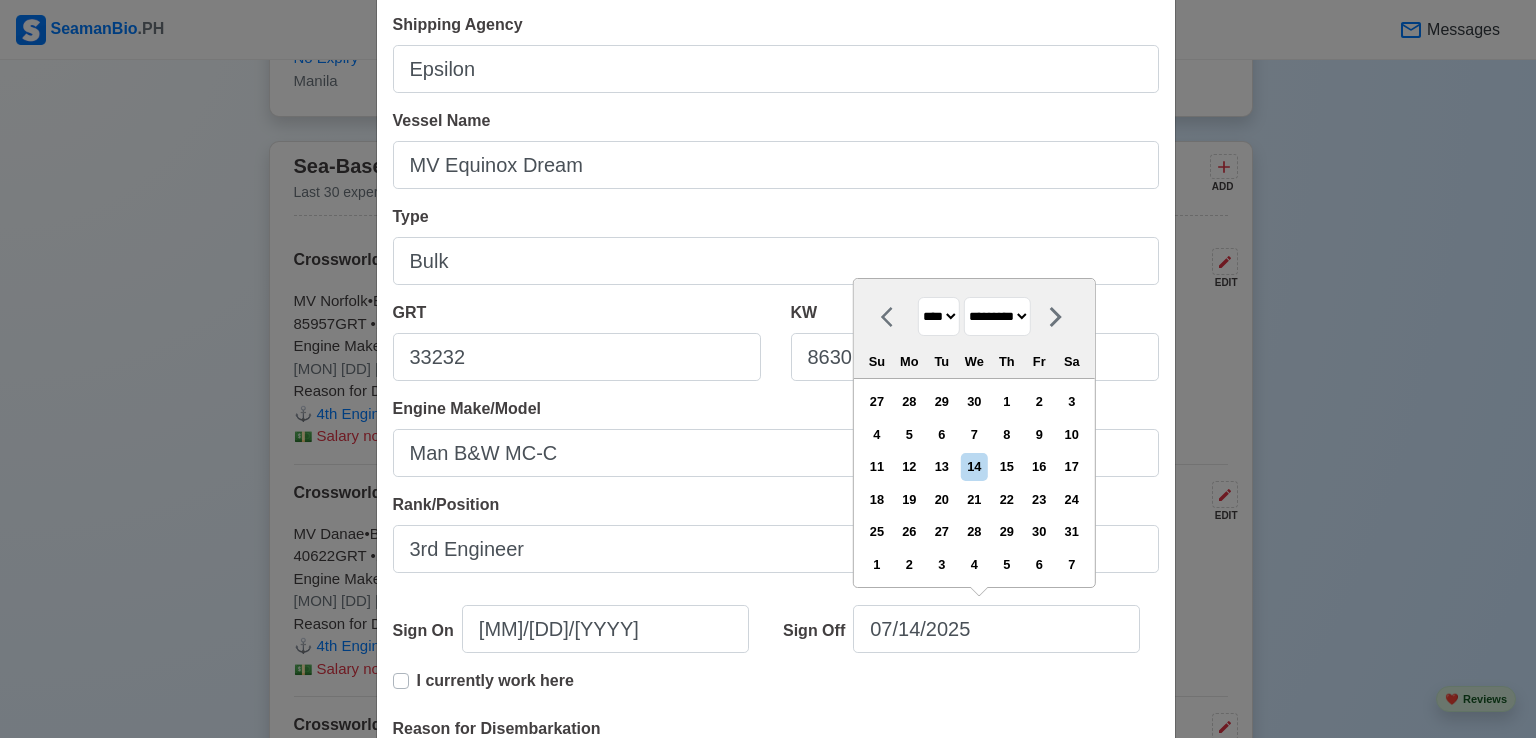 click on "******* ******** ***** ***** *** **** **** ****** ********* ******* ******** ********" at bounding box center [997, 316] 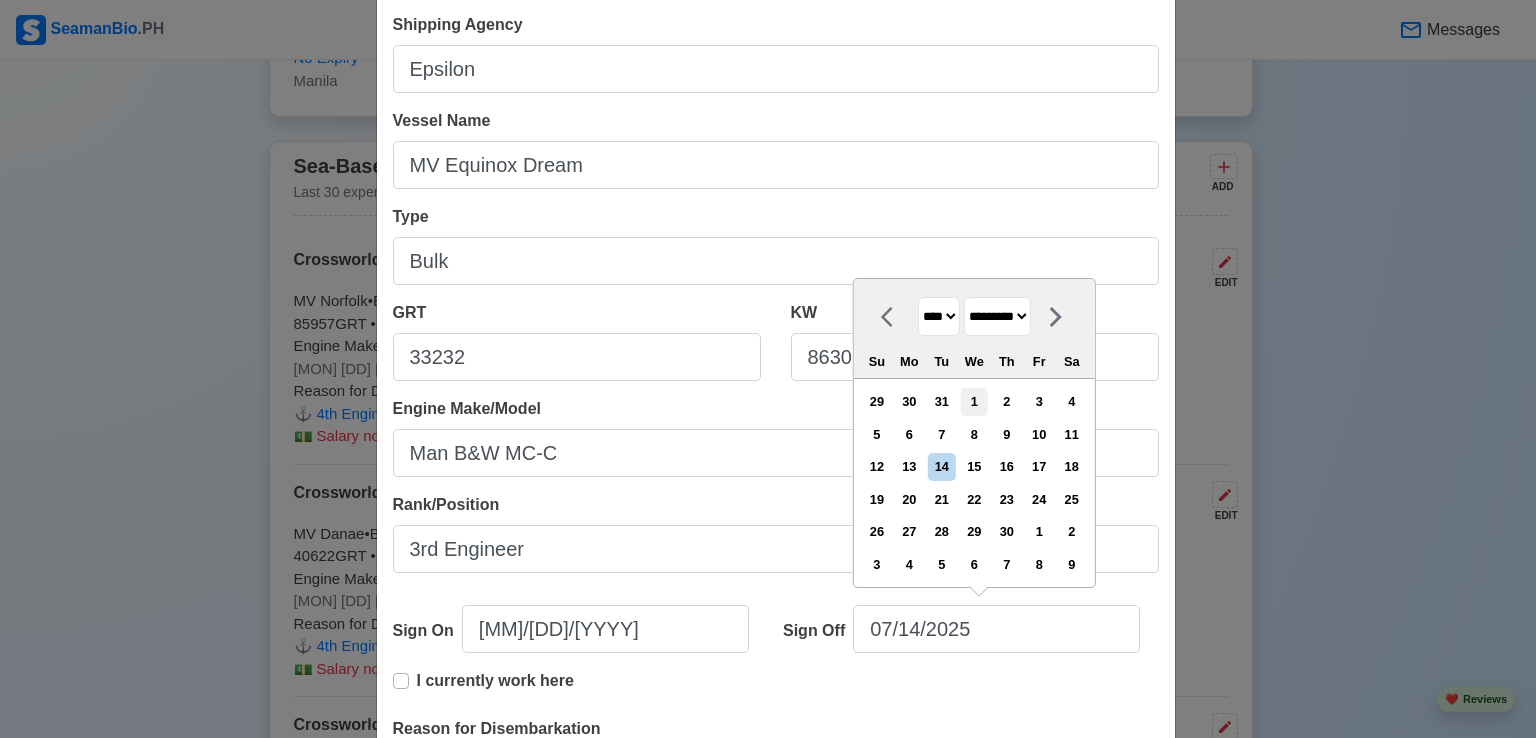 click on "1" at bounding box center [974, 401] 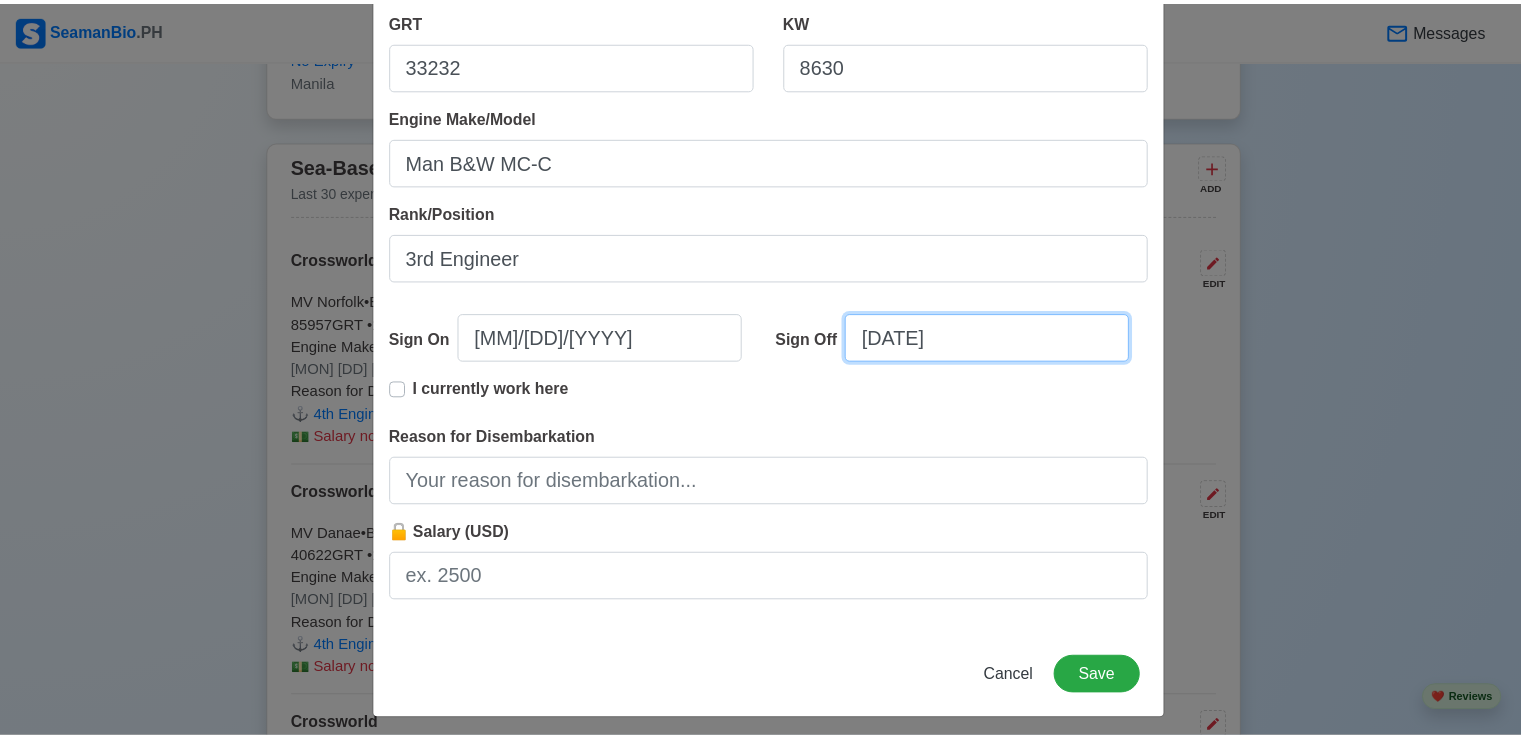 scroll, scrollTop: 401, scrollLeft: 0, axis: vertical 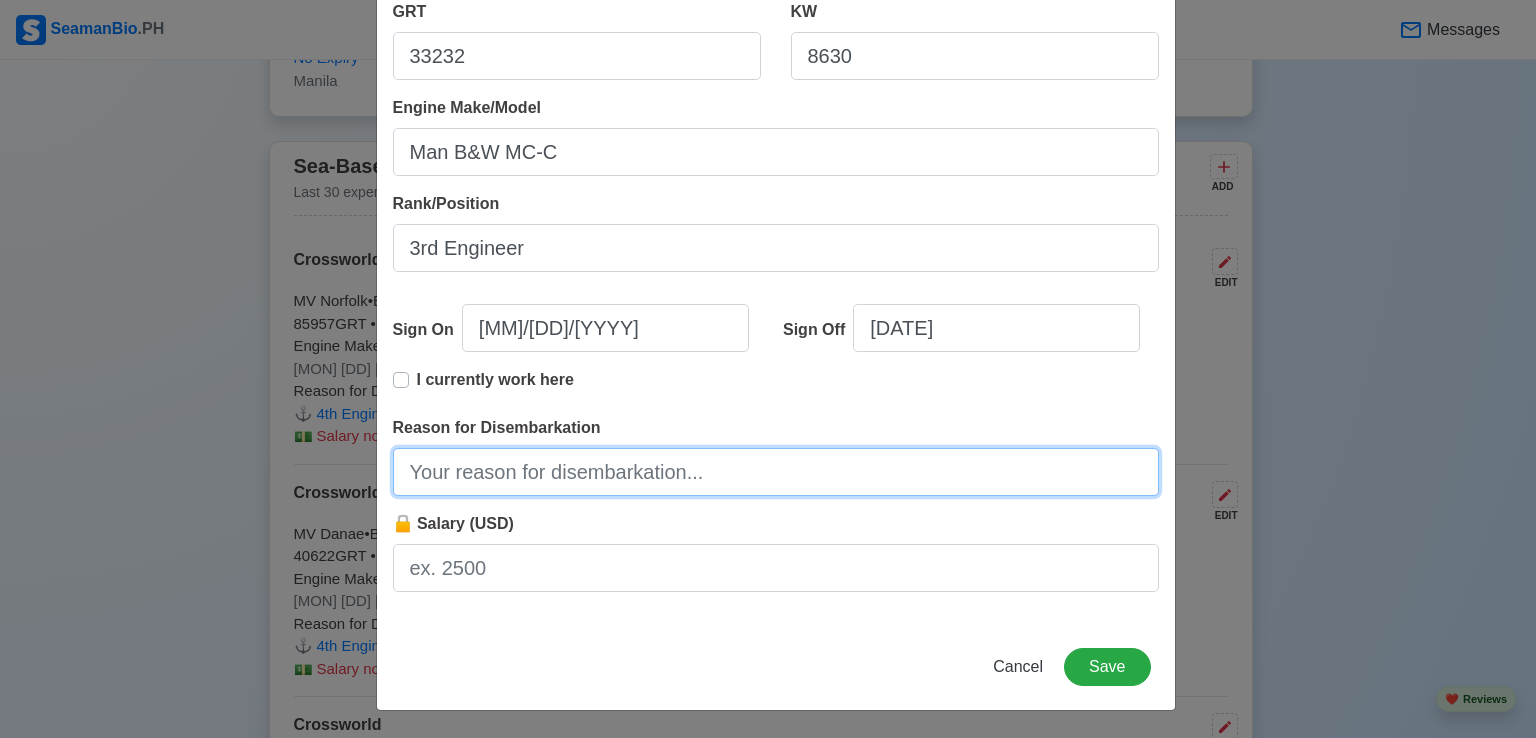 click on "Reason for Disembarkation" at bounding box center (776, 472) 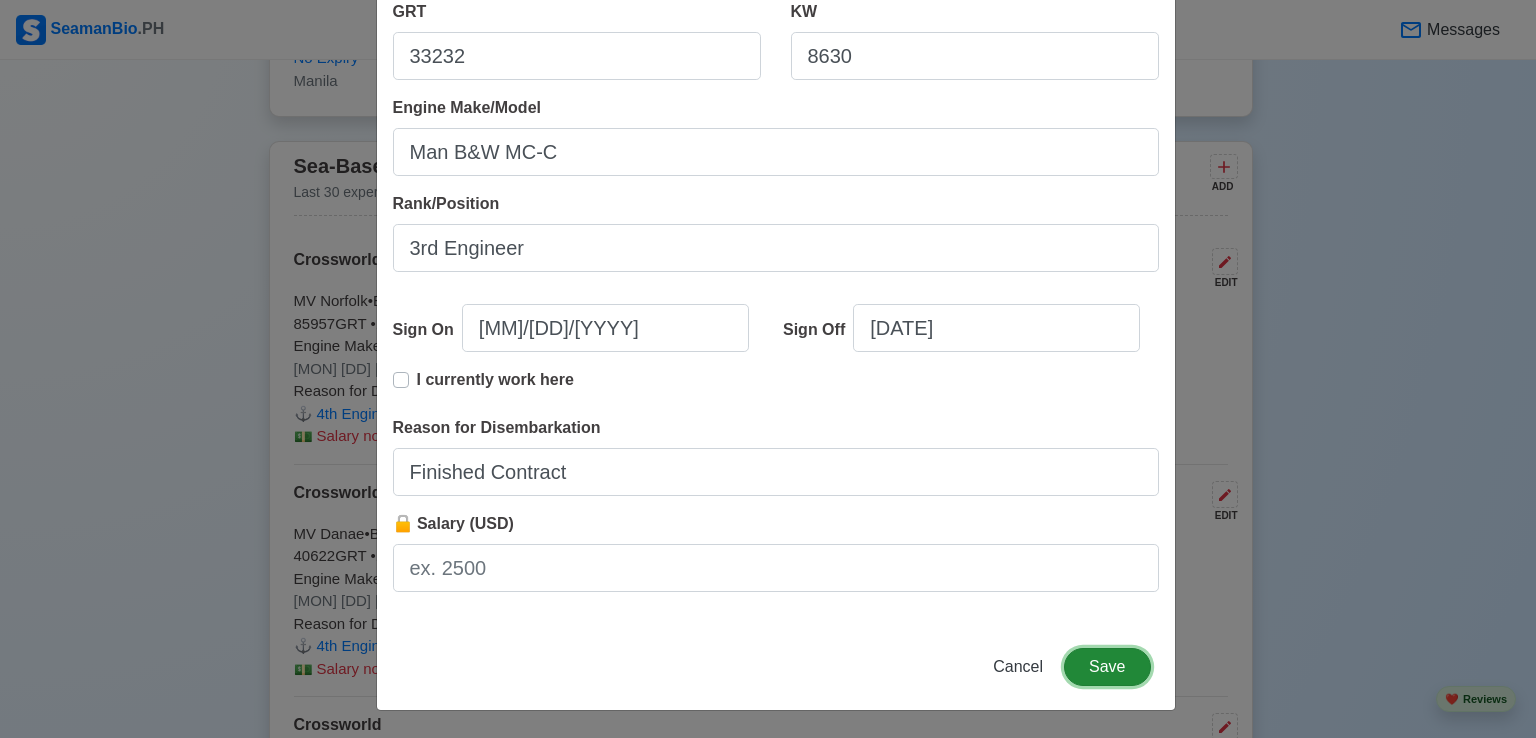 click on "Save" at bounding box center (1107, 667) 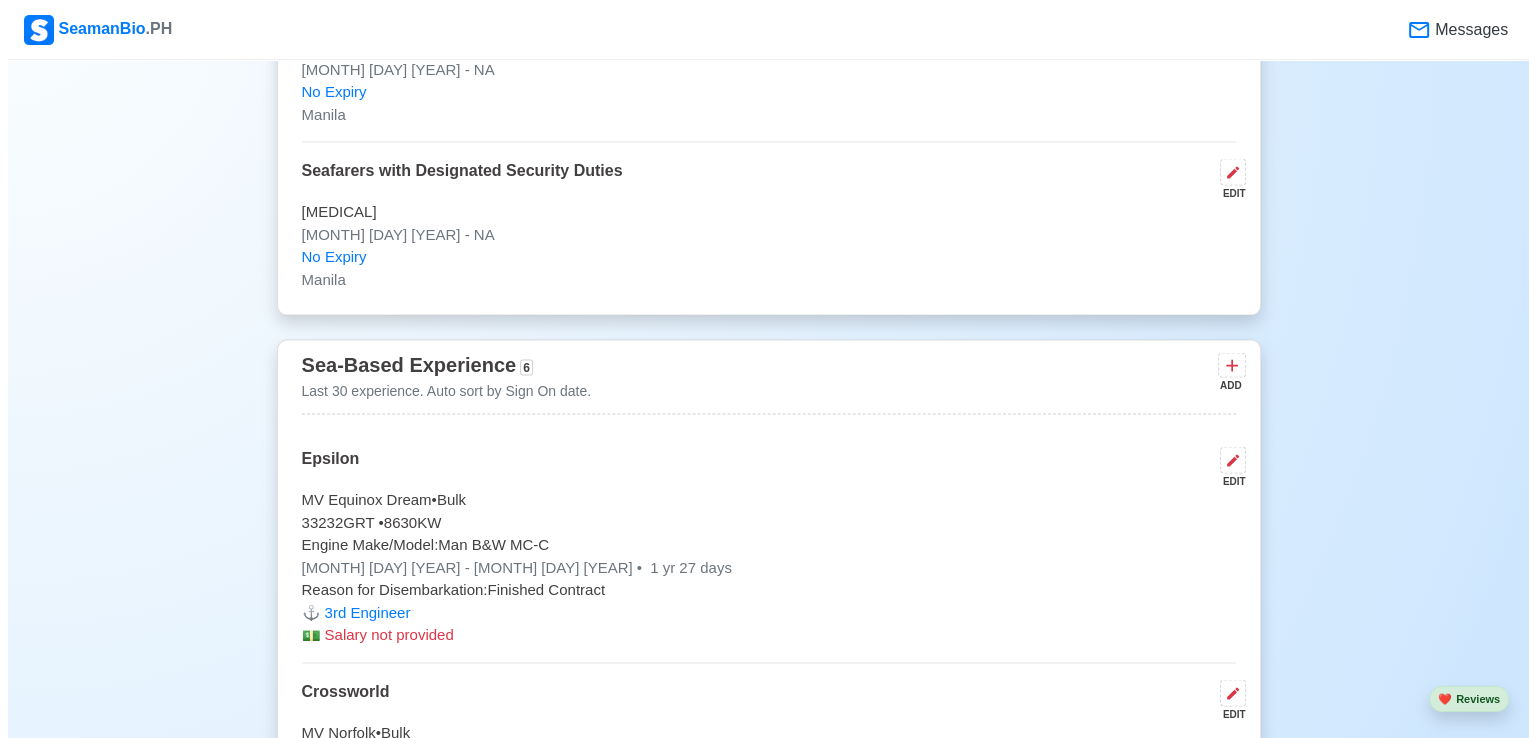 scroll, scrollTop: 3827, scrollLeft: 0, axis: vertical 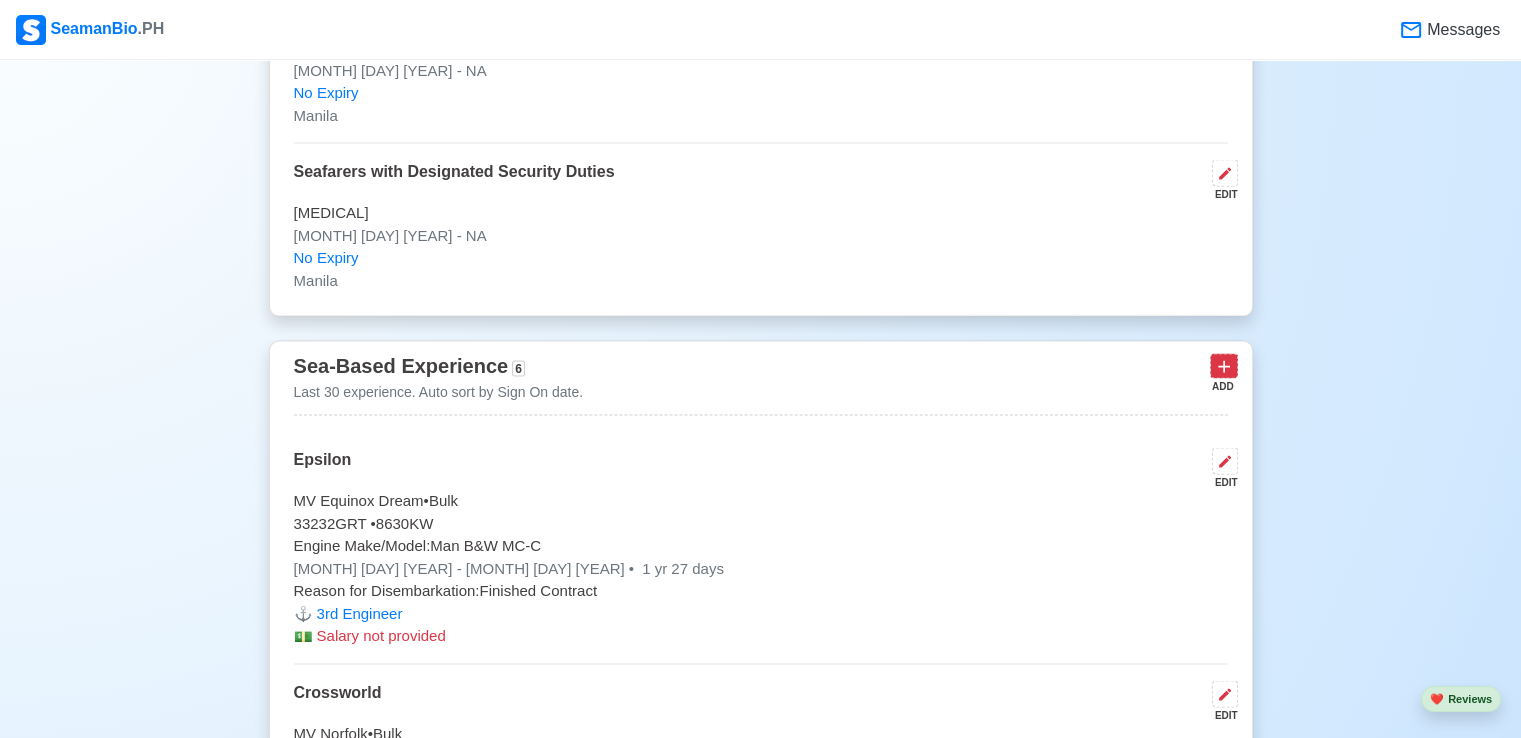 click 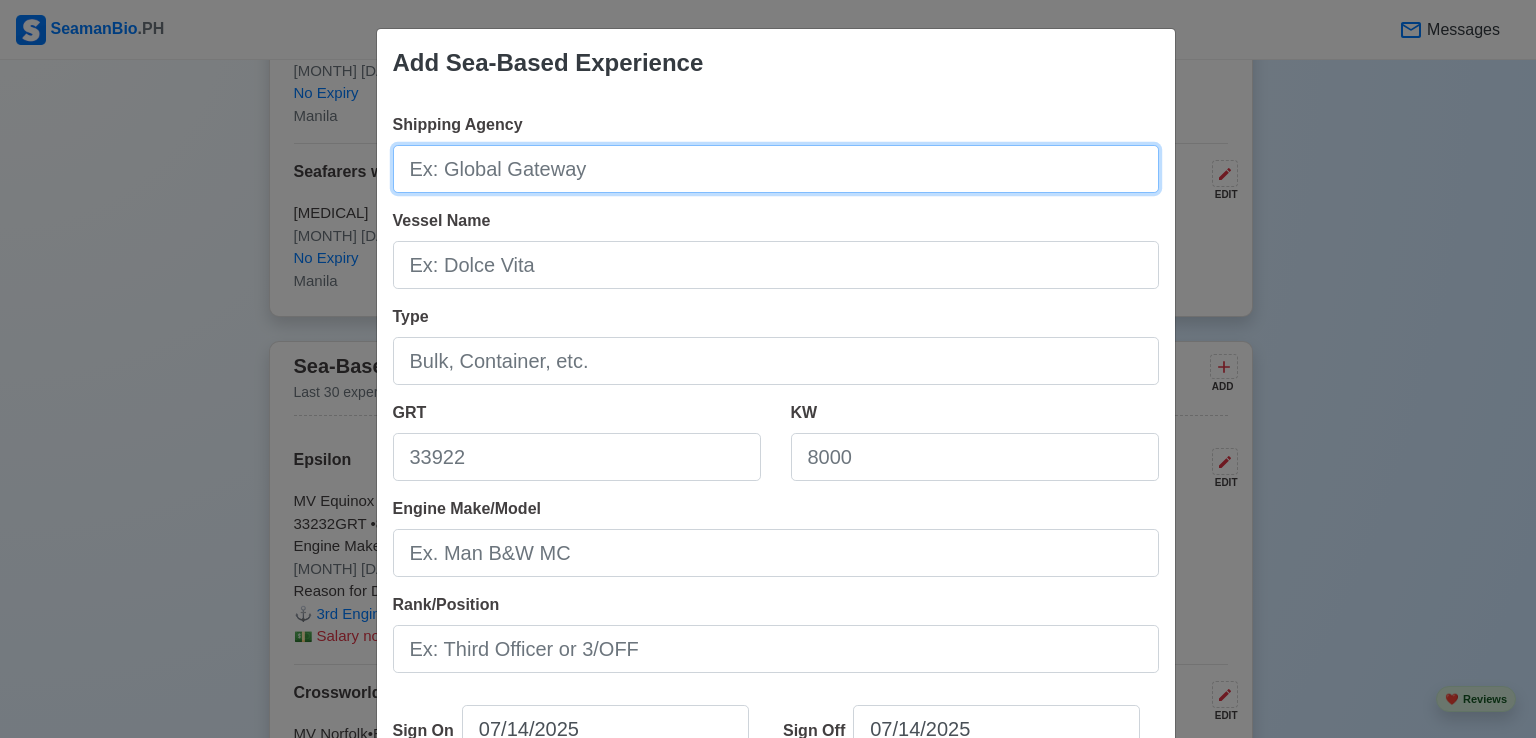 click on "Shipping Agency" at bounding box center [776, 169] 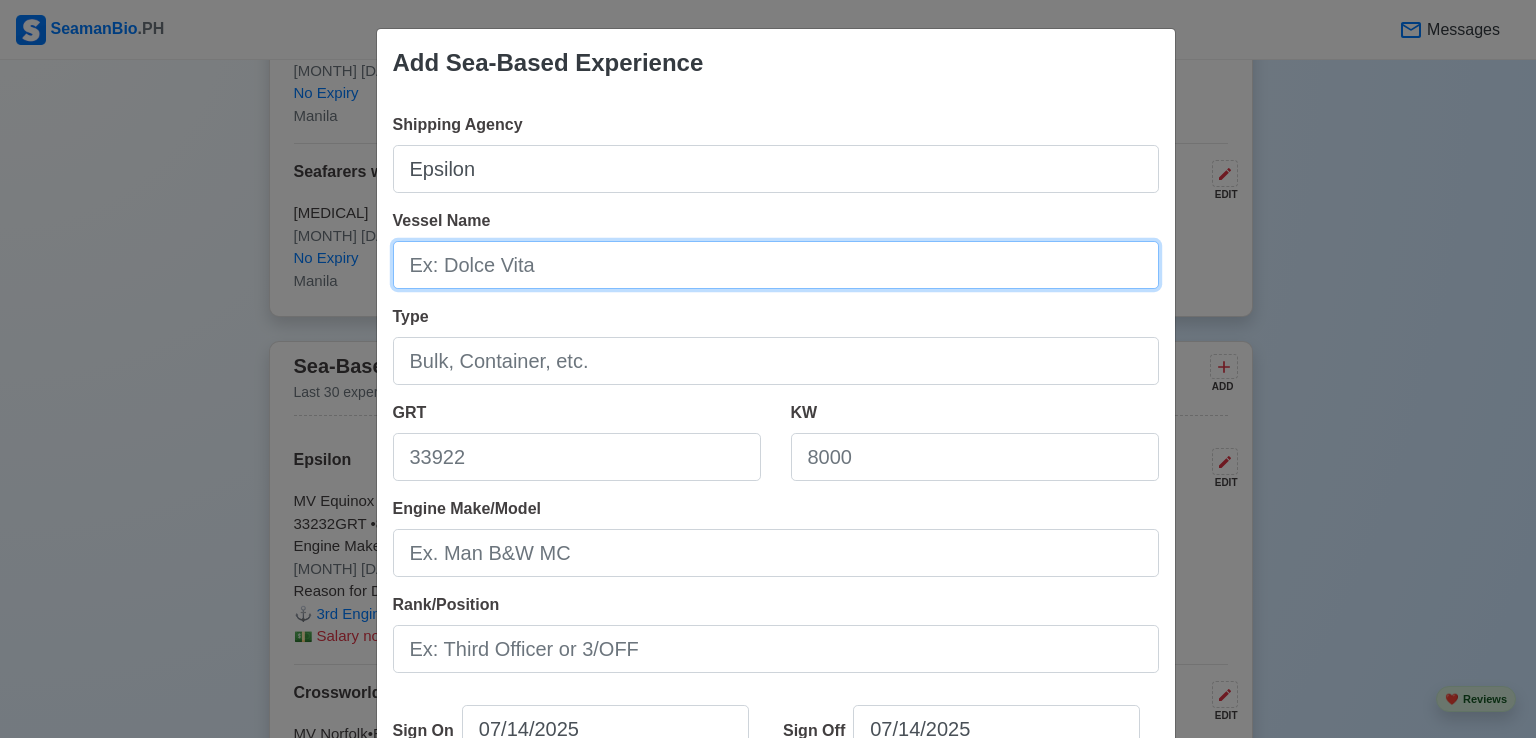 click on "Vessel Name" at bounding box center (776, 265) 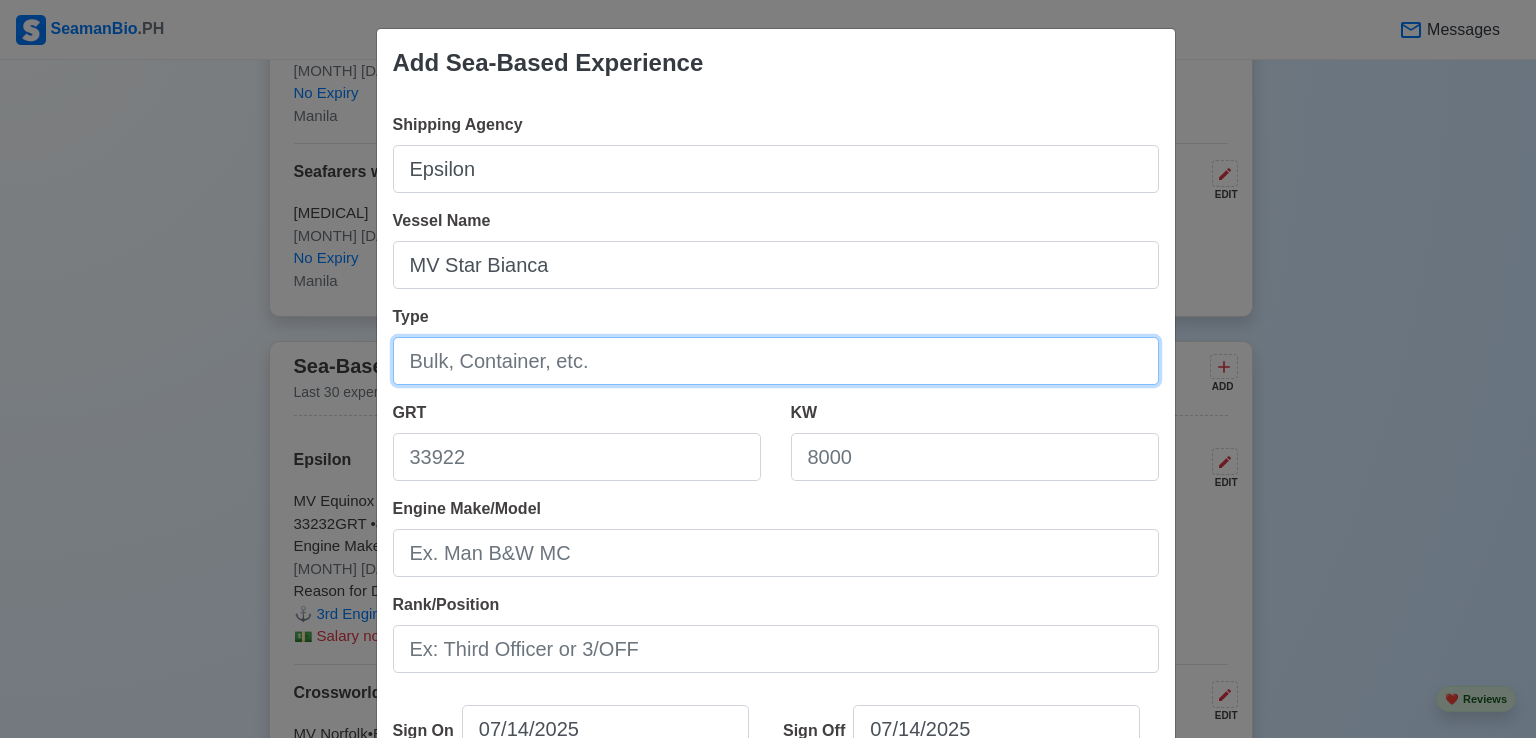 click on "Type" at bounding box center [776, 361] 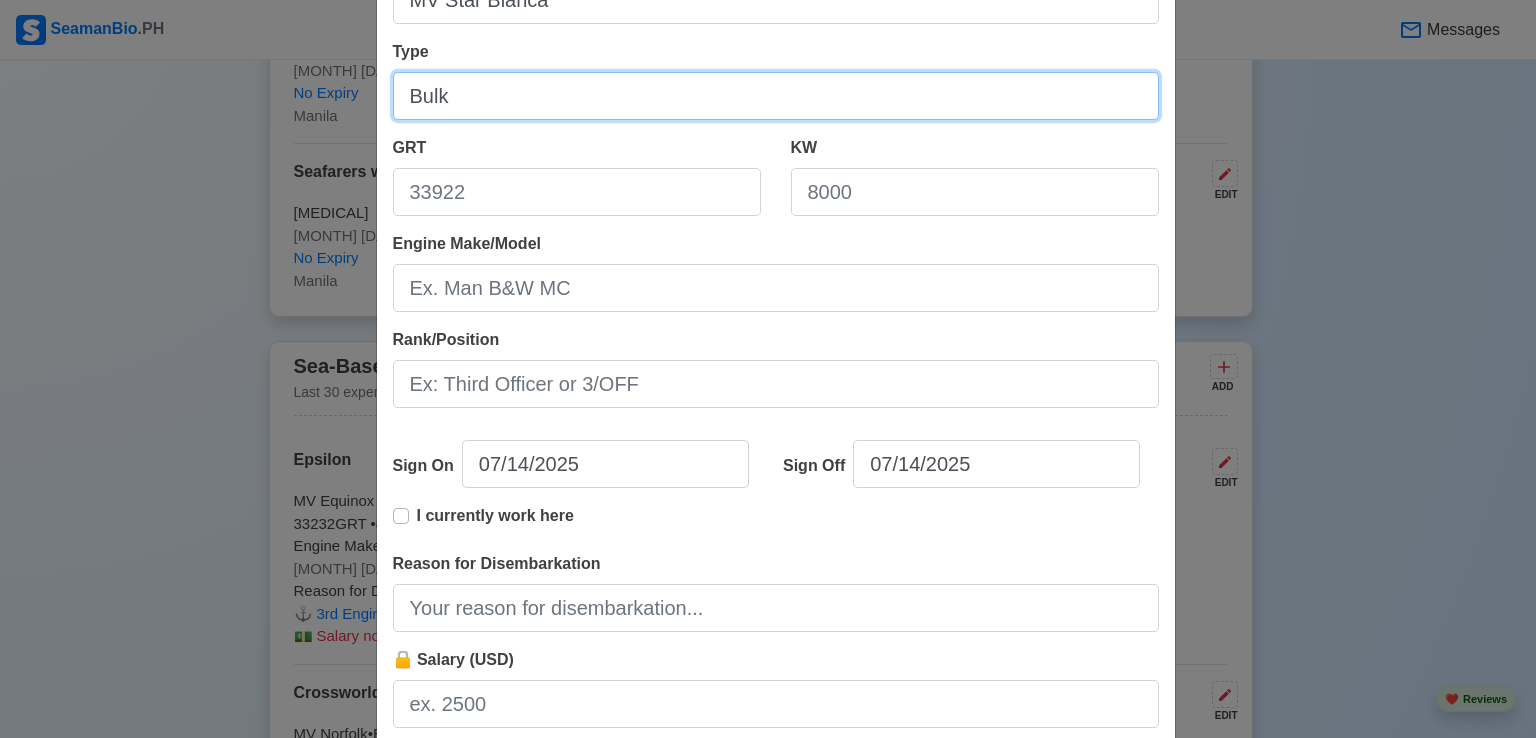 scroll, scrollTop: 1, scrollLeft: 0, axis: vertical 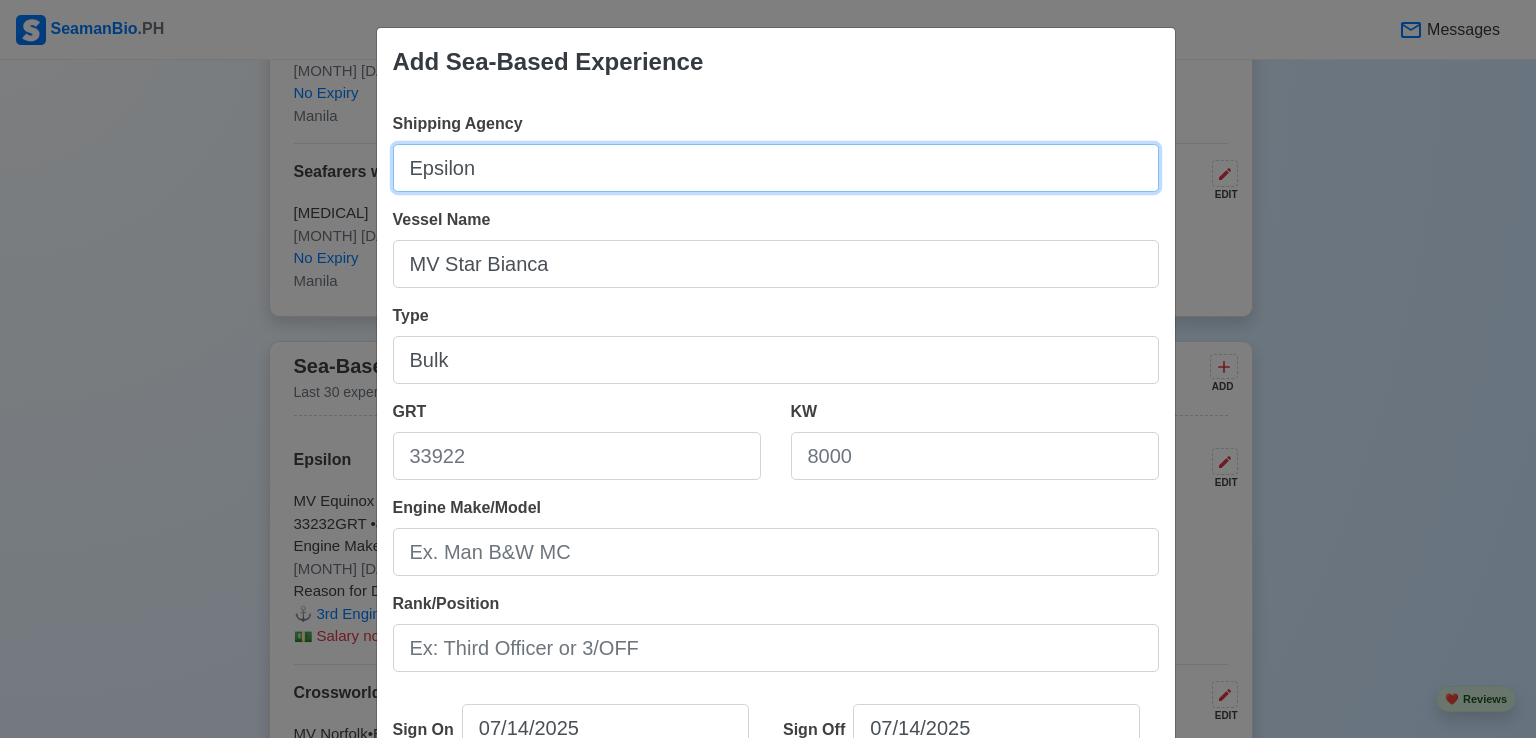 drag, startPoint x: 479, startPoint y: 167, endPoint x: 336, endPoint y: 152, distance: 143.78456 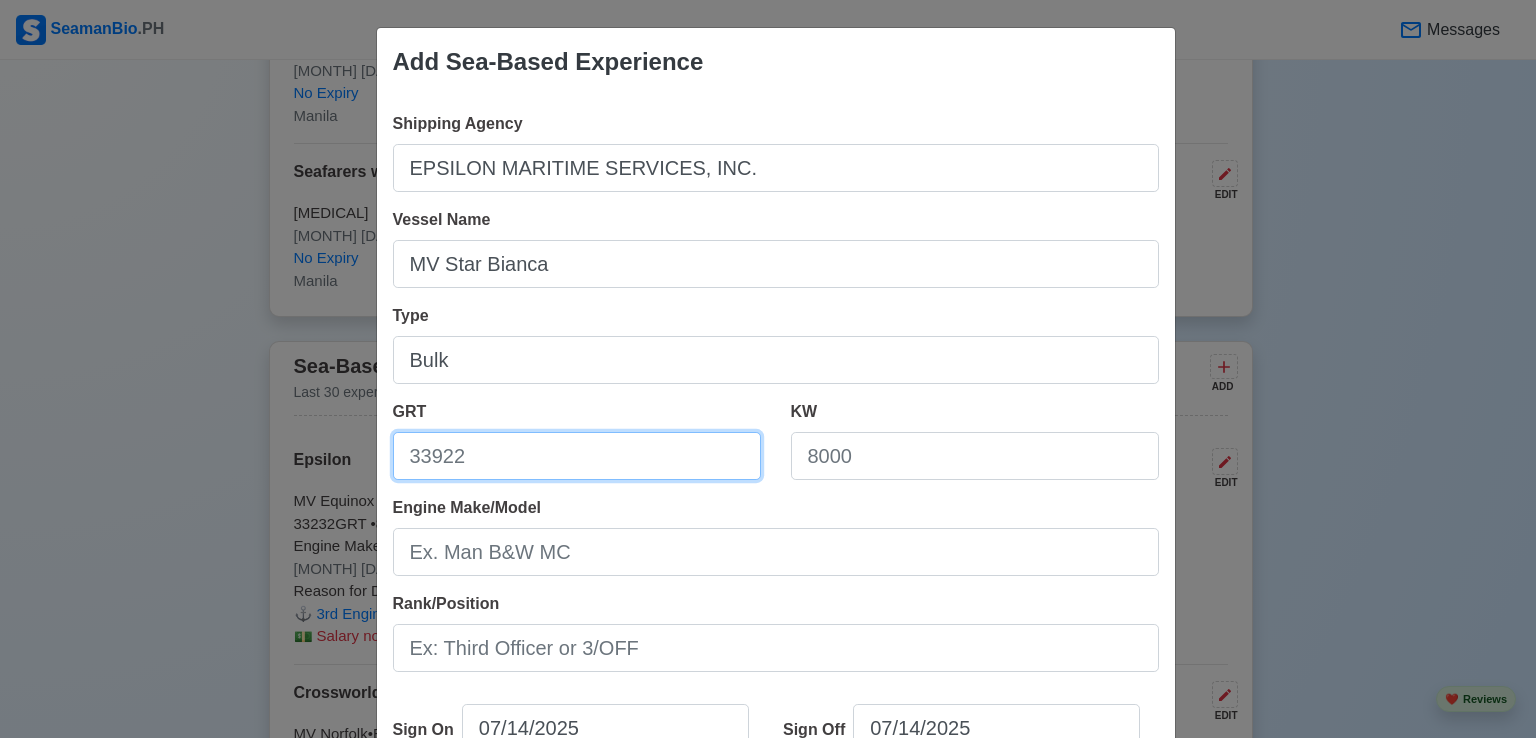 click on "GRT" at bounding box center [577, 456] 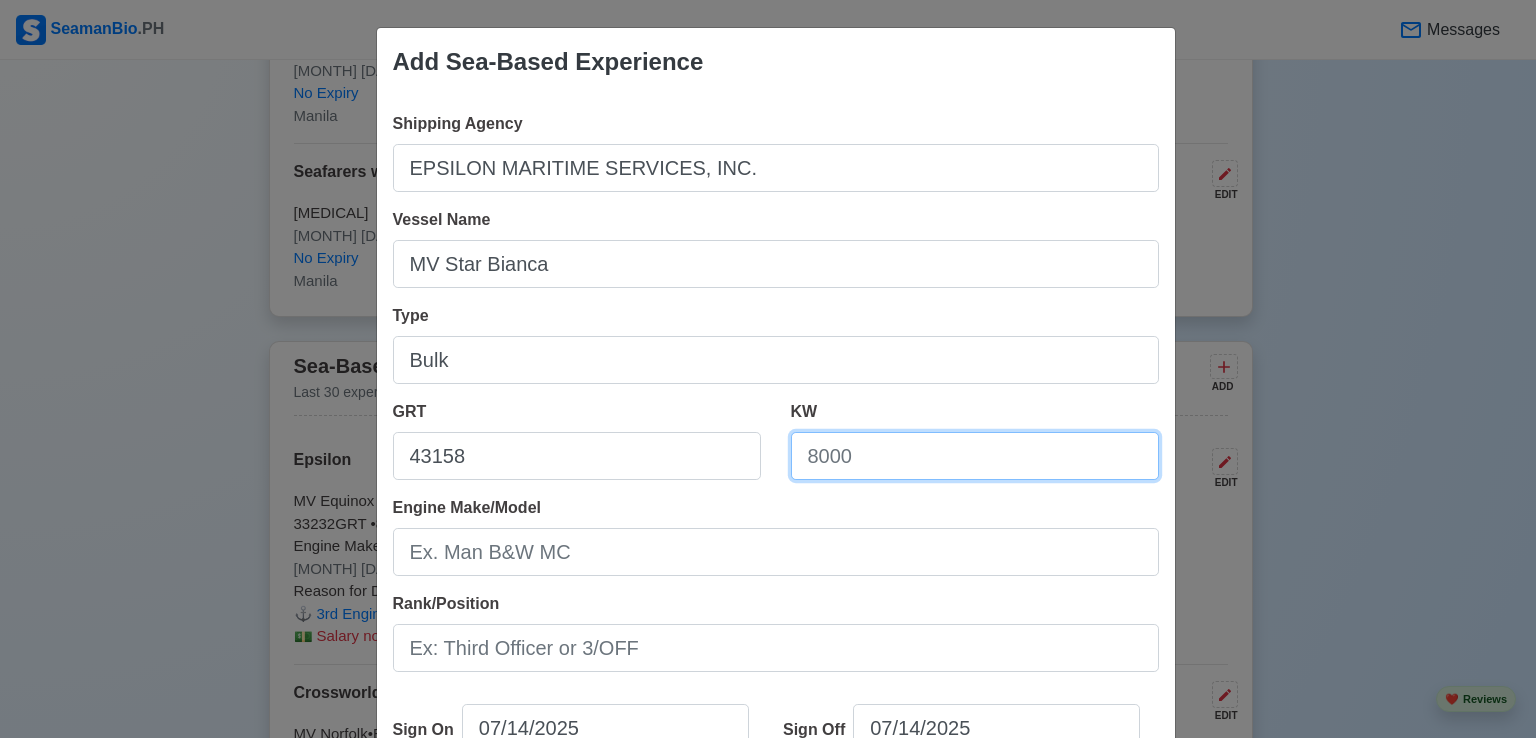 click on "KW" at bounding box center [975, 456] 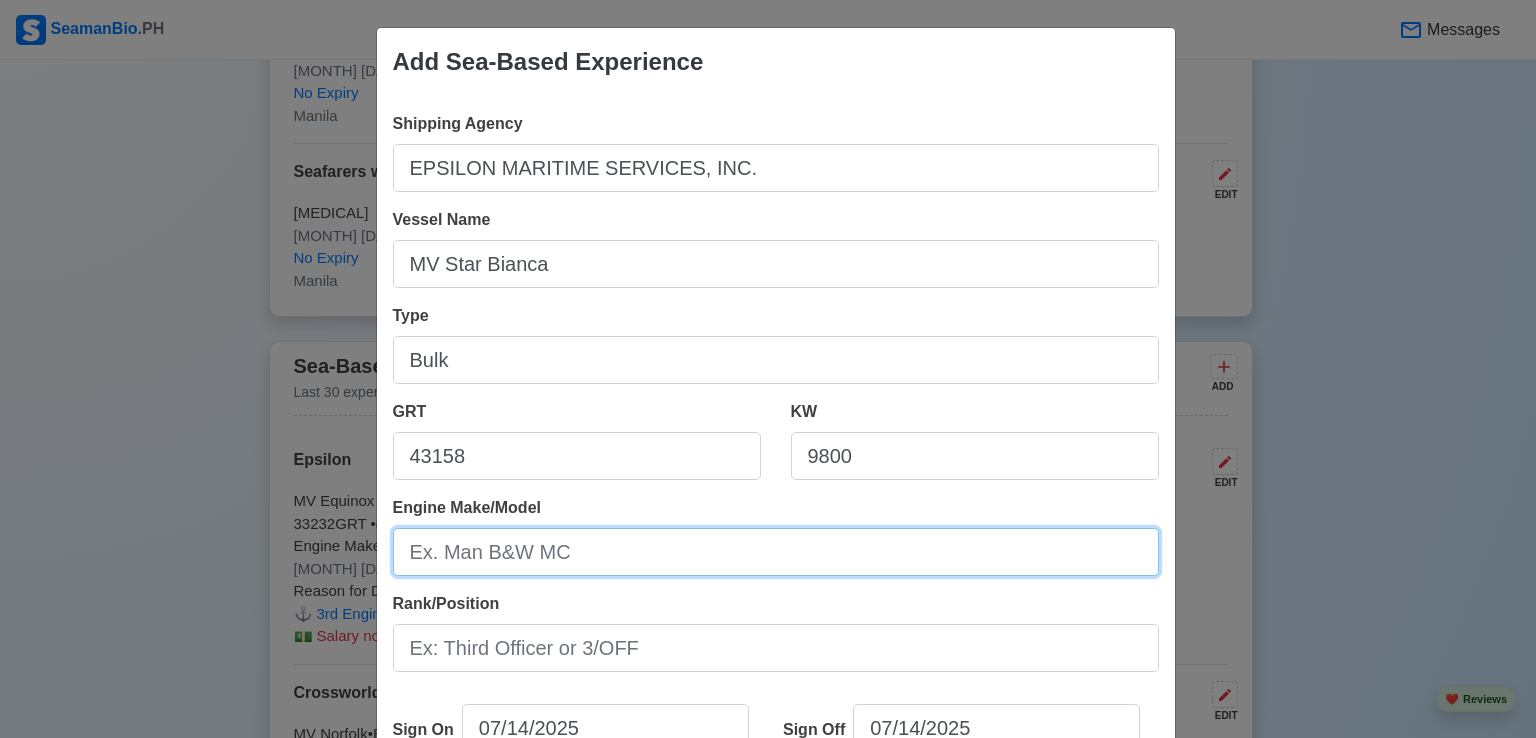 click on "Engine Make/Model" at bounding box center [776, 552] 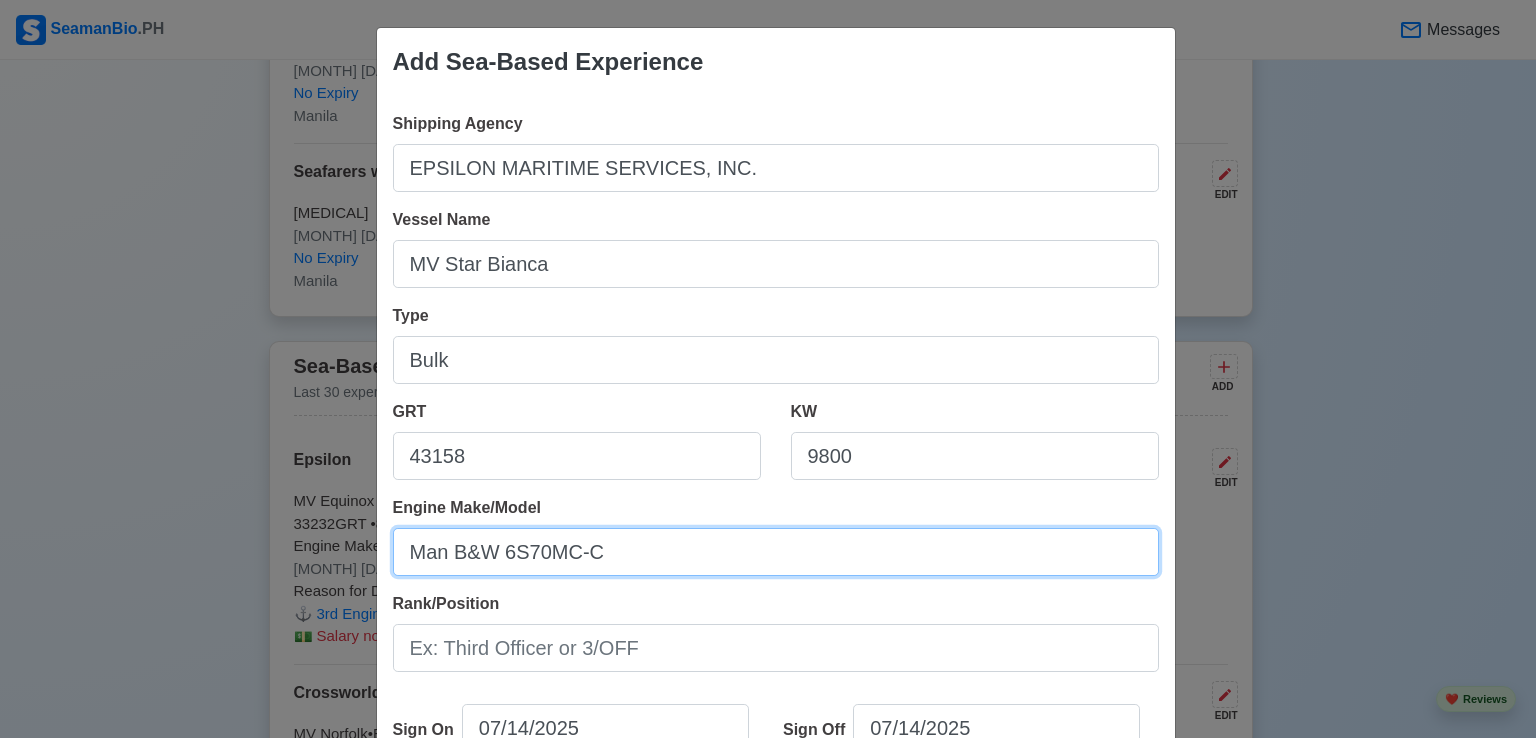 drag, startPoint x: 540, startPoint y: 552, endPoint x: 496, endPoint y: 565, distance: 45.88028 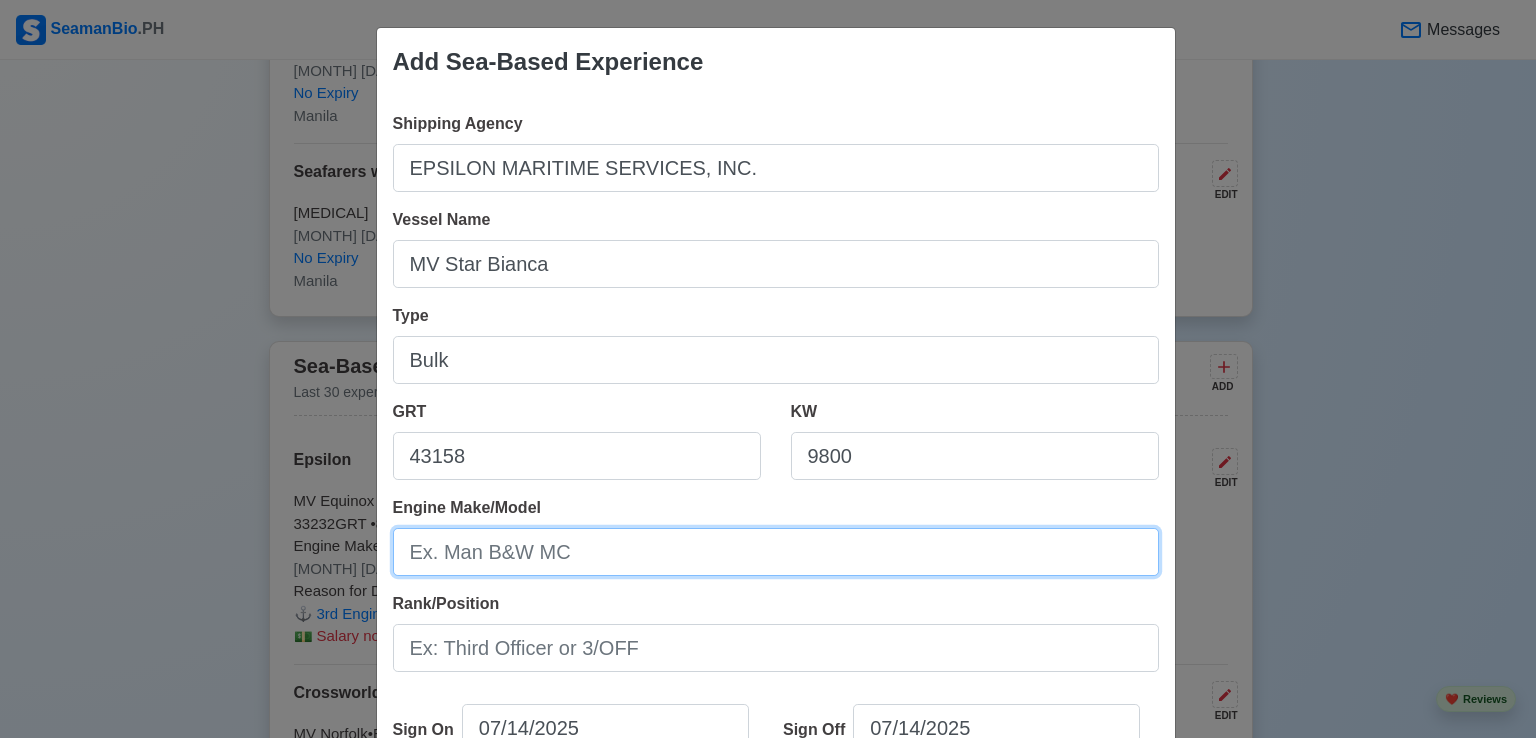 click on "Engine Make/Model" at bounding box center (776, 552) 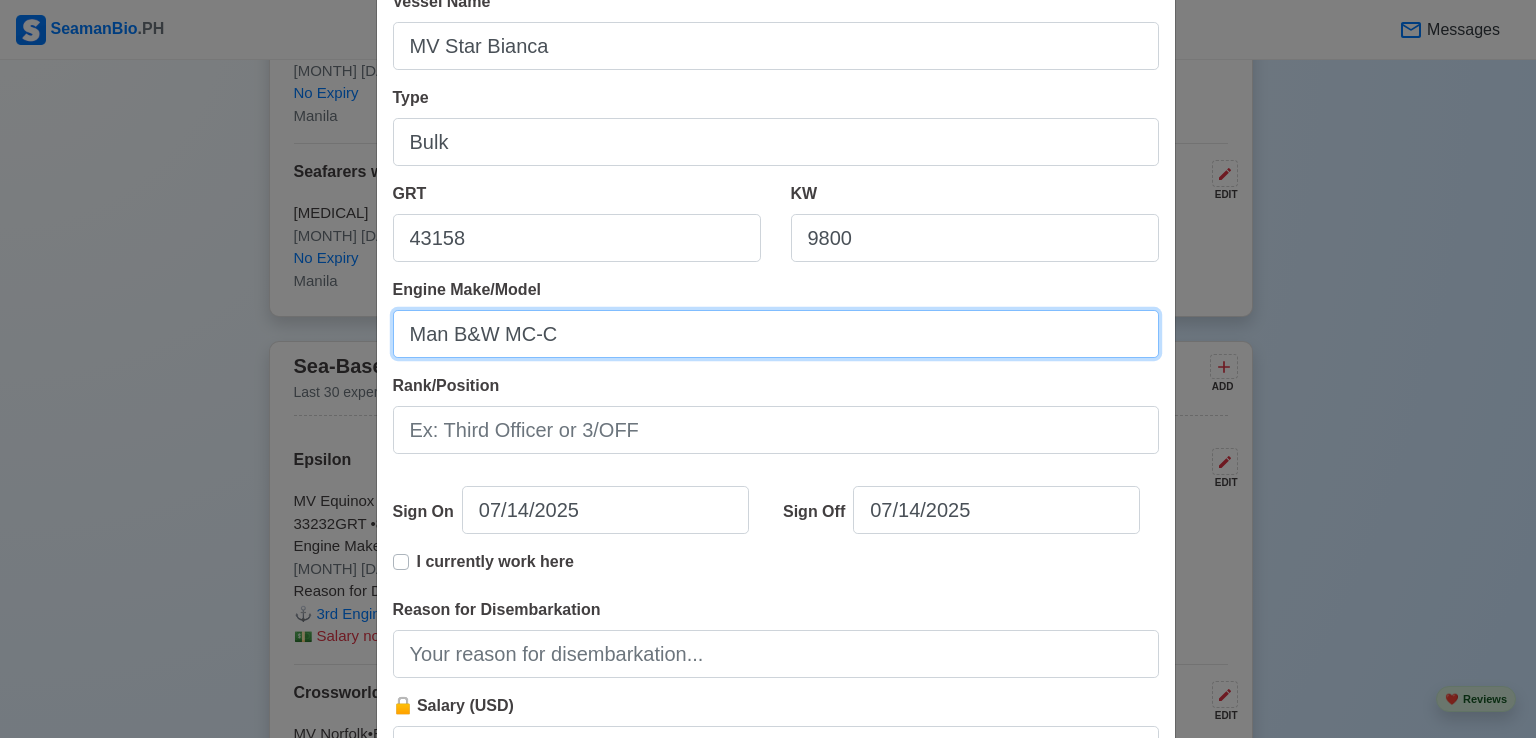 scroll, scrollTop: 301, scrollLeft: 0, axis: vertical 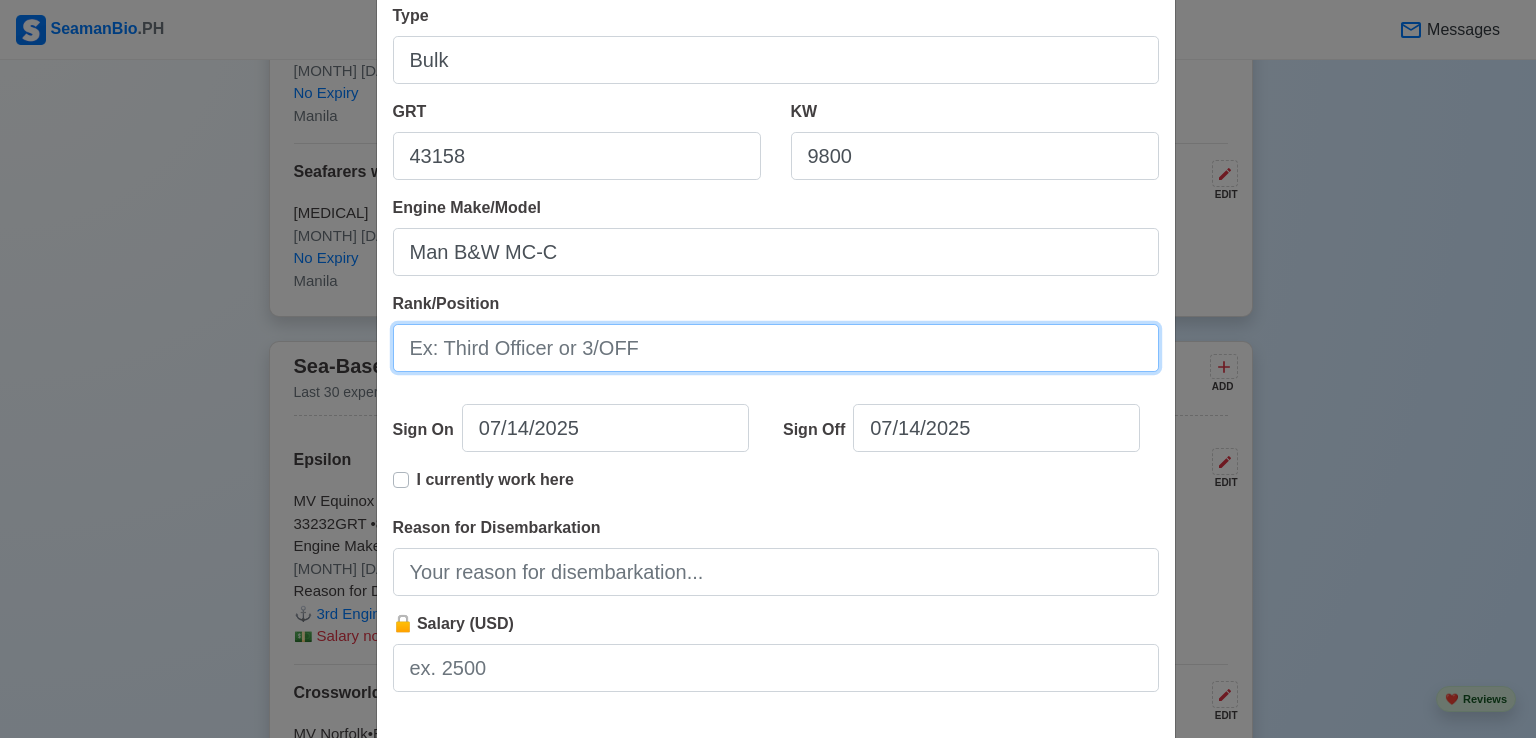 click on "Rank/Position" at bounding box center [776, 348] 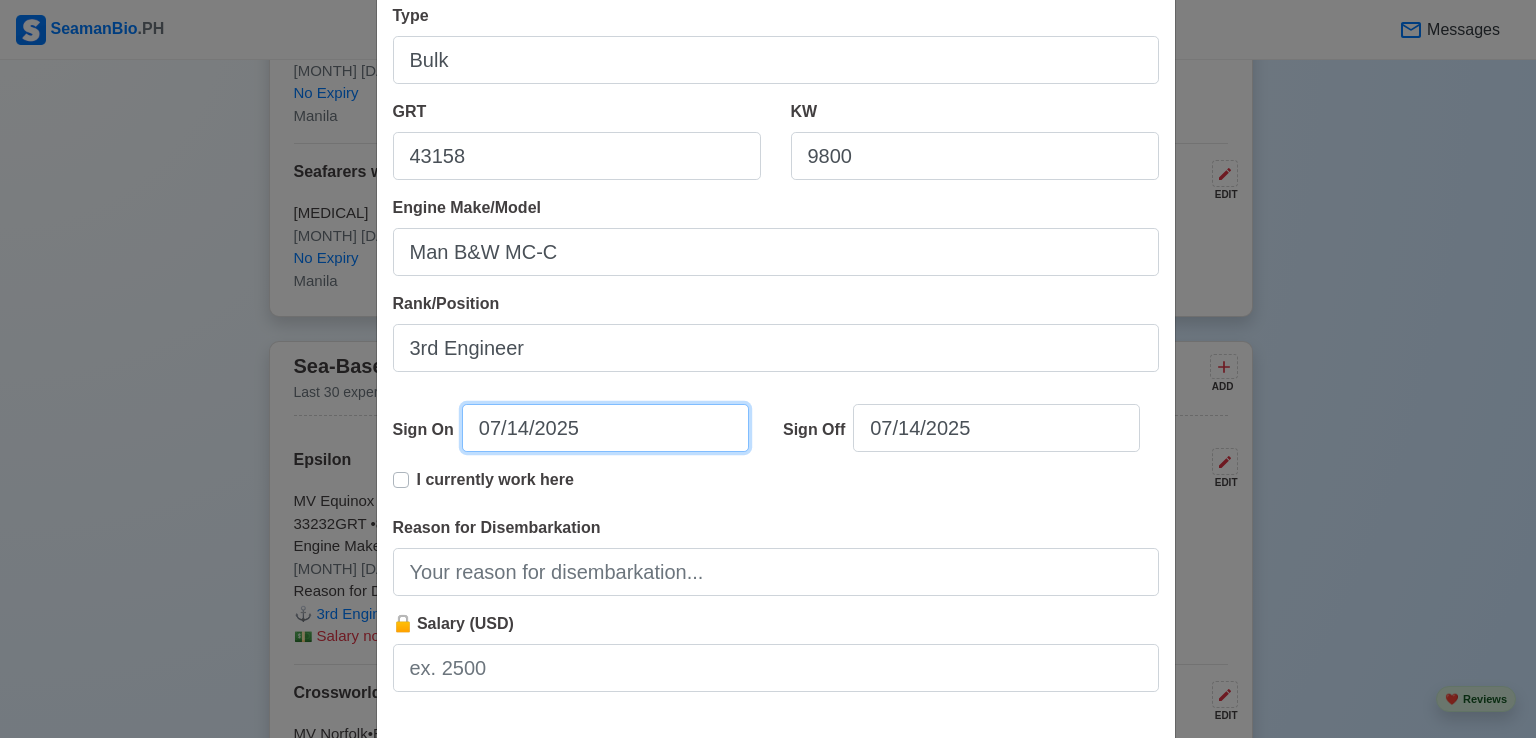 click on "07/14/2025" at bounding box center [605, 428] 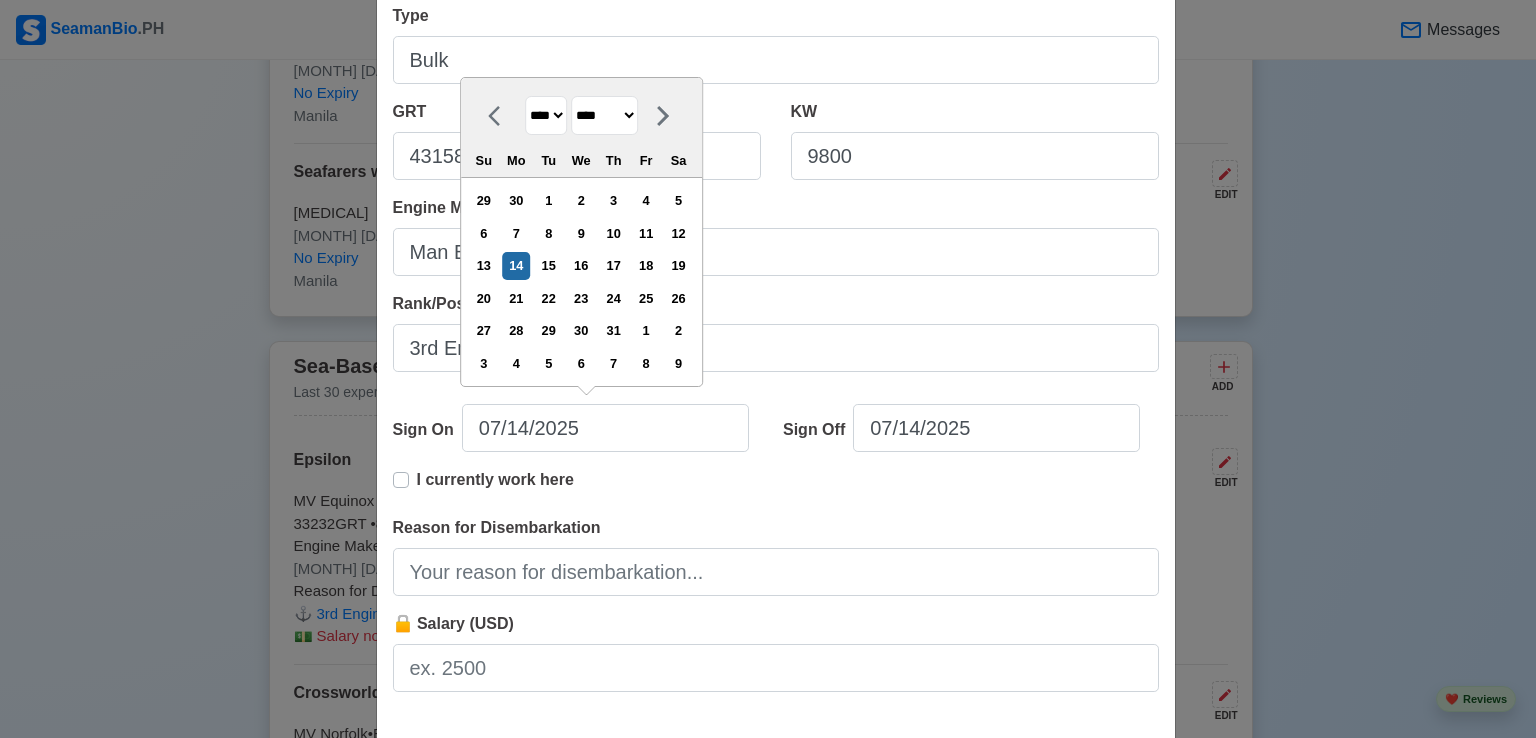 click on "**** **** **** **** **** **** **** **** **** **** **** **** **** **** **** **** **** **** **** **** **** **** **** **** **** **** **** **** **** **** **** **** **** **** **** **** **** **** **** **** **** **** **** **** **** **** **** **** **** **** **** **** **** **** **** **** **** **** **** **** **** **** **** **** **** **** **** **** **** **** **** **** **** **** **** **** **** **** **** **** **** **** **** **** **** **** **** **** **** **** **** **** **** **** **** **** **** **** **** **** **** **** **** **** **** ****" at bounding box center [546, 115] 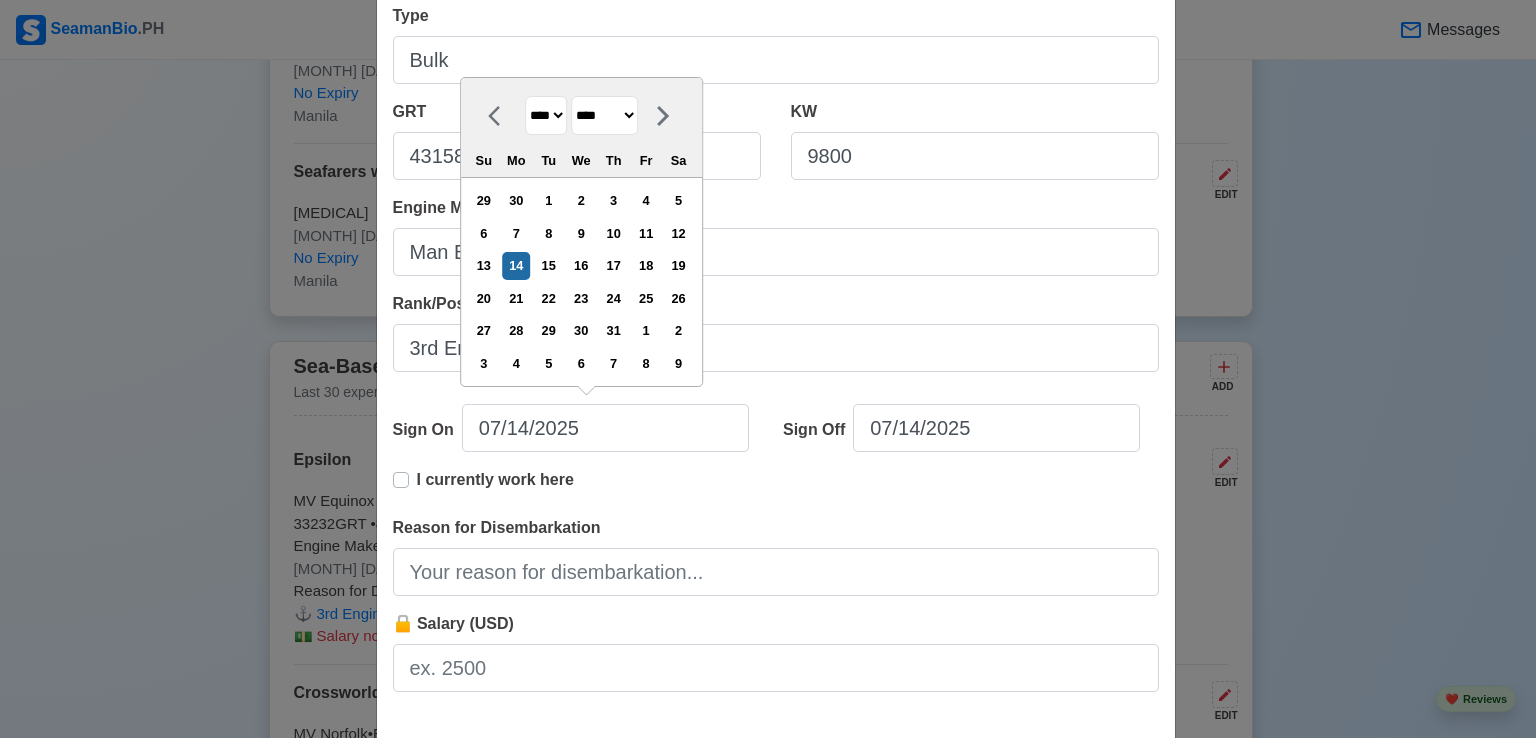 click on "**** **** **** **** **** **** **** **** **** **** **** **** **** **** **** **** **** **** **** **** **** **** **** **** **** **** **** **** **** **** **** **** **** **** **** **** **** **** **** **** **** **** **** **** **** **** **** **** **** **** **** **** **** **** **** **** **** **** **** **** **** **** **** **** **** **** **** **** **** **** **** **** **** **** **** **** **** **** **** **** **** **** **** **** **** **** **** **** **** **** **** **** **** **** **** **** **** **** **** **** **** **** **** **** **** ****" at bounding box center [546, 115] 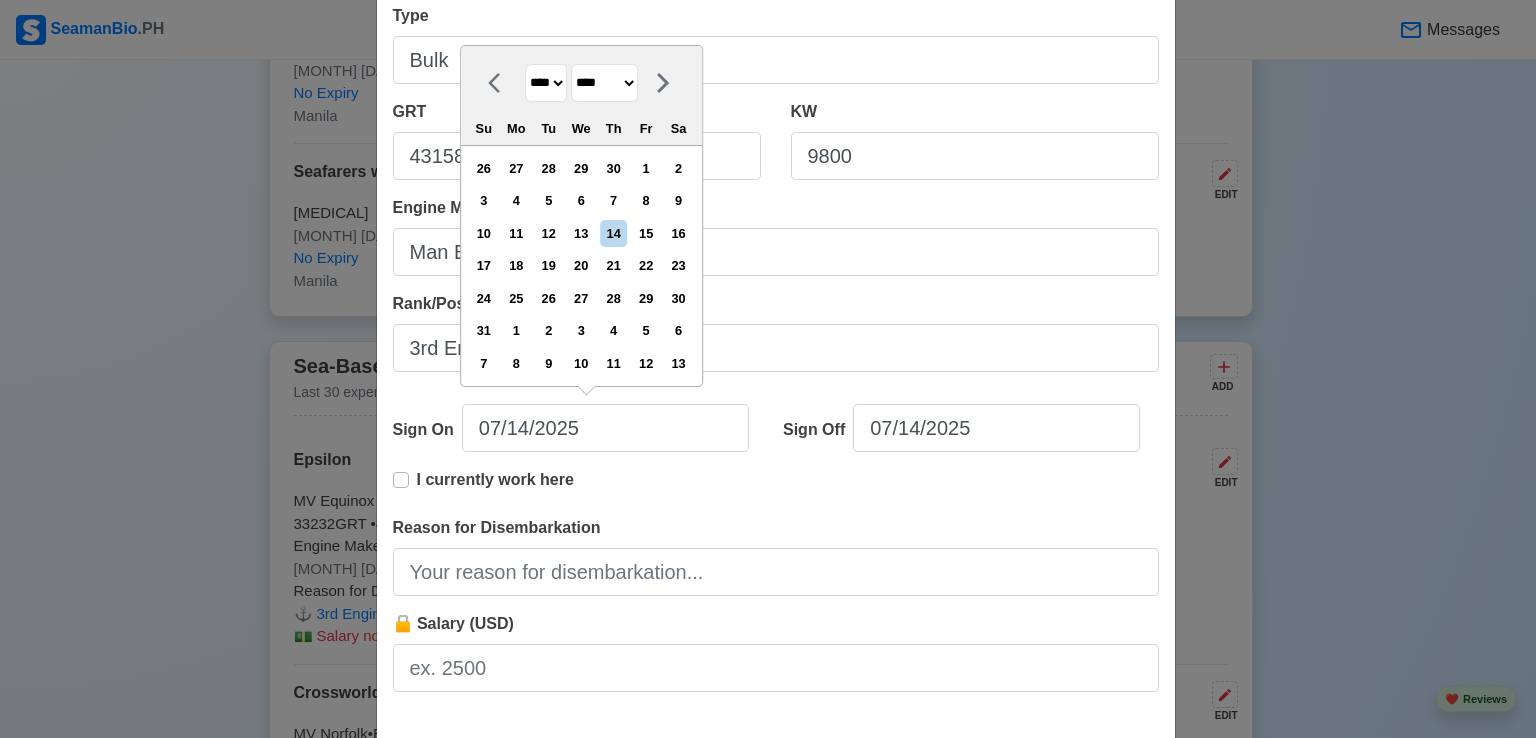 click on "******* ******** ***** ***** *** **** **** ****** ********* ******* ******** ********" at bounding box center [604, 83] 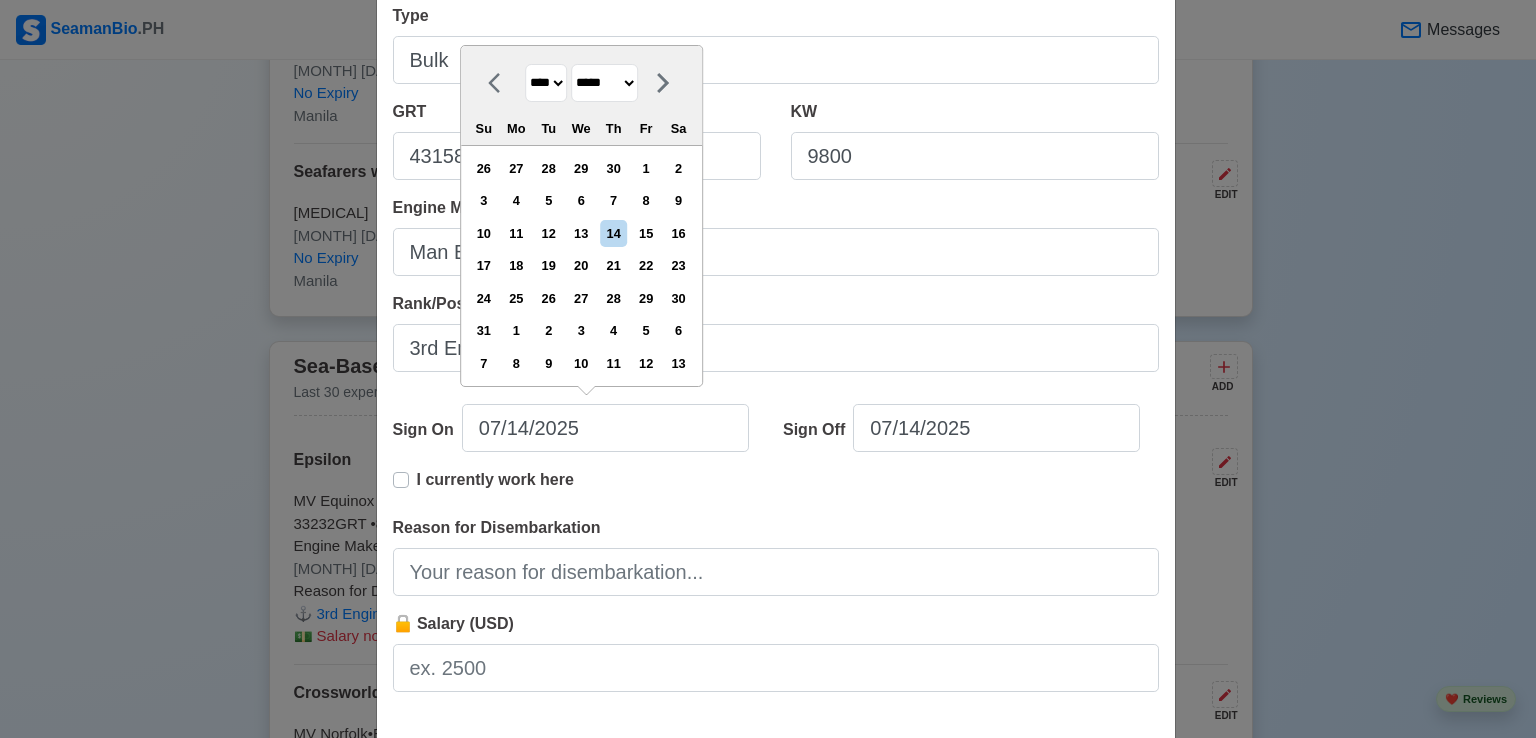 click on "******* ******** ***** ***** *** **** **** ****** ********* ******* ******** ********" at bounding box center [604, 83] 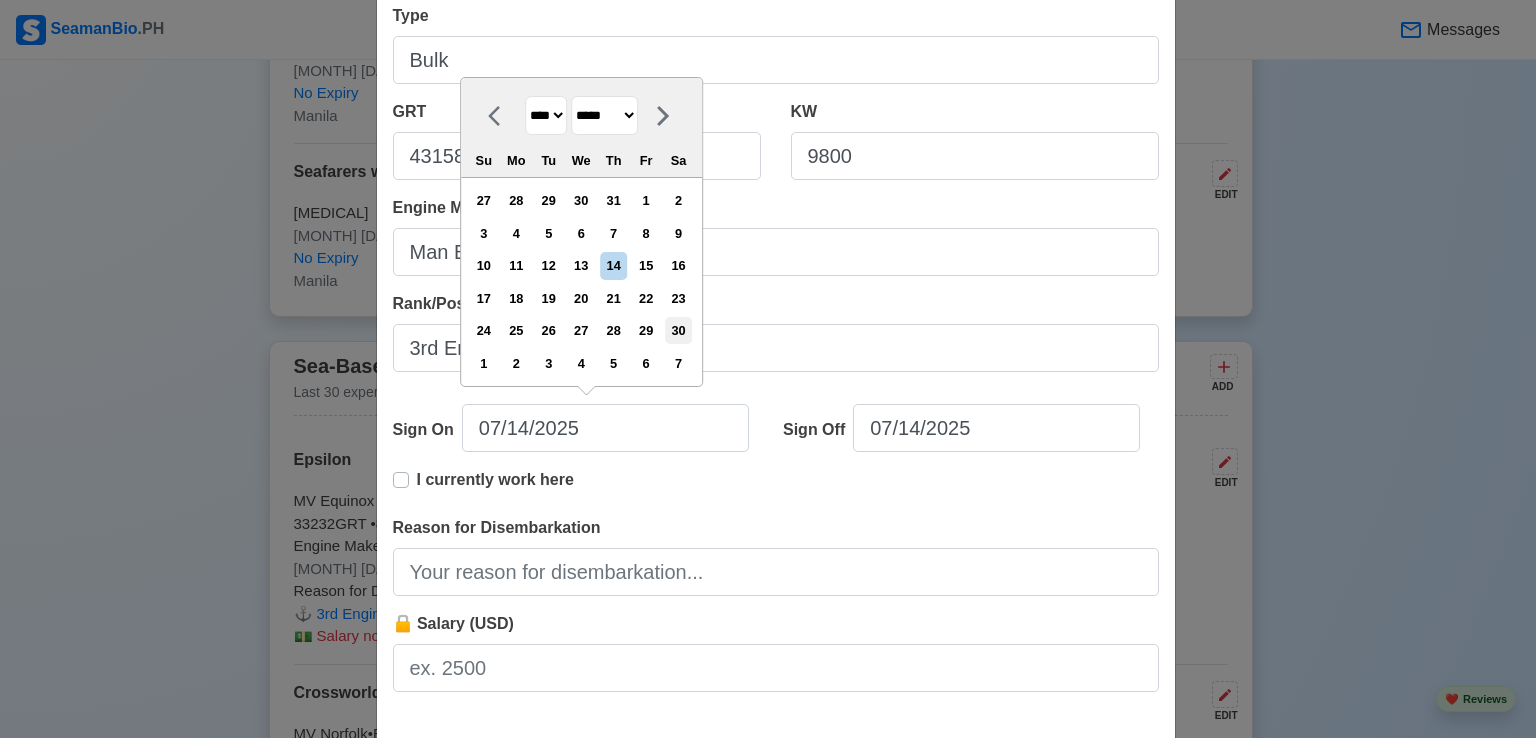 click on "30" at bounding box center (678, 330) 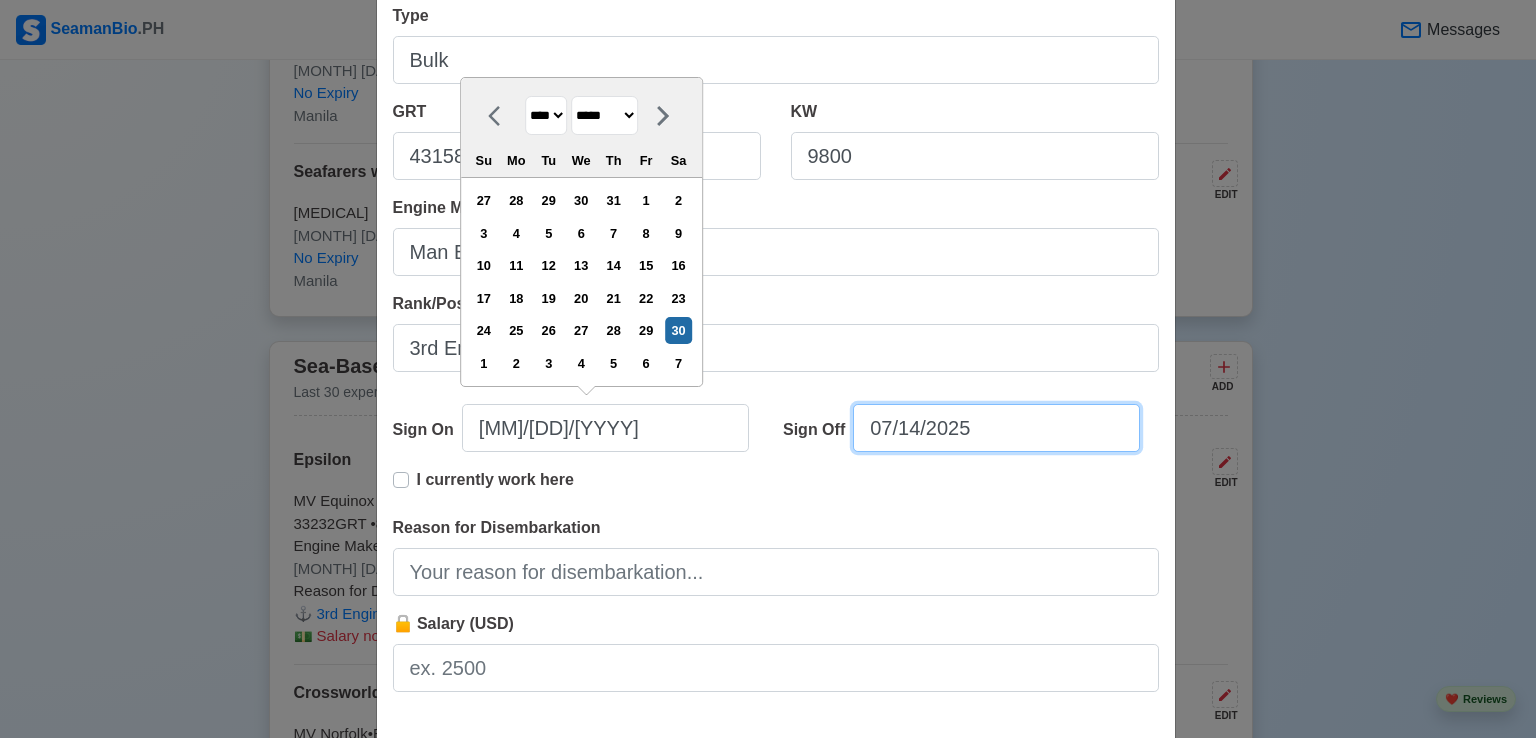 click on "07/14/2025" at bounding box center [996, 428] 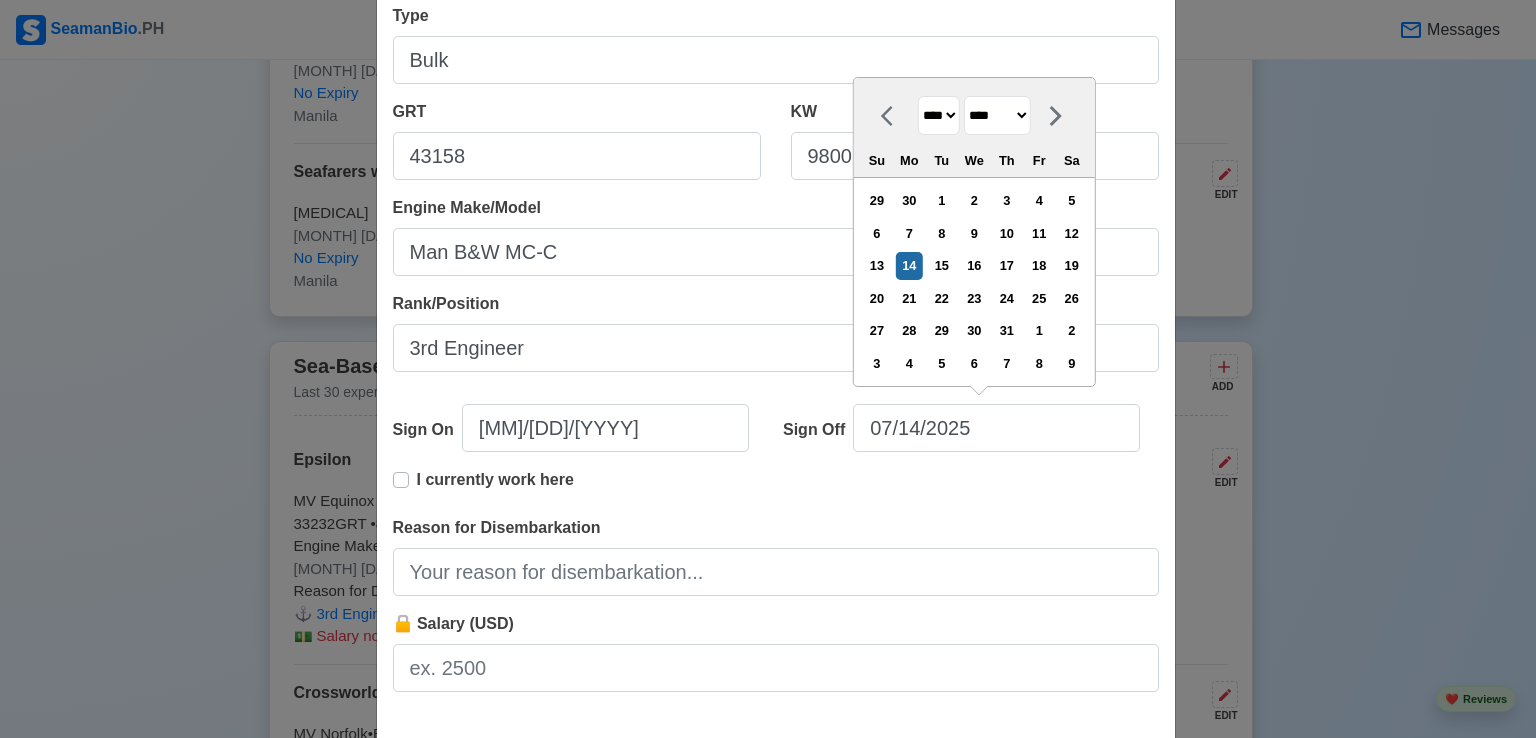 click on "**** **** **** **** **** **** **** **** **** **** **** **** **** **** **** **** **** **** **** **** **** **** **** **** **** **** **** **** **** **** **** **** **** **** **** **** **** **** **** **** **** **** **** **** **** **** **** **** **** **** **** **** **** **** **** **** **** **** **** **** **** **** **** **** **** **** **** **** **** **** **** **** **** **** **** **** **** **** **** **** **** **** **** **** **** **** **** **** **** **** **** **** **** **** **** **** **** **** **** **** **** **** **** **** **** **** **** ****" at bounding box center [939, 115] 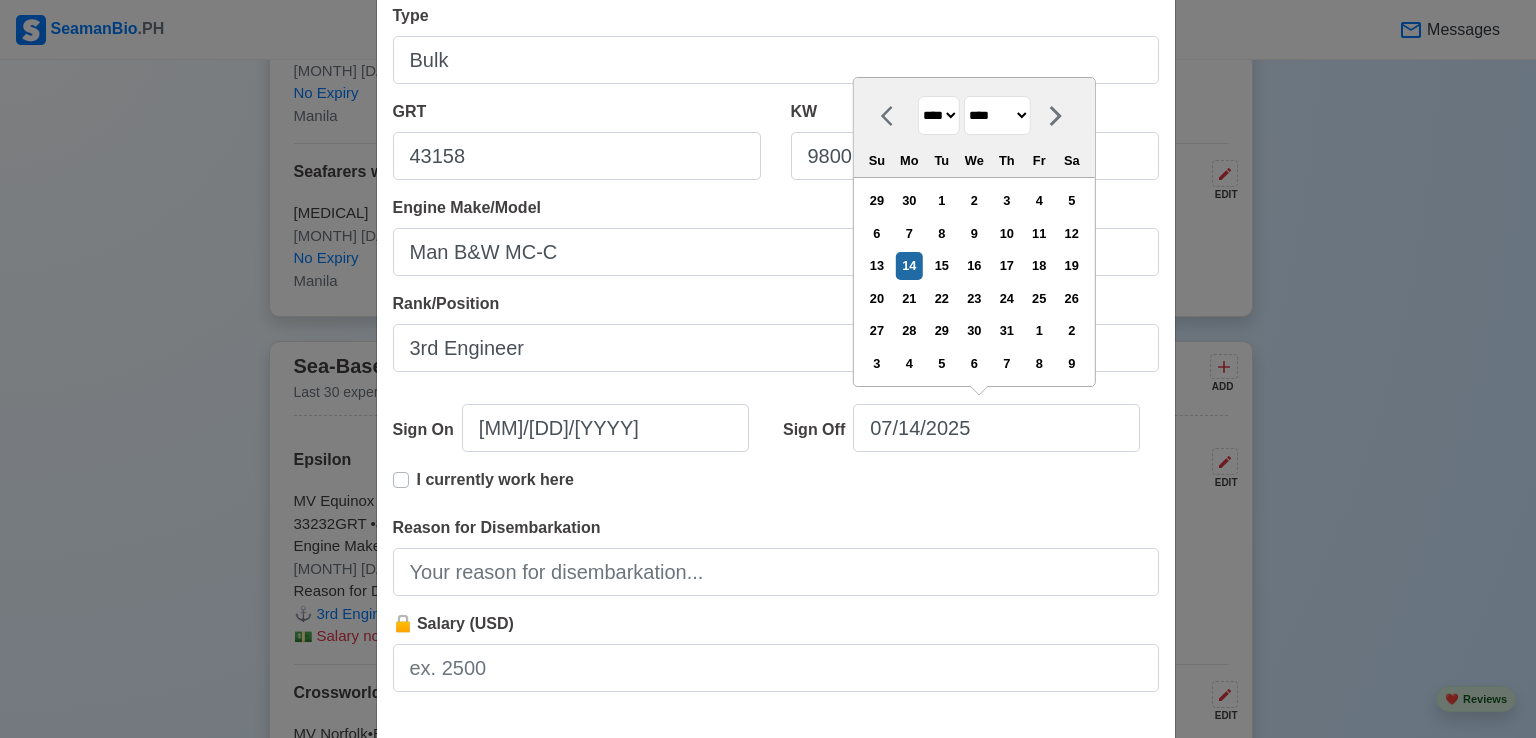 click on "**** **** **** **** **** **** **** **** **** **** **** **** **** **** **** **** **** **** **** **** **** **** **** **** **** **** **** **** **** **** **** **** **** **** **** **** **** **** **** **** **** **** **** **** **** **** **** **** **** **** **** **** **** **** **** **** **** **** **** **** **** **** **** **** **** **** **** **** **** **** **** **** **** **** **** **** **** **** **** **** **** **** **** **** **** **** **** **** **** **** **** **** **** **** **** **** **** **** **** **** **** **** **** **** **** **** **** ****" at bounding box center [939, 115] 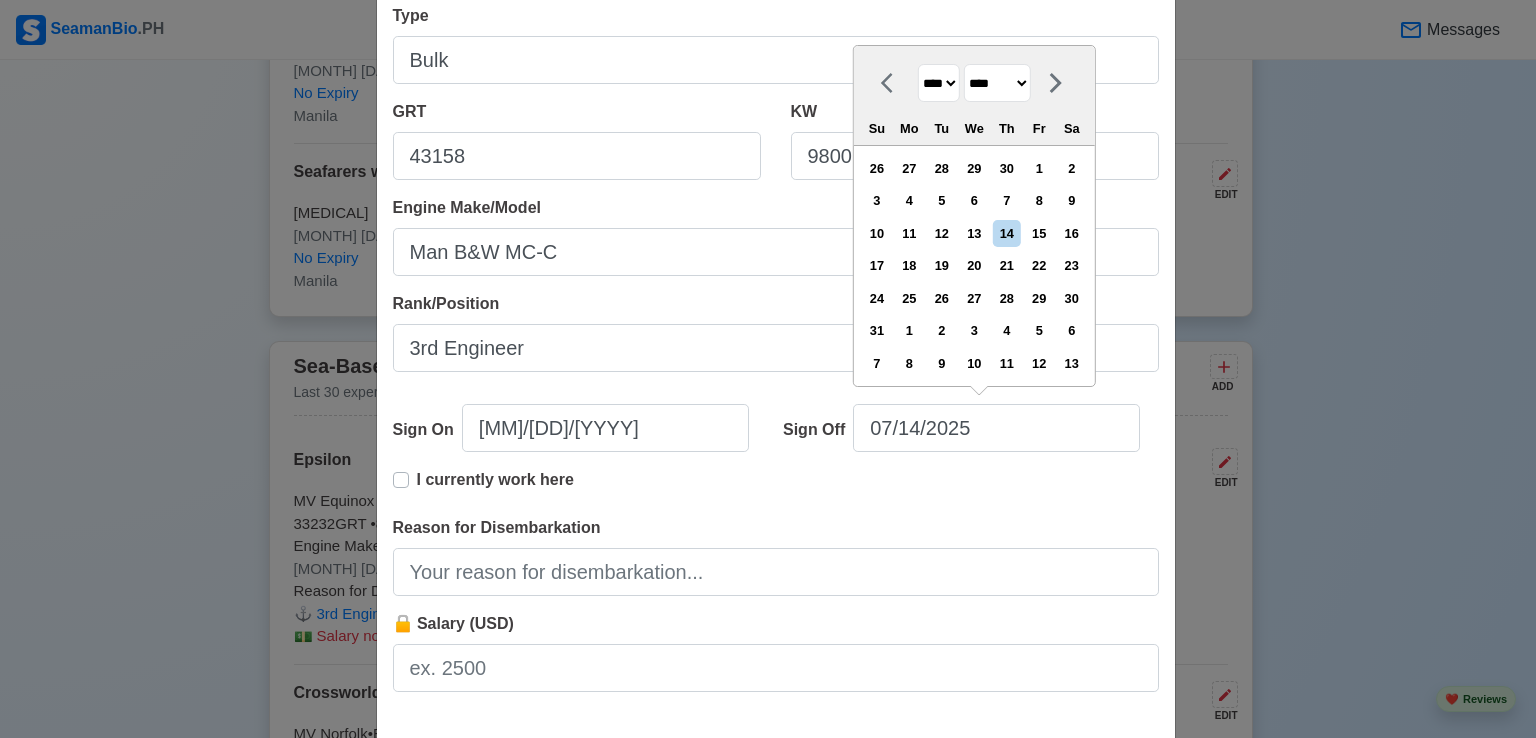 click on "******* ******** ***** ***** *** **** **** ****** ********* ******* ******** ********" at bounding box center (997, 83) 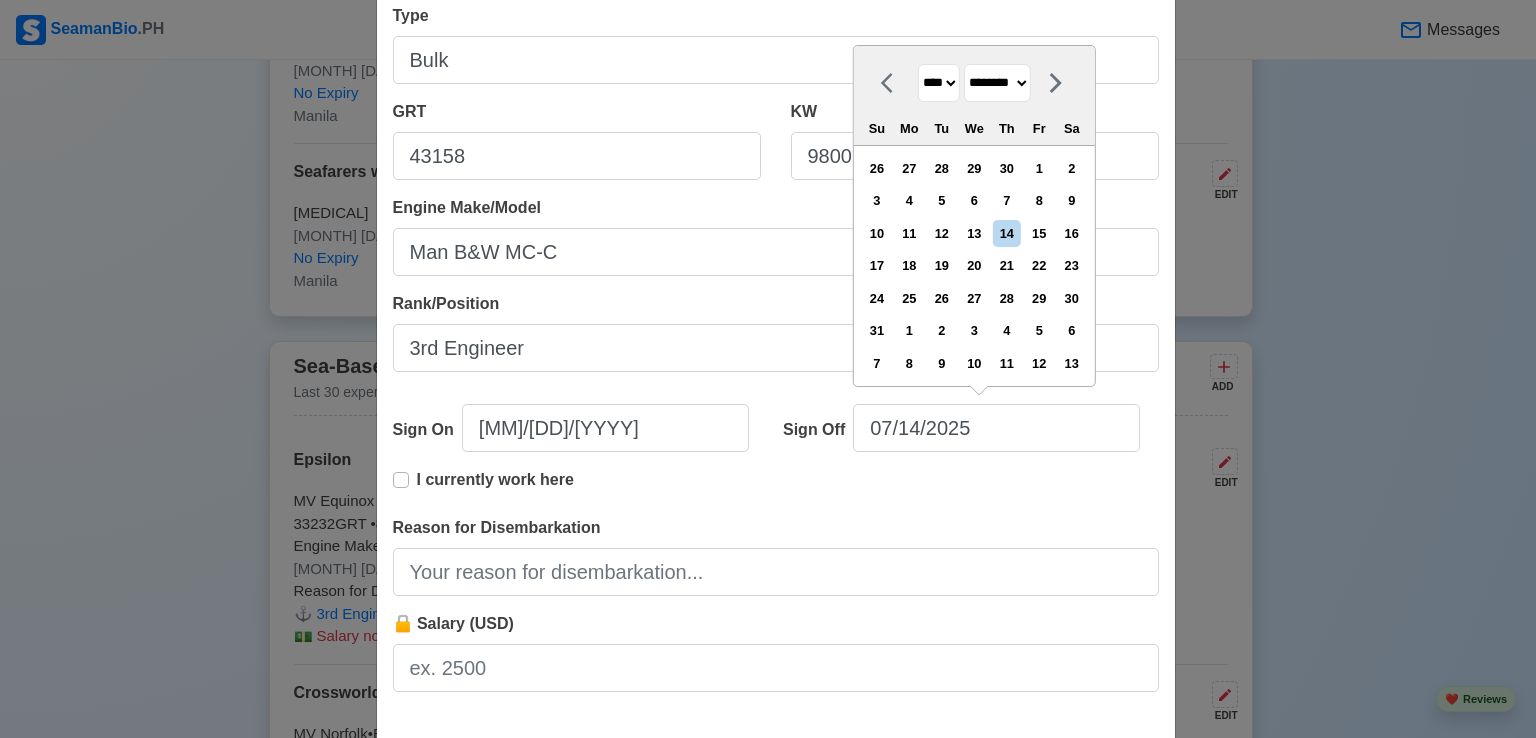 click on "******* ******** ***** ***** *** **** **** ****** ********* ******* ******** ********" at bounding box center (997, 83) 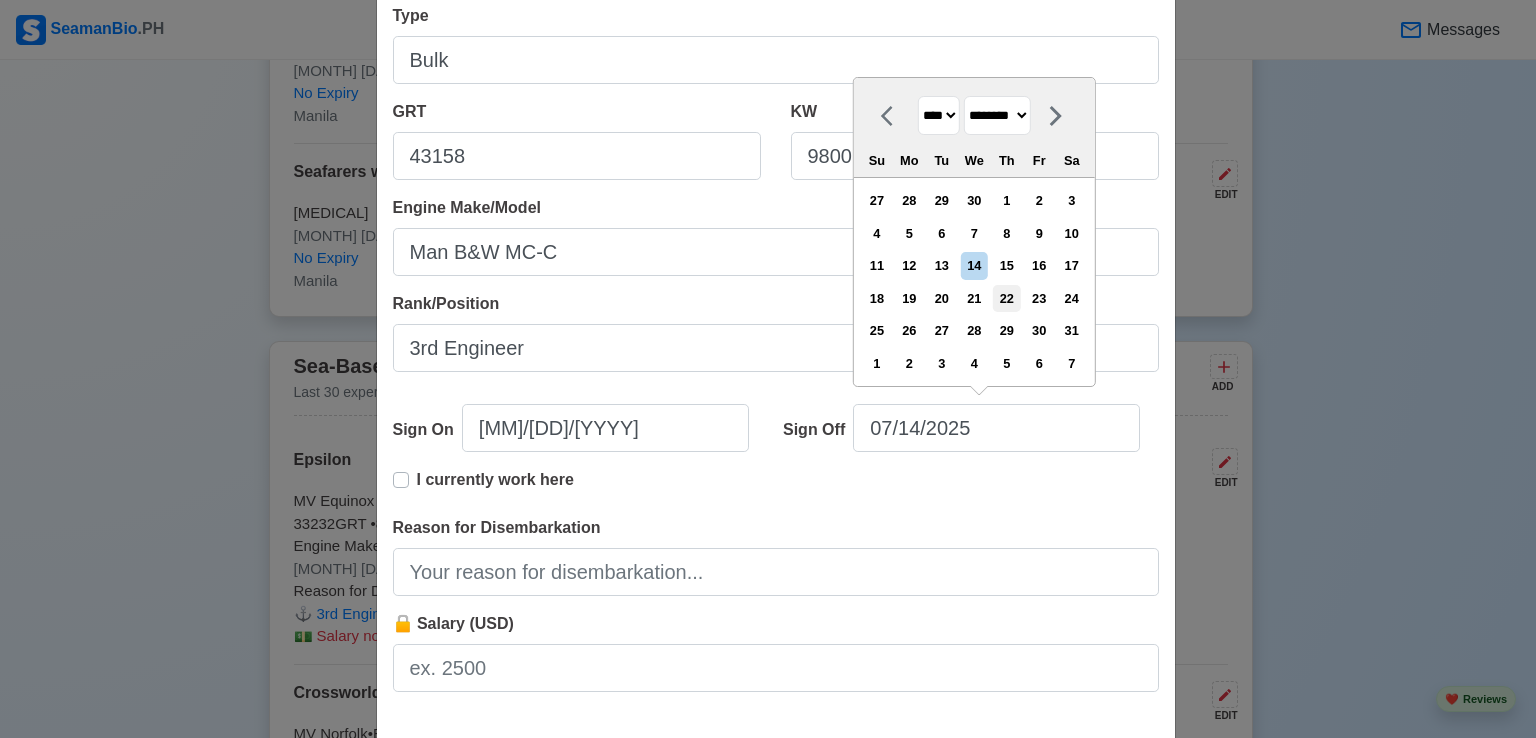 click on "22" at bounding box center (1006, 298) 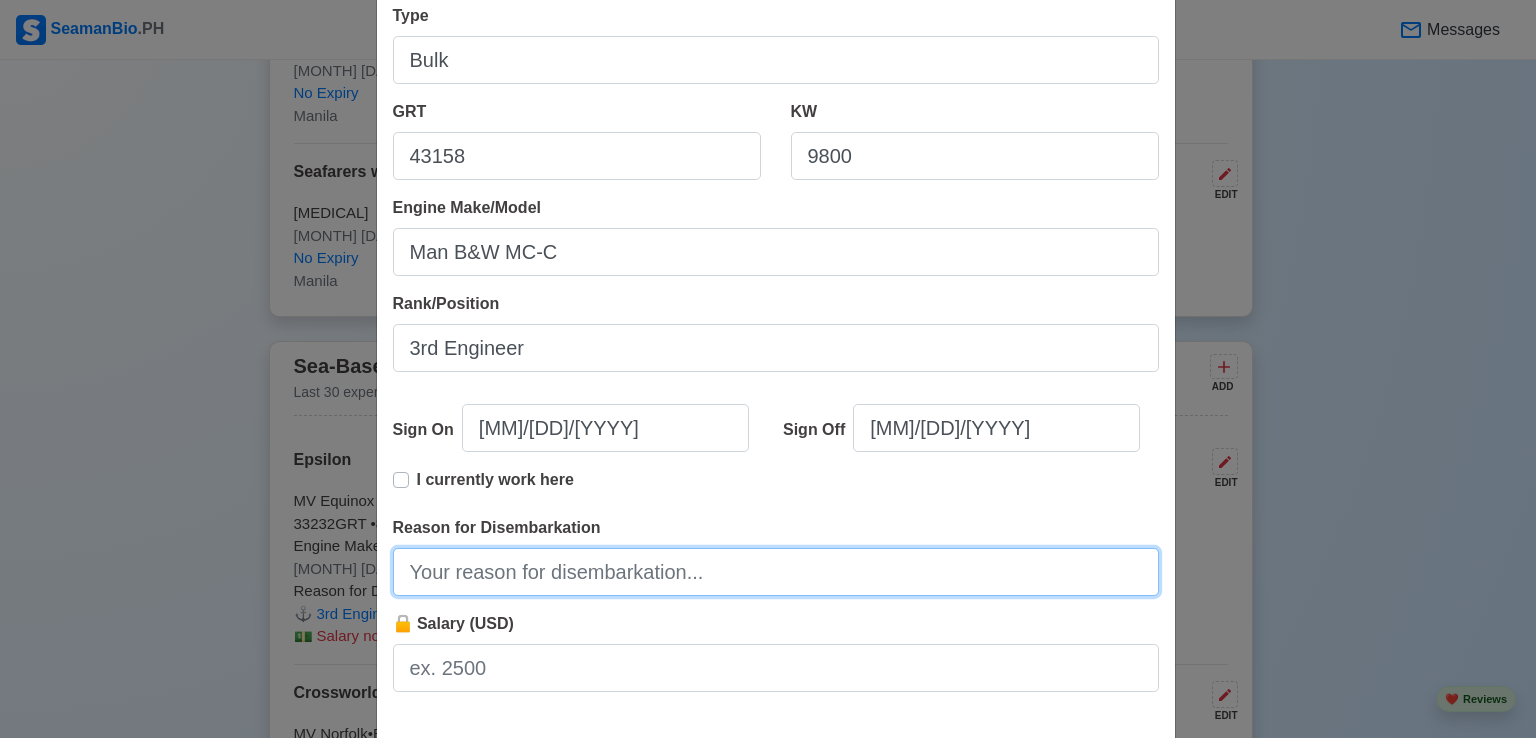 click on "Reason for Disembarkation" at bounding box center (776, 572) 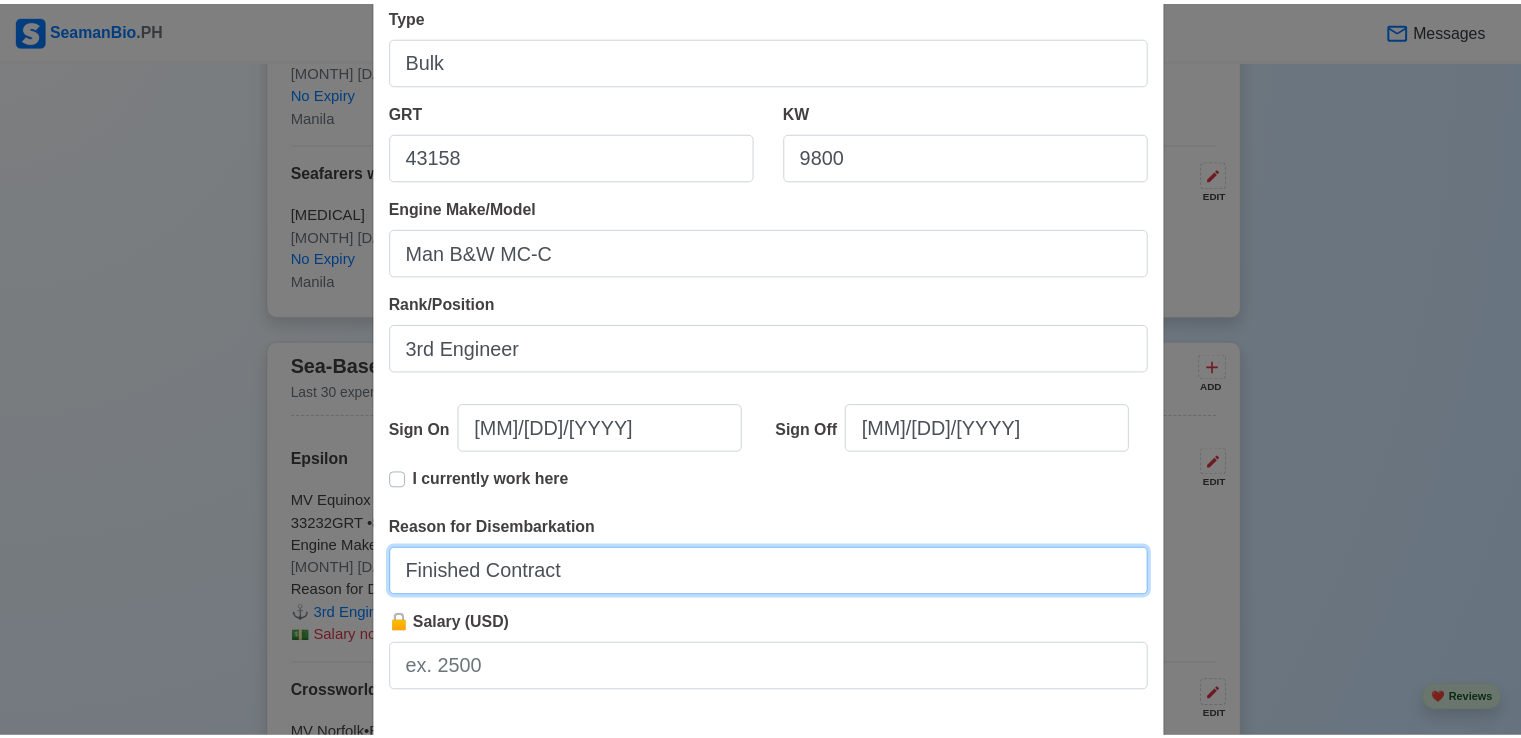 scroll, scrollTop: 401, scrollLeft: 0, axis: vertical 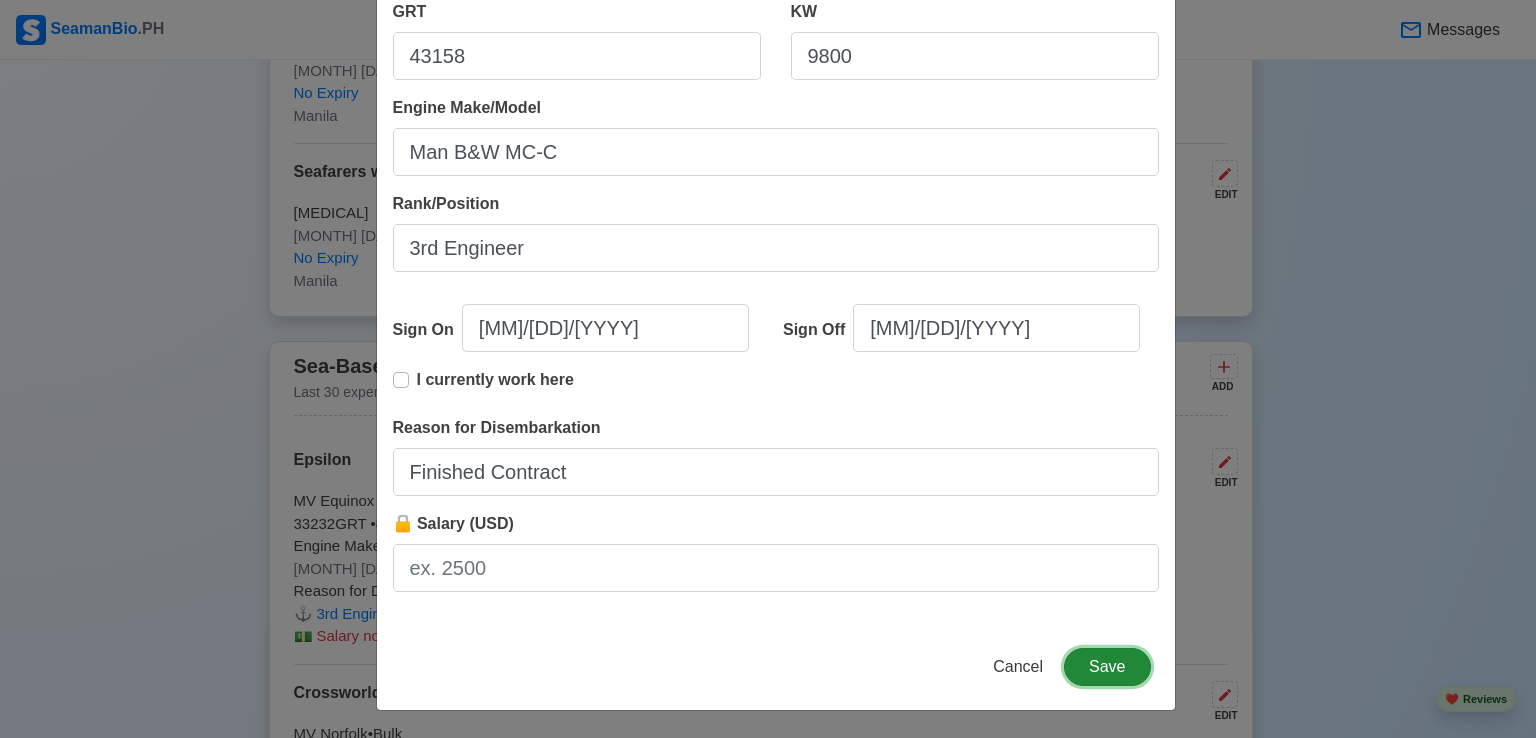 click on "Save" at bounding box center (1107, 667) 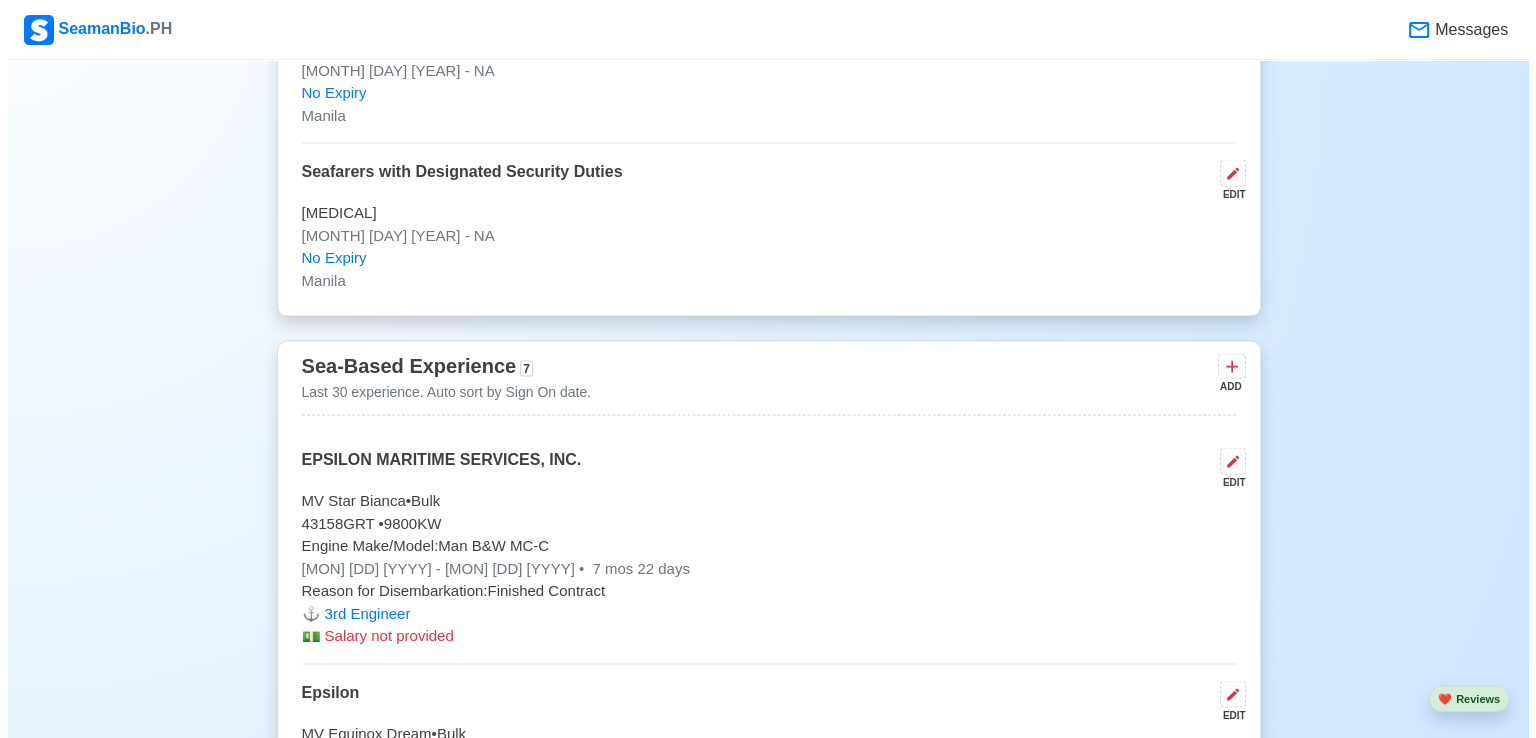 scroll, scrollTop: 4027, scrollLeft: 0, axis: vertical 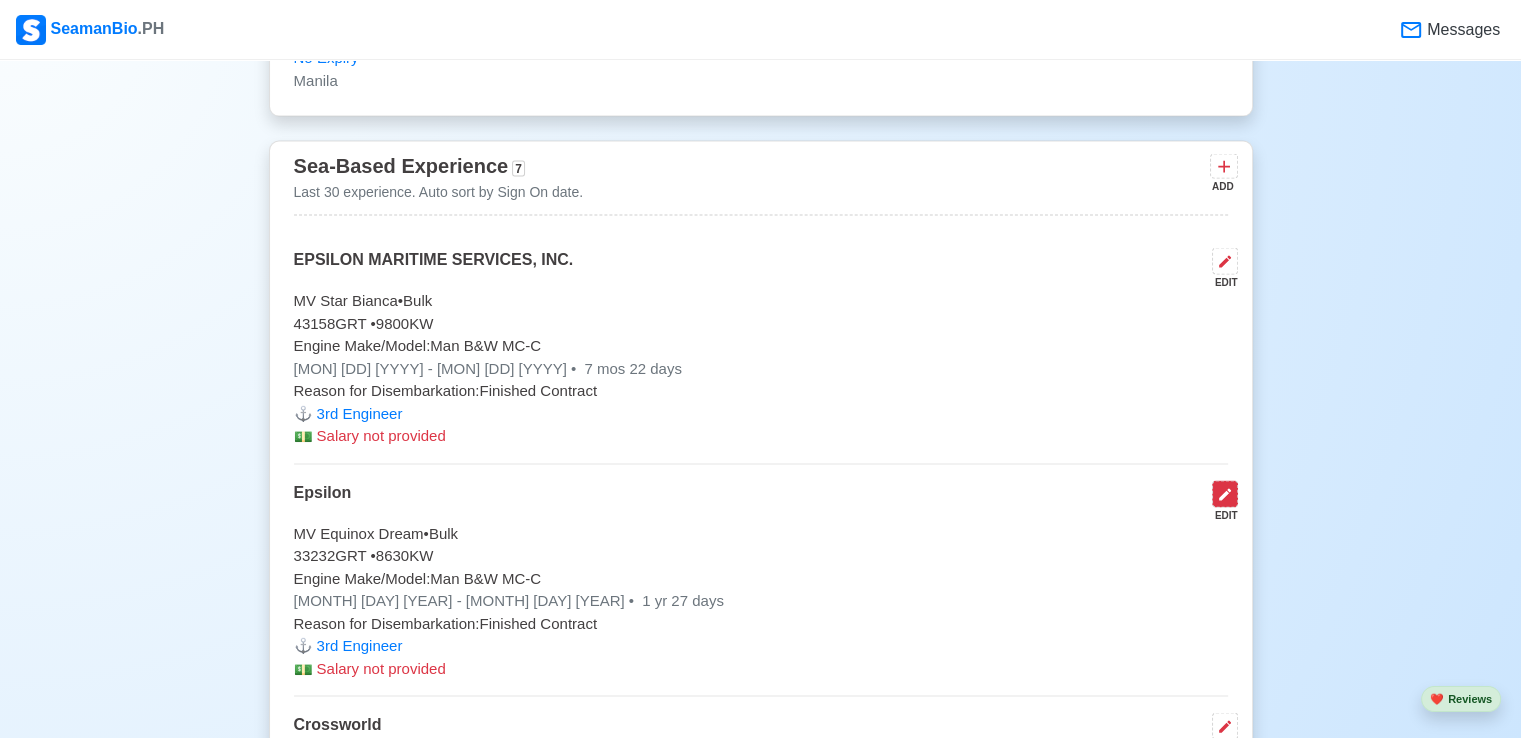 click at bounding box center [1225, 494] 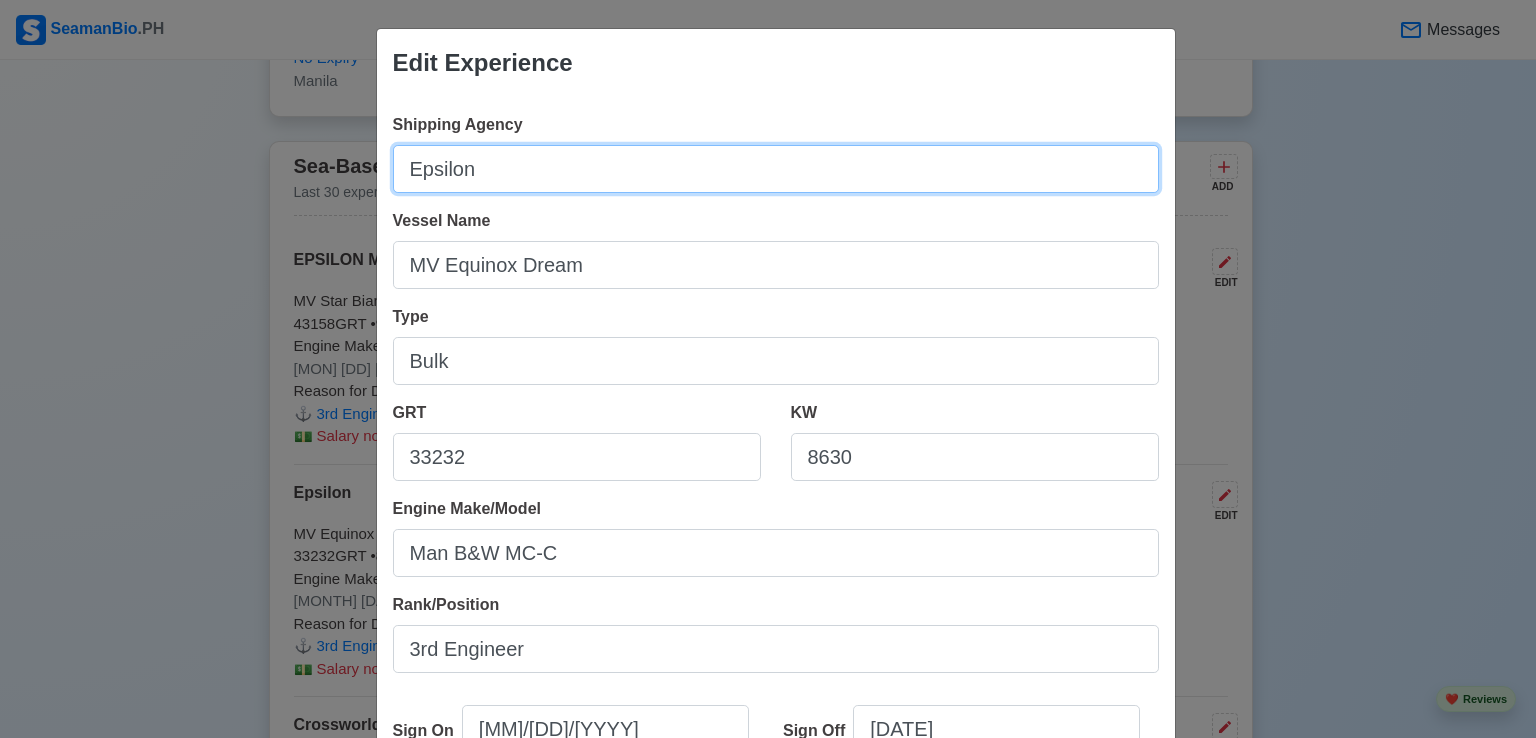 click on "Epsilon" at bounding box center (776, 169) 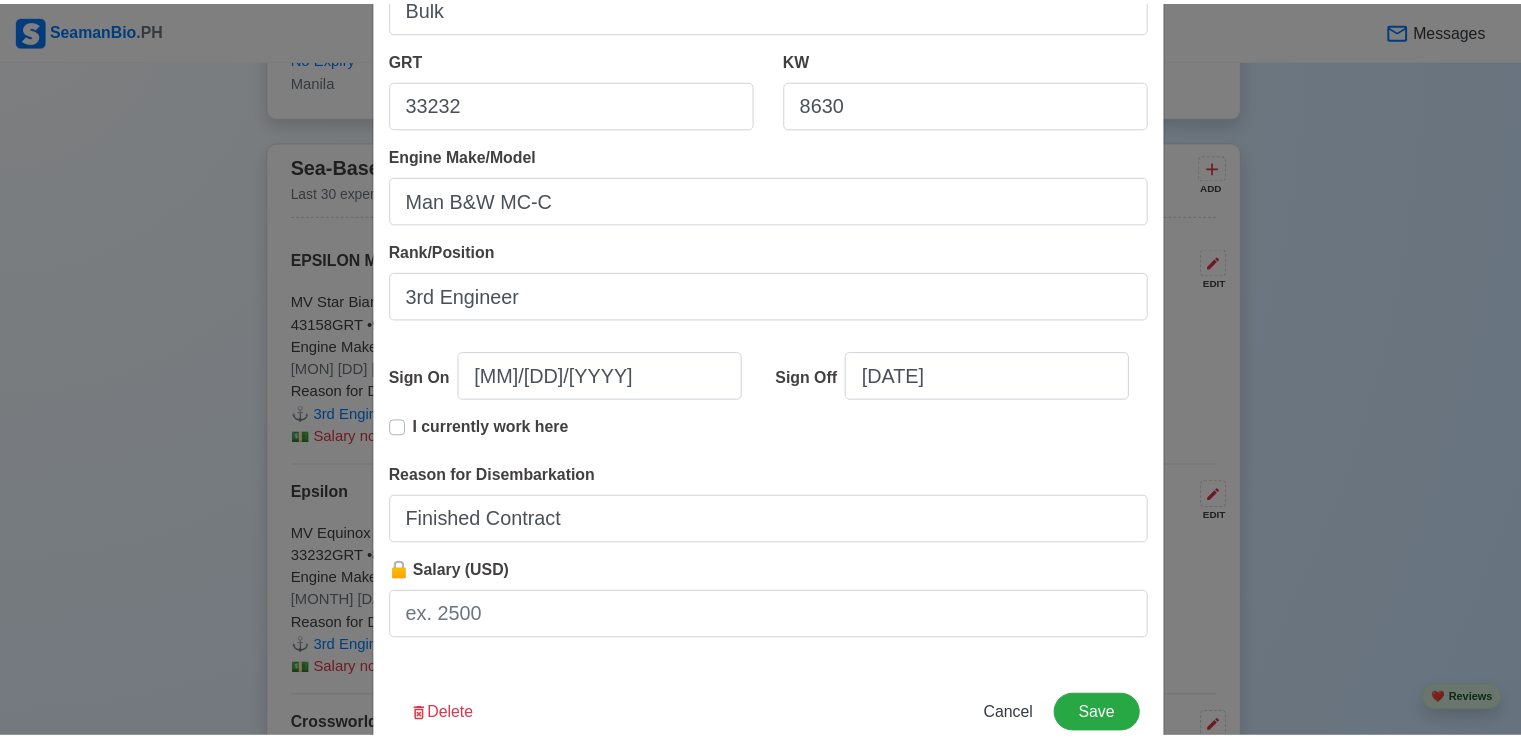 scroll, scrollTop: 401, scrollLeft: 0, axis: vertical 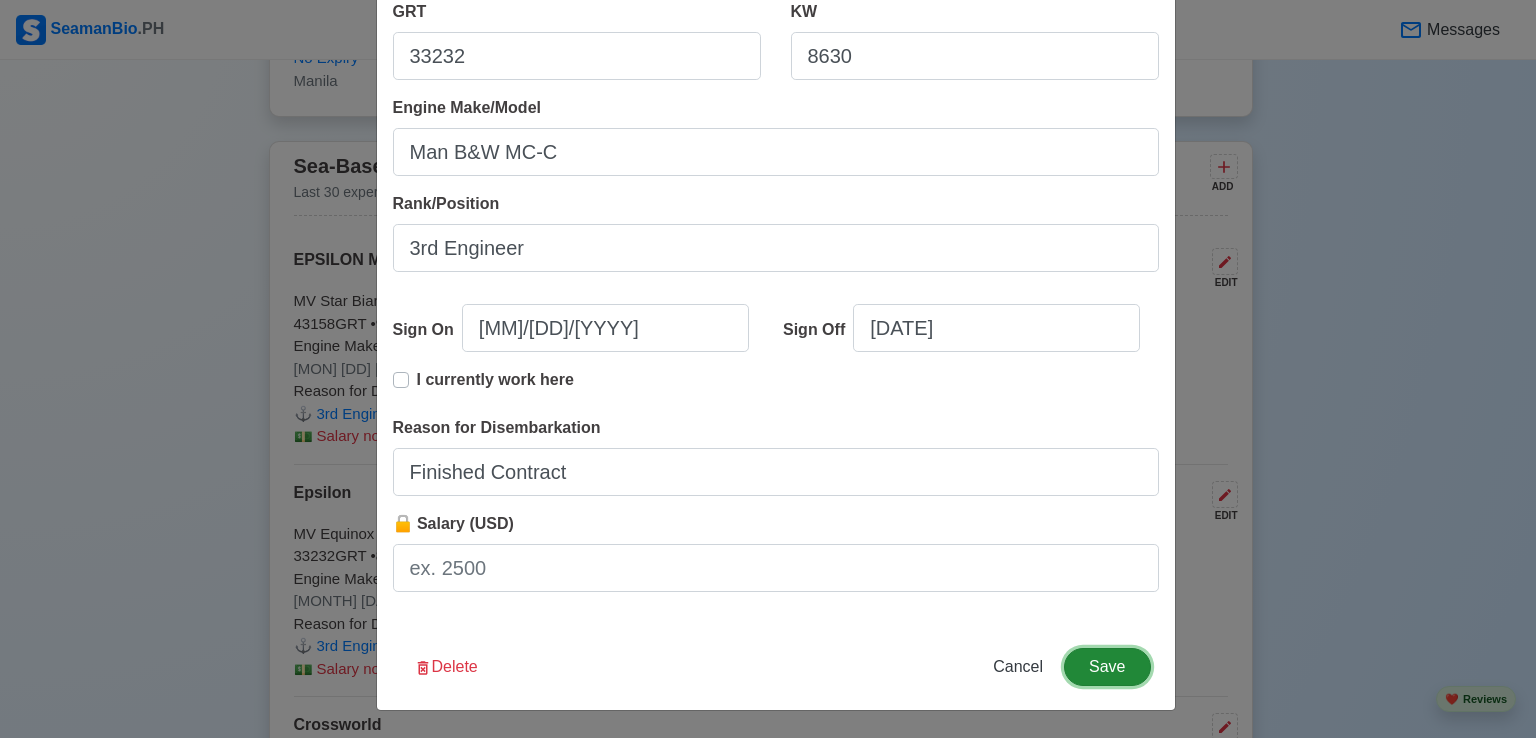 click on "Save" at bounding box center [1107, 667] 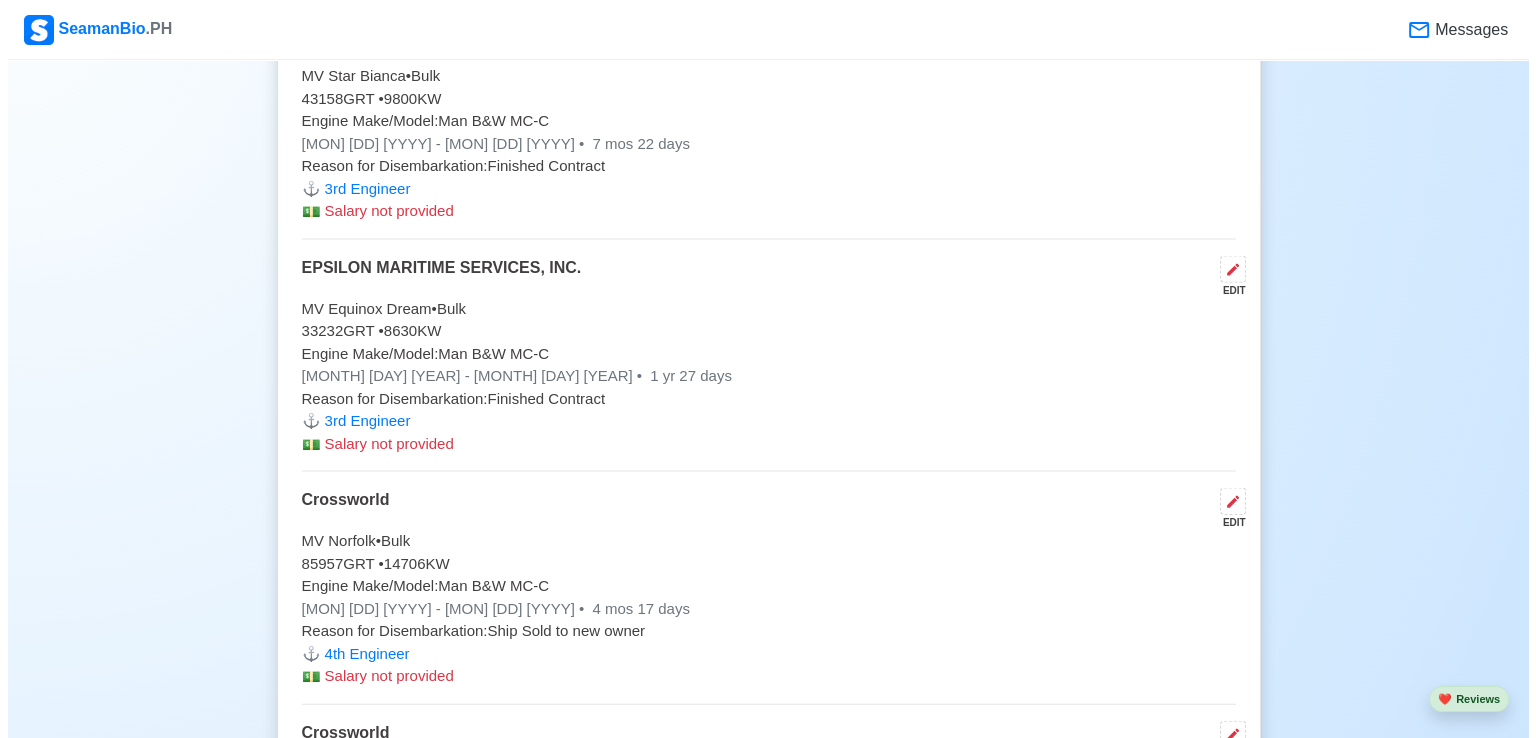scroll, scrollTop: 4327, scrollLeft: 0, axis: vertical 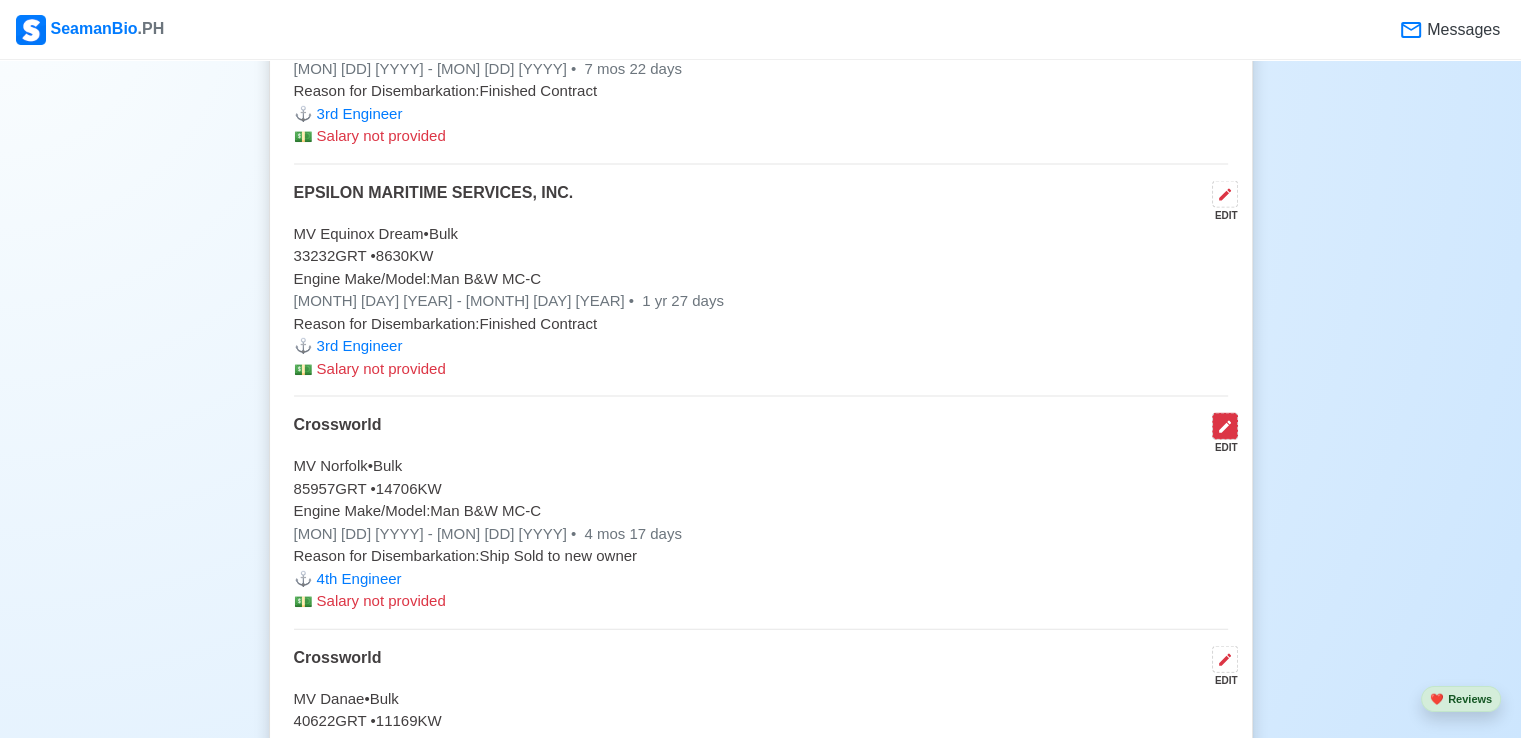 click at bounding box center (1225, 426) 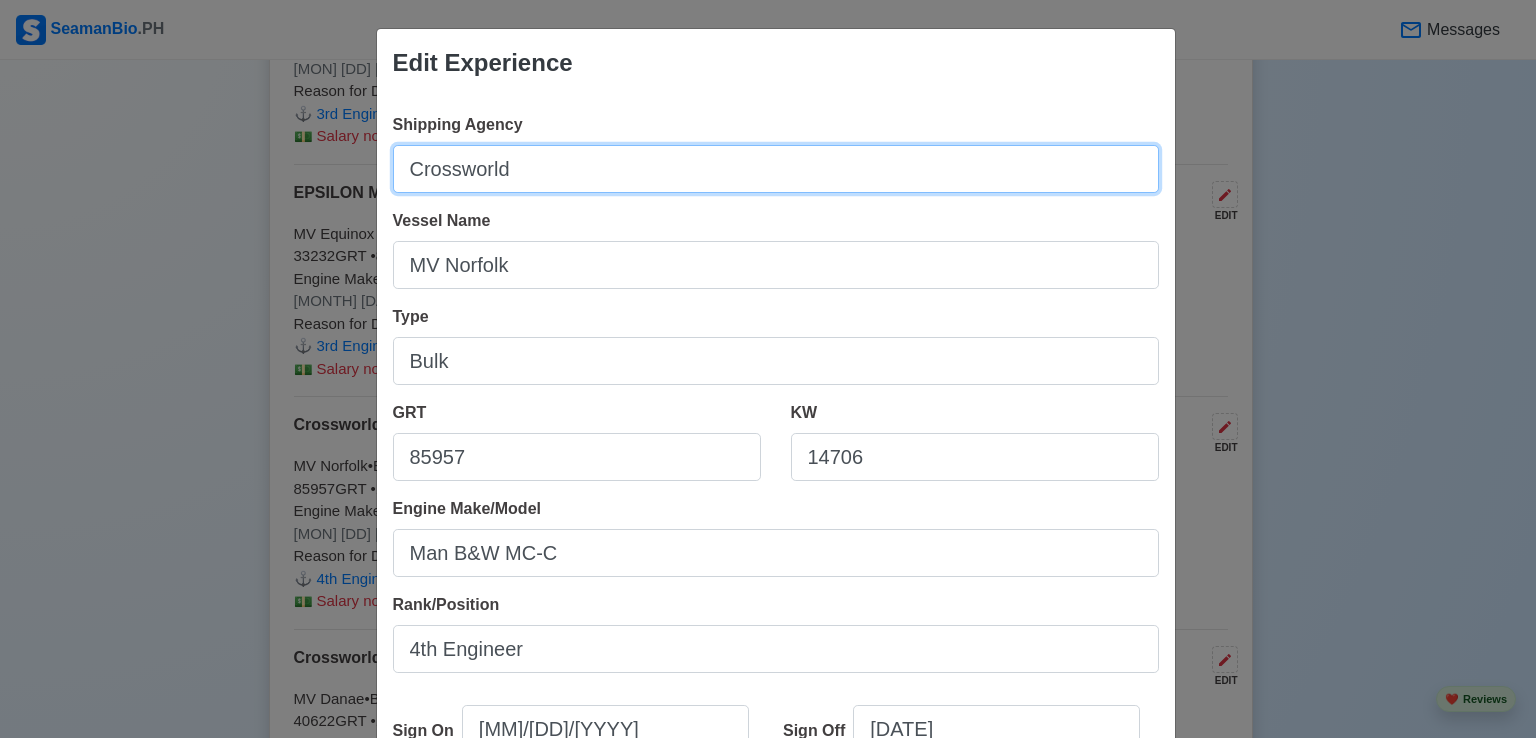 drag, startPoint x: 536, startPoint y: 167, endPoint x: 90, endPoint y: 113, distance: 449.25717 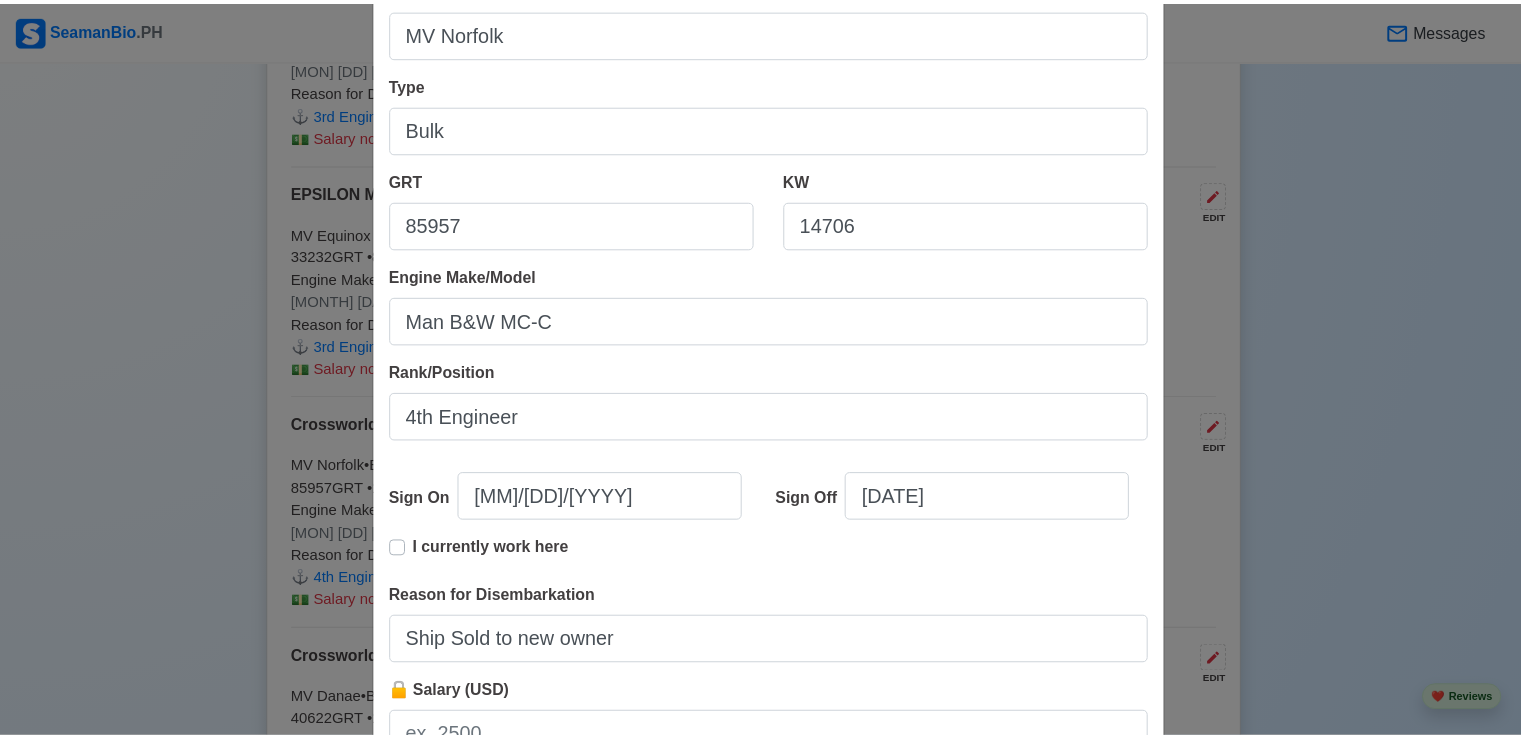 scroll, scrollTop: 400, scrollLeft: 0, axis: vertical 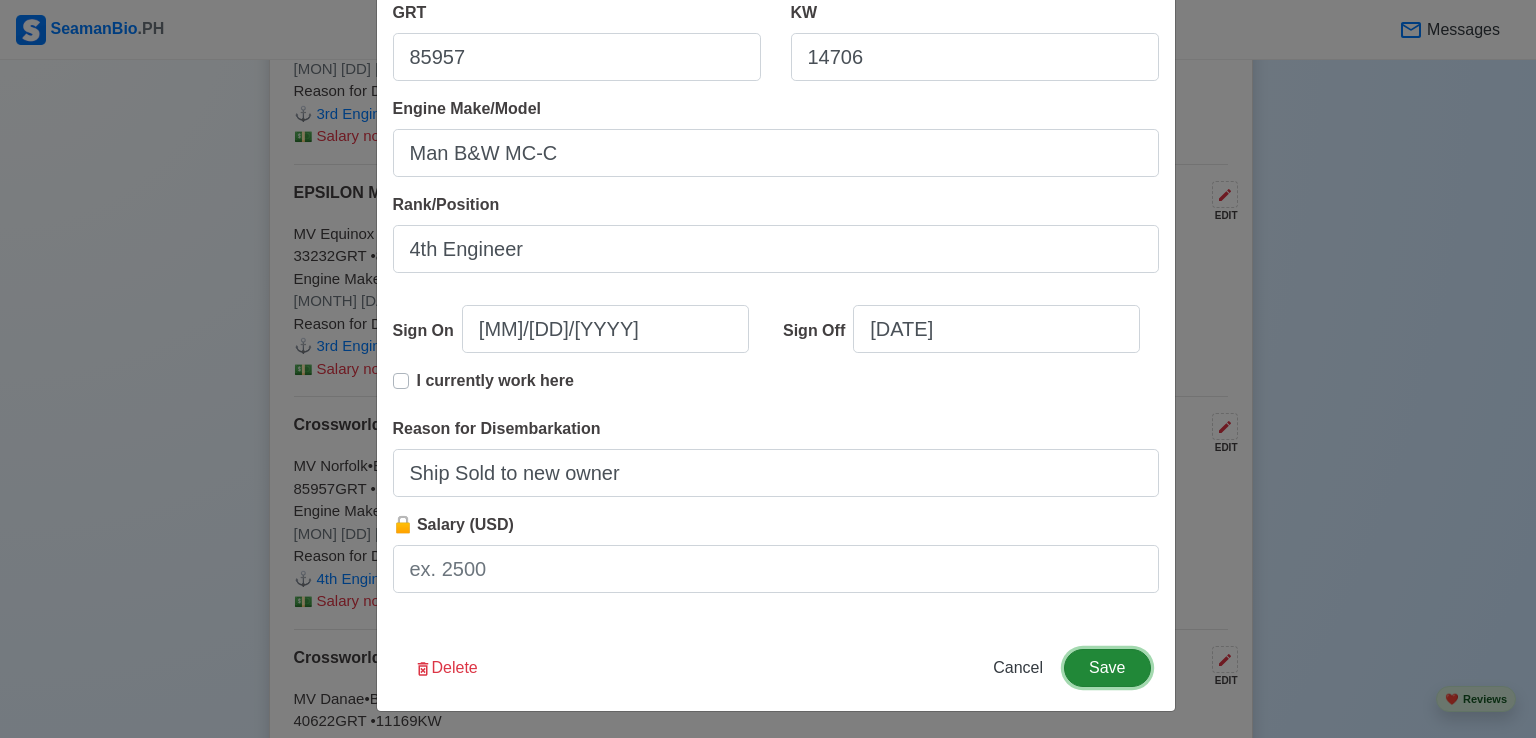 click on "Save" at bounding box center (1107, 668) 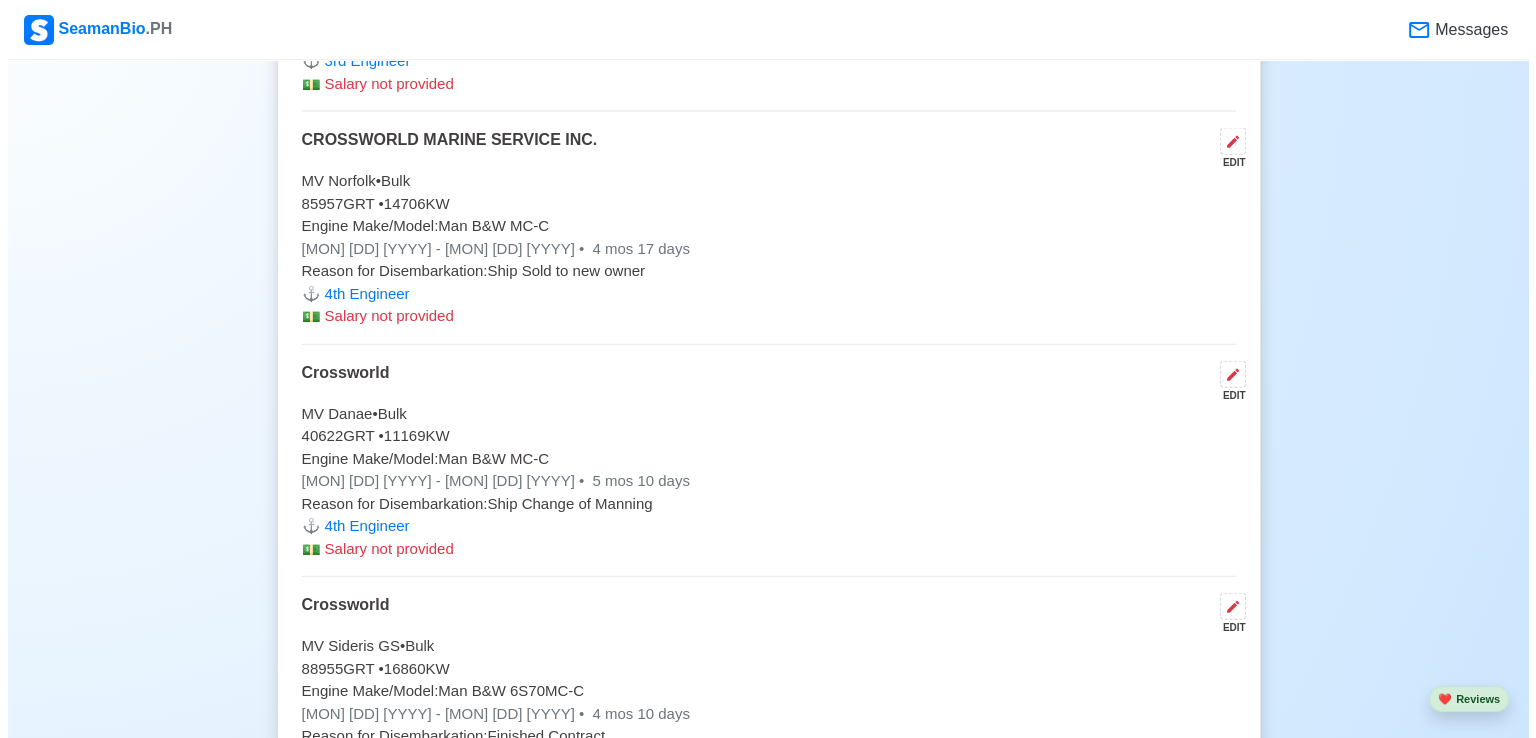 scroll, scrollTop: 4627, scrollLeft: 0, axis: vertical 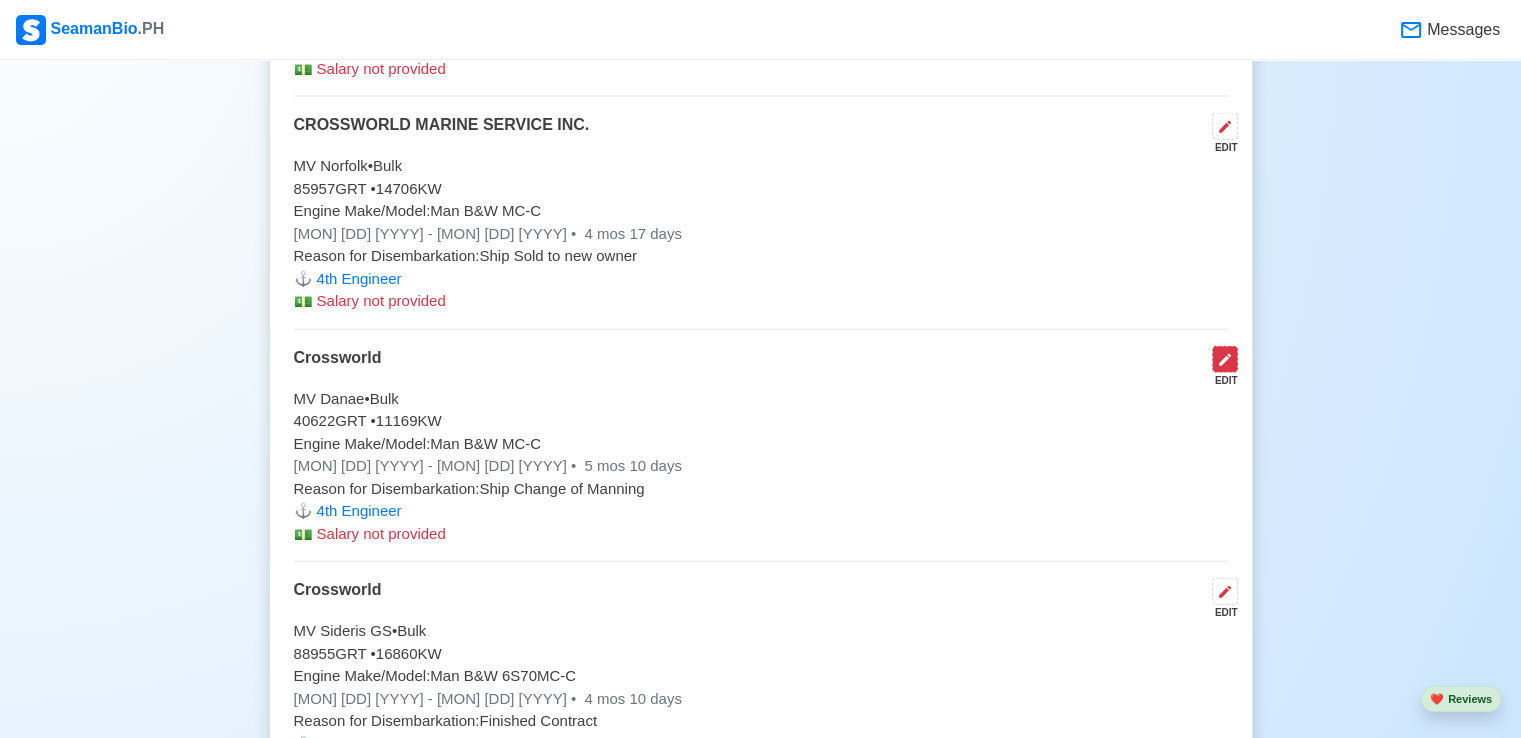 click 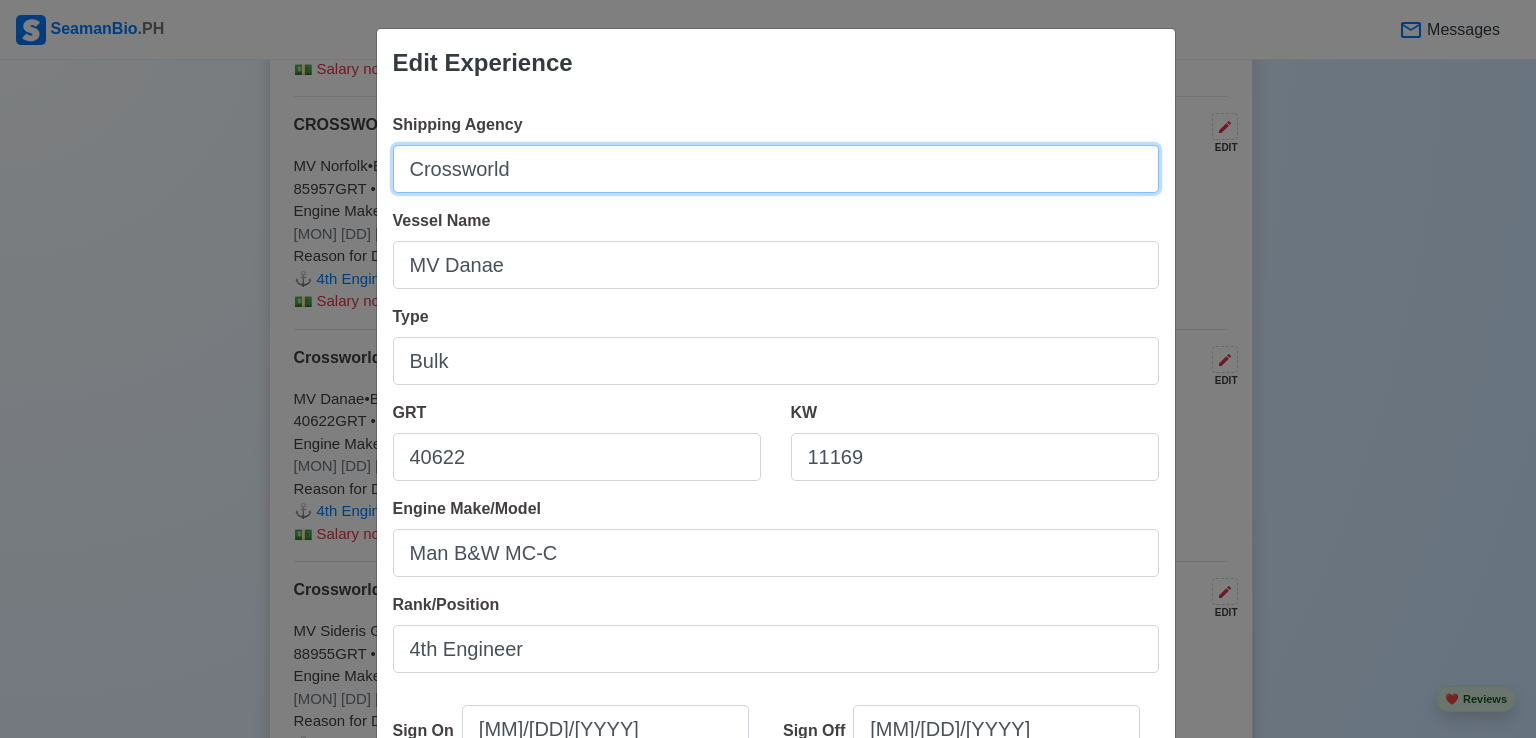 drag, startPoint x: 560, startPoint y: 160, endPoint x: 109, endPoint y: 152, distance: 451.07095 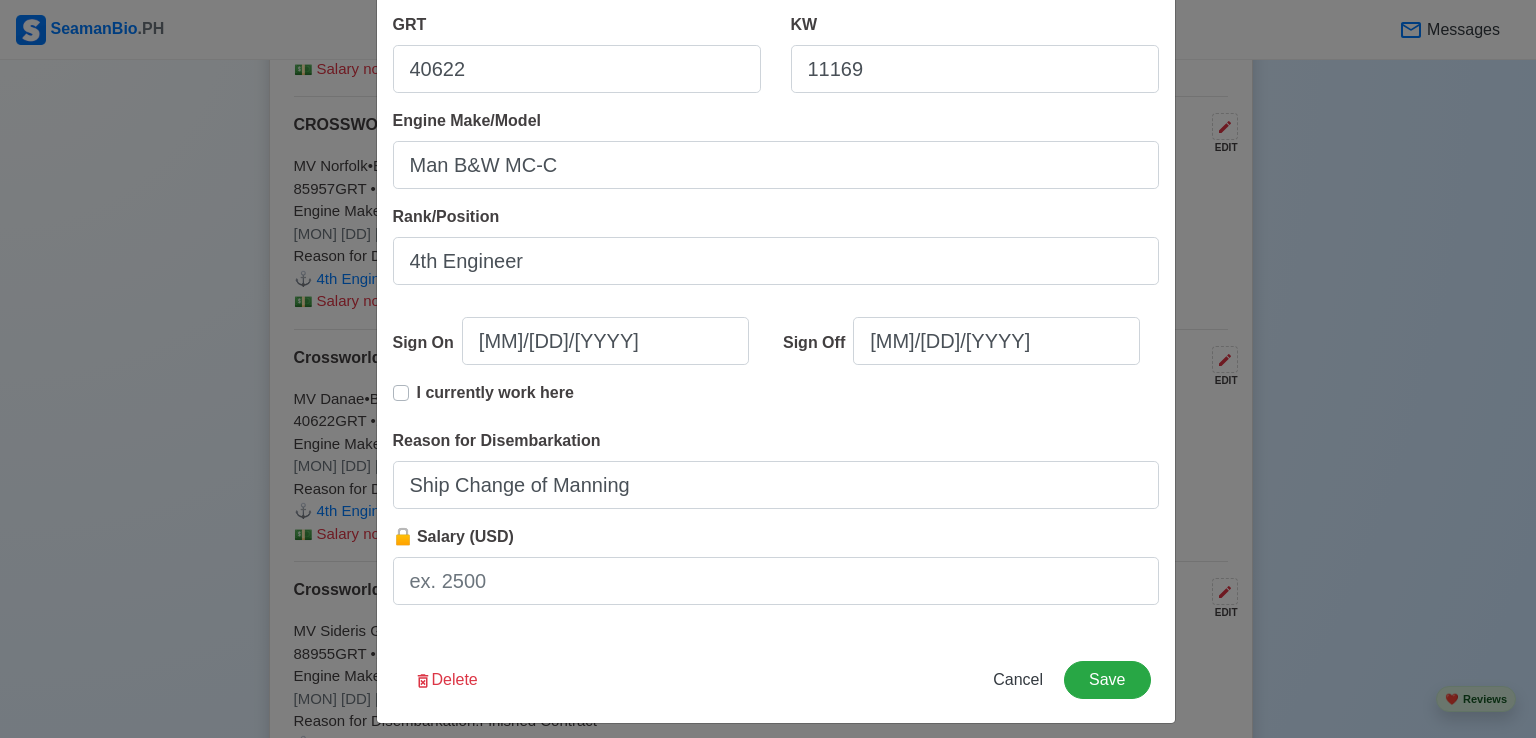 scroll, scrollTop: 401, scrollLeft: 0, axis: vertical 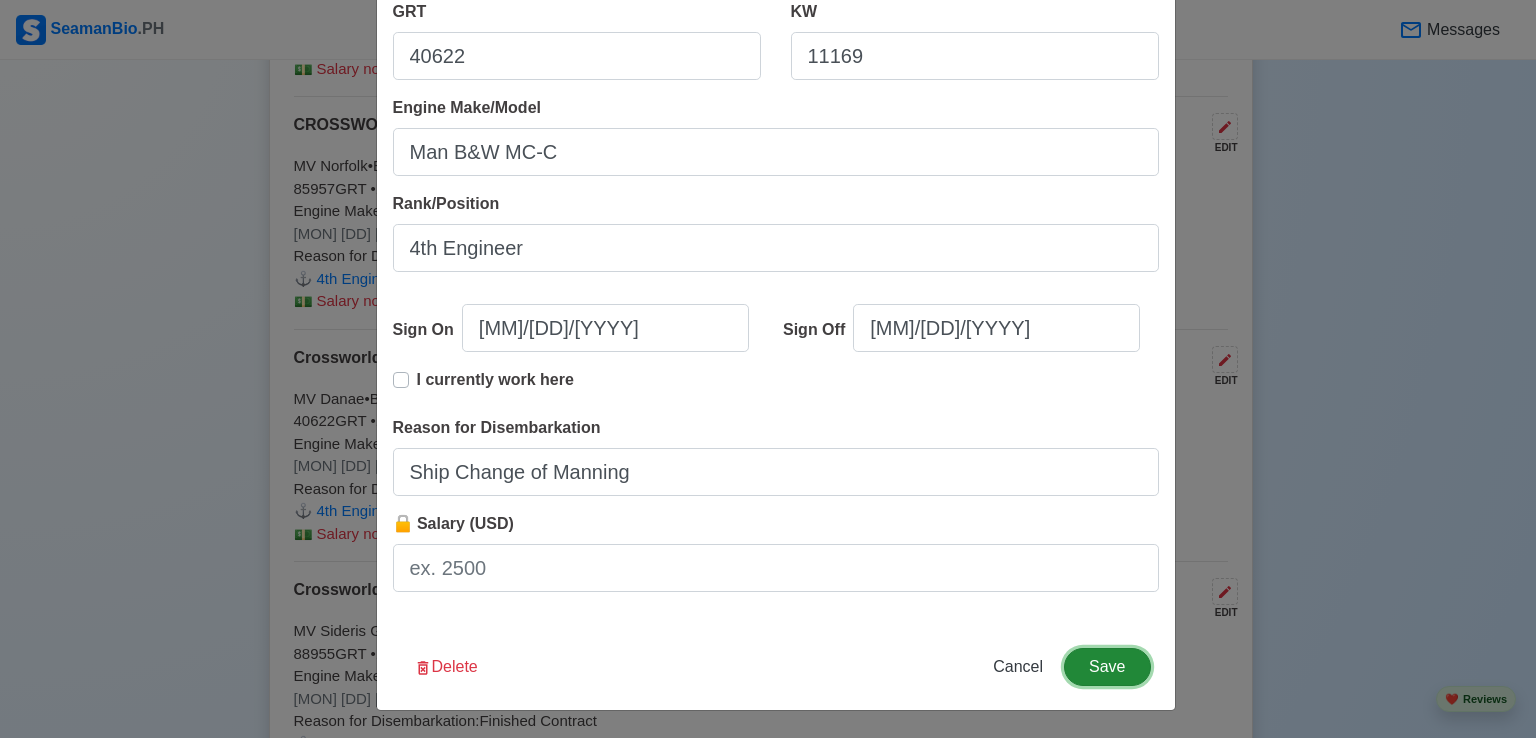 click on "Save" at bounding box center [1107, 667] 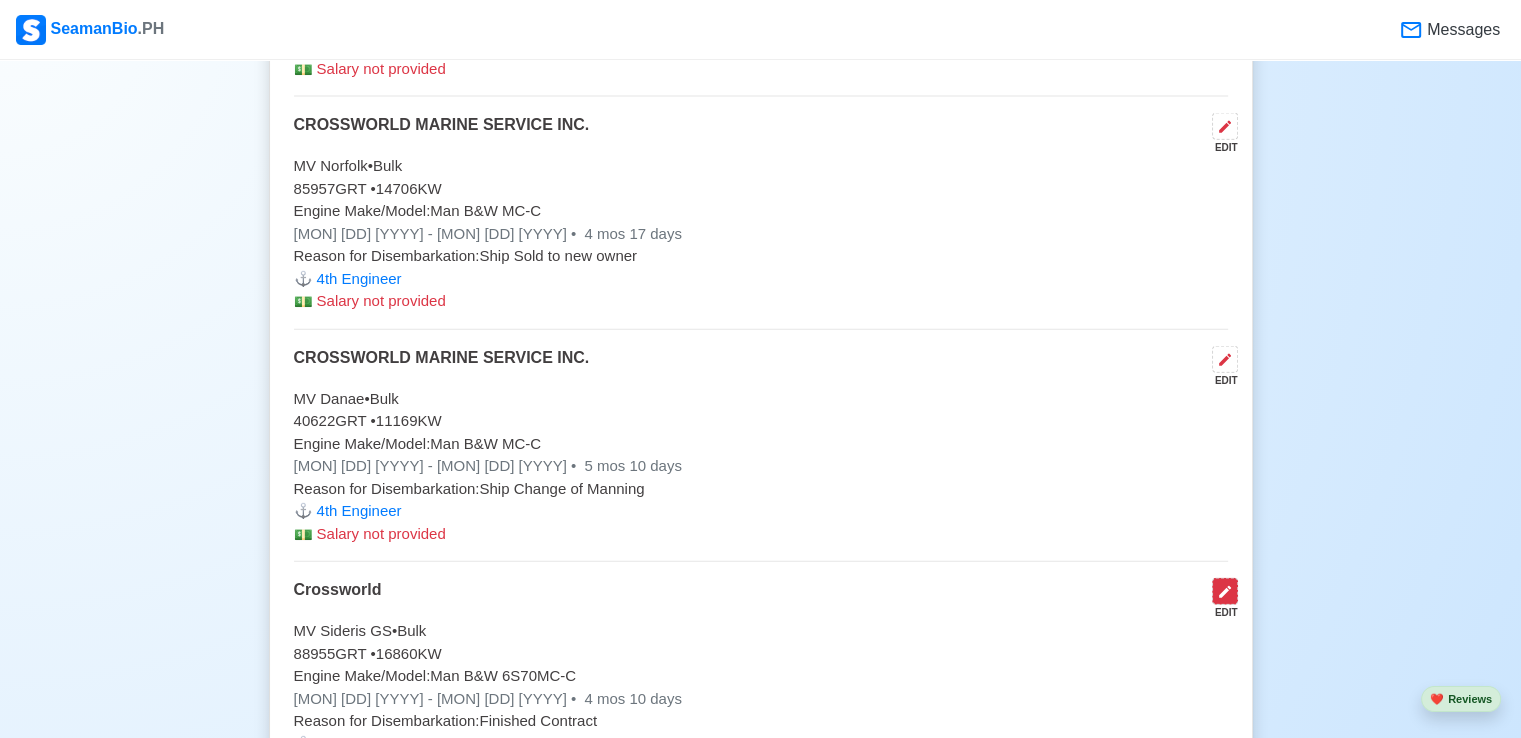 click 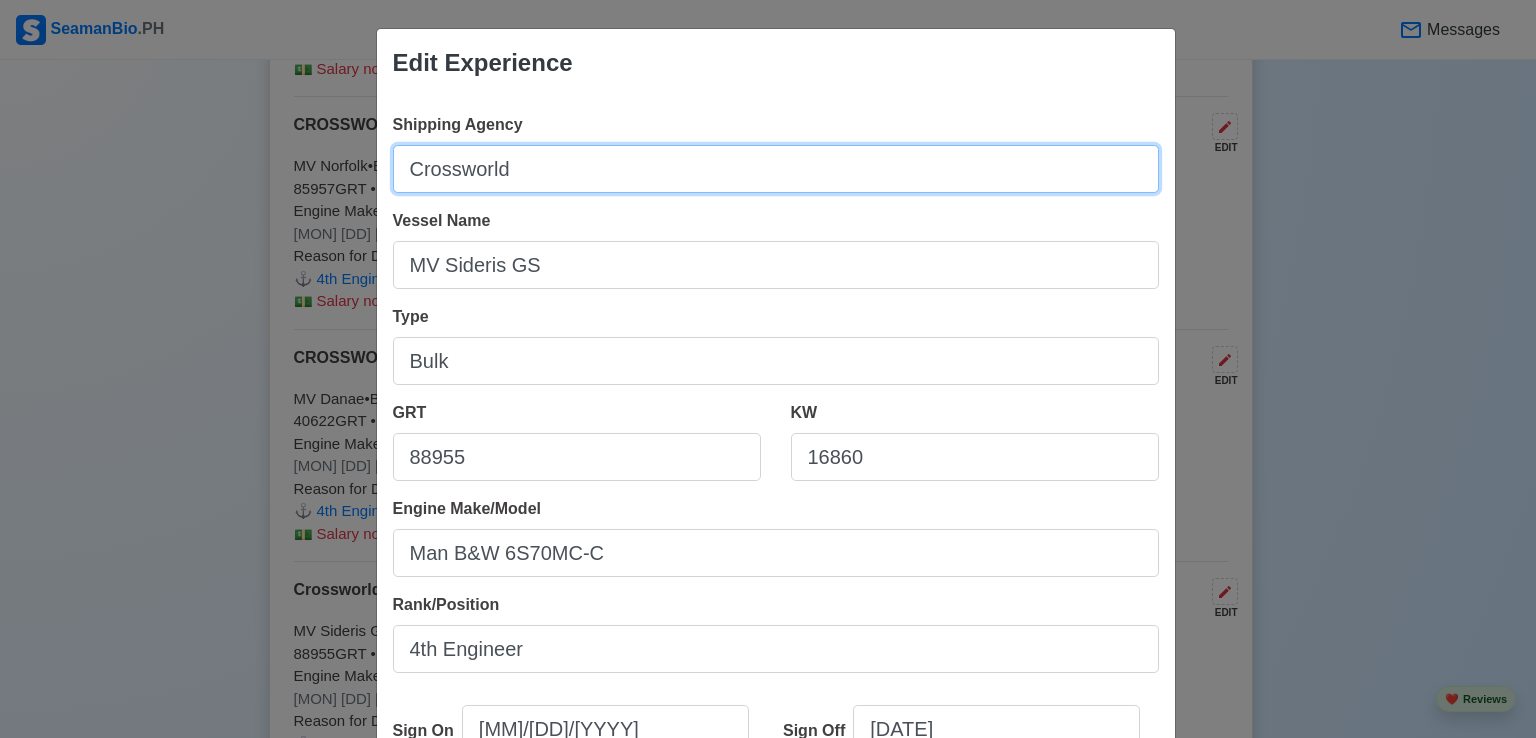 click on "Crossworld" at bounding box center [776, 169] 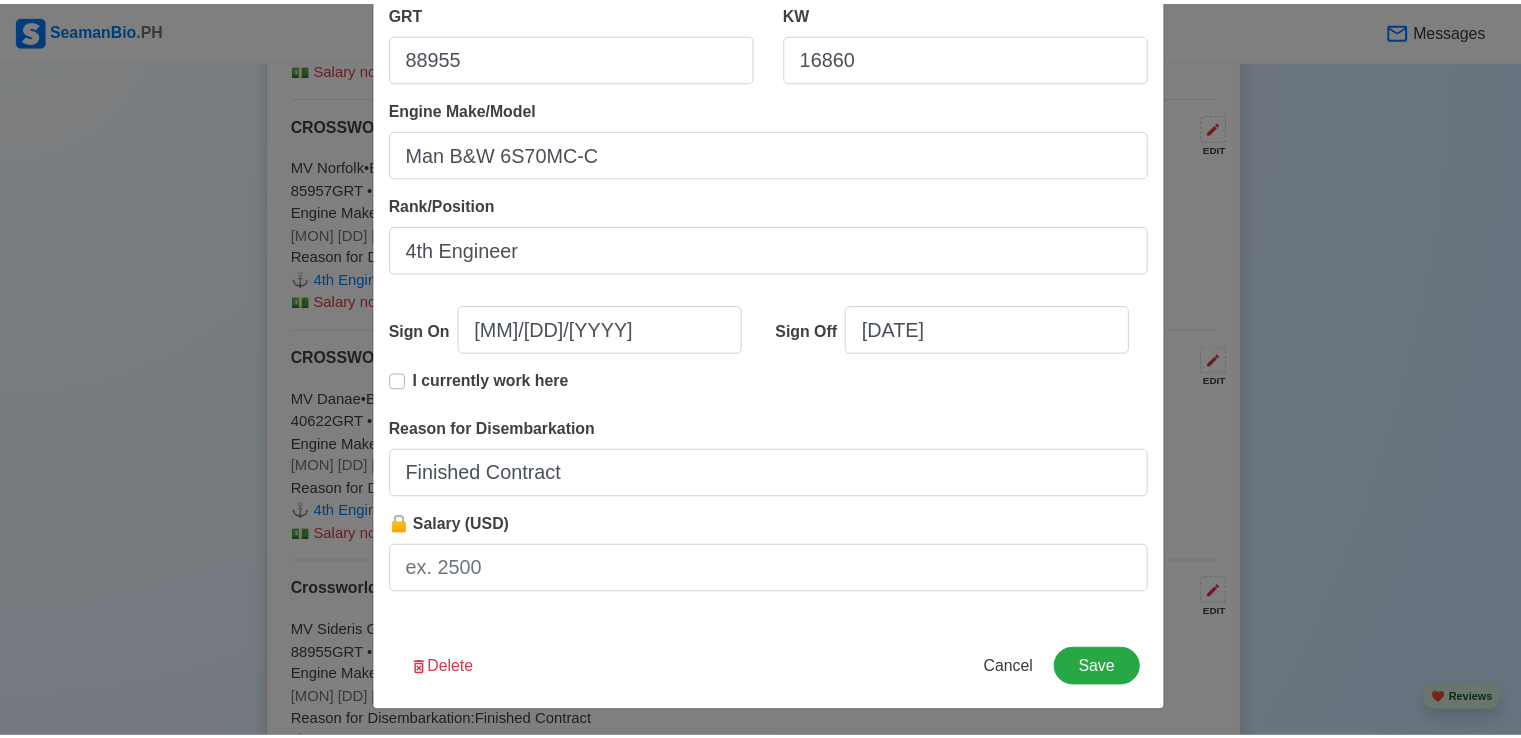 scroll, scrollTop: 401, scrollLeft: 0, axis: vertical 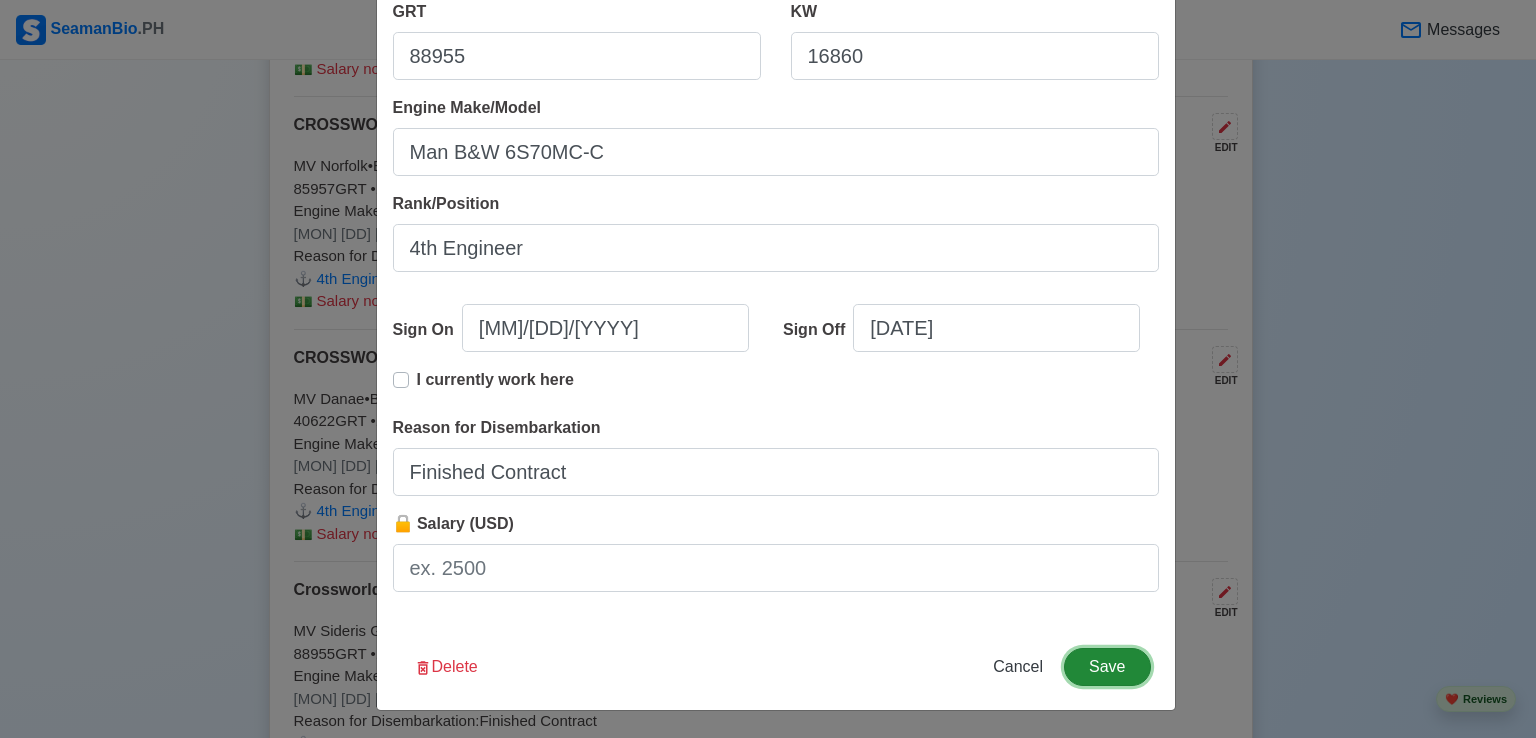 click on "Save" at bounding box center (1107, 667) 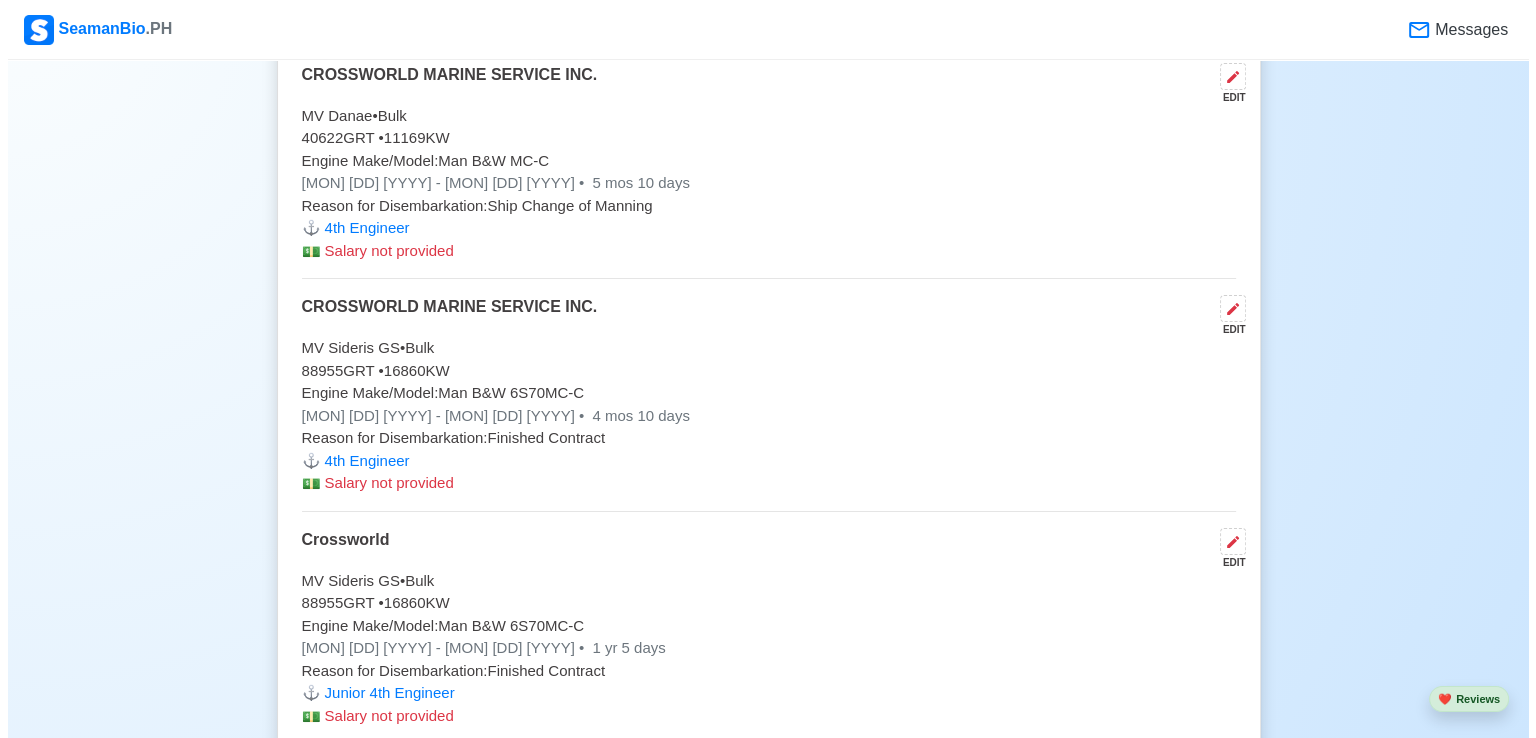 scroll, scrollTop: 5027, scrollLeft: 0, axis: vertical 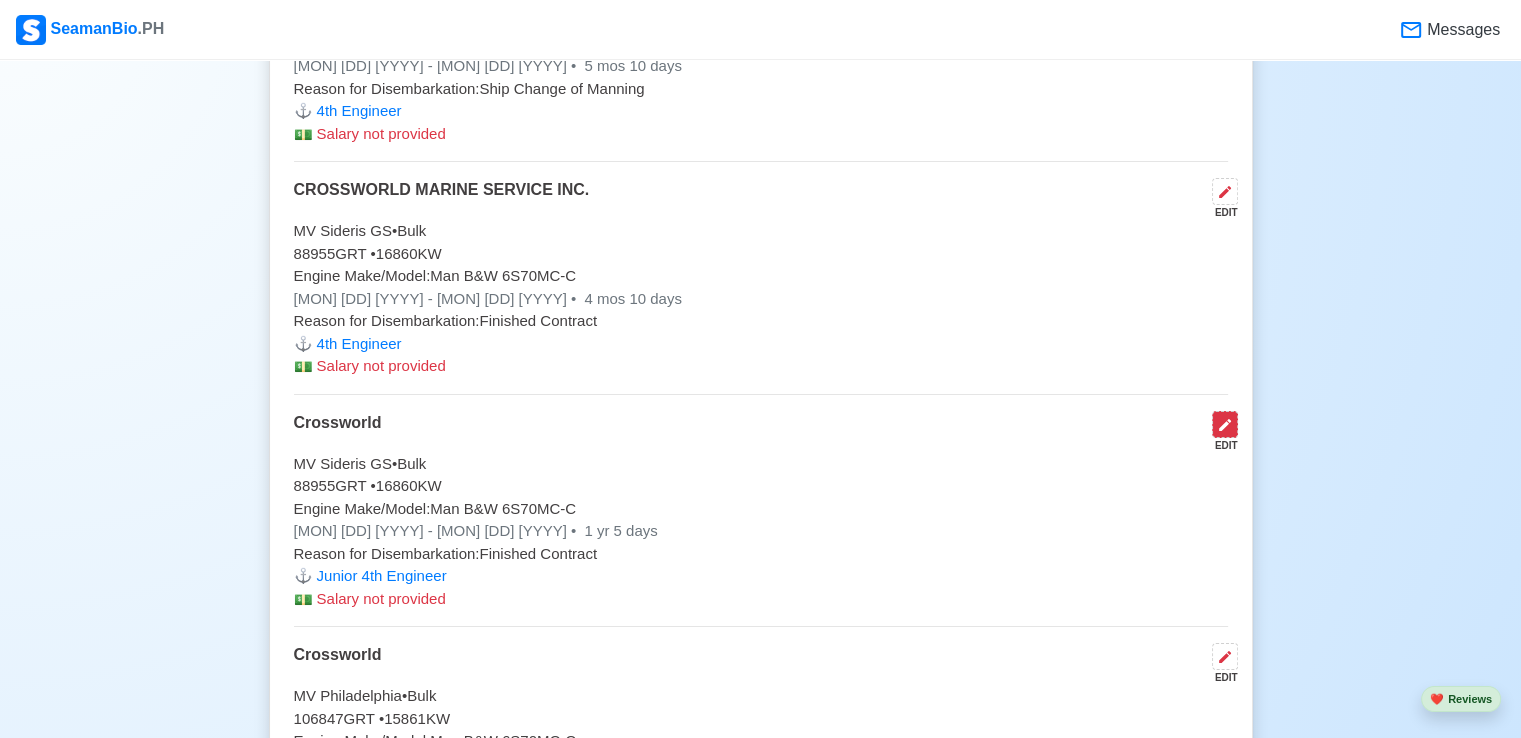 click 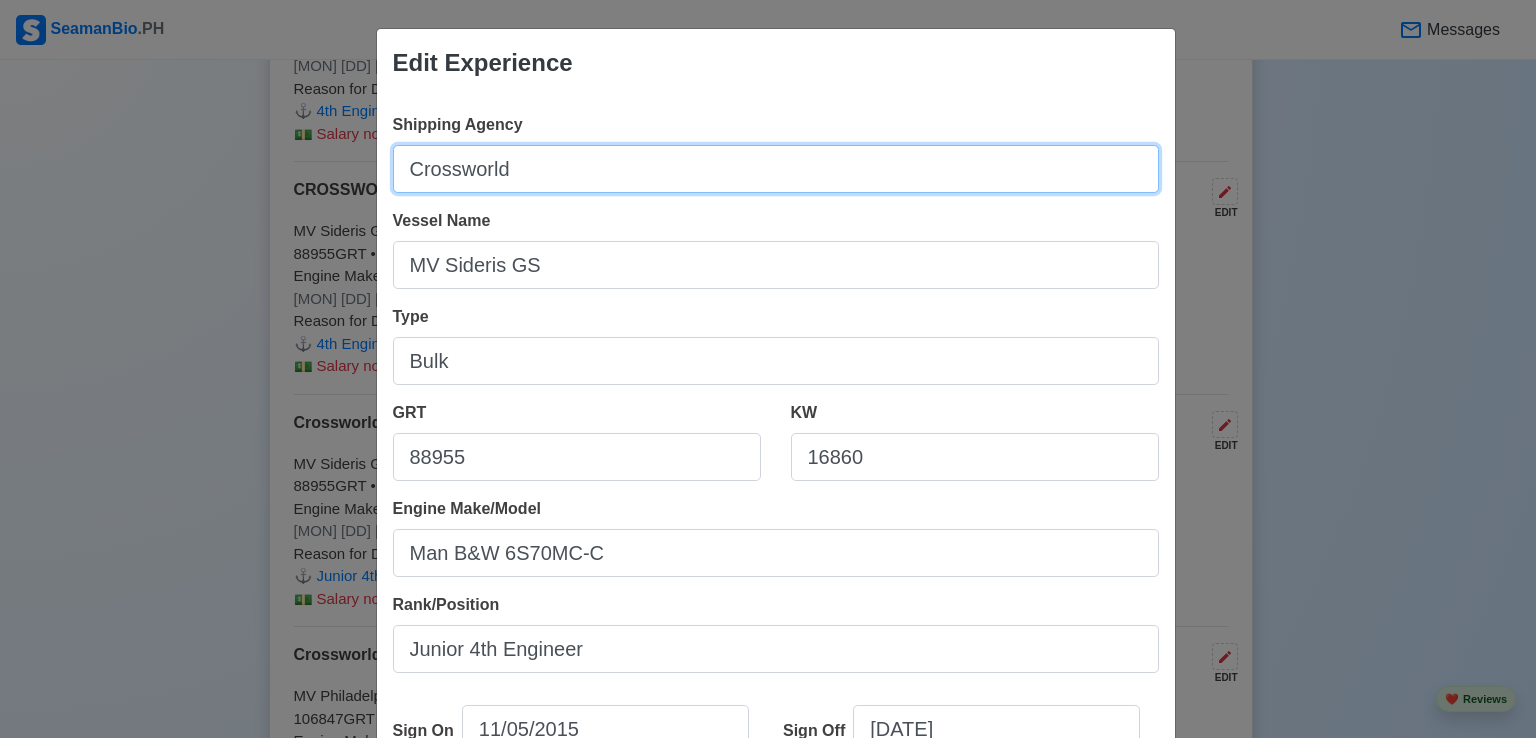drag, startPoint x: 574, startPoint y: 163, endPoint x: 464, endPoint y: 205, distance: 117.74549 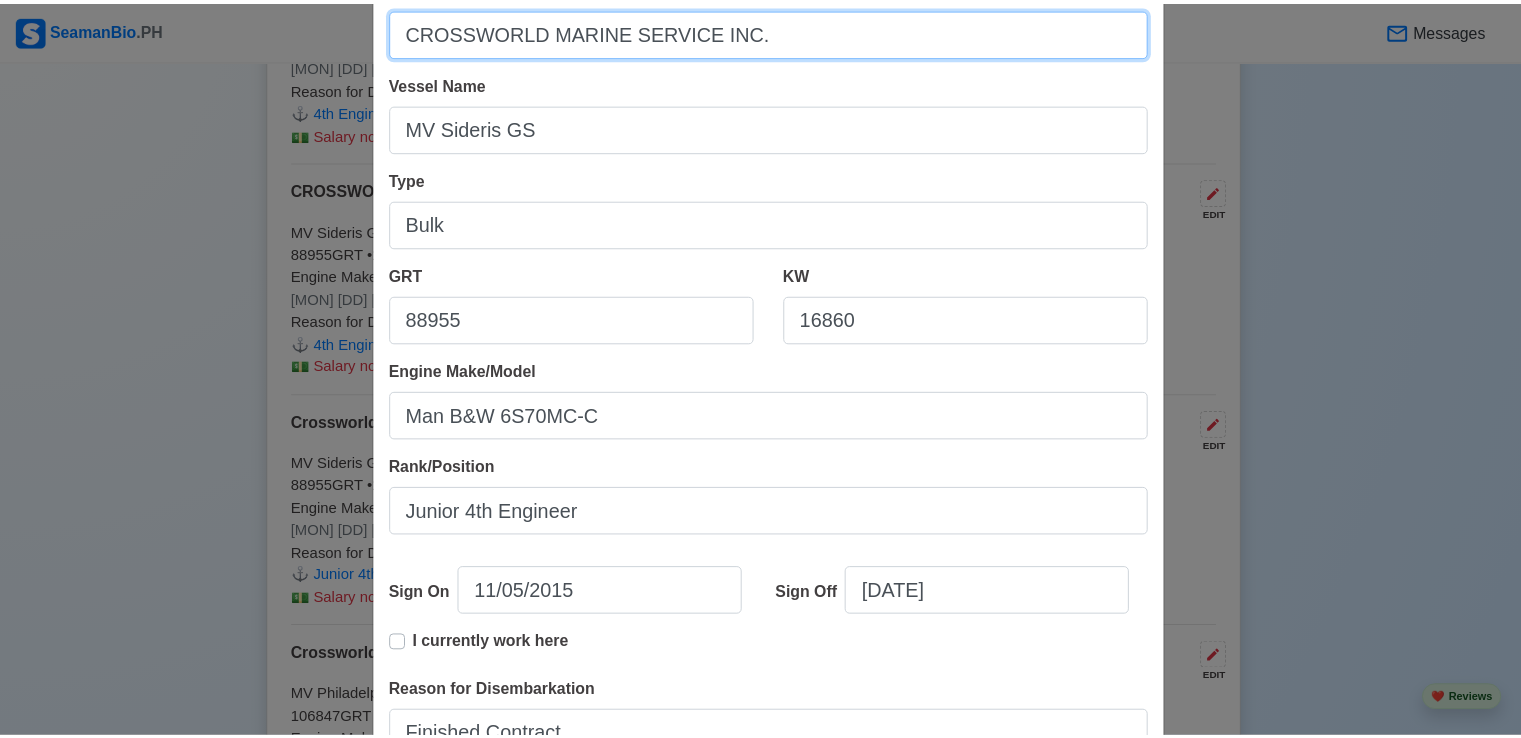 scroll, scrollTop: 400, scrollLeft: 0, axis: vertical 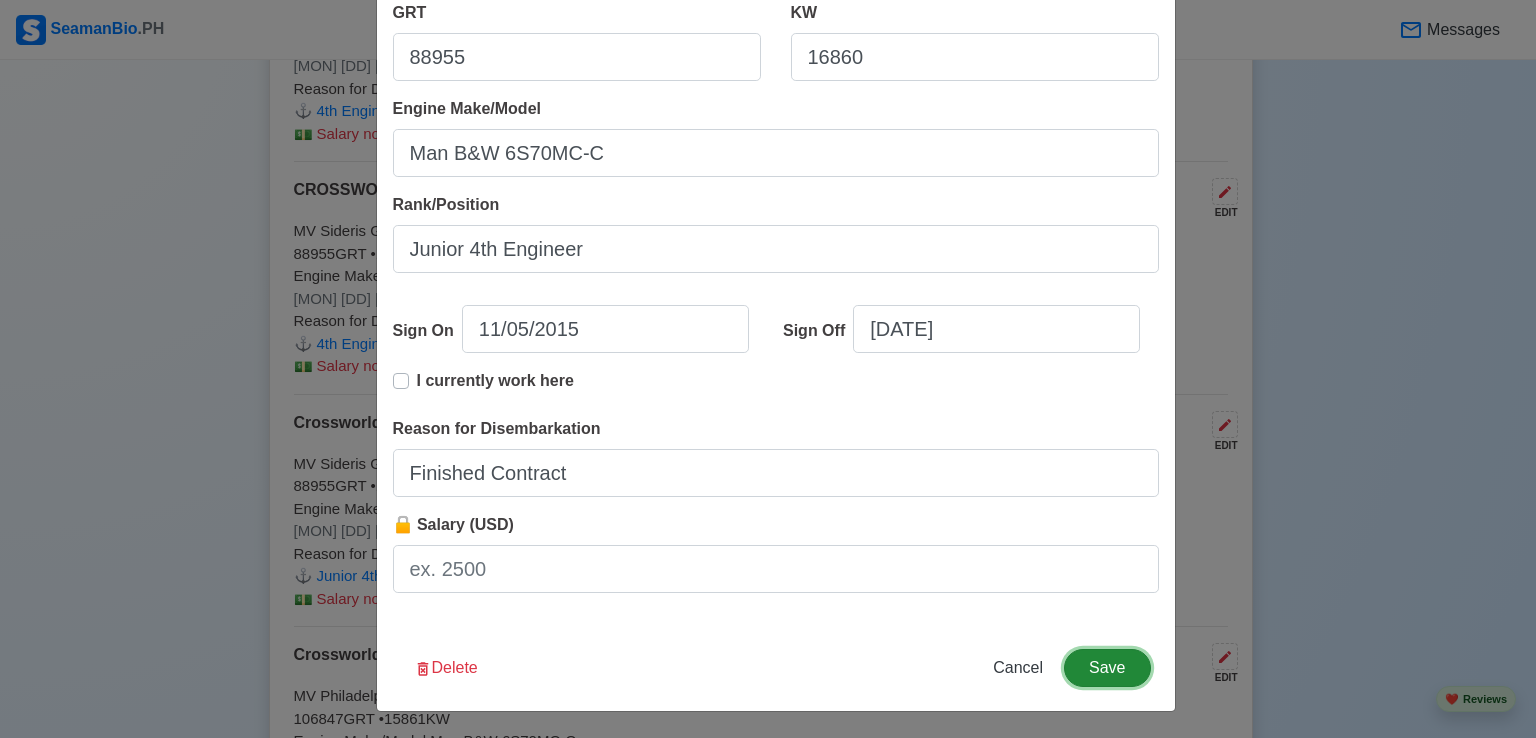 click on "Save" at bounding box center (1107, 668) 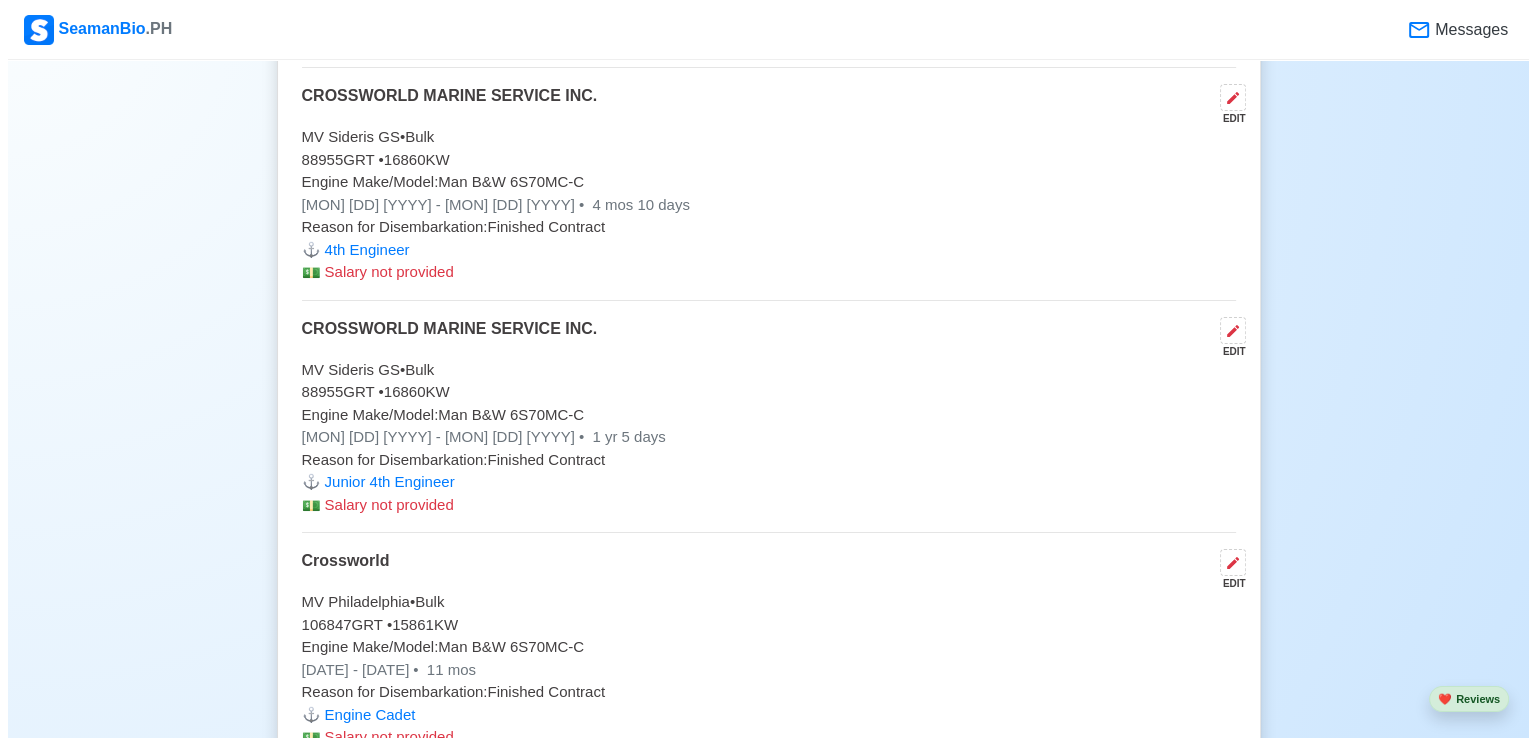 scroll, scrollTop: 5227, scrollLeft: 0, axis: vertical 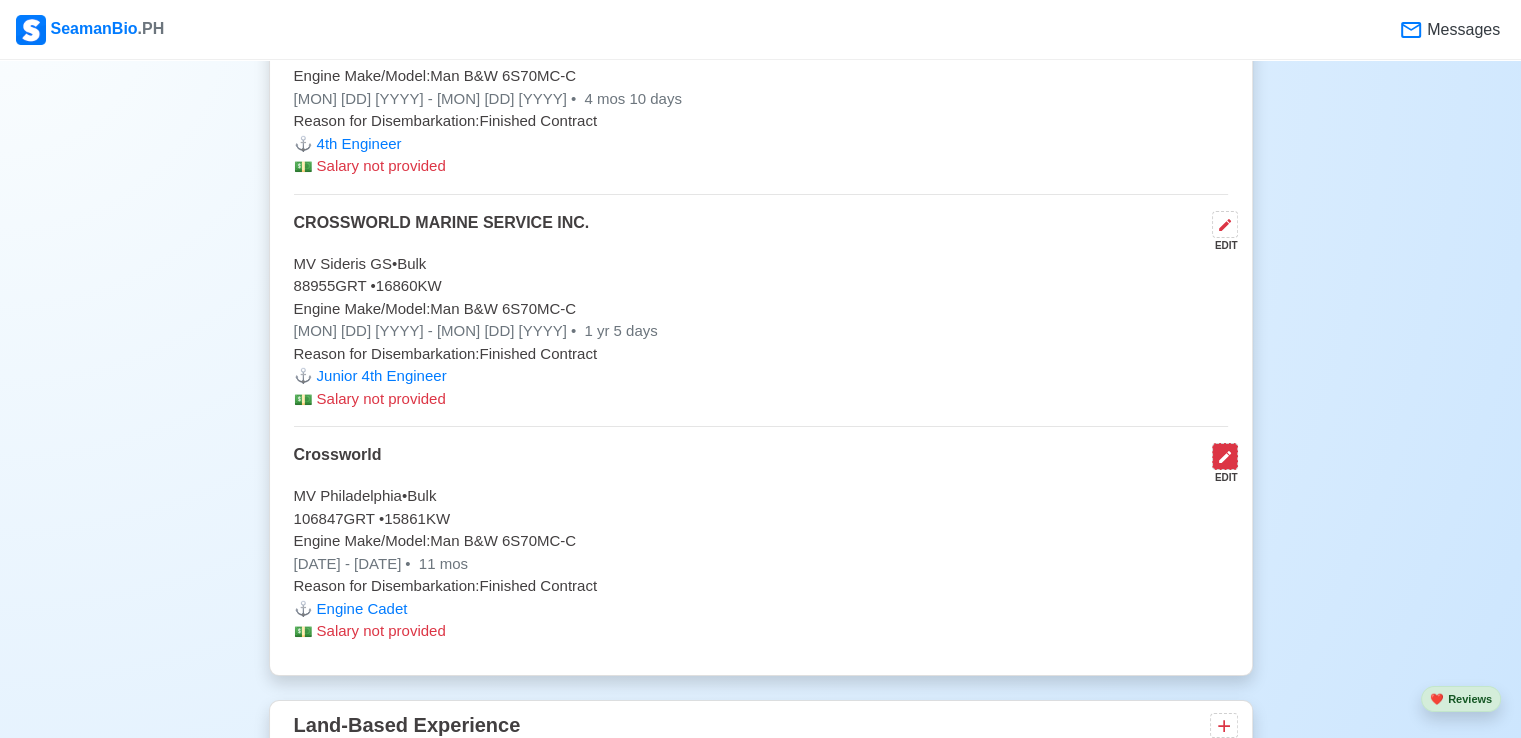 click 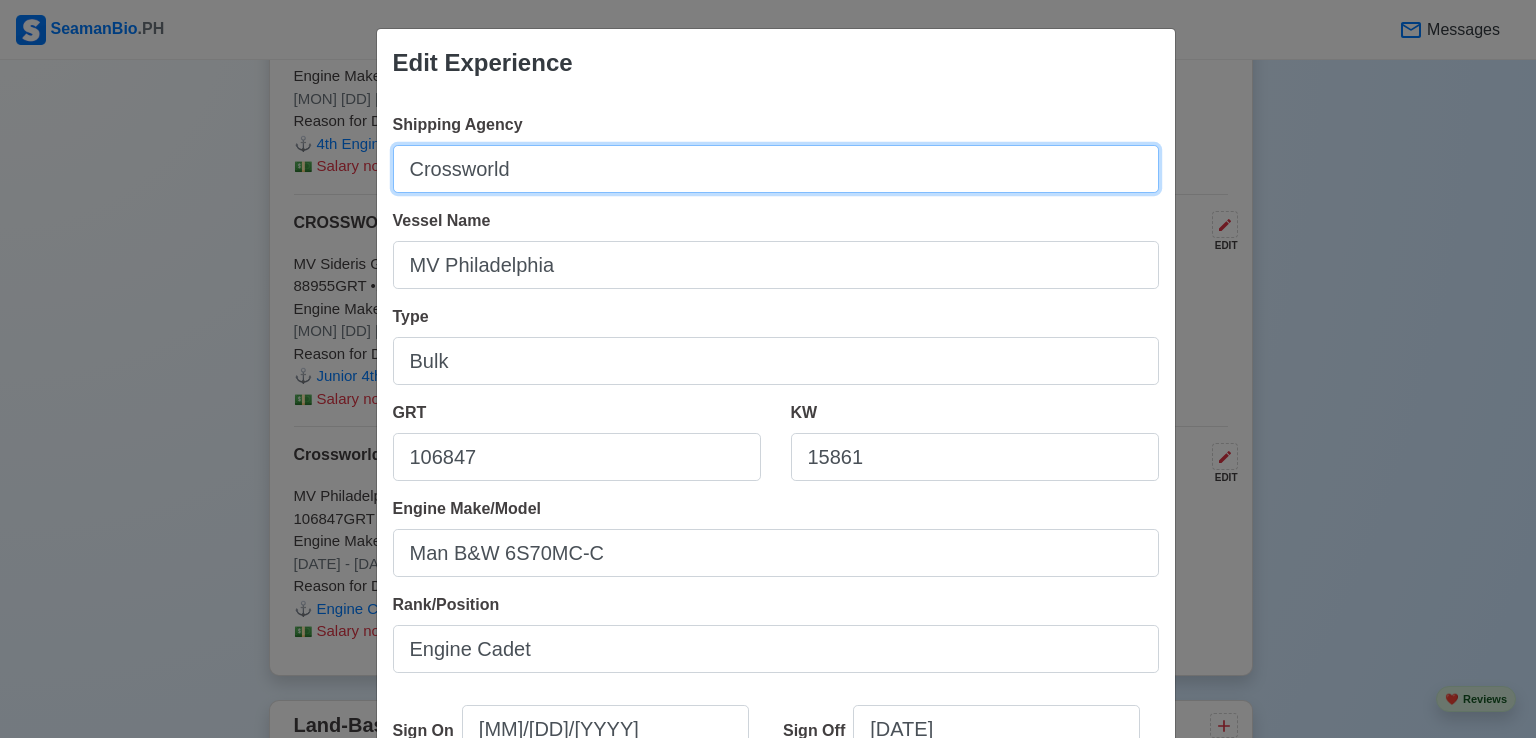 click on "Crossworld" at bounding box center [776, 169] 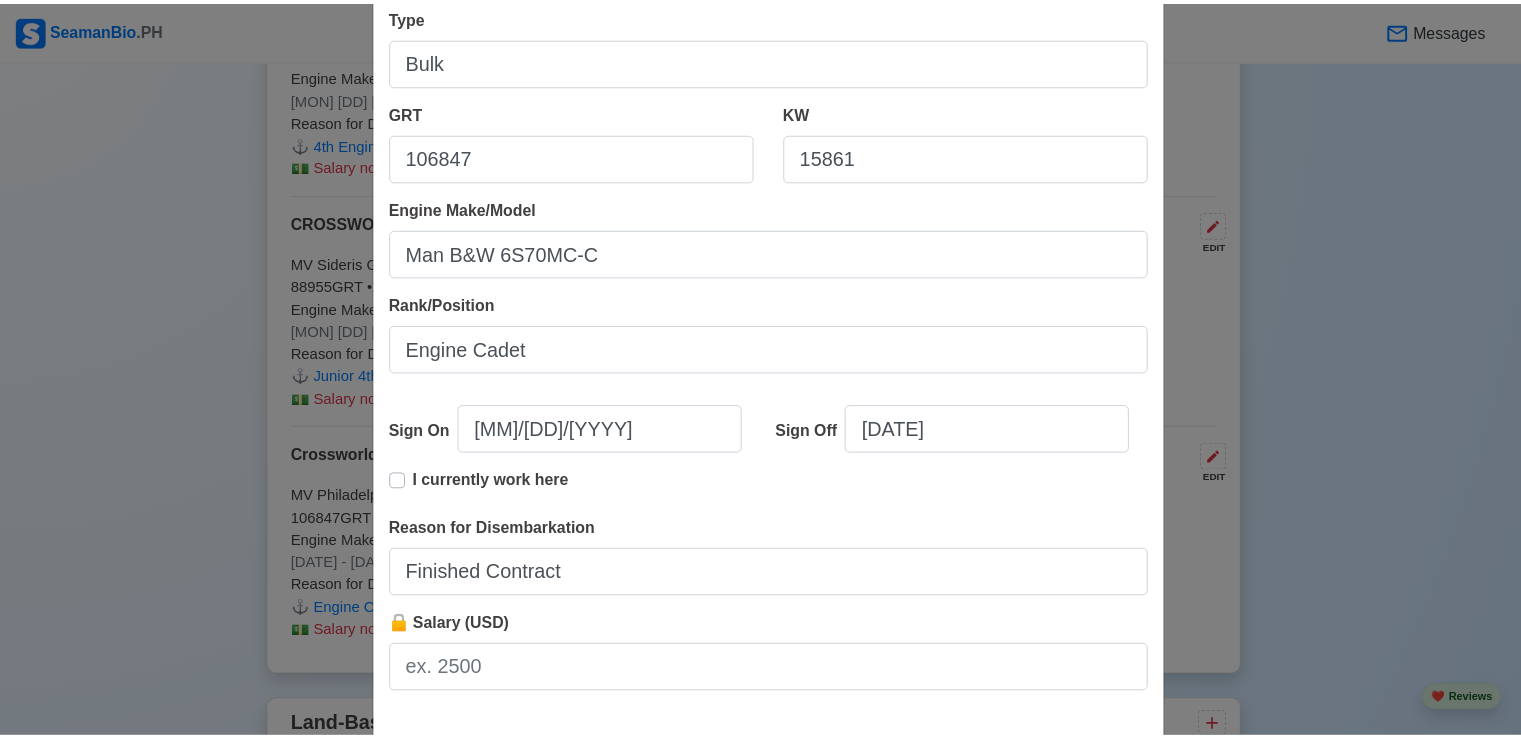 scroll, scrollTop: 401, scrollLeft: 0, axis: vertical 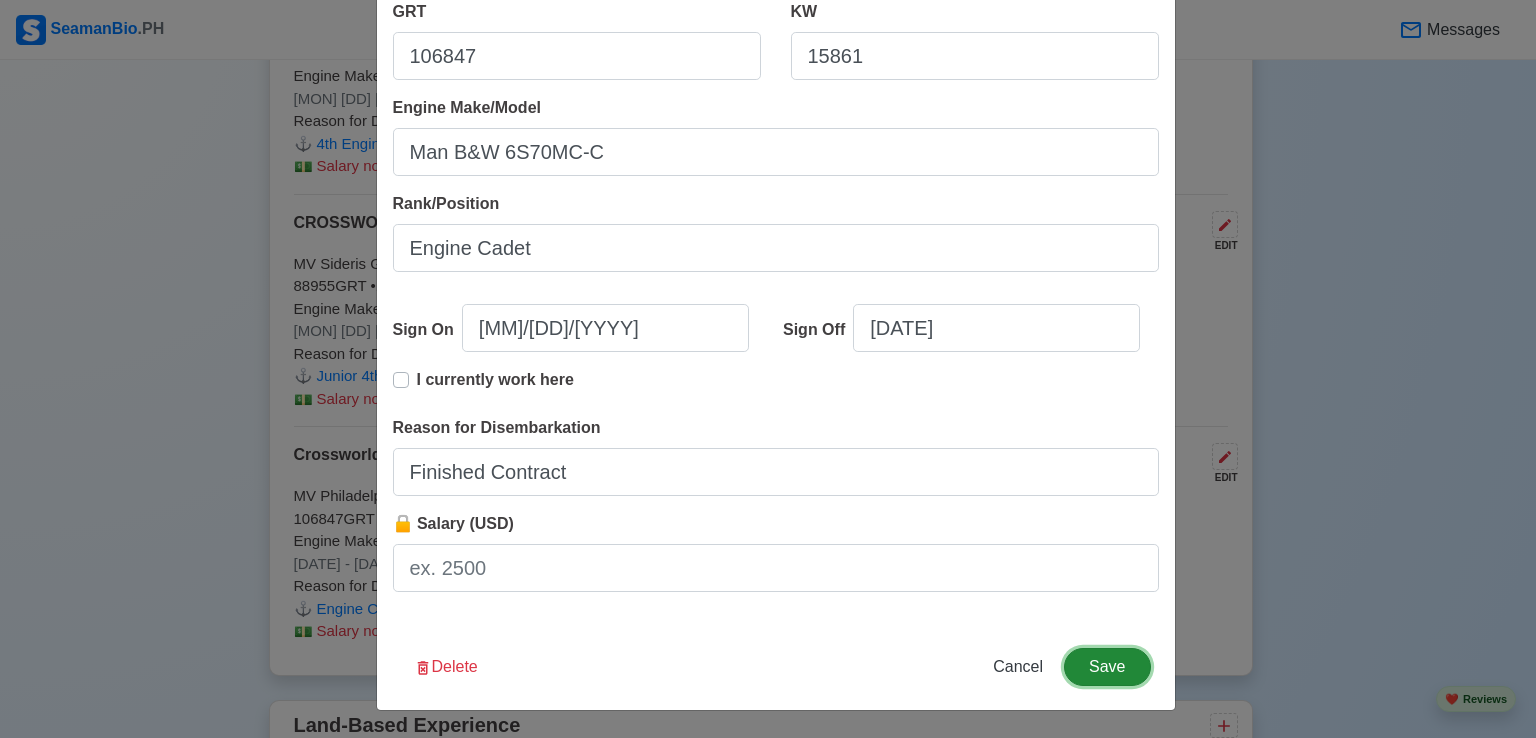 click on "Save" at bounding box center (1107, 667) 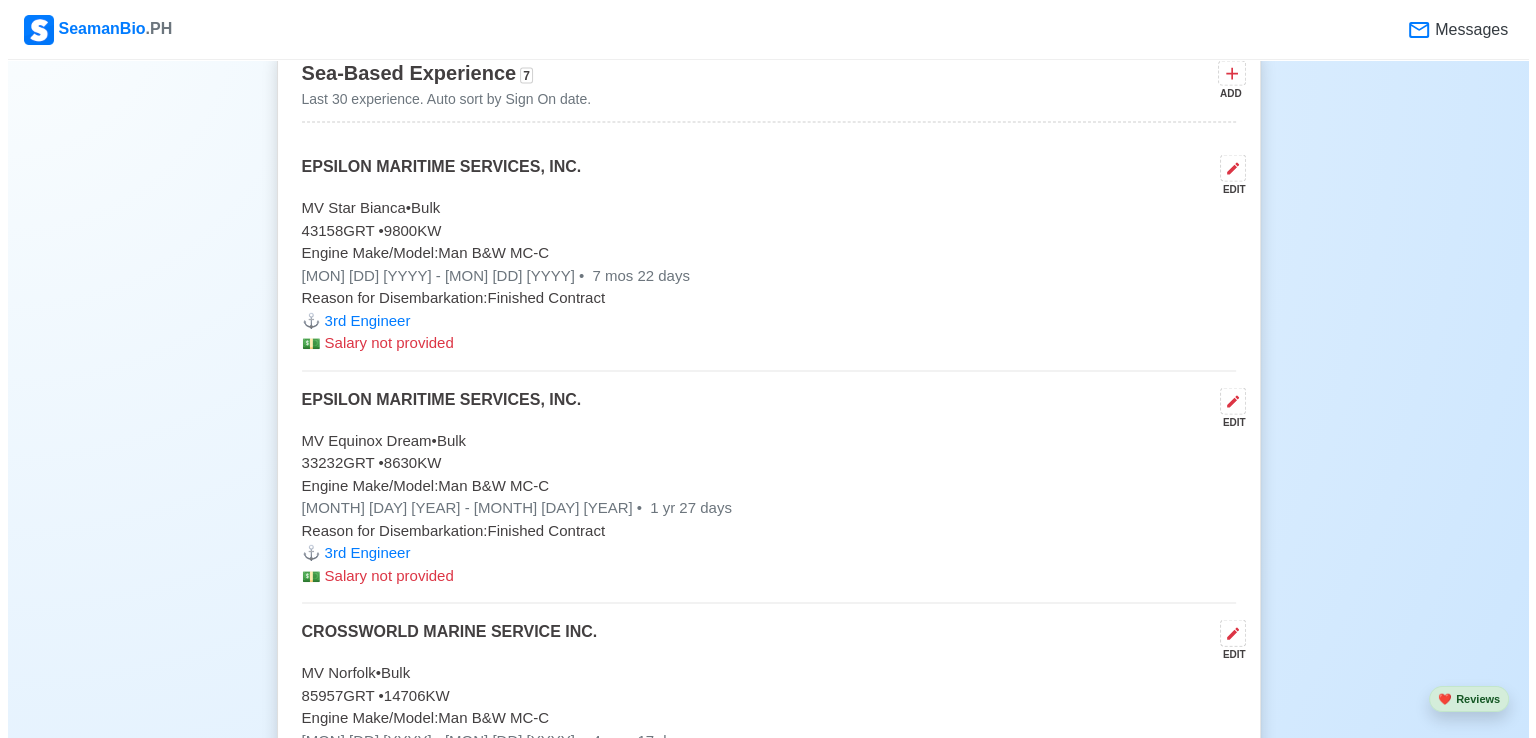 scroll, scrollTop: 3827, scrollLeft: 0, axis: vertical 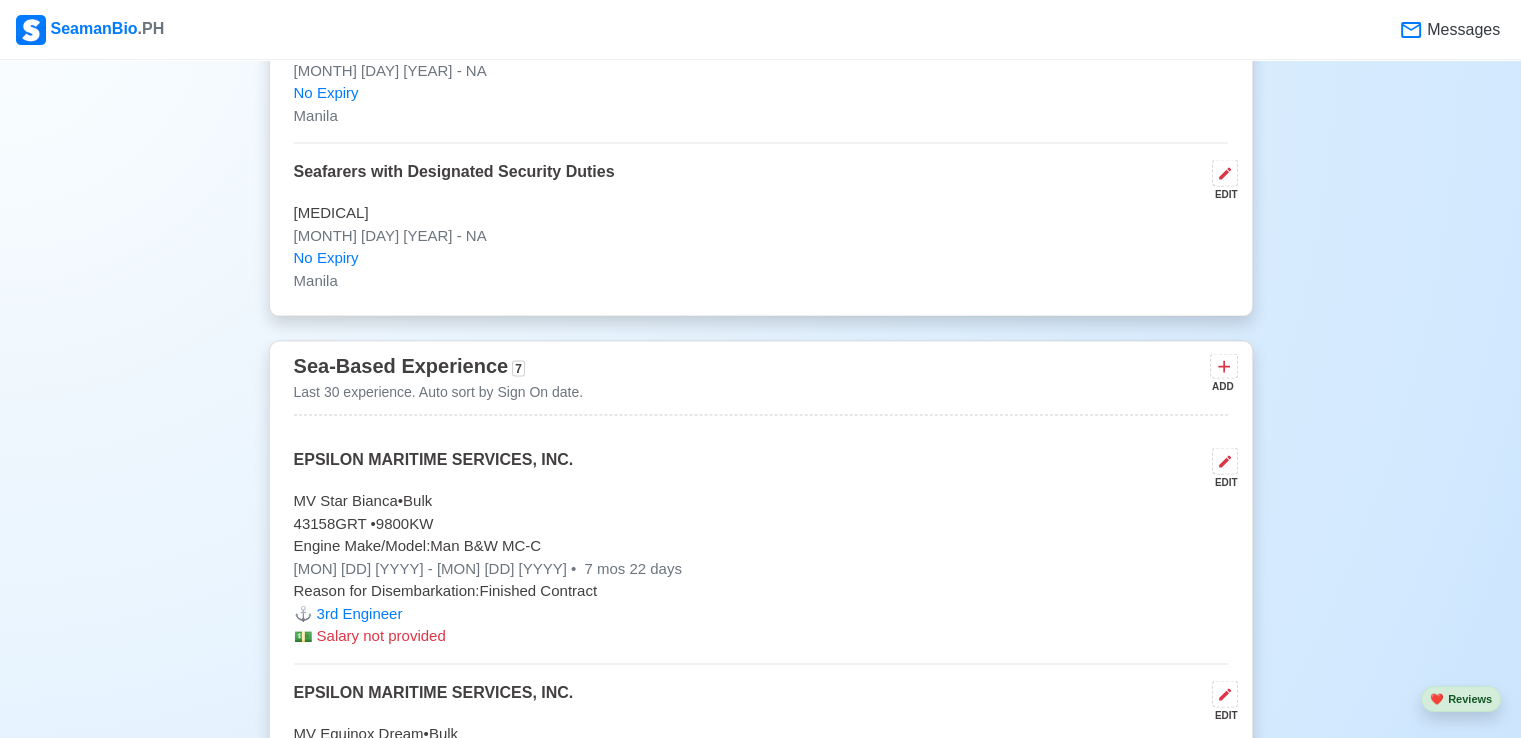 click on "Sea-Based Experience 7 Last 30 experience. Auto sort by Sign On date. ADD" at bounding box center (761, 383) 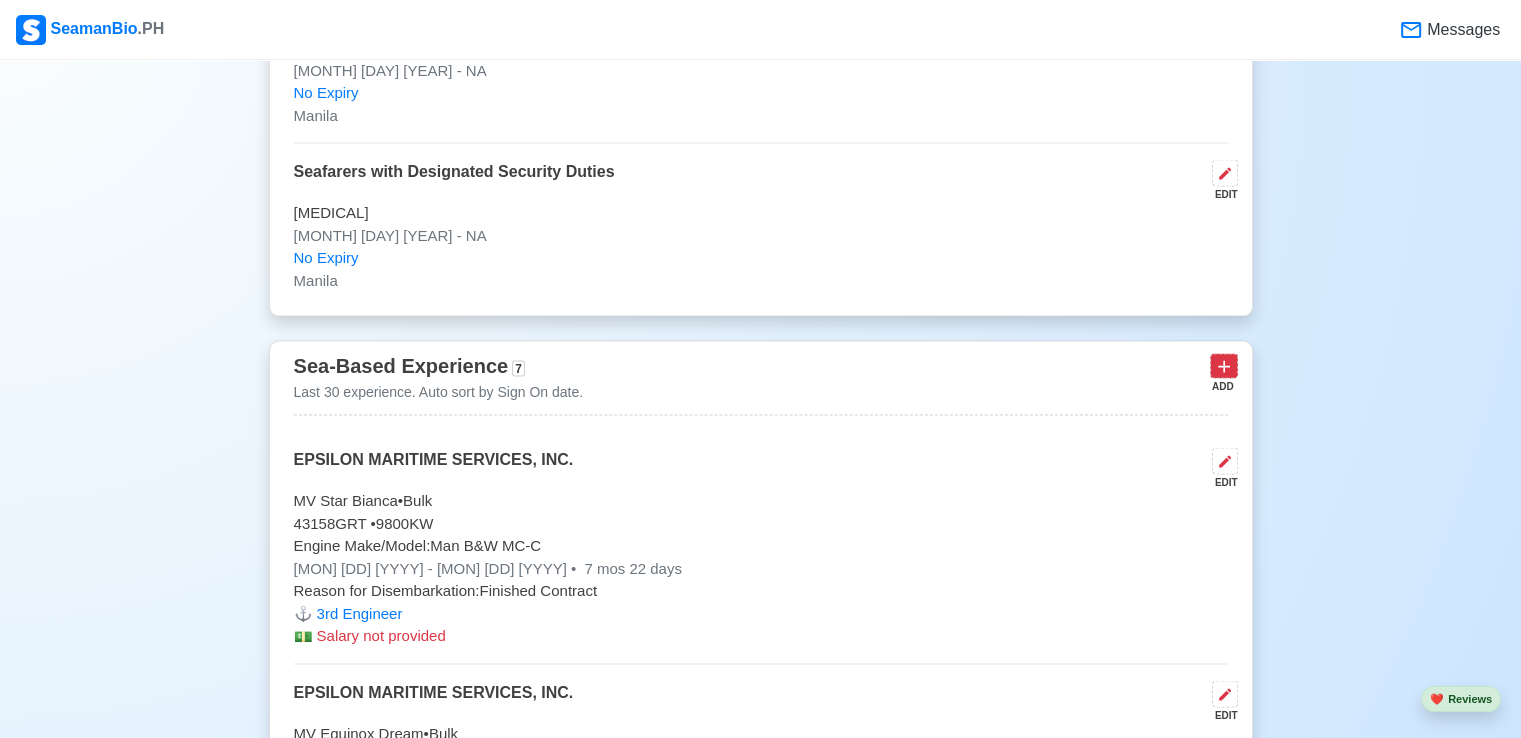click at bounding box center [1224, 366] 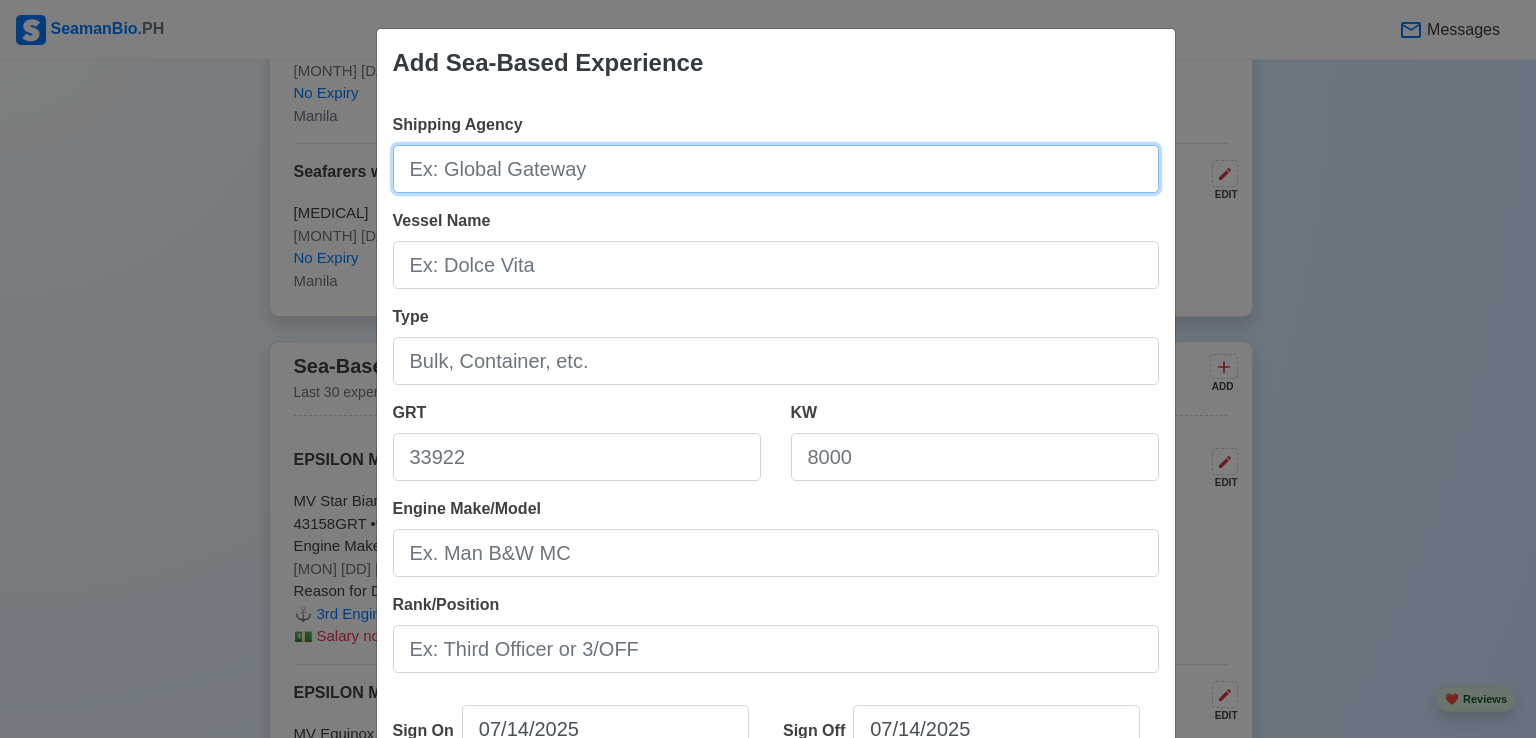 click on "Shipping Agency" at bounding box center [776, 169] 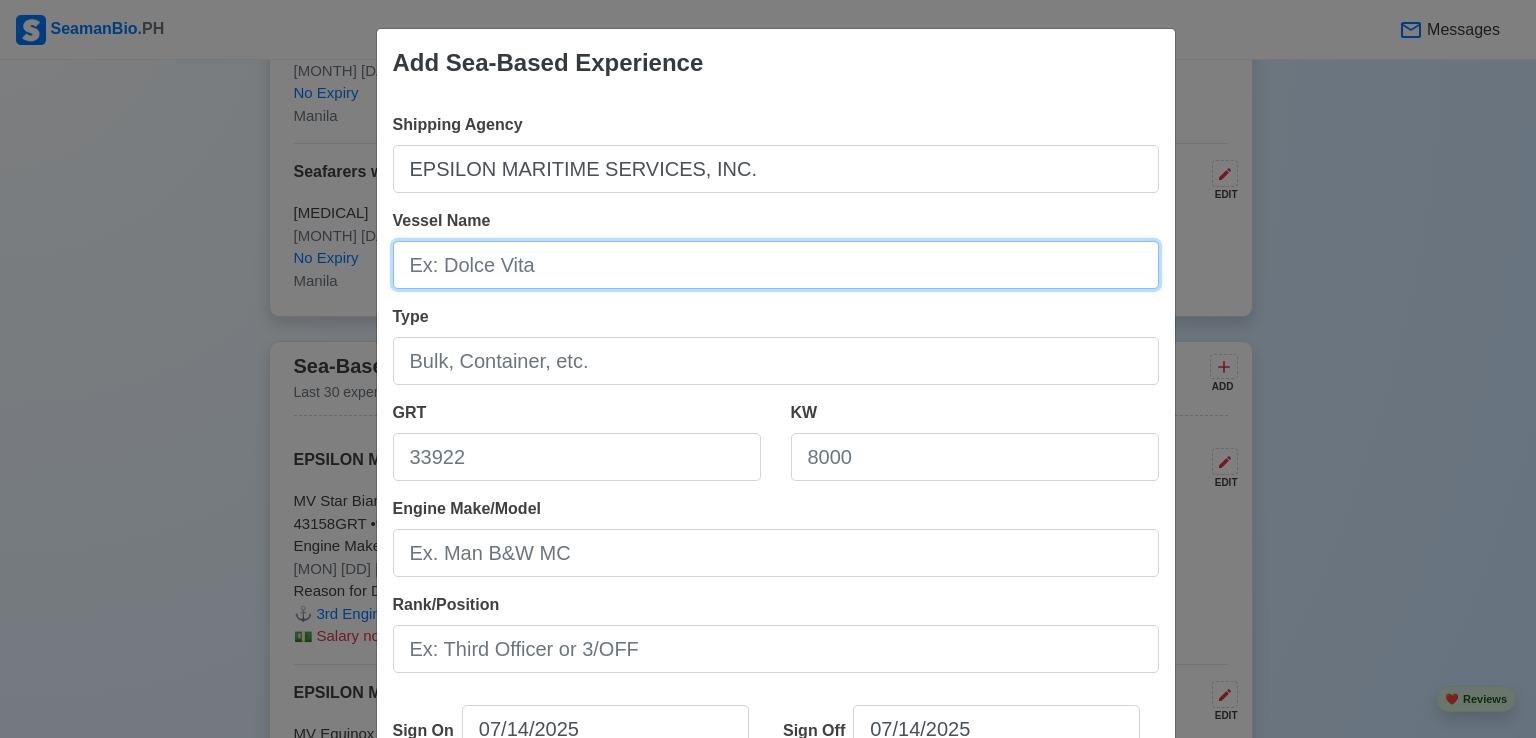 click on "Vessel Name" at bounding box center [776, 265] 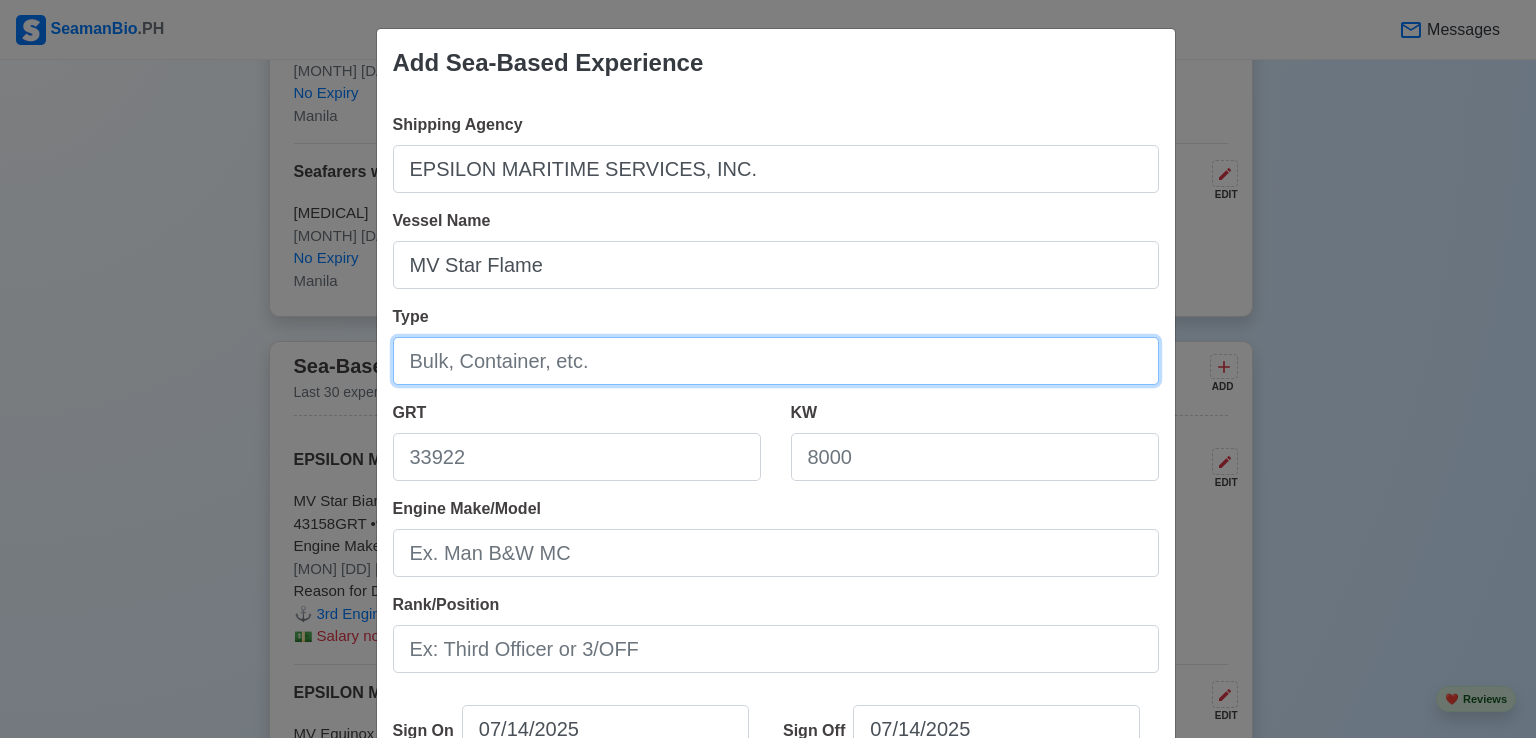 click on "Type" at bounding box center [776, 361] 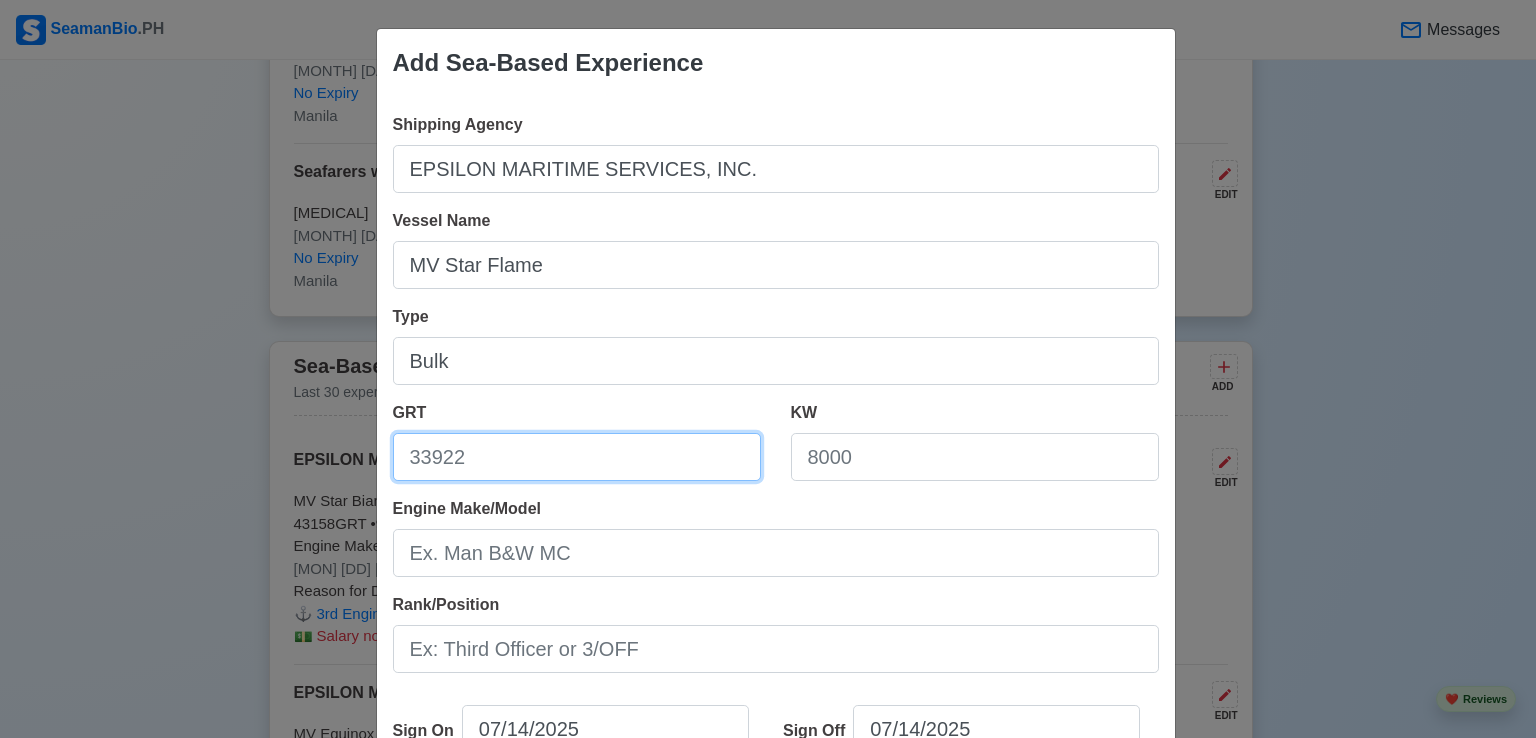 click on "GRT" at bounding box center (577, 457) 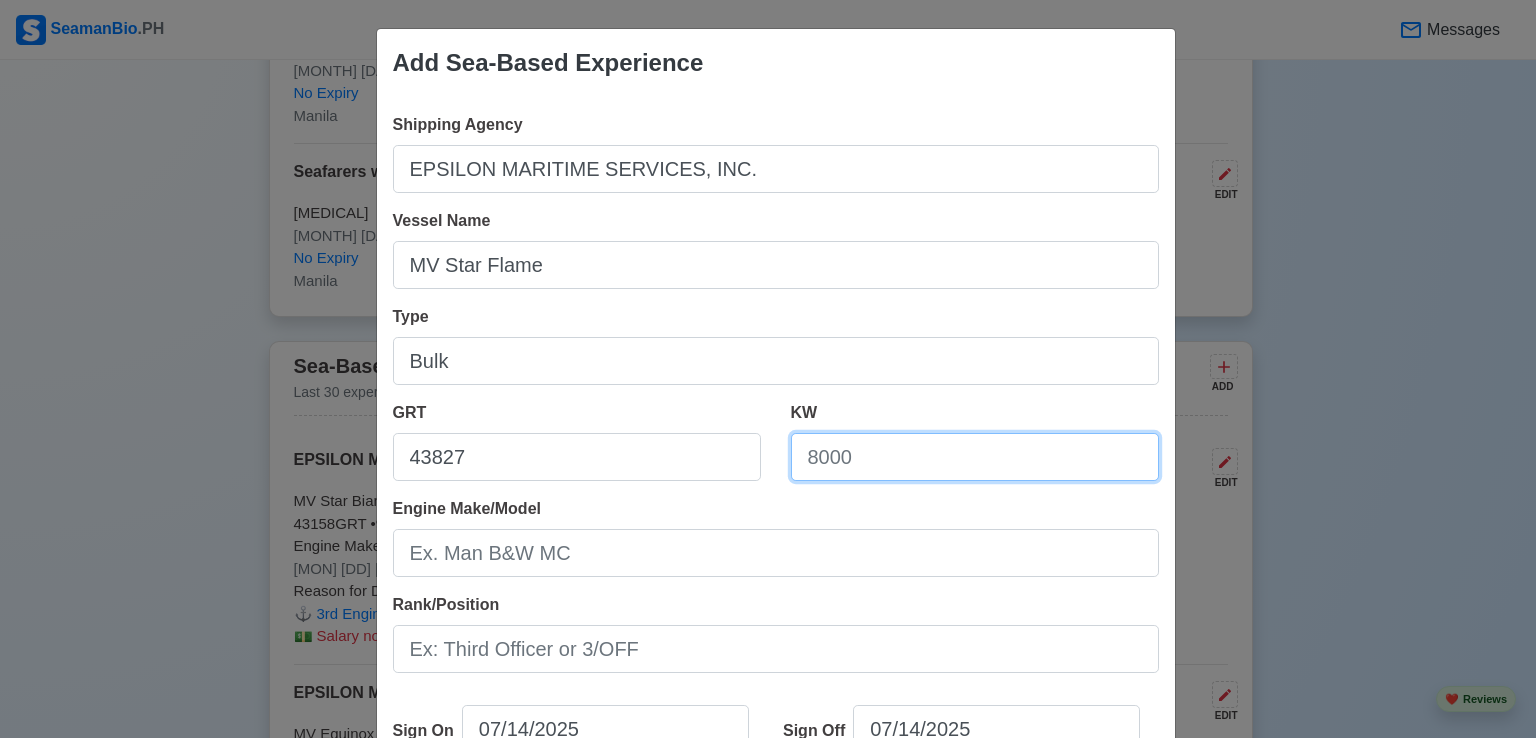 click on "KW" at bounding box center (975, 457) 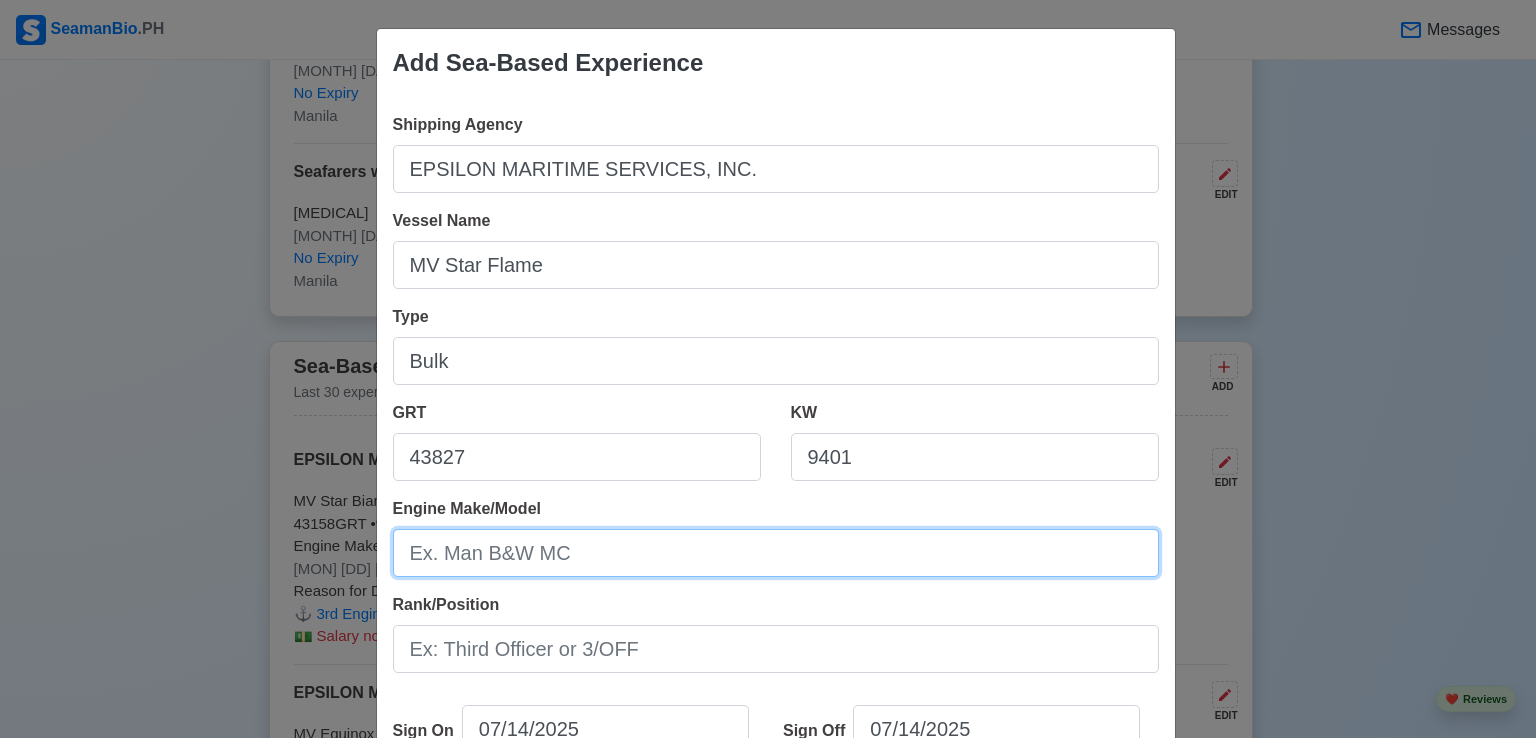 click on "Engine Make/Model" at bounding box center (776, 553) 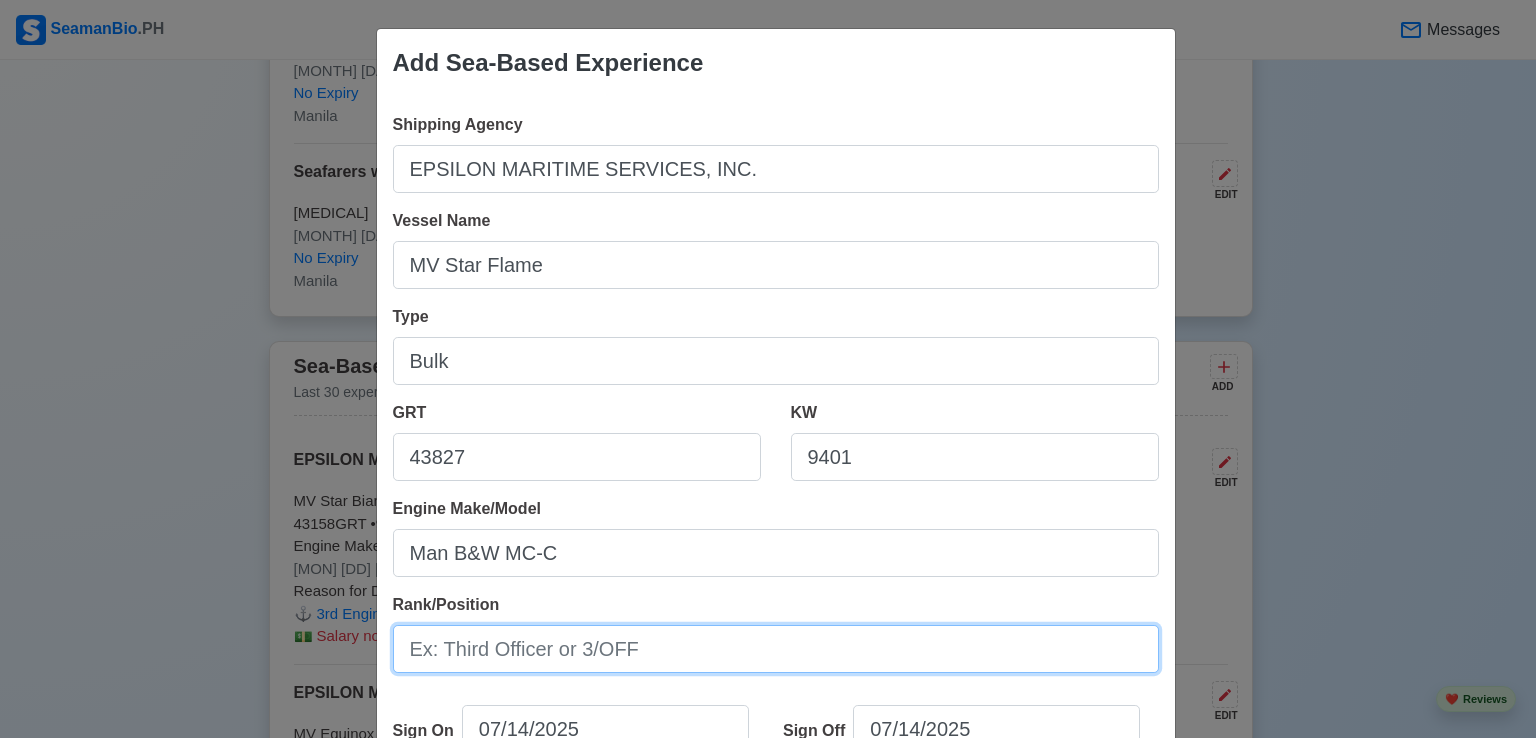 click on "Rank/Position" at bounding box center (776, 649) 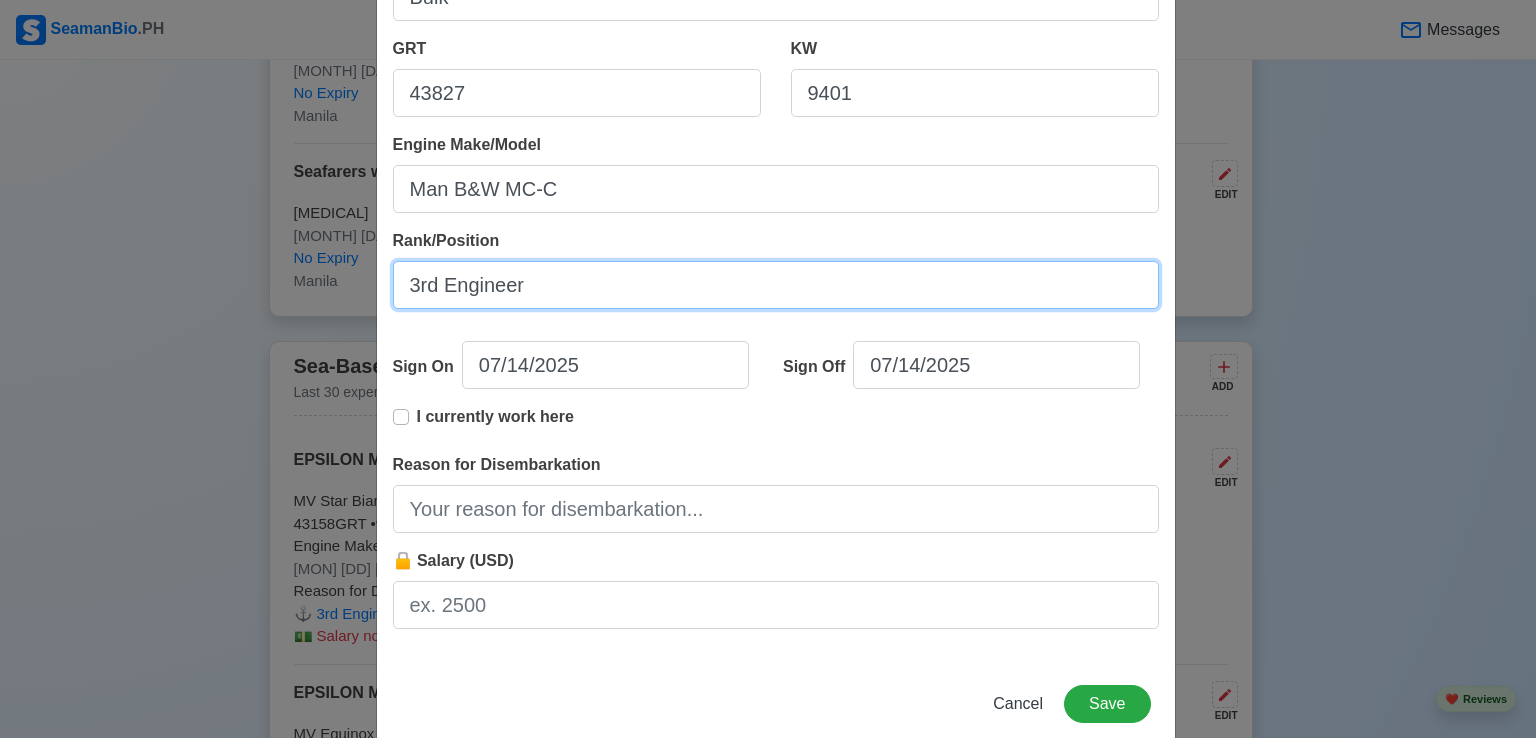 scroll, scrollTop: 400, scrollLeft: 0, axis: vertical 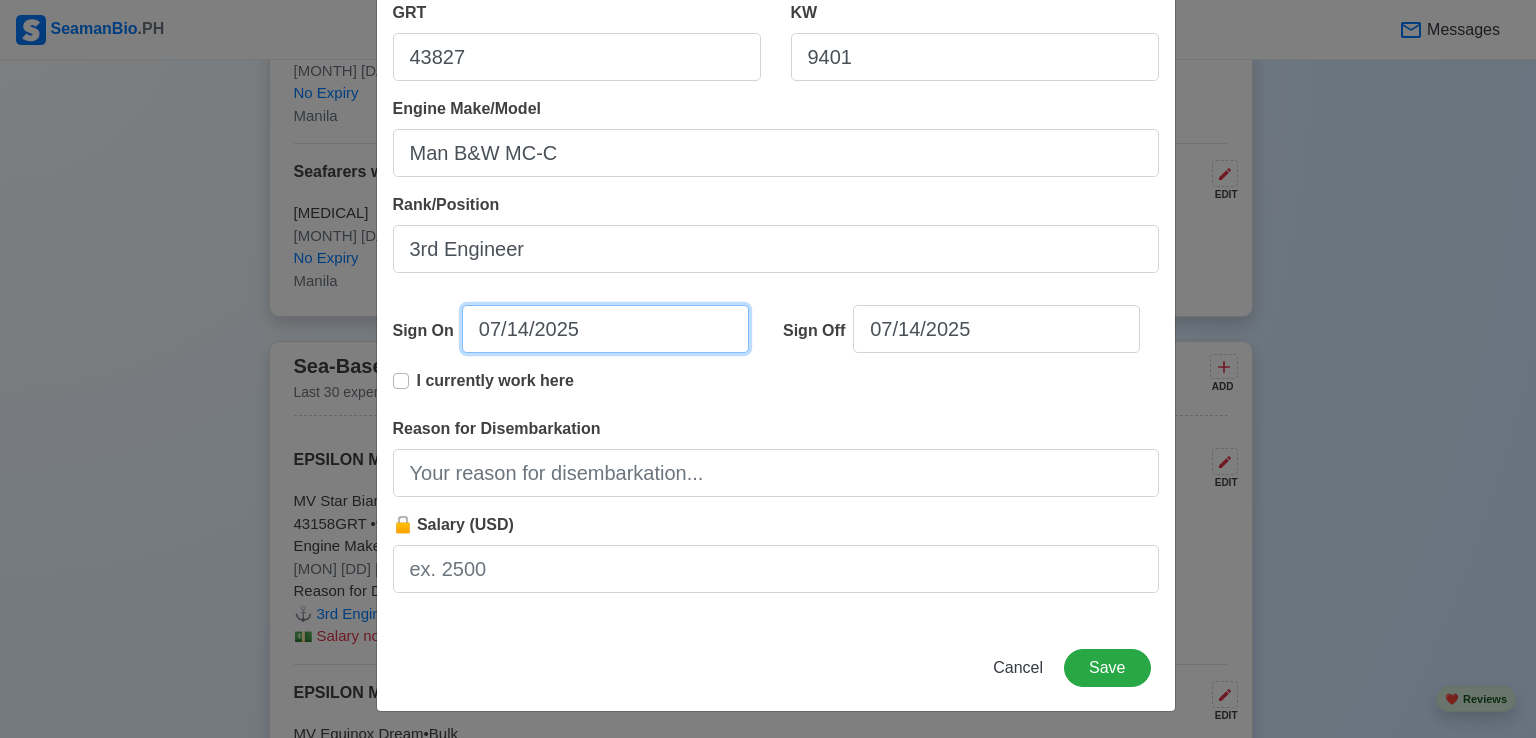 click on "07/14/2025" at bounding box center (605, 329) 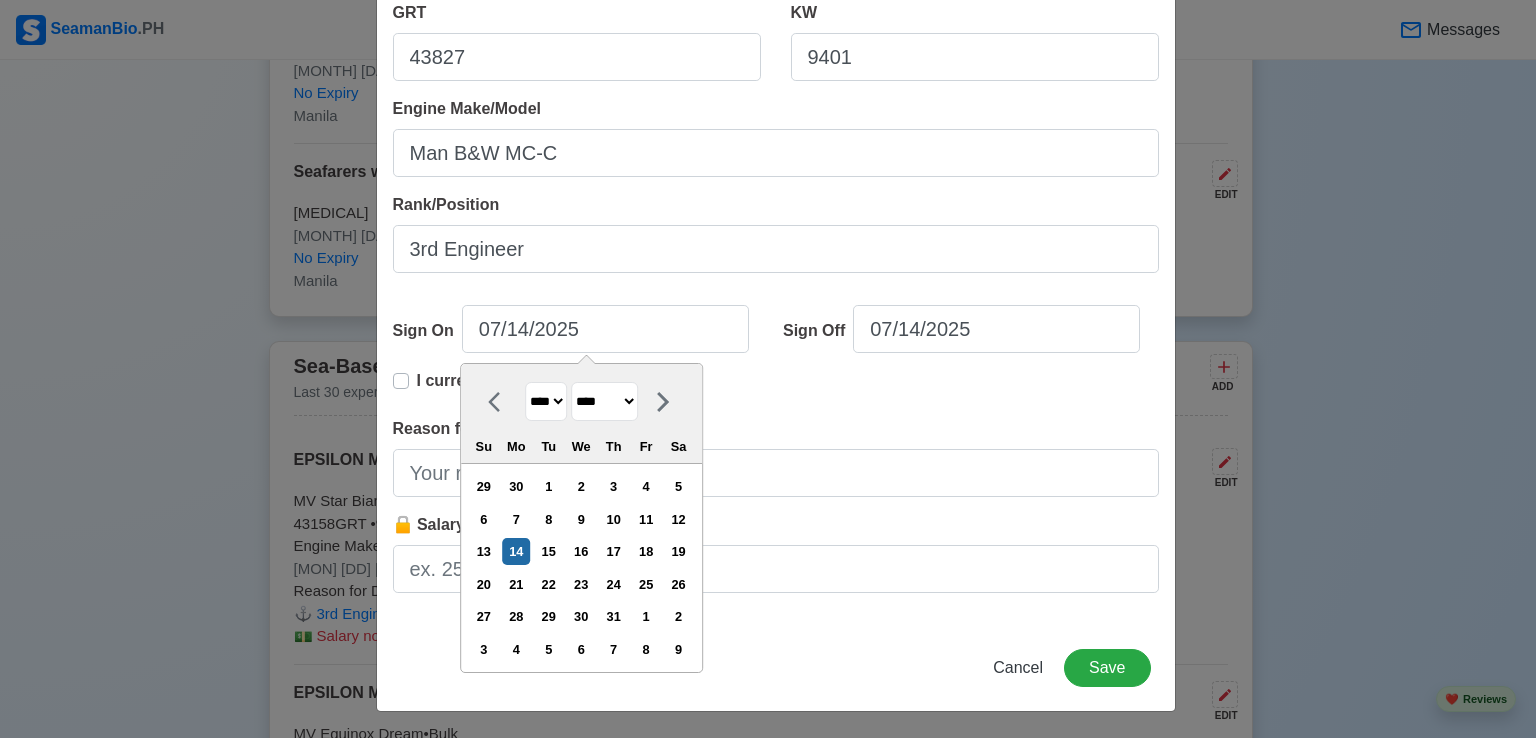 click on "**** **** **** **** **** **** **** **** **** **** **** **** **** **** **** **** **** **** **** **** **** **** **** **** **** **** **** **** **** **** **** **** **** **** **** **** **** **** **** **** **** **** **** **** **** **** **** **** **** **** **** **** **** **** **** **** **** **** **** **** **** **** **** **** **** **** **** **** **** **** **** **** **** **** **** **** **** **** **** **** **** **** **** **** **** **** **** **** **** **** **** **** **** **** **** **** **** **** **** **** **** **** **** **** **** ****" at bounding box center (546, 401) 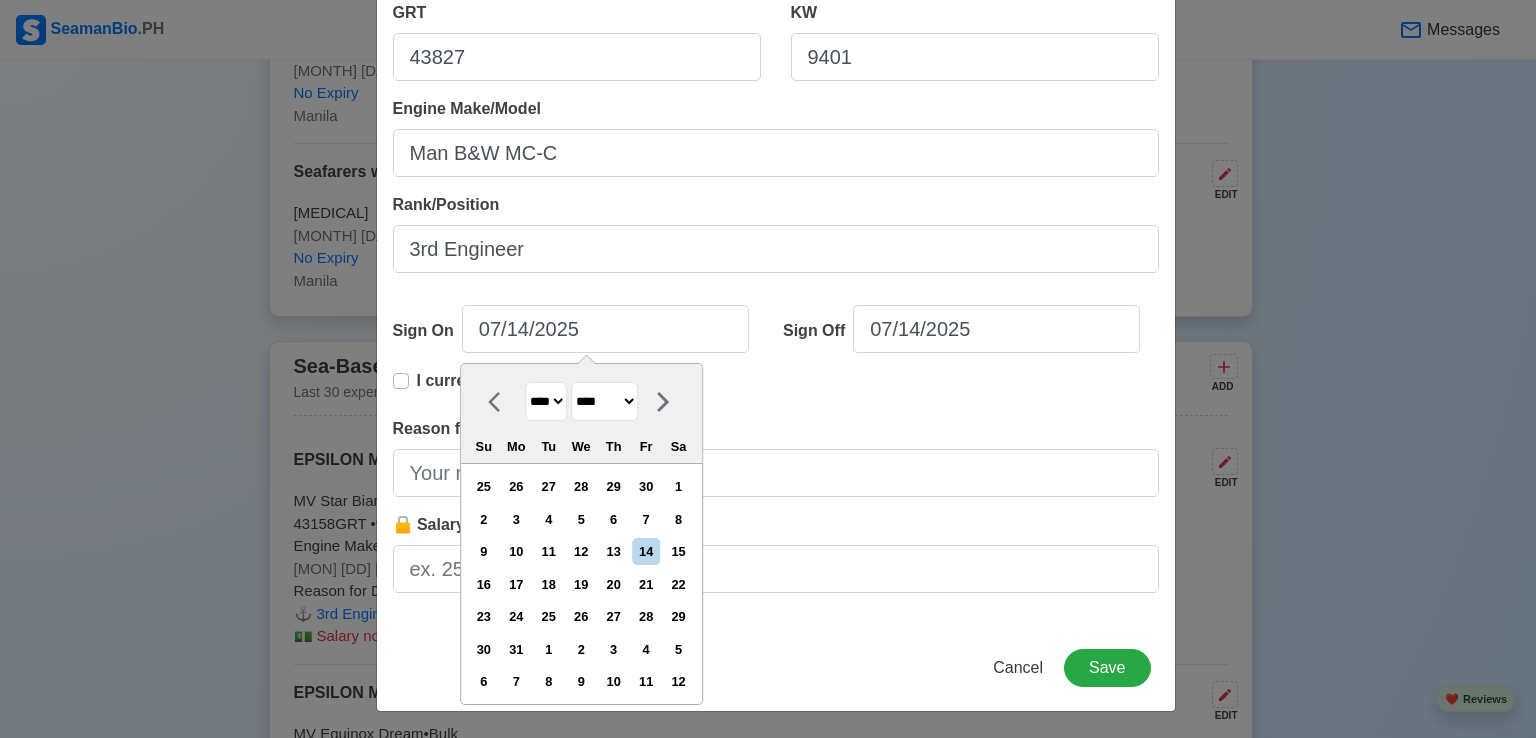 click on "******* ******** ***** ***** *** **** **** ****** ********* ******* ******** ********" at bounding box center [604, 401] 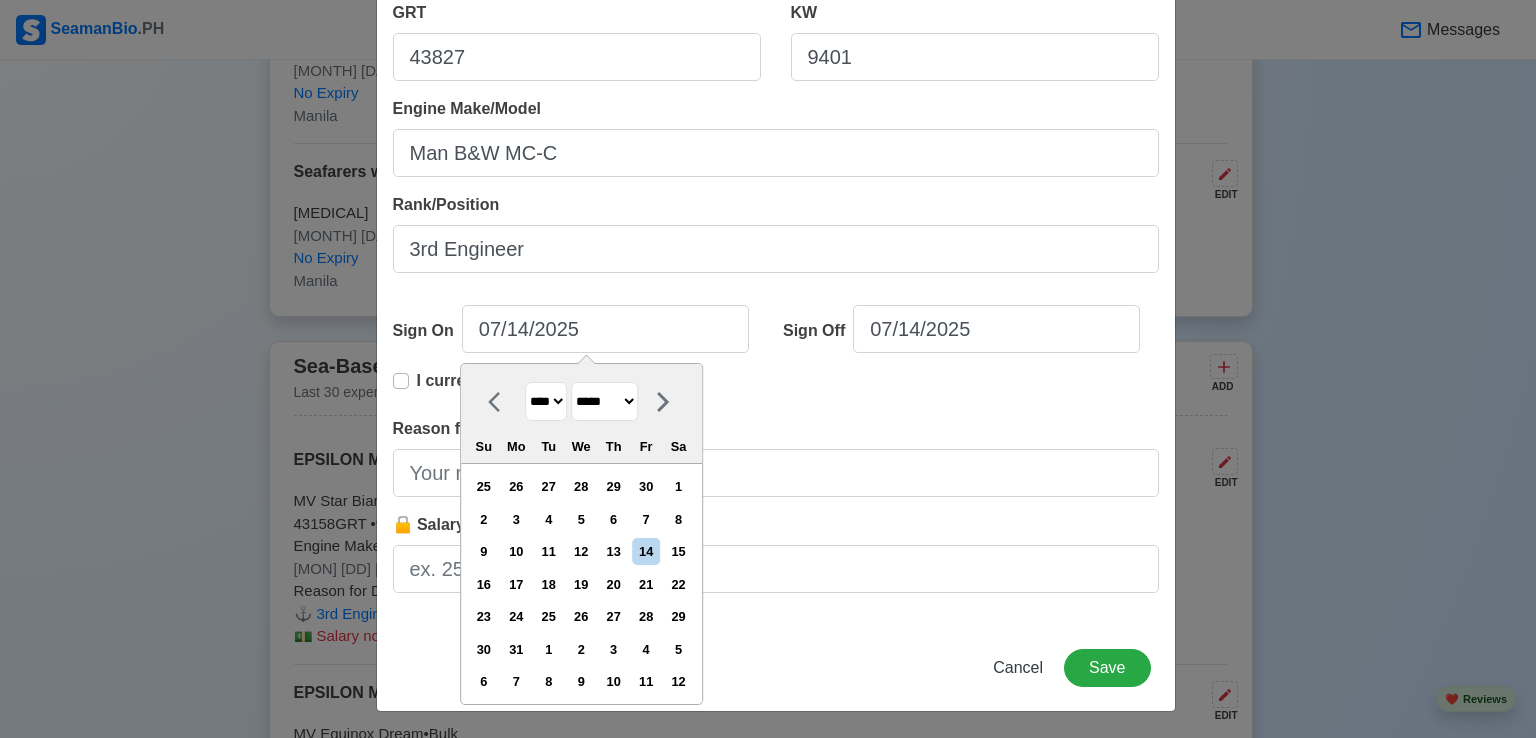 click on "******* ******** ***** ***** *** **** **** ****** ********* ******* ******** ********" at bounding box center [604, 401] 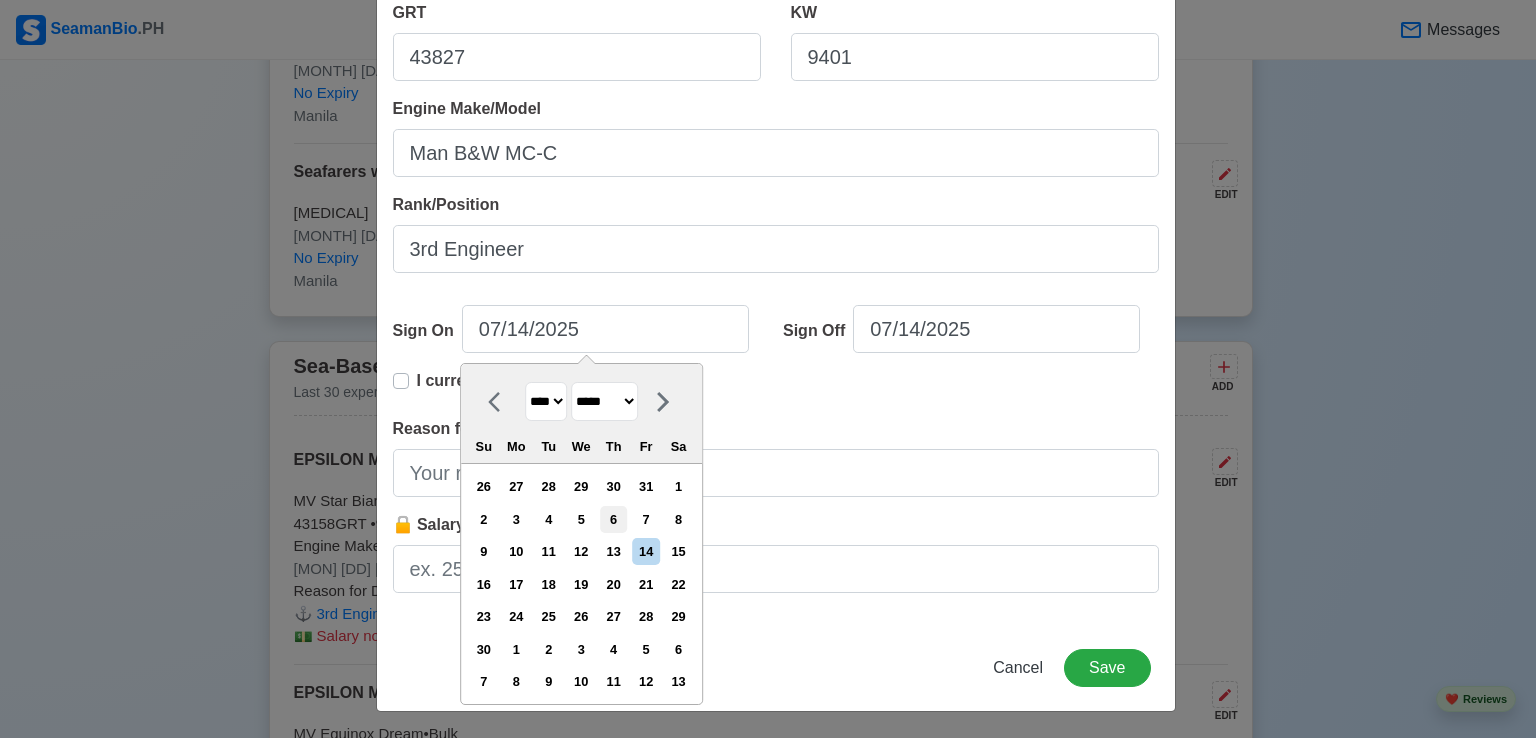 click on "6" at bounding box center (613, 519) 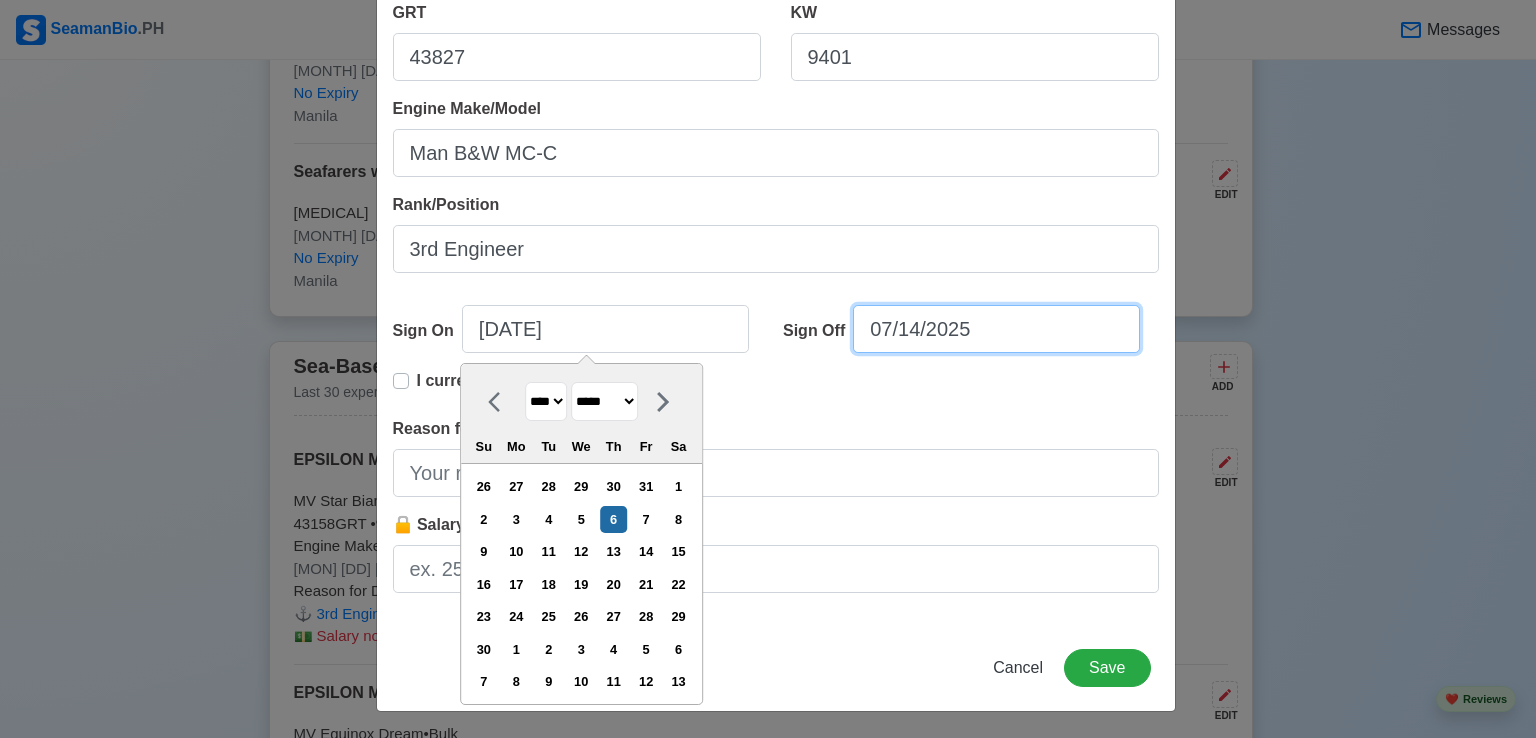 click on "07/14/2025" at bounding box center (996, 329) 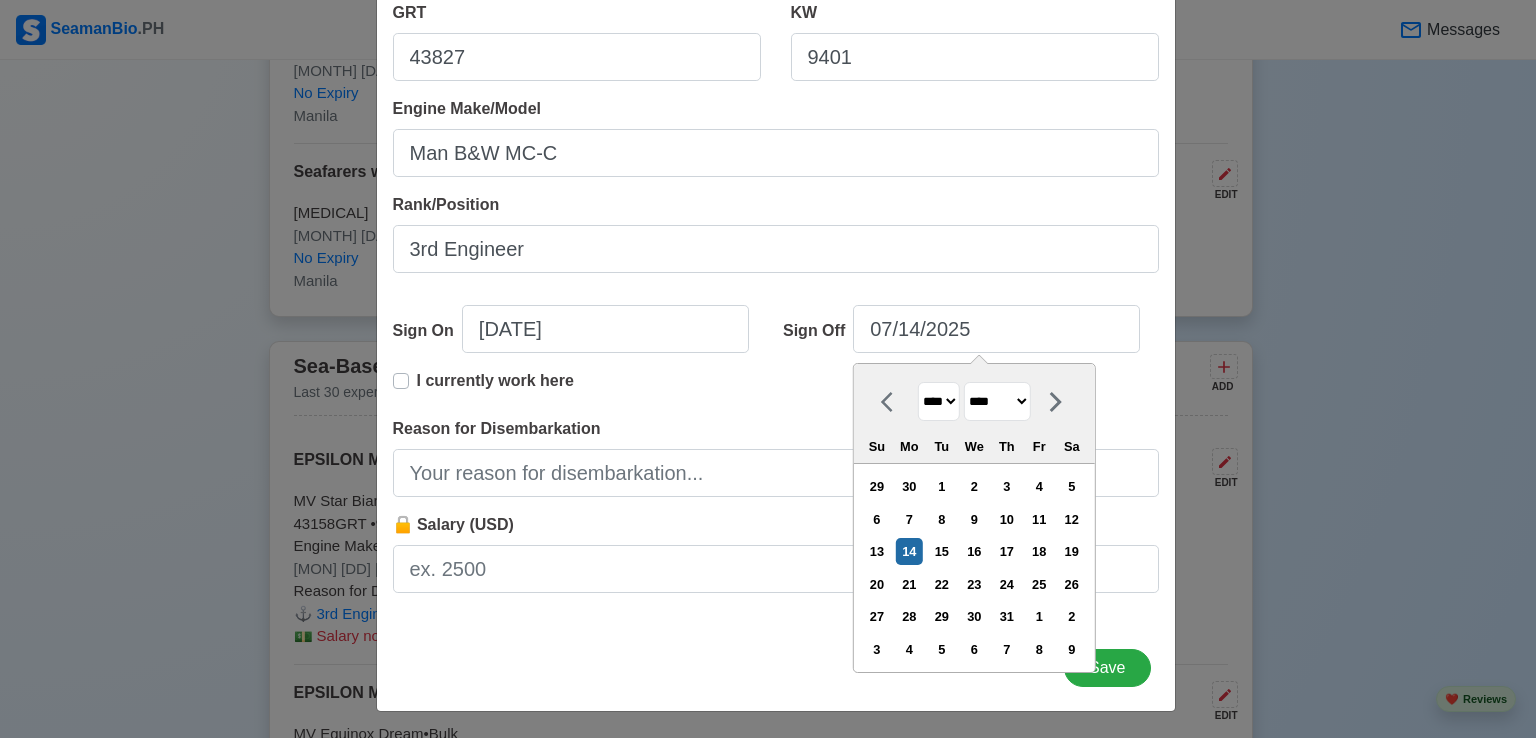 click on "**** **** **** **** **** **** **** **** **** **** **** **** **** **** **** **** **** **** **** **** **** **** **** **** **** **** **** **** **** **** **** **** **** **** **** **** **** **** **** **** **** **** **** **** **** **** **** **** **** **** **** **** **** **** **** **** **** **** **** **** **** **** **** **** **** **** **** **** **** **** **** **** **** **** **** **** **** **** **** **** **** **** **** **** **** **** **** **** **** **** **** **** **** **** **** **** **** **** **** **** **** **** **** **** **** **** **** ****" at bounding box center (939, 401) 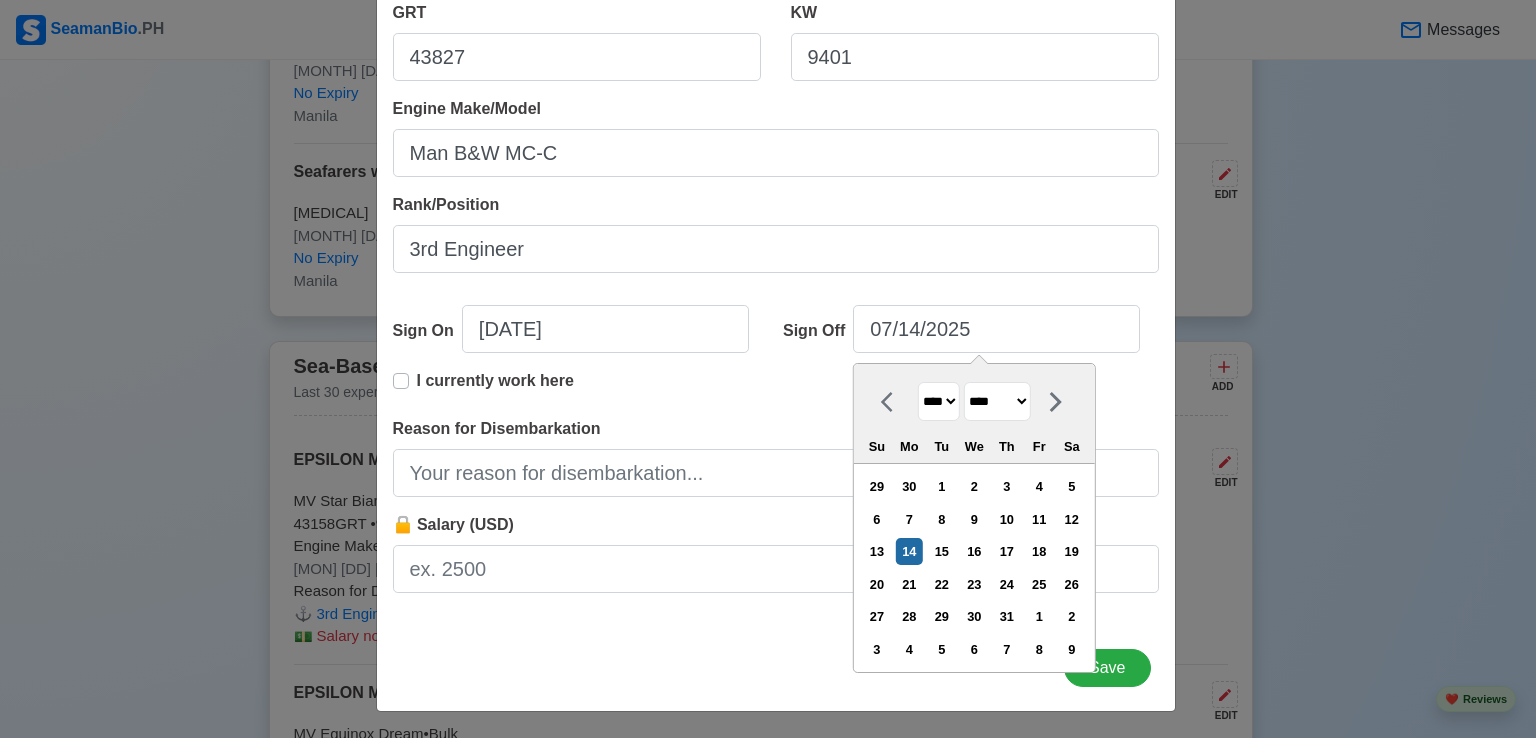 click on "**** **** **** **** **** **** **** **** **** **** **** **** **** **** **** **** **** **** **** **** **** **** **** **** **** **** **** **** **** **** **** **** **** **** **** **** **** **** **** **** **** **** **** **** **** **** **** **** **** **** **** **** **** **** **** **** **** **** **** **** **** **** **** **** **** **** **** **** **** **** **** **** **** **** **** **** **** **** **** **** **** **** **** **** **** **** **** **** **** **** **** **** **** **** **** **** **** **** **** **** **** **** **** **** **** **** **** ****" at bounding box center [939, 401] 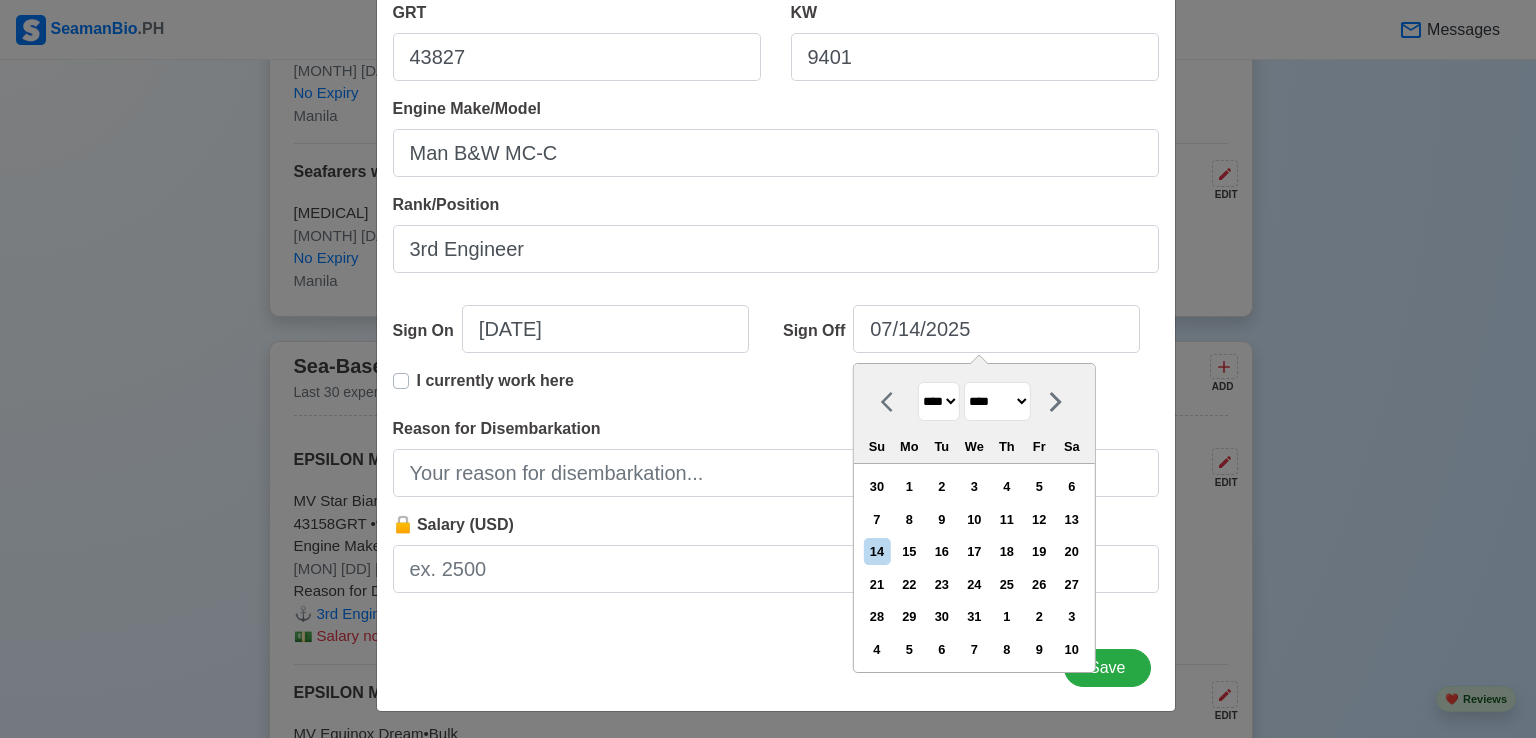 click on "******* ******** ***** ***** *** **** **** ****** ********* ******* ******** ********" at bounding box center [997, 401] 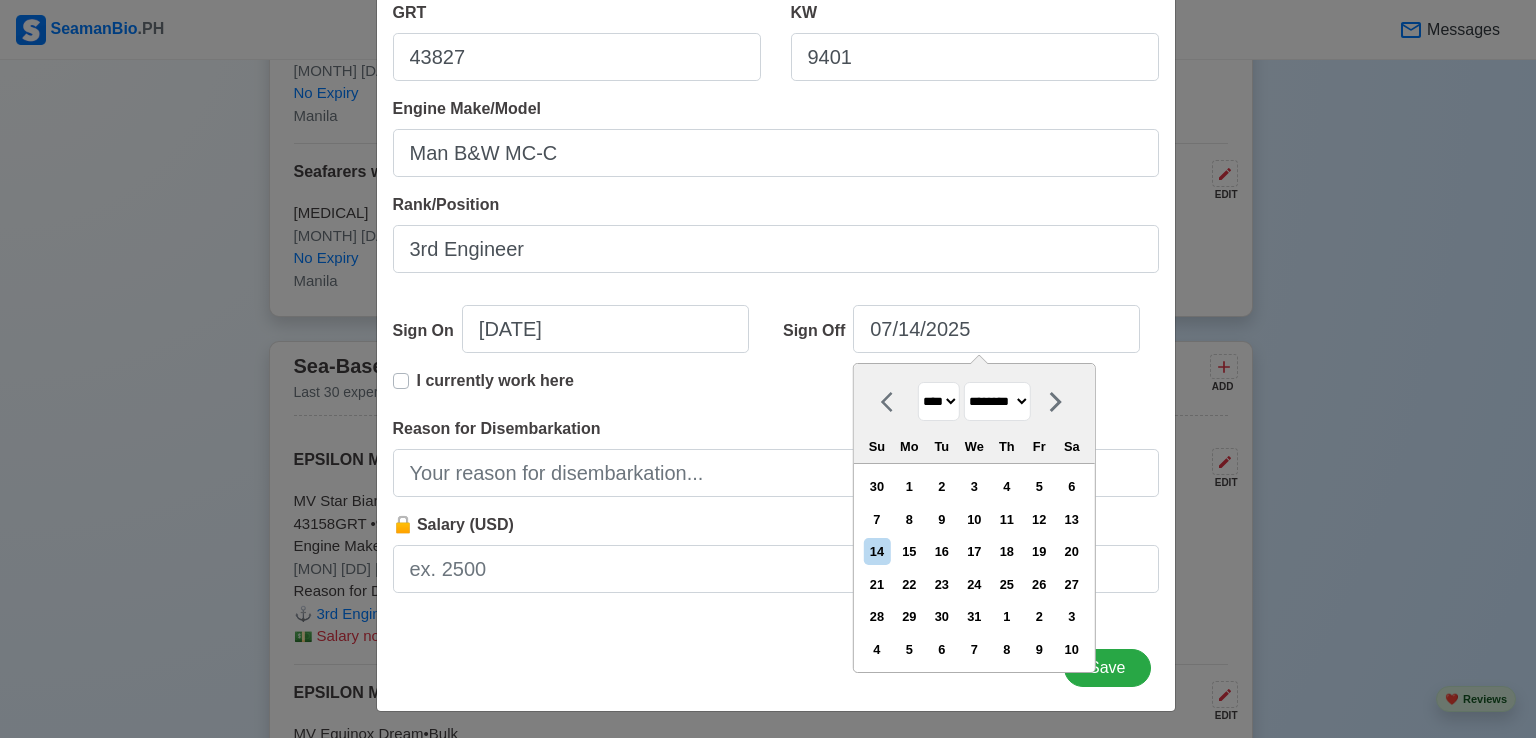 click on "******* ******** ***** ***** *** **** **** ****** ********* ******* ******** ********" at bounding box center (997, 401) 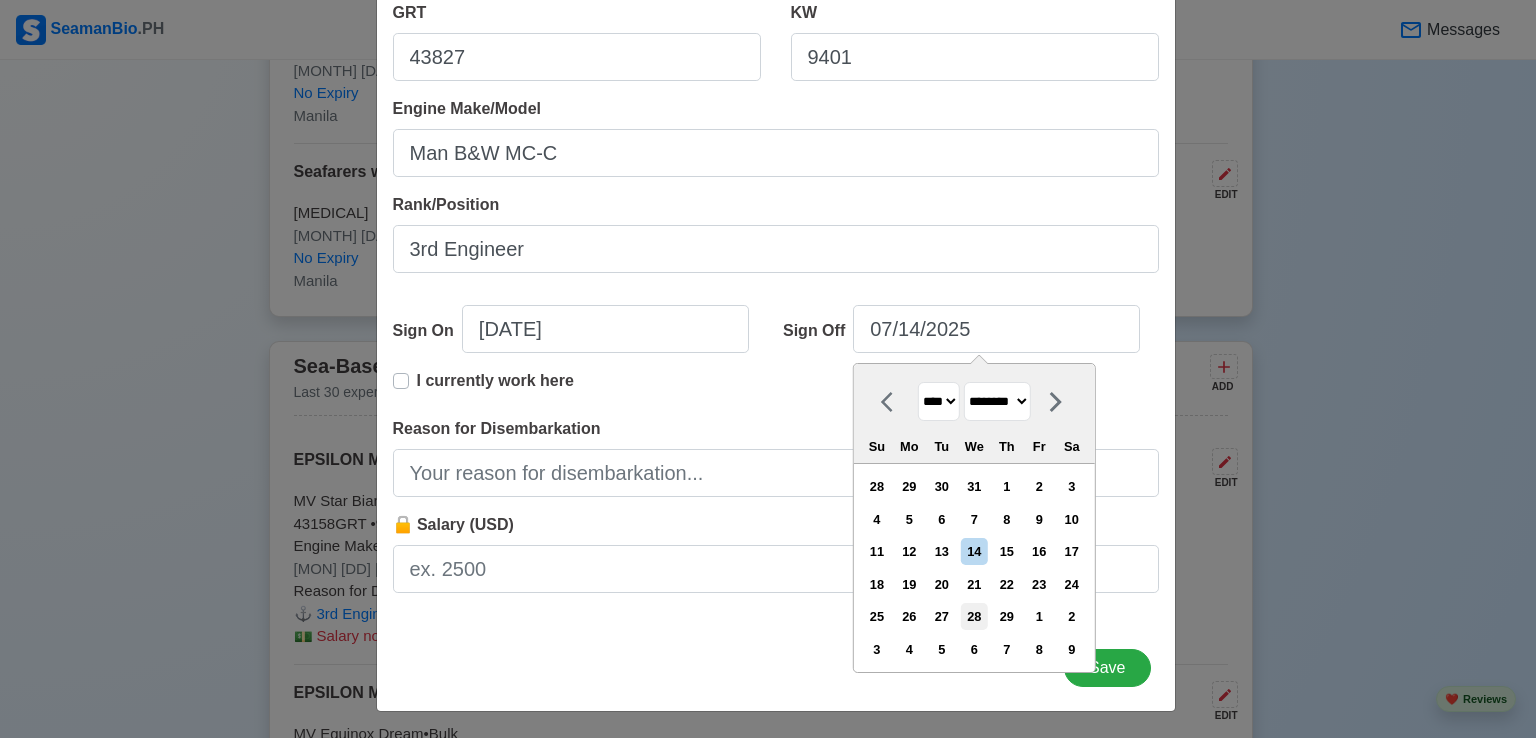 click on "28" at bounding box center [974, 616] 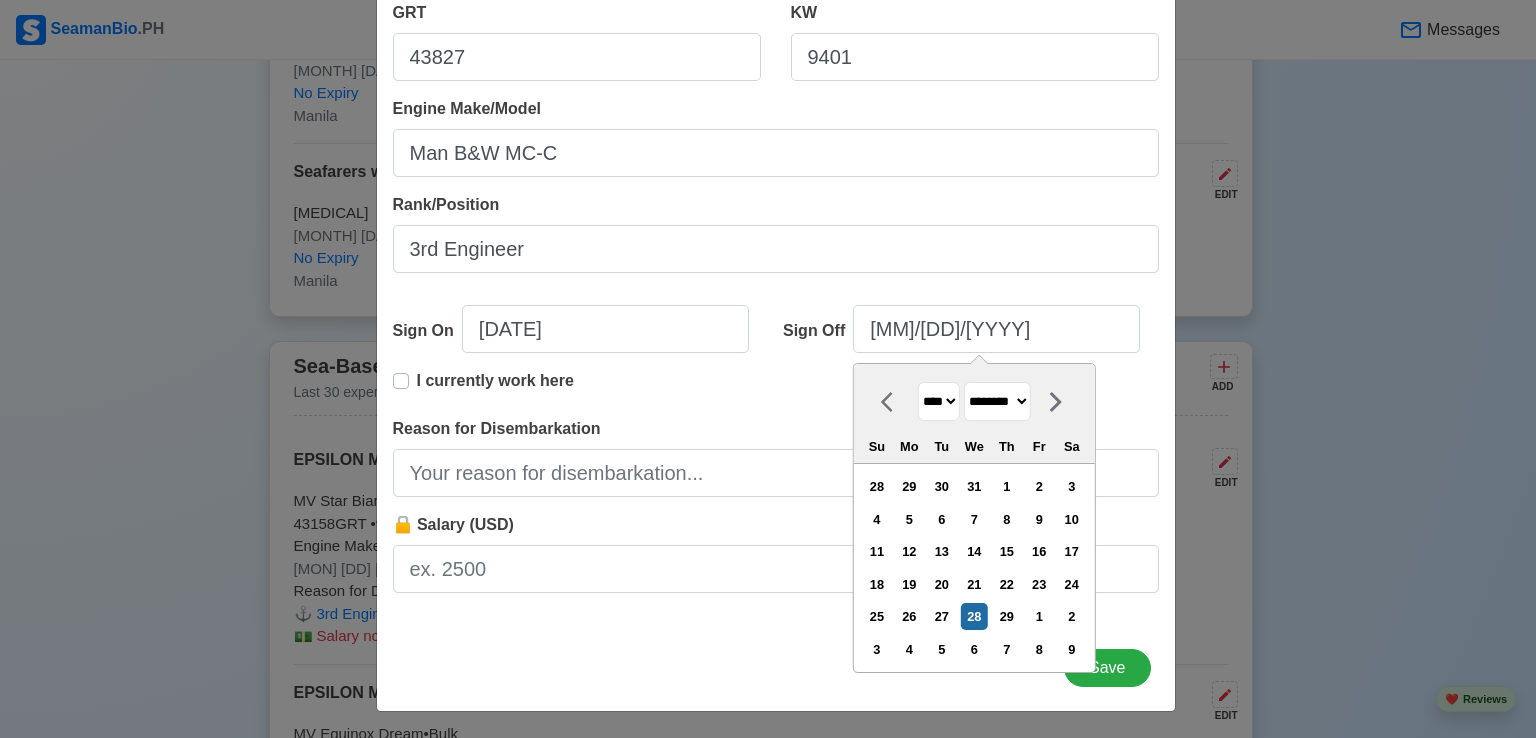 click on "Sign On [DATE] Sign Off [DATE]" at bounding box center (776, 161) 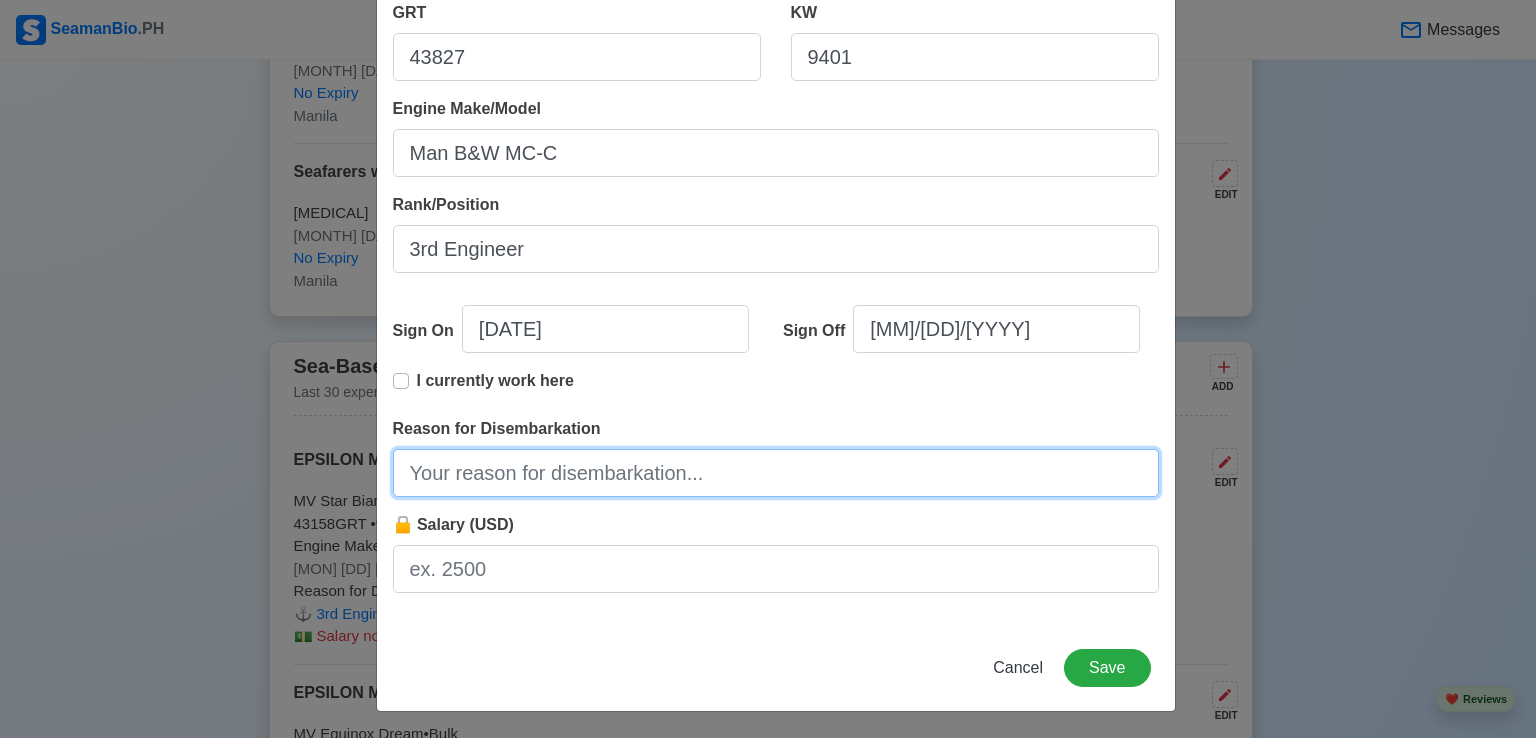 click on "Reason for Disembarkation" at bounding box center (776, 473) 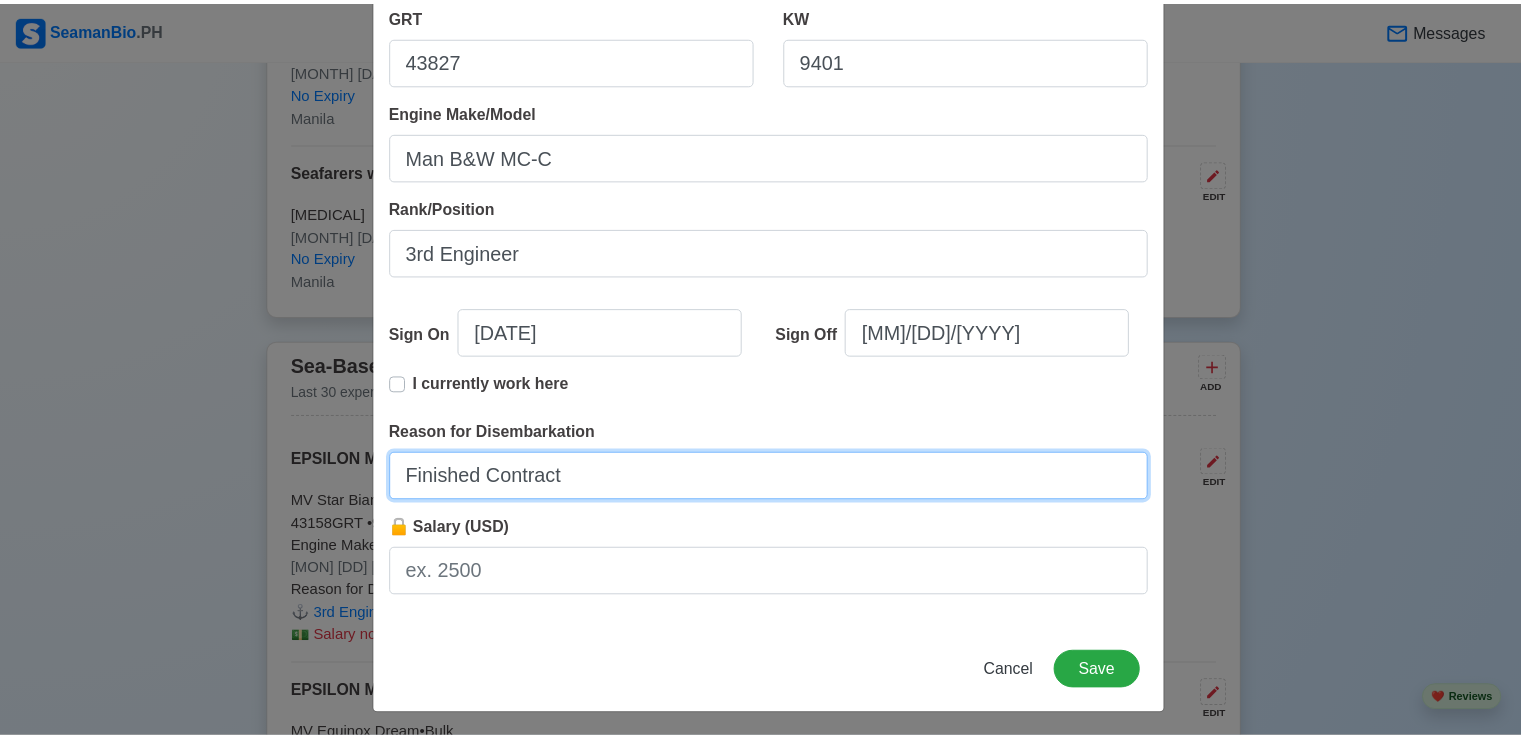 scroll, scrollTop: 401, scrollLeft: 0, axis: vertical 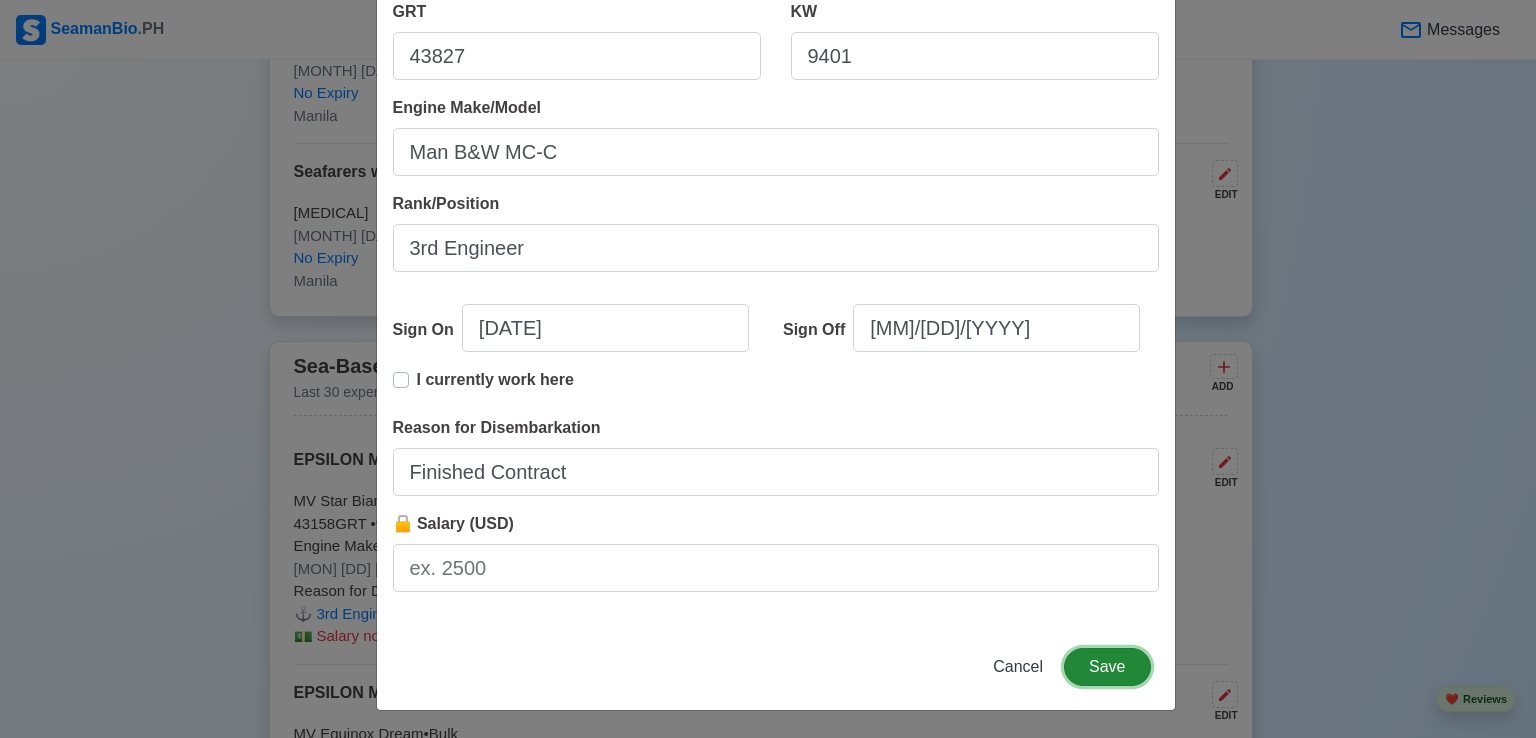click on "Save" at bounding box center [1107, 667] 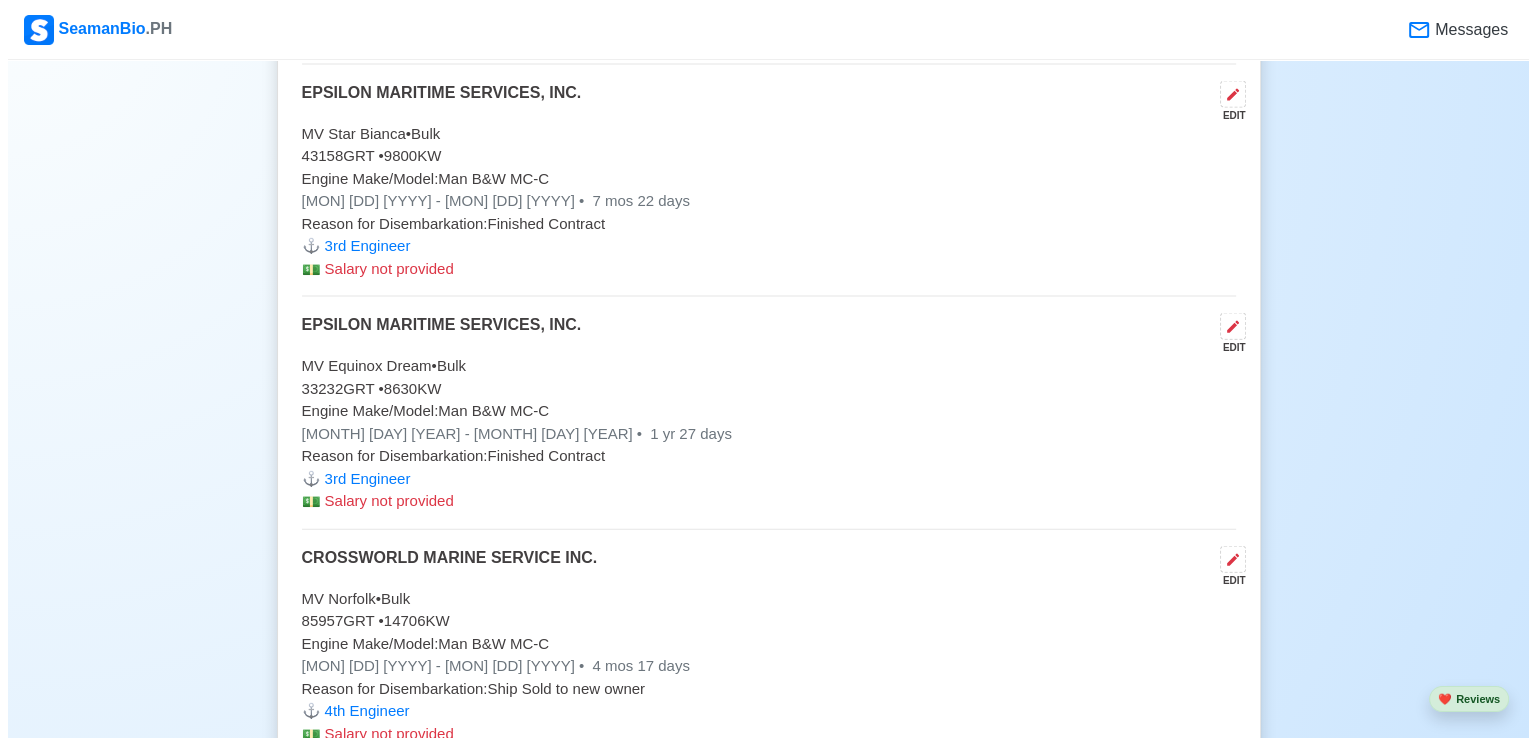 scroll, scrollTop: 4027, scrollLeft: 0, axis: vertical 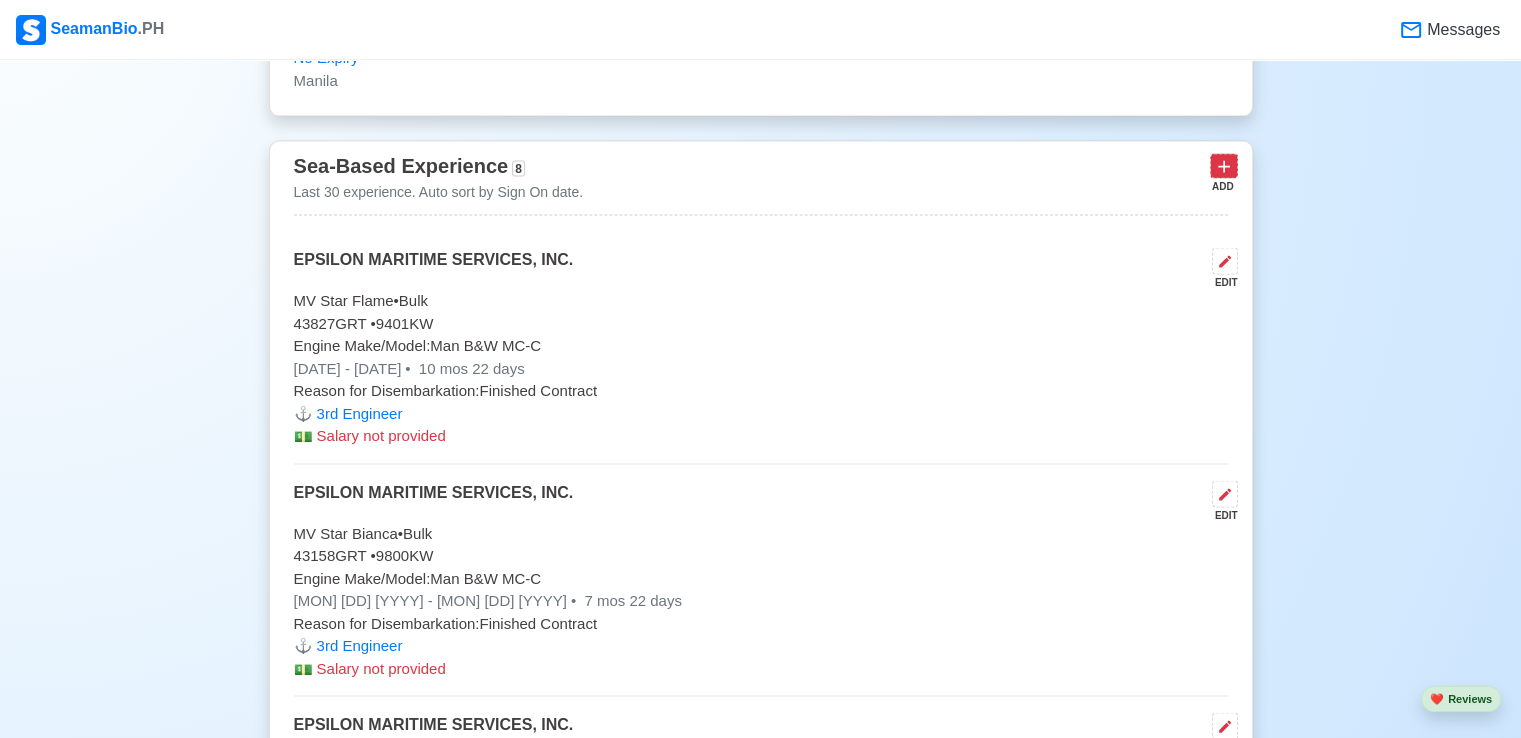 click at bounding box center [1224, 166] 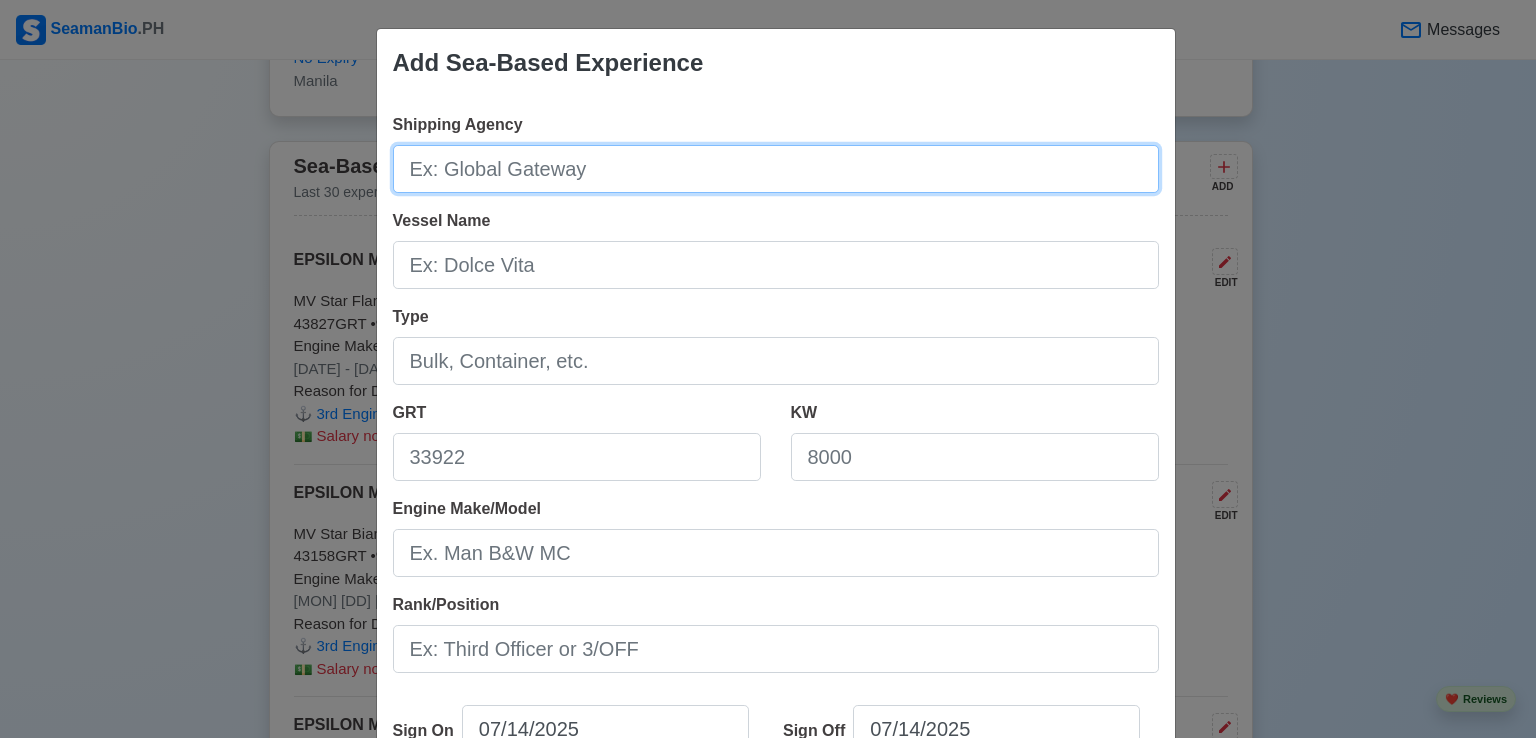 click on "Shipping Agency" at bounding box center [776, 169] 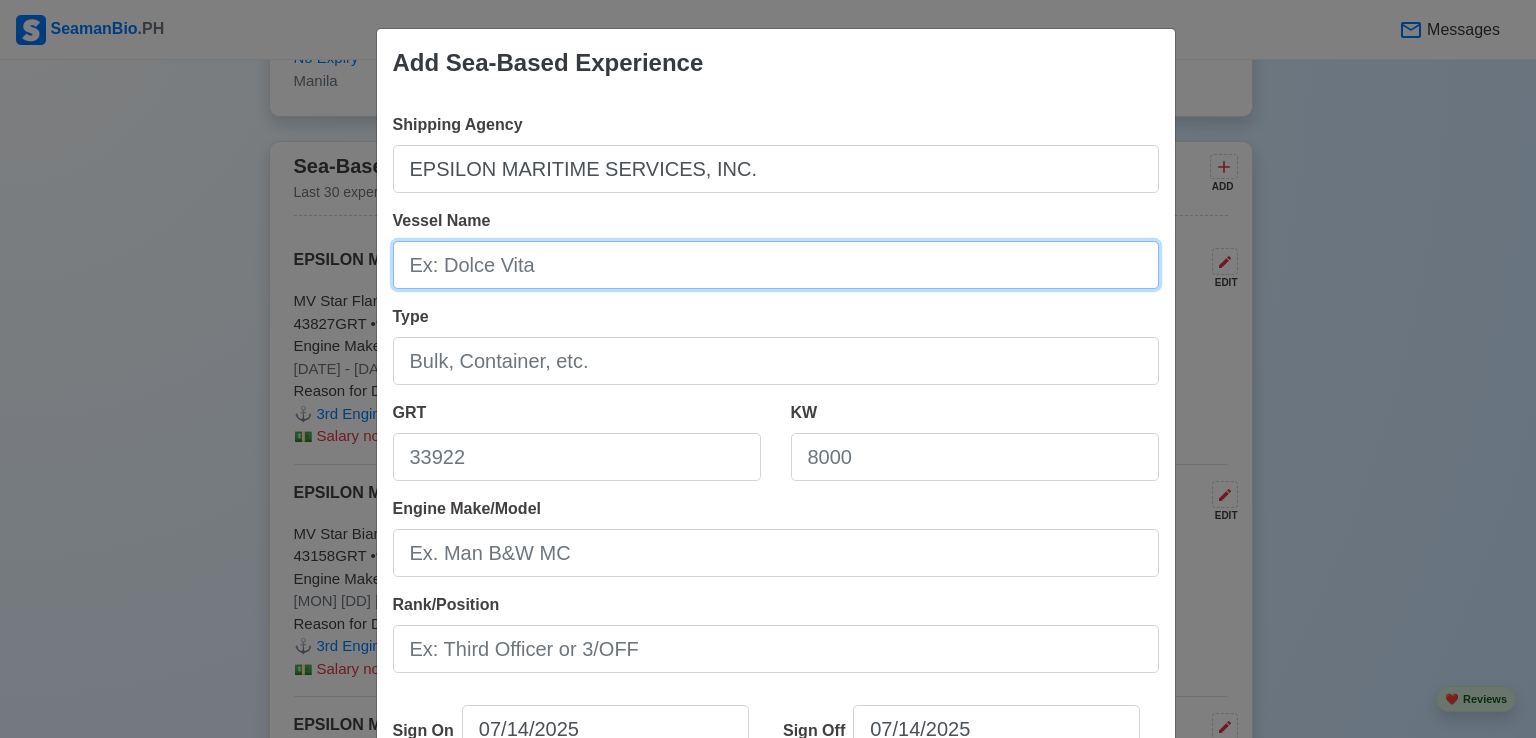 click on "Vessel Name" at bounding box center (776, 265) 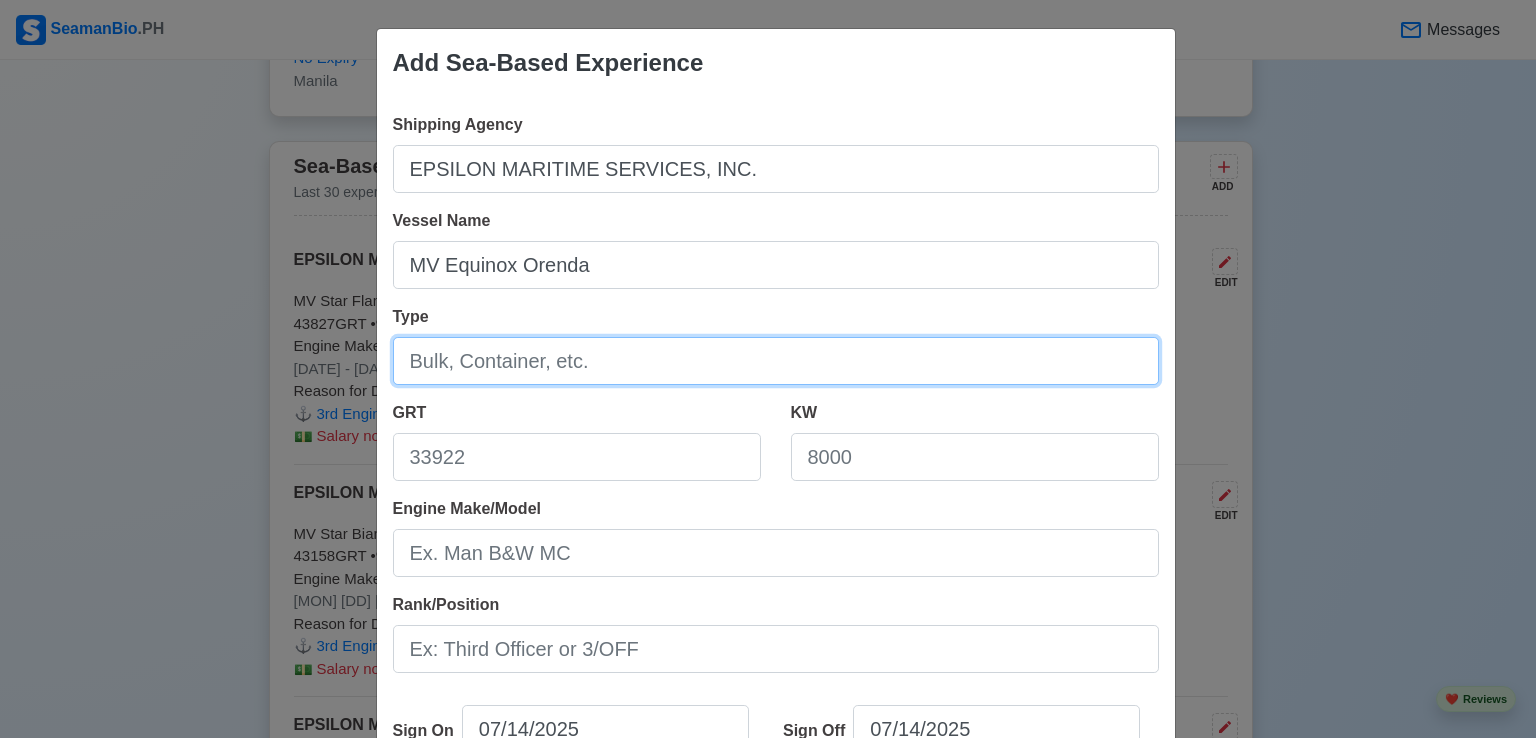click on "Type" at bounding box center (776, 361) 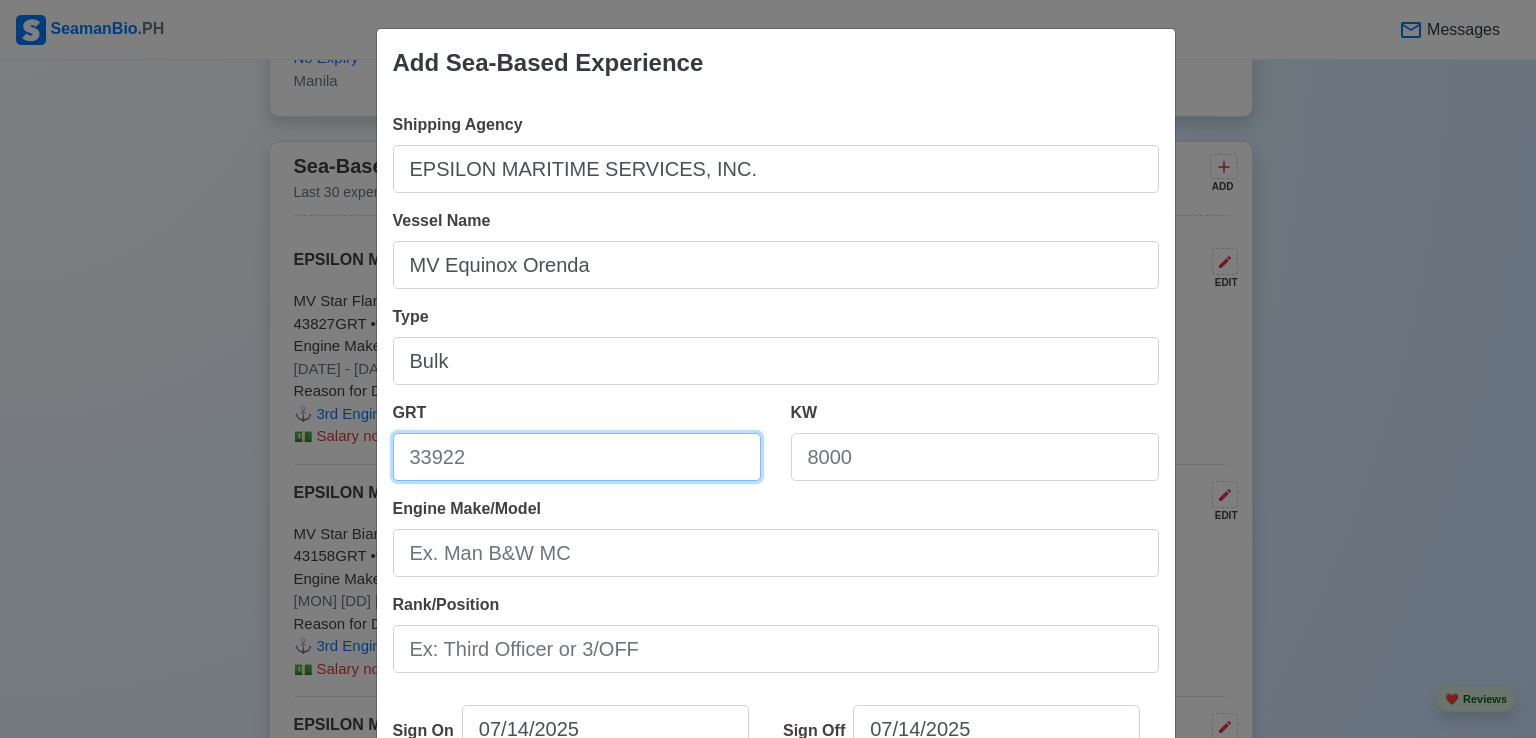 click on "GRT" at bounding box center (577, 457) 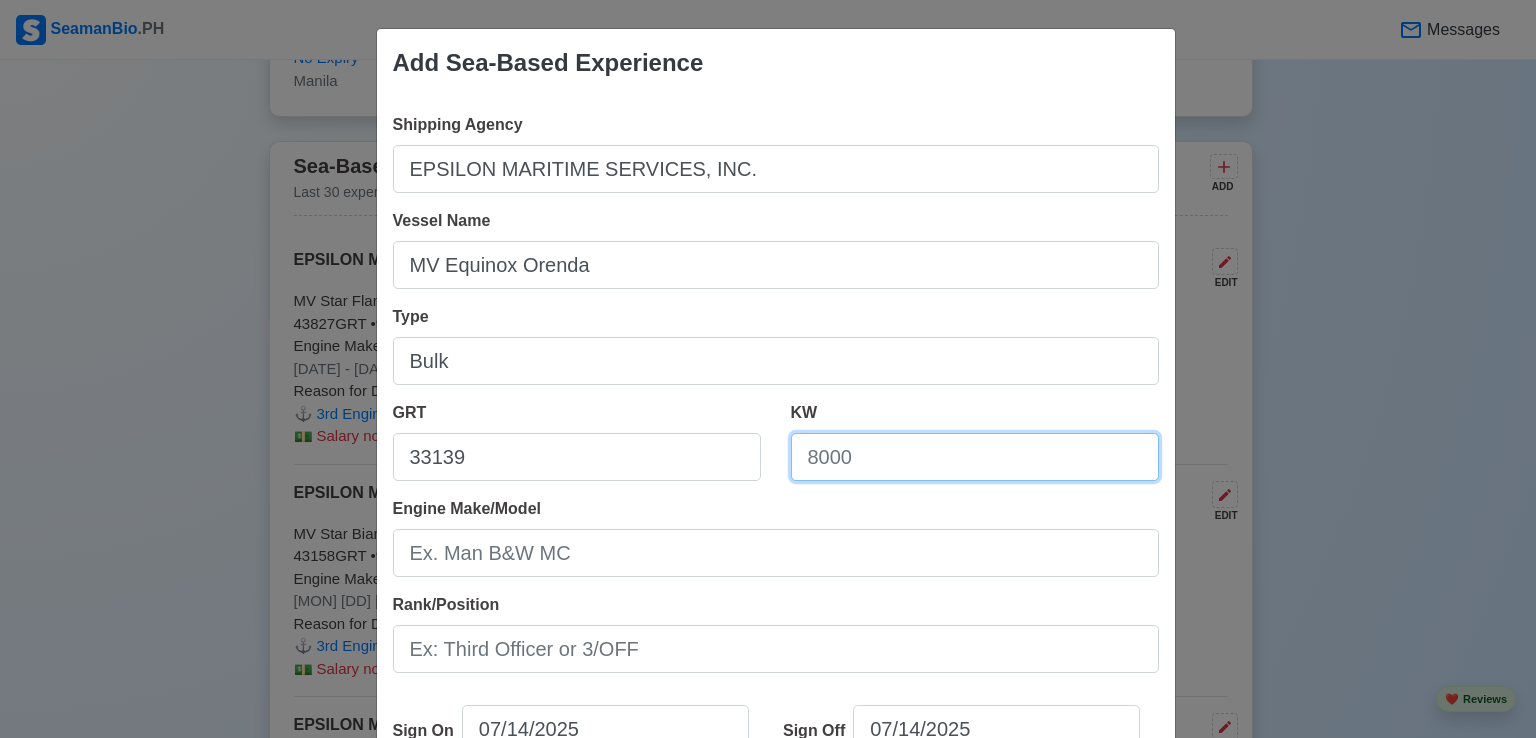 click on "KW" at bounding box center (975, 457) 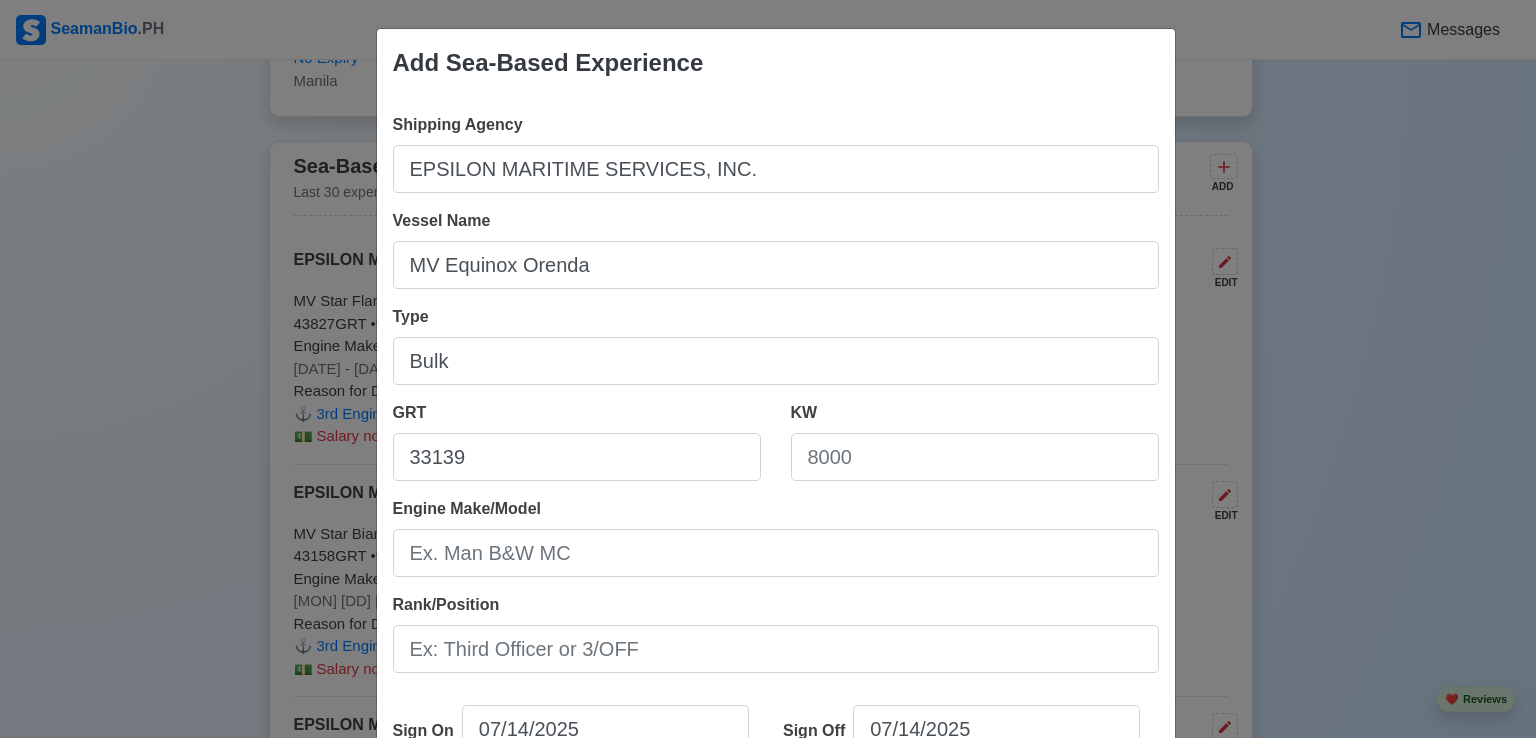 click on "Add Sea-Based Experience Shipping Agency EPSILON MARITIME SERVICES, INC. Vessel Name MV Equinox Orenda Type Bulk GRT 33139 KW Engine Make/Model Rank/Position Sign On [MM]/[DD]/[YYYY] Sign Off [MM]/[DD]/[YYYY] I currently work here Reason for Disembarkation 🔒 Salary (USD) Cancel Save" at bounding box center [768, 369] 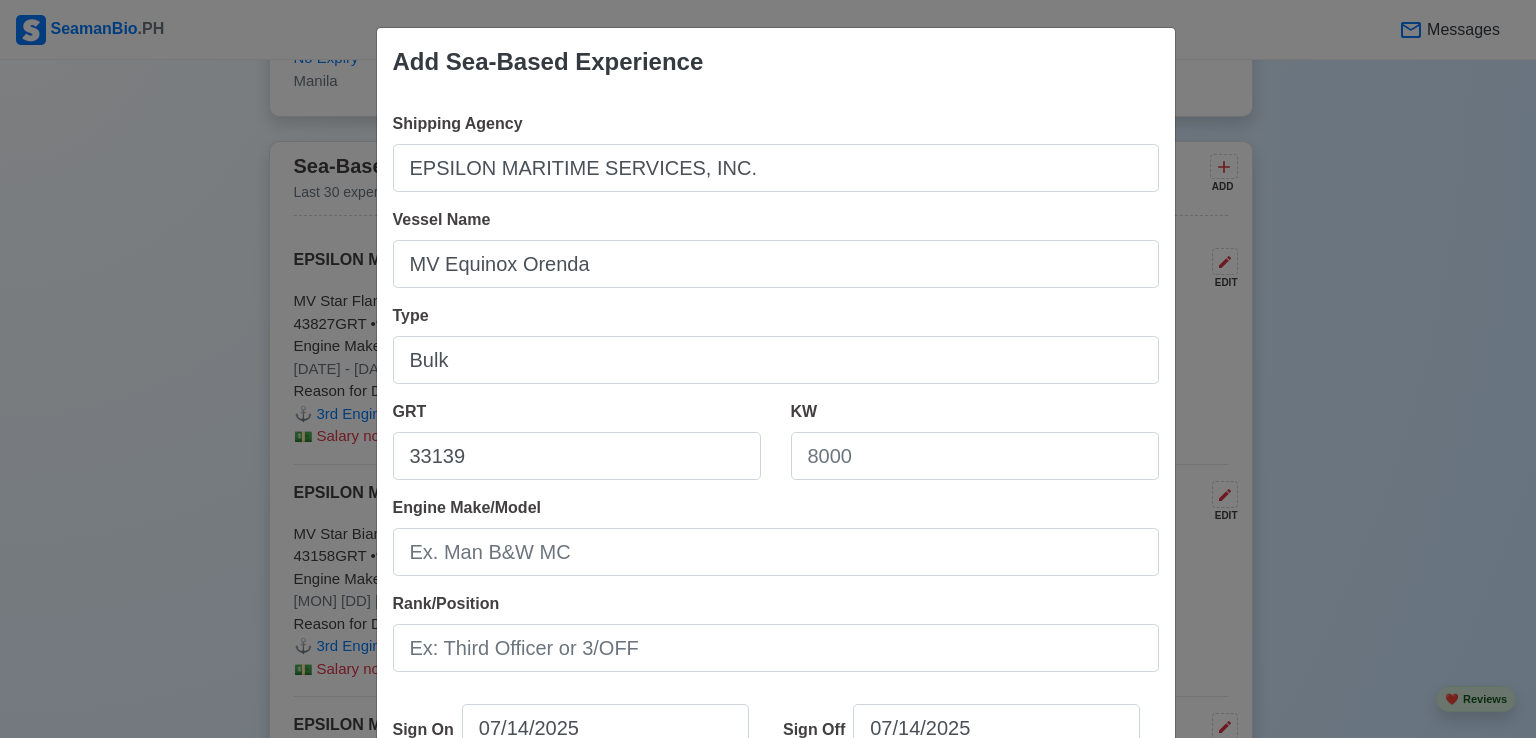 scroll, scrollTop: 101, scrollLeft: 0, axis: vertical 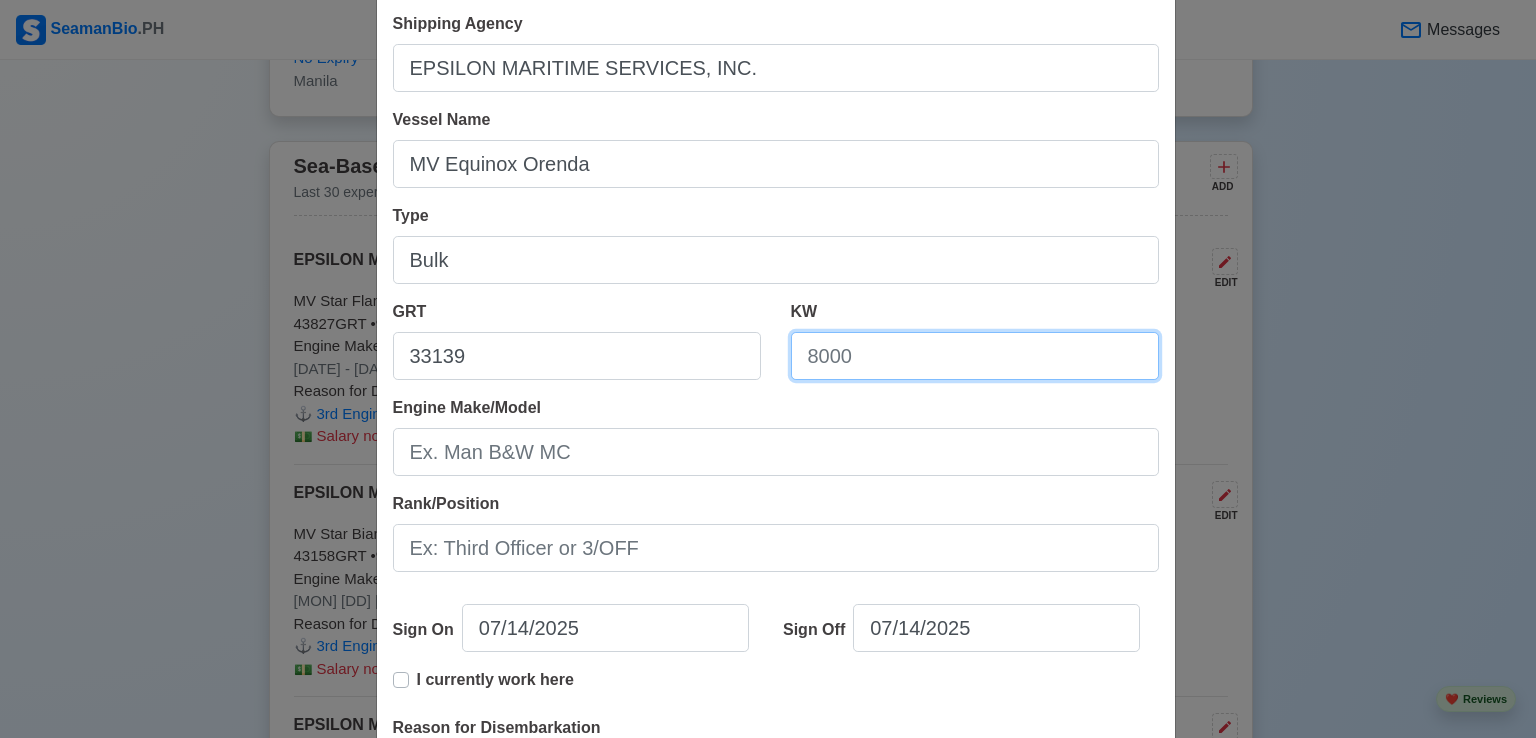 click on "KW" at bounding box center (975, 356) 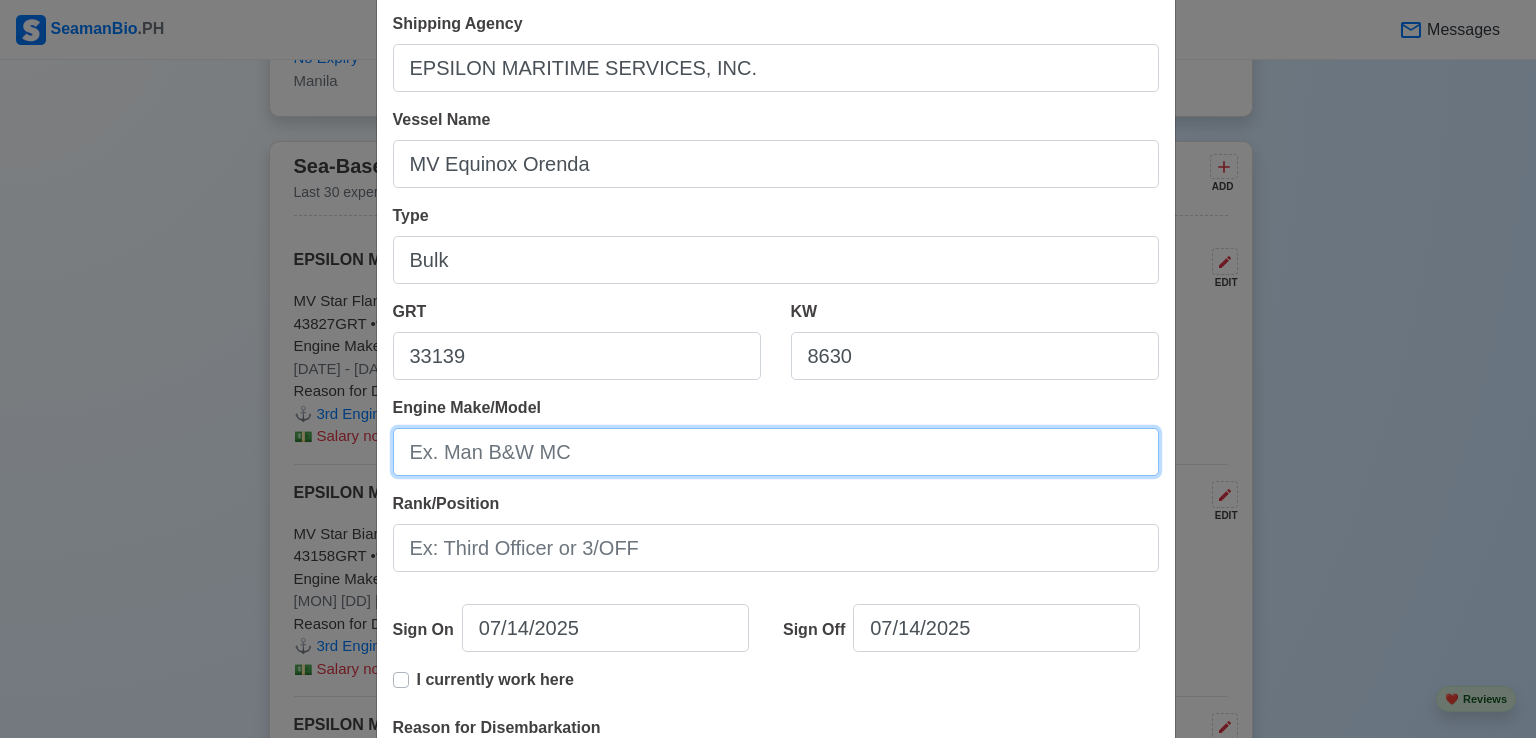click on "Engine Make/Model" at bounding box center [776, 452] 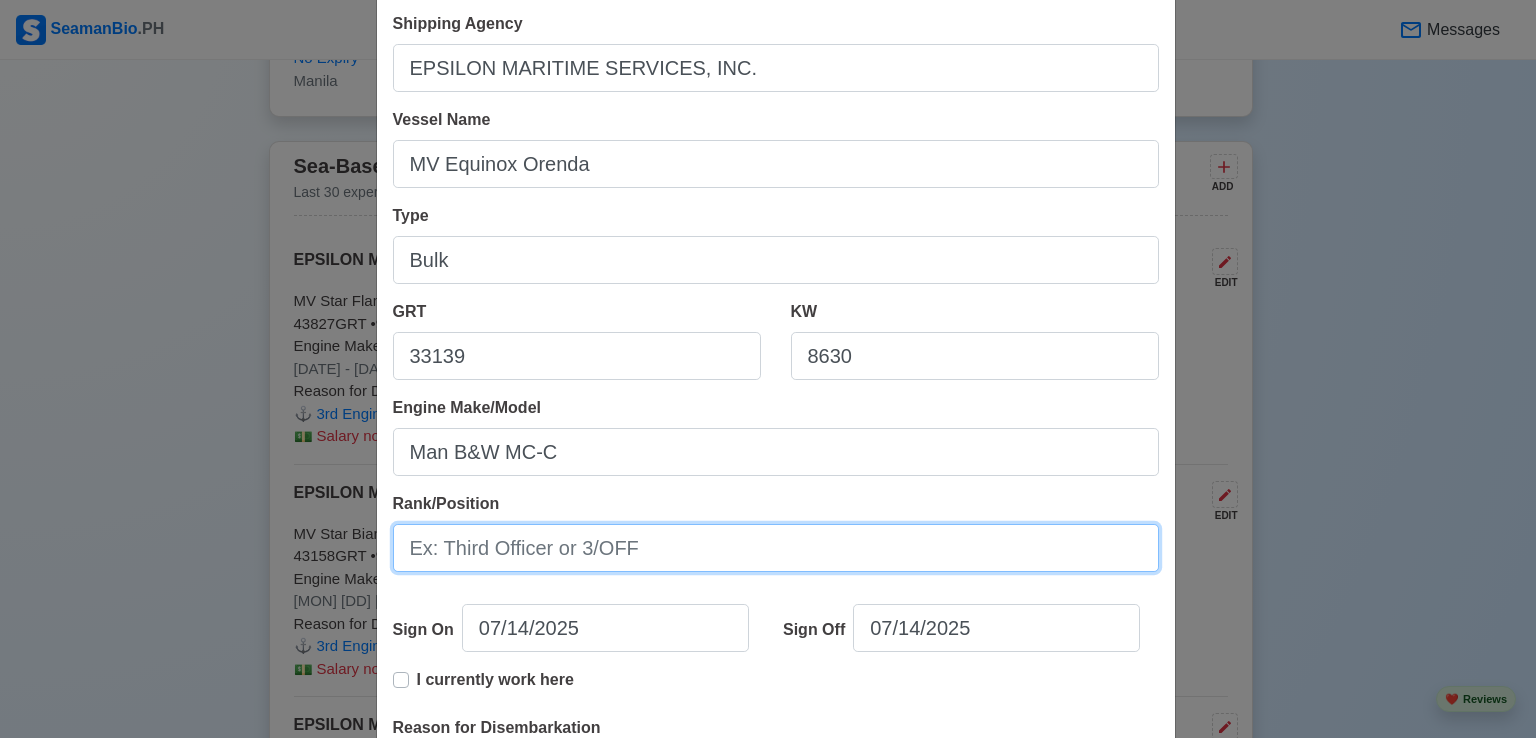 click on "Rank/Position" at bounding box center (776, 548) 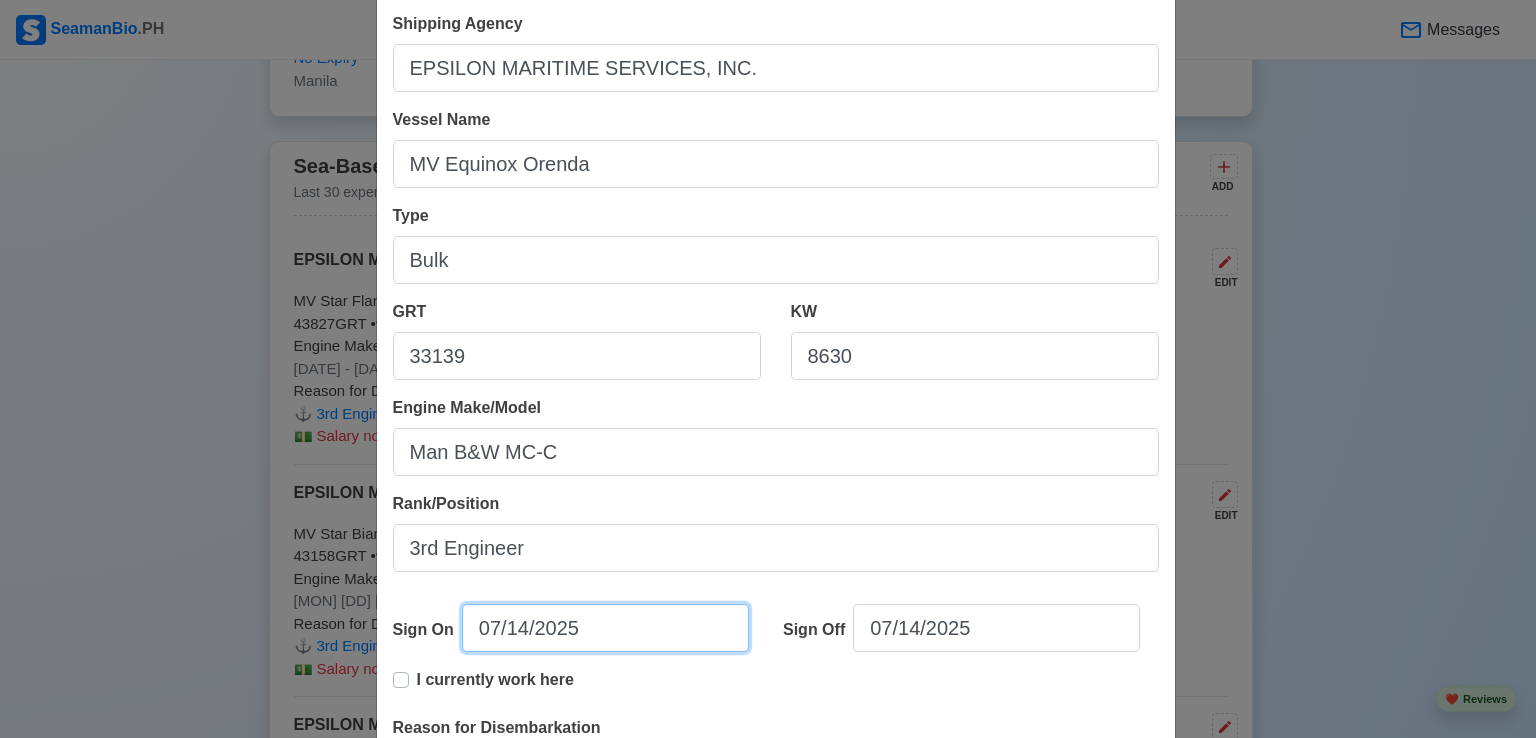 click on "07/14/2025" at bounding box center (605, 628) 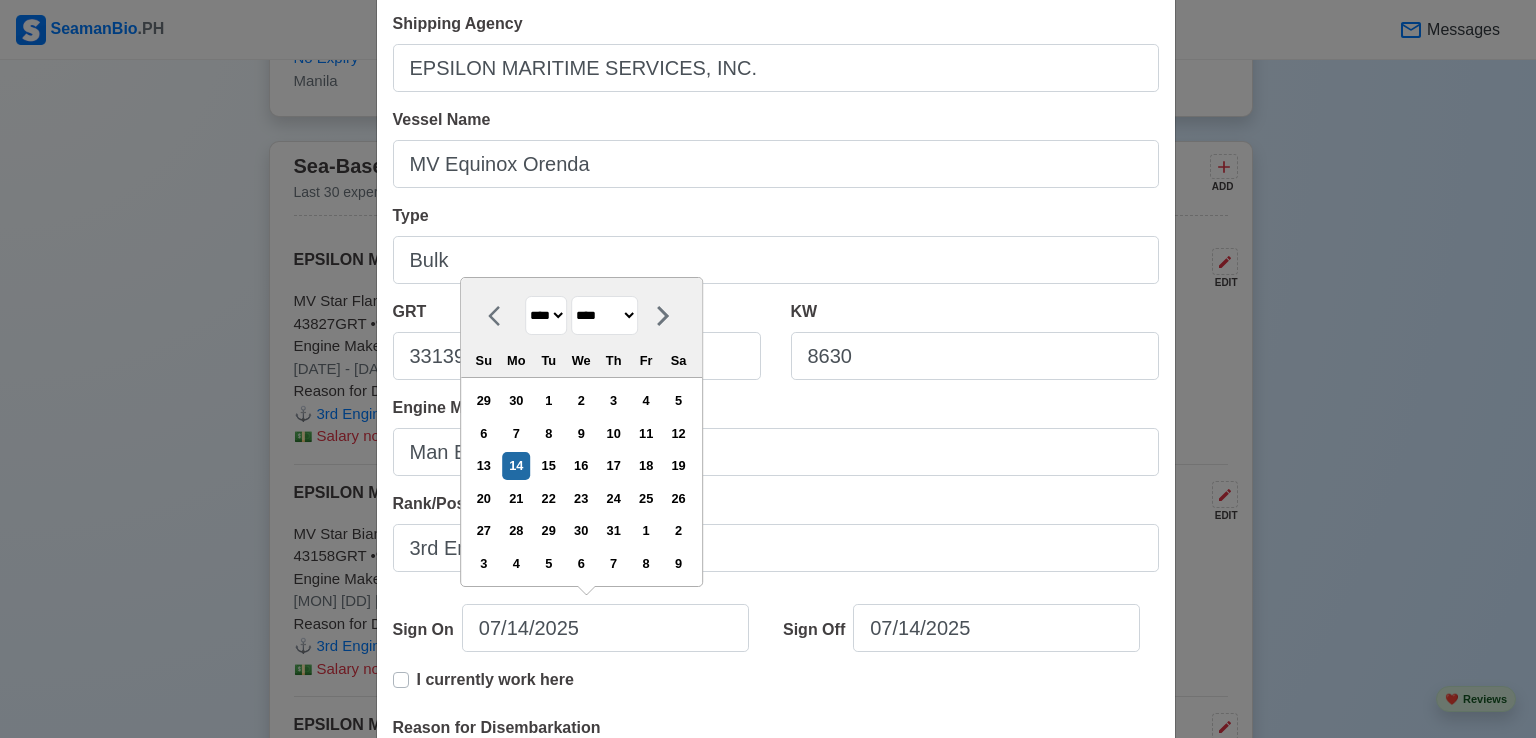 click on "**** **** **** **** **** **** **** **** **** **** **** **** **** **** **** **** **** **** **** **** **** **** **** **** **** **** **** **** **** **** **** **** **** **** **** **** **** **** **** **** **** **** **** **** **** **** **** **** **** **** **** **** **** **** **** **** **** **** **** **** **** **** **** **** **** **** **** **** **** **** **** **** **** **** **** **** **** **** **** **** **** **** **** **** **** **** **** **** **** **** **** **** **** **** **** **** **** **** **** **** **** **** **** **** **** ****" at bounding box center [546, 315] 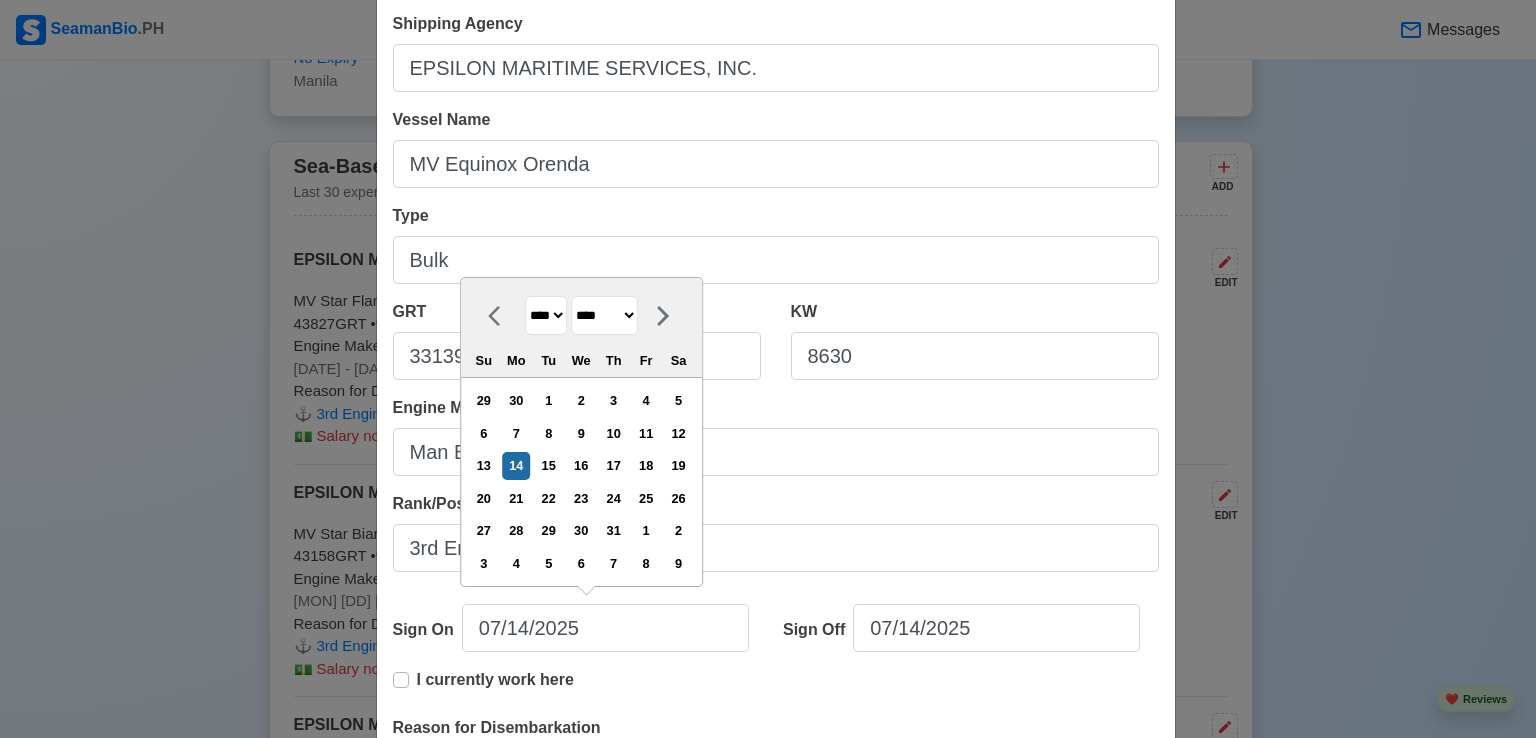click on "**** **** **** **** **** **** **** **** **** **** **** **** **** **** **** **** **** **** **** **** **** **** **** **** **** **** **** **** **** **** **** **** **** **** **** **** **** **** **** **** **** **** **** **** **** **** **** **** **** **** **** **** **** **** **** **** **** **** **** **** **** **** **** **** **** **** **** **** **** **** **** **** **** **** **** **** **** **** **** **** **** **** **** **** **** **** **** **** **** **** **** **** **** **** **** **** **** **** **** **** **** **** **** **** **** ****" at bounding box center (546, 315) 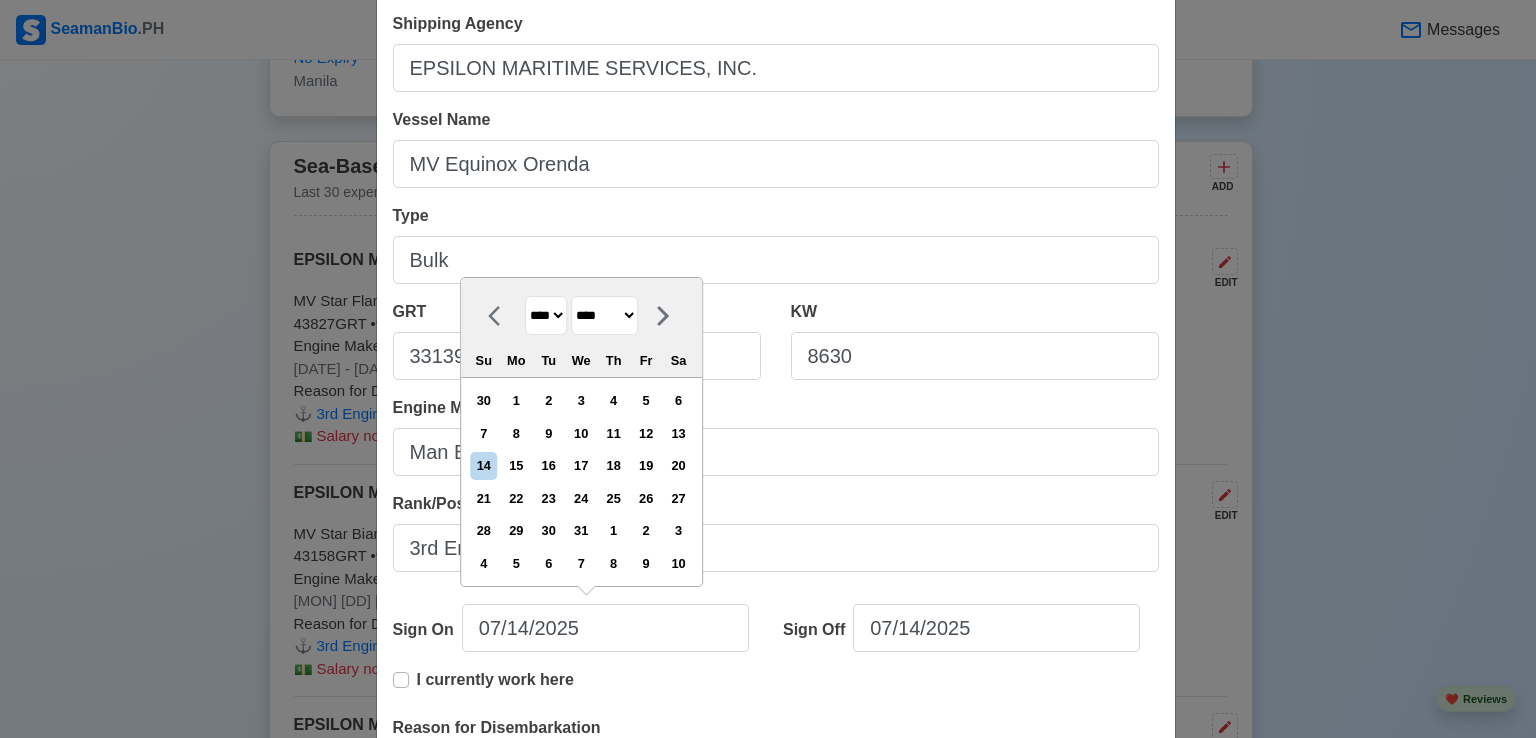 click on "******* ******** ***** ***** *** **** **** ****** ********* ******* ******** ********" at bounding box center [604, 315] 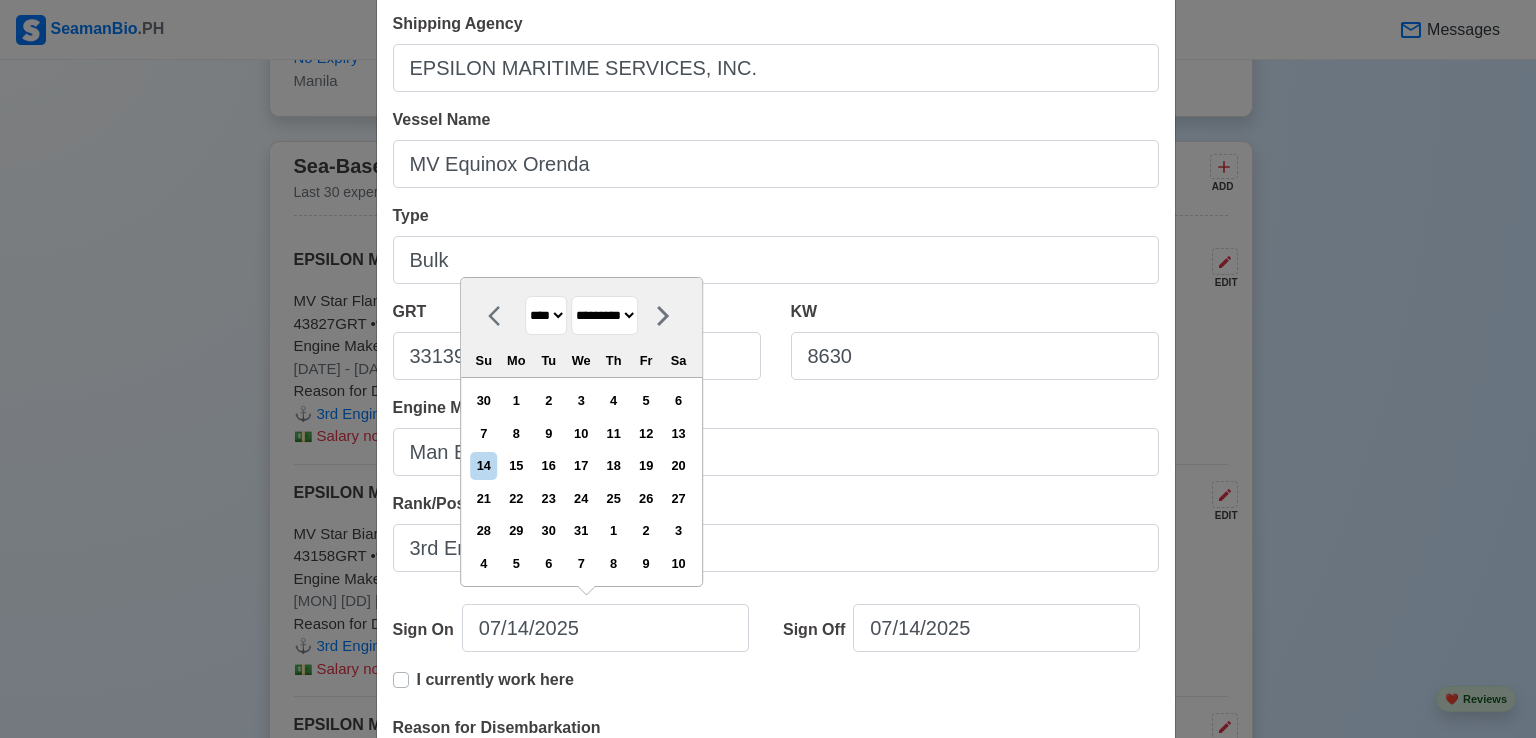 click on "******* ******** ***** ***** *** **** **** ****** ********* ******* ******** ********" at bounding box center (604, 315) 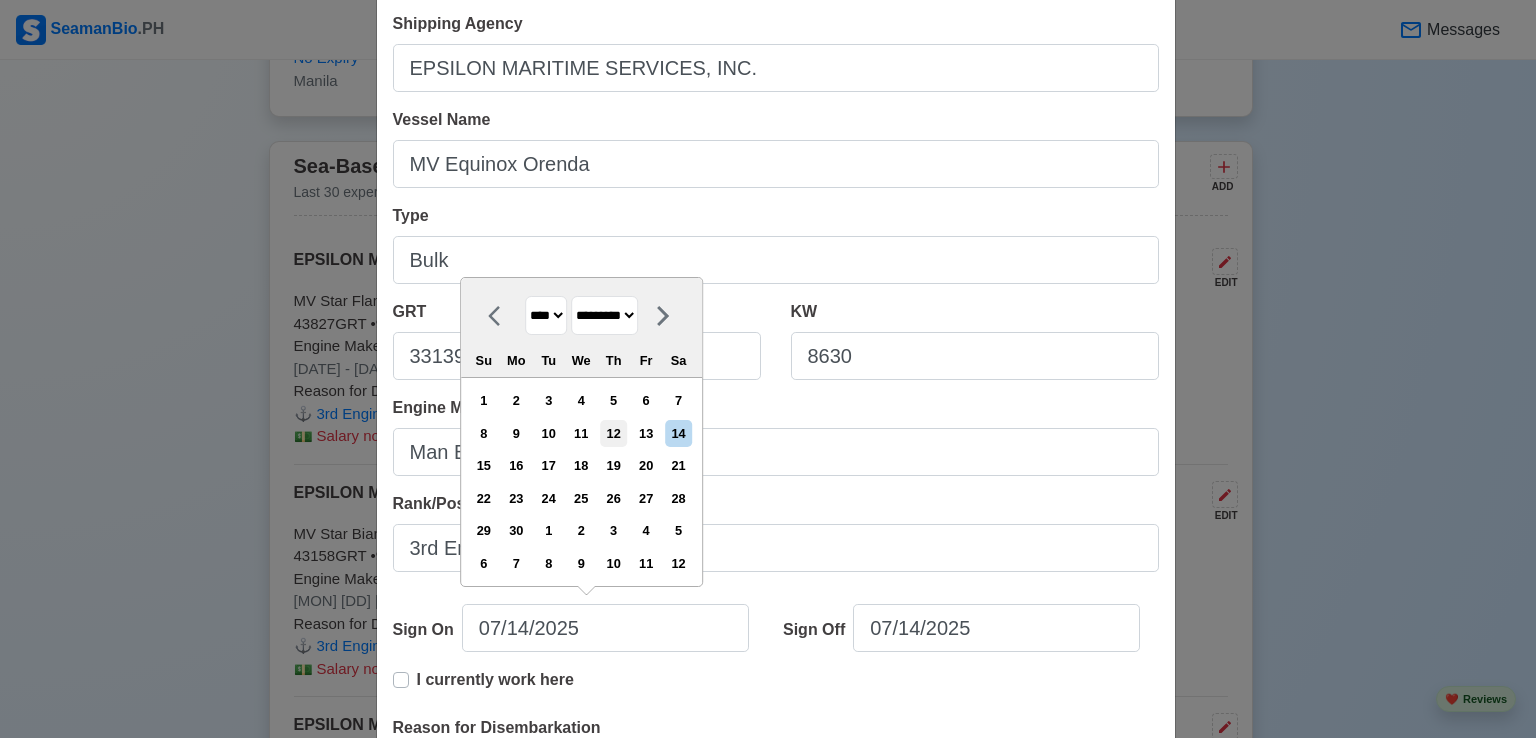 click on "12" at bounding box center (613, 433) 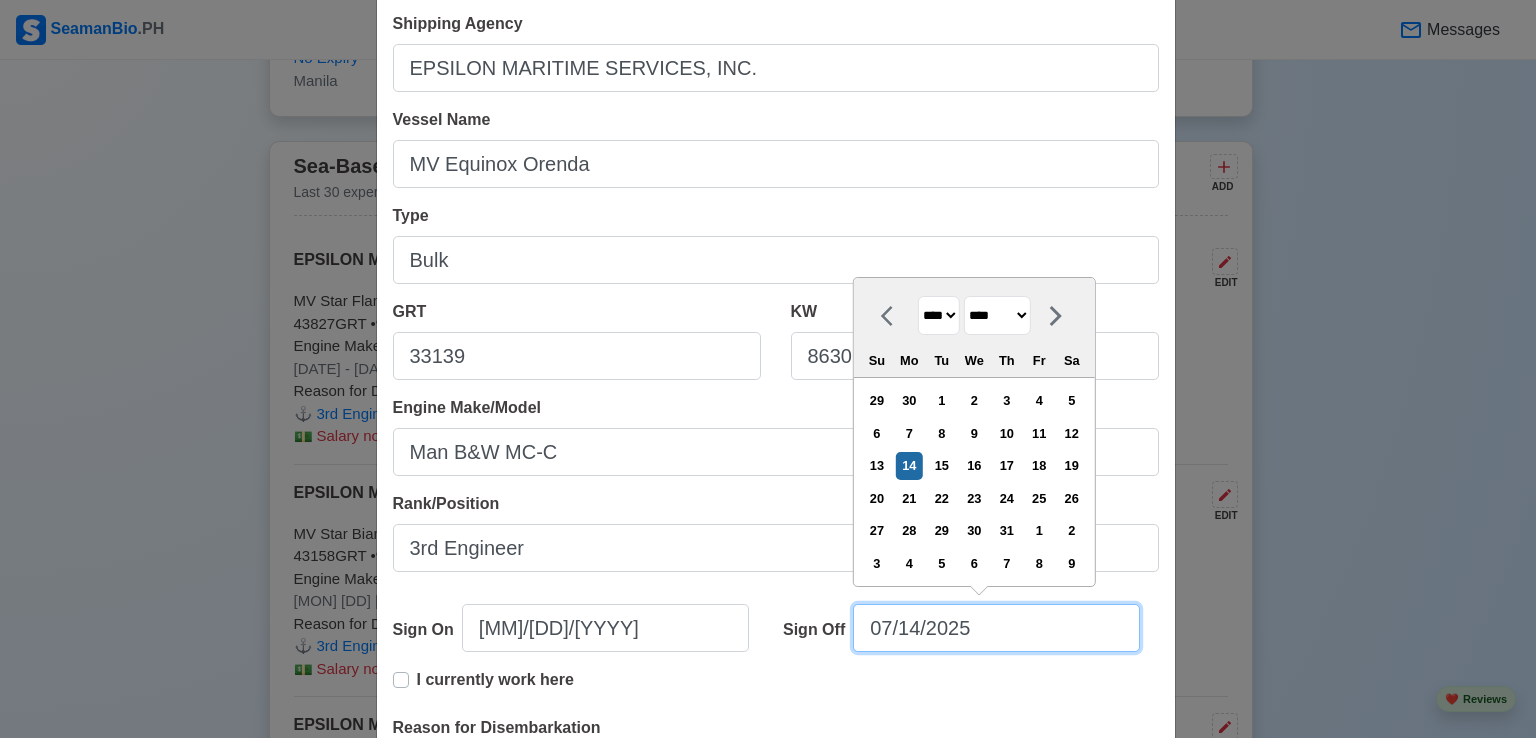 click on "07/14/2025" at bounding box center [996, 628] 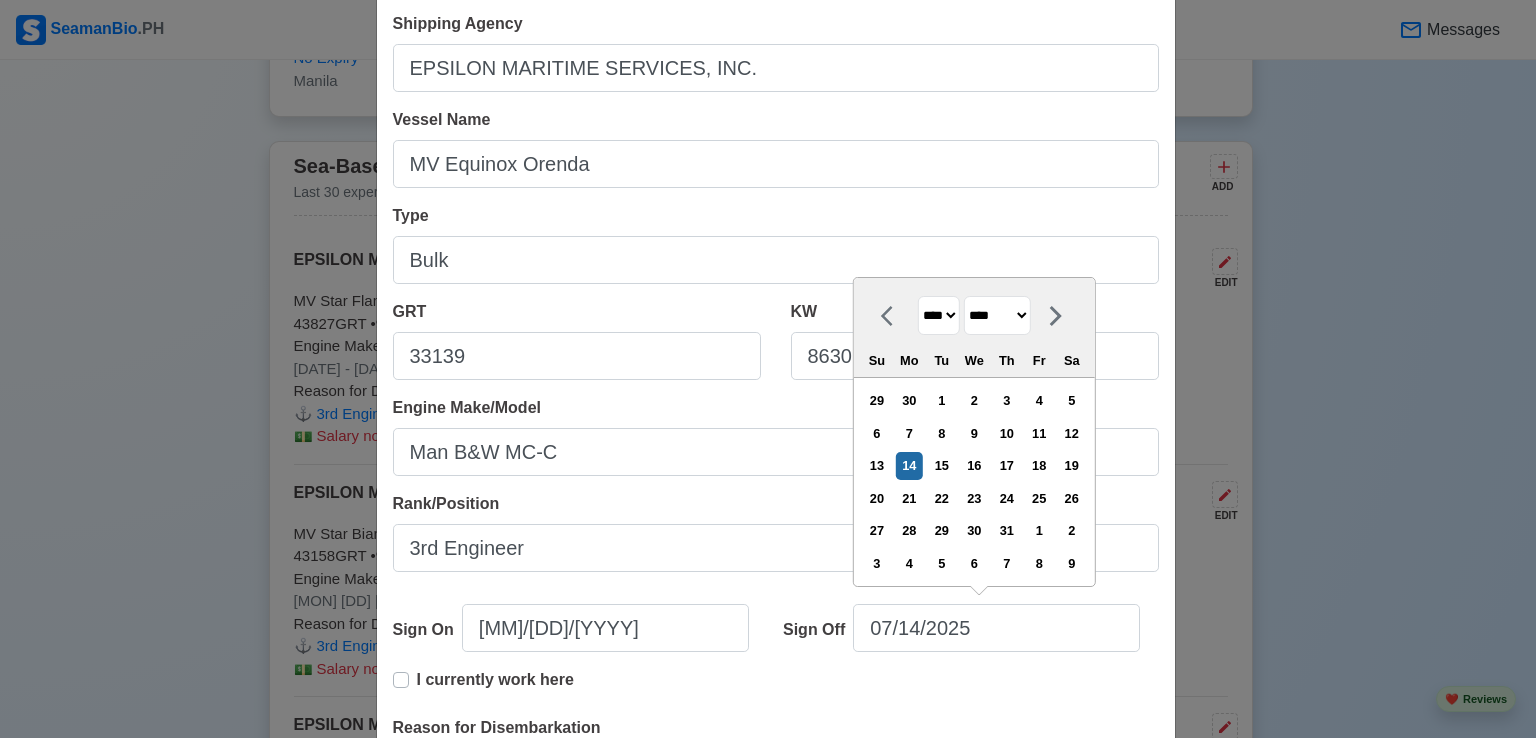 click on "**** **** **** **** **** **** **** **** **** **** **** **** **** **** **** **** **** **** **** **** **** **** **** **** **** **** **** **** **** **** **** **** **** **** **** **** **** **** **** **** **** **** **** **** **** **** **** **** **** **** **** **** **** **** **** **** **** **** **** **** **** **** **** **** **** **** **** **** **** **** **** **** **** **** **** **** **** **** **** **** **** **** **** **** **** **** **** **** **** **** **** **** **** **** **** **** **** **** **** **** **** **** **** **** **** **** **** ****" at bounding box center [939, 315] 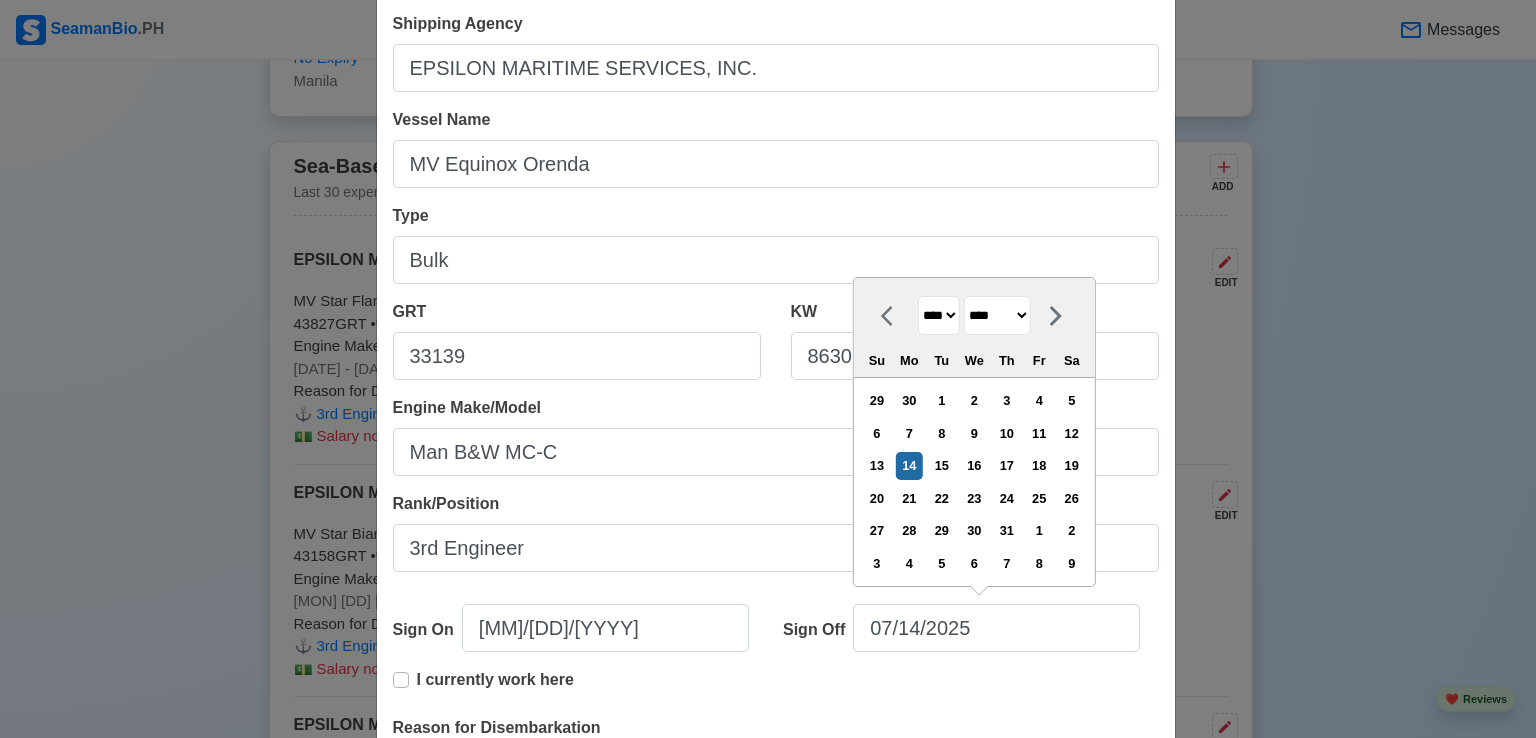 click on "******* ******** ***** ***** *** **** **** ****** ********* ******* ******** ********" at bounding box center (997, 315) 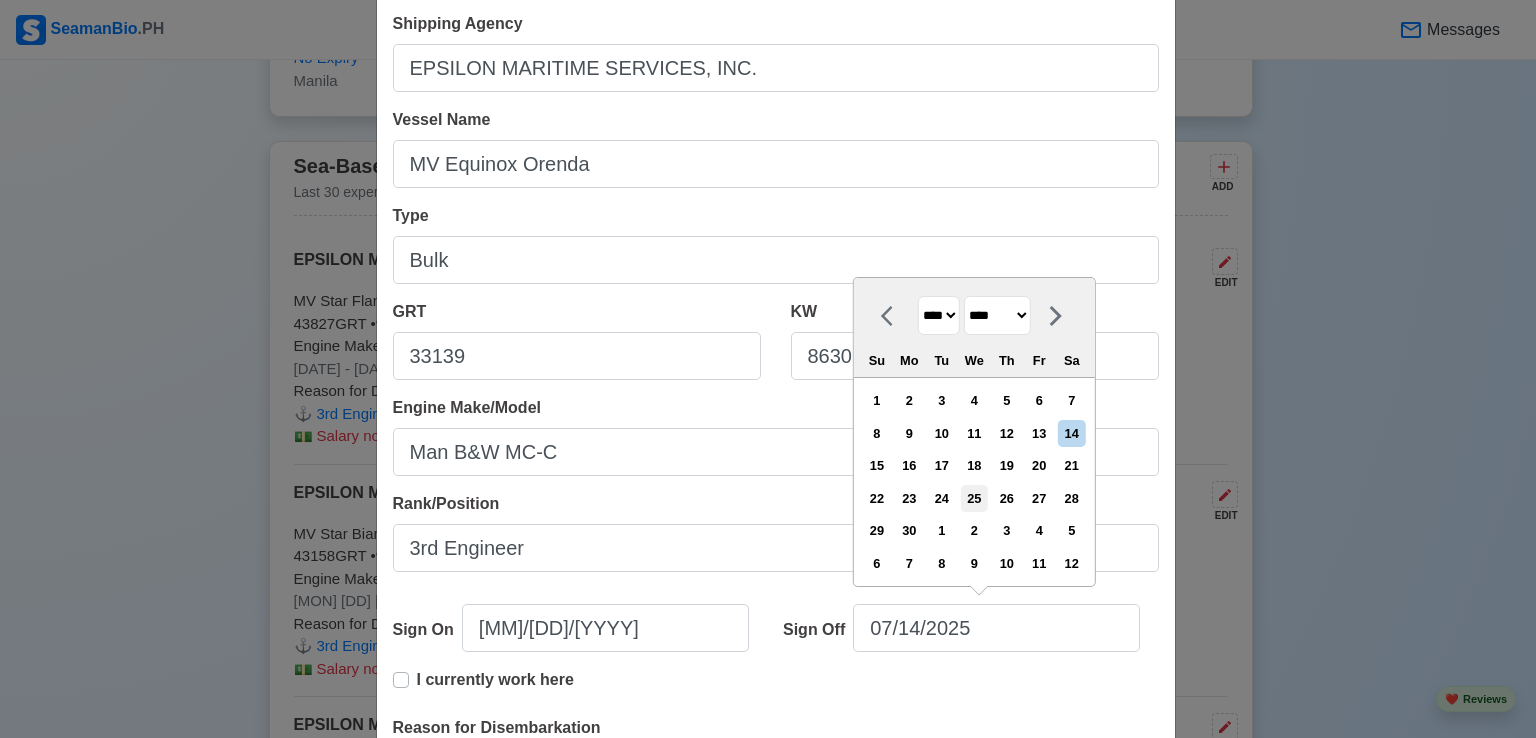 click on "25" at bounding box center (974, 498) 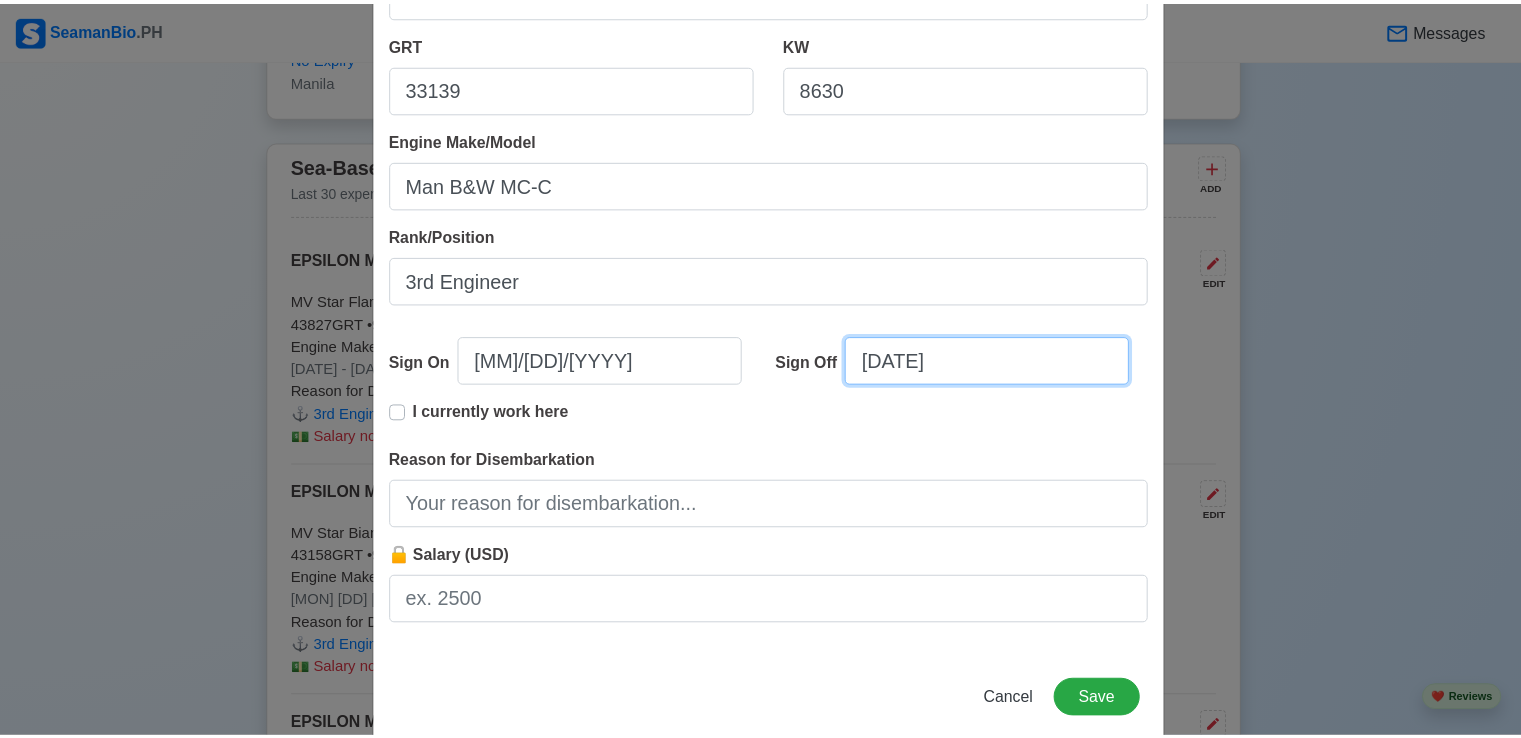 scroll, scrollTop: 401, scrollLeft: 0, axis: vertical 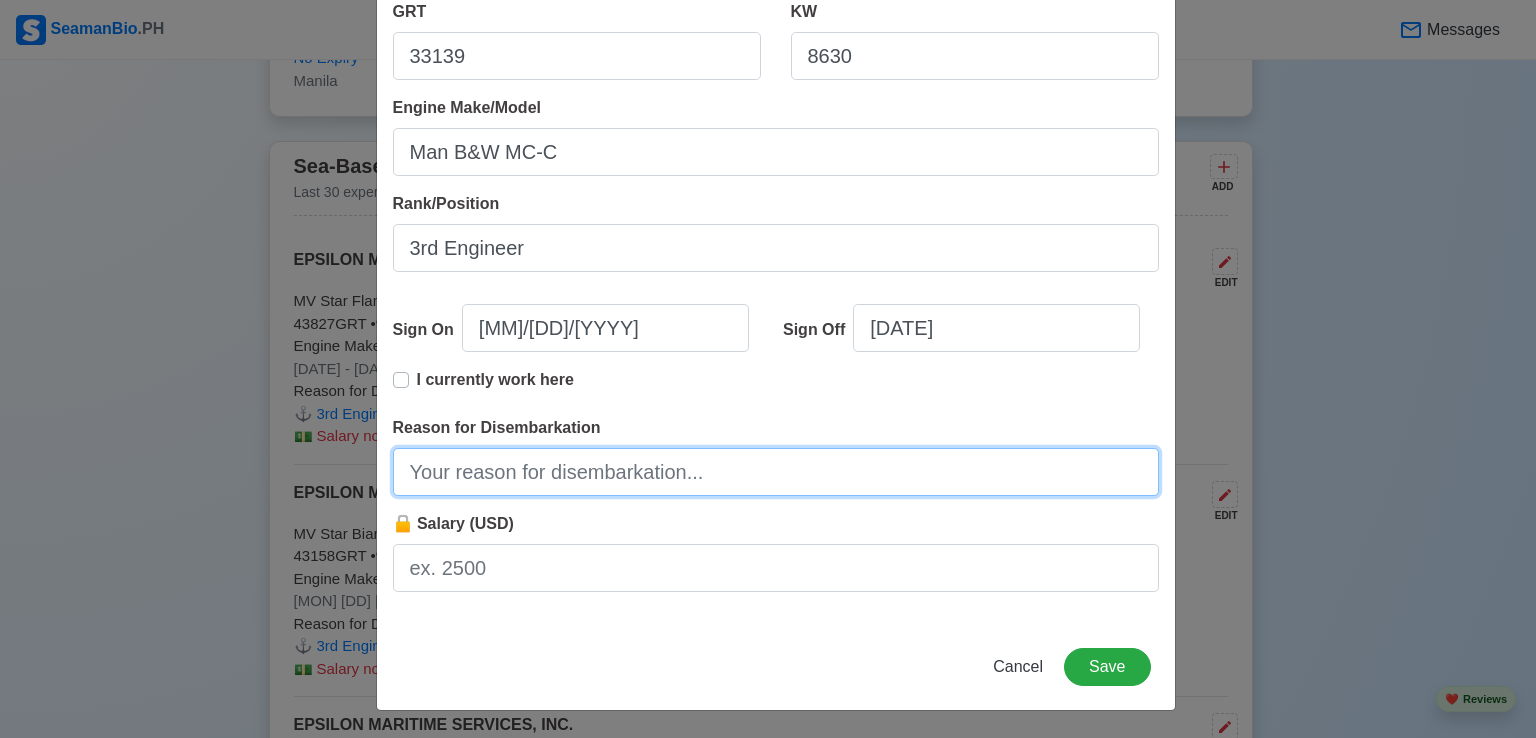 click on "Reason for Disembarkation" at bounding box center [776, 472] 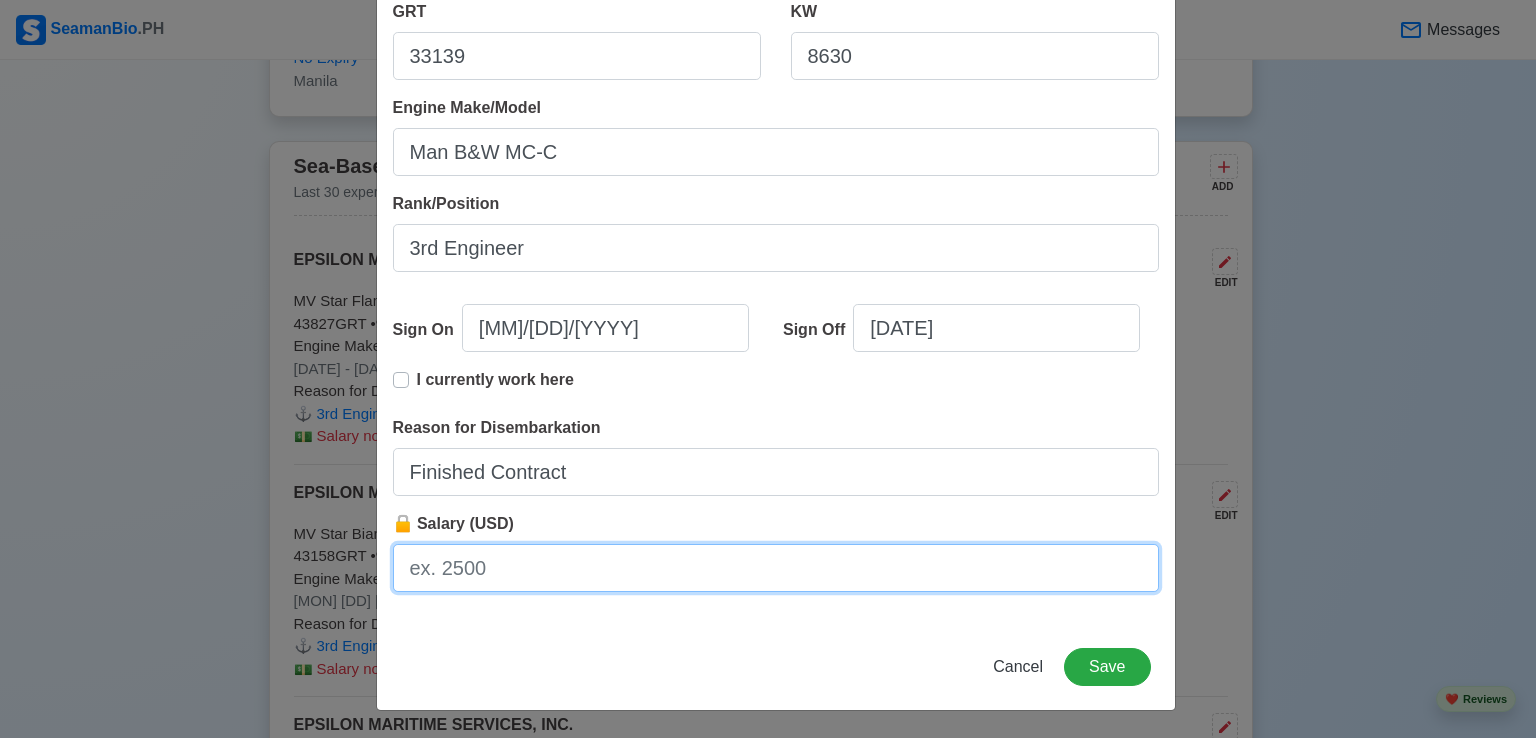 click on "🔒 Salary (USD)" at bounding box center [776, 568] 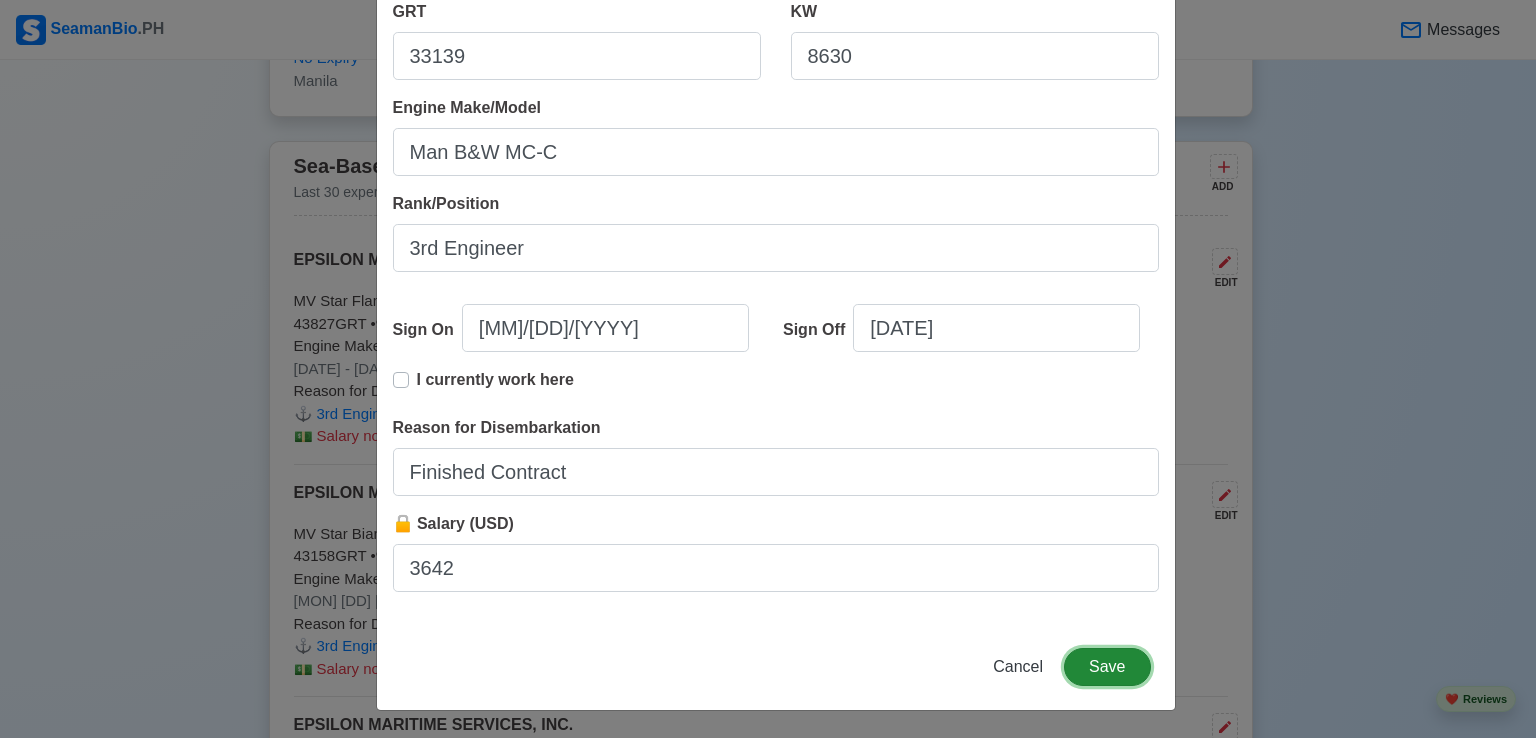 click on "Save" at bounding box center (1107, 667) 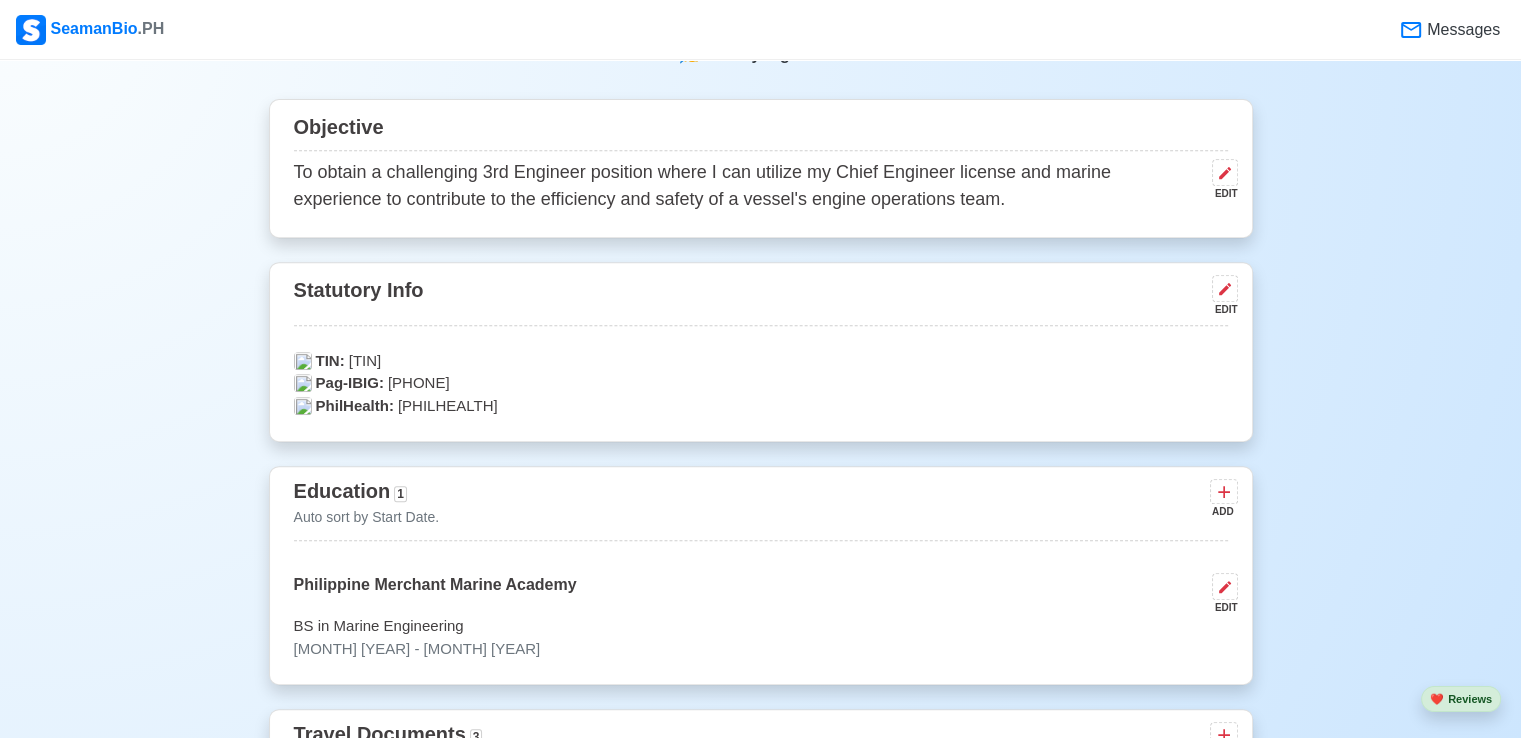 scroll, scrollTop: 900, scrollLeft: 0, axis: vertical 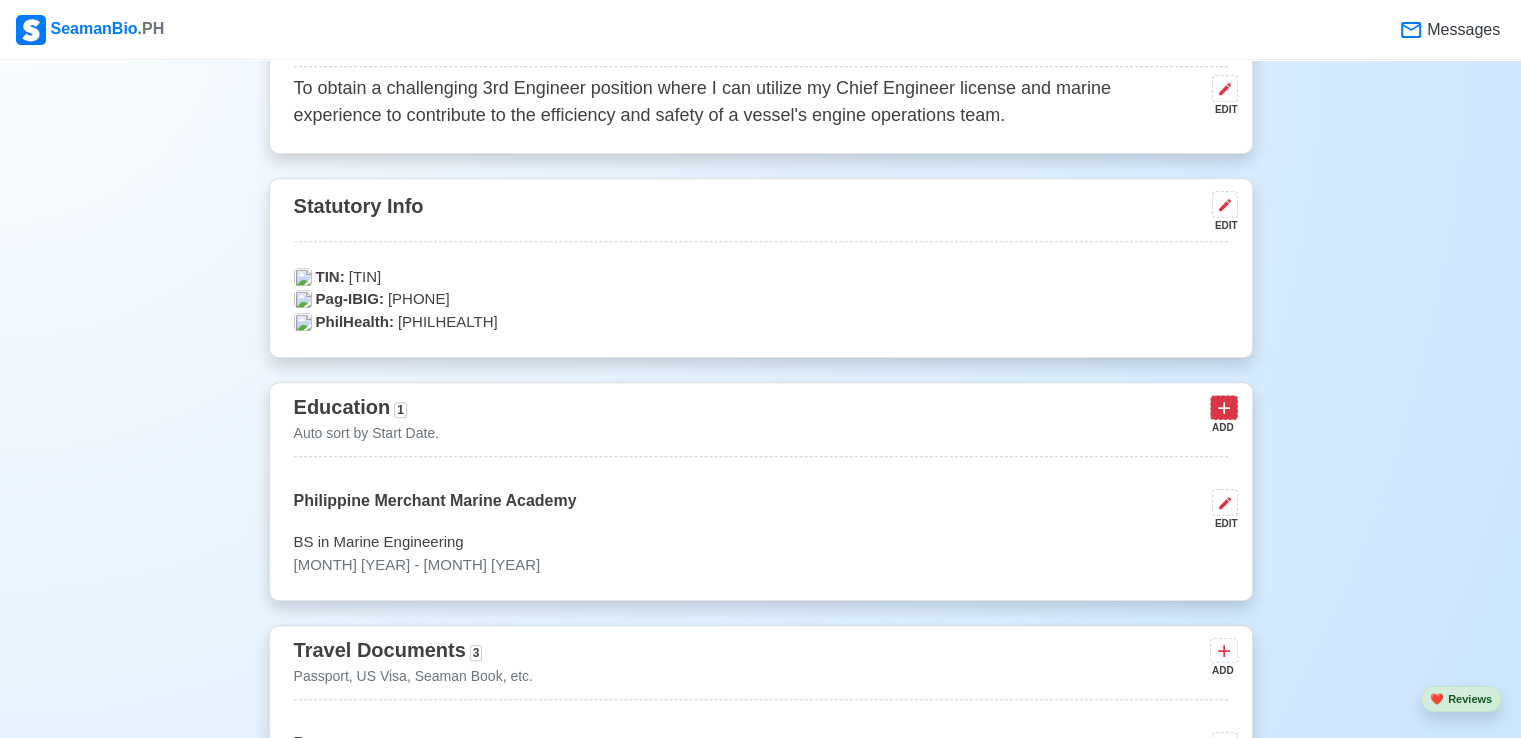 click 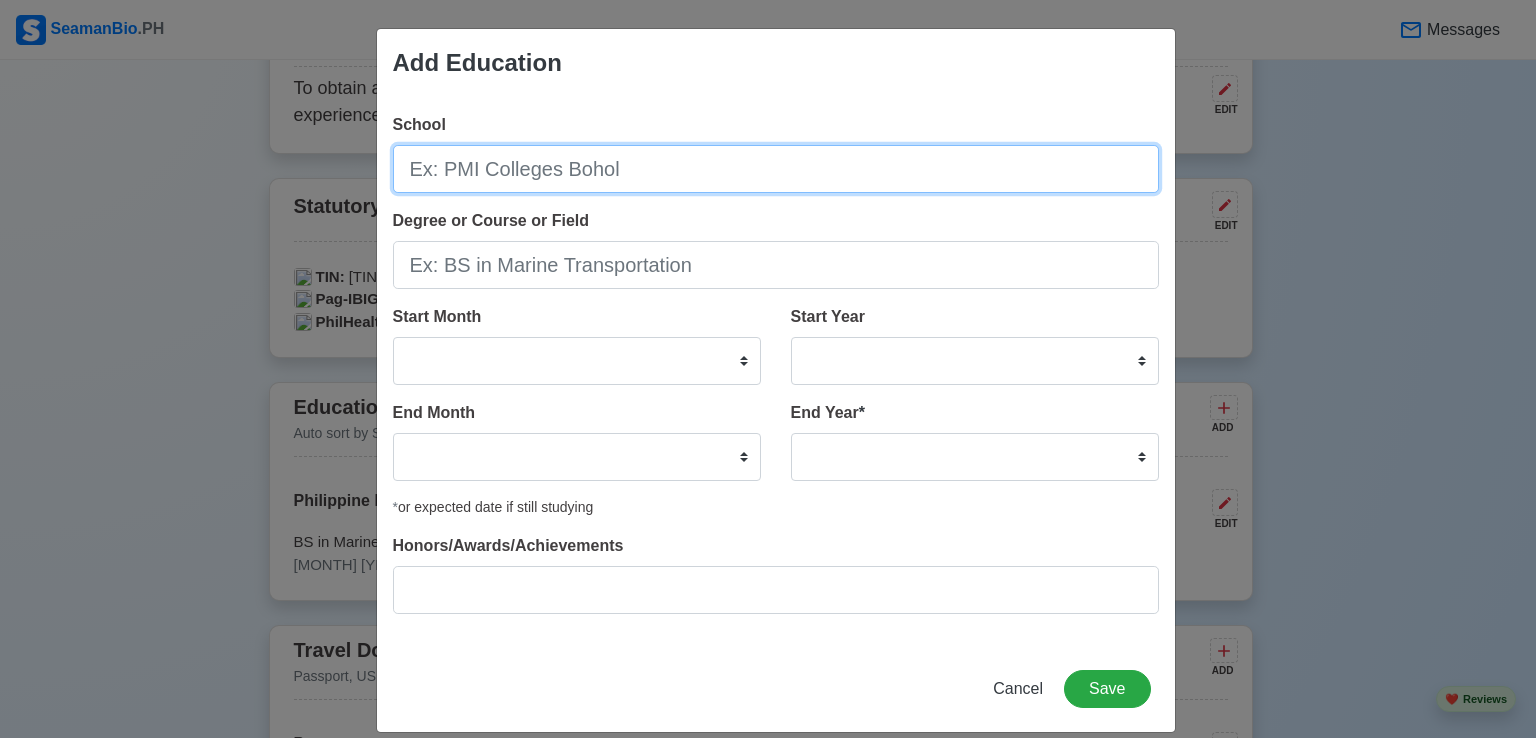 click on "School" at bounding box center [776, 169] 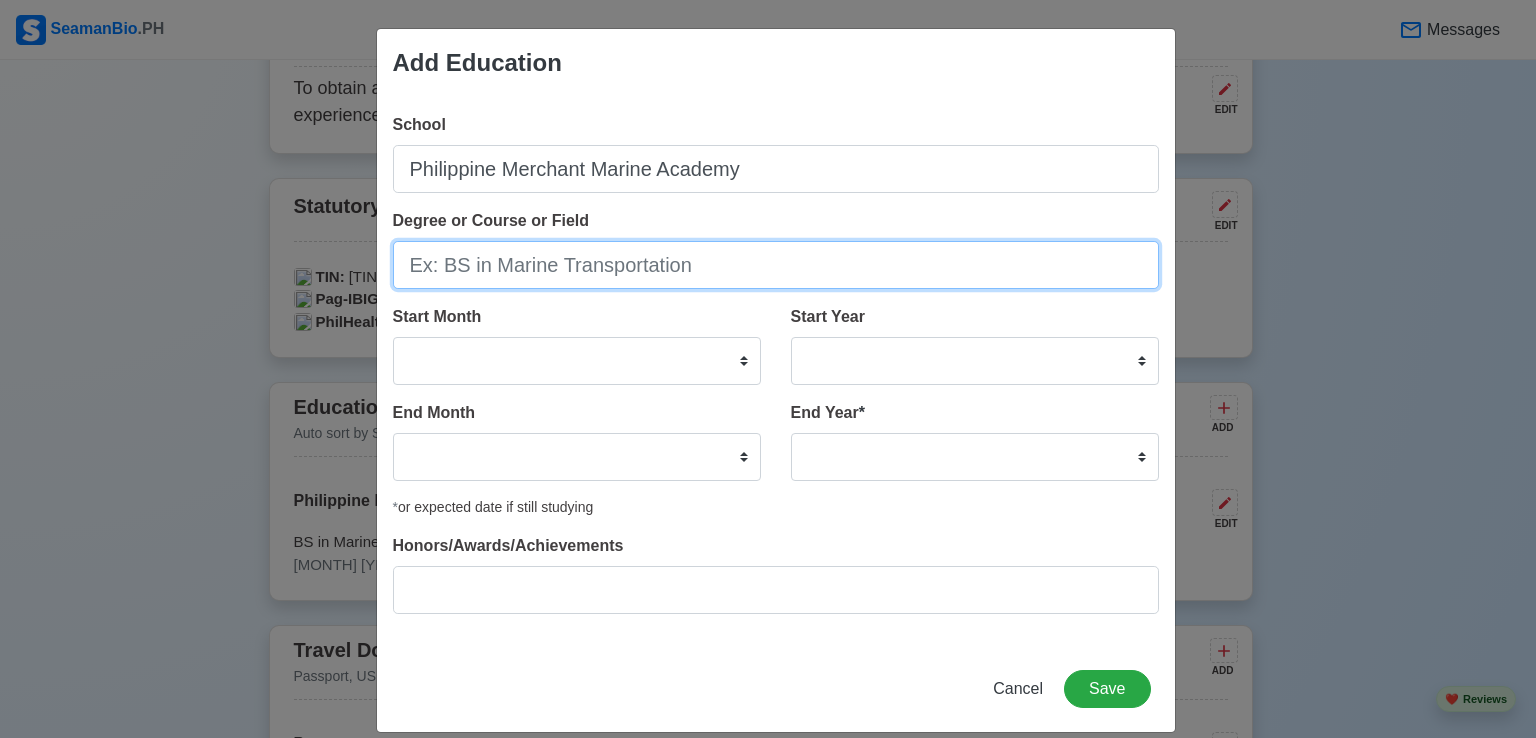 click on "Degree or Course or Field" at bounding box center [776, 265] 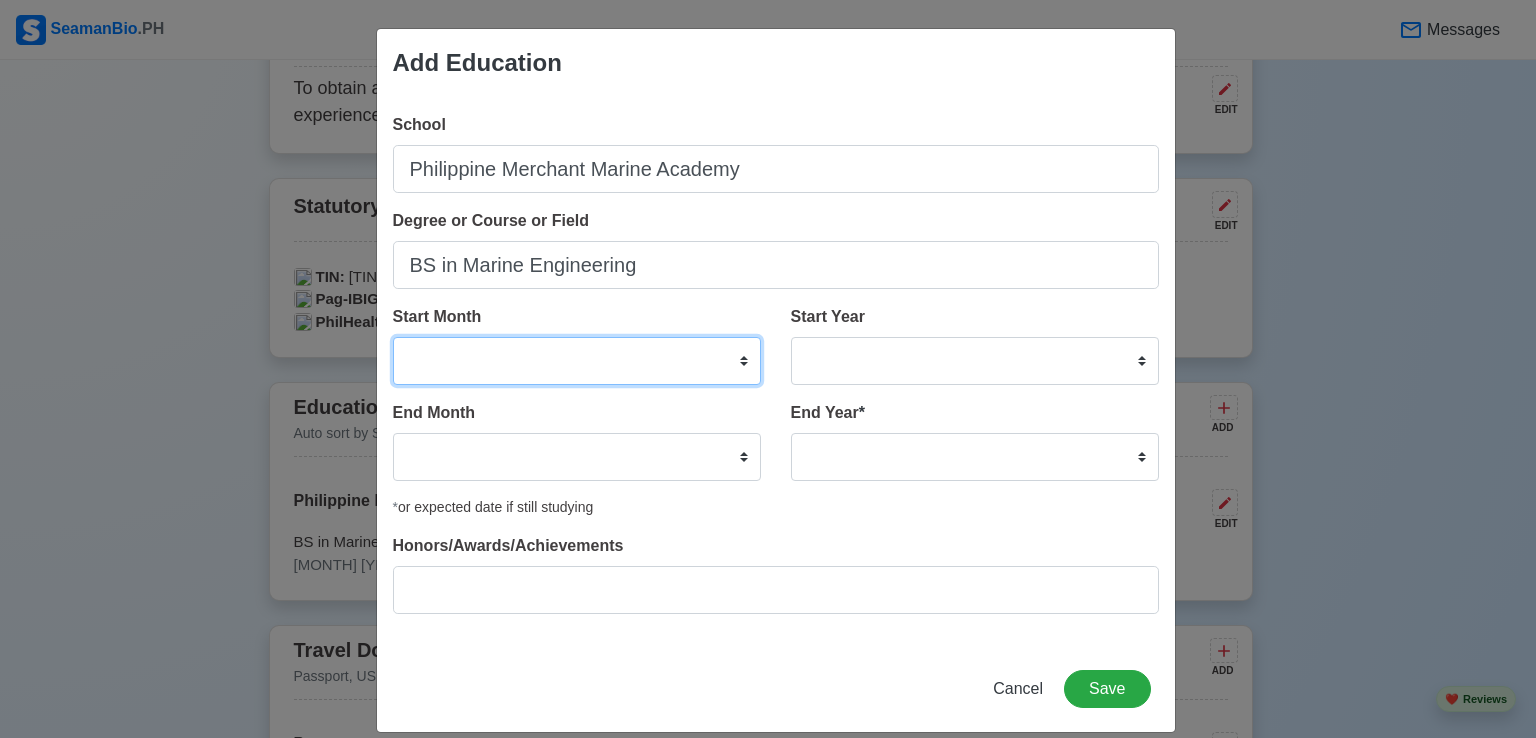click on "January February March April May June July August September October November December" at bounding box center [577, 361] 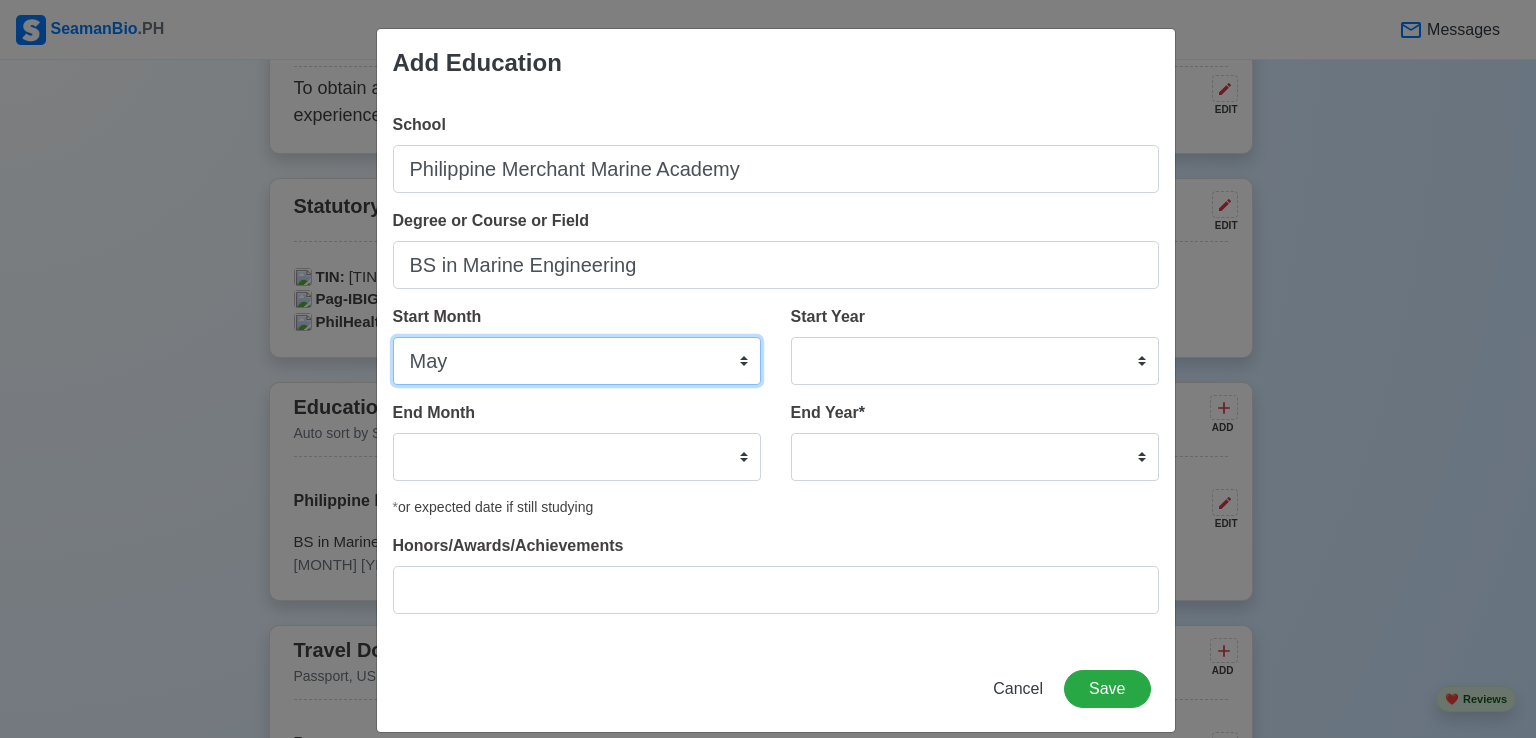 click on "January February March April May June July August September October November December" at bounding box center [577, 361] 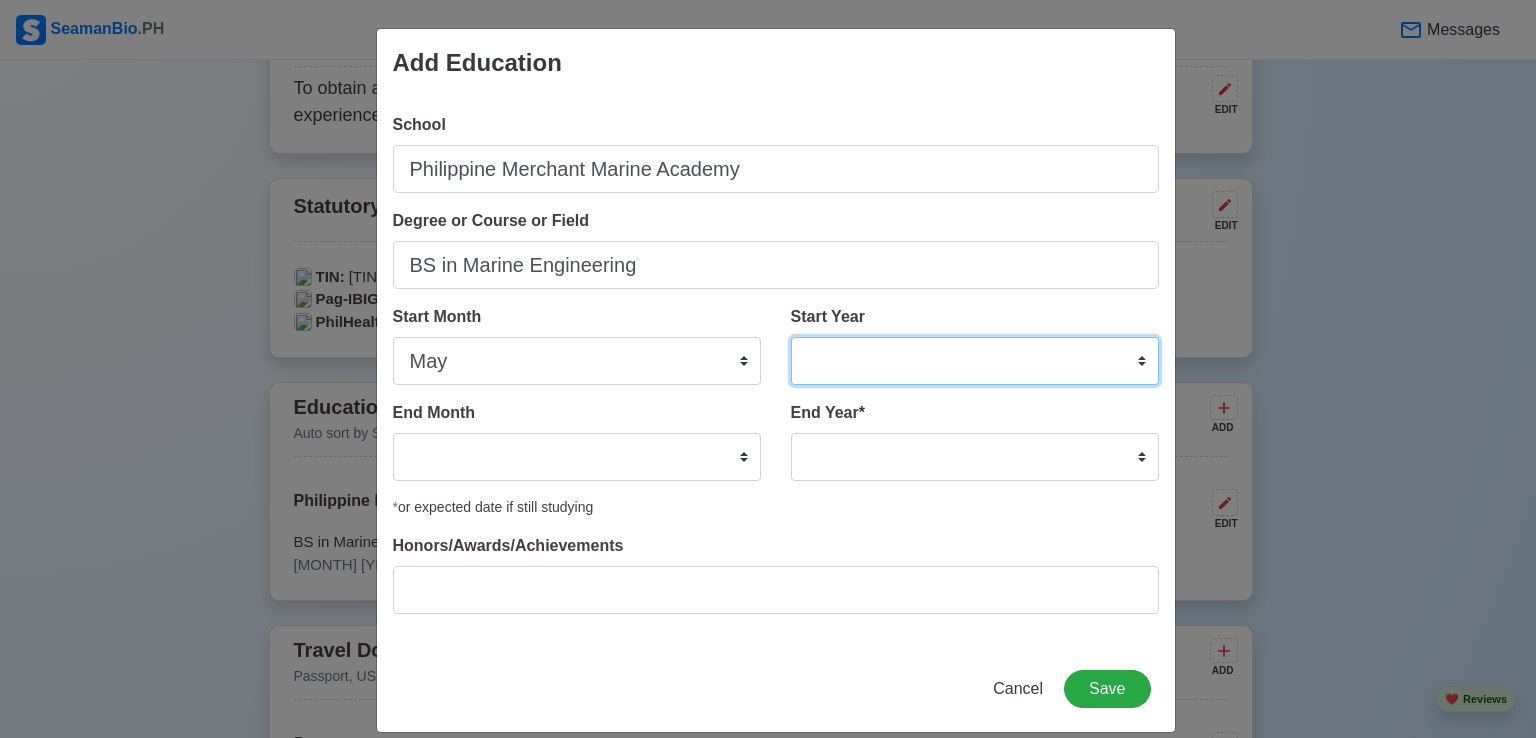 click on "2025 2024 2023 2022 2021 2020 2019 2018 2017 2016 2015 2014 2013 2012 2011 2010 2009 2008 2007 2006 2005 2004 2003 2002 2001 2000 1999 1998 1997 1996 1995 1994 1993 1992 1991 1990 1989 1988 1987 1986 1985 1984 1983 1982 1981 1980 1979 1978 1977 1976 1975 1974 1973 1972 1971 1970 1969 1968 1967 1966 1965 1964 1963 1962 1961 1960 1959 1958 1957 1956 1955 1954 1953 1952 1951 1950 1949 1948 1947 1946 1945 1944 1943 1942 1941 1940 1939 1938 1937 1936 1935 1934 1933 1932 1931 1930 1929 1928 1927 1926 1925" at bounding box center (975, 361) 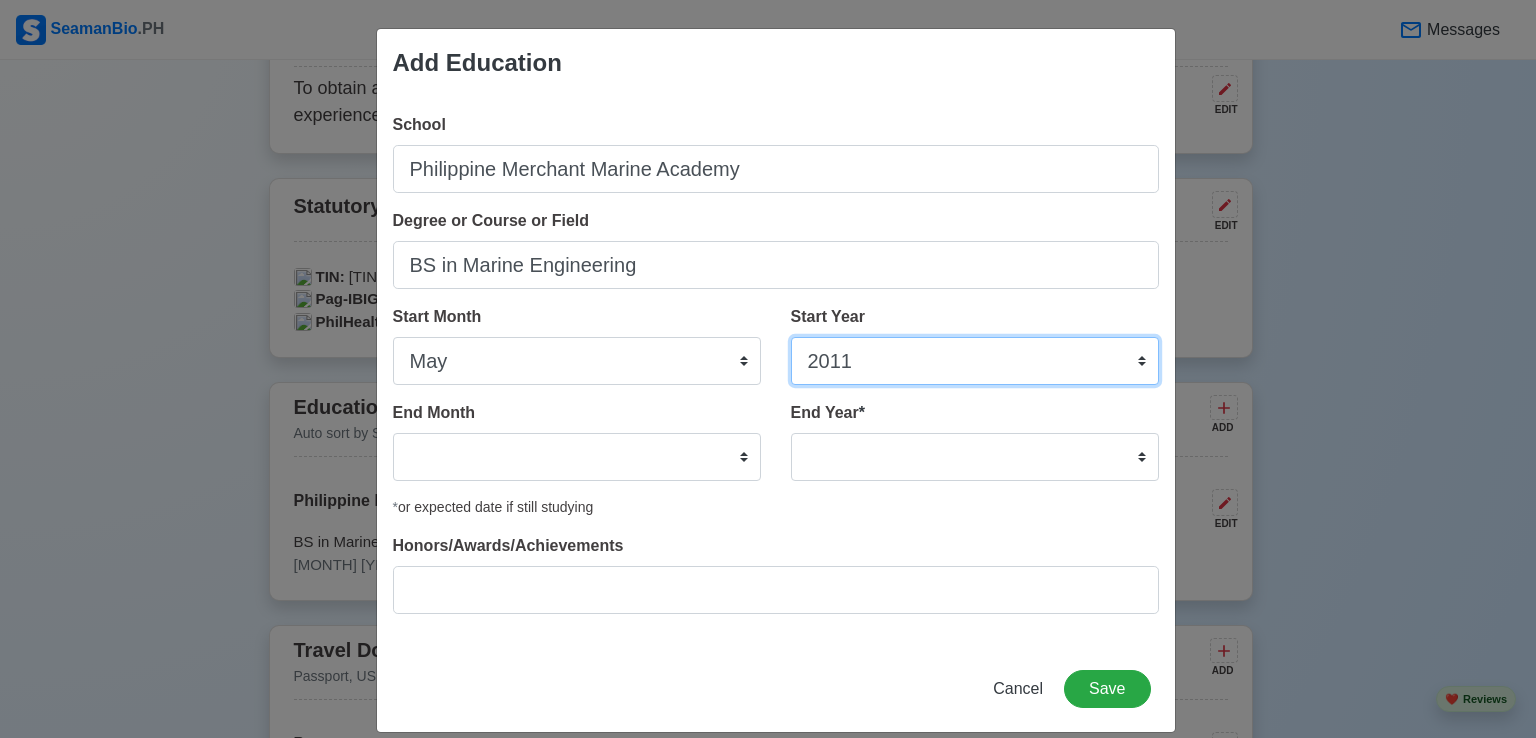 click on "2025 2024 2023 2022 2021 2020 2019 2018 2017 2016 2015 2014 2013 2012 2011 2010 2009 2008 2007 2006 2005 2004 2003 2002 2001 2000 1999 1998 1997 1996 1995 1994 1993 1992 1991 1990 1989 1988 1987 1986 1985 1984 1983 1982 1981 1980 1979 1978 1977 1976 1975 1974 1973 1972 1971 1970 1969 1968 1967 1966 1965 1964 1963 1962 1961 1960 1959 1958 1957 1956 1955 1954 1953 1952 1951 1950 1949 1948 1947 1946 1945 1944 1943 1942 1941 1940 1939 1938 1937 1936 1935 1934 1933 1932 1931 1930 1929 1928 1927 1926 1925" at bounding box center [975, 361] 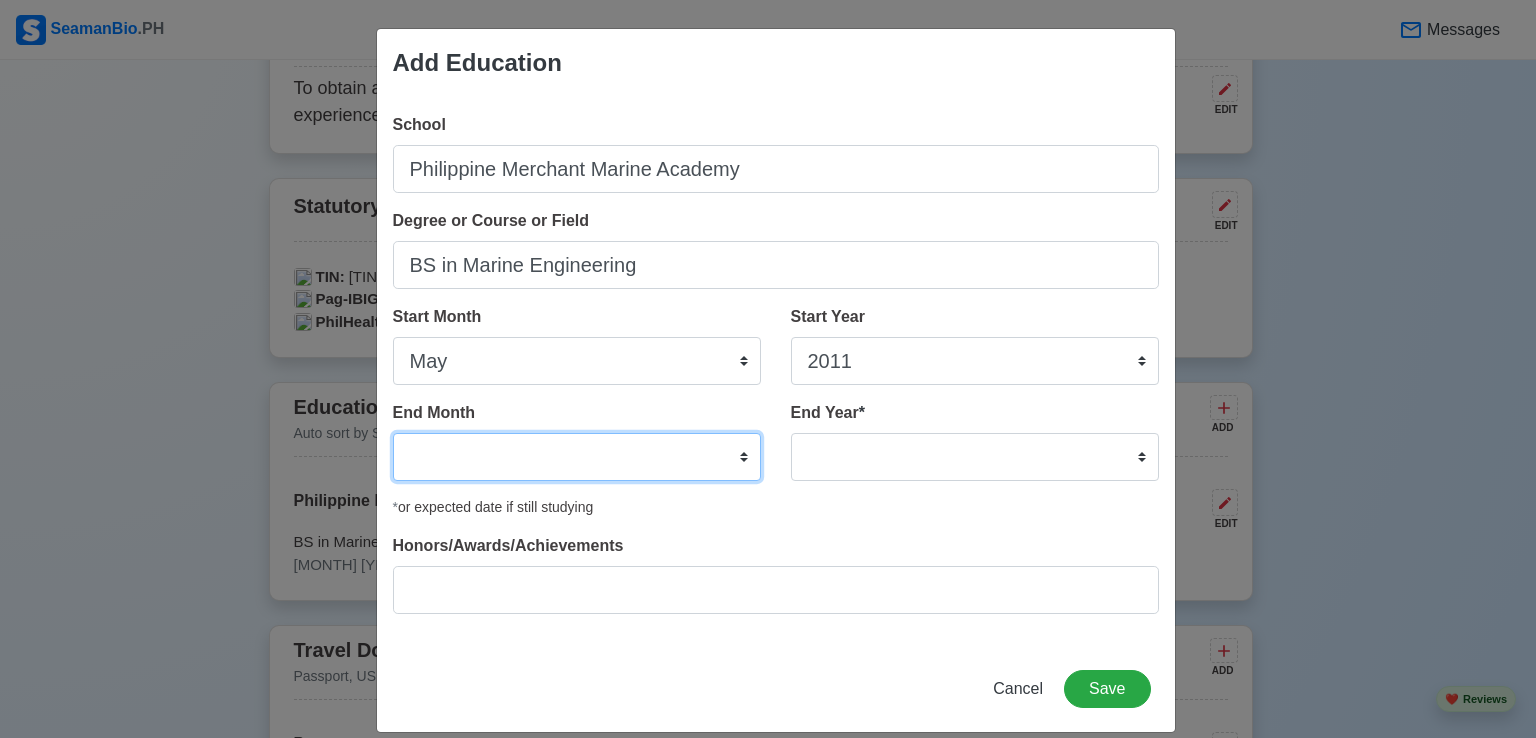 click on "January February March April May June July August September October November December" at bounding box center [577, 457] 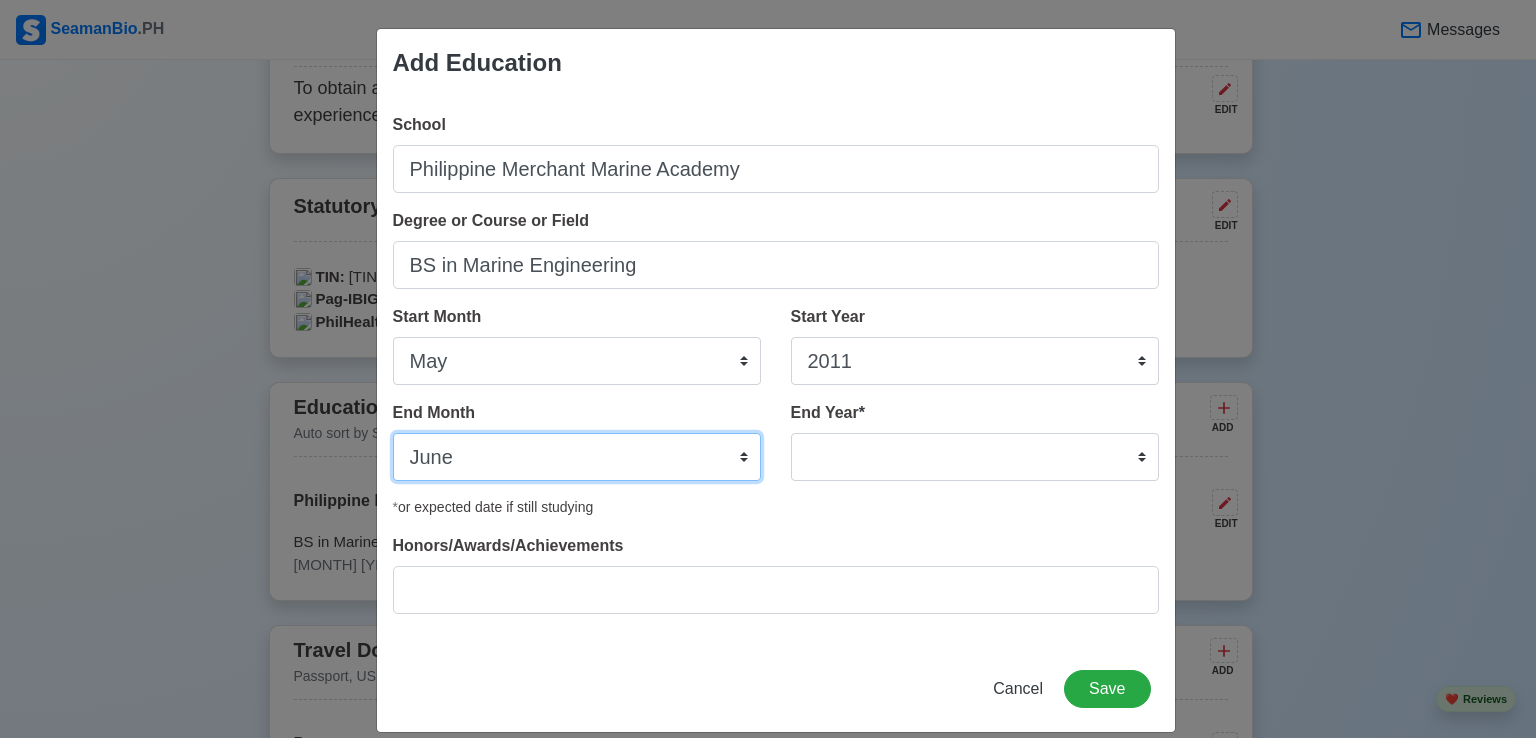 click on "January February March April May June July August September October November December" at bounding box center [577, 457] 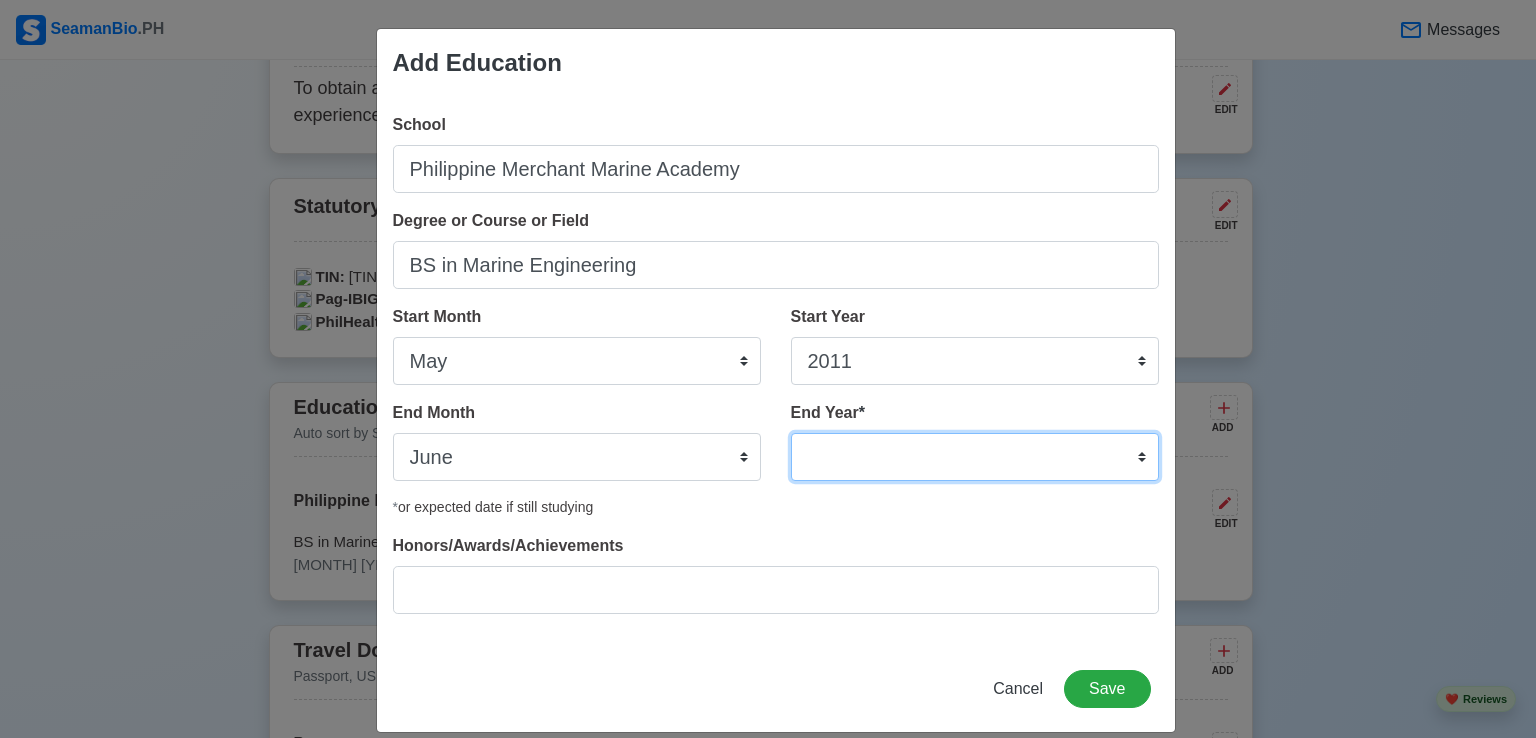 click on "2035 2034 2033 2032 2031 2030 2029 2028 2027 2026 2025 2024 2023 2022 2021 2020 2019 2018 2017 2016 2015 2014 2013 2012 2011 2010 2009 2008 2007 2006 2005 2004 2003 2002 2001 2000 1999 1998 1997 1996 1995 1994 1993 1992 1991 1990 1989 1988 1987 1986 1985 1984 1983 1982 1981 1980 1979 1978 1977 1976 1975 1974 1973 1972 1971 1970 1969 1968 1967 1966 1965 1964 1963 1962 1961 1960 1959 1958 1957 1956 1955 1954 1953 1952 1951 1950 1949 1948 1947 1946 1945 1944 1943 1942 1941 1940 1939 1938 1937 1936 1935" at bounding box center [975, 457] 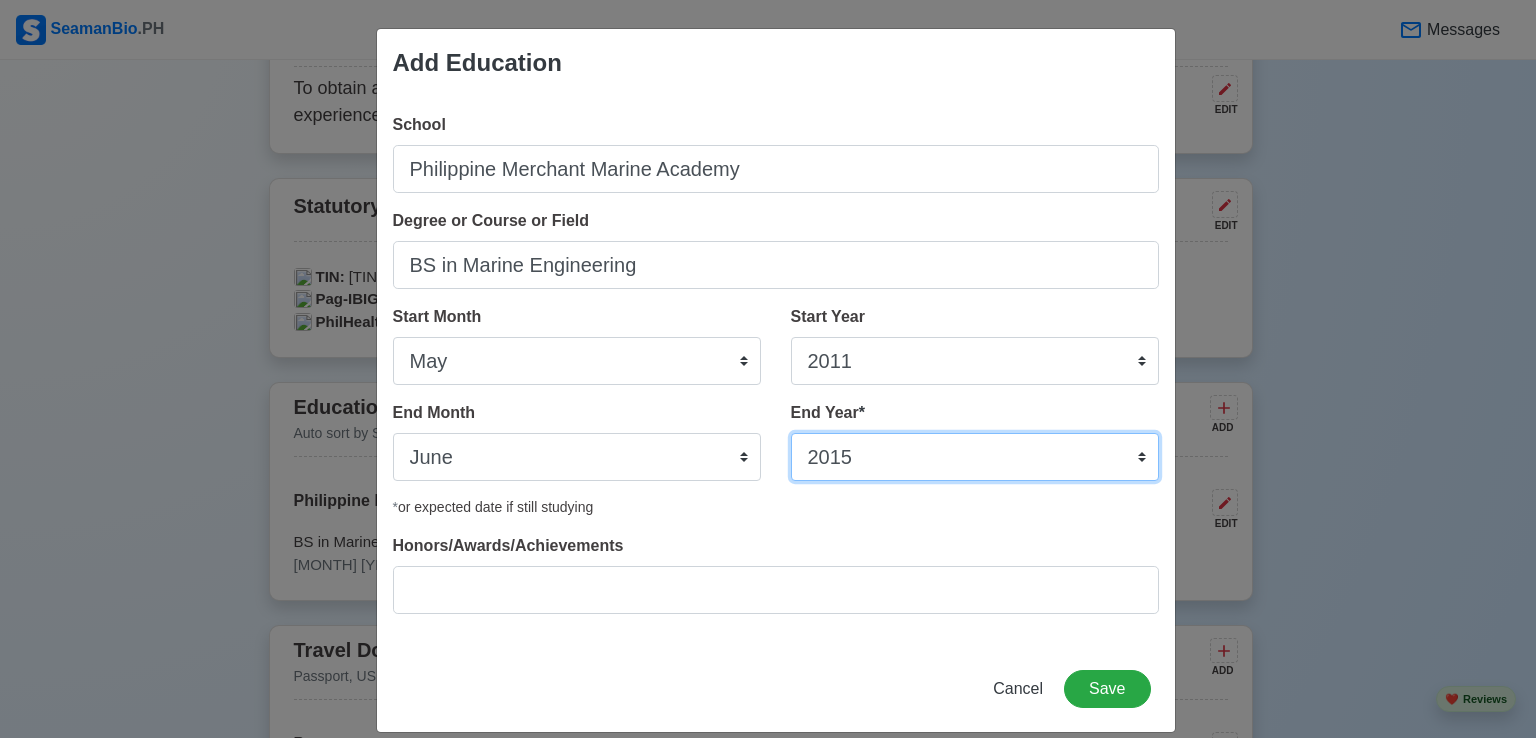click on "2035 2034 2033 2032 2031 2030 2029 2028 2027 2026 2025 2024 2023 2022 2021 2020 2019 2018 2017 2016 2015 2014 2013 2012 2011 2010 2009 2008 2007 2006 2005 2004 2003 2002 2001 2000 1999 1998 1997 1996 1995 1994 1993 1992 1991 1990 1989 1988 1987 1986 1985 1984 1983 1982 1981 1980 1979 1978 1977 1976 1975 1974 1973 1972 1971 1970 1969 1968 1967 1966 1965 1964 1963 1962 1961 1960 1959 1958 1957 1956 1955 1954 1953 1952 1951 1950 1949 1948 1947 1946 1945 1944 1943 1942 1941 1940 1939 1938 1937 1936 1935" at bounding box center [975, 457] 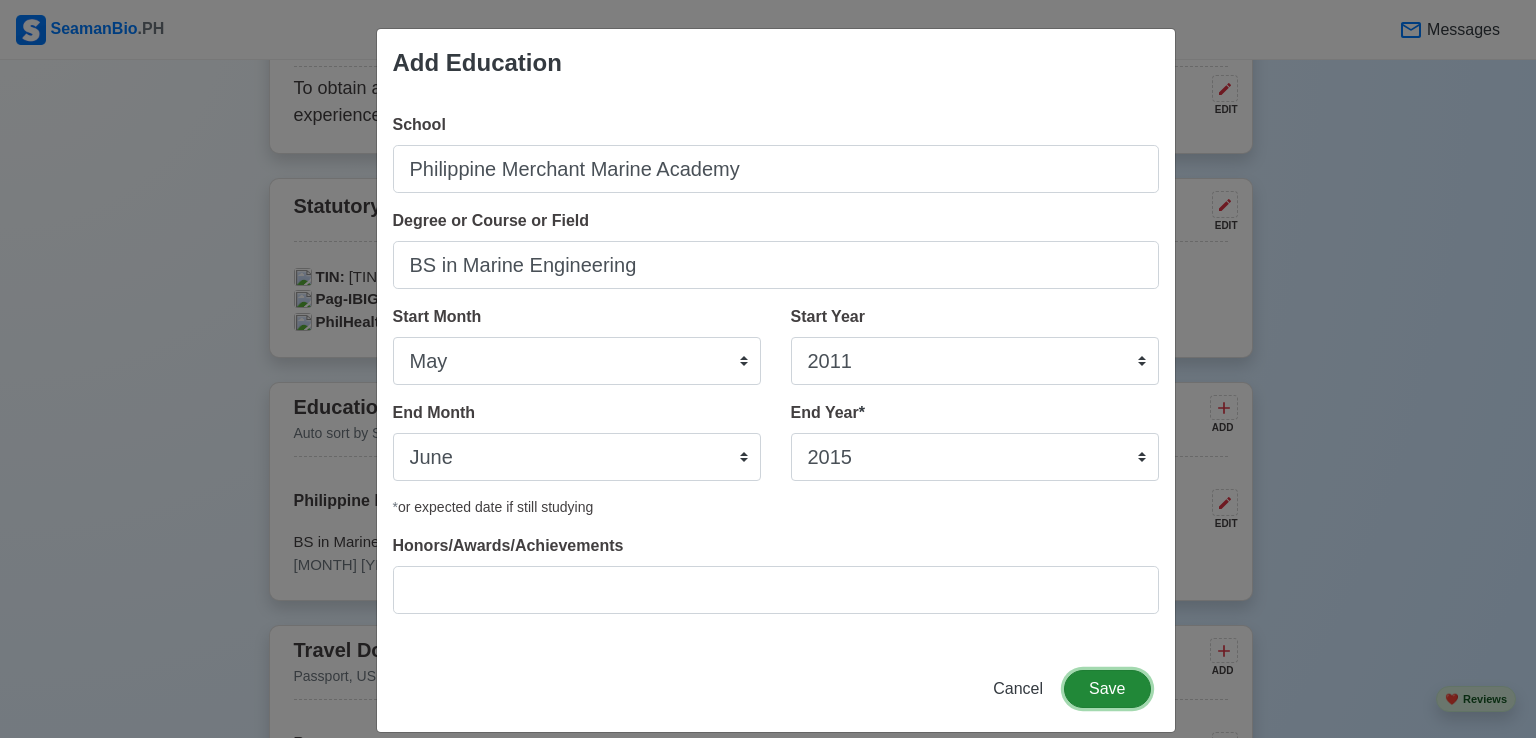 click on "Save" at bounding box center [1107, 689] 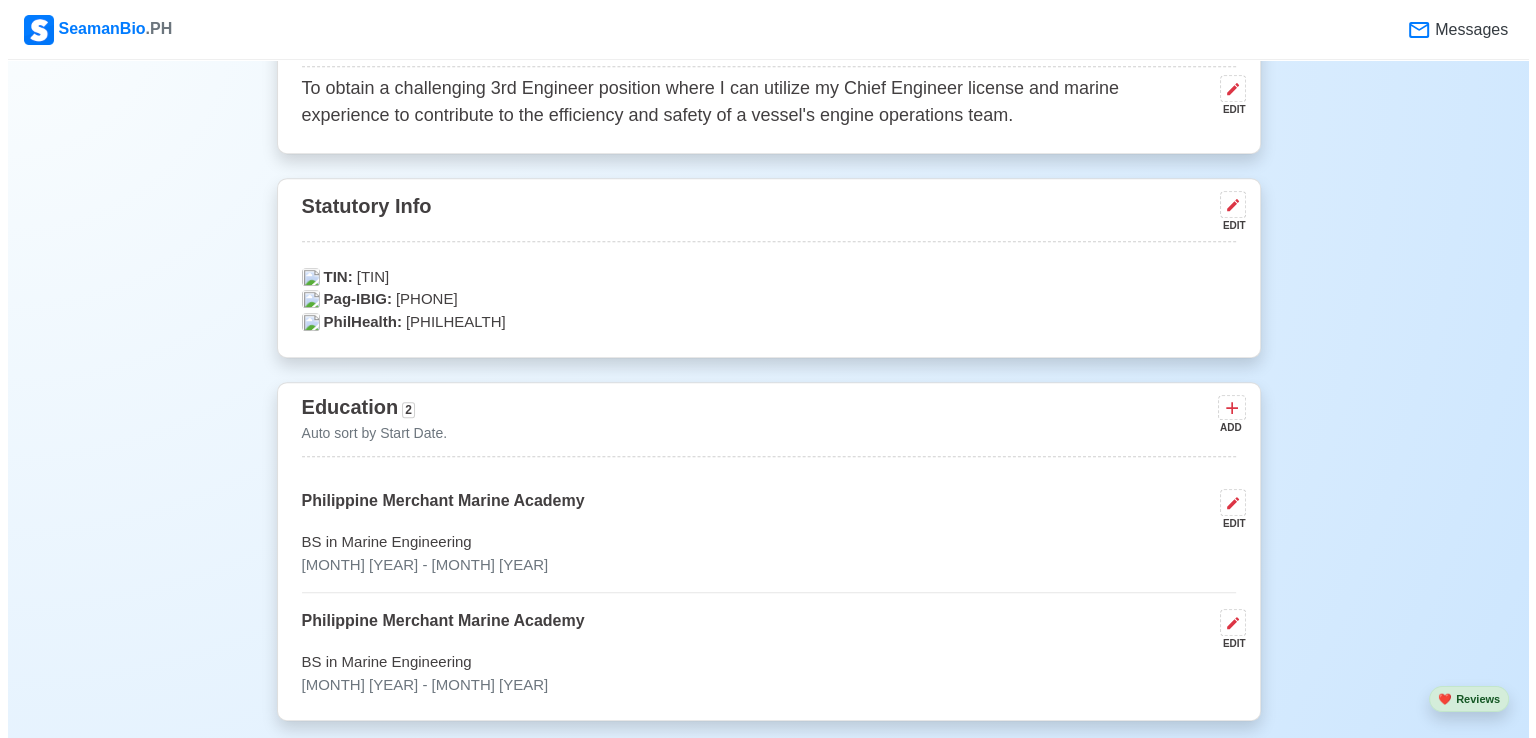 scroll, scrollTop: 1100, scrollLeft: 0, axis: vertical 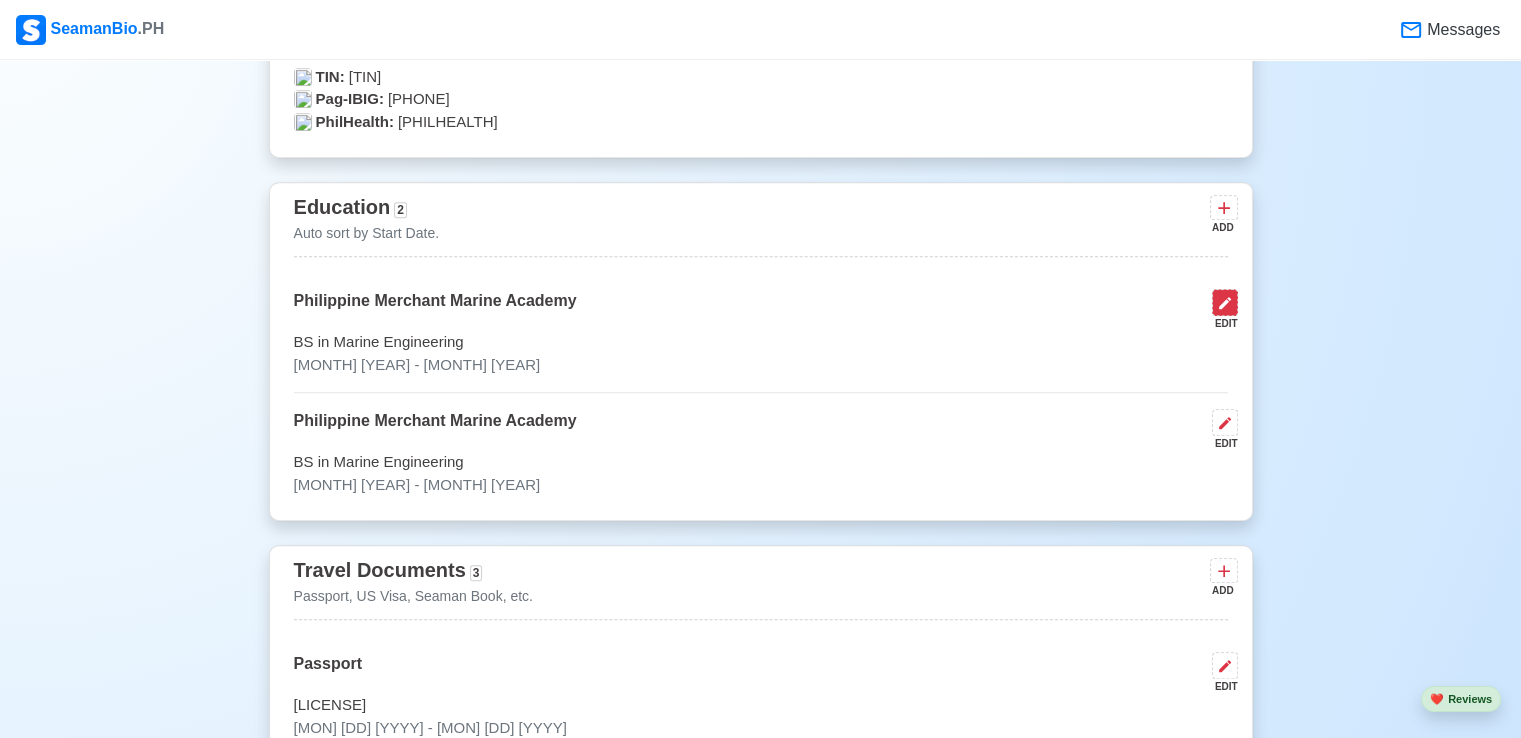 click 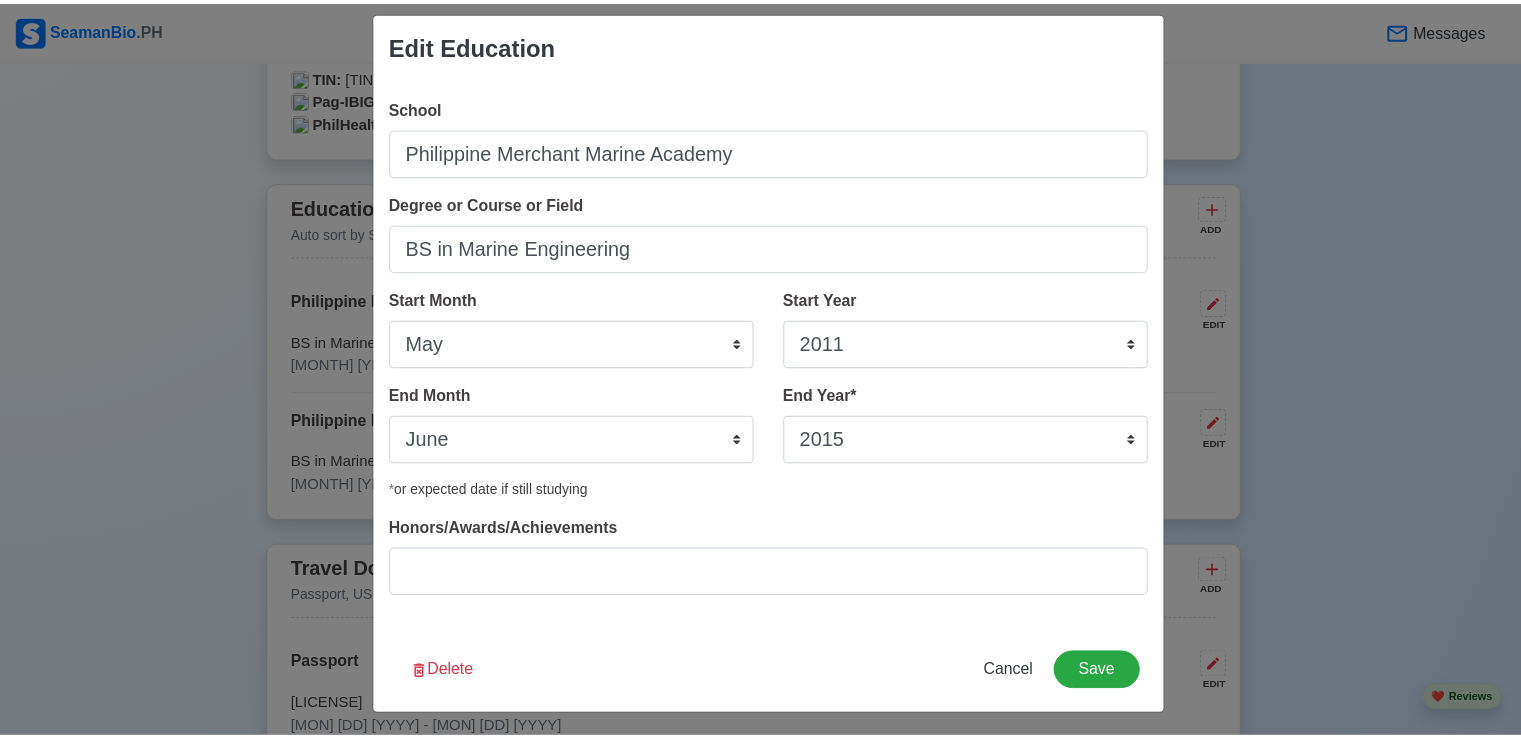 scroll, scrollTop: 22, scrollLeft: 0, axis: vertical 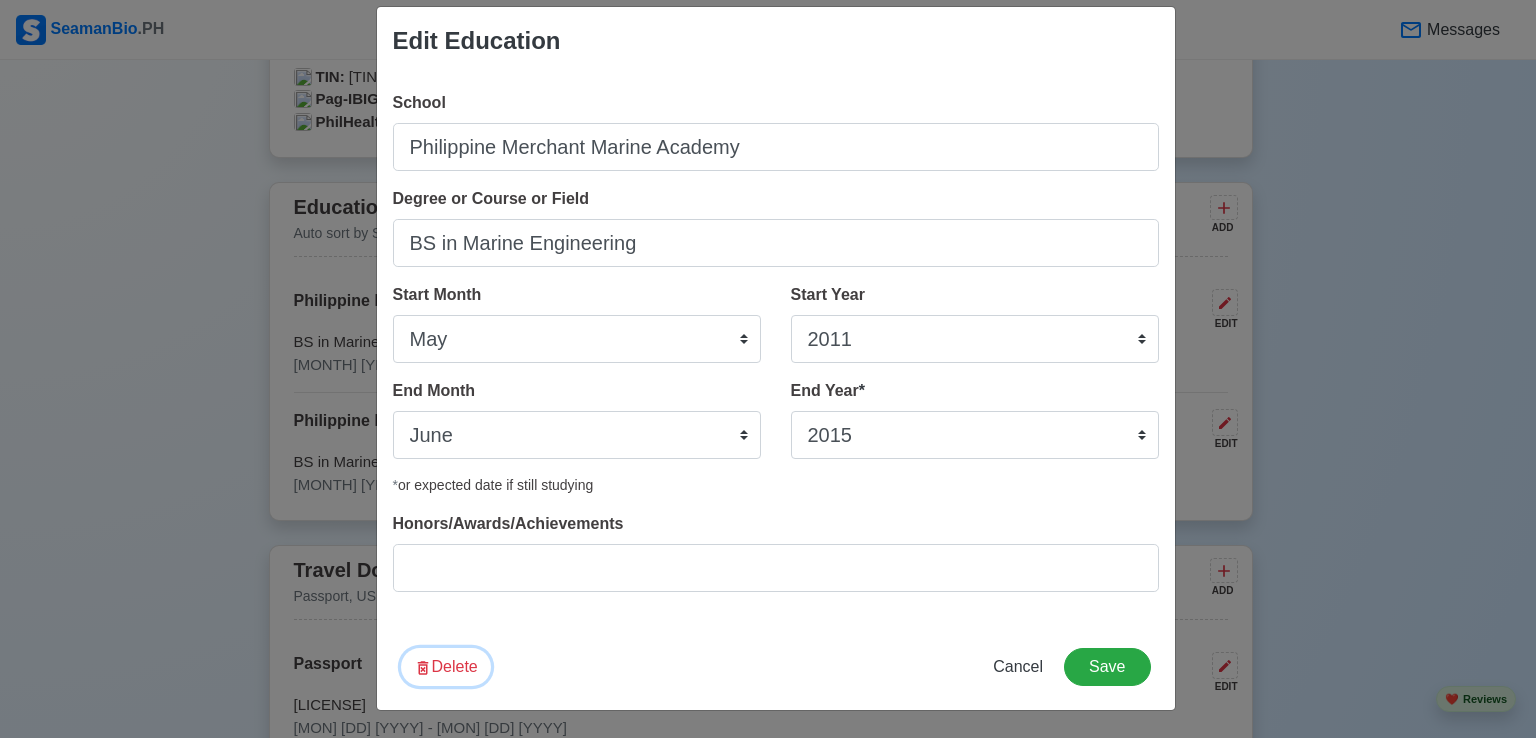 click on "Delete" at bounding box center (446, 667) 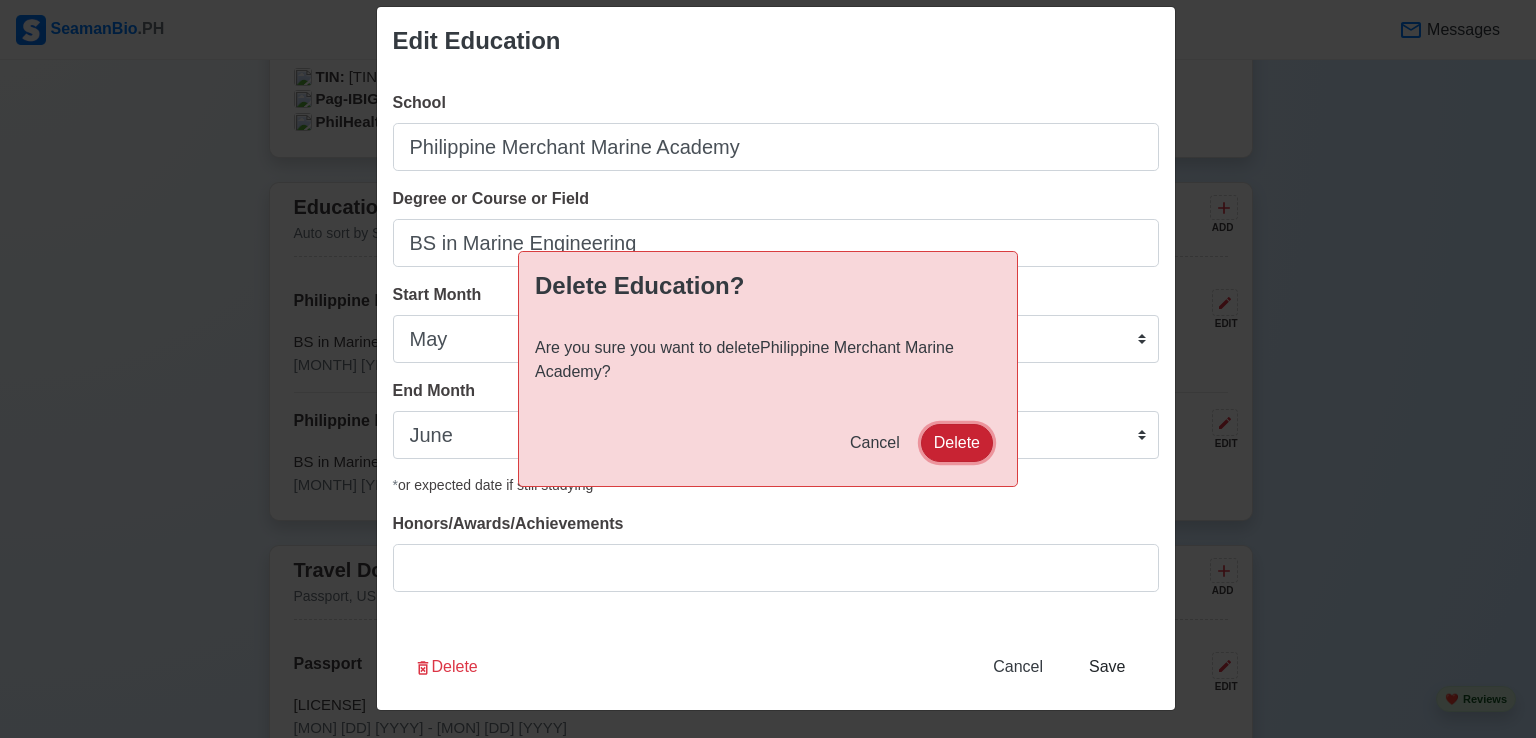 click on "Delete" at bounding box center [957, 443] 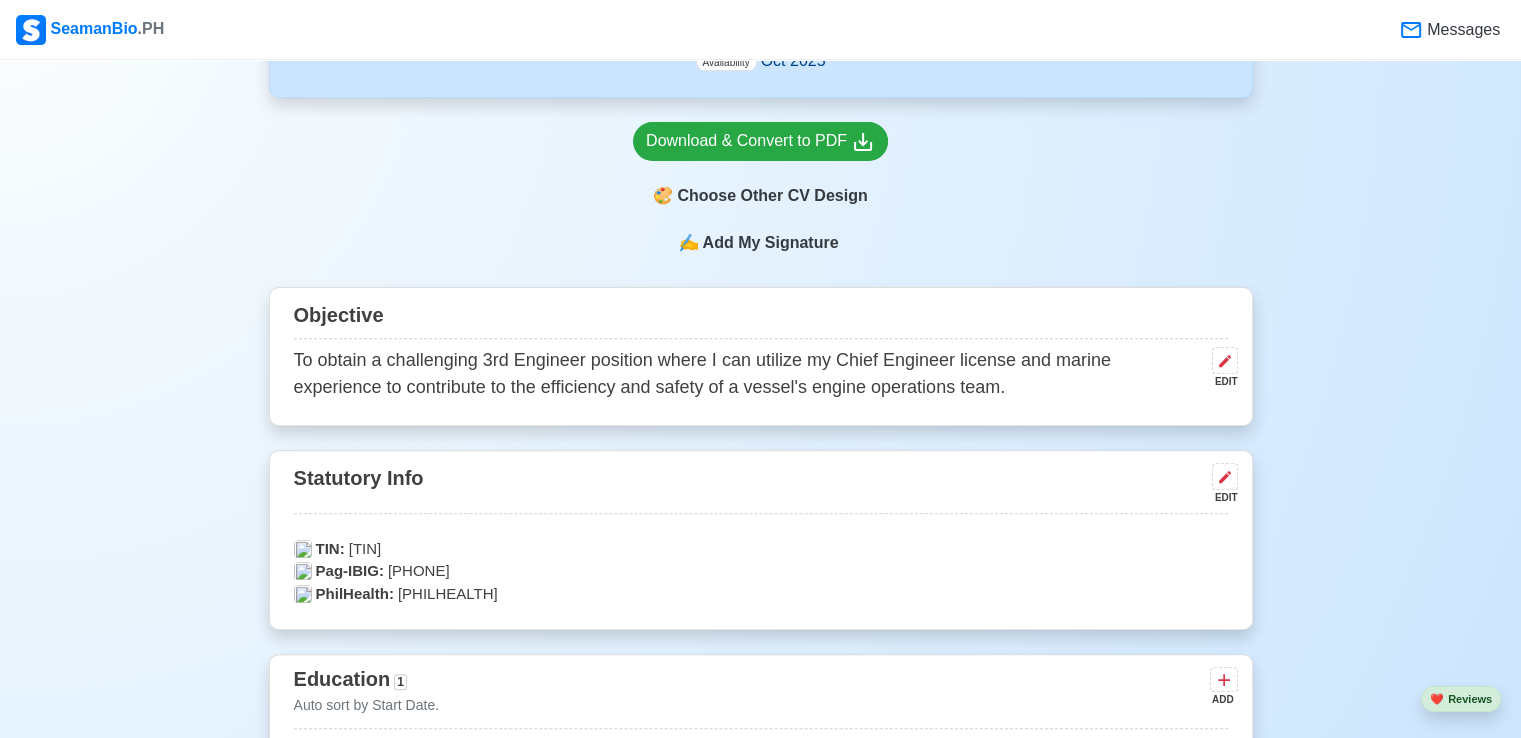 scroll, scrollTop: 428, scrollLeft: 0, axis: vertical 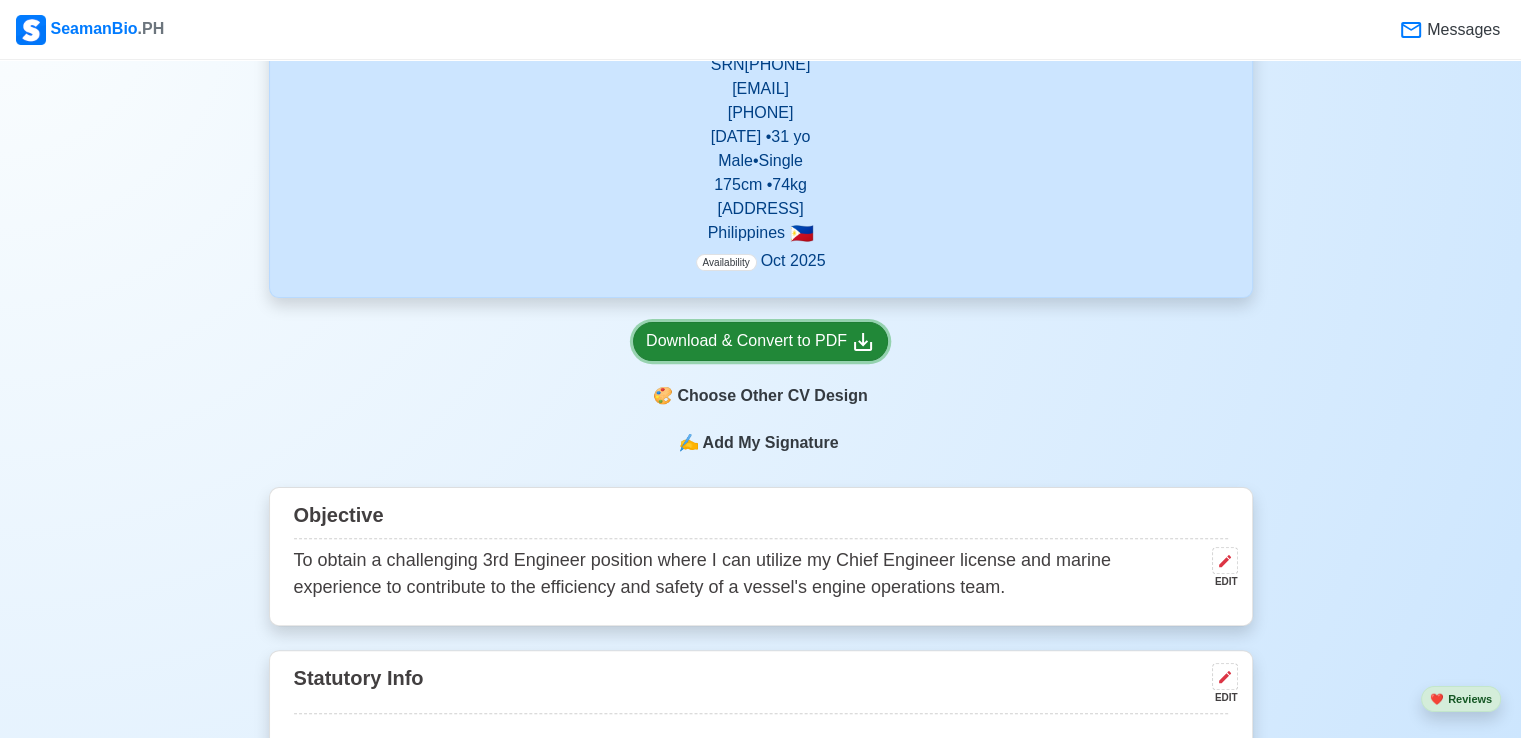 click on "Download & Convert to PDF" at bounding box center (760, 341) 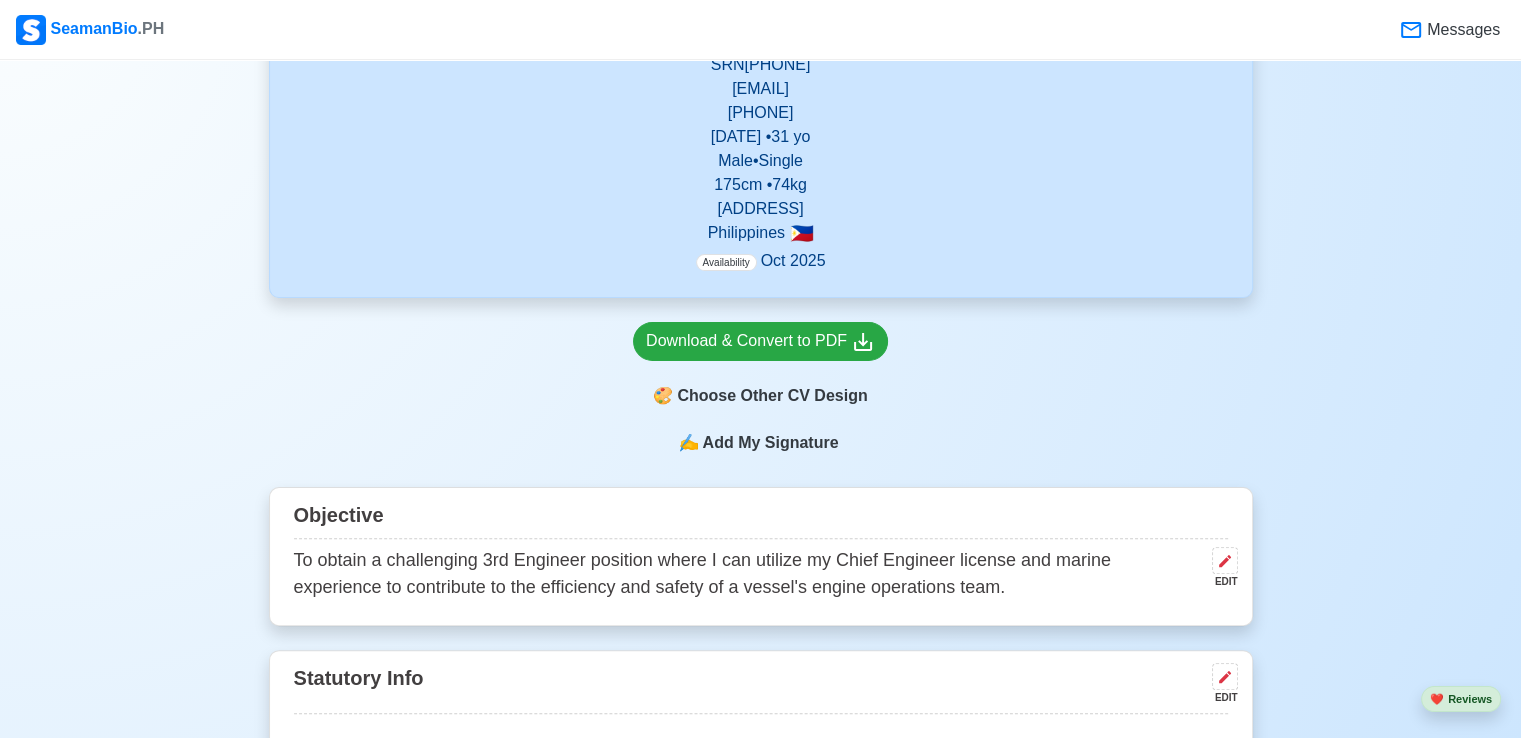 click on "New 🧑🏻‍💻 Practice Interview 🏬 Apply to Agencies 🔥 Apply Jobs 🚢 Log My Travels Change Upload [NAME] Edit 3RD ENGINEER WITH CHIEF ENGINEER LICENSE Actively Looking for Job ([YEAR] [MOS] experience in rank) SRN [SRN] [EMAIL] +[COUNTRYCODE][PHONE] [MONTH] [DD], [YEAR] • [AGE] yo Male • Single [HEIGHT] cm • [WEIGHT] kg [ADDRESS] Philippines 🇵🇭 Availability [MONTH] [YEAR] Download & Convert to PDF 🎨 Choose Other CV Design ✍️ Add My Signature Objective To obtain a challenging 3rd Engineer position where I can utilize my Chief Engineer license and marine experience to contribute to the efficiency and safety of a vessel's engine operations team. EDIT Statutory Info EDIT TIN: [TIN] Pag-IBIG: [PAGIBIG] PhilHealth: [PHILHEALTH] Education 1 Auto sort by Start Date. ADD Philippine Merchant Marine Academy EDIT BS in Marine Engineering [MONTH] [YEAR] - [MONTH] [YEAR] Travel Documents 3 Passport, US Visa, Seaman Book, etc. ADD 3" at bounding box center (760, 3277) 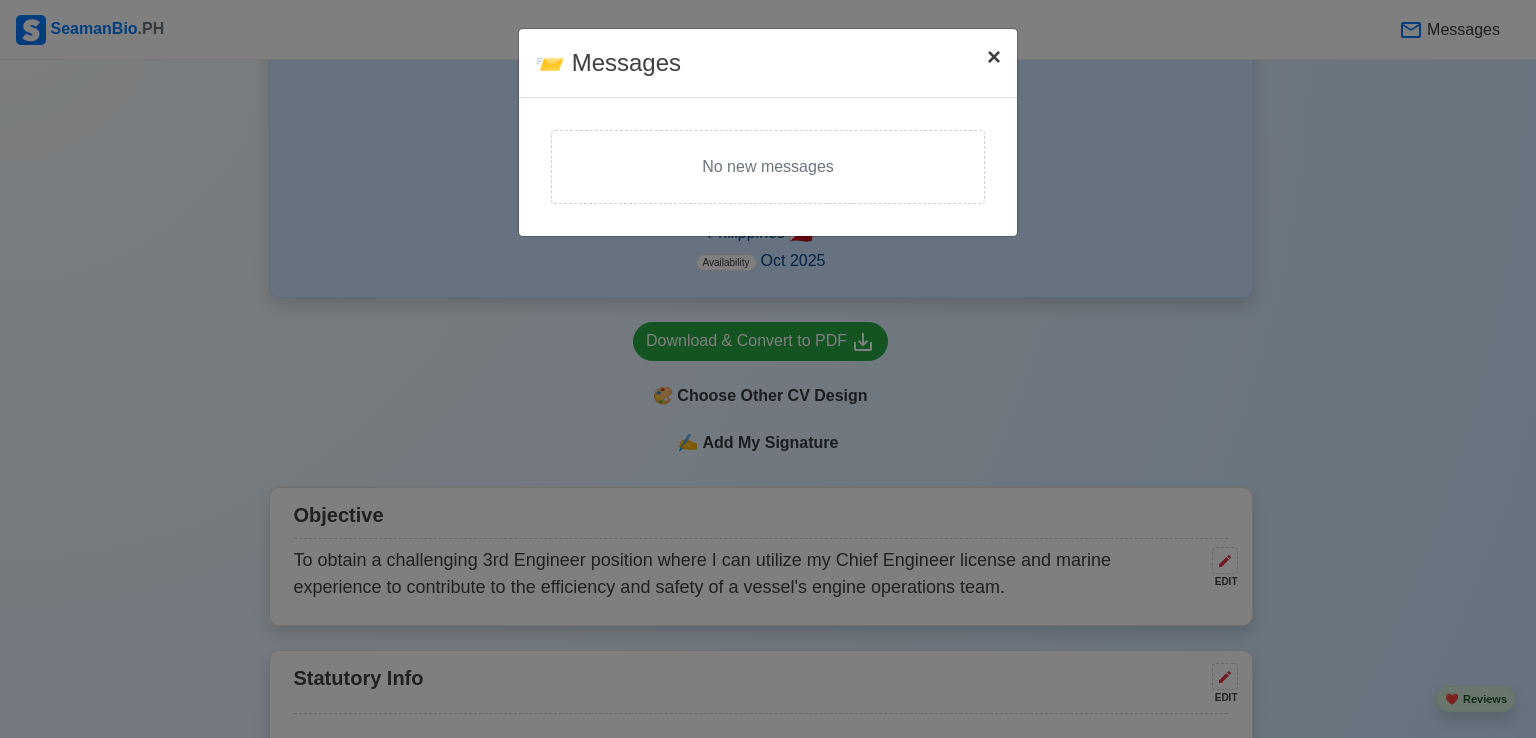 click on "×" at bounding box center [994, 56] 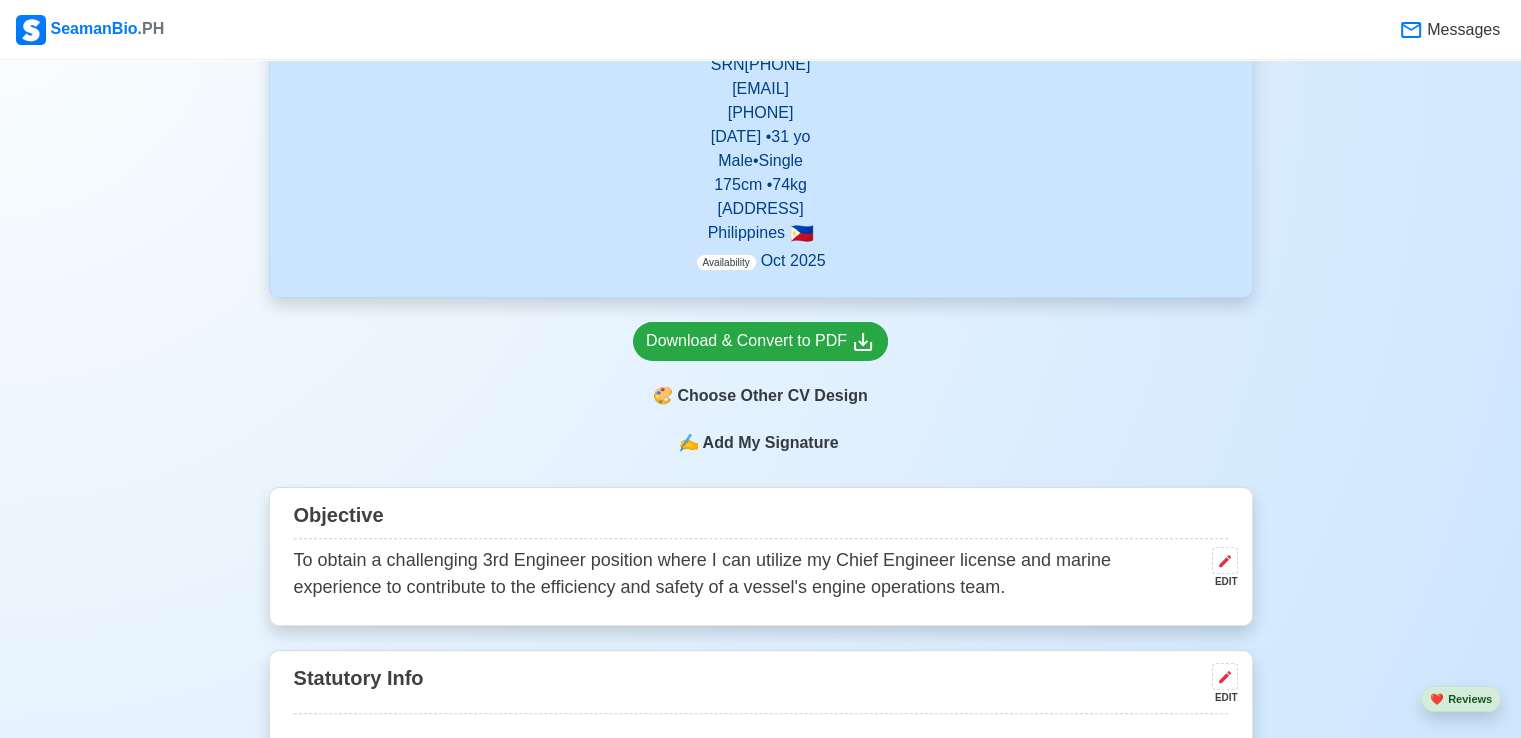 scroll, scrollTop: 0, scrollLeft: 0, axis: both 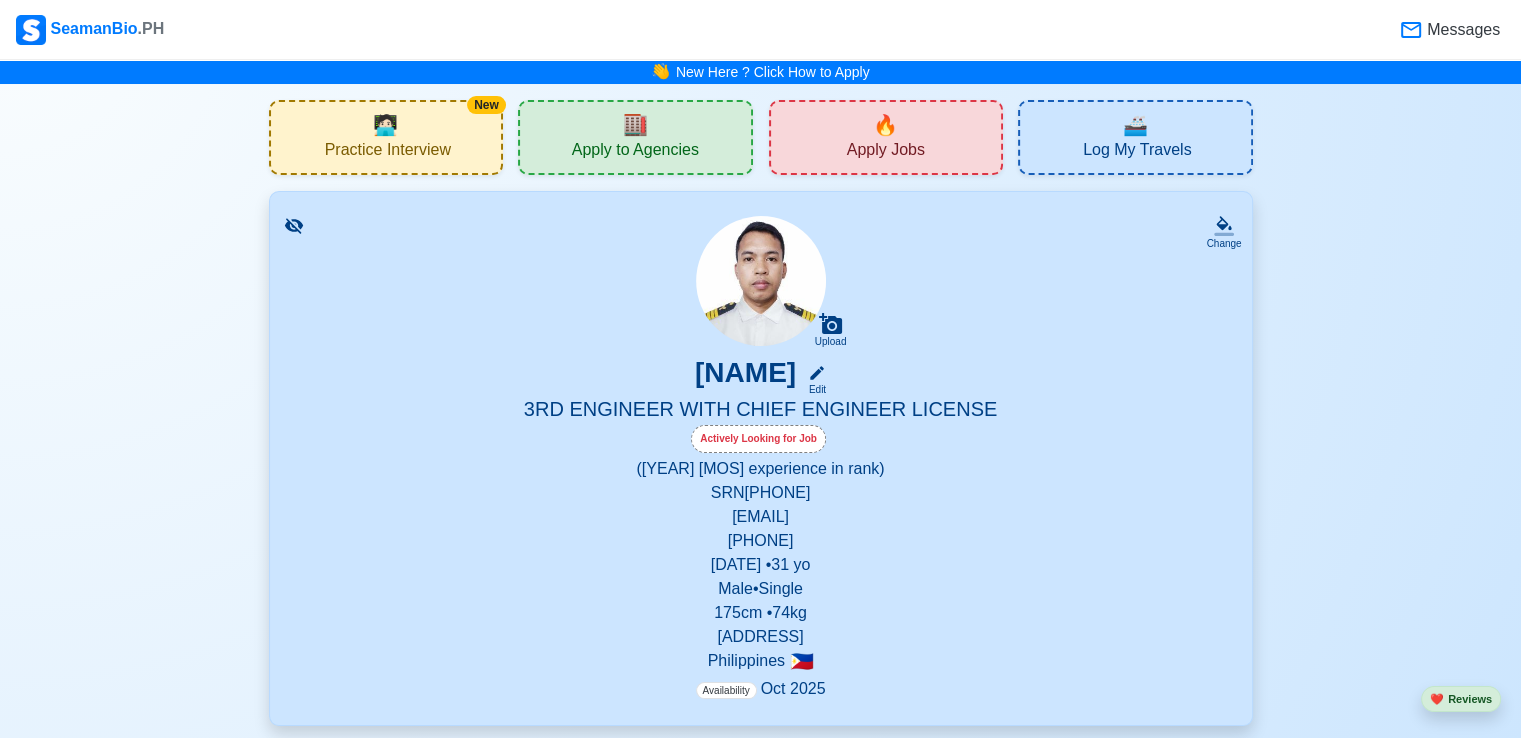 click on "Apply Jobs" at bounding box center [886, 152] 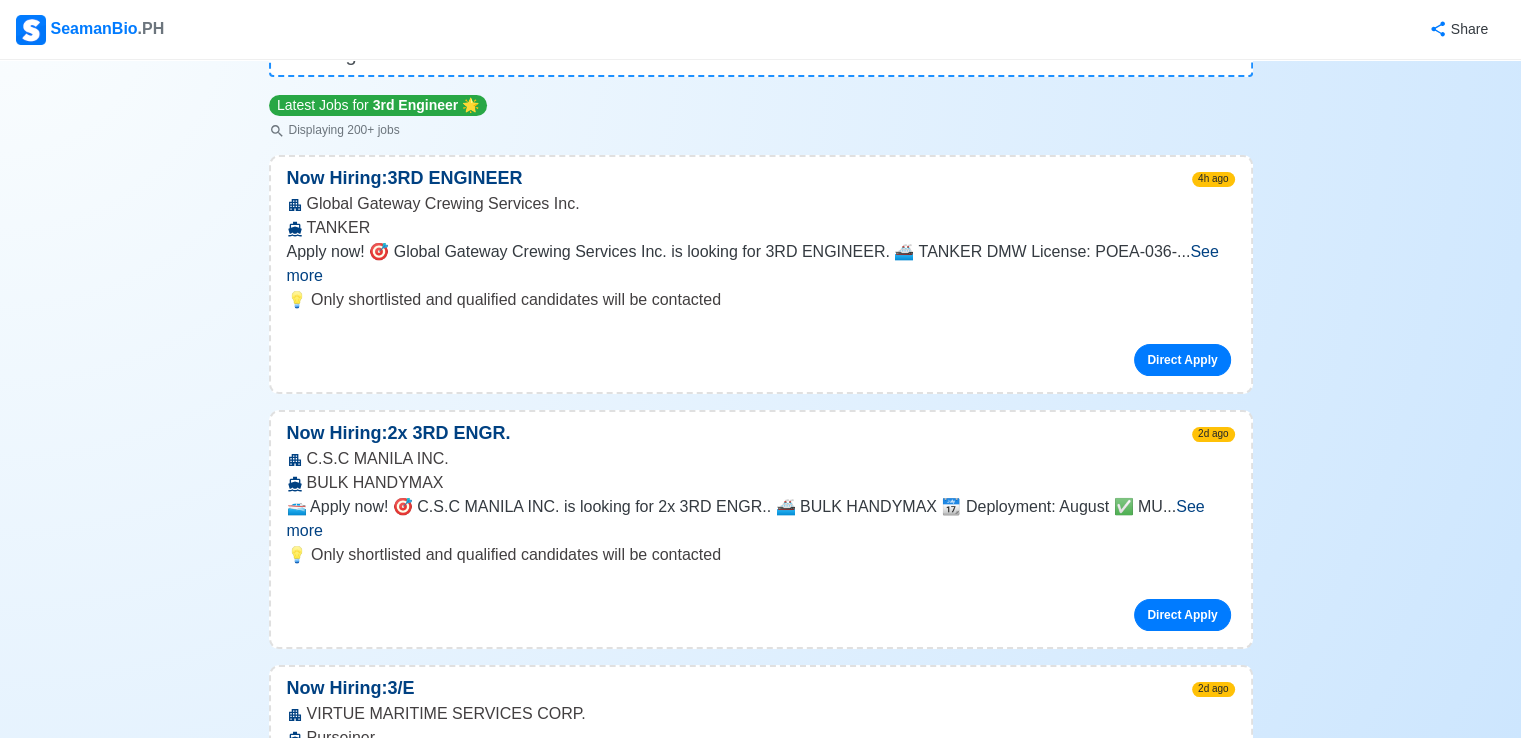 scroll, scrollTop: 300, scrollLeft: 0, axis: vertical 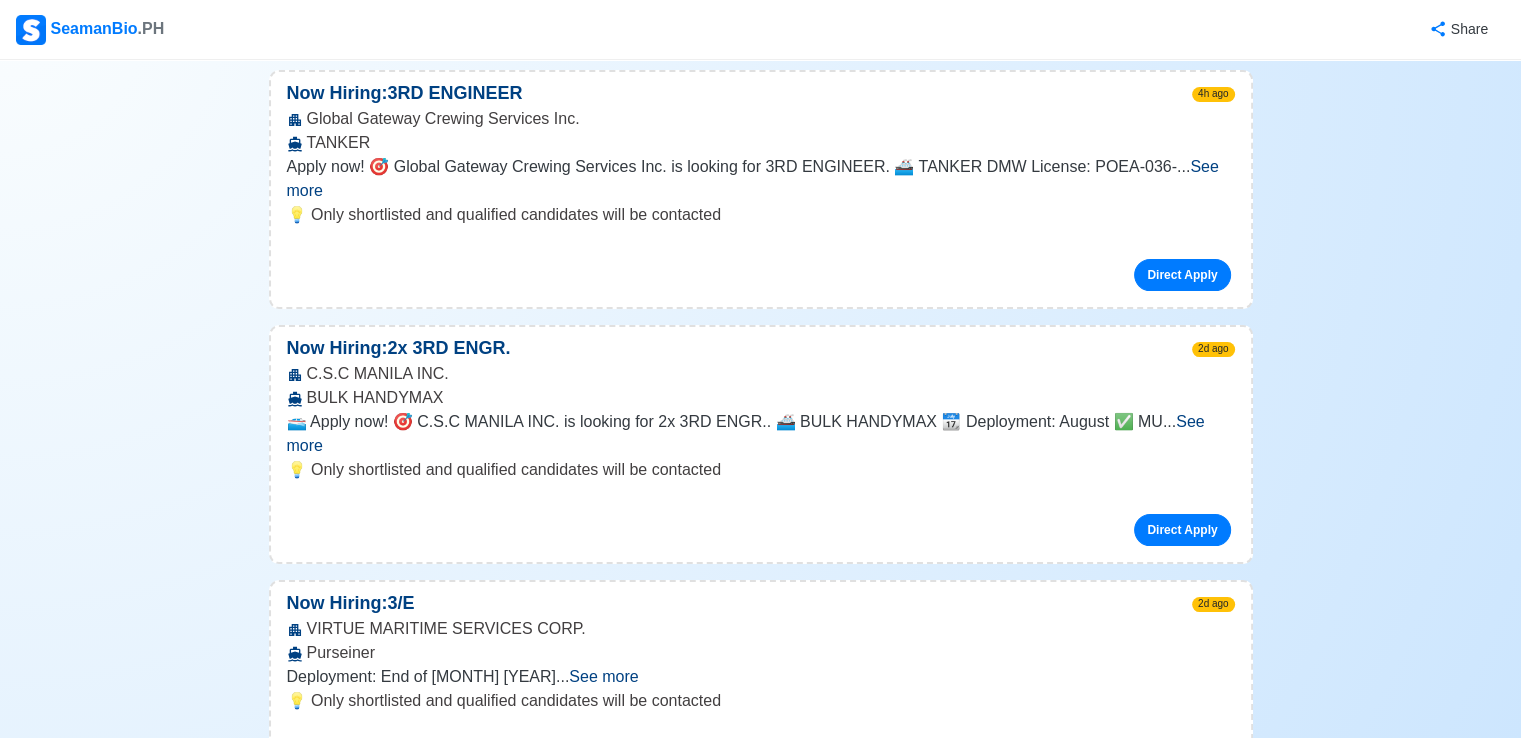 click on "See more" at bounding box center (746, 433) 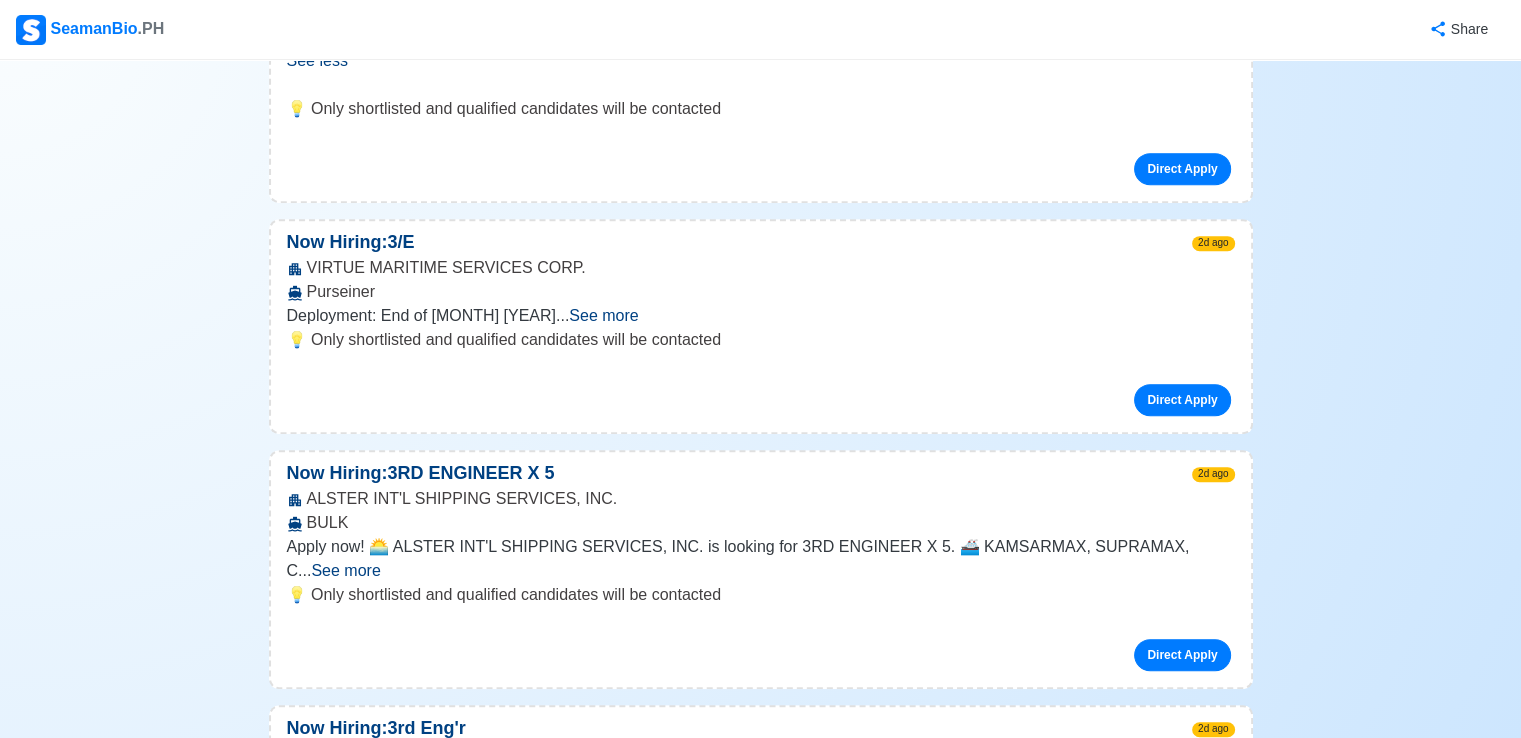 scroll, scrollTop: 900, scrollLeft: 0, axis: vertical 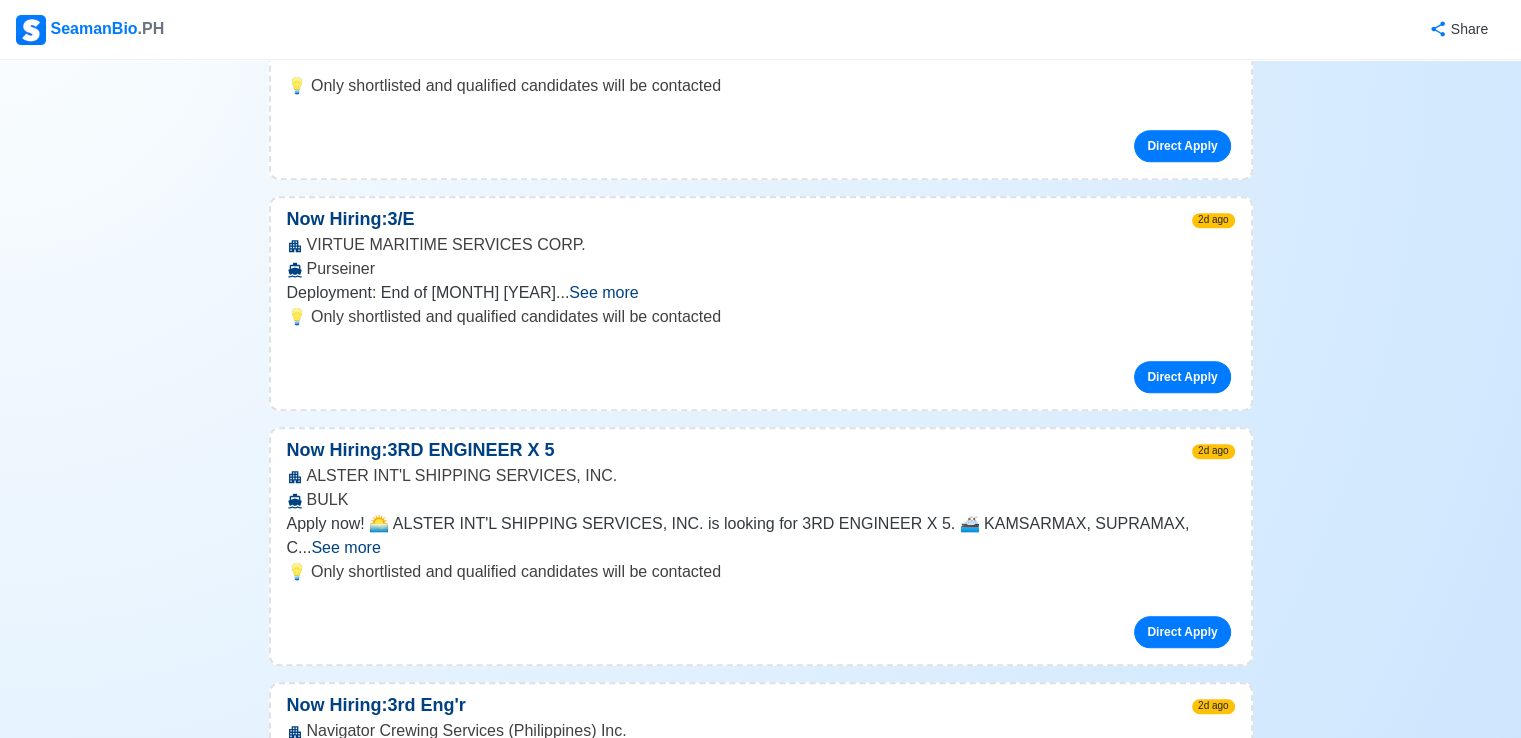 click on "See more" at bounding box center (603, 292) 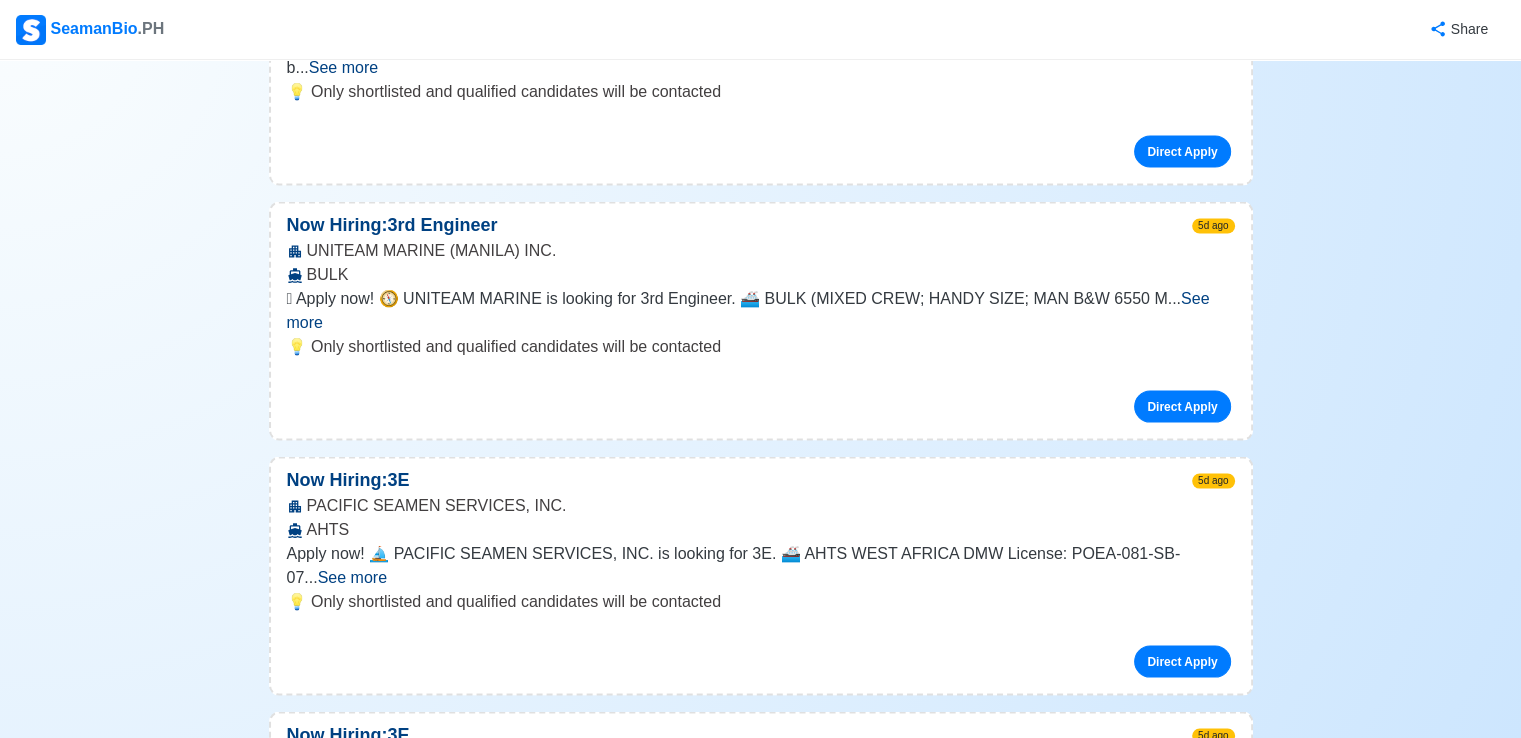 scroll, scrollTop: 4400, scrollLeft: 0, axis: vertical 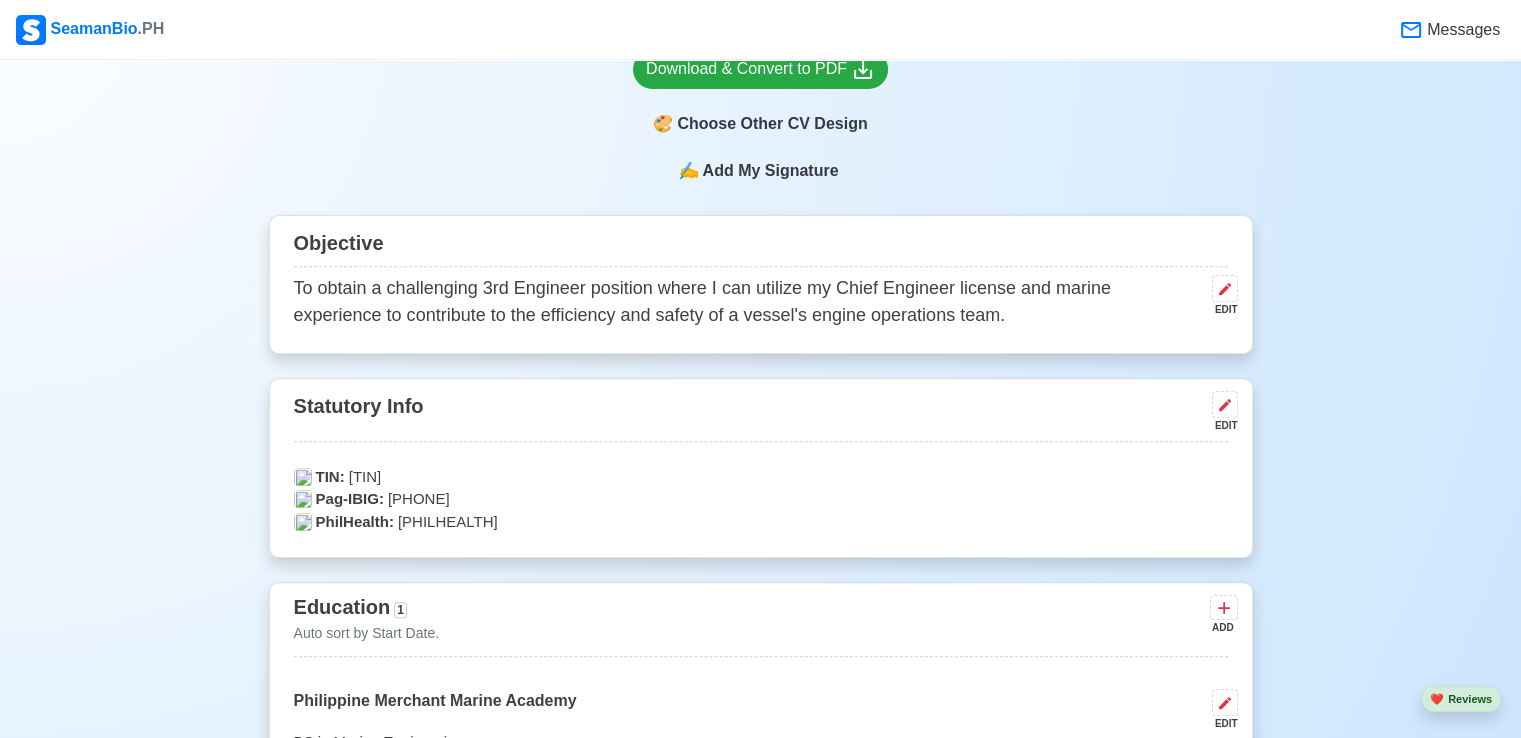 click on "To obtain a challenging 3rd Engineer position where I can utilize my Chief Engineer license and marine experience to contribute to the efficiency and safety of a vessel's engine operations team." at bounding box center [749, 302] 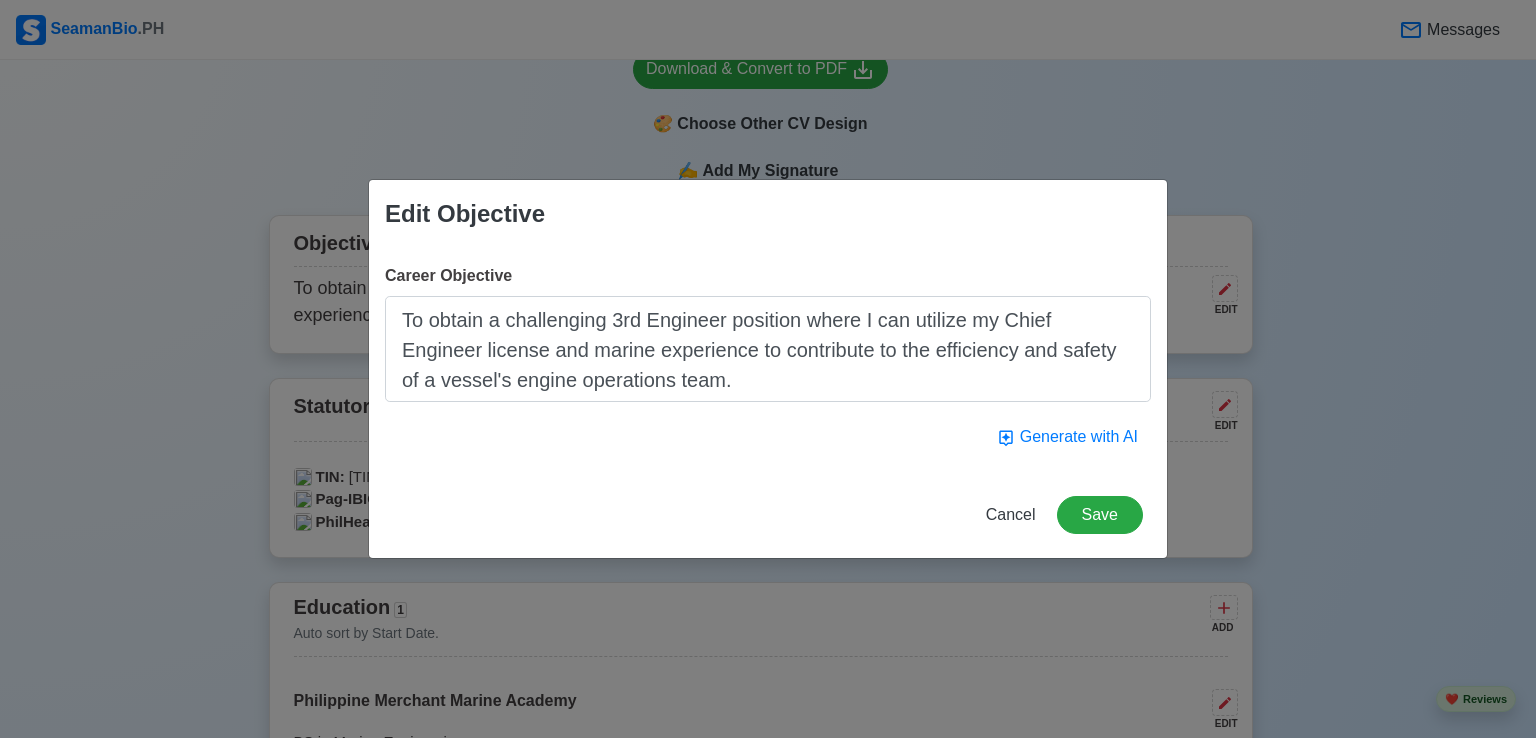 click on "To obtain a challenging 3rd Engineer position where I can utilize my Chief Engineer license and marine experience to contribute to the efficiency and safety of a vessel's engine operations team." at bounding box center [768, 349] 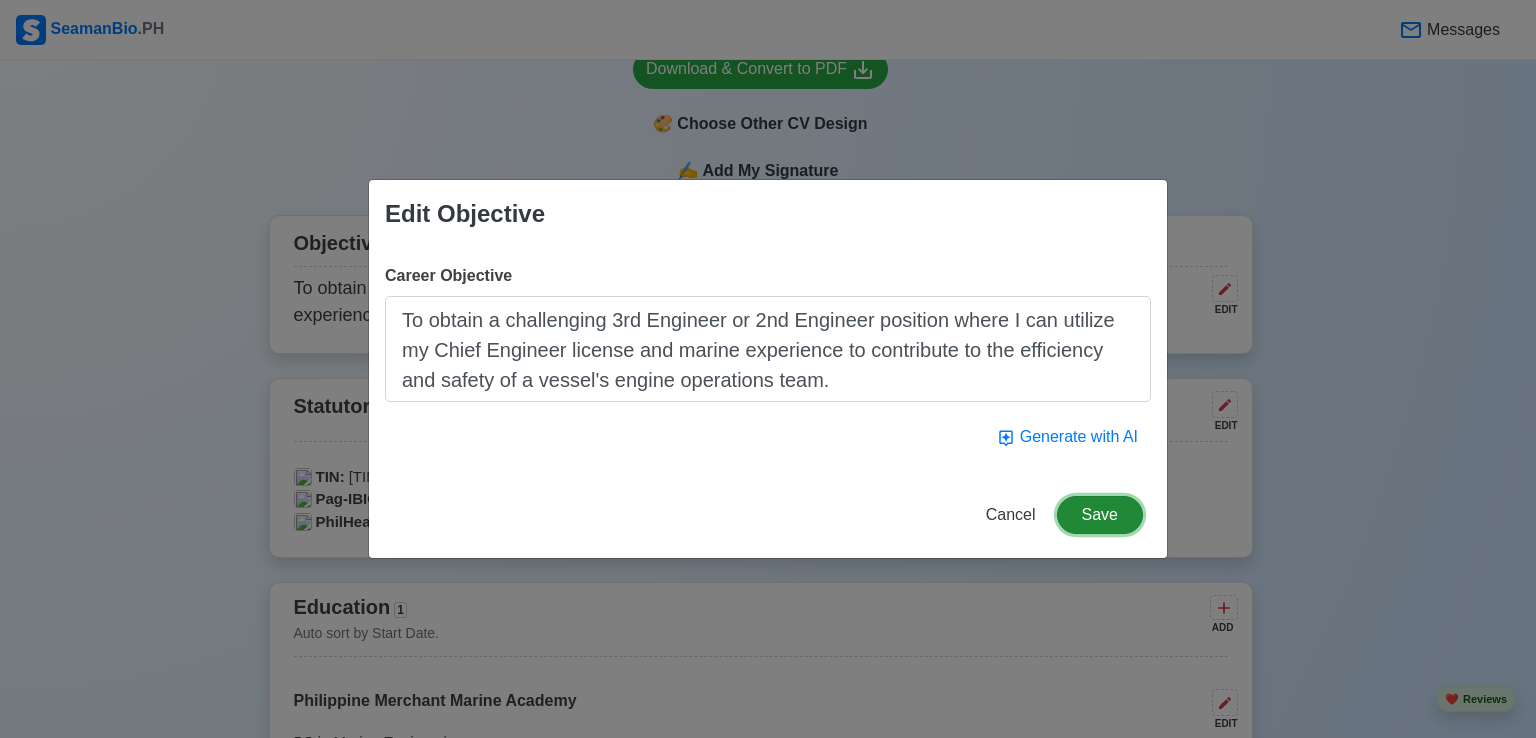 click on "Save" at bounding box center (1100, 515) 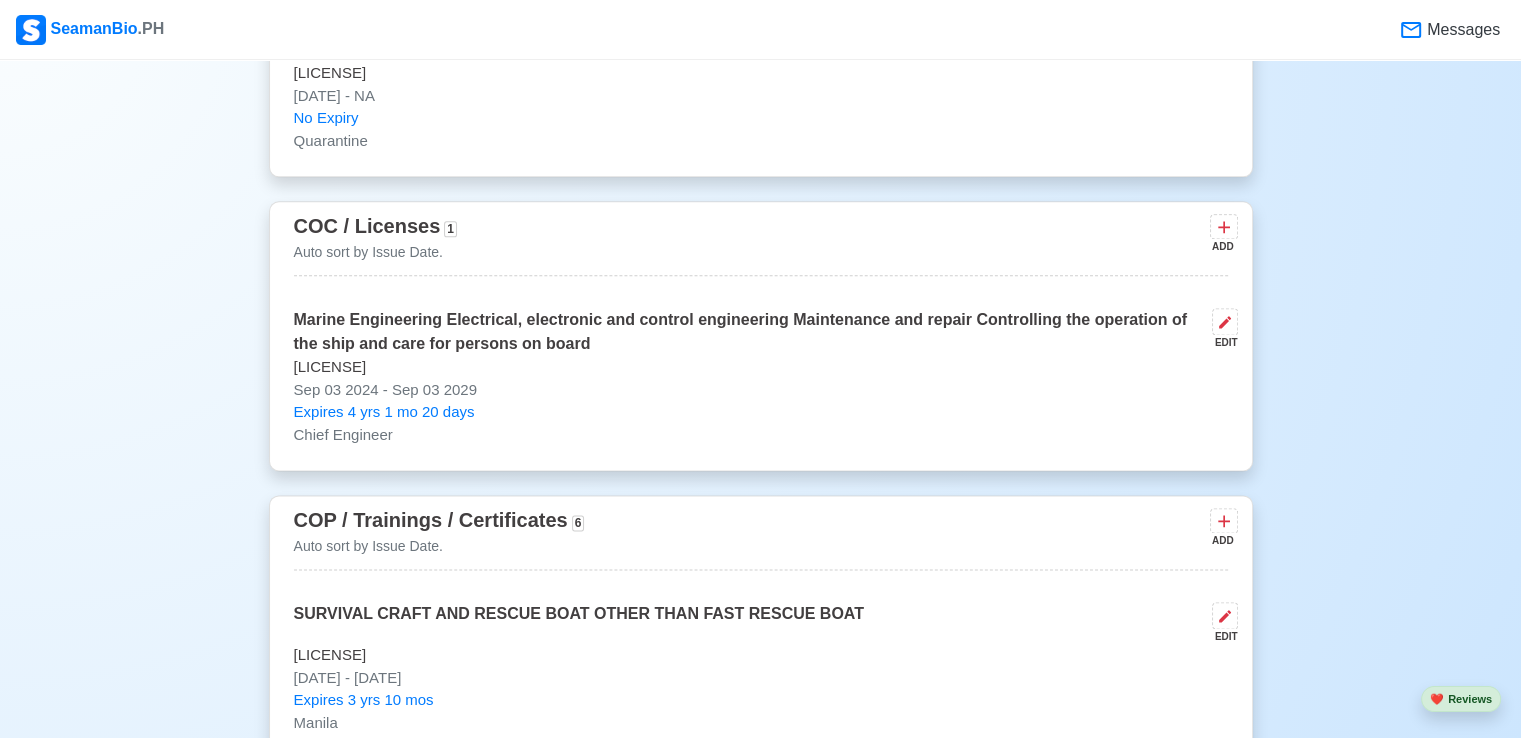 scroll, scrollTop: 3200, scrollLeft: 0, axis: vertical 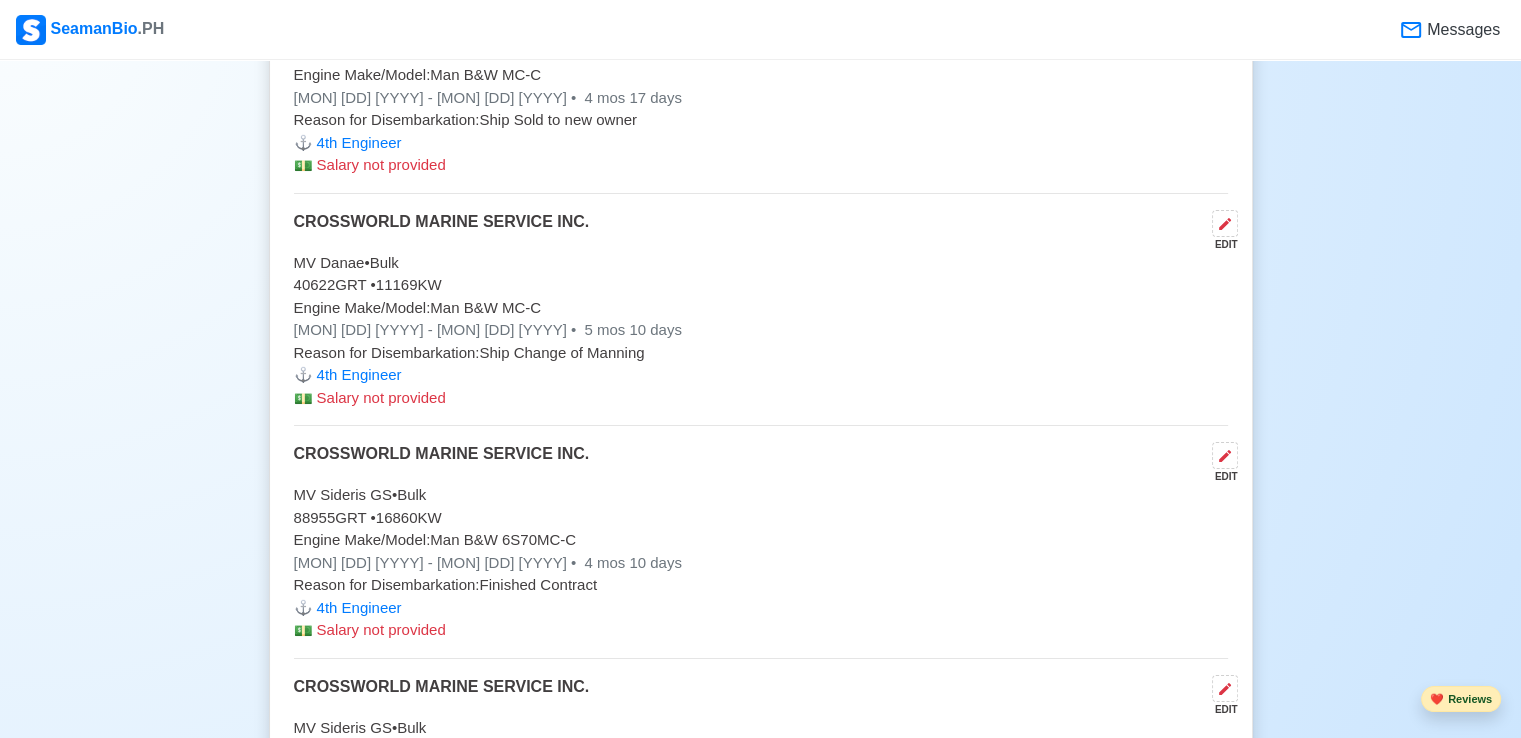 click on "❤️ Reviews" at bounding box center [1461, 699] 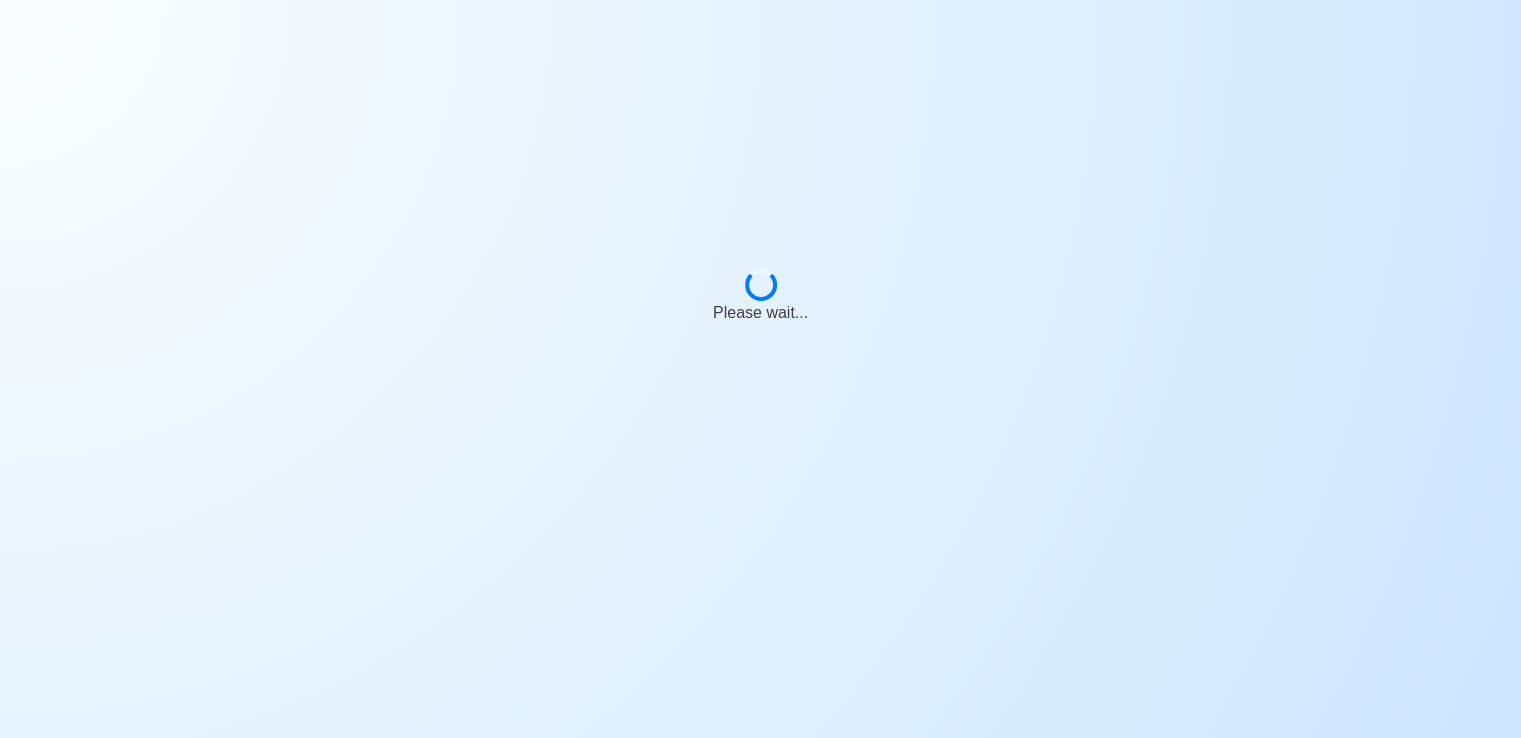 scroll, scrollTop: 0, scrollLeft: 0, axis: both 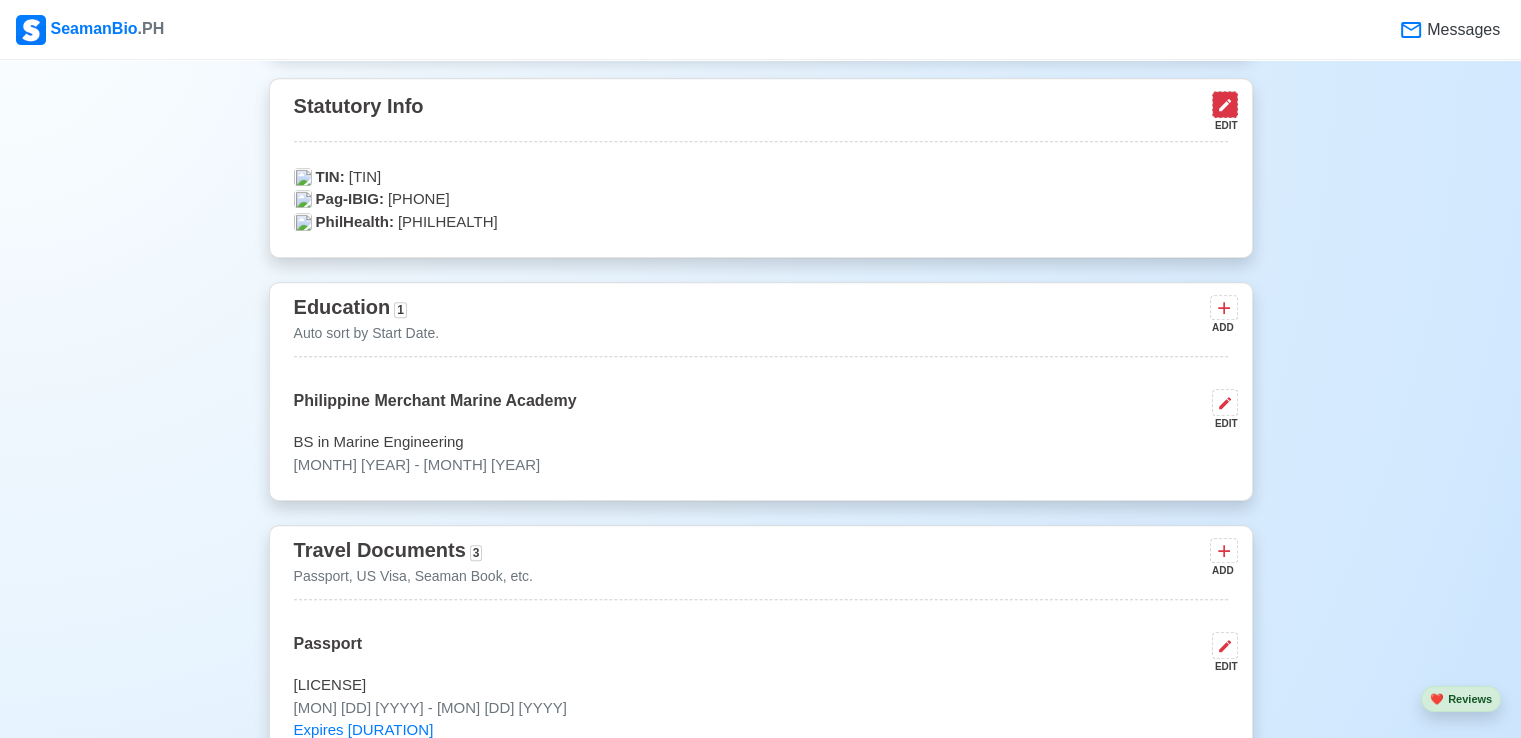 click 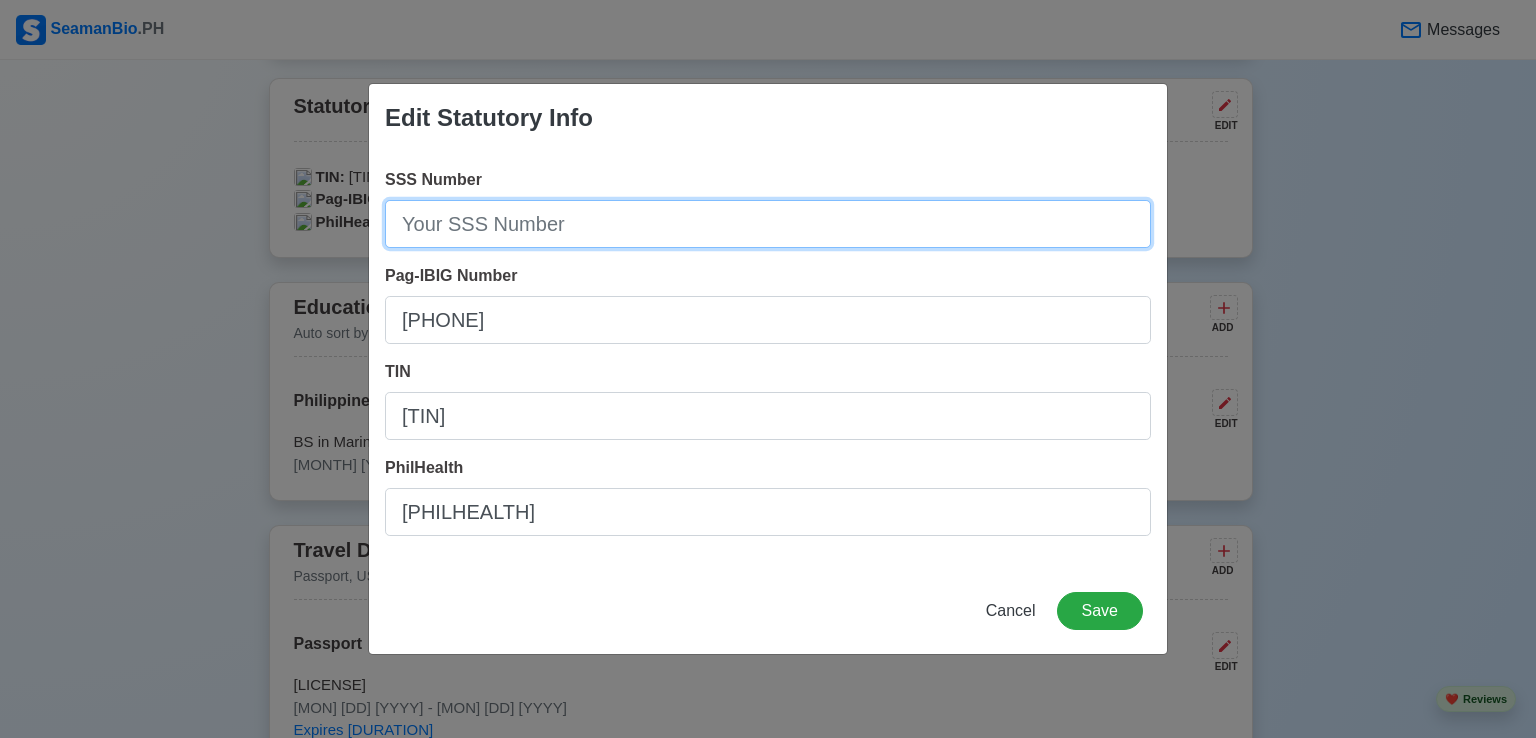 click on "SSS Number" at bounding box center (768, 224) 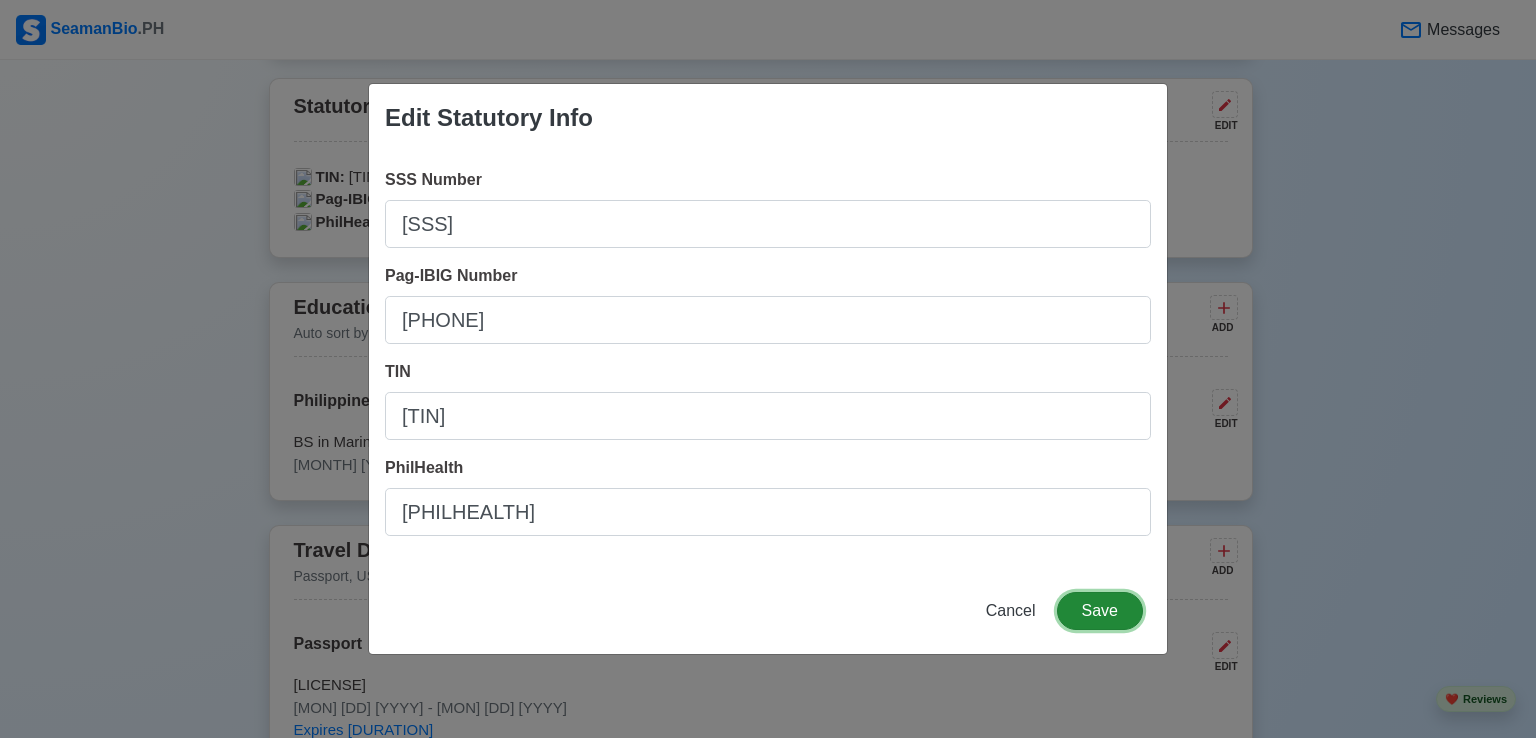click on "Save" at bounding box center [1100, 611] 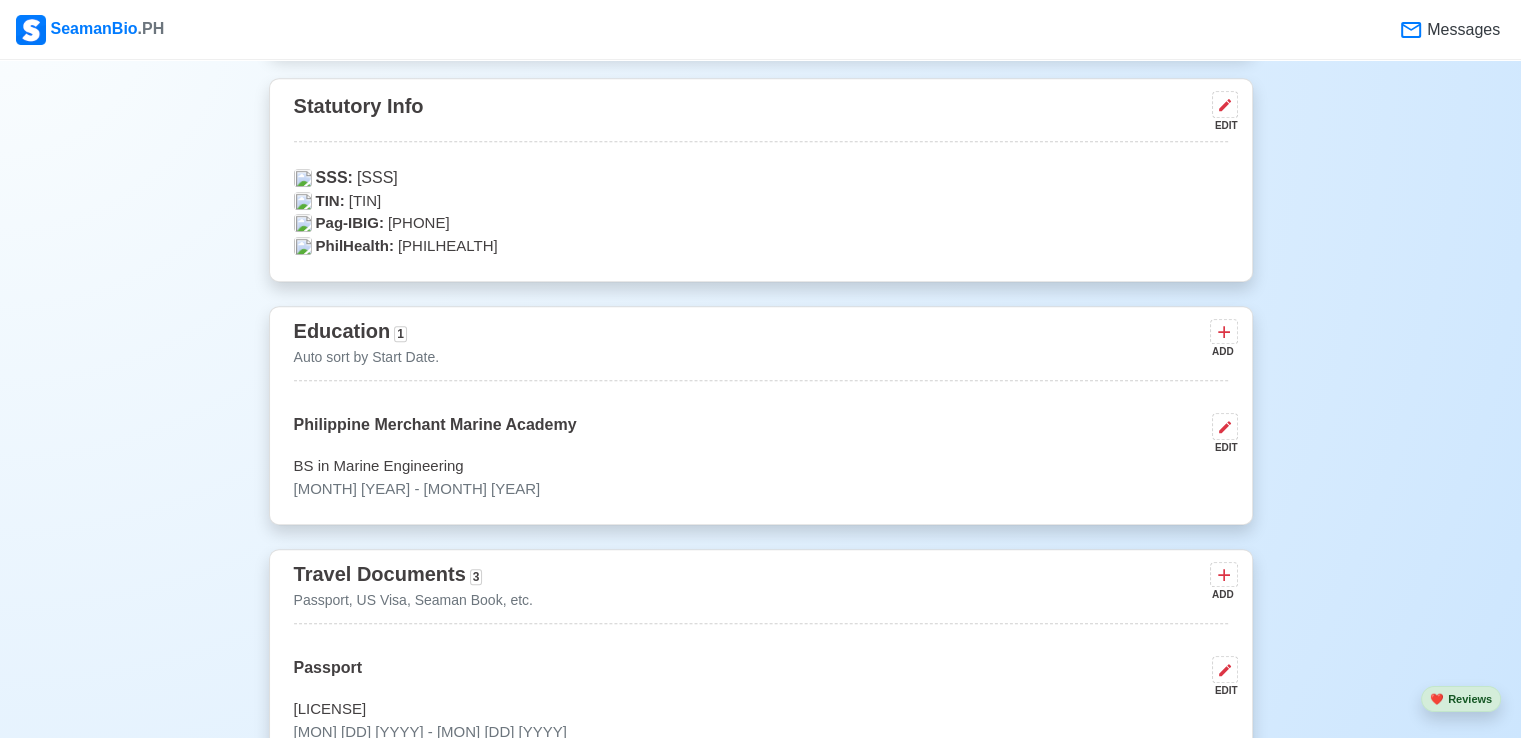 click on "Travel Documents 3 Passport, US Visa, Seaman Book, etc. ADD" at bounding box center (761, 591) 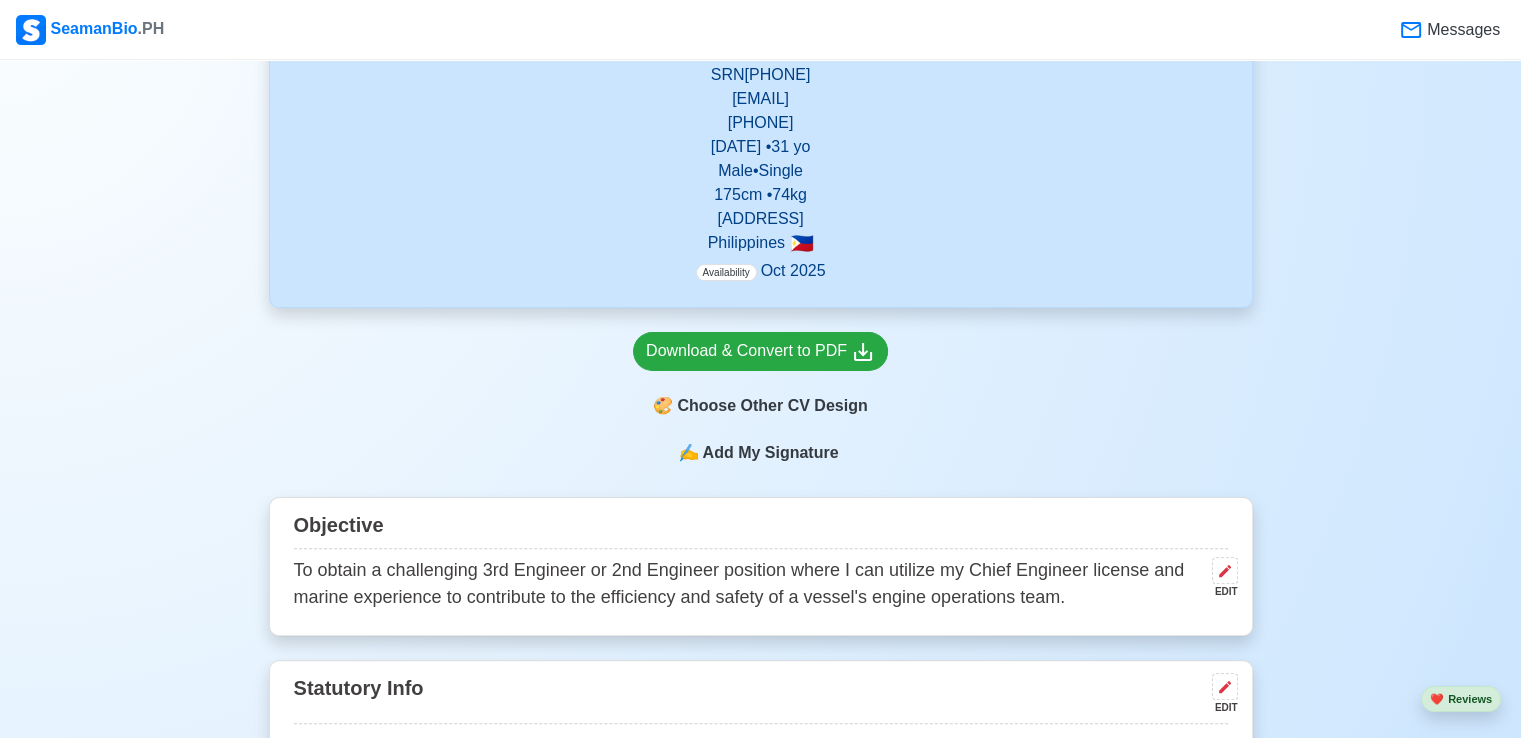 scroll, scrollTop: 500, scrollLeft: 0, axis: vertical 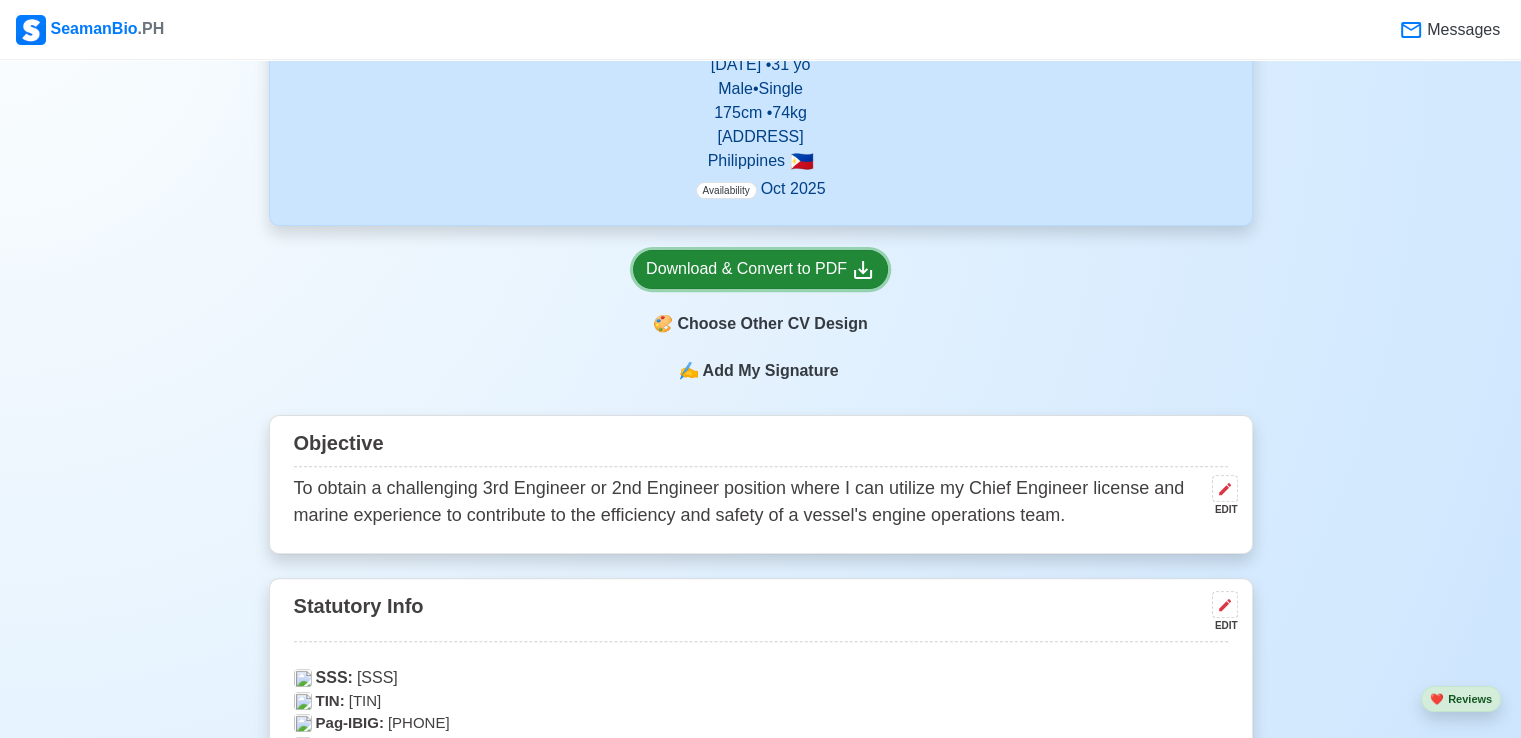 click 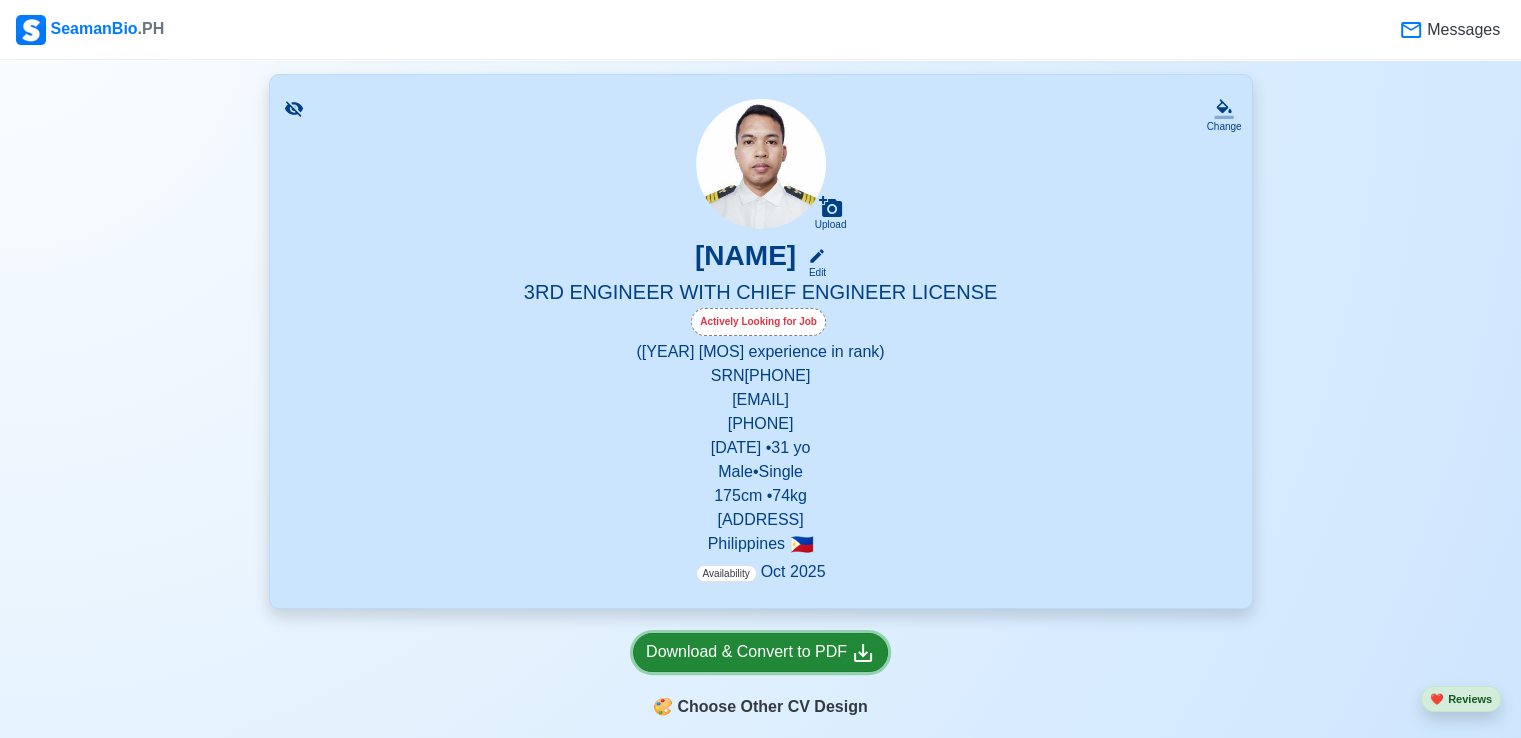 scroll, scrollTop: 100, scrollLeft: 0, axis: vertical 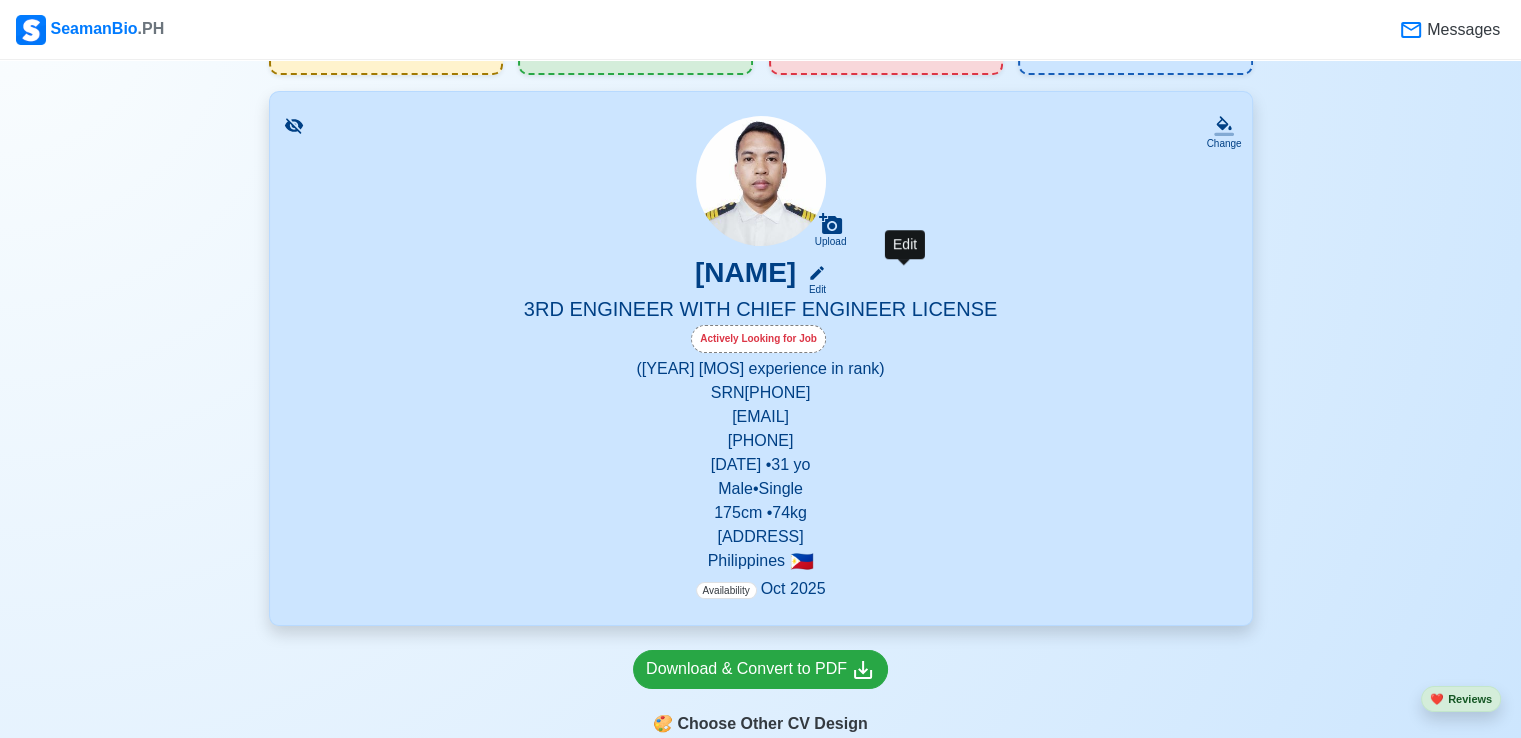 click on "Edit" at bounding box center [813, 289] 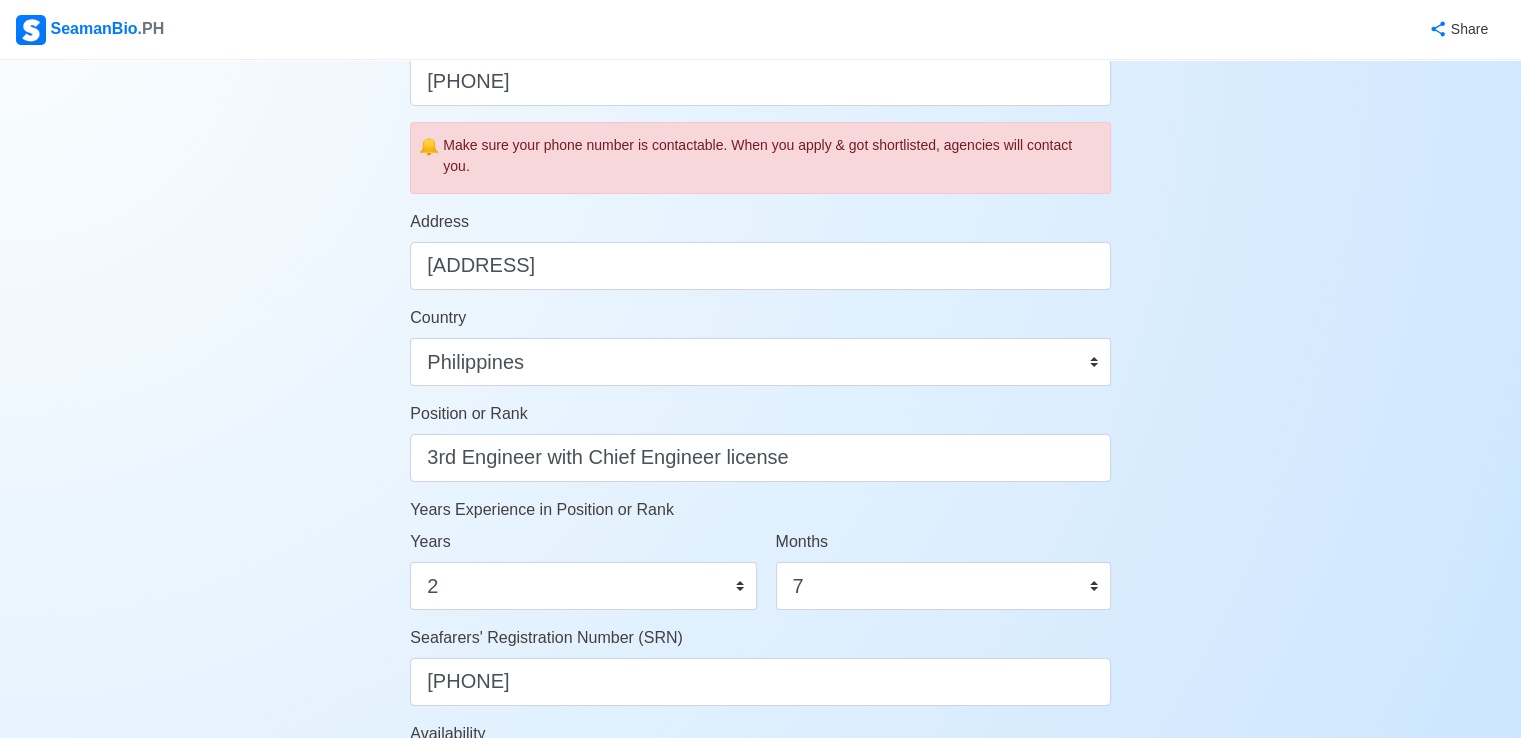 scroll, scrollTop: 800, scrollLeft: 0, axis: vertical 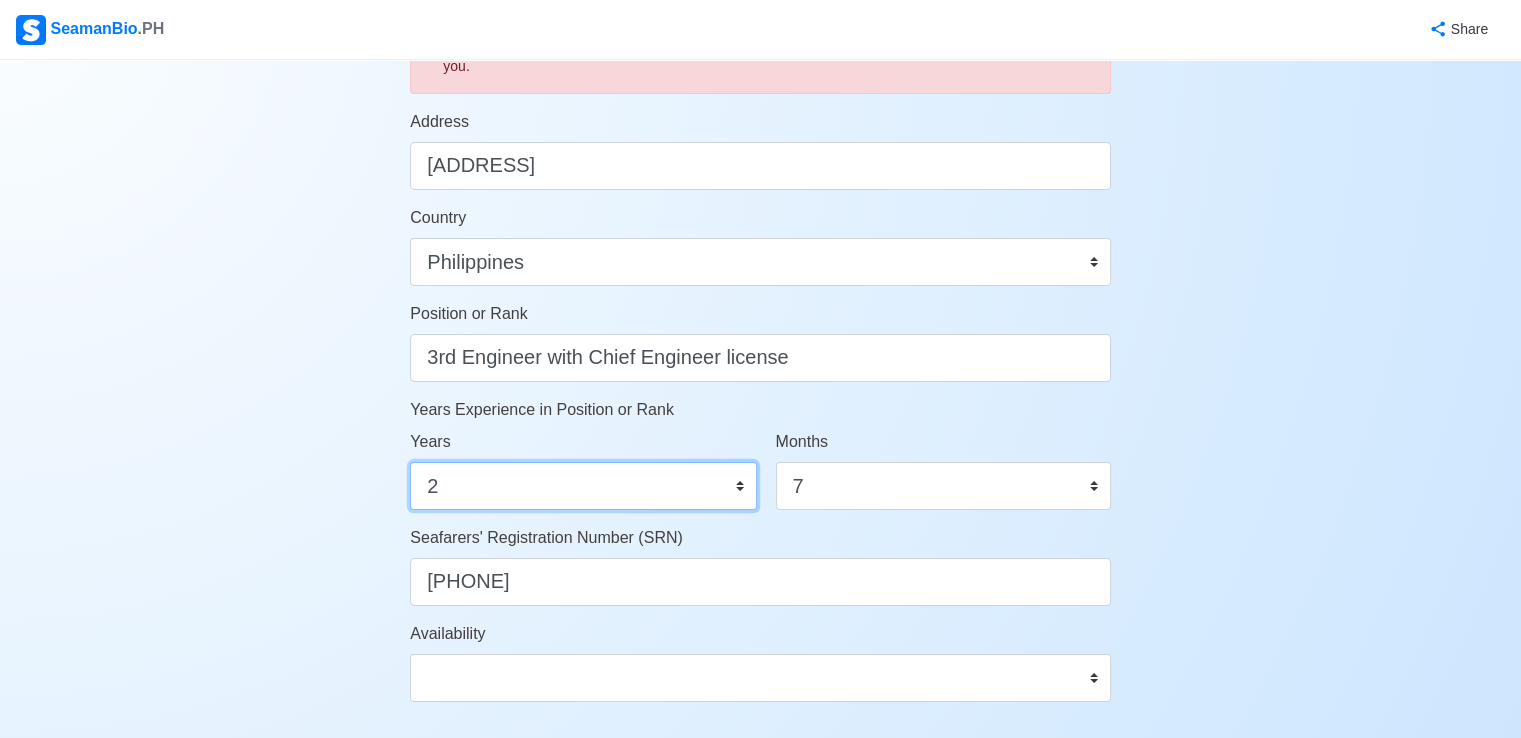 click on "0 1 2 3 4 5 6 7 8 9 10 11 12 13 14 15 16 17 18 19 20 21 22 23 24 25 26 27 28 29 30 31 32 33 34 35 36 37 38 39 40 41 42 43 44 45 46 47 48 49 50" at bounding box center (583, 486) 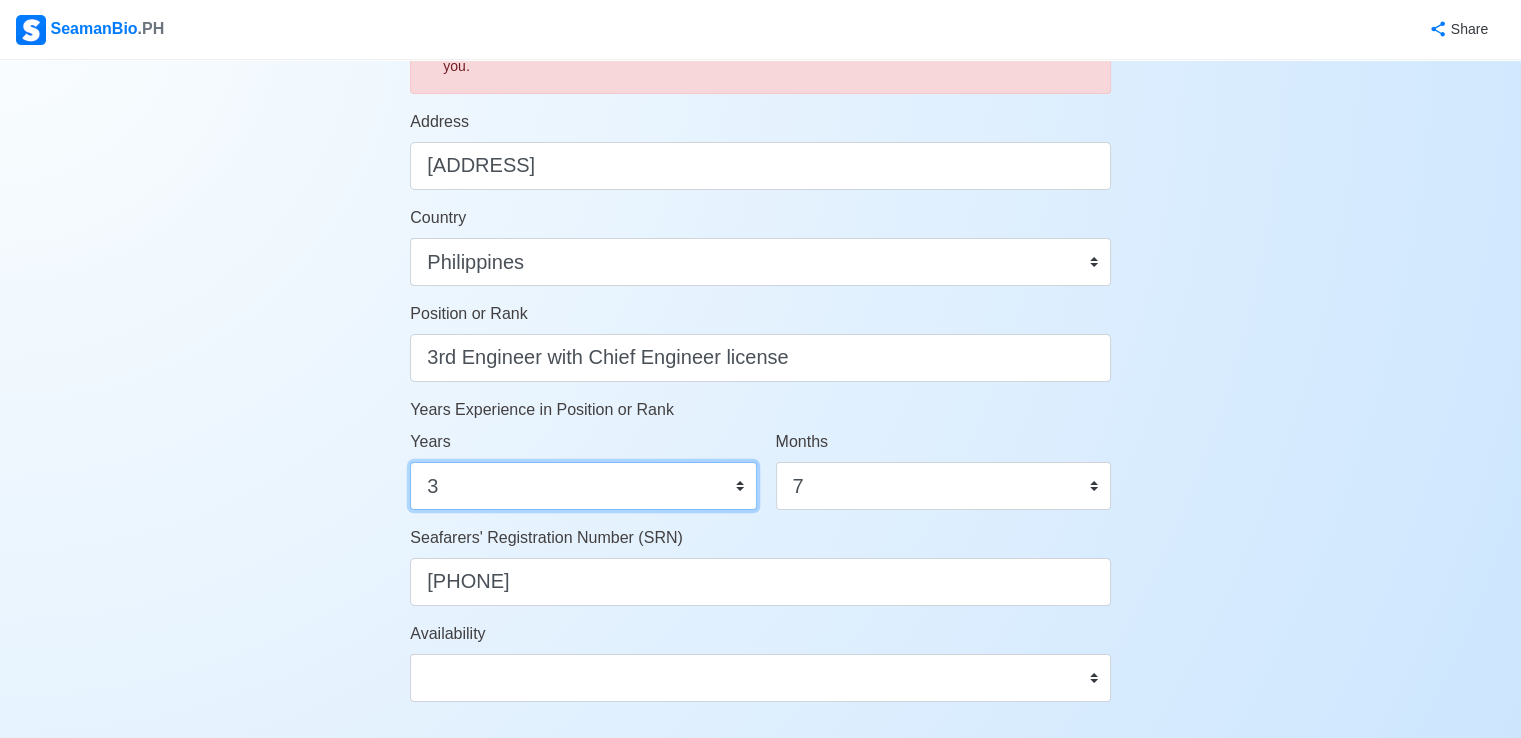 click on "0 1 2 3 4 5 6 7 8 9 10 11 12 13 14 15 16 17 18 19 20 21 22 23 24 25 26 27 28 29 30 31 32 33 34 35 36 37 38 39 40 41 42 43 44 45 46 47 48 49 50" at bounding box center (583, 486) 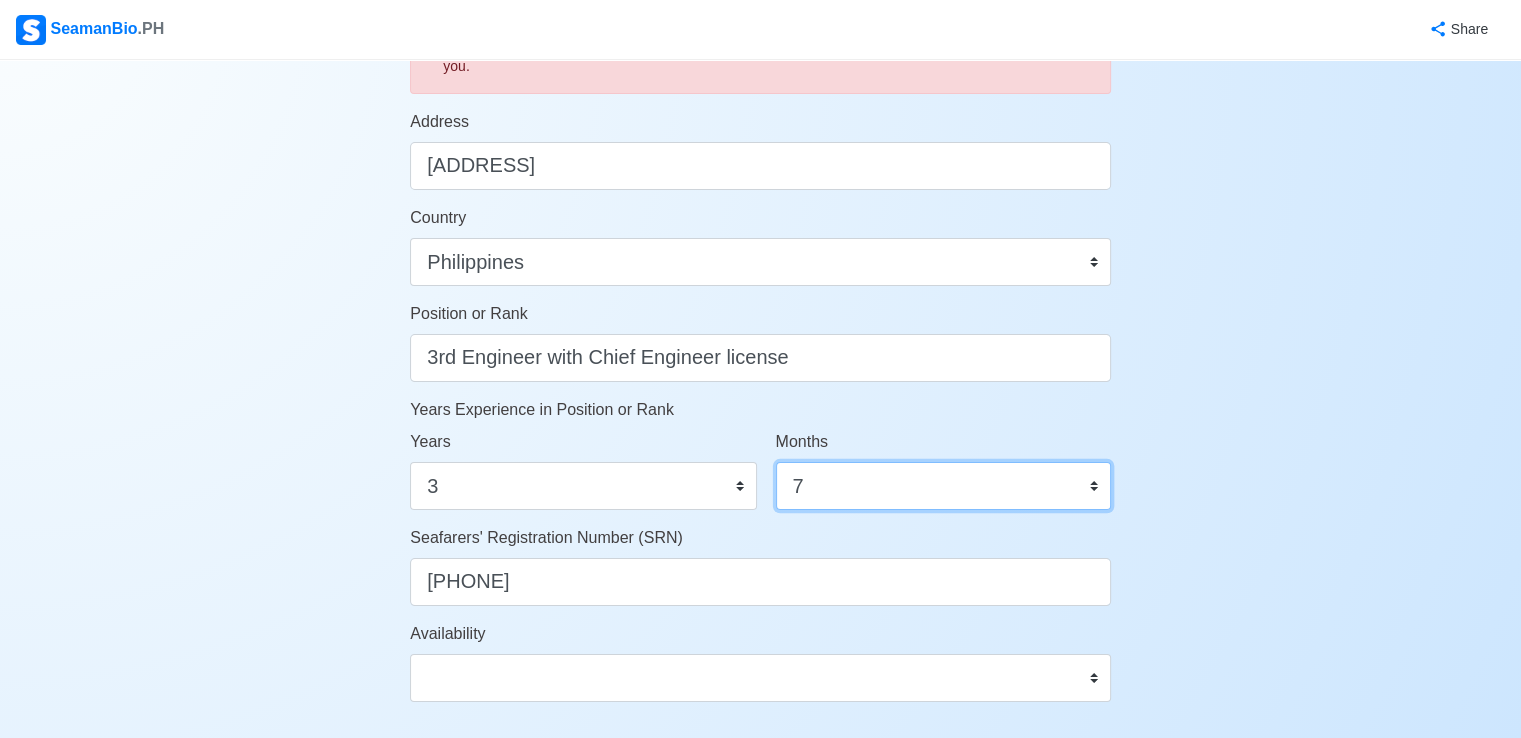 click on "0 1 2 3 4 5 6 7 8 9 10 11" at bounding box center [943, 486] 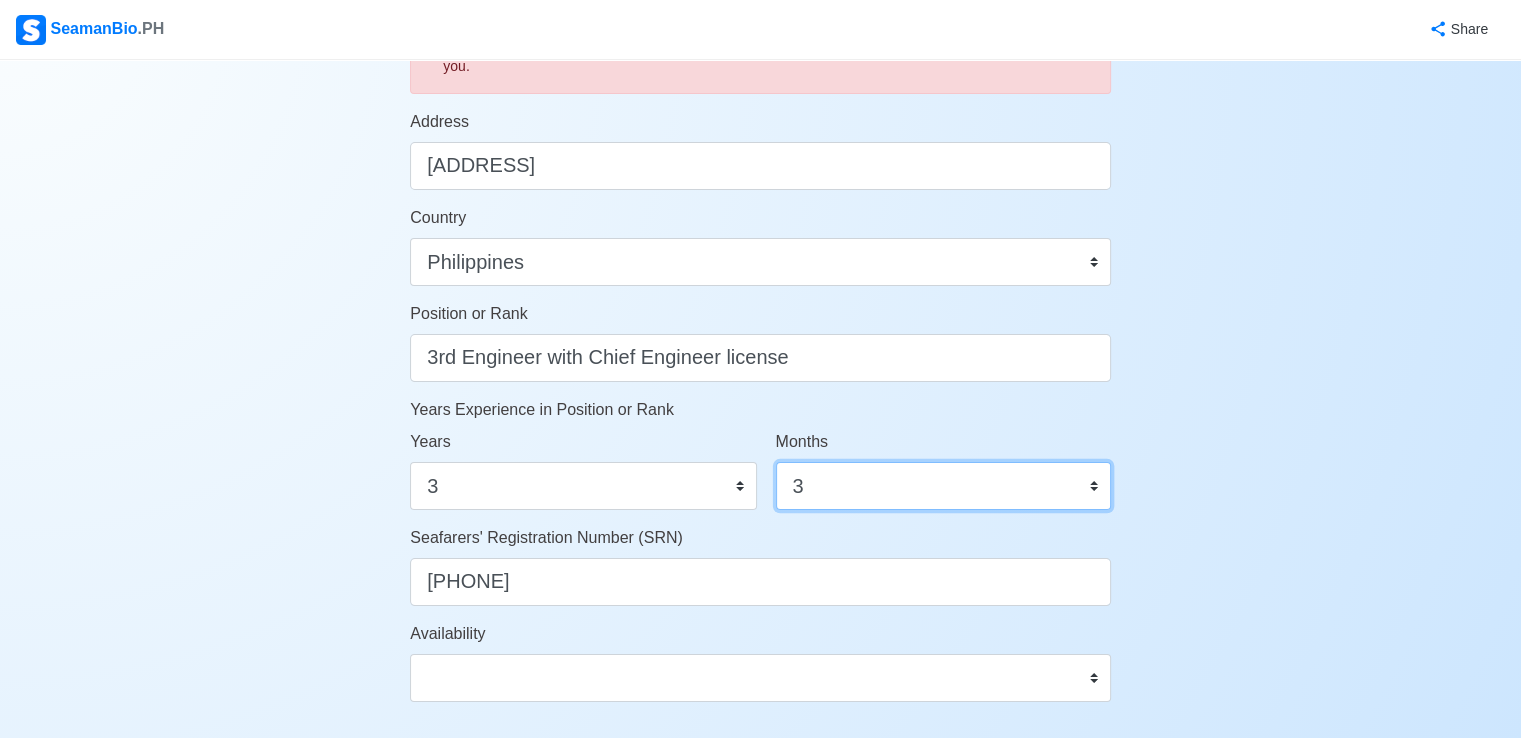 click on "0 1 2 3 4 5 6 7 8 9 10 11" at bounding box center [943, 486] 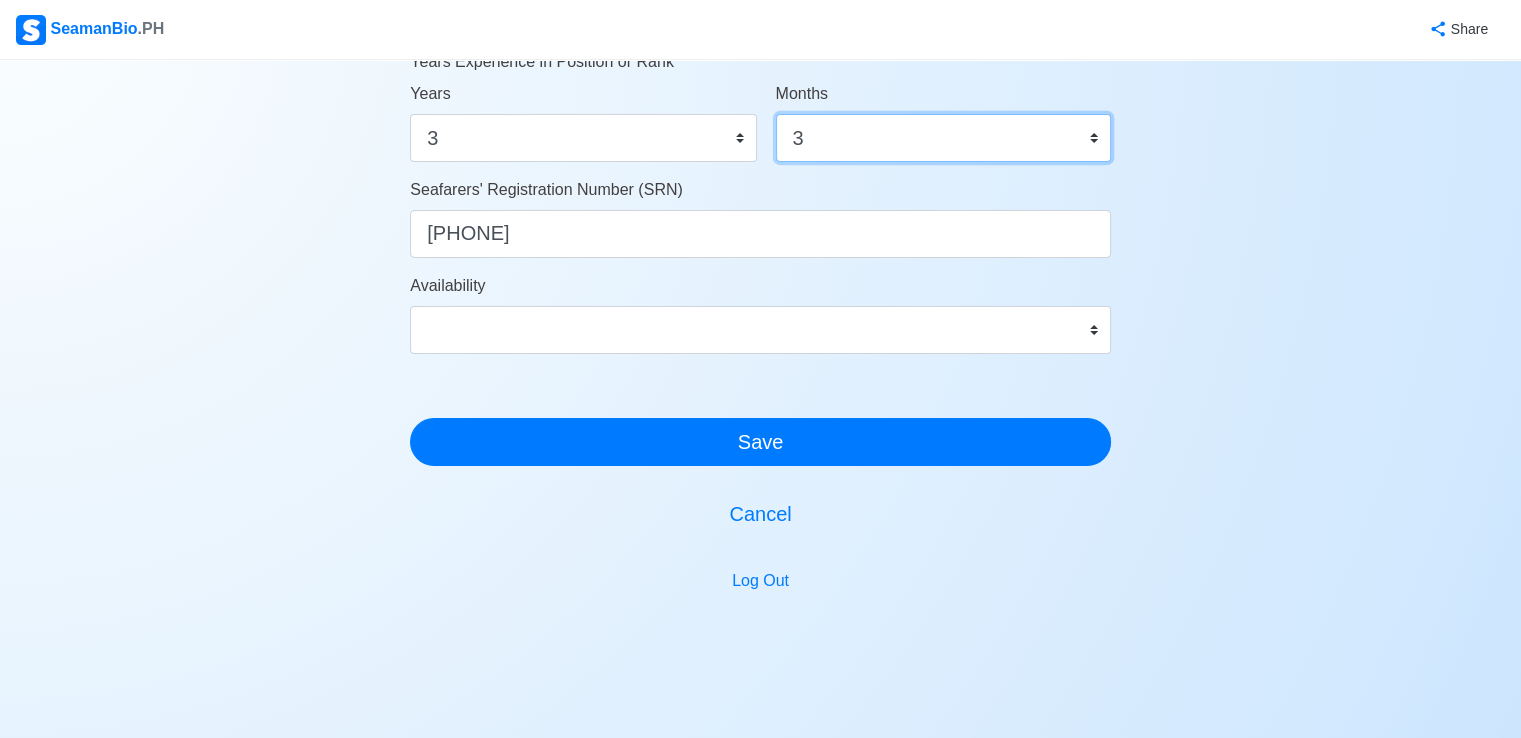 scroll, scrollTop: 1192, scrollLeft: 0, axis: vertical 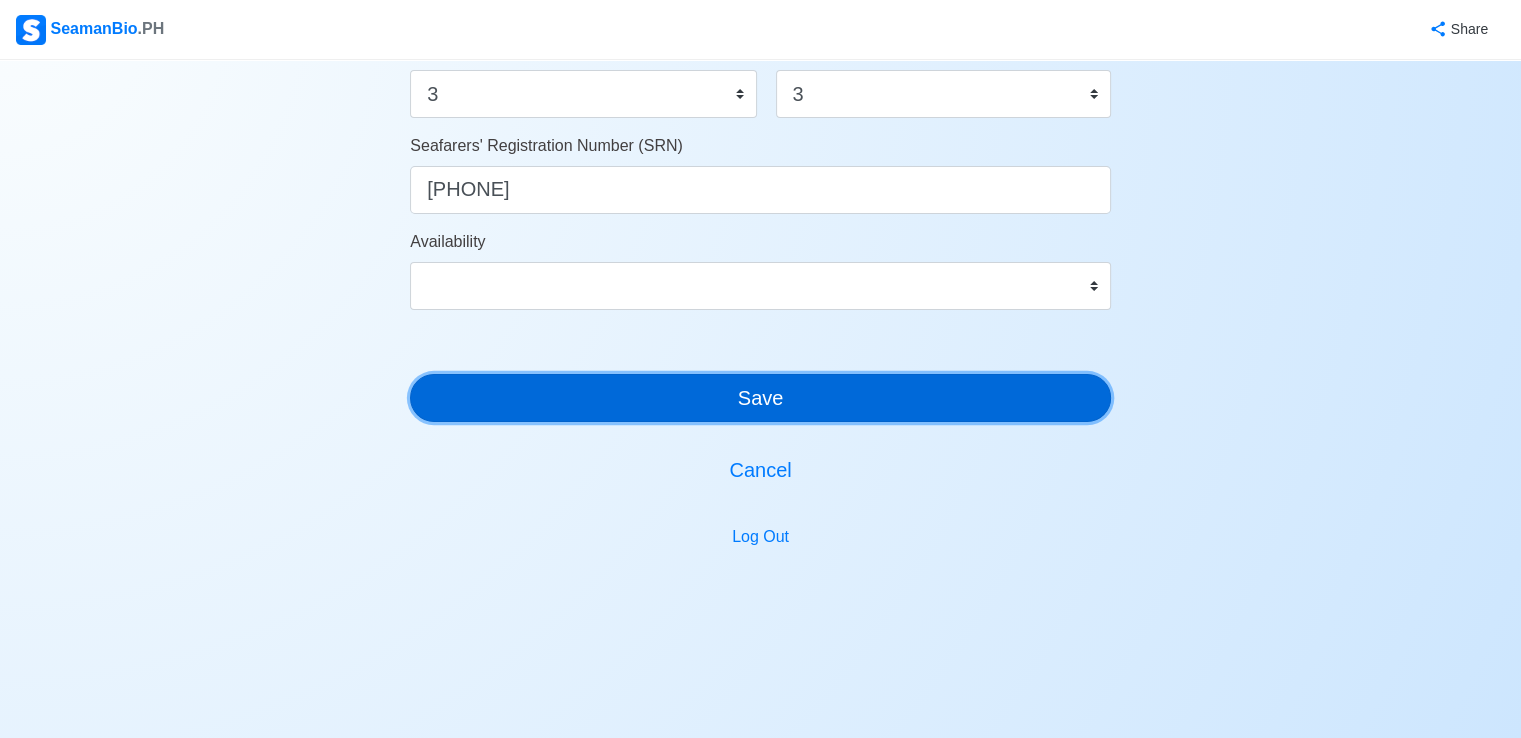 click on "Save" at bounding box center [760, 398] 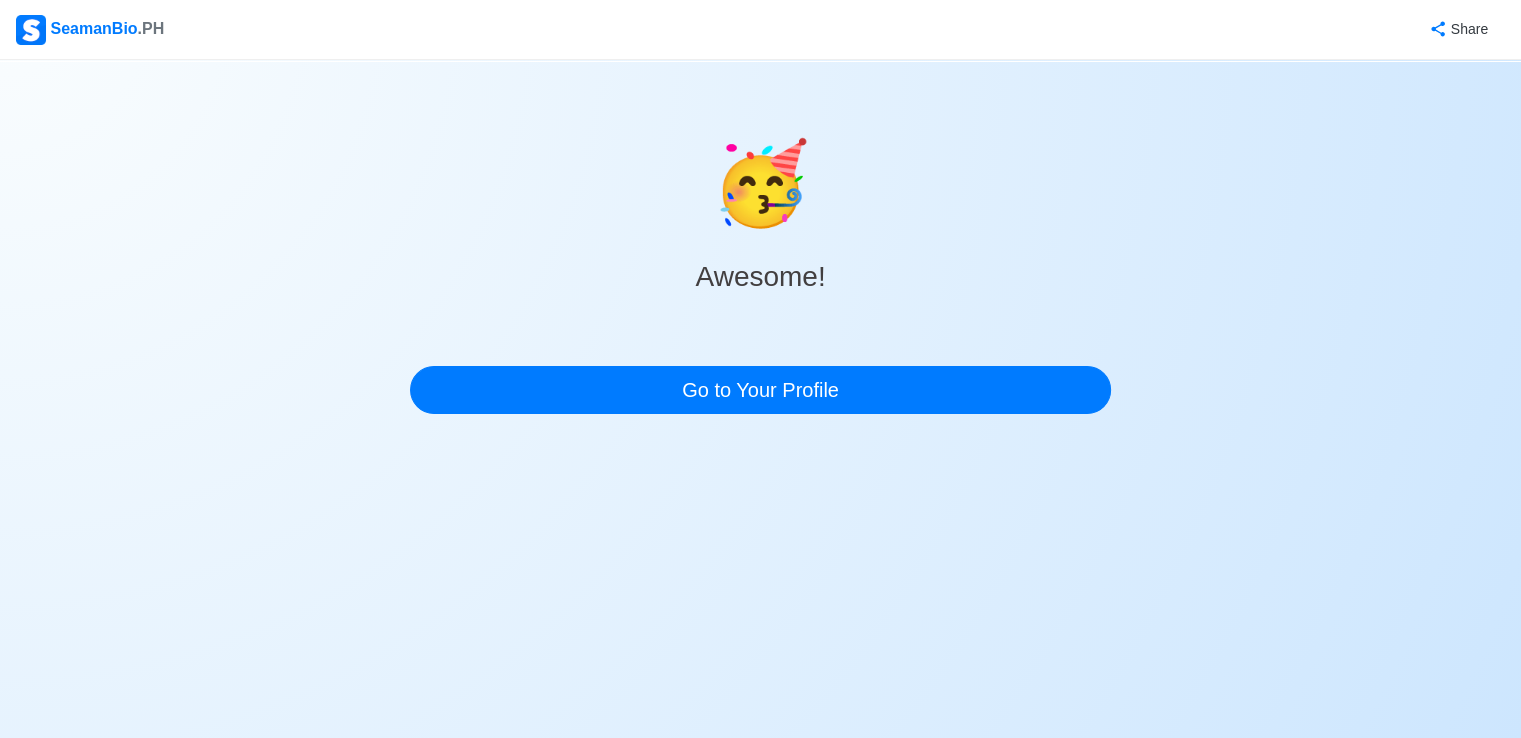 scroll, scrollTop: 0, scrollLeft: 0, axis: both 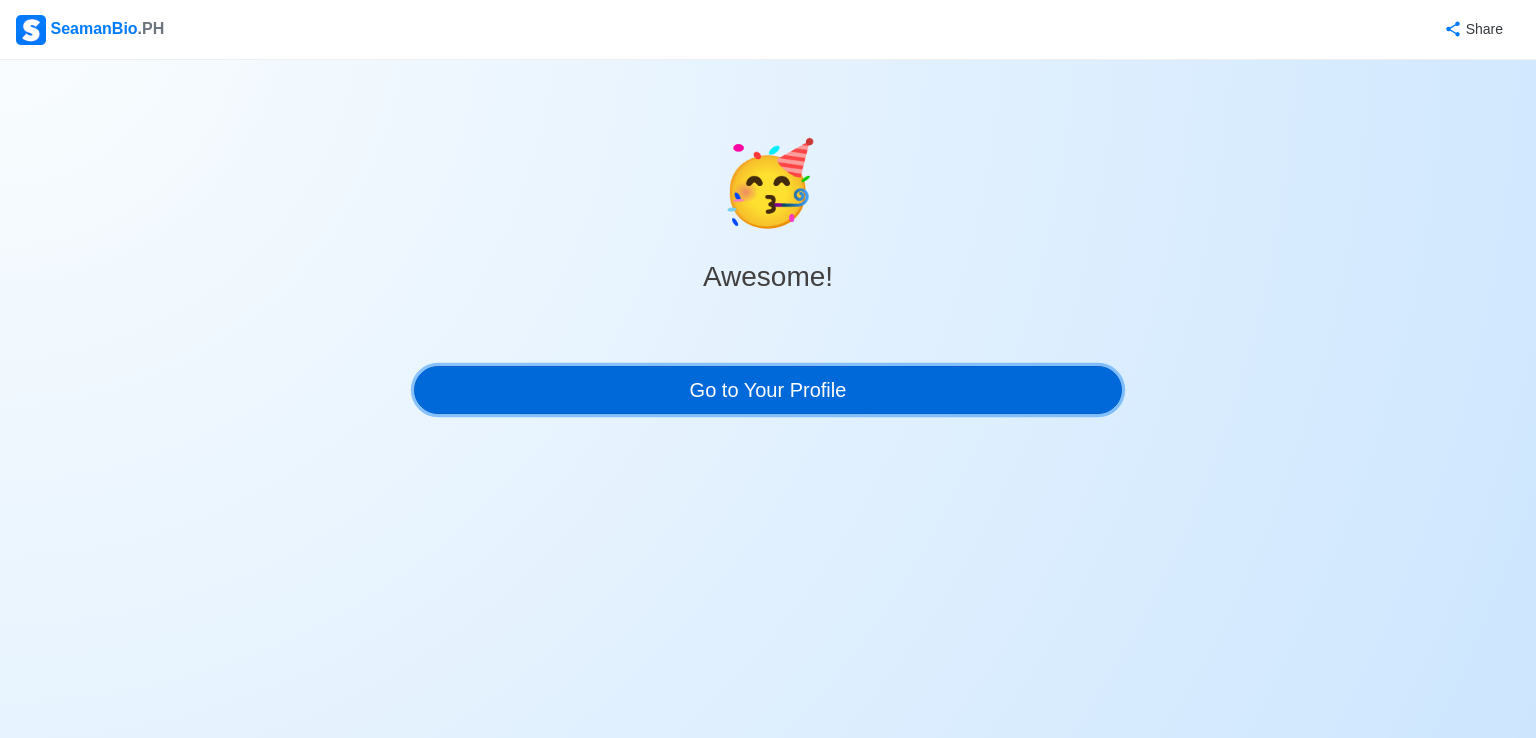 click on "Go to Your Profile" at bounding box center (768, 390) 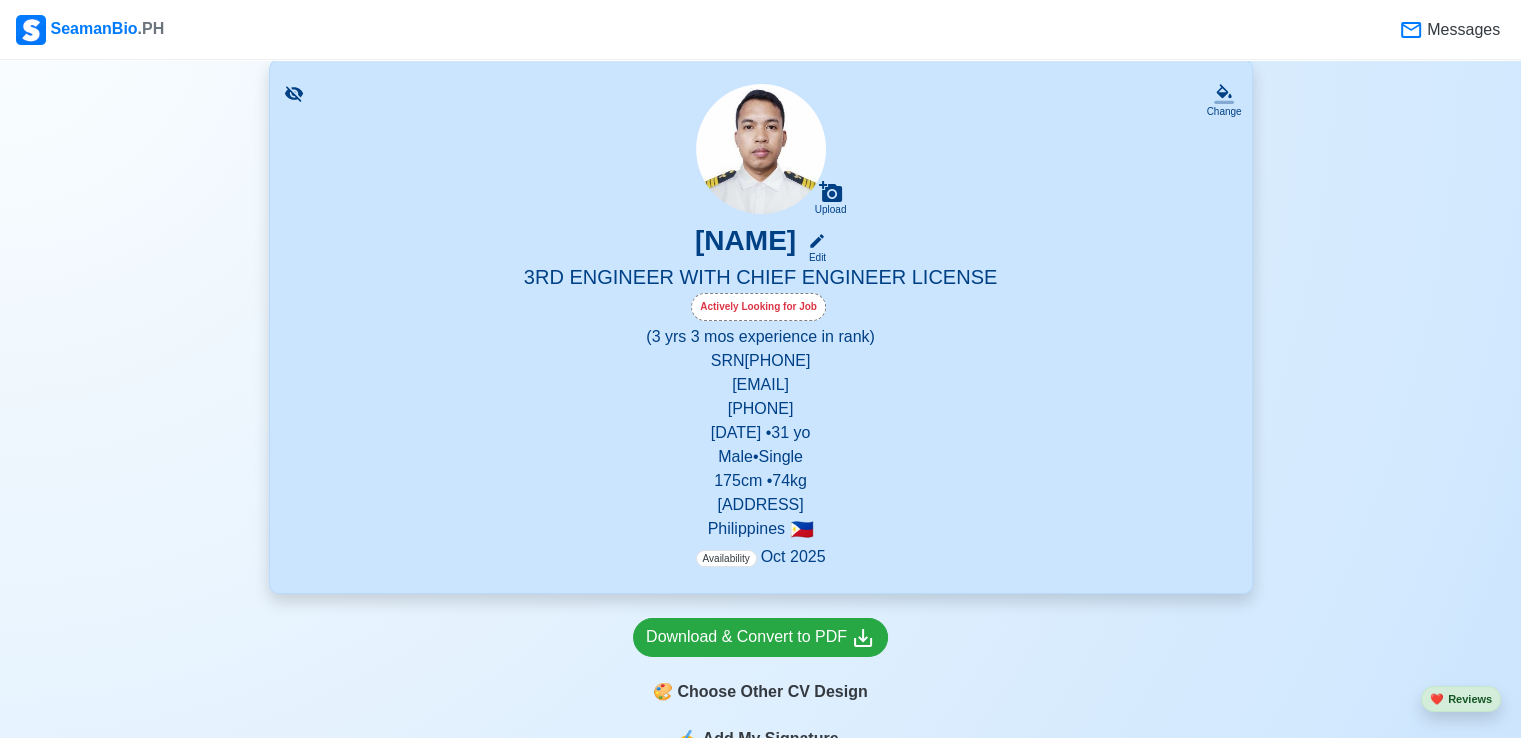 scroll, scrollTop: 0, scrollLeft: 0, axis: both 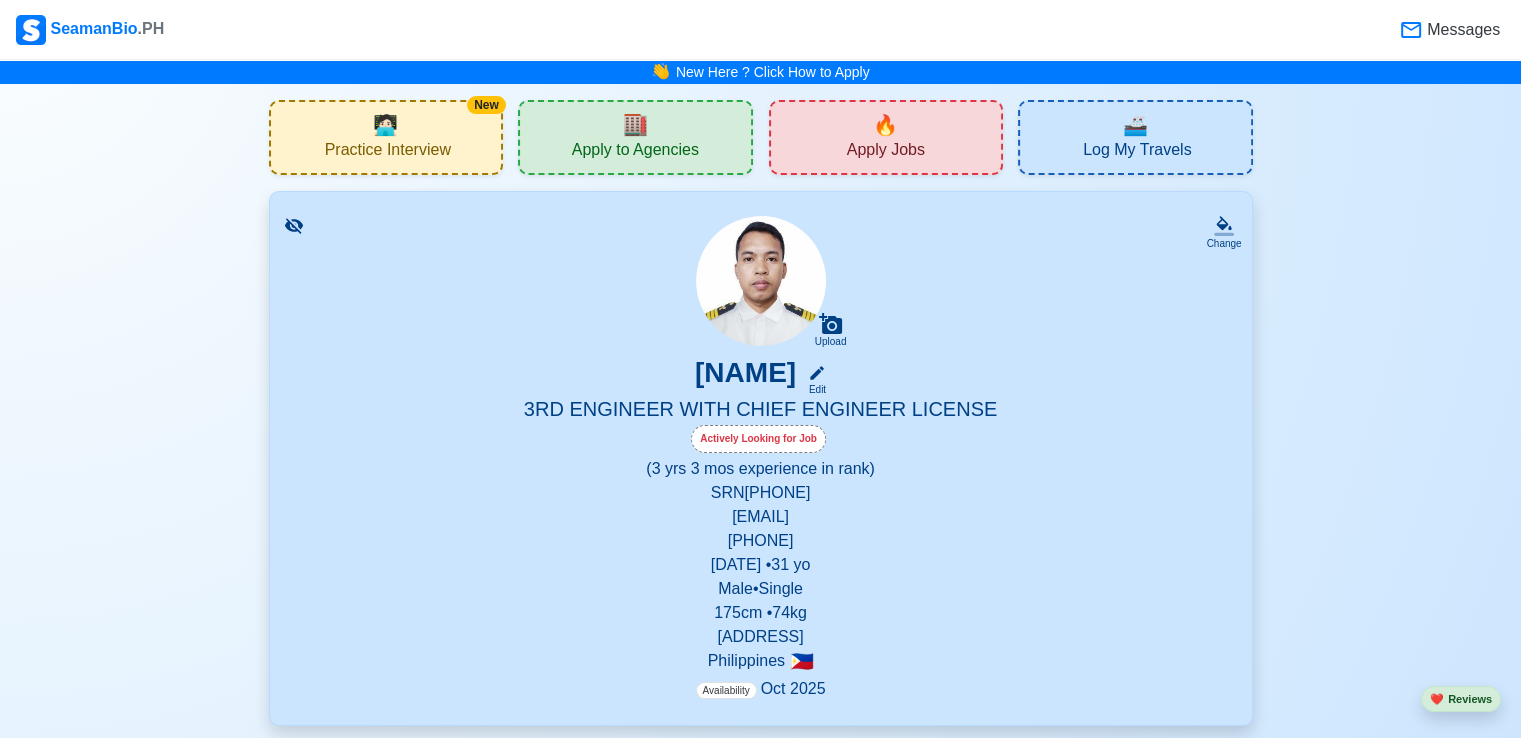 click on "Log My Travels" at bounding box center [1137, 152] 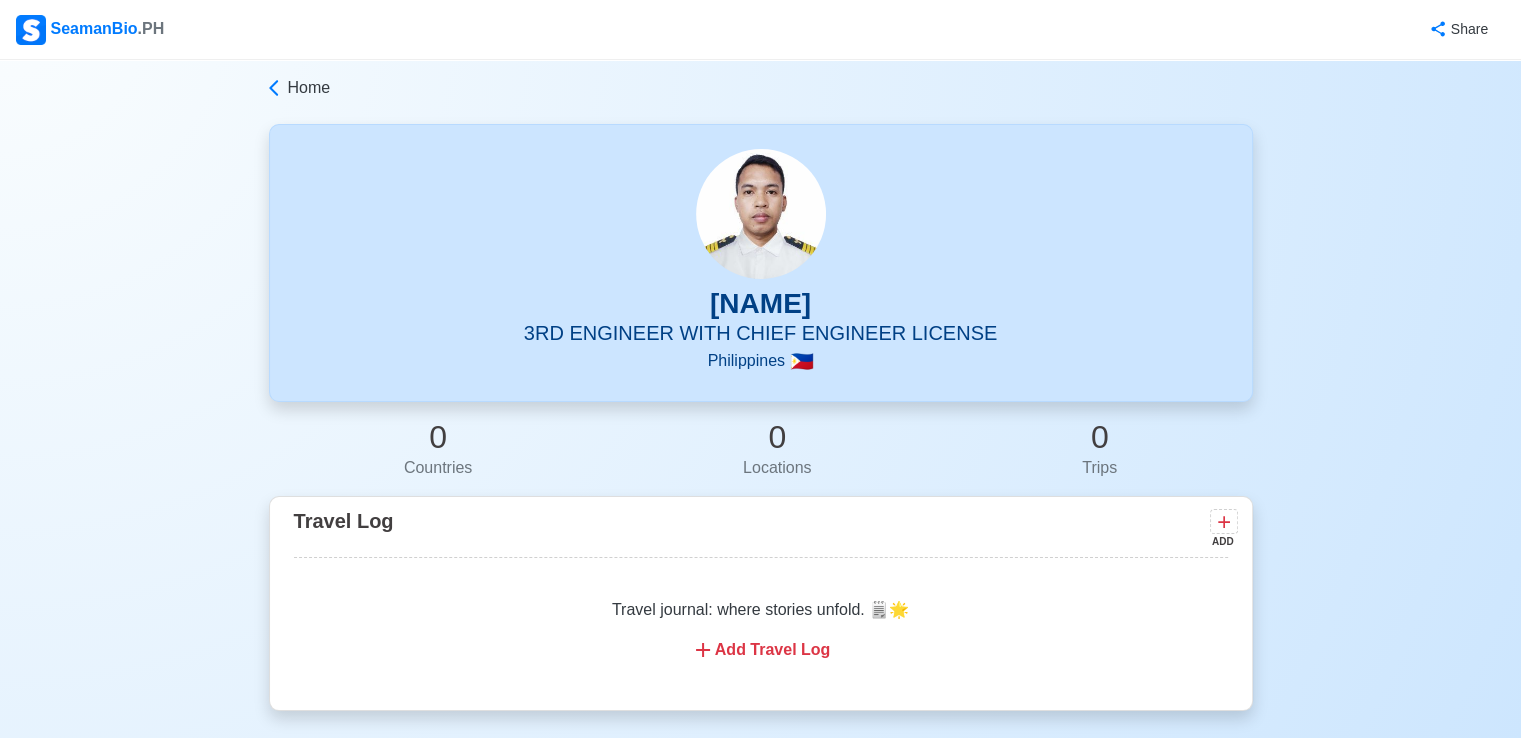 scroll, scrollTop: 0, scrollLeft: 0, axis: both 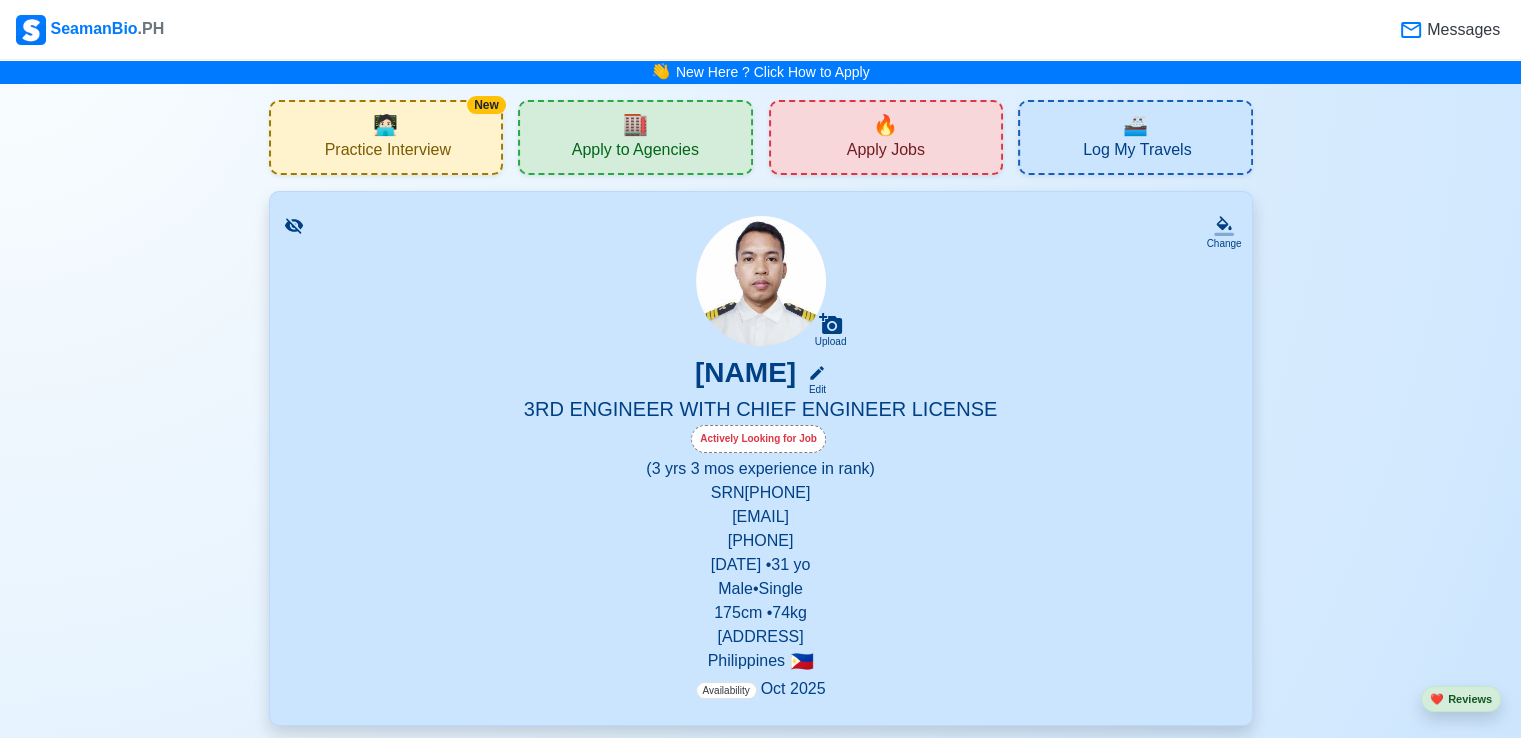 click on "🏬" at bounding box center (635, 125) 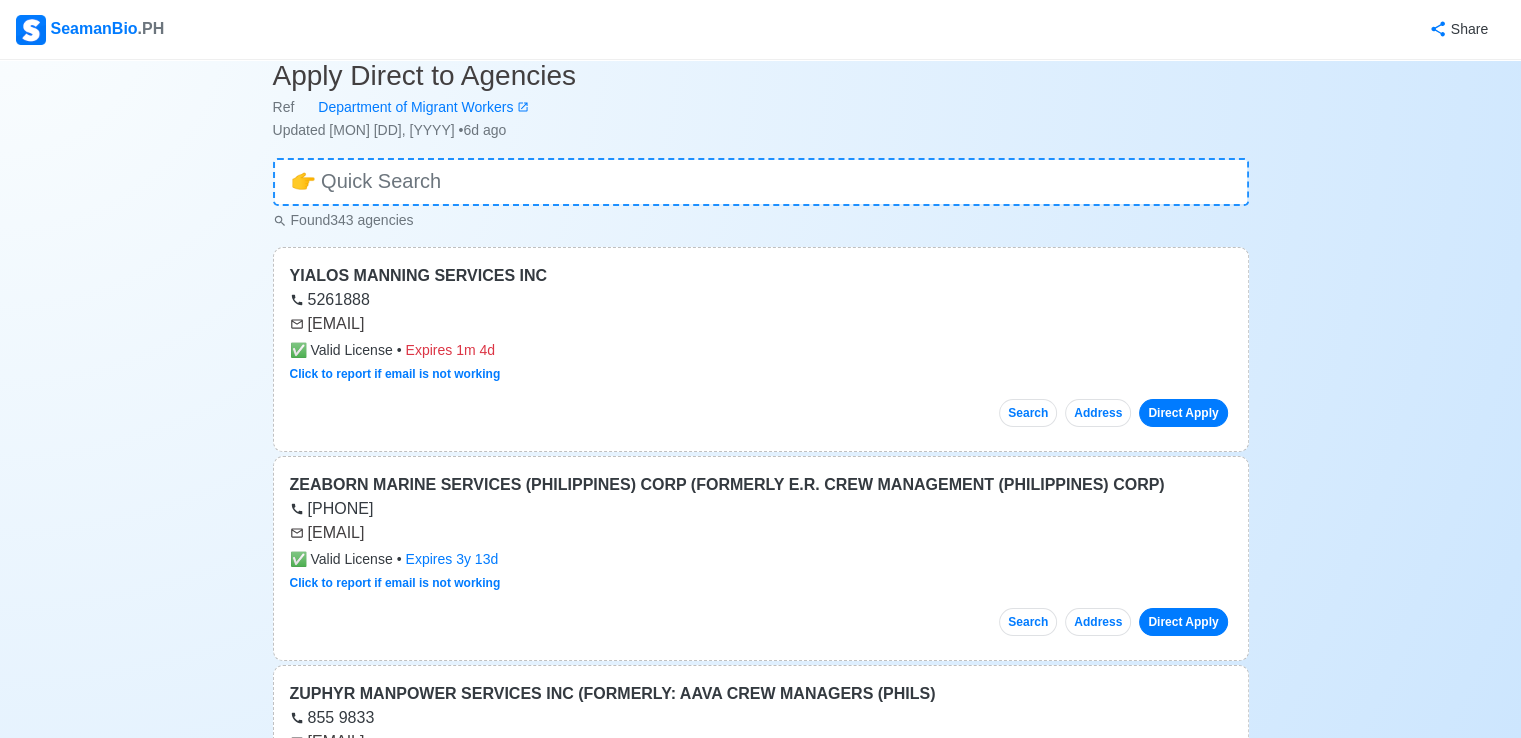 scroll, scrollTop: 0, scrollLeft: 0, axis: both 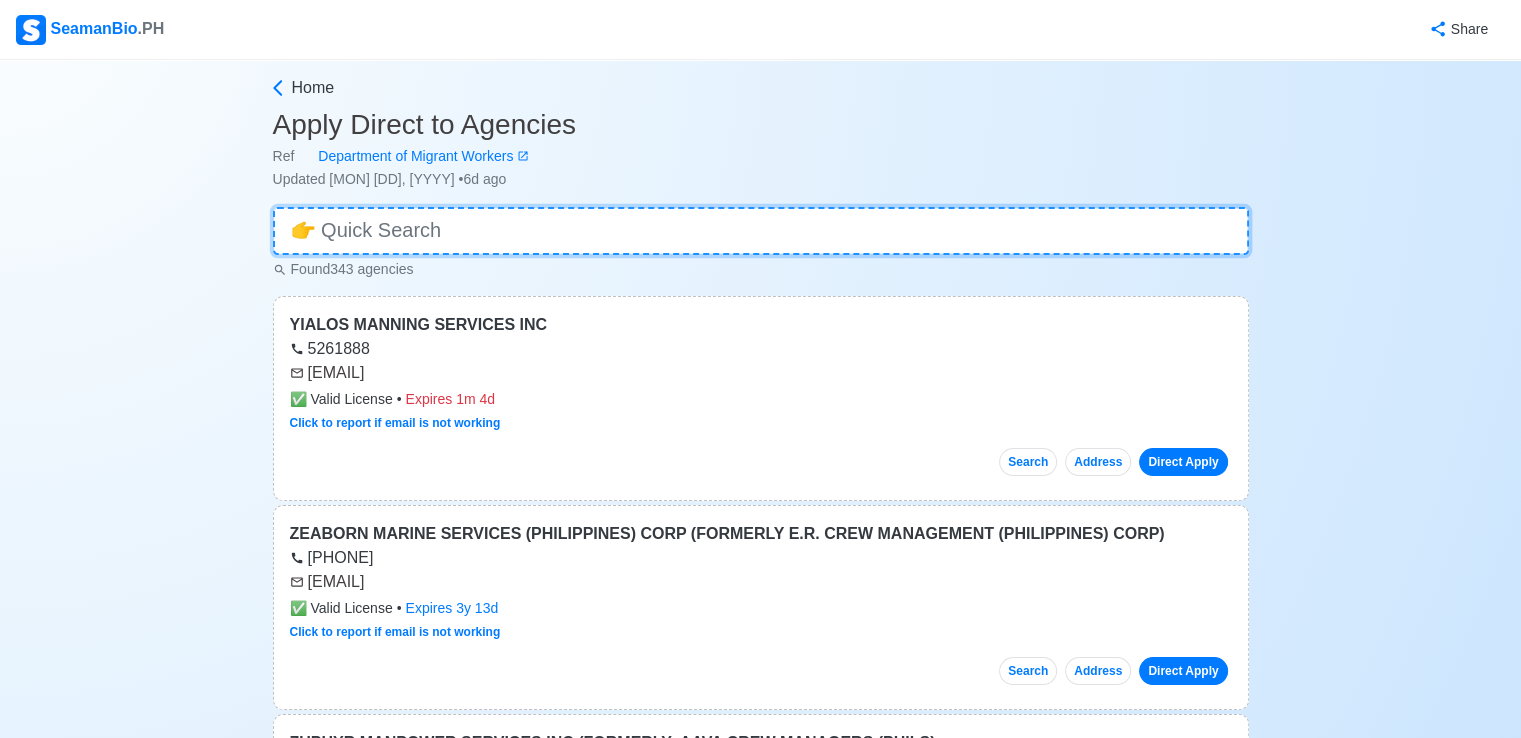 click at bounding box center (761, 231) 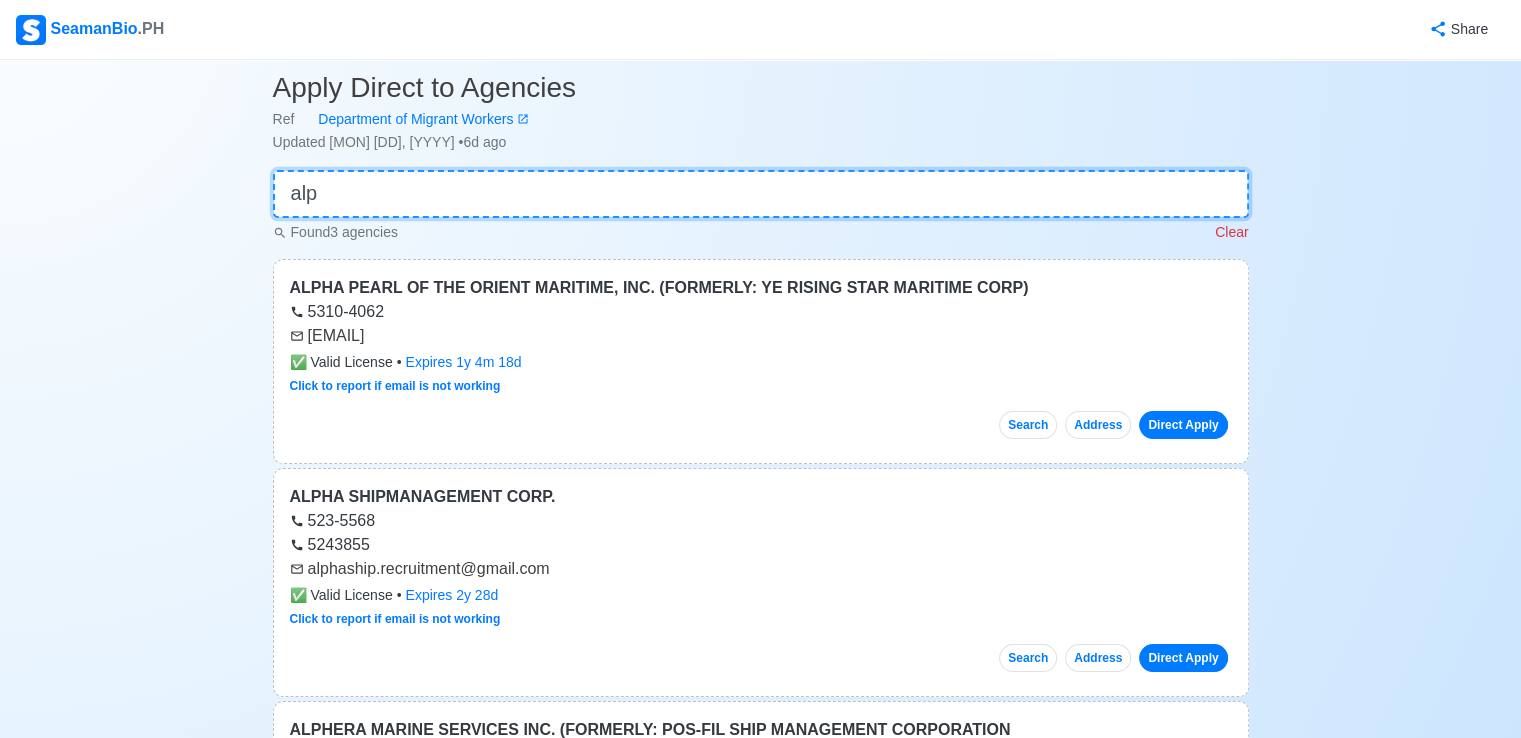 scroll, scrollTop: 0, scrollLeft: 0, axis: both 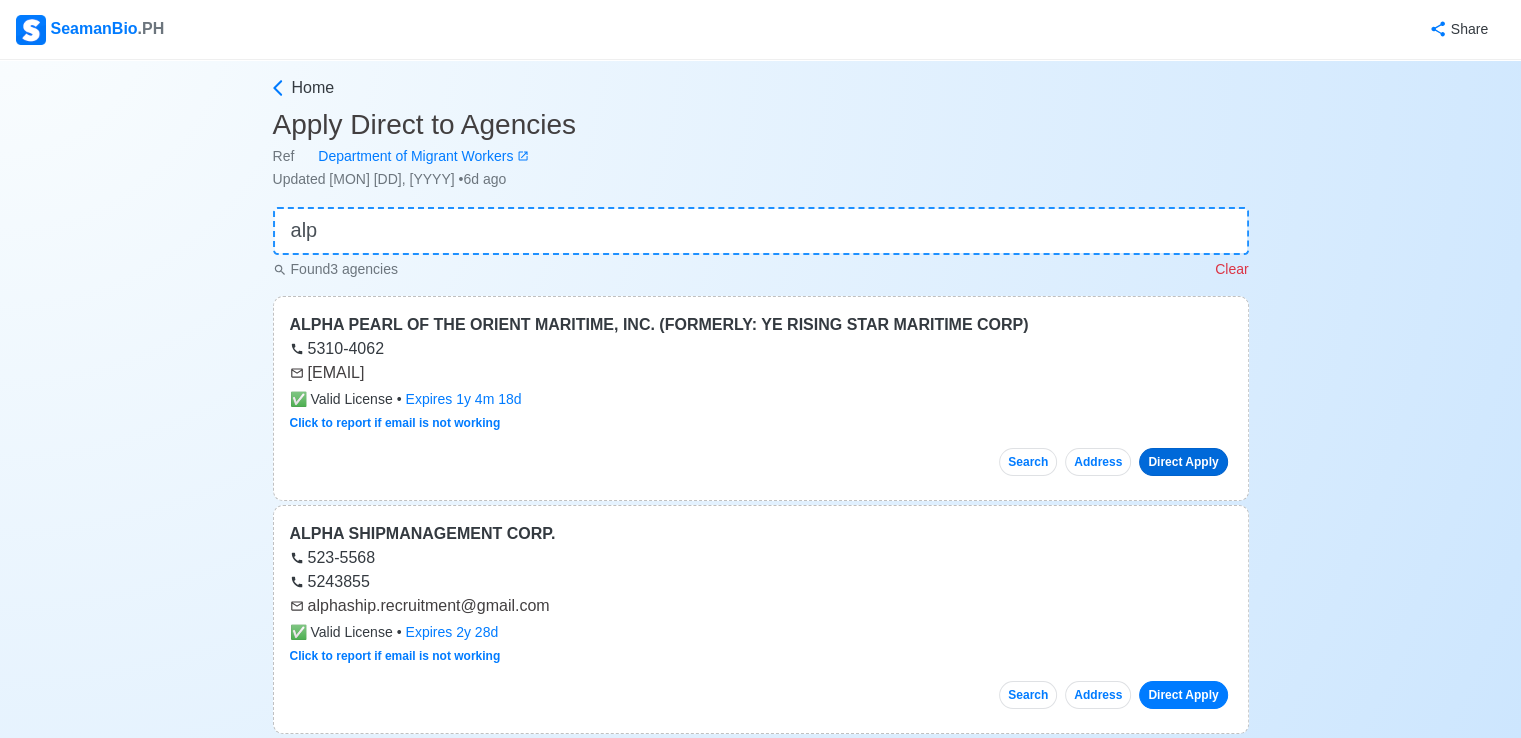 click on "Direct Apply" at bounding box center (1183, 462) 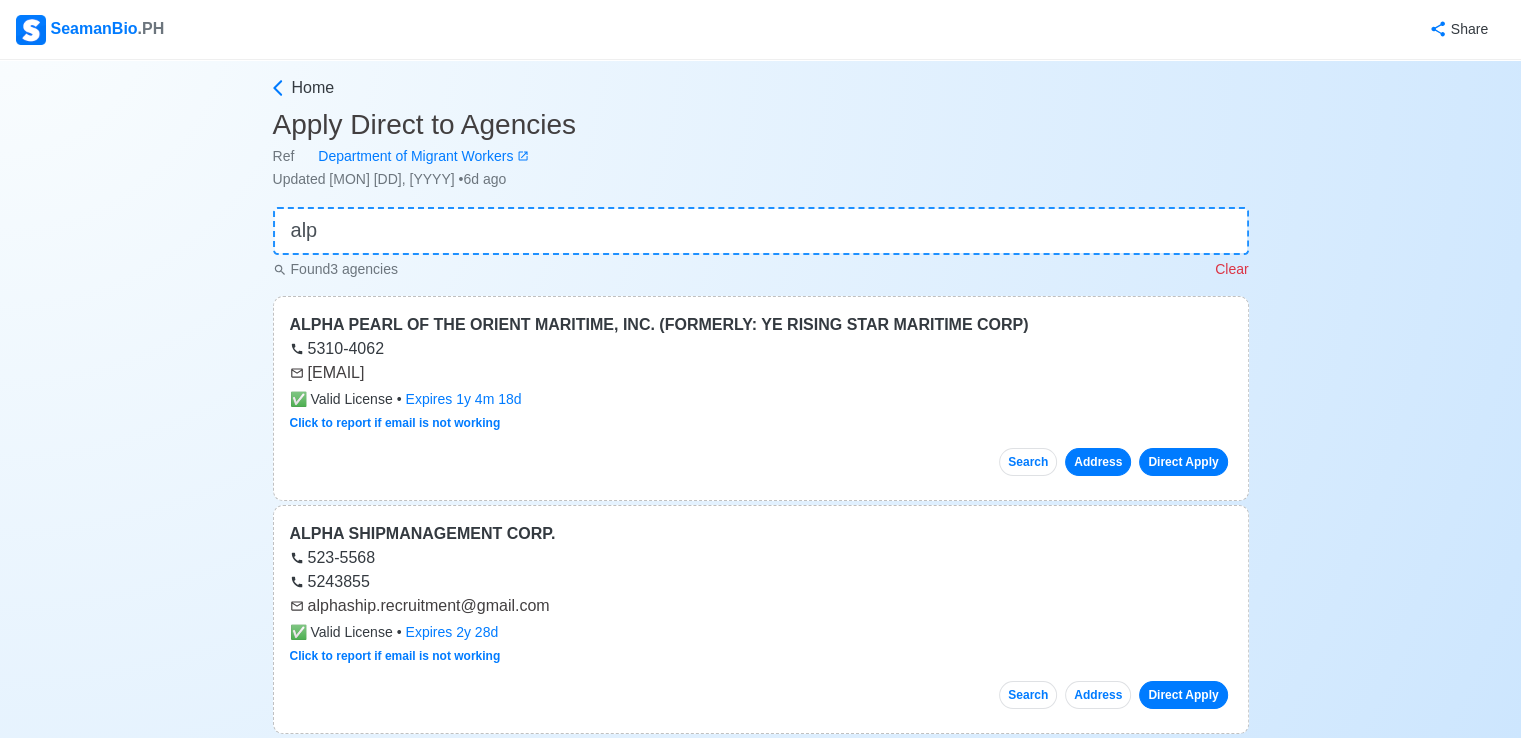 click on "Address" at bounding box center [1098, 462] 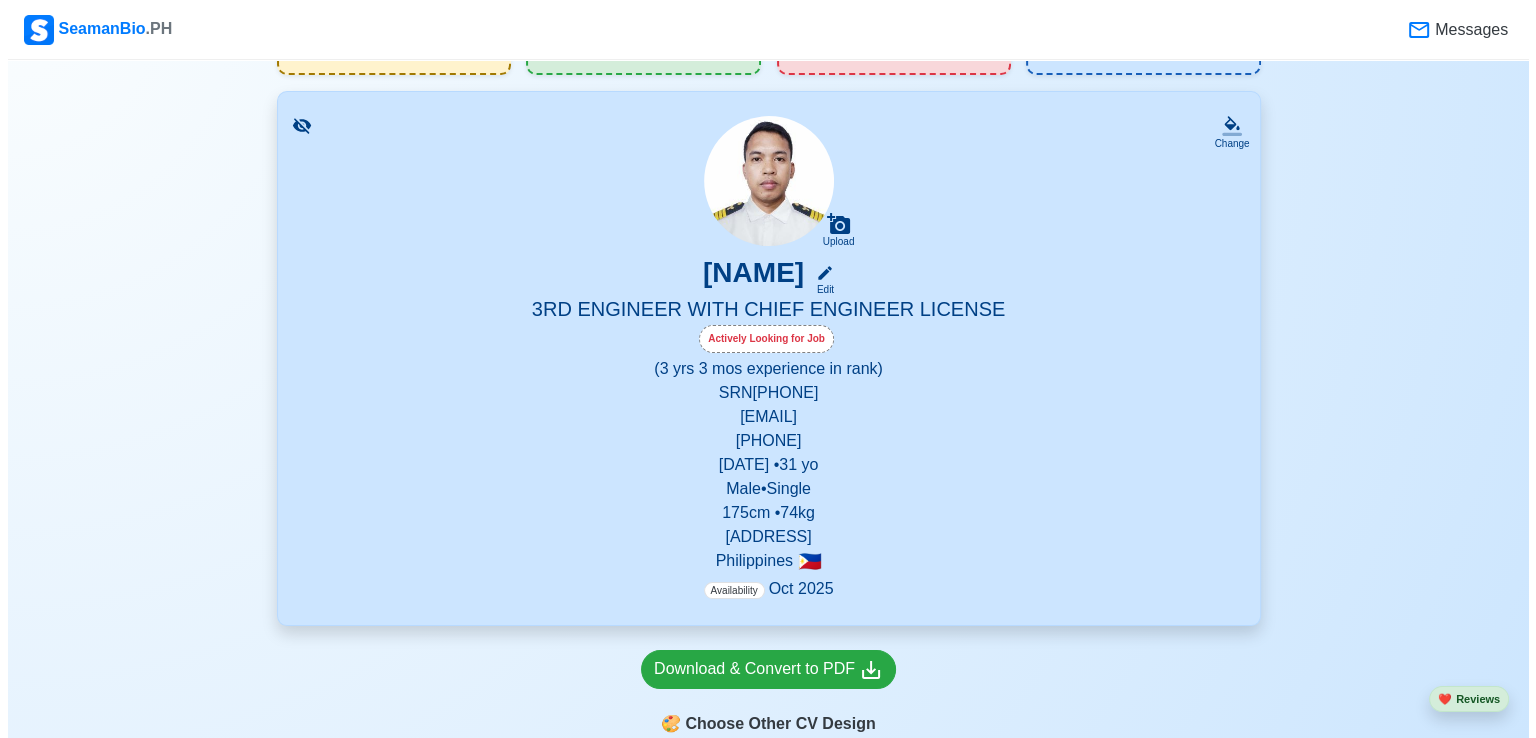 scroll, scrollTop: 0, scrollLeft: 0, axis: both 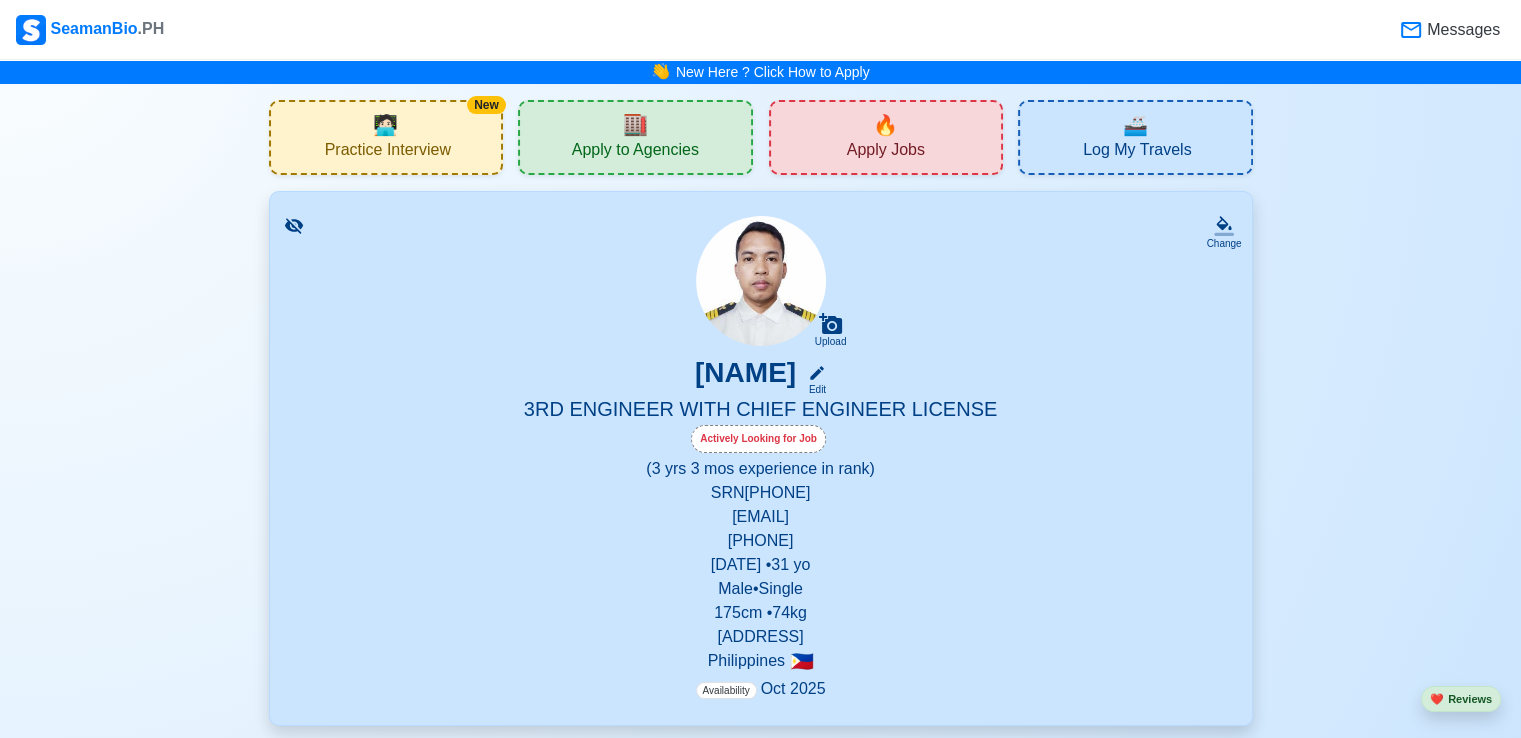 click on "Practice Interview" at bounding box center (388, 152) 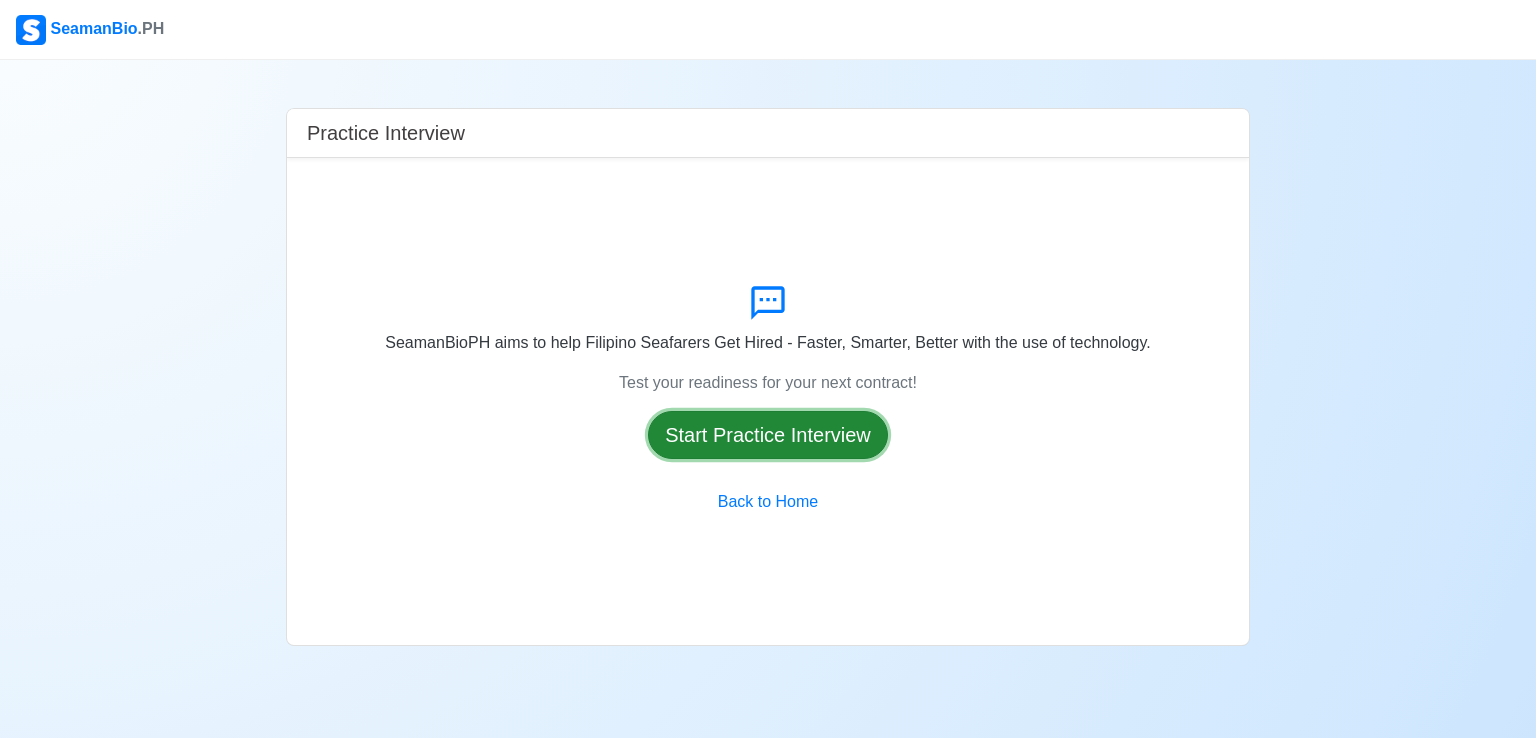 click on "Start Practice Interview" at bounding box center [768, 435] 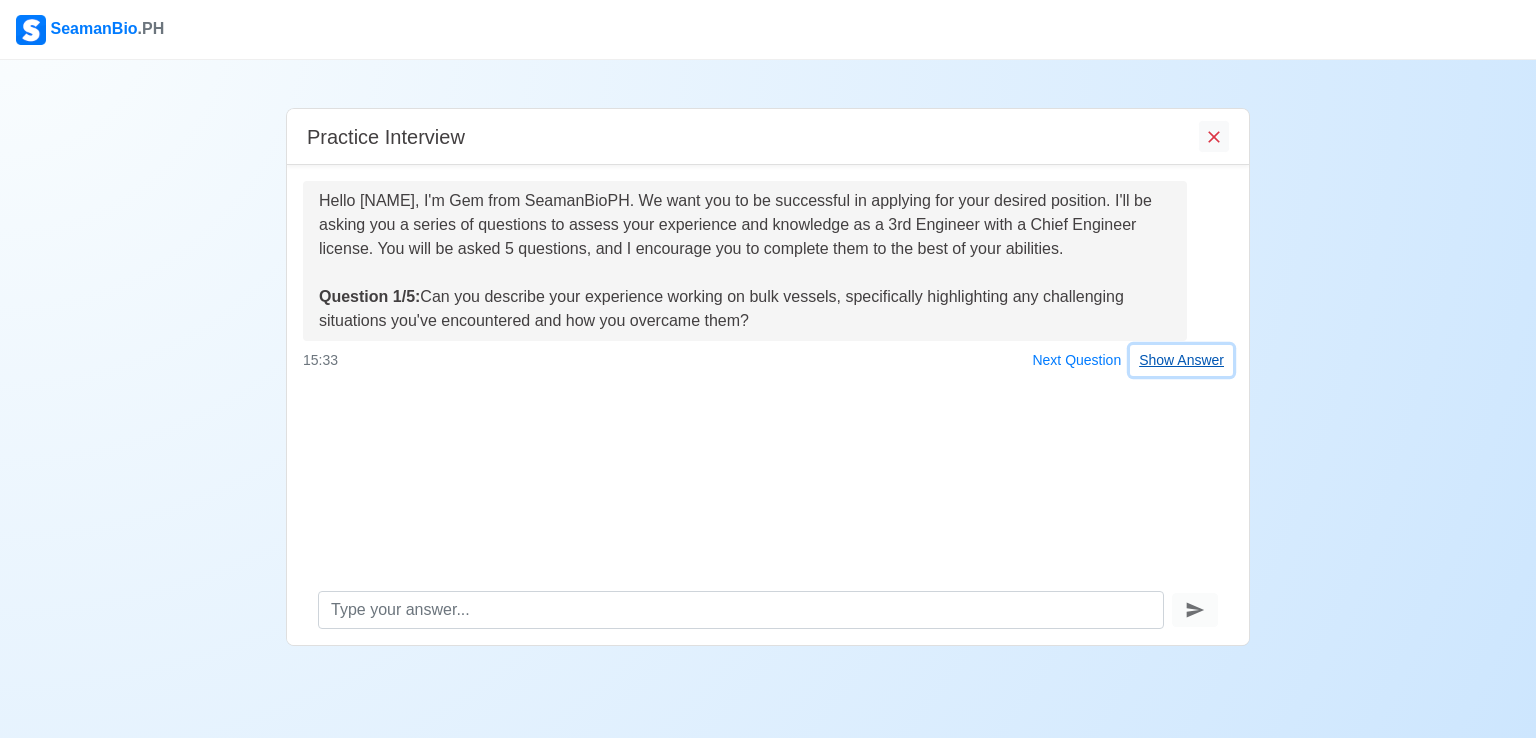 click on "Show Answer" at bounding box center [1181, 360] 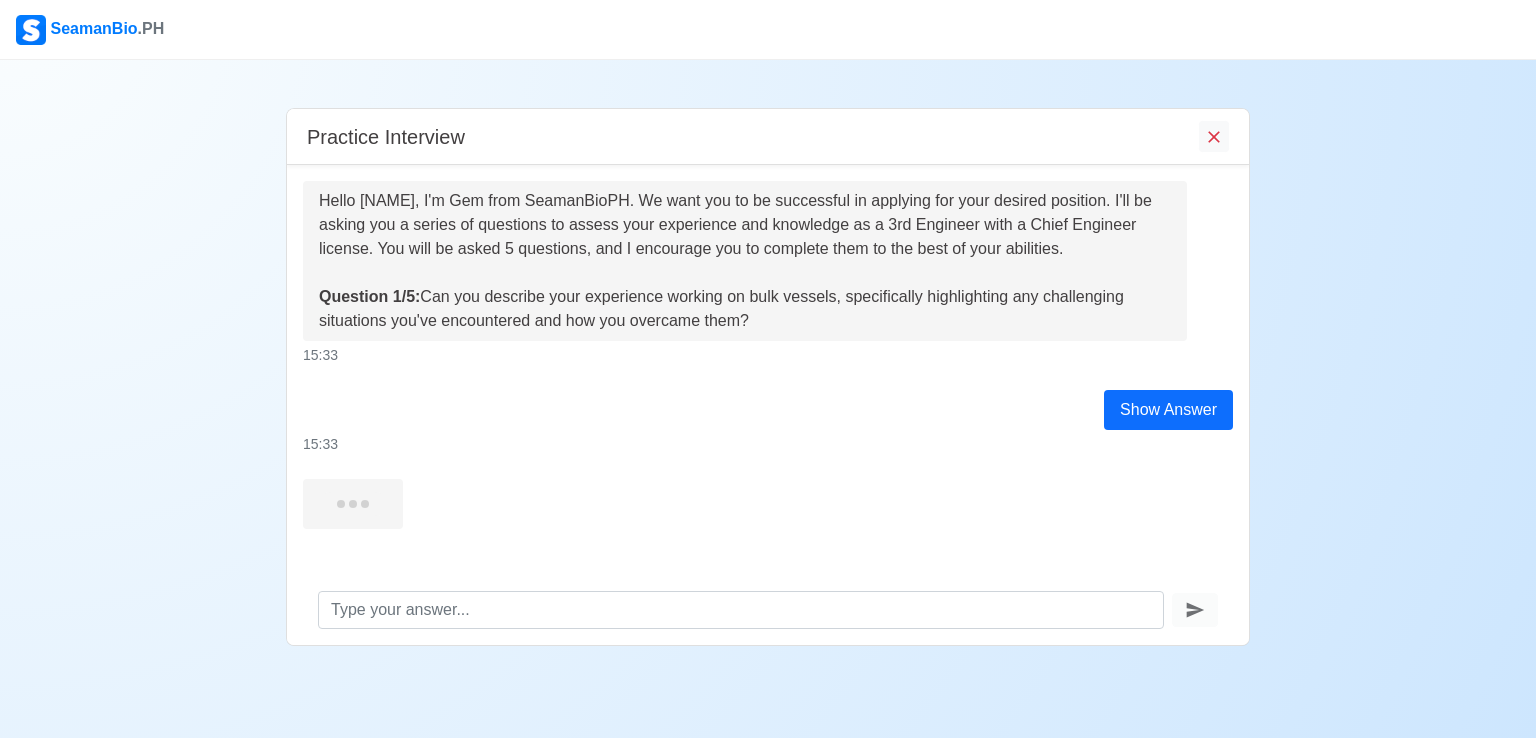 scroll, scrollTop: 27, scrollLeft: 0, axis: vertical 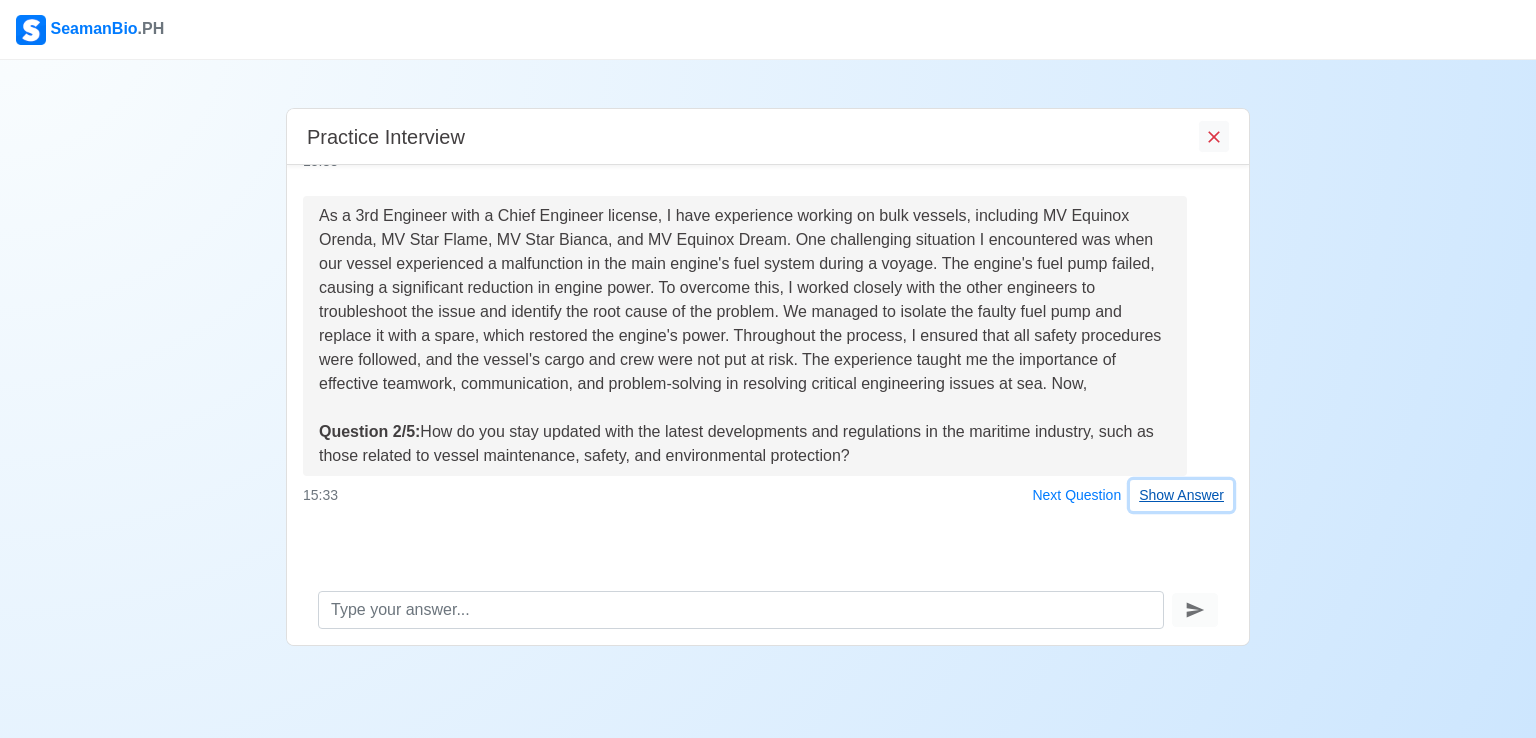 click on "Show Answer" at bounding box center [1181, 495] 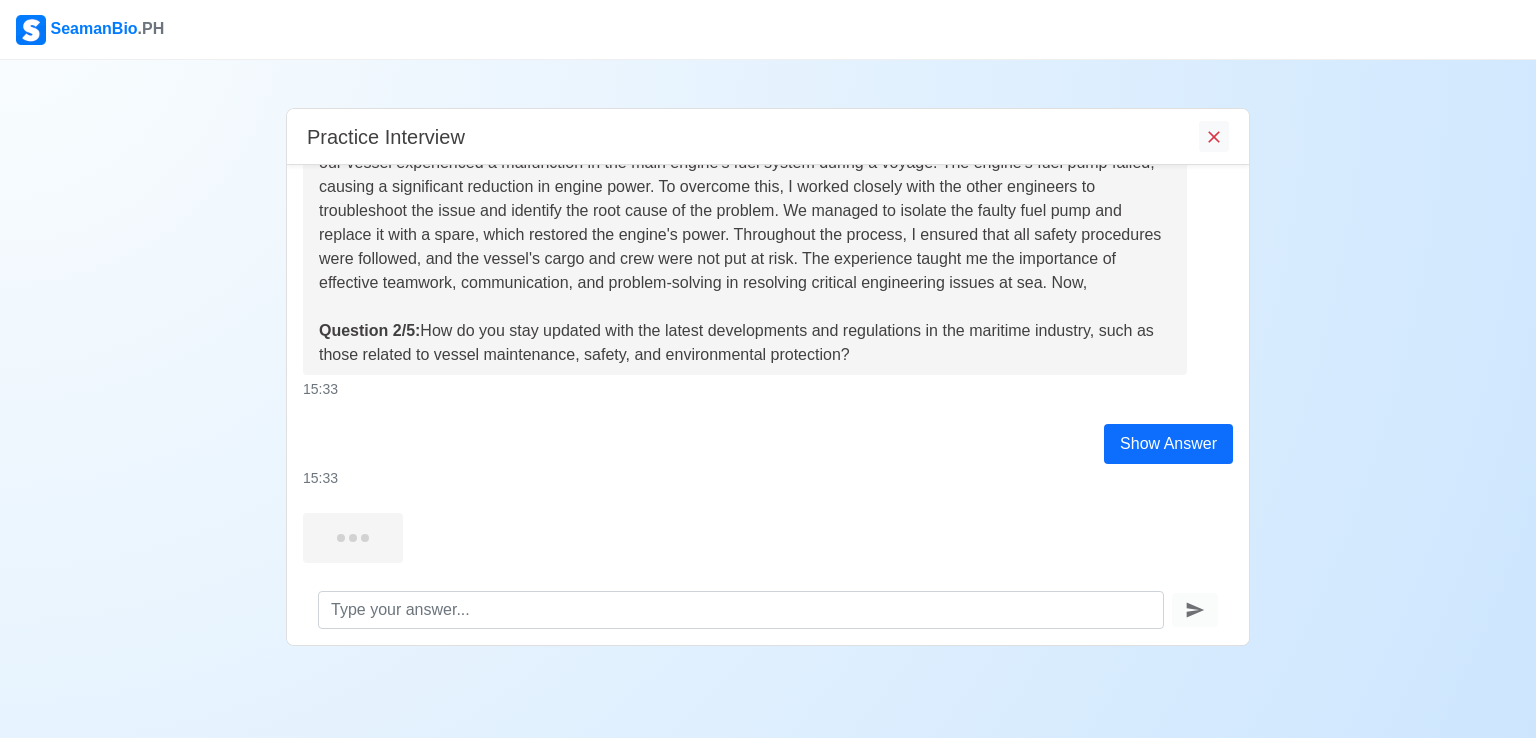scroll, scrollTop: 444, scrollLeft: 0, axis: vertical 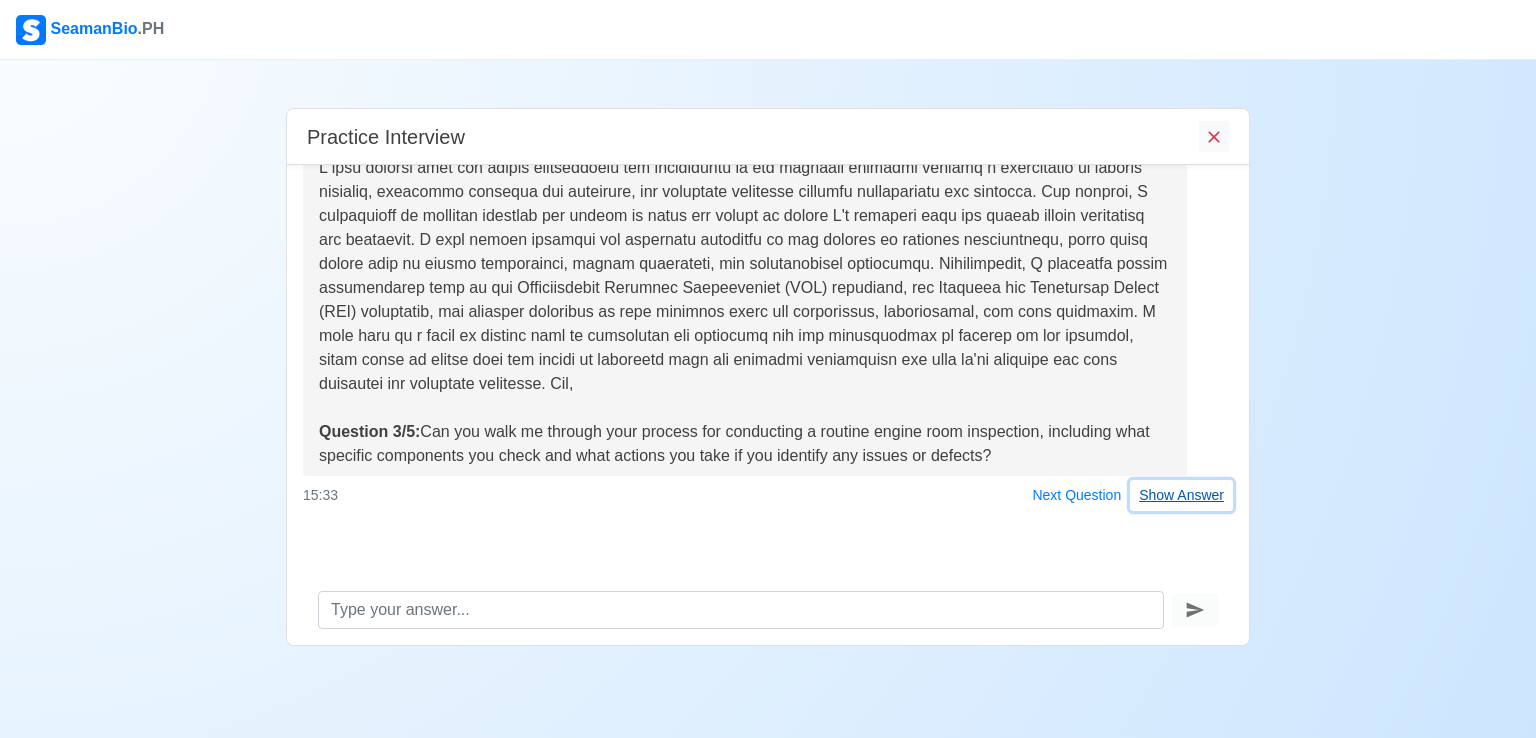 click on "Show Answer" at bounding box center [1181, 495] 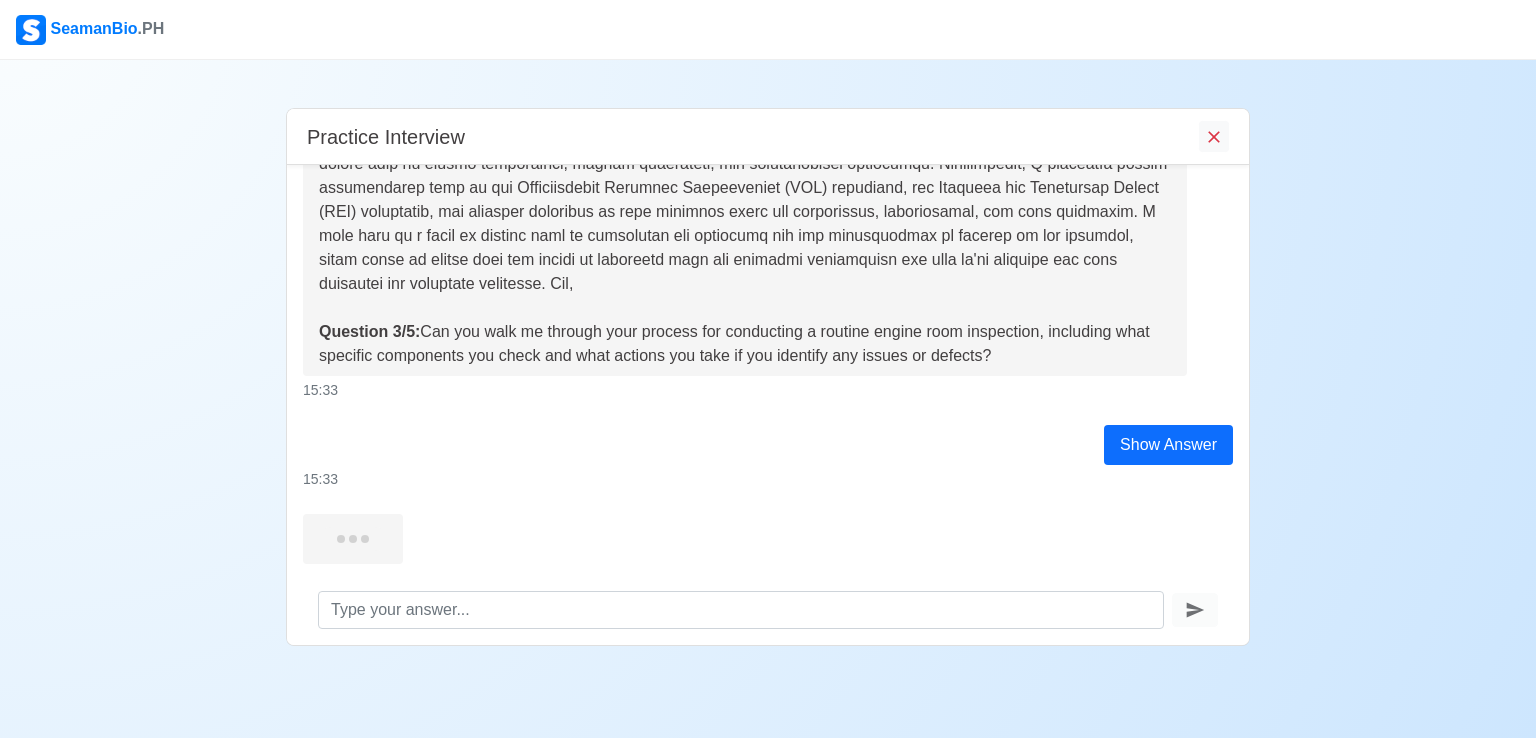 scroll, scrollTop: 911, scrollLeft: 0, axis: vertical 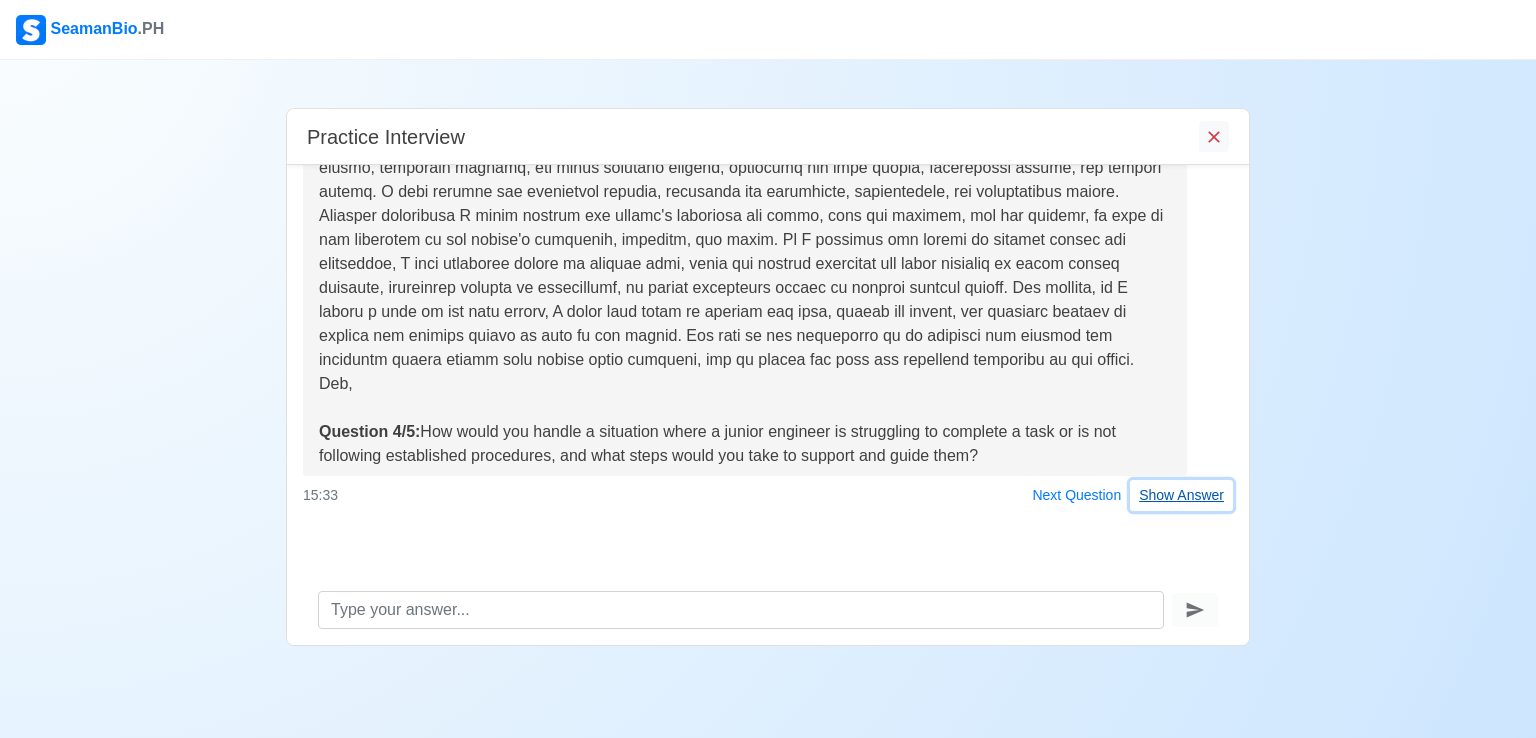 click on "Show Answer" at bounding box center [1181, 495] 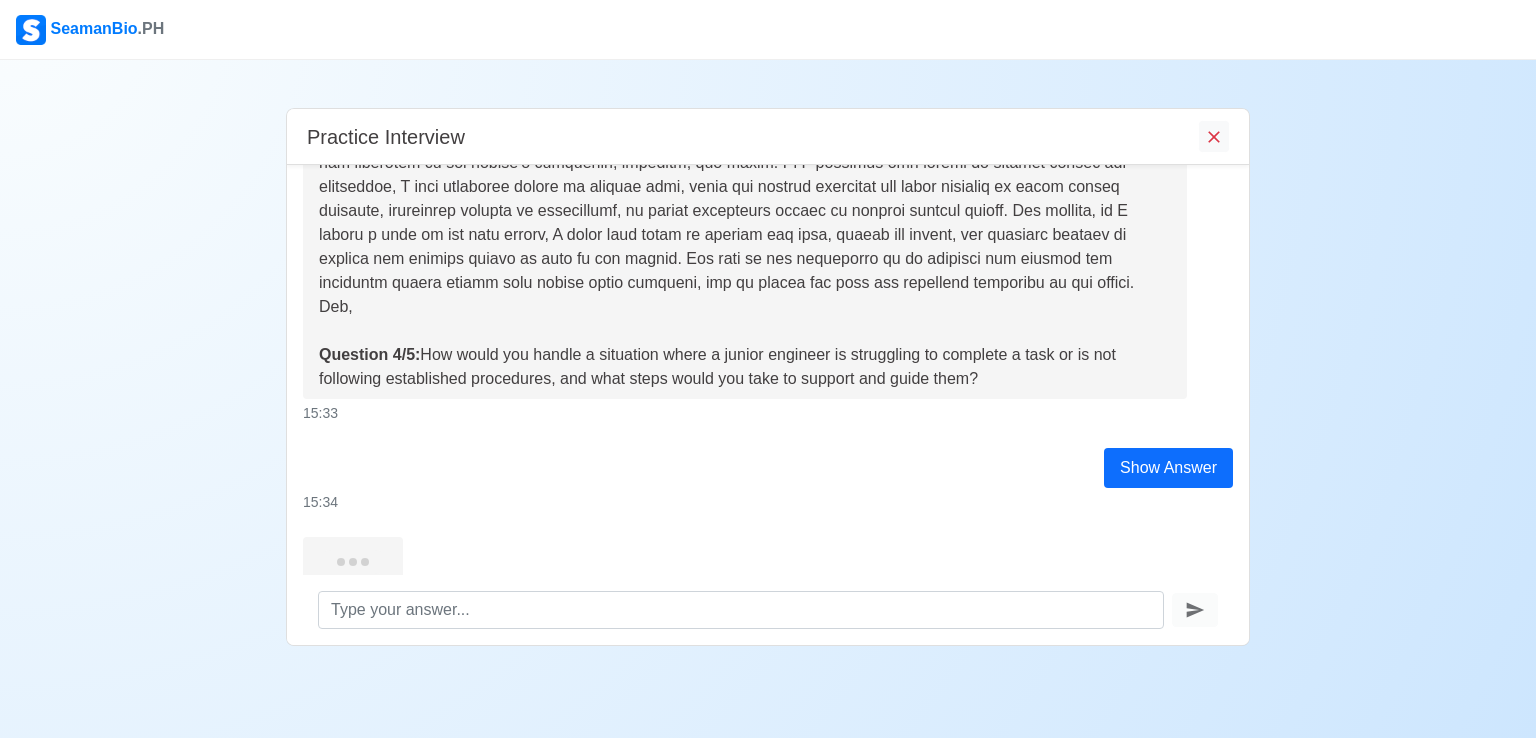 scroll, scrollTop: 1448, scrollLeft: 0, axis: vertical 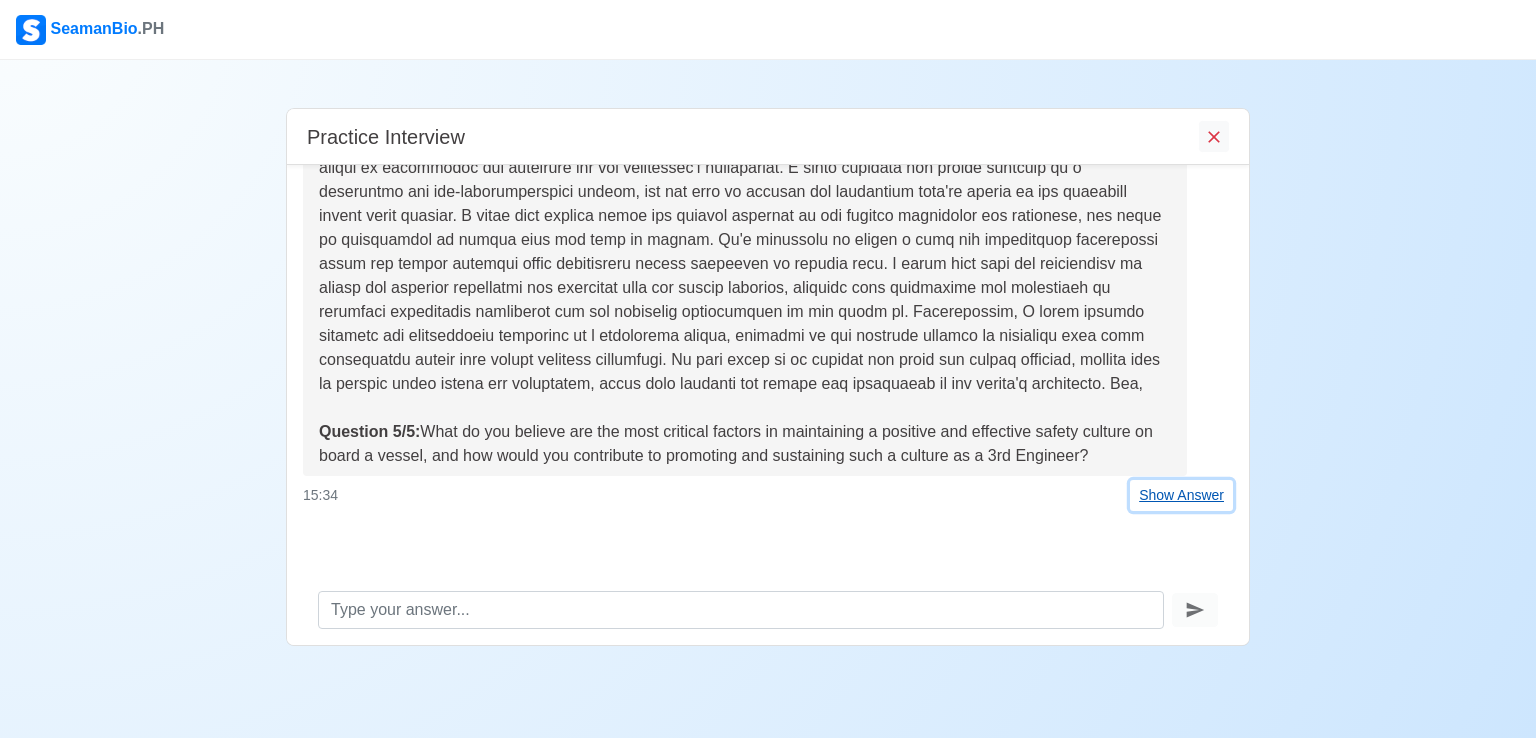 click on "Show Answer" at bounding box center [1181, 495] 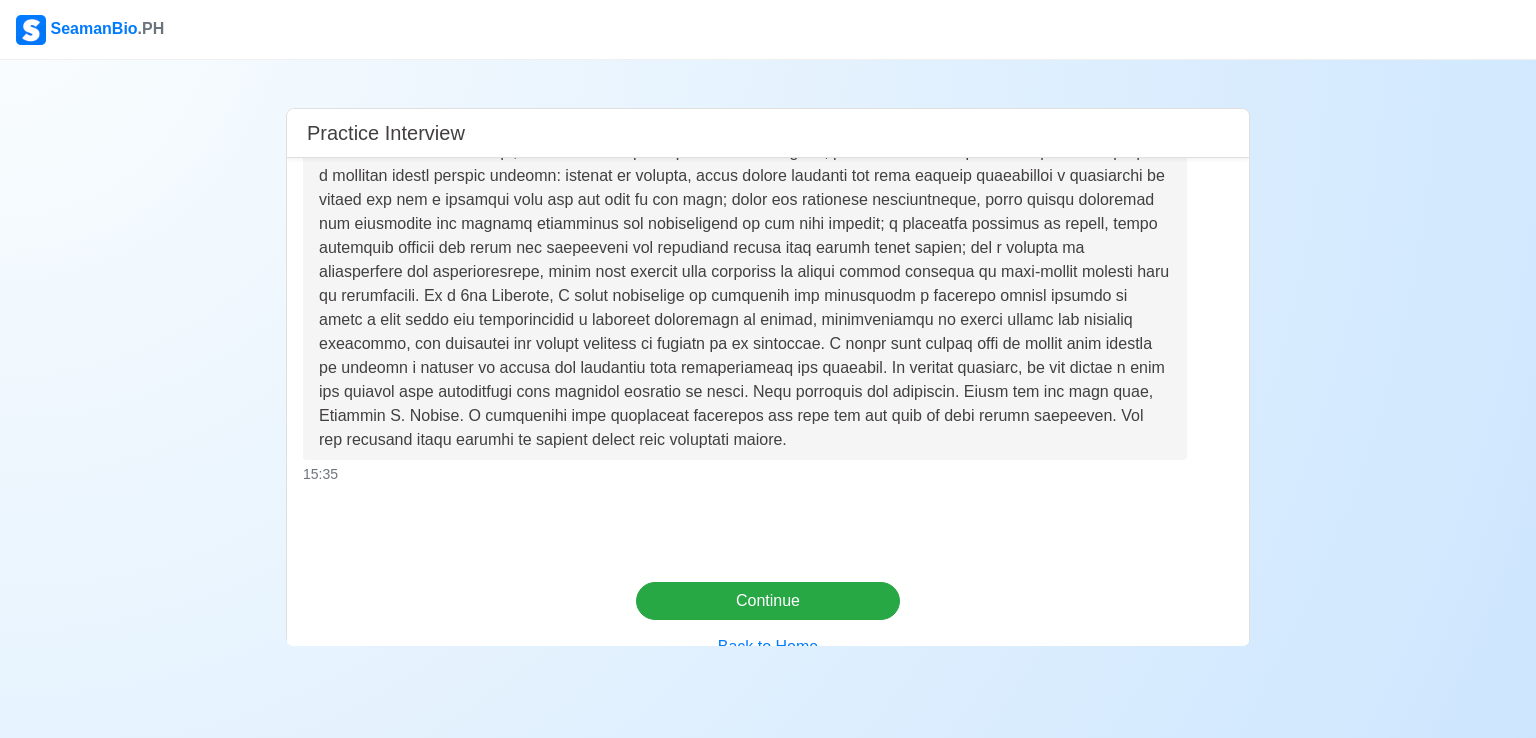 scroll, scrollTop: 2200, scrollLeft: 0, axis: vertical 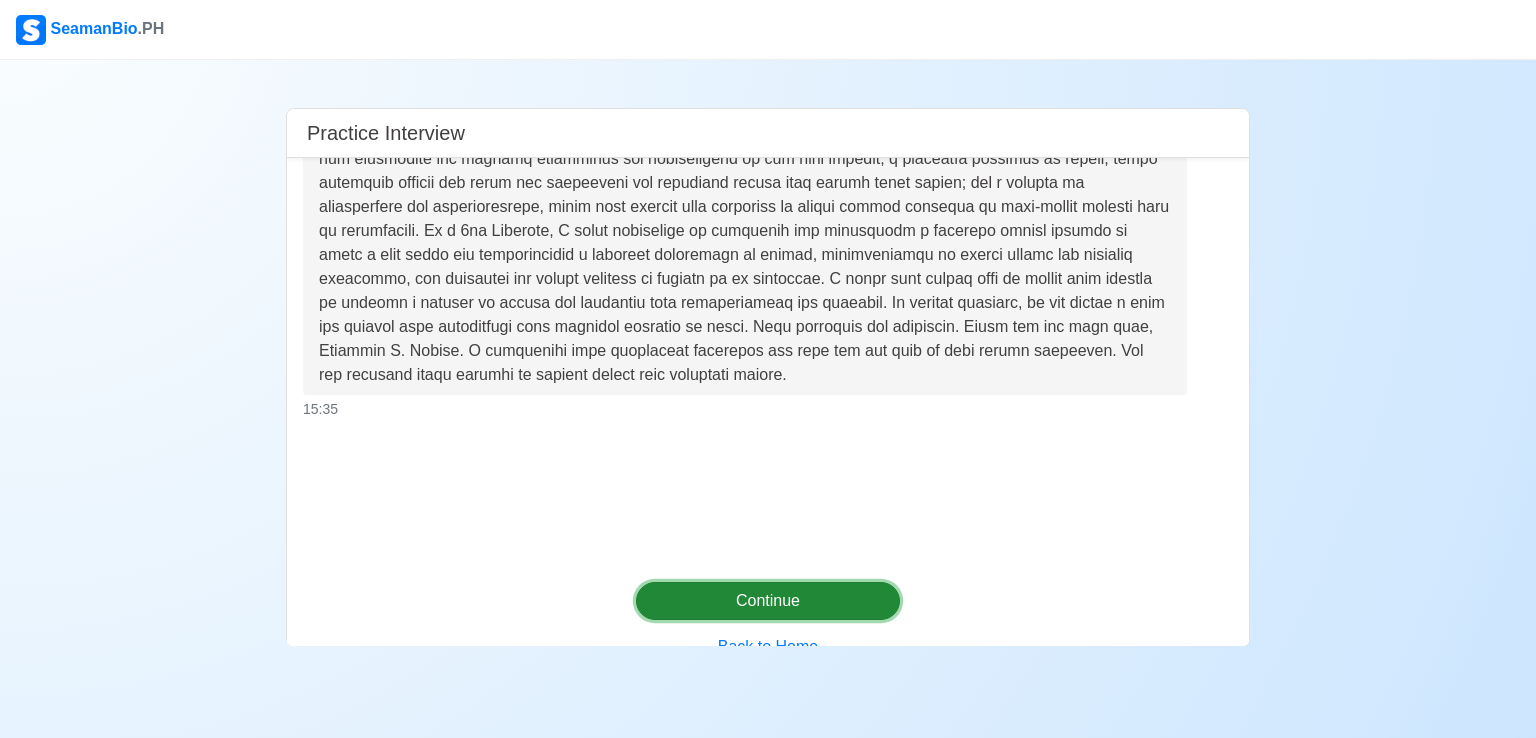 click on "Continue" at bounding box center (768, 601) 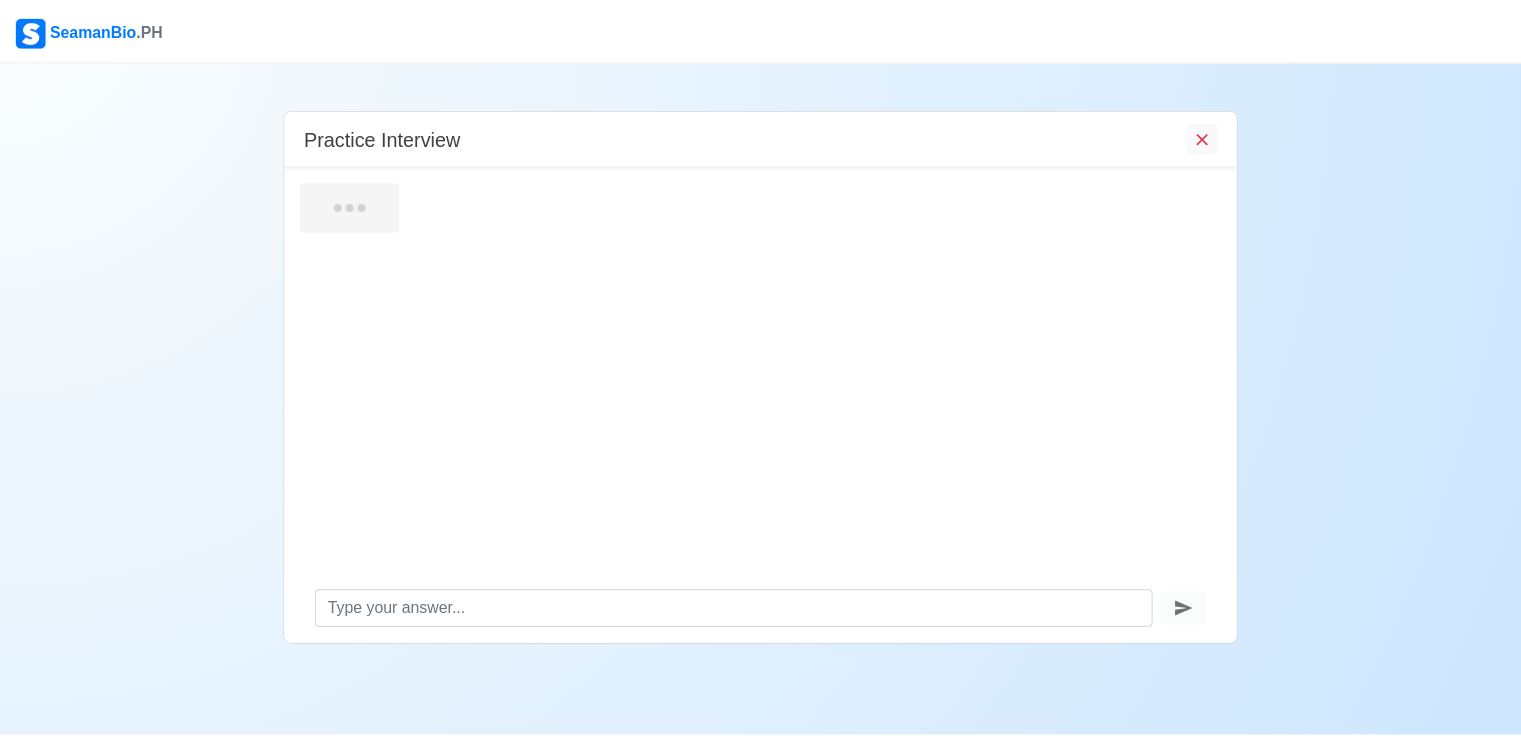 scroll, scrollTop: 0, scrollLeft: 0, axis: both 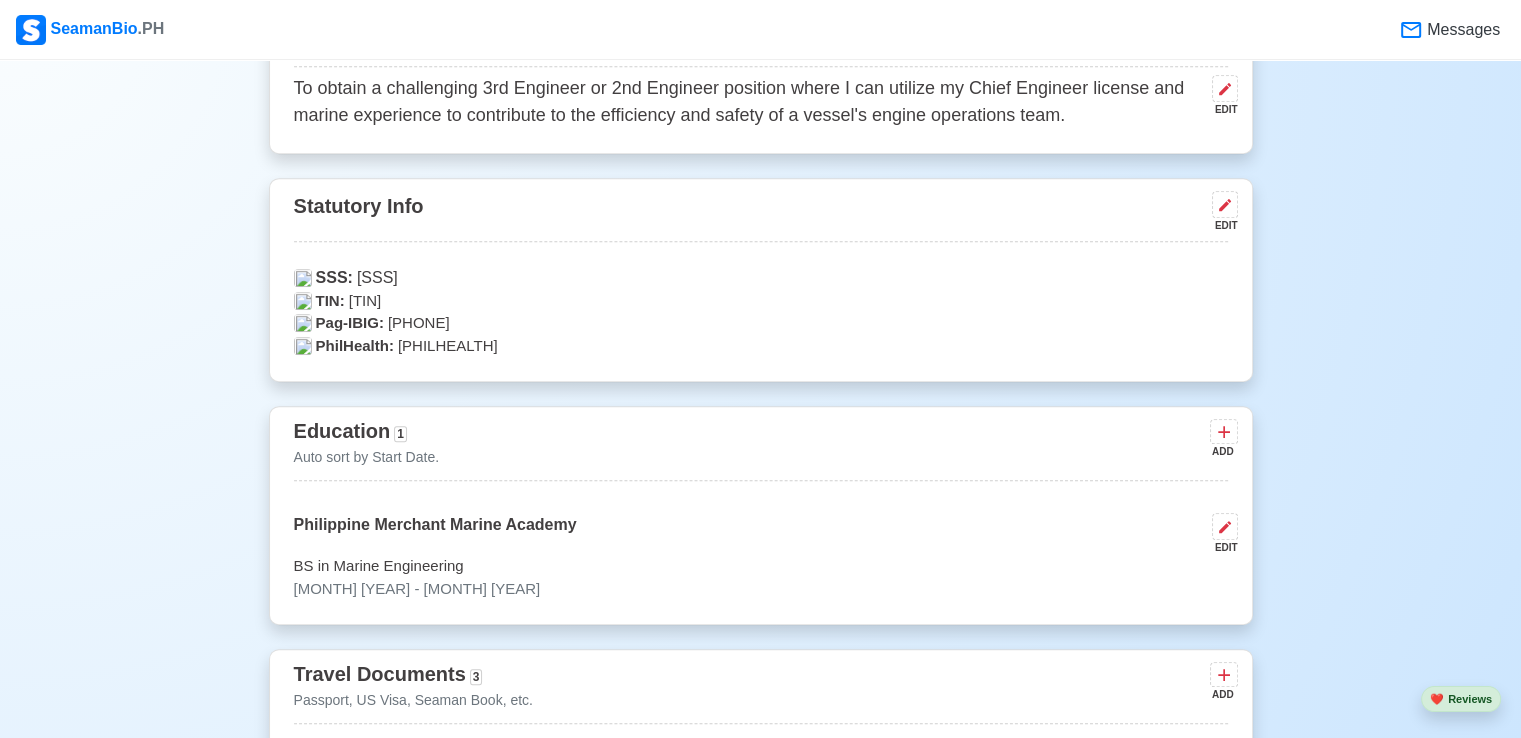 drag, startPoint x: 444, startPoint y: 281, endPoint x: 349, endPoint y: 281, distance: 95 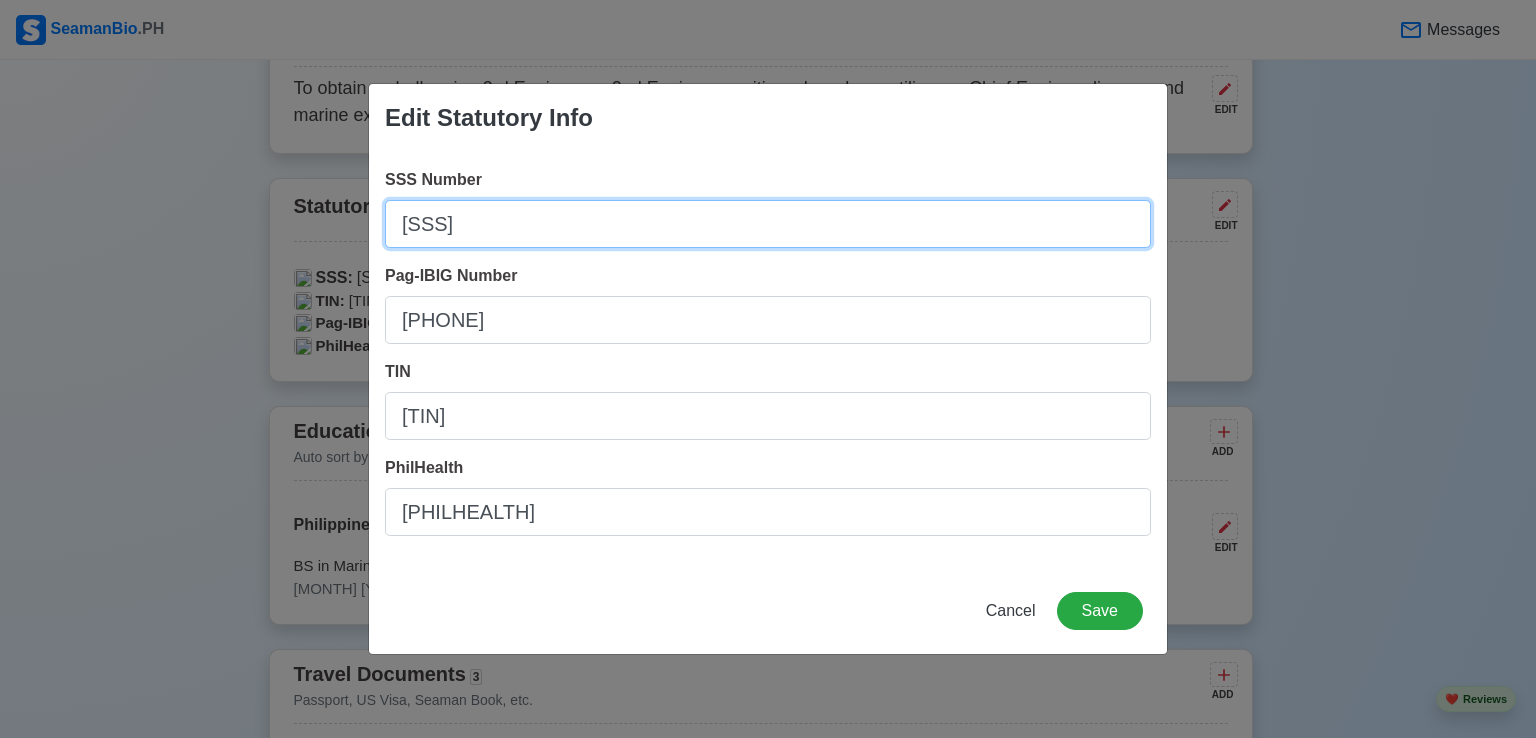 drag, startPoint x: 530, startPoint y: 224, endPoint x: 342, endPoint y: 217, distance: 188.13028 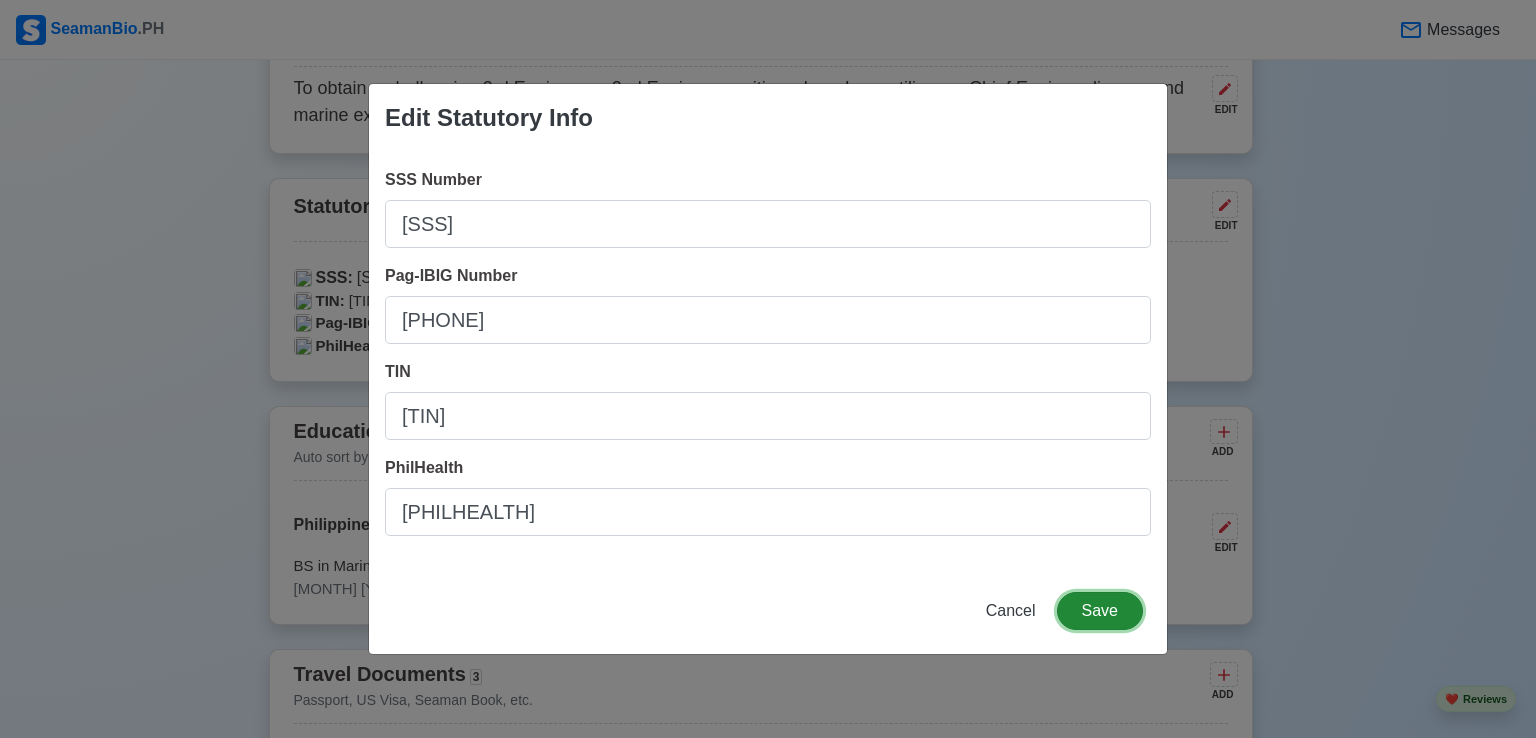 click on "Save" at bounding box center [1100, 611] 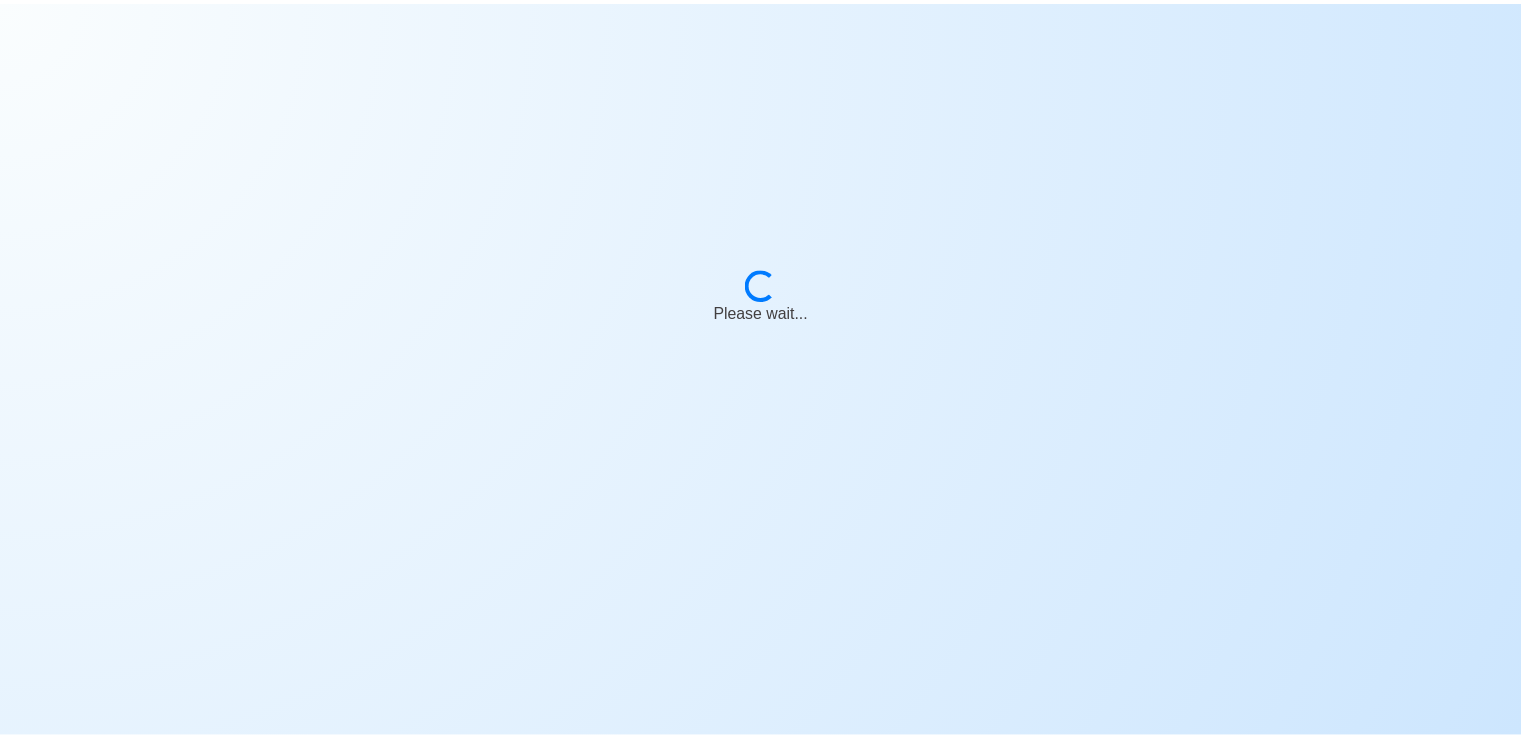 scroll, scrollTop: 0, scrollLeft: 0, axis: both 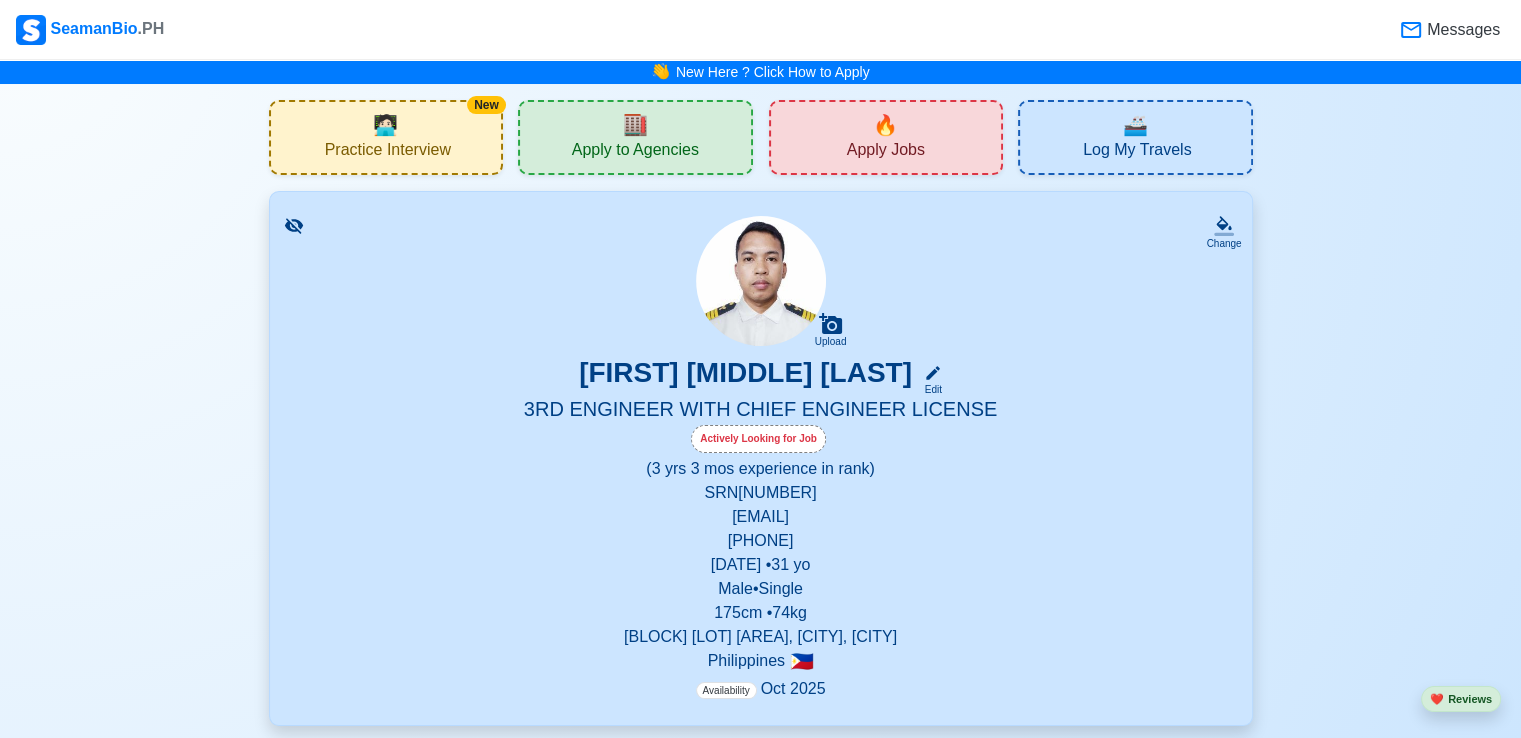 click 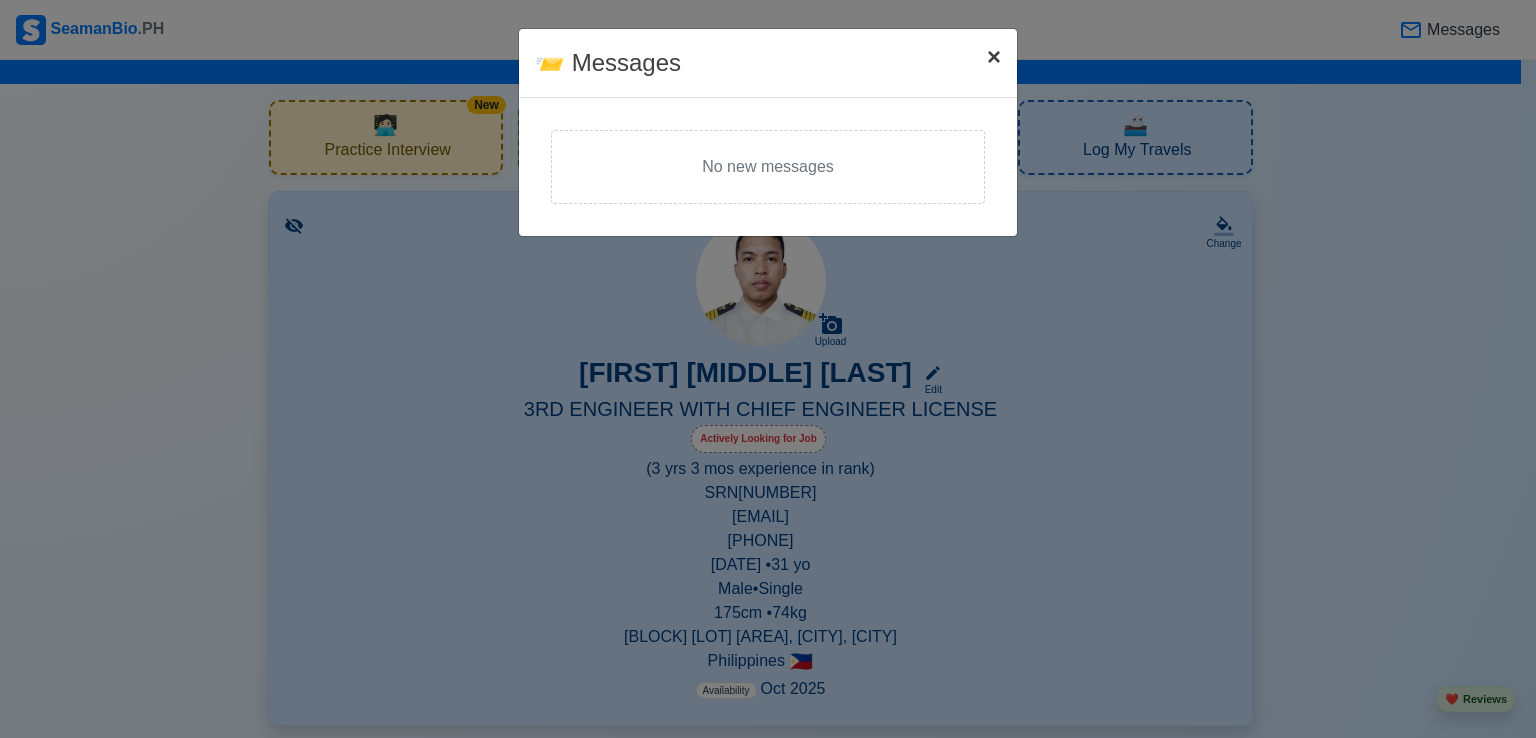 click on "× Close" at bounding box center [994, 57] 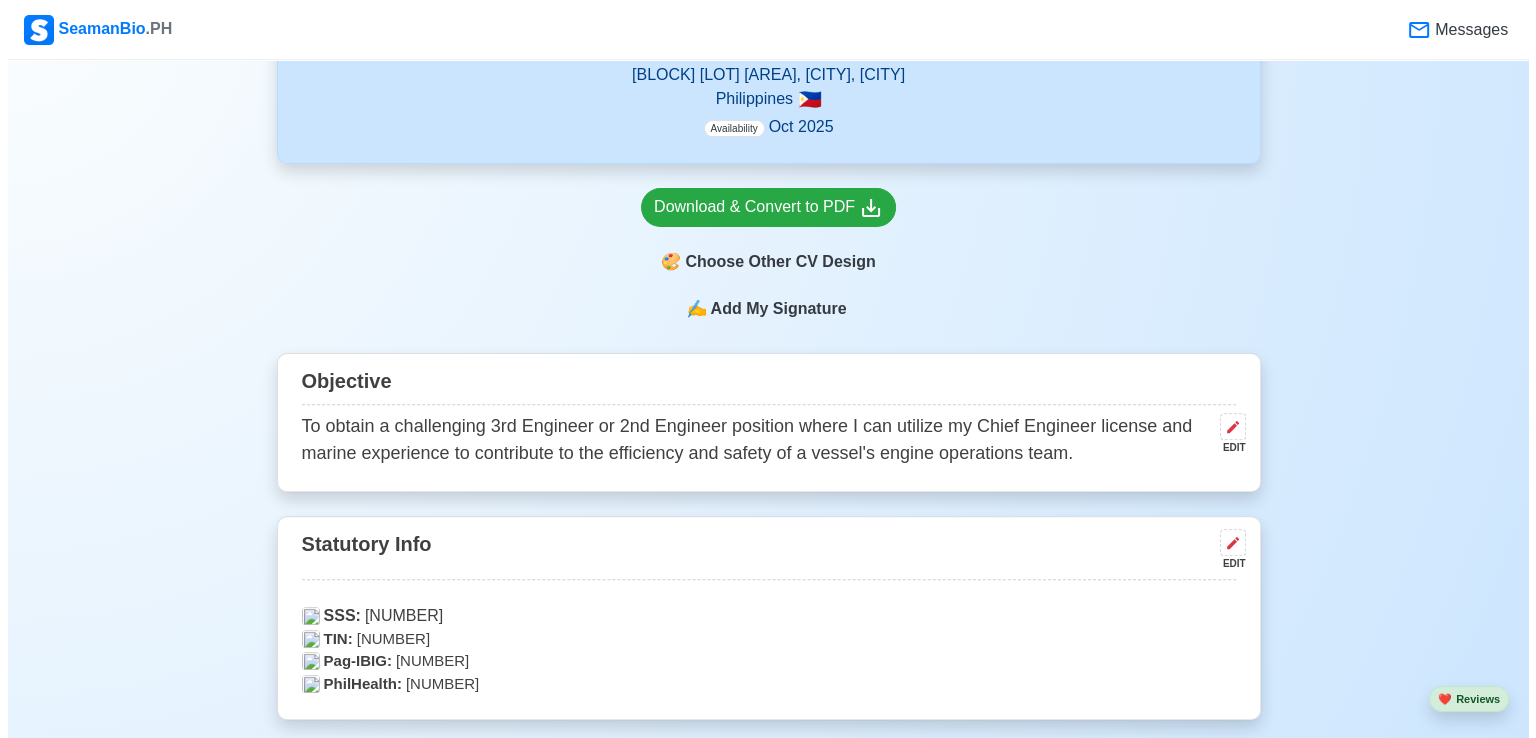 scroll, scrollTop: 600, scrollLeft: 0, axis: vertical 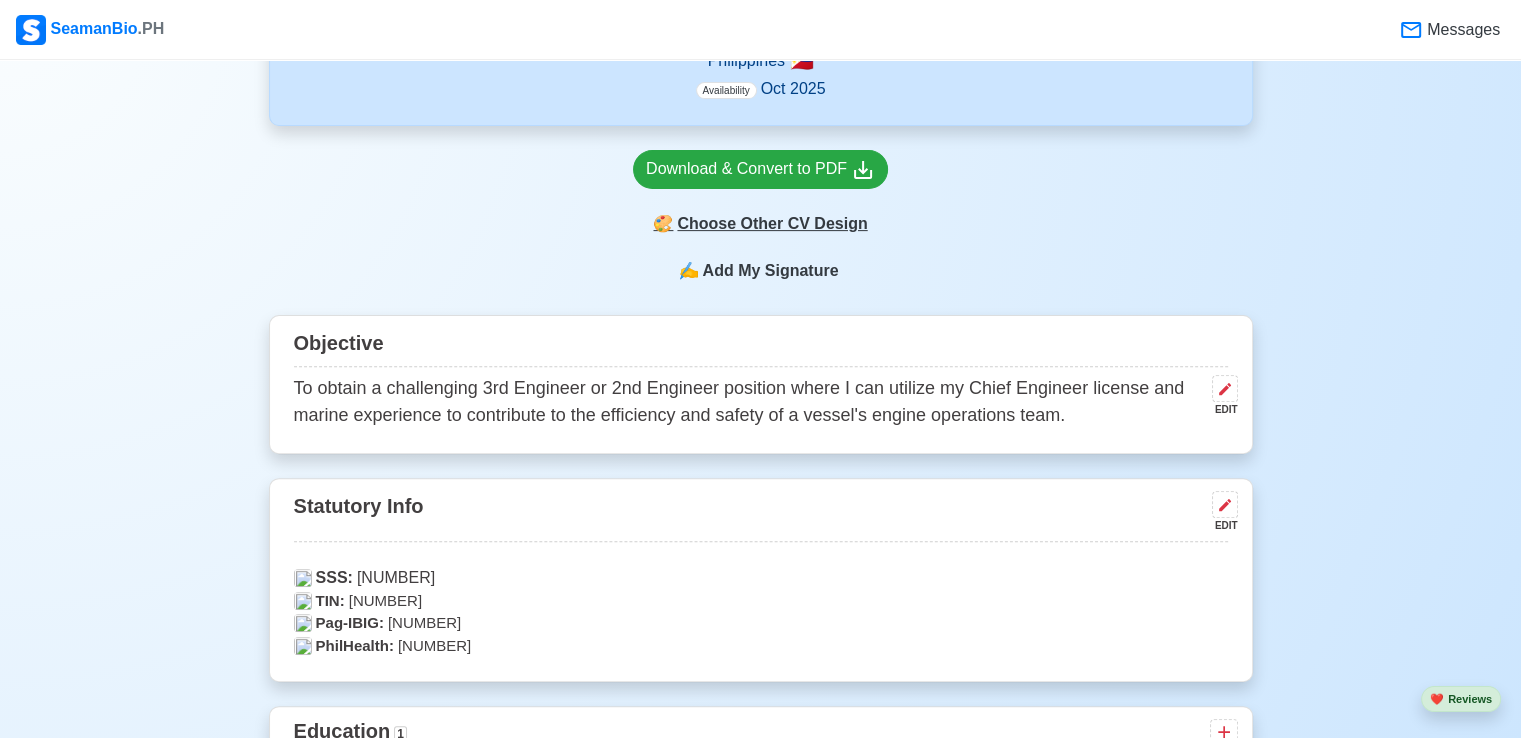 click on "🎨 Choose Other CV Design" at bounding box center [760, 224] 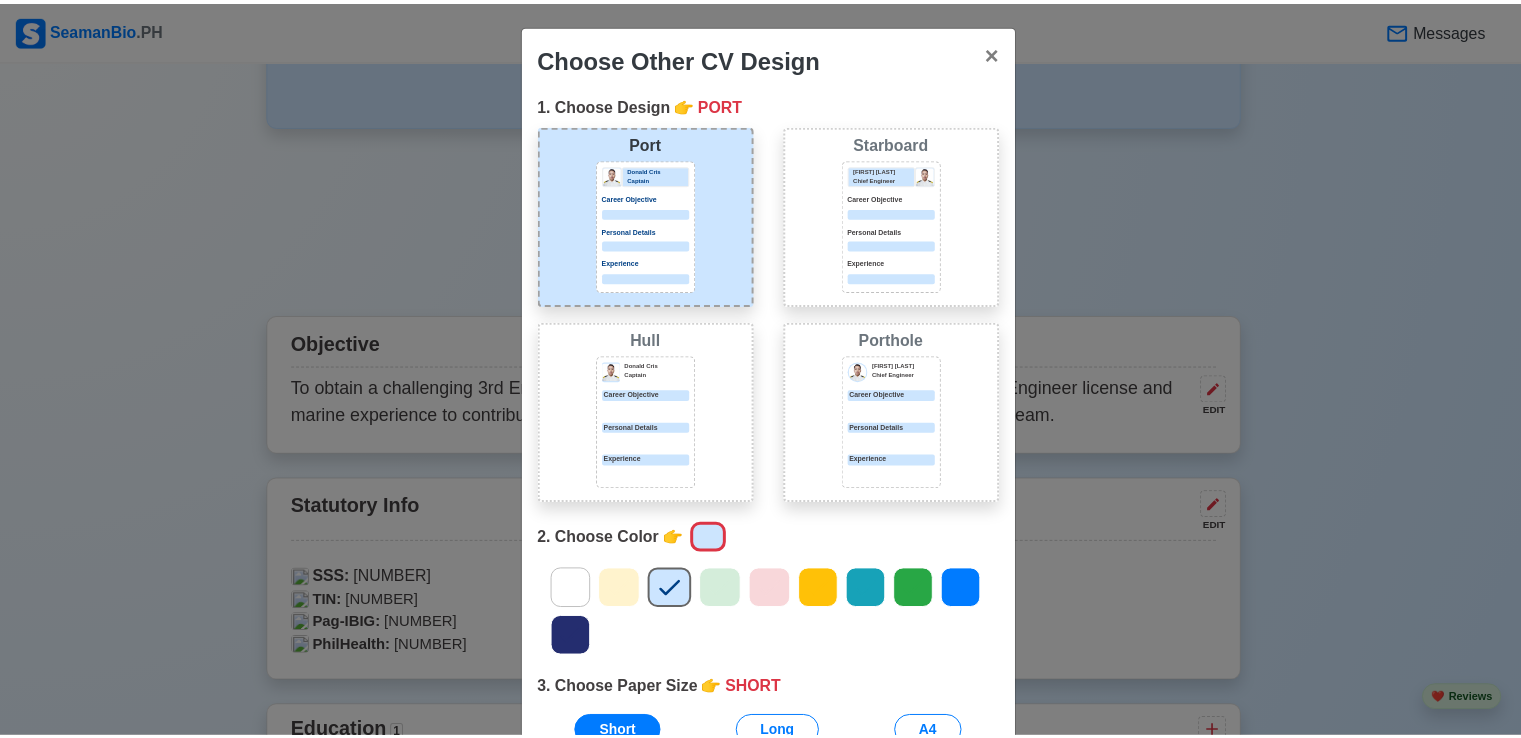 scroll, scrollTop: 0, scrollLeft: 0, axis: both 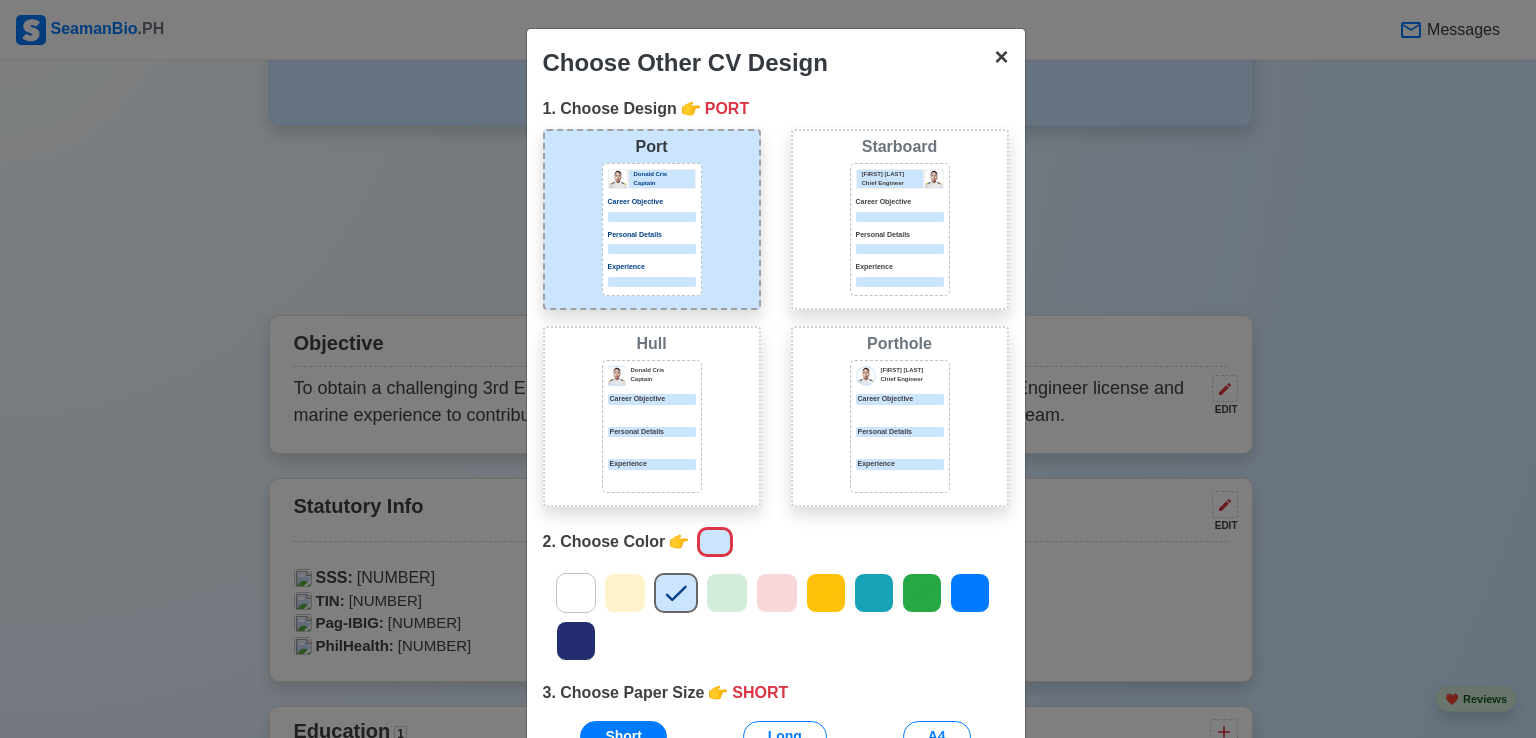 click on "×" at bounding box center (1001, 56) 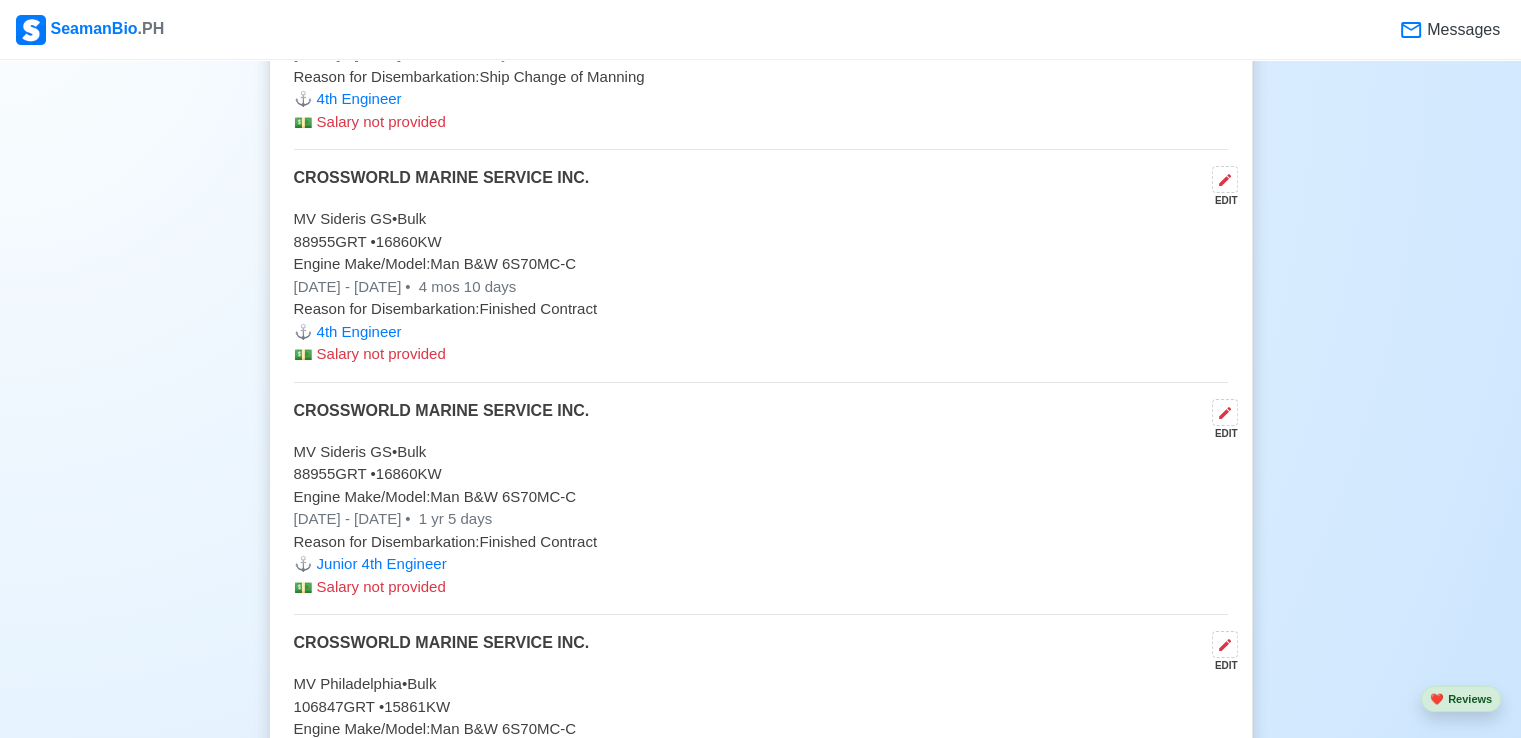 scroll, scrollTop: 5900, scrollLeft: 0, axis: vertical 